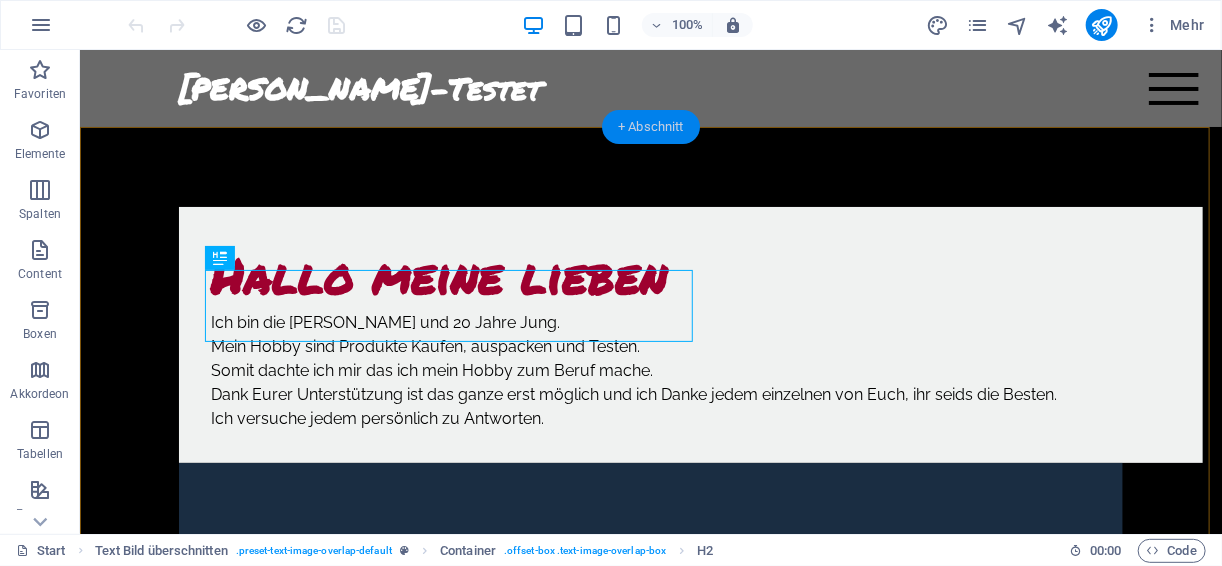 scroll, scrollTop: 0, scrollLeft: 0, axis: both 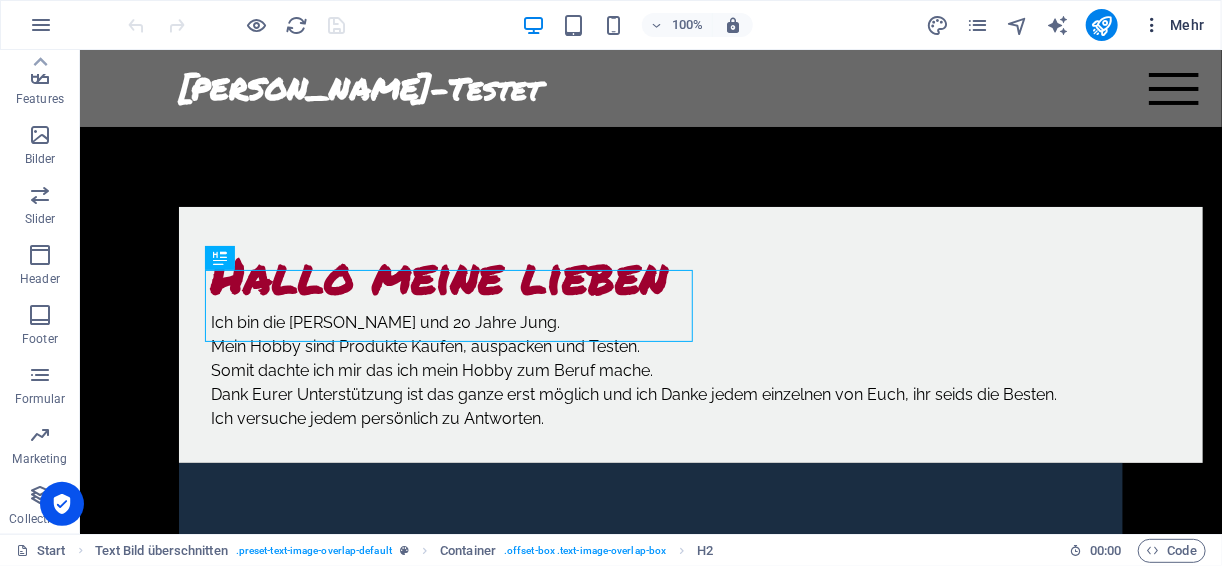 click on "Mehr" at bounding box center (1173, 25) 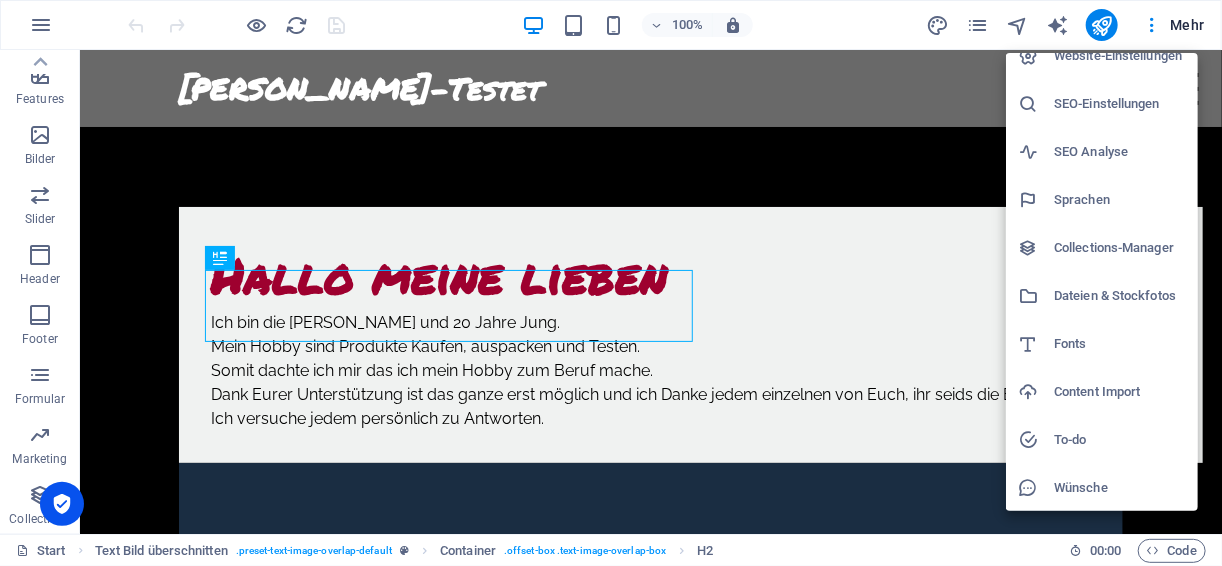 scroll, scrollTop: 0, scrollLeft: 0, axis: both 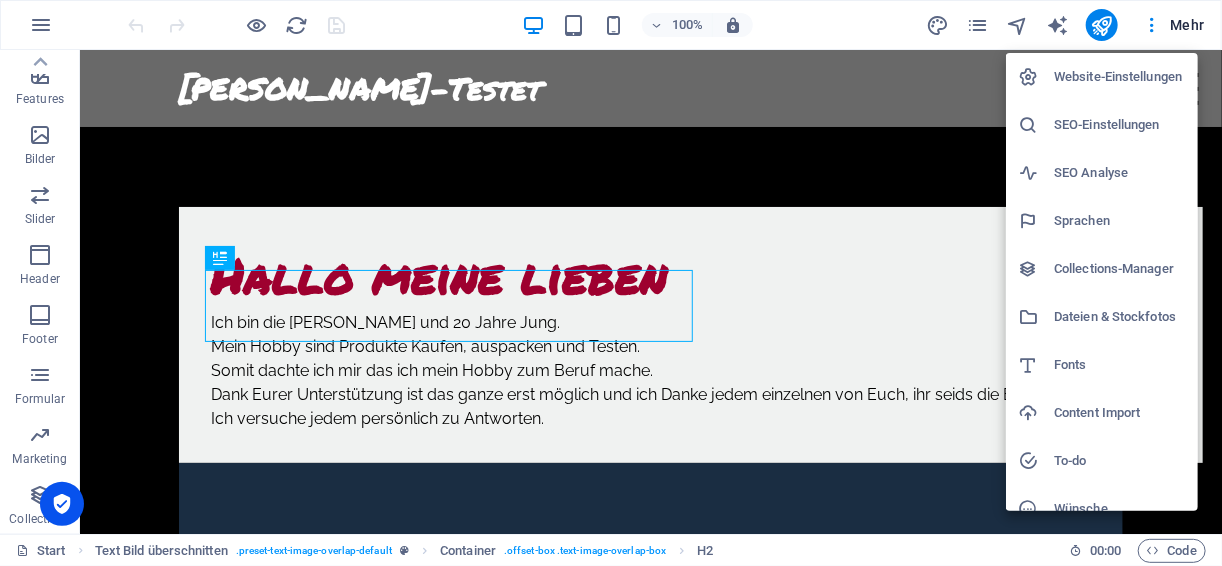 click on "Website-Einstellungen" at bounding box center (1120, 77) 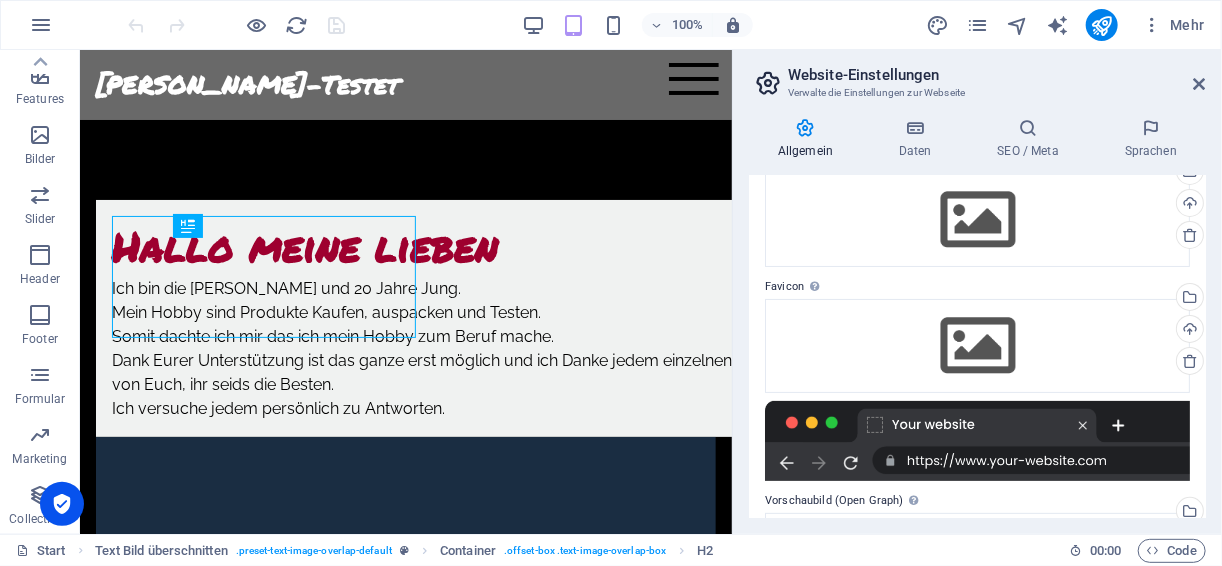scroll, scrollTop: 0, scrollLeft: 0, axis: both 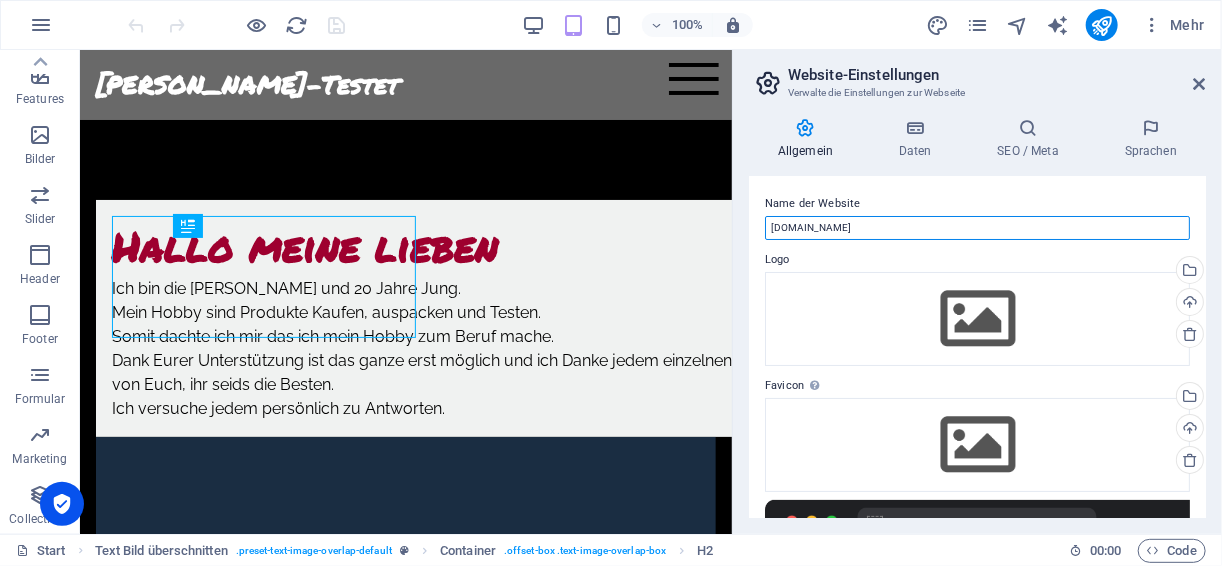 drag, startPoint x: 820, startPoint y: 225, endPoint x: 734, endPoint y: 227, distance: 86.023254 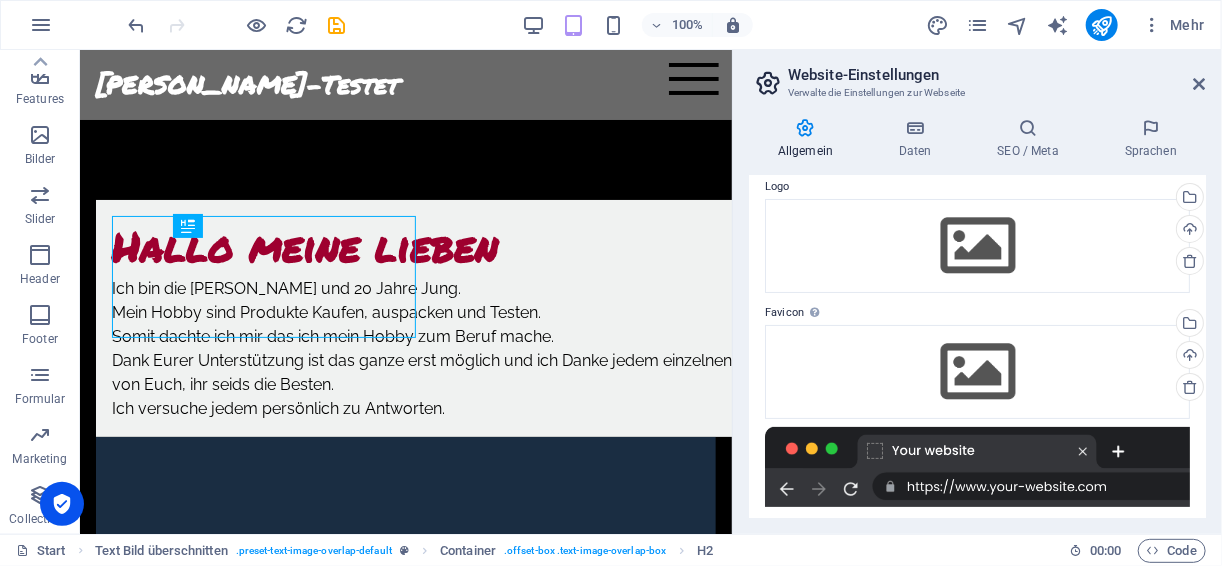 scroll, scrollTop: 0, scrollLeft: 0, axis: both 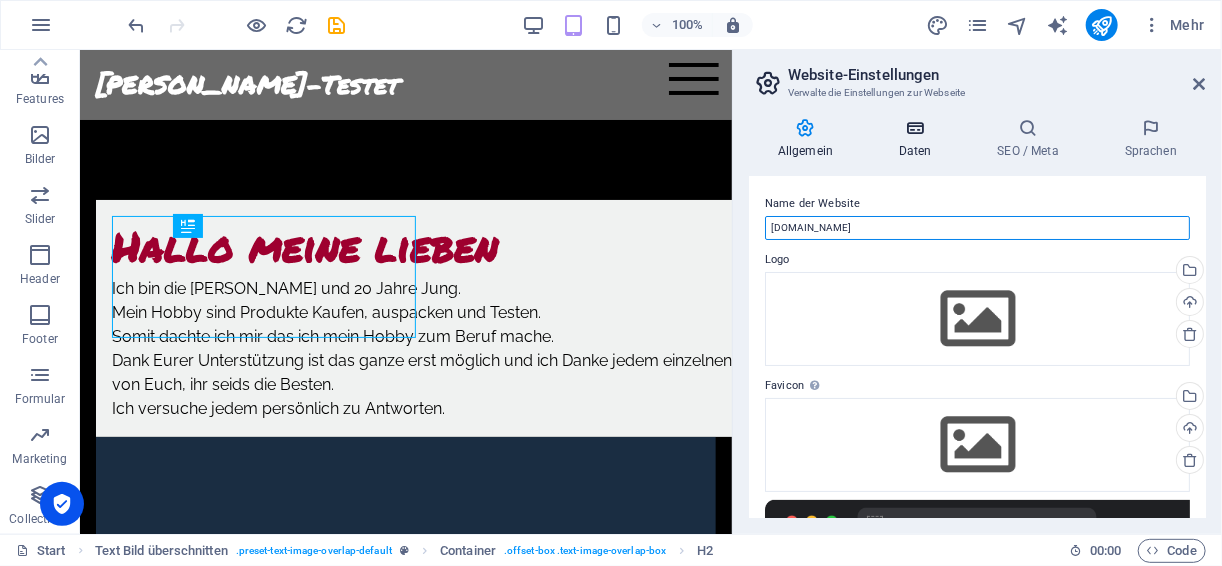 type on "www.Lisa-Steiner.at" 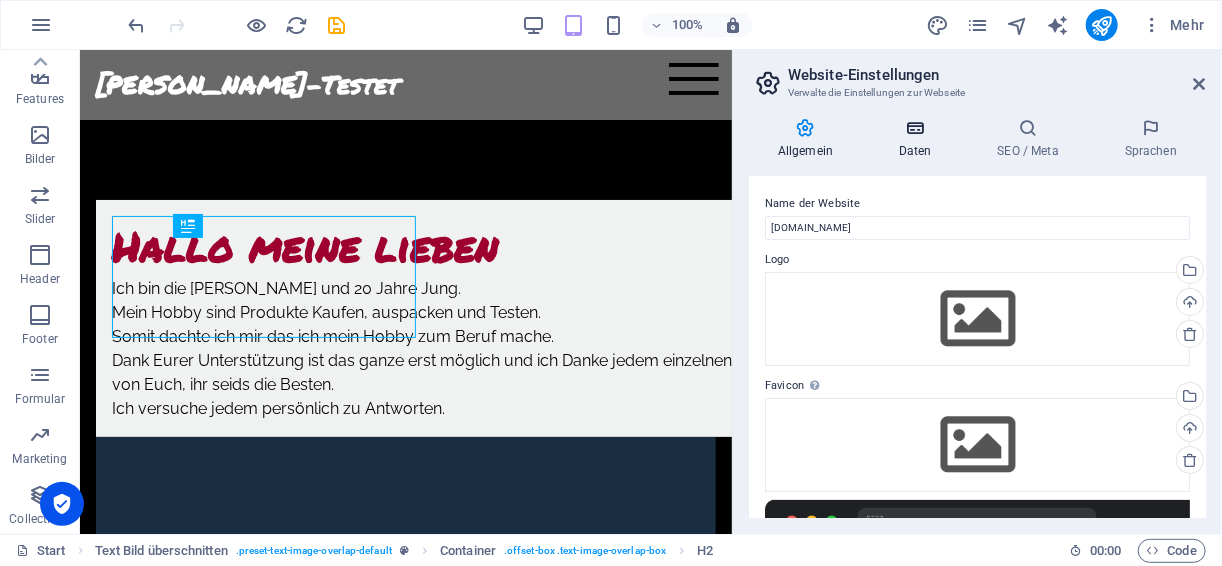 click on "Daten" at bounding box center [919, 139] 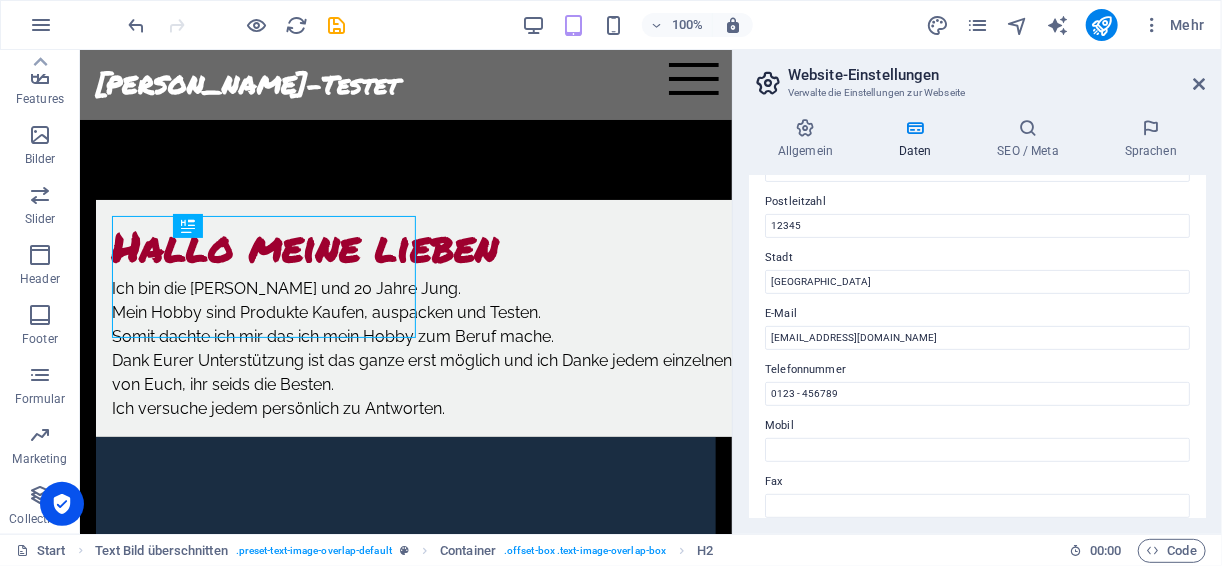 scroll, scrollTop: 0, scrollLeft: 0, axis: both 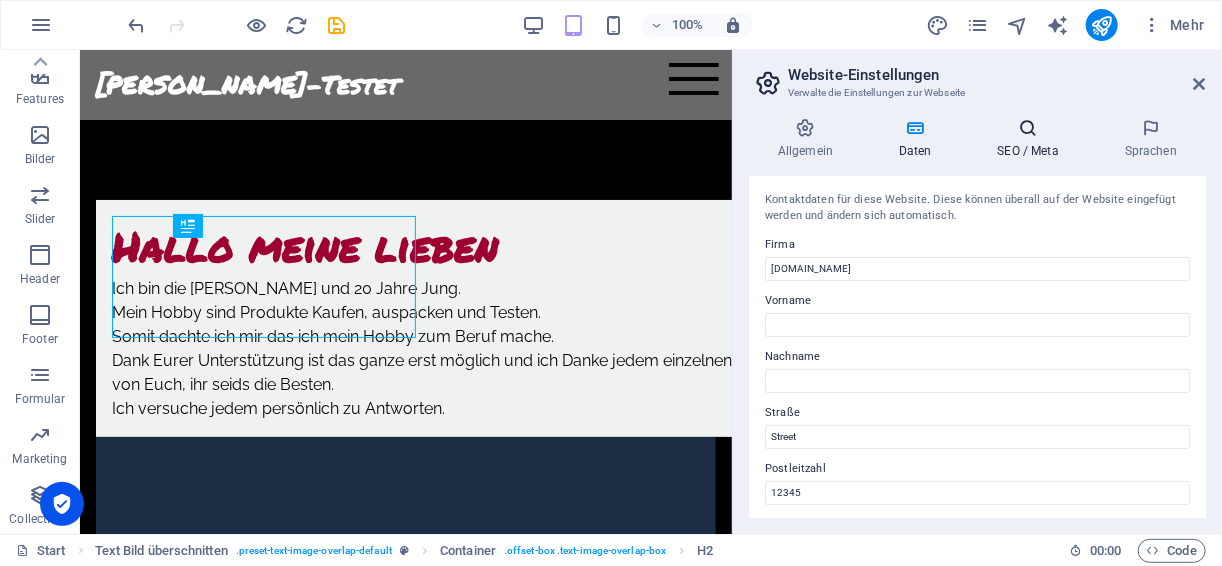 click at bounding box center [1028, 128] 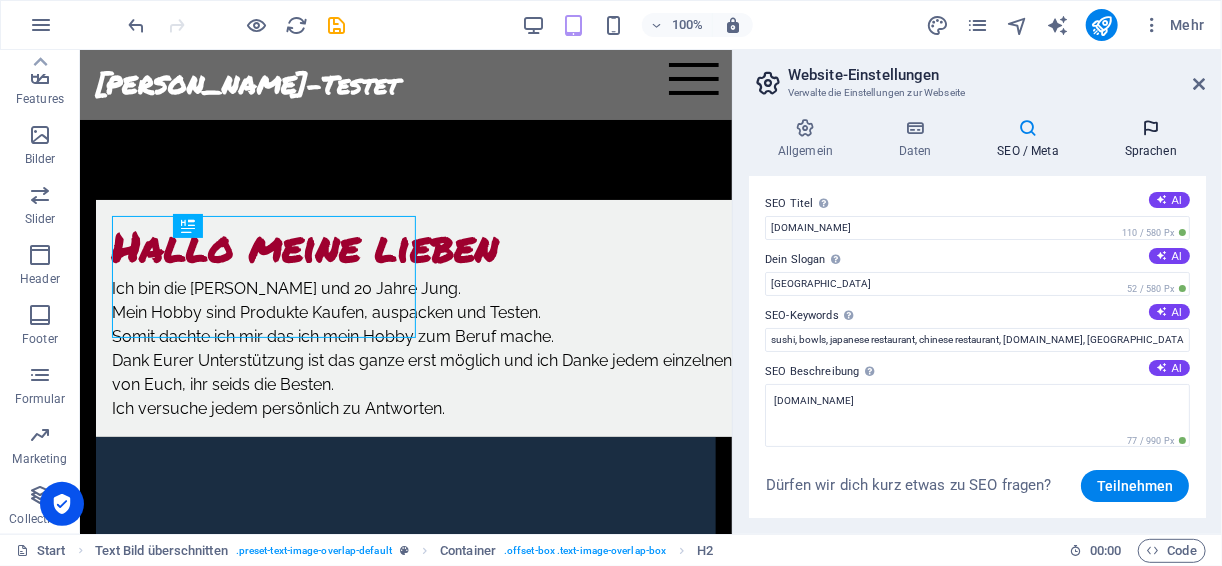 click at bounding box center (1151, 128) 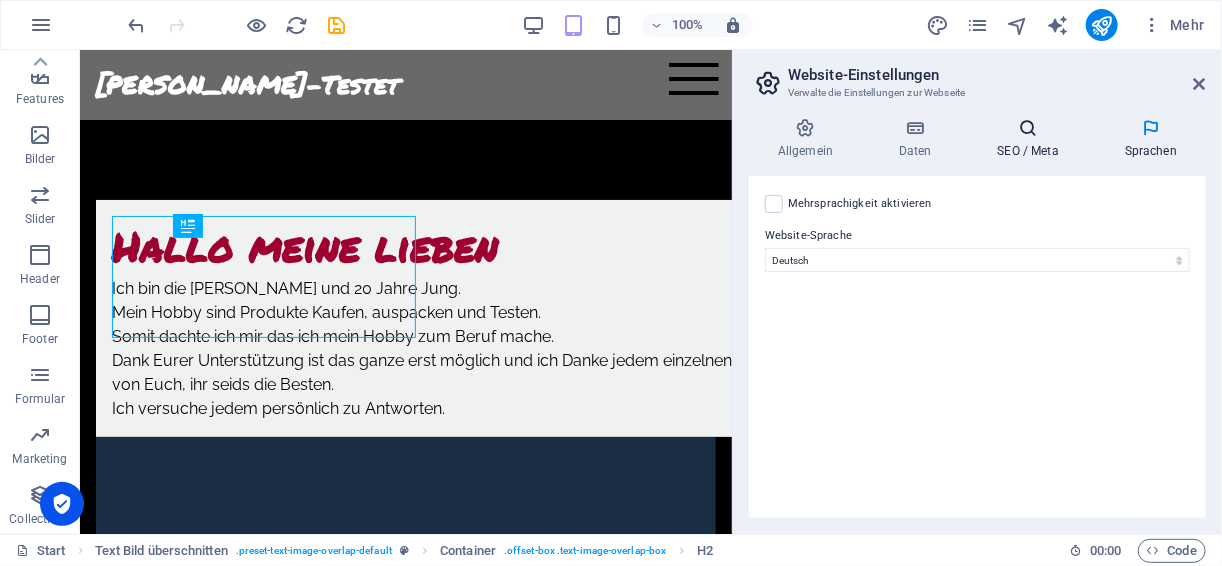 click on "SEO / Meta" at bounding box center (1032, 139) 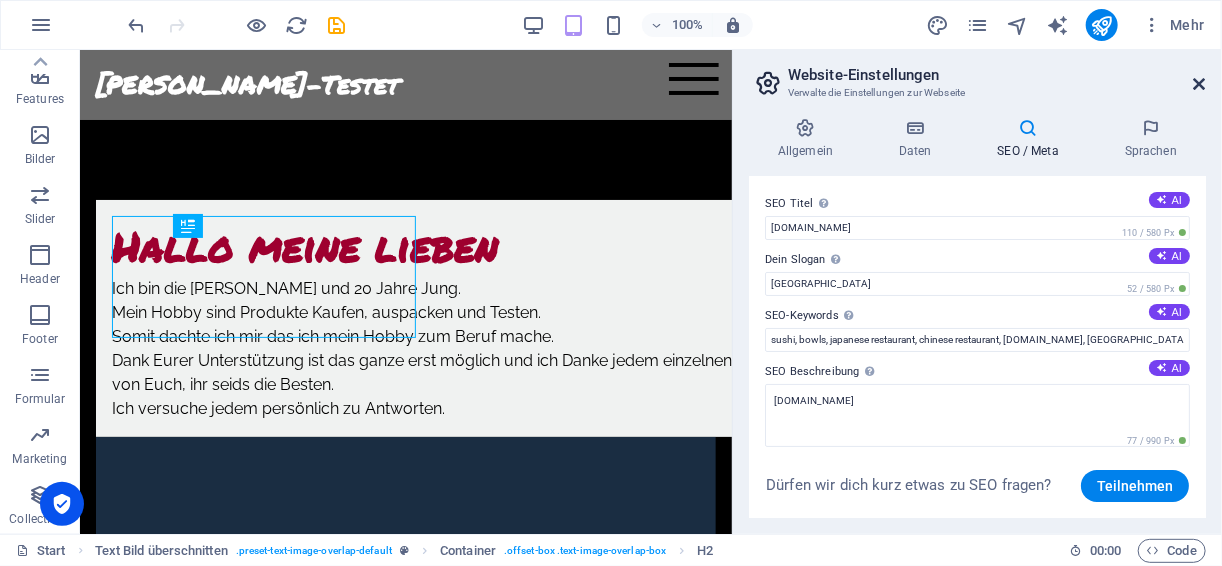 click at bounding box center (1200, 84) 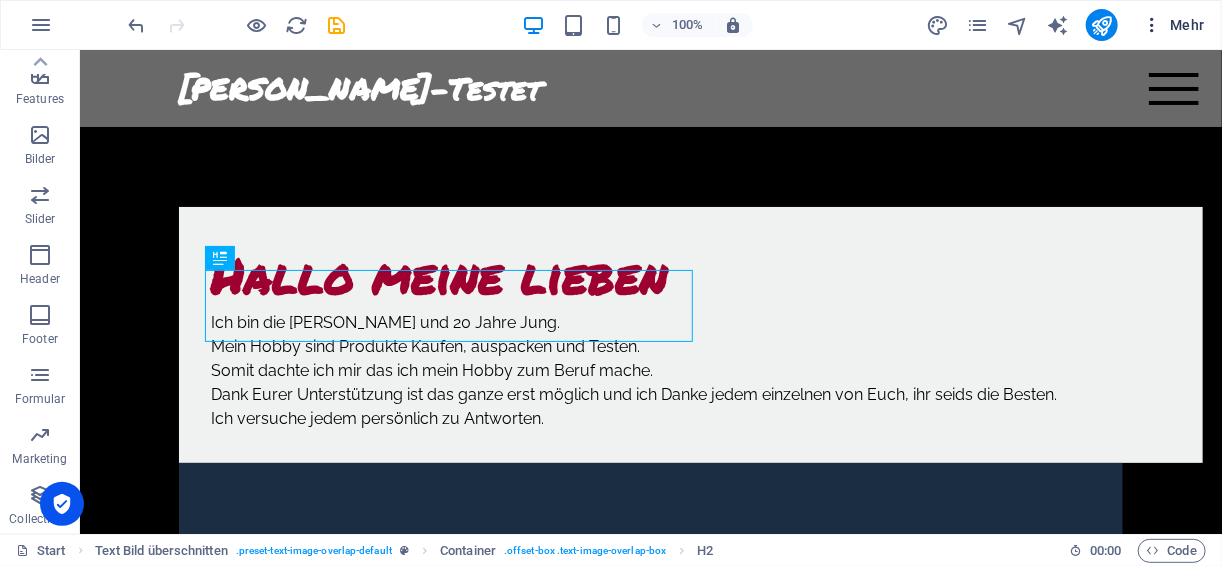 click at bounding box center (1152, 25) 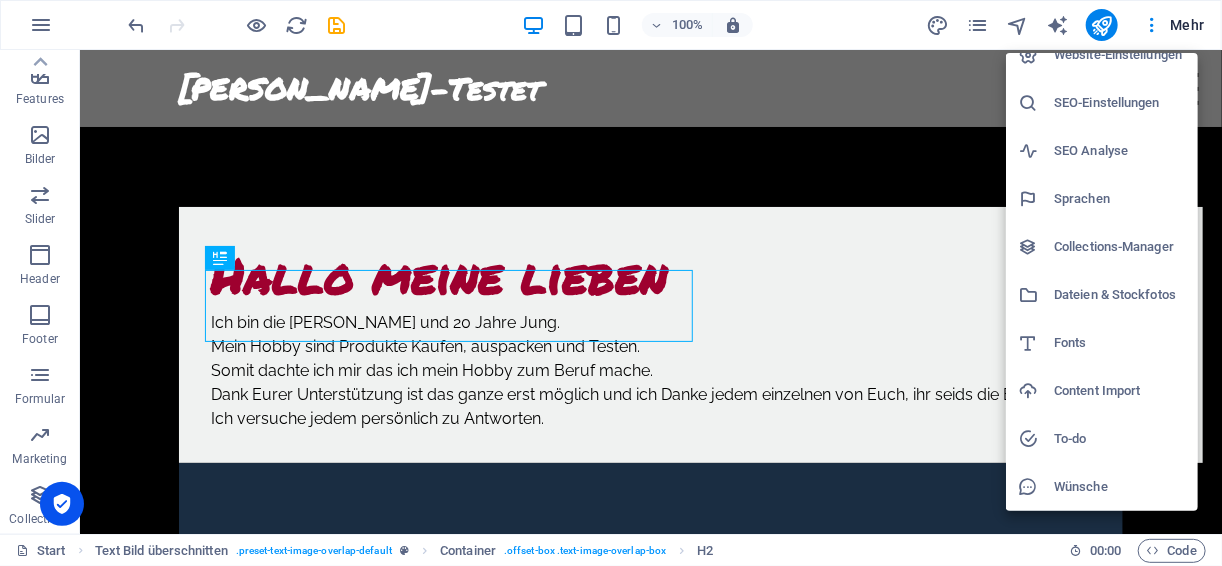 scroll, scrollTop: 0, scrollLeft: 0, axis: both 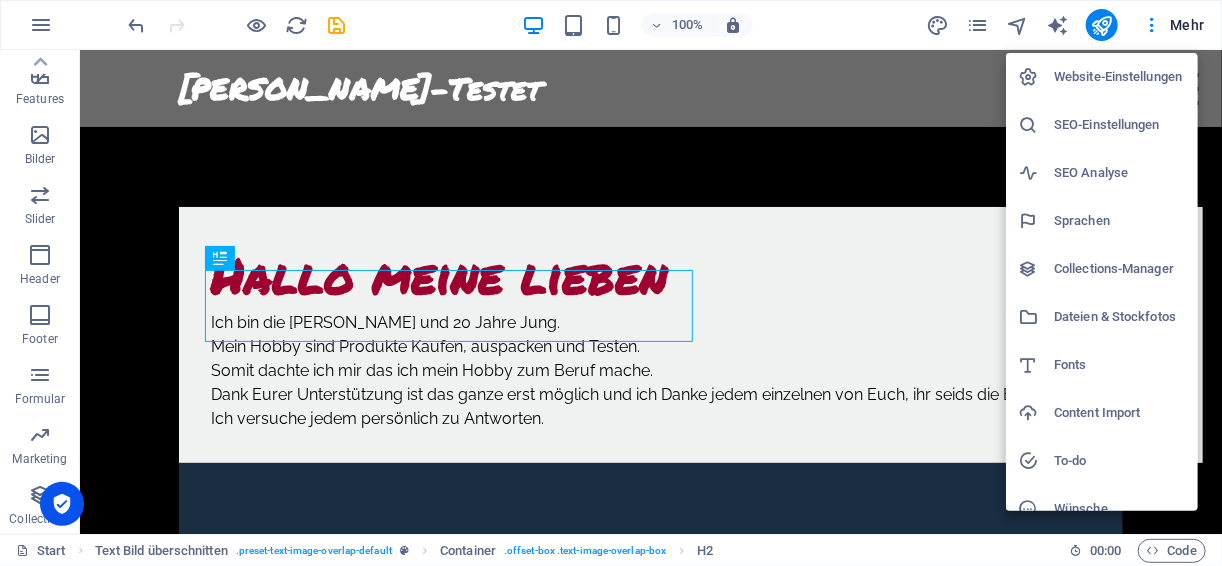 click on "SEO-Einstellungen" at bounding box center (1102, 125) 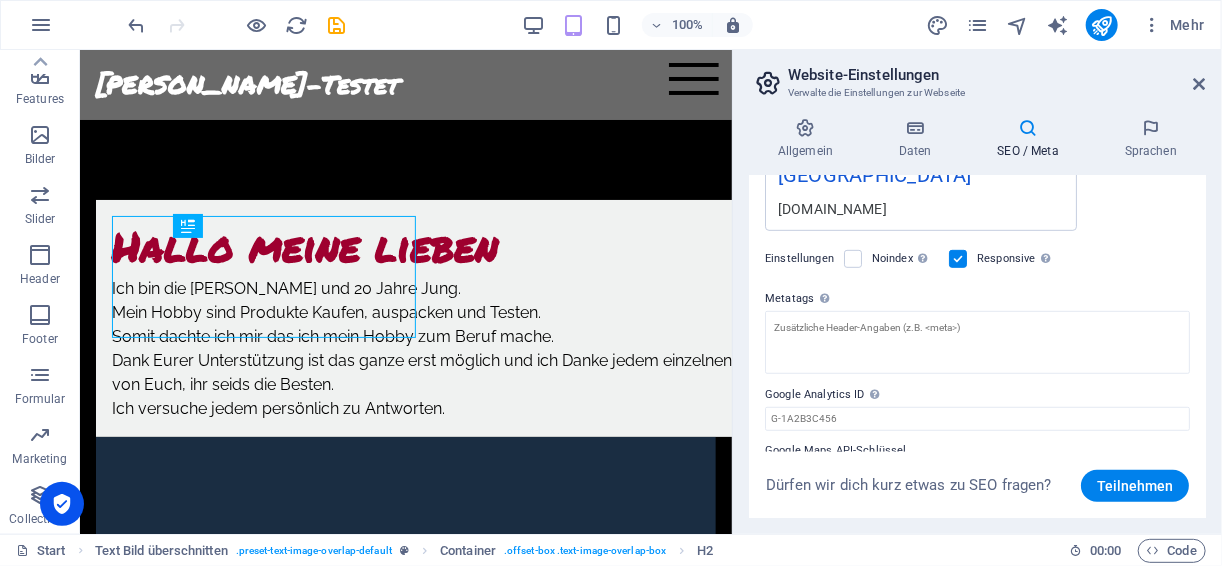 scroll, scrollTop: 456, scrollLeft: 0, axis: vertical 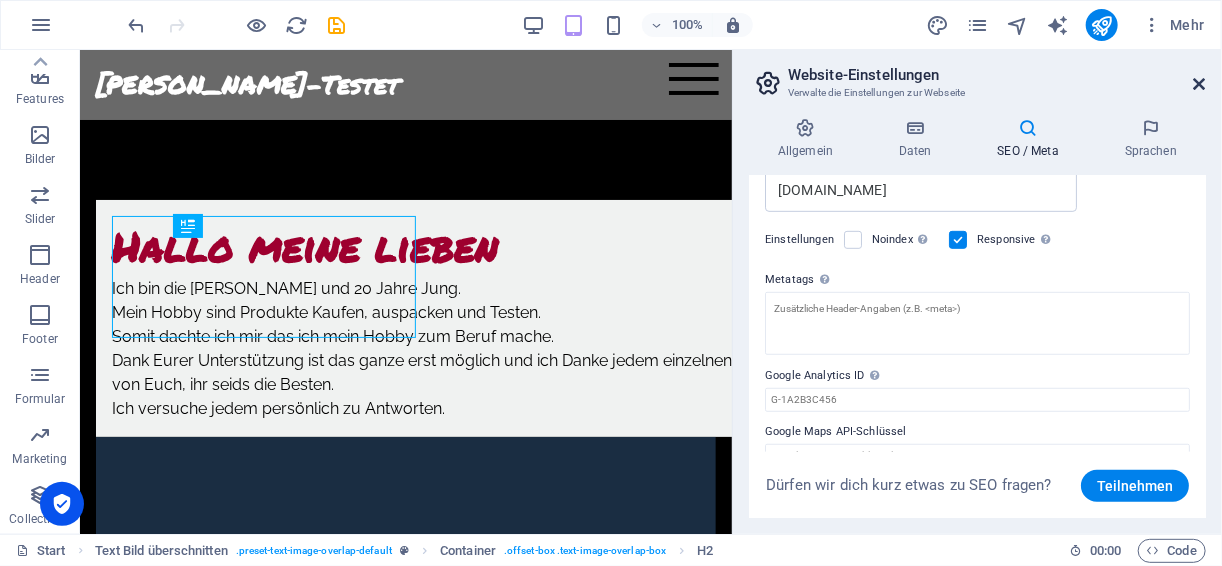click on "Website-Einstellungen Verwalte die Einstellungen zur Webseite  Allgemein  Daten  SEO / Meta  Sprachen Name der Website www.Lisa-Steiner.at Logo Ziehe Dateien zum Hochladen hierher oder  klicke hier, um aus Dateien oder kostenlosen Stockfotos & -videos zu wählen Wähle aus deinen Dateien, Stockfotos oder lade Dateien hoch Hochladen Favicon Das Favicon ist ein kleines Bild, das neben dem Titel deiner Website im Browser angezeigt wird. Ziehe Dateien zum Hochladen hierher oder  klicke hier, um aus Dateien oder kostenlosen Stockfotos & -videos zu wählen Wähle aus deinen Dateien, Stockfotos oder lade Dateien hoch Hochladen Vorschaubild (Open Graph) Dieses Foto wird z.B. von sozialen Medien abgerufen, wenn ein Link zur Website geteilt wird. Ziehe Dateien zum Hochladen hierher oder  klicke hier, um aus Dateien oder kostenlosen Stockfotos & -videos zu wählen Wähle aus deinen Dateien, Stockfotos oder lade Dateien hoch Hochladen Firma lisa-testet.at Vorname Nachname Straße Street Postleitzahl 12345 Stadt Berlin AI" at bounding box center (977, 292) 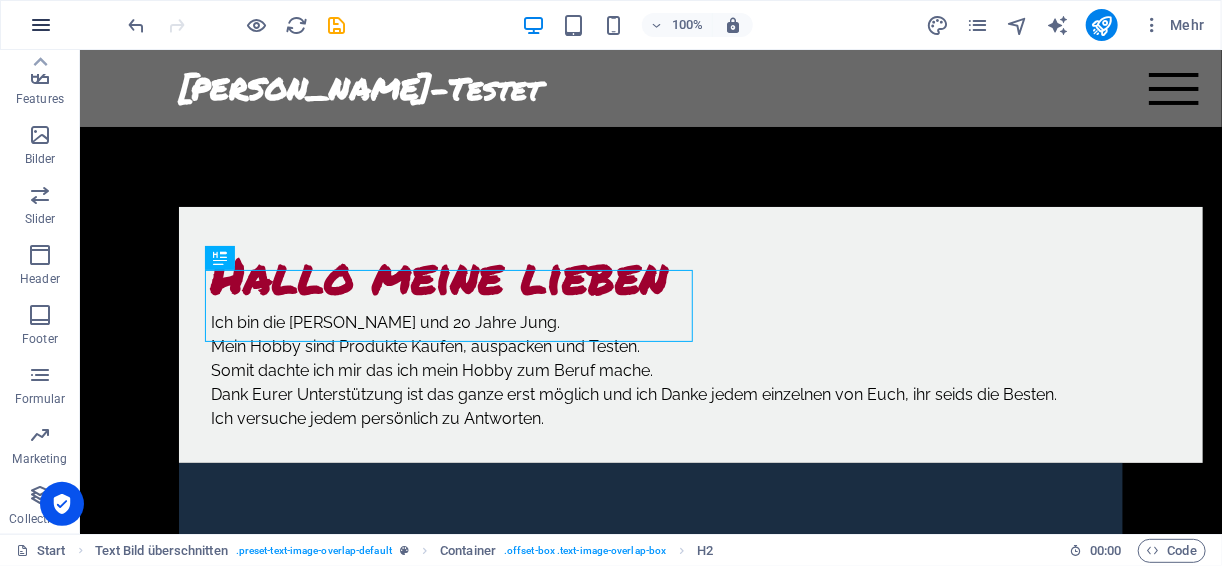 click at bounding box center (41, 25) 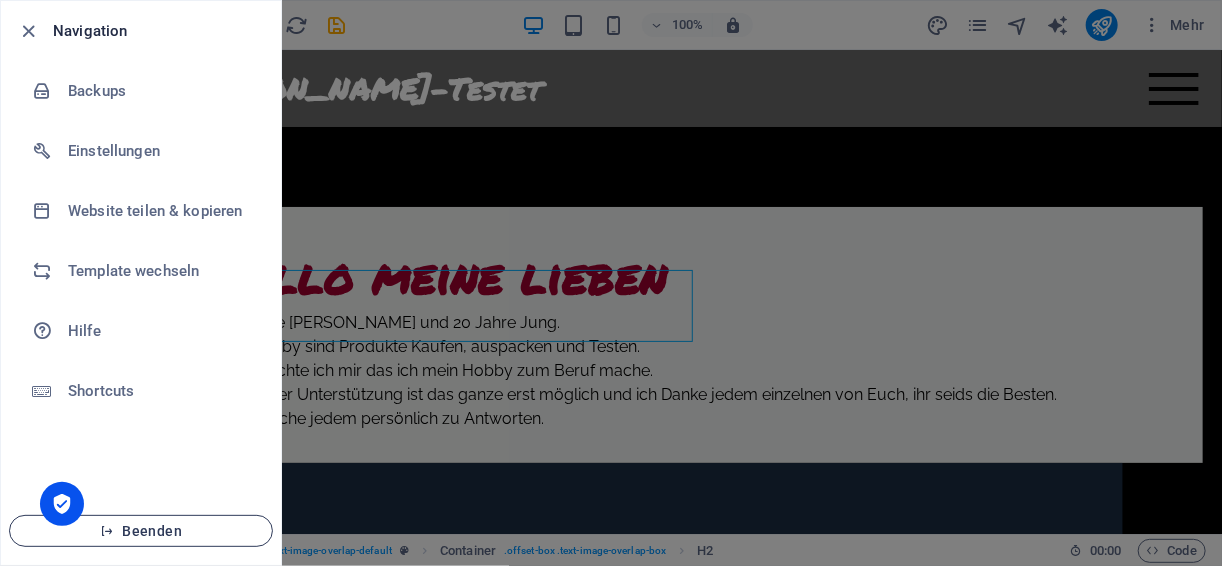 click on "Beenden" at bounding box center [141, 531] 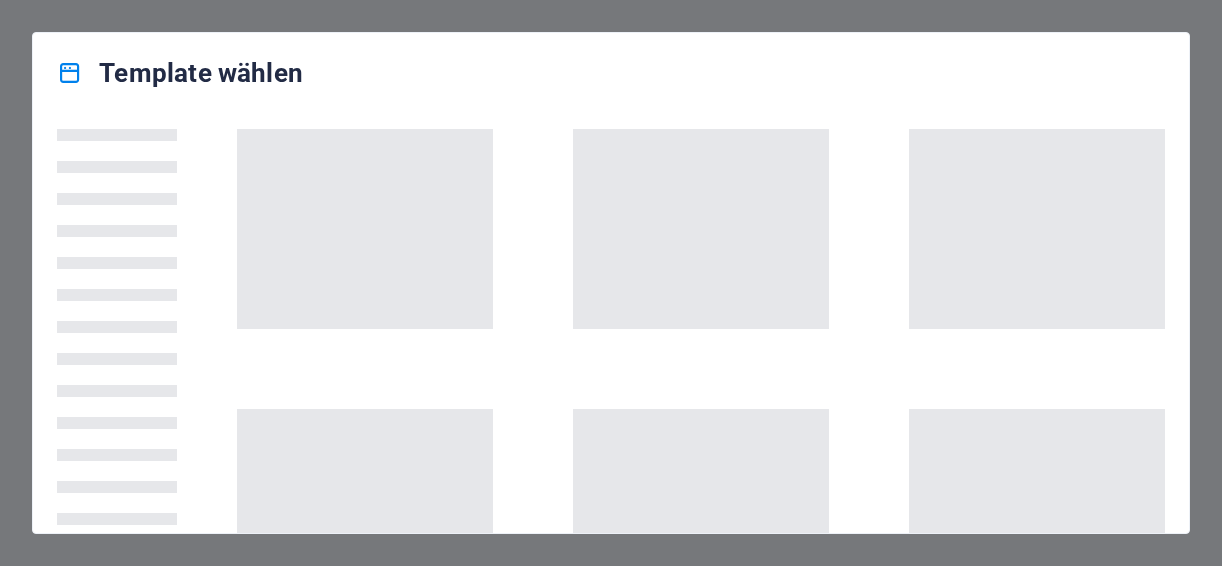 scroll, scrollTop: 0, scrollLeft: 0, axis: both 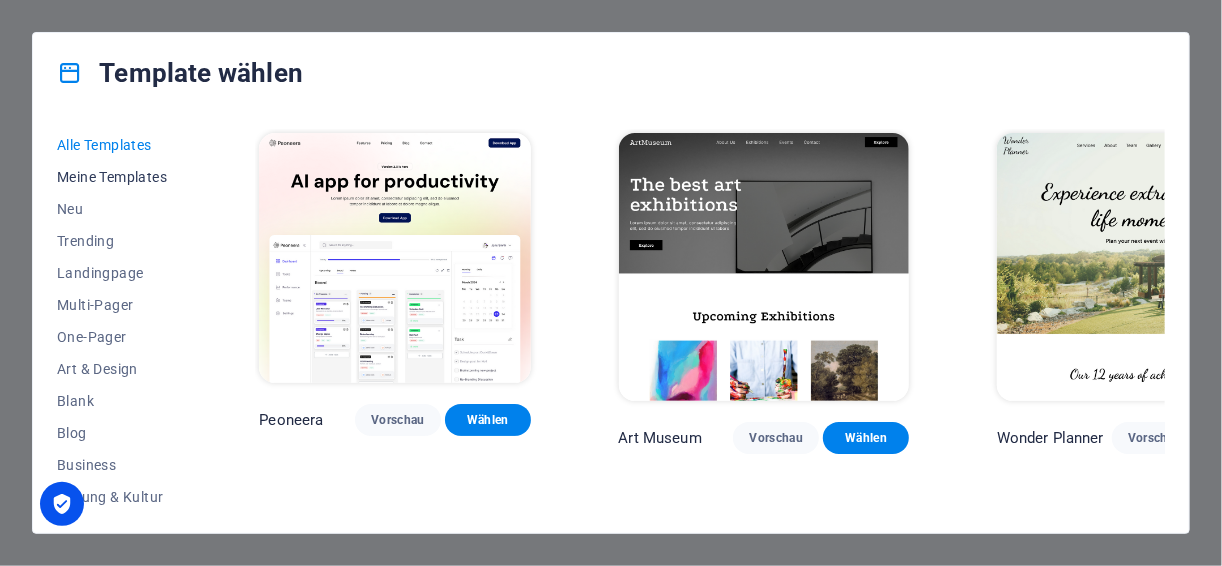 click on "Meine Templates" at bounding box center (114, 177) 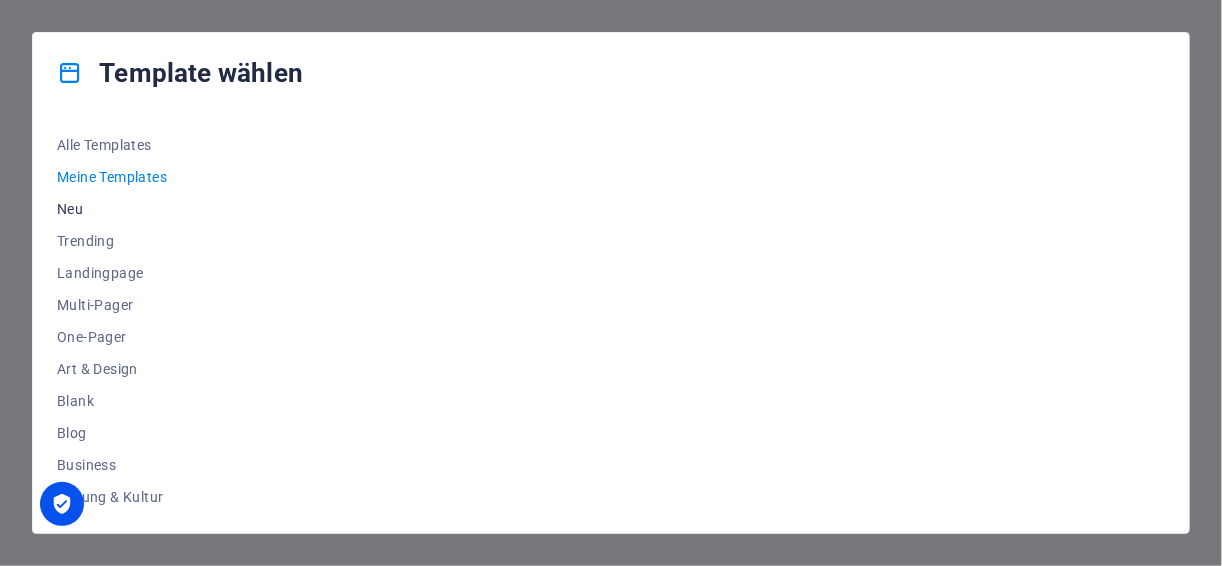 click on "Neu" at bounding box center (114, 209) 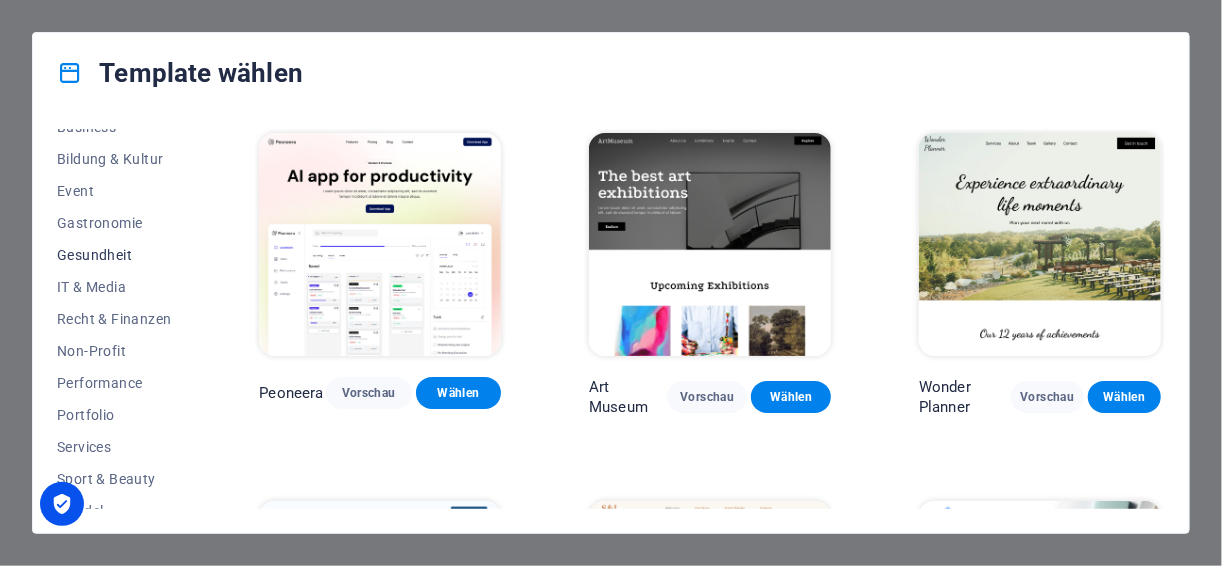 scroll, scrollTop: 258, scrollLeft: 0, axis: vertical 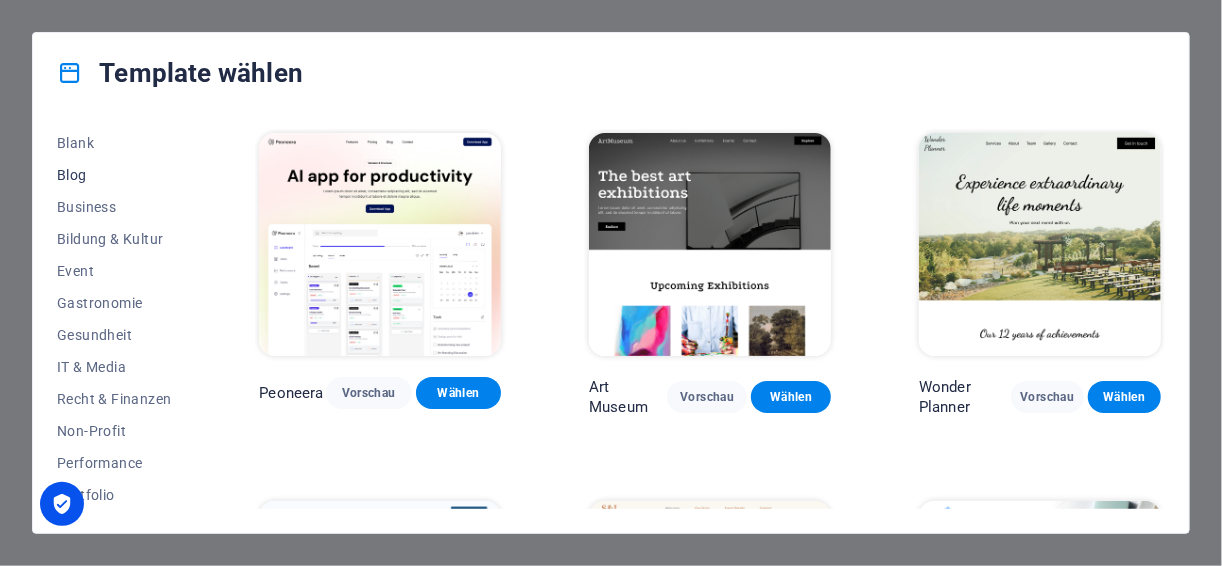 click on "Blog" at bounding box center (114, 175) 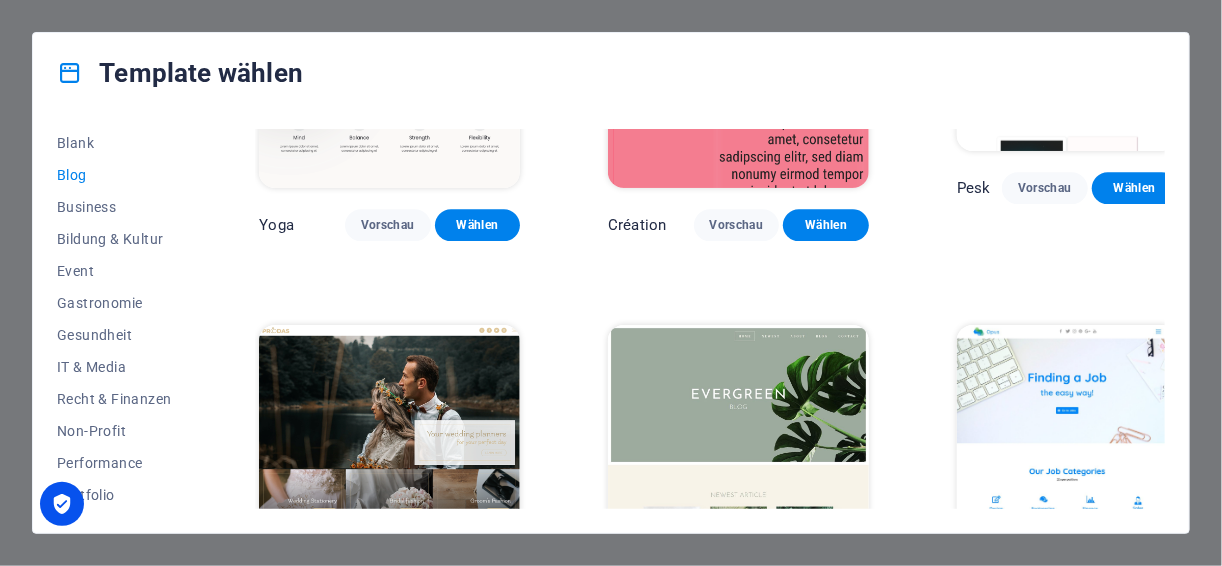 scroll, scrollTop: 2000, scrollLeft: 0, axis: vertical 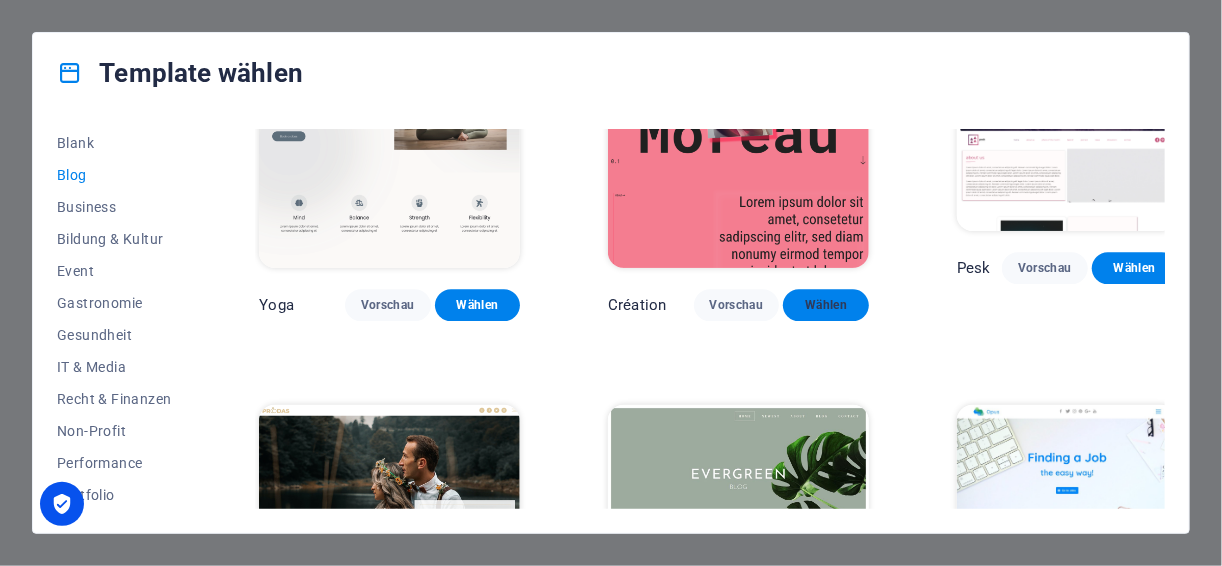 click on "Wählen" at bounding box center [826, 305] 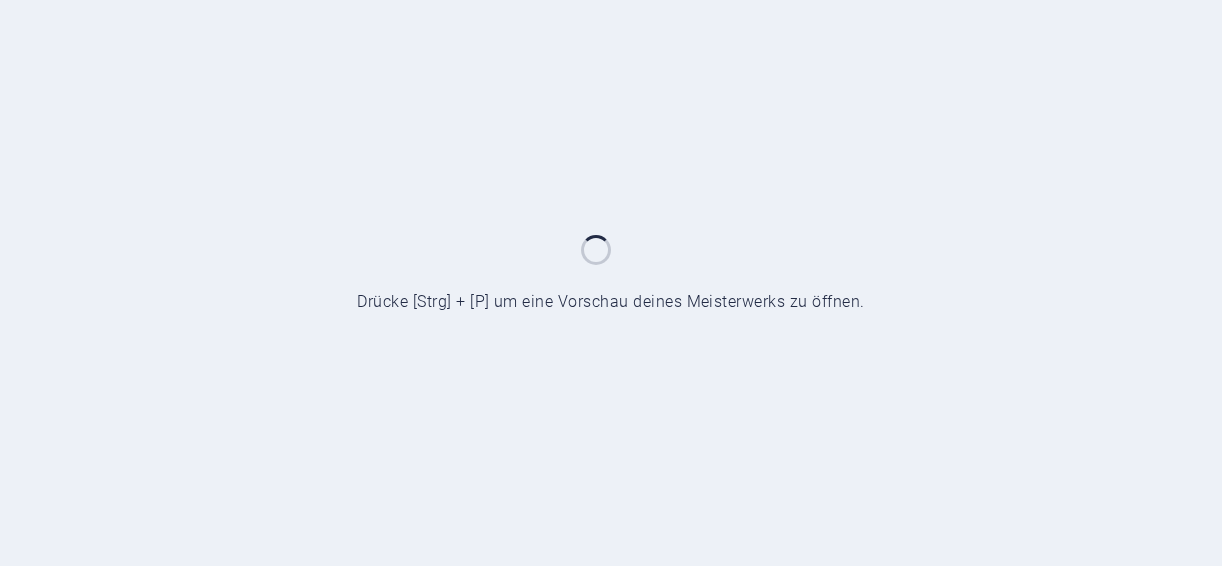 scroll, scrollTop: 0, scrollLeft: 0, axis: both 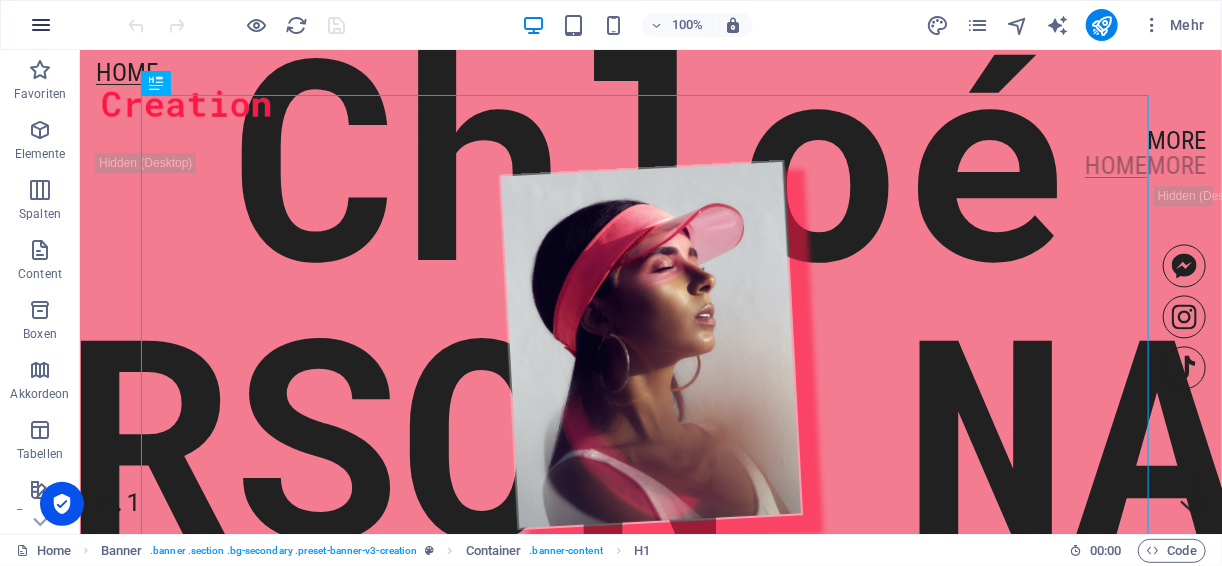 click at bounding box center (41, 25) 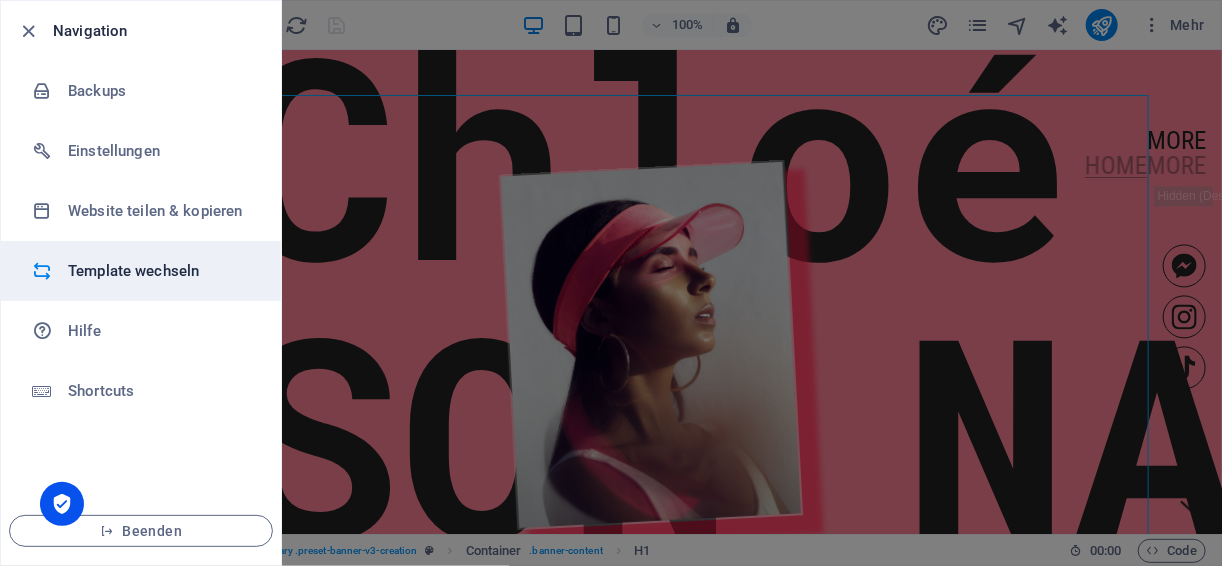 click on "Template wechseln" at bounding box center [160, 271] 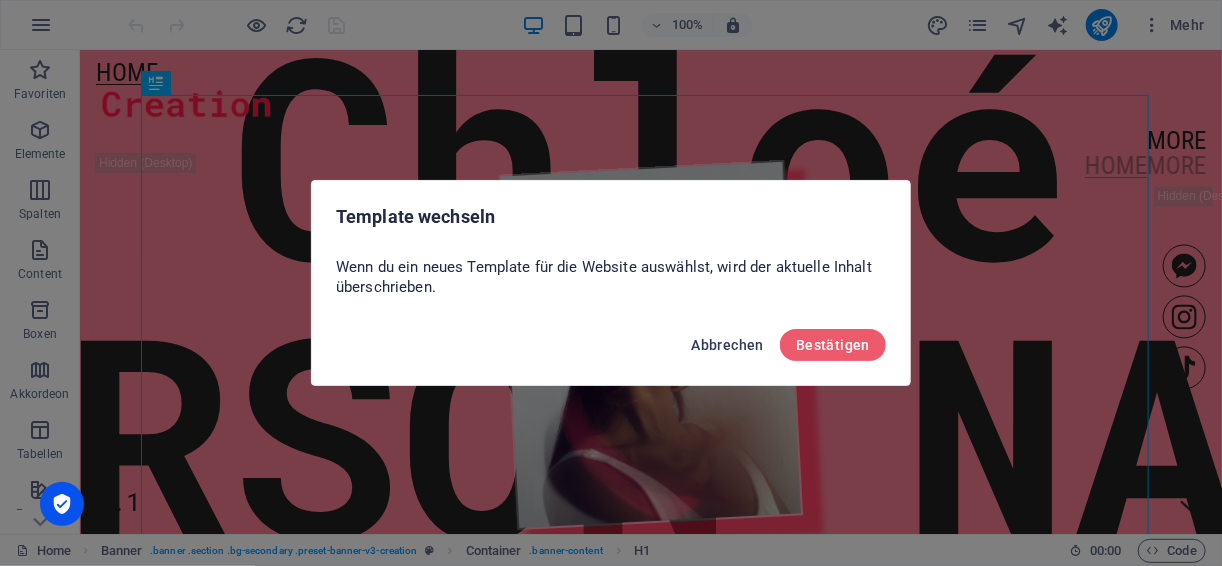 click on "Abbrechen" at bounding box center (727, 345) 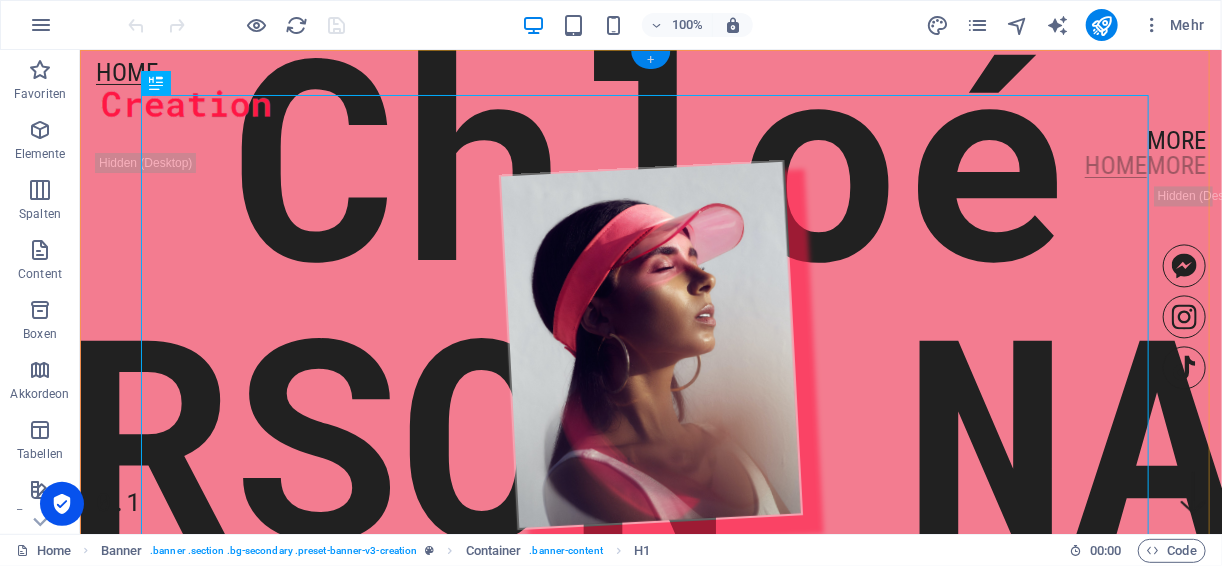 click on "+" at bounding box center (650, 60) 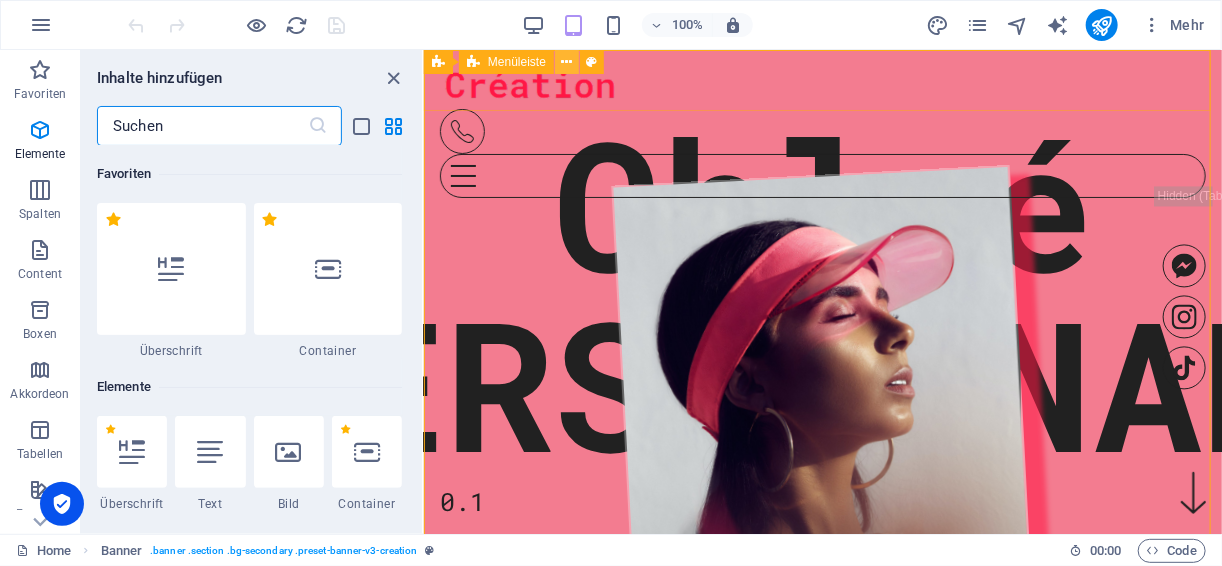 scroll, scrollTop: 3498, scrollLeft: 0, axis: vertical 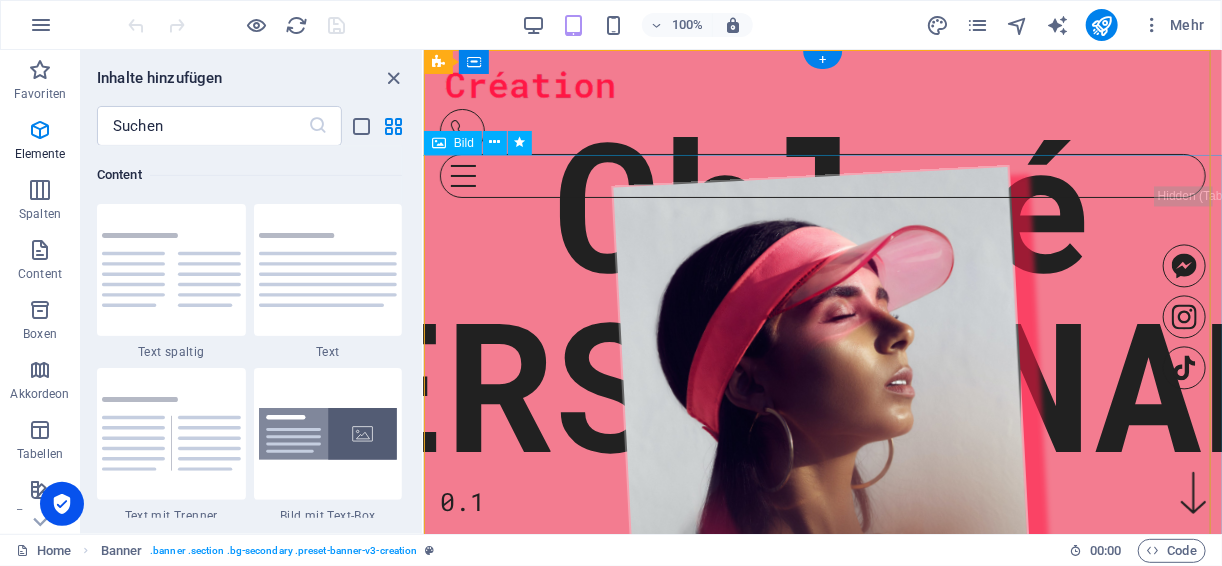 click at bounding box center (822, 422) 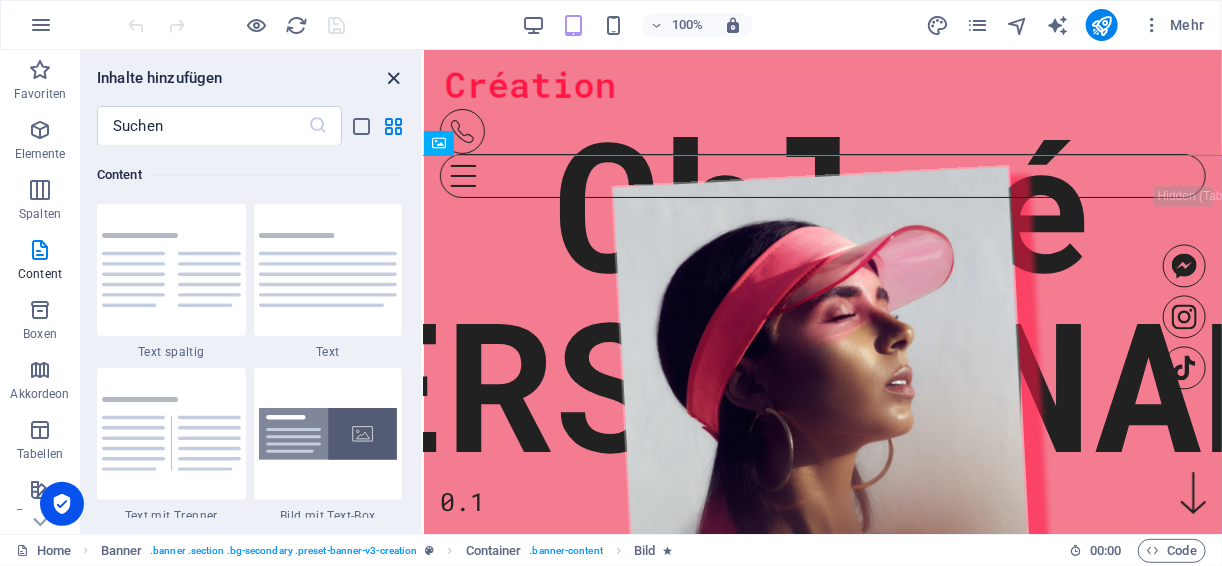 click at bounding box center [394, 78] 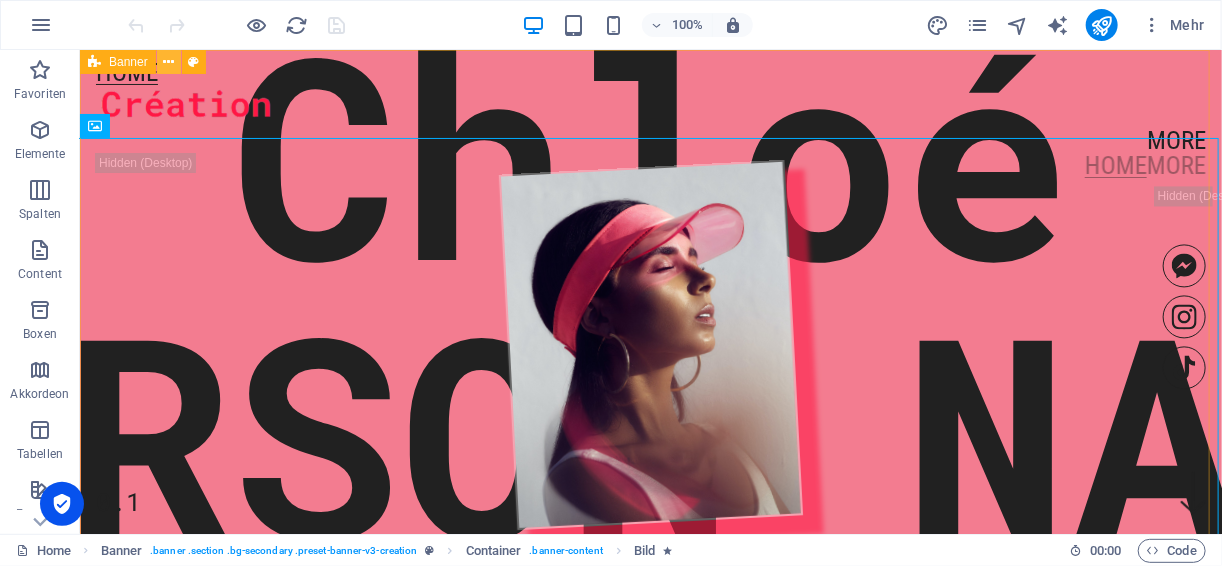 click at bounding box center [168, 62] 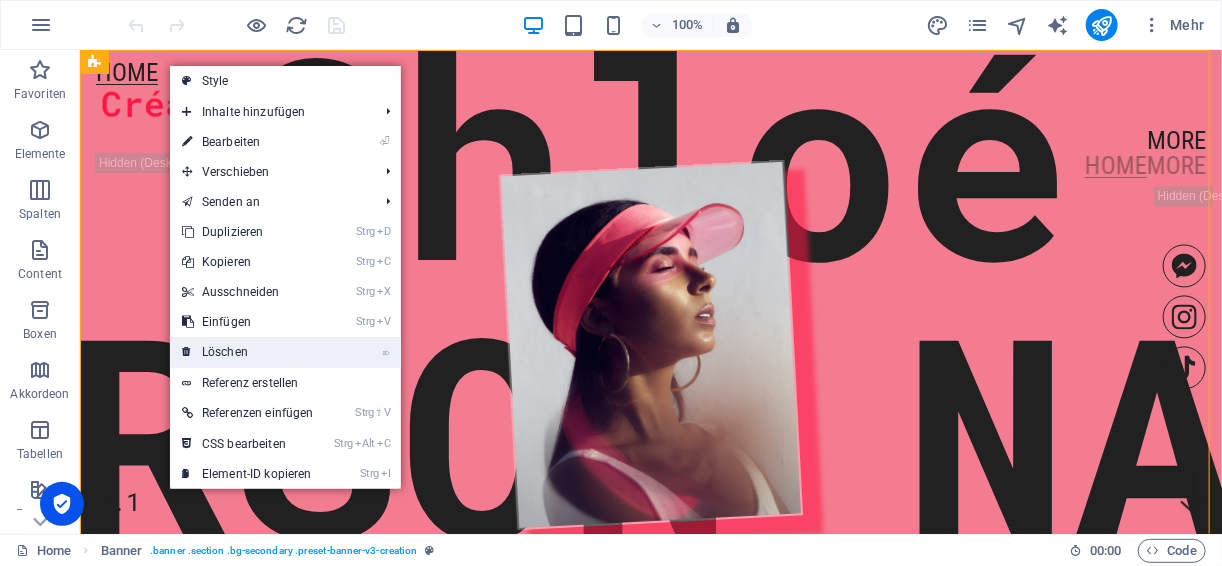 click on "⌦  Löschen" at bounding box center (248, 352) 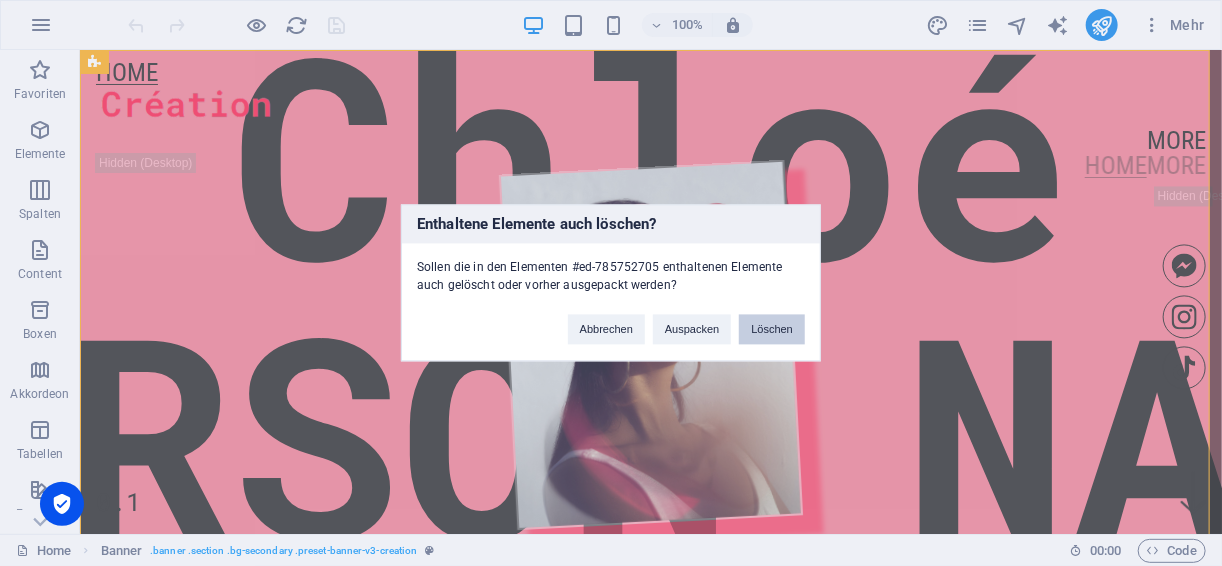 click on "Löschen" at bounding box center (772, 330) 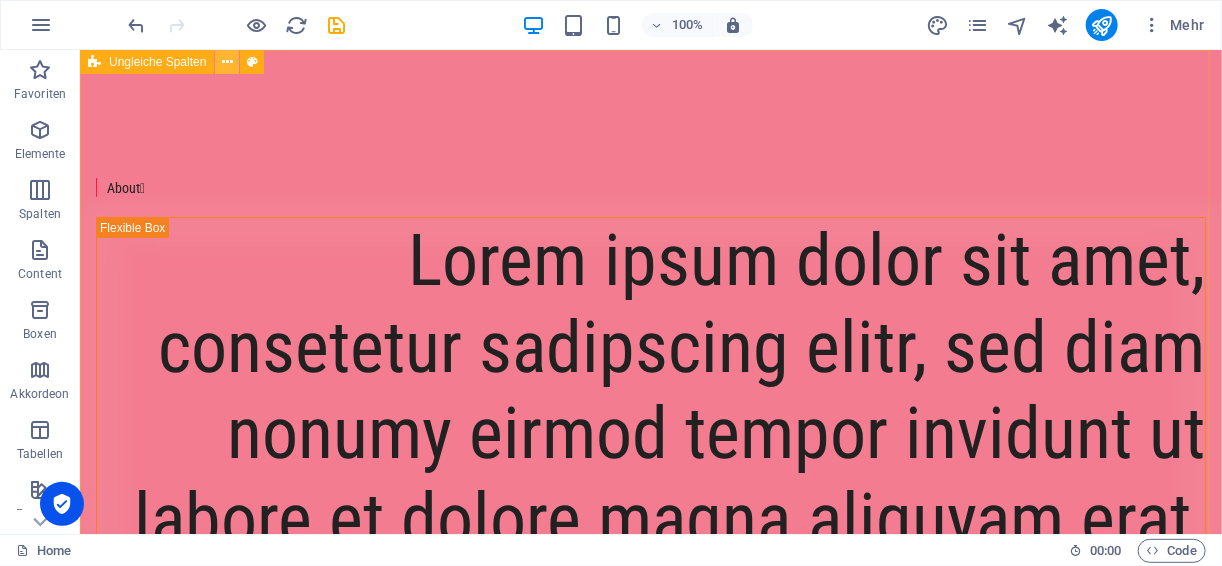 click at bounding box center (227, 62) 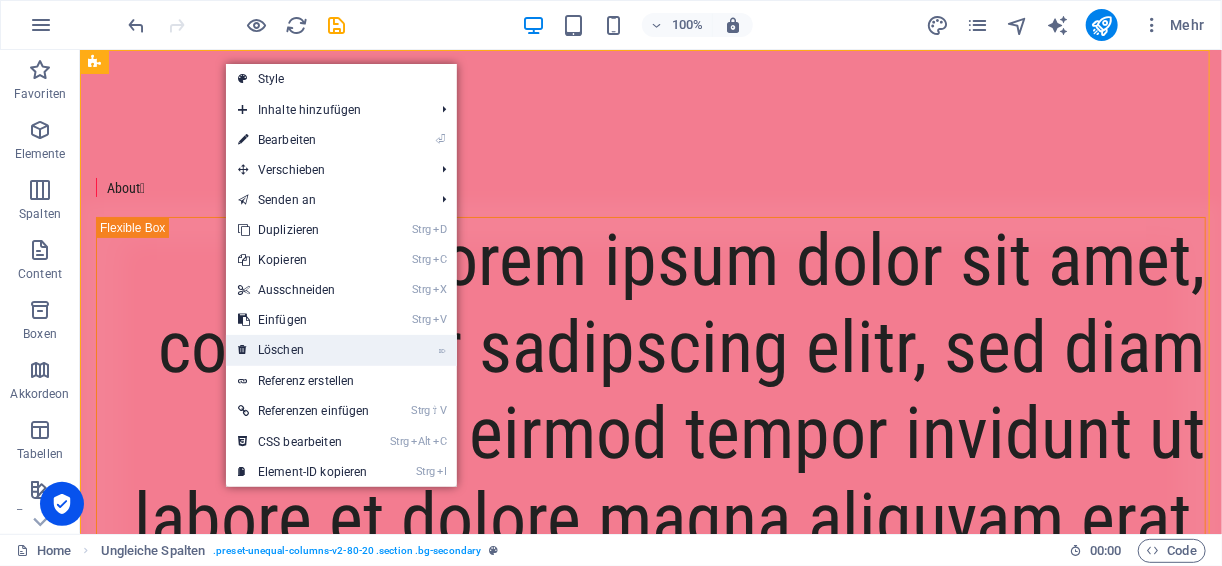click on "⌦  Löschen" at bounding box center (304, 350) 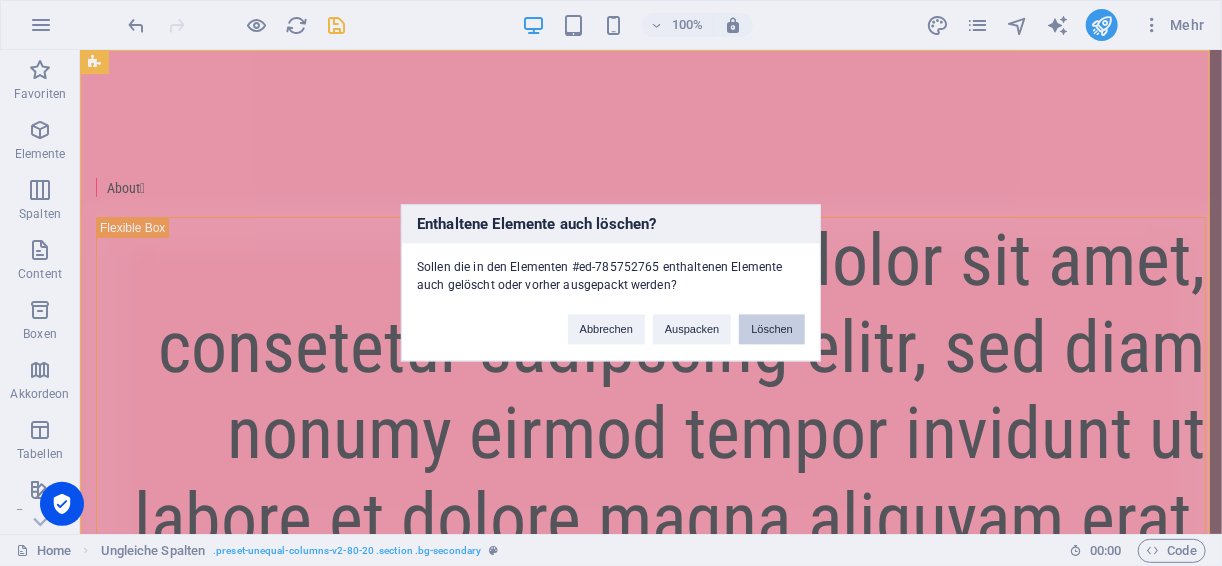 click on "Löschen" at bounding box center (772, 330) 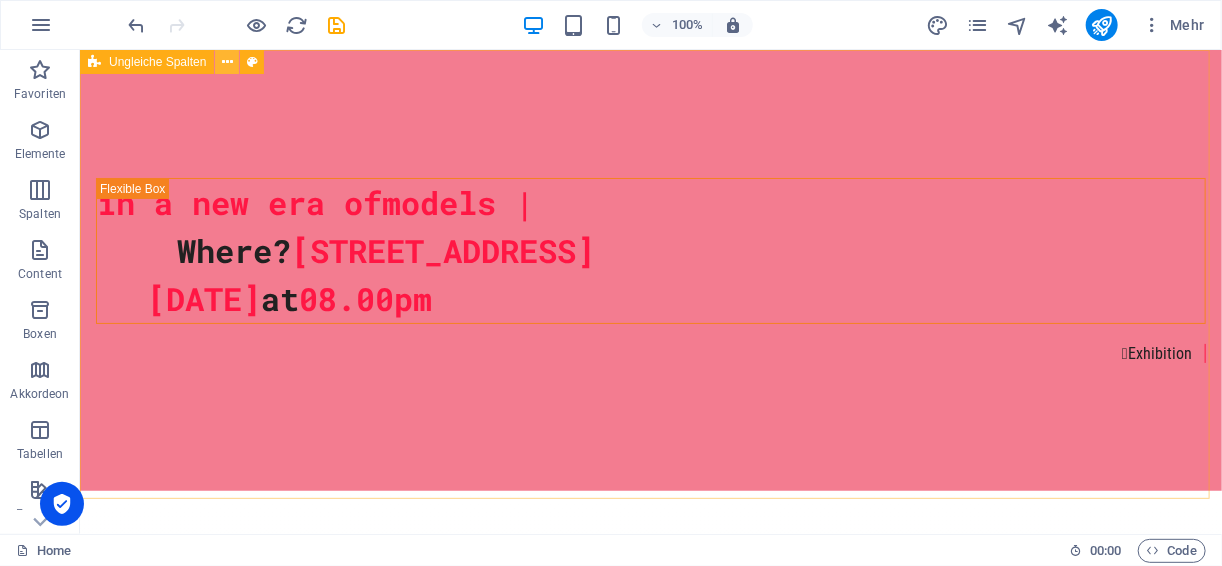 click at bounding box center (227, 62) 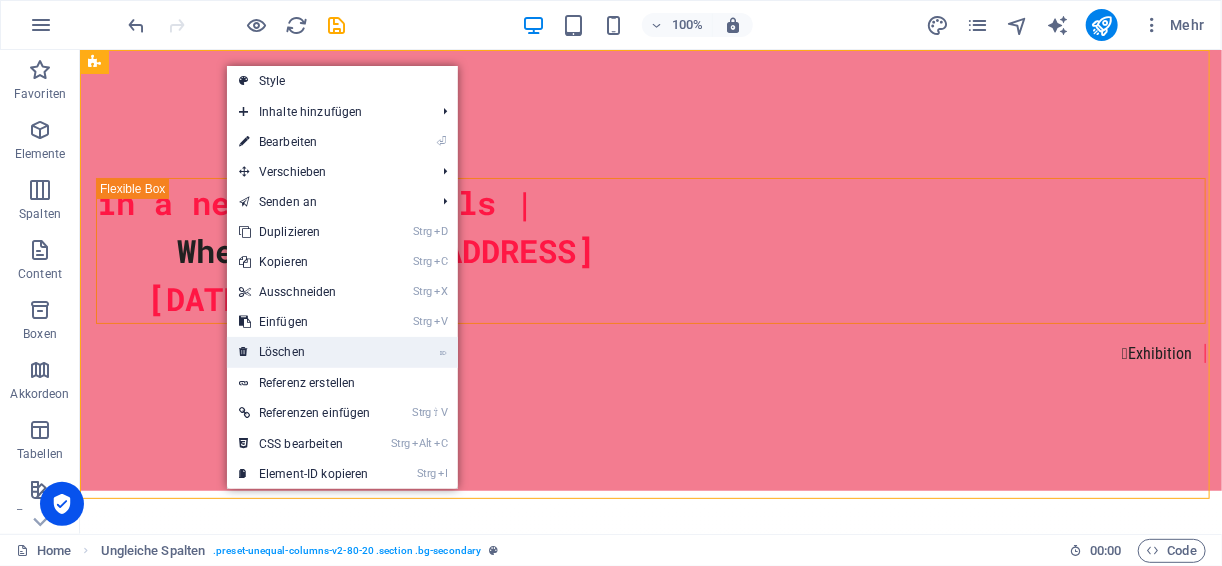 click on "⌦  Löschen" at bounding box center (305, 352) 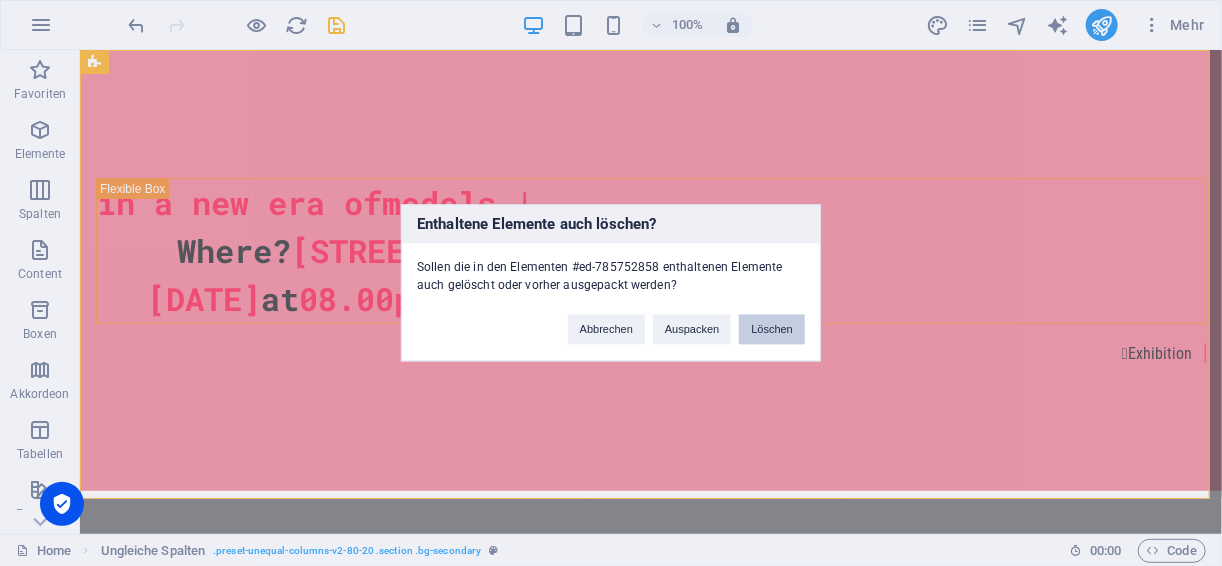 click on "Löschen" at bounding box center [772, 330] 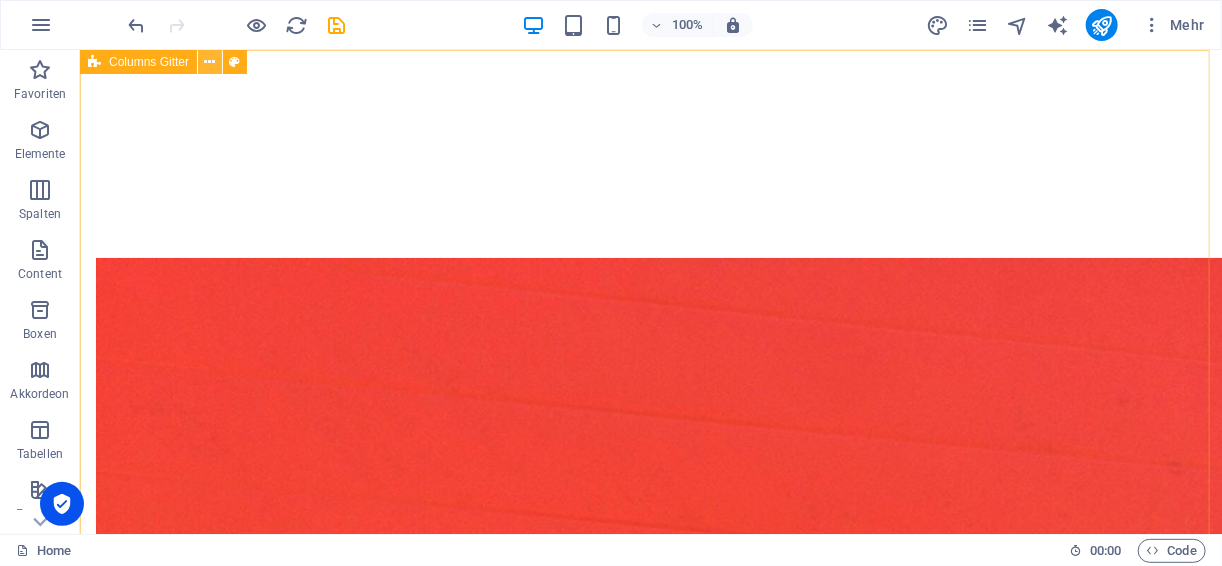 click at bounding box center (210, 62) 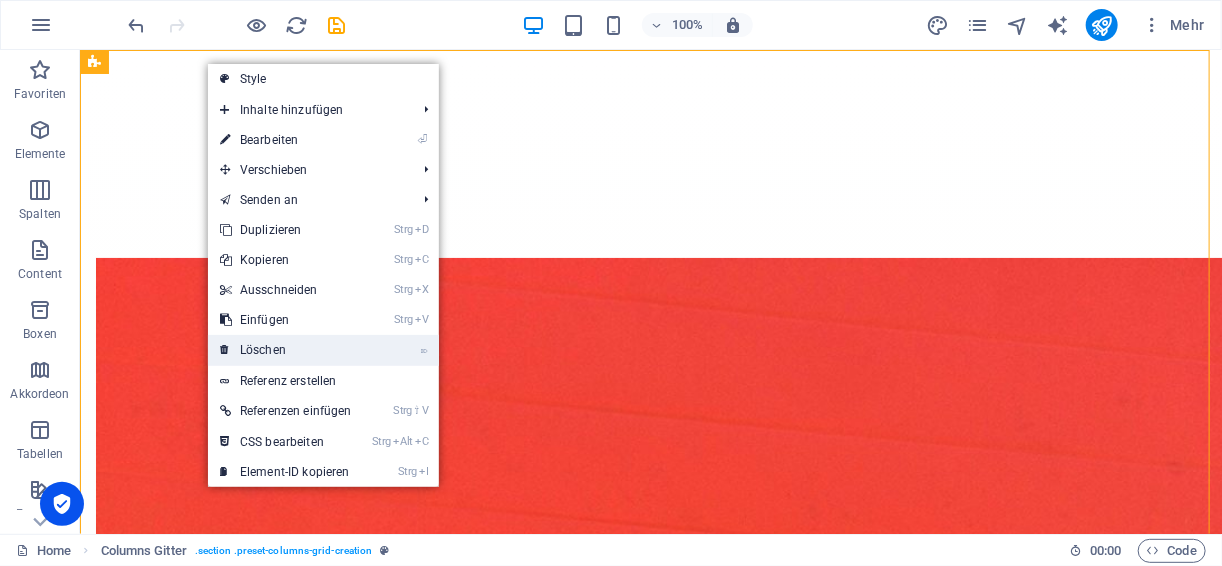 click on "⌦  Löschen" at bounding box center (286, 350) 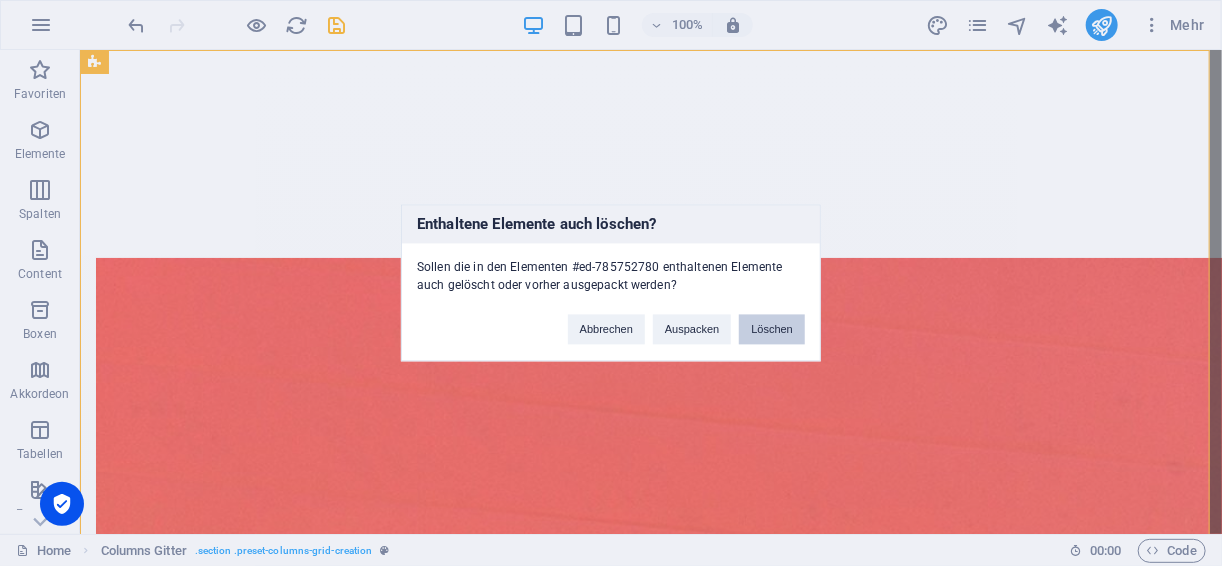 click on "Löschen" at bounding box center (772, 330) 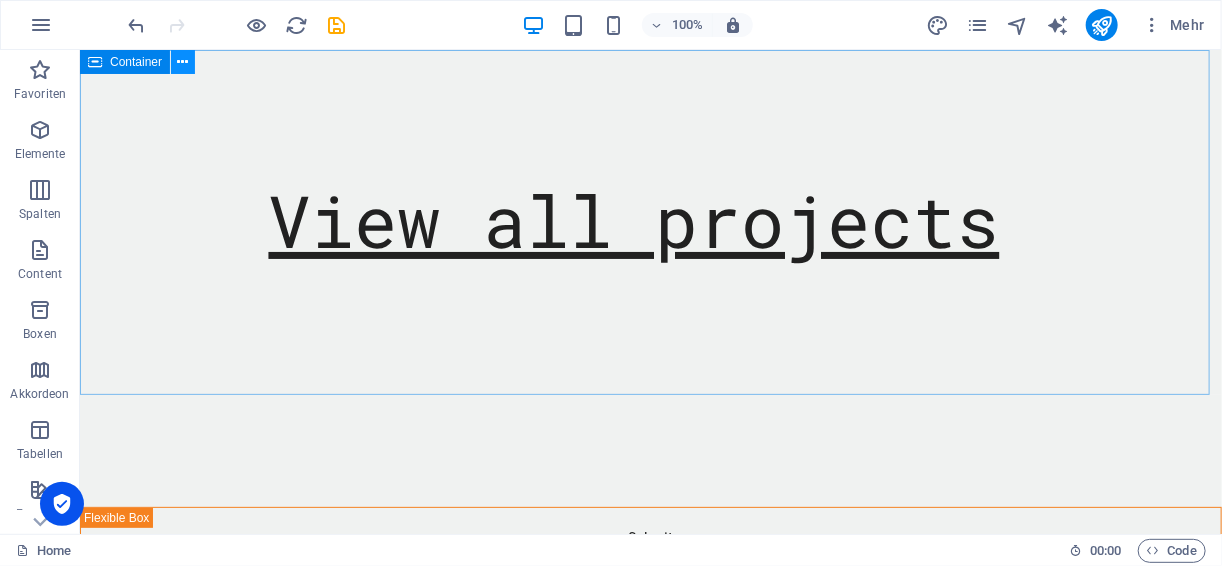 click at bounding box center (183, 62) 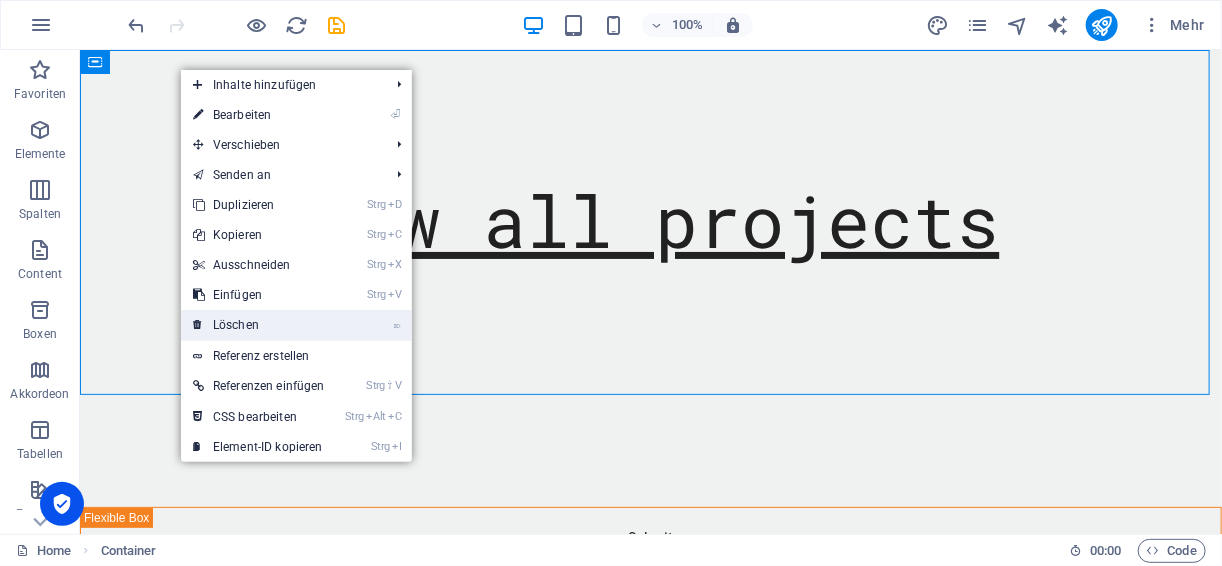 click on "⌦  Löschen" at bounding box center (259, 325) 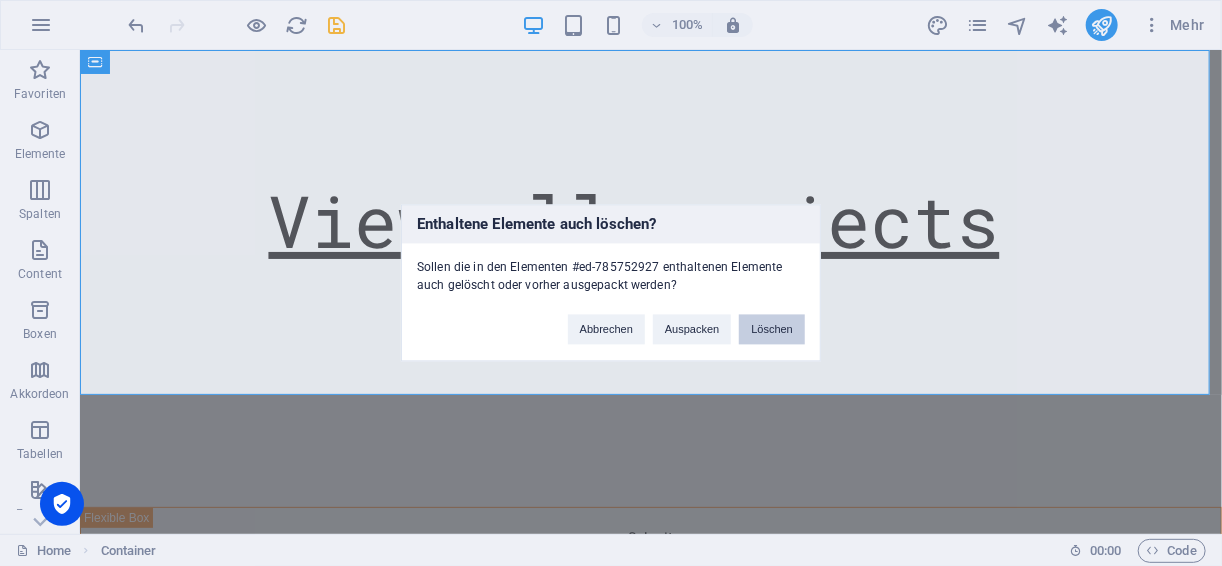 click on "Löschen" at bounding box center [772, 330] 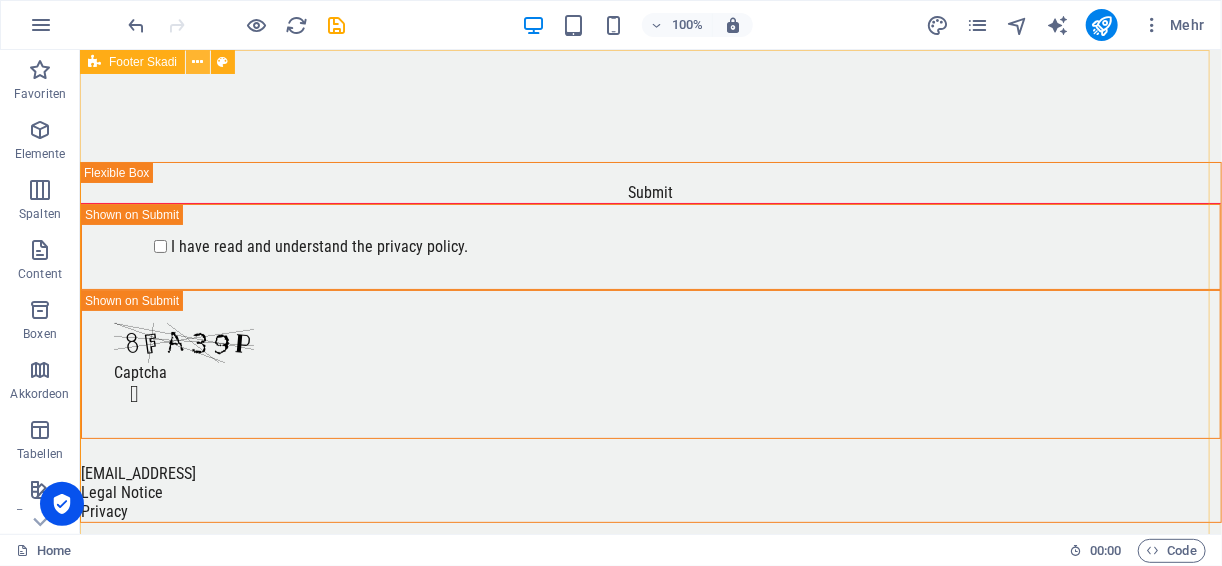 click at bounding box center [198, 62] 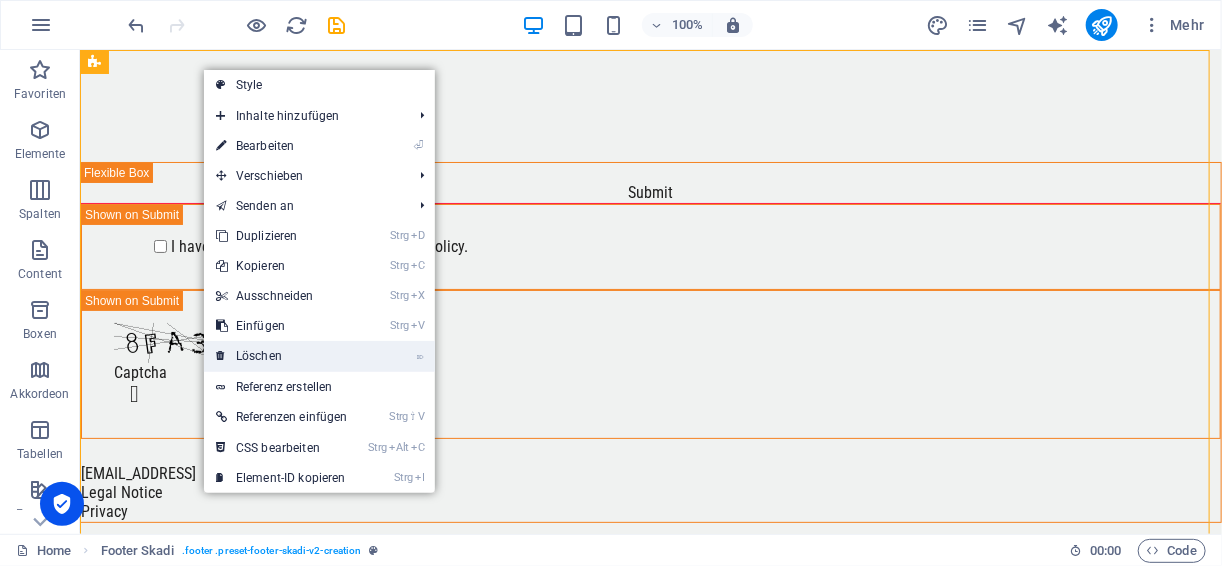 click on "⌦  Löschen" at bounding box center [282, 356] 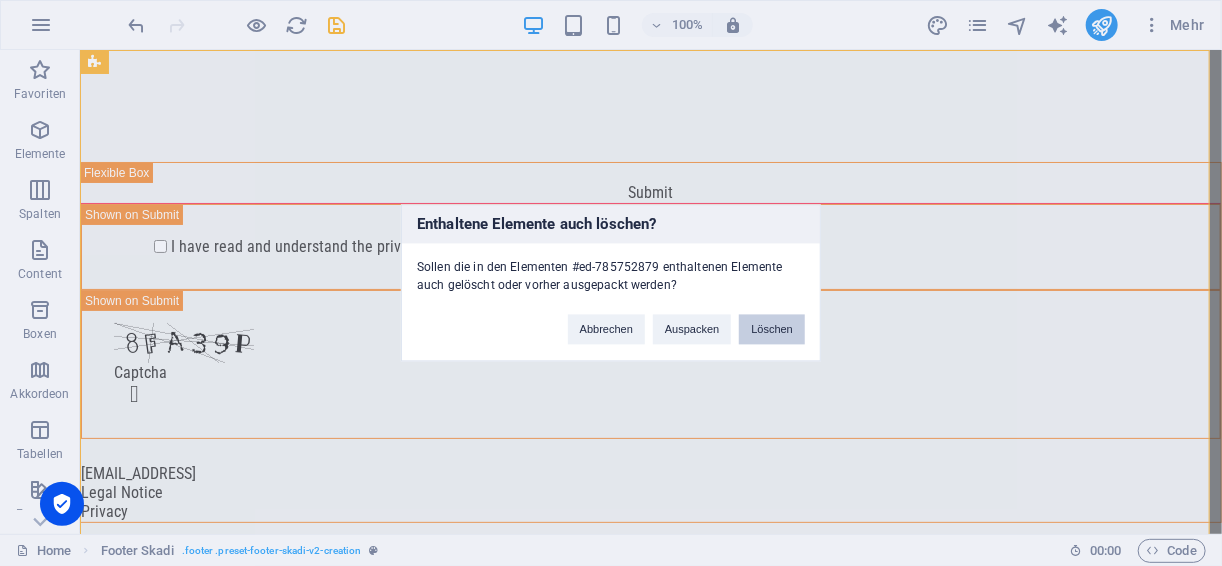 click on "Löschen" at bounding box center (772, 330) 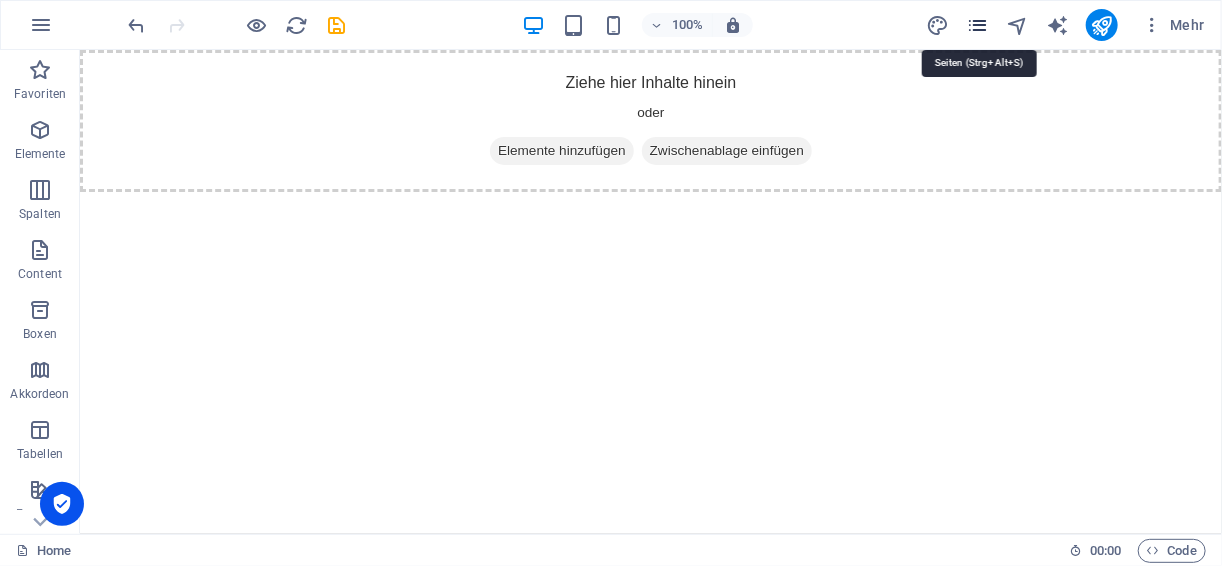 click at bounding box center (977, 25) 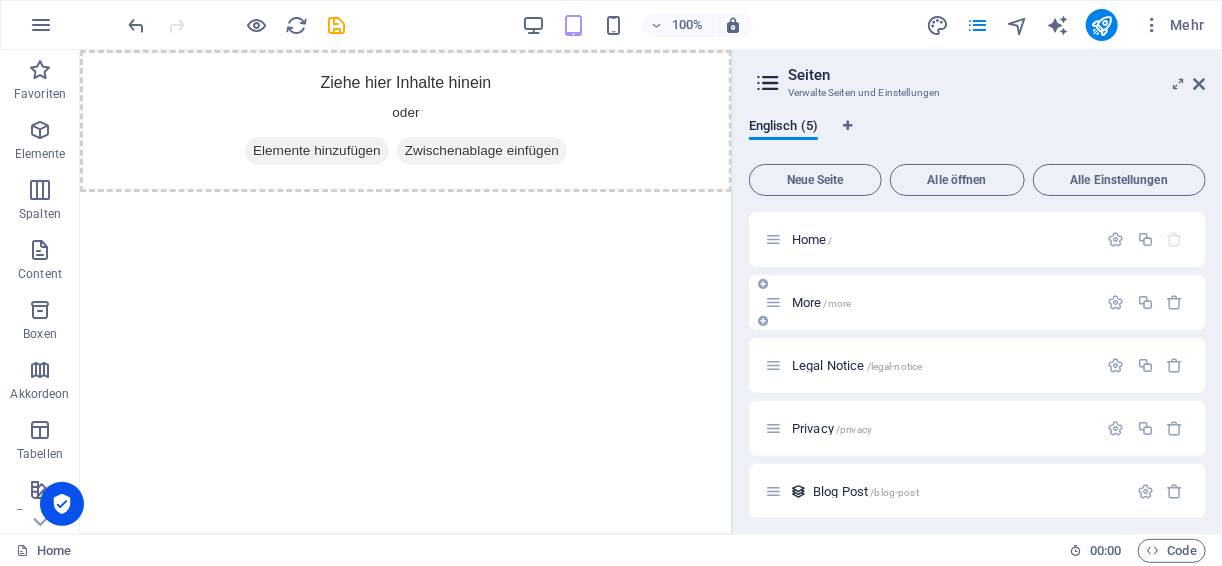 click on "More /more" at bounding box center (821, 302) 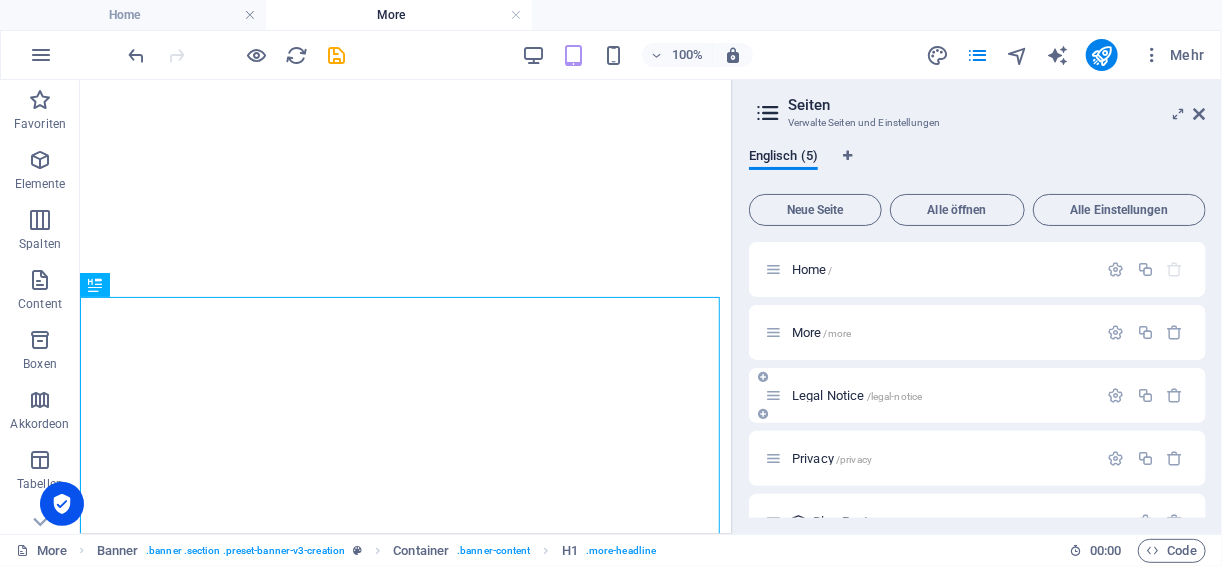 click on "Legal Notice /legal-notice" at bounding box center (857, 395) 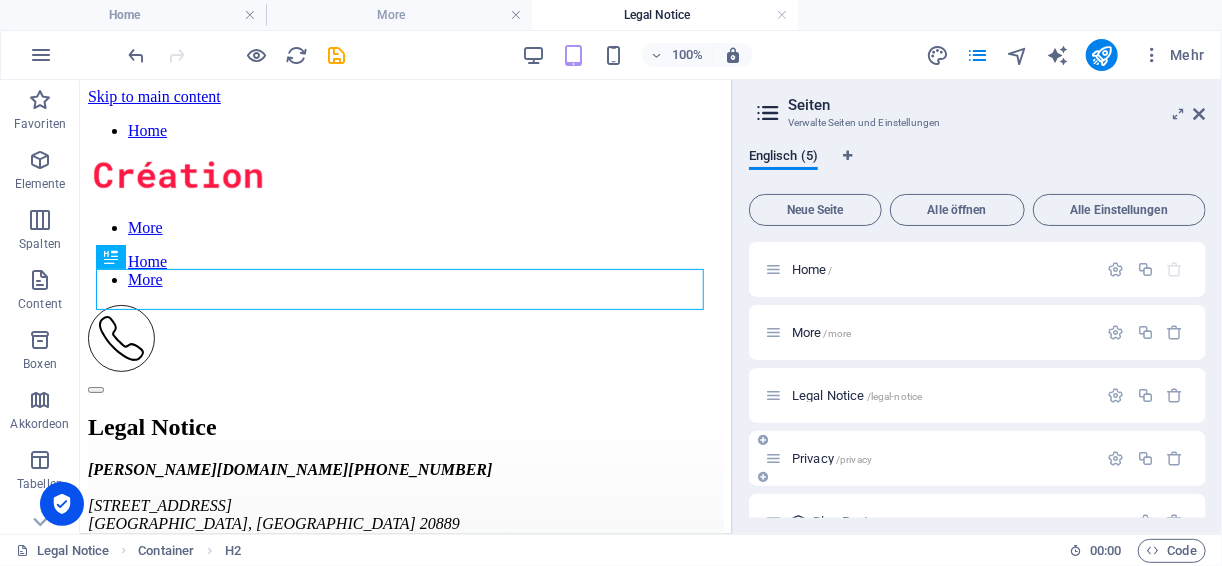 scroll, scrollTop: 0, scrollLeft: 0, axis: both 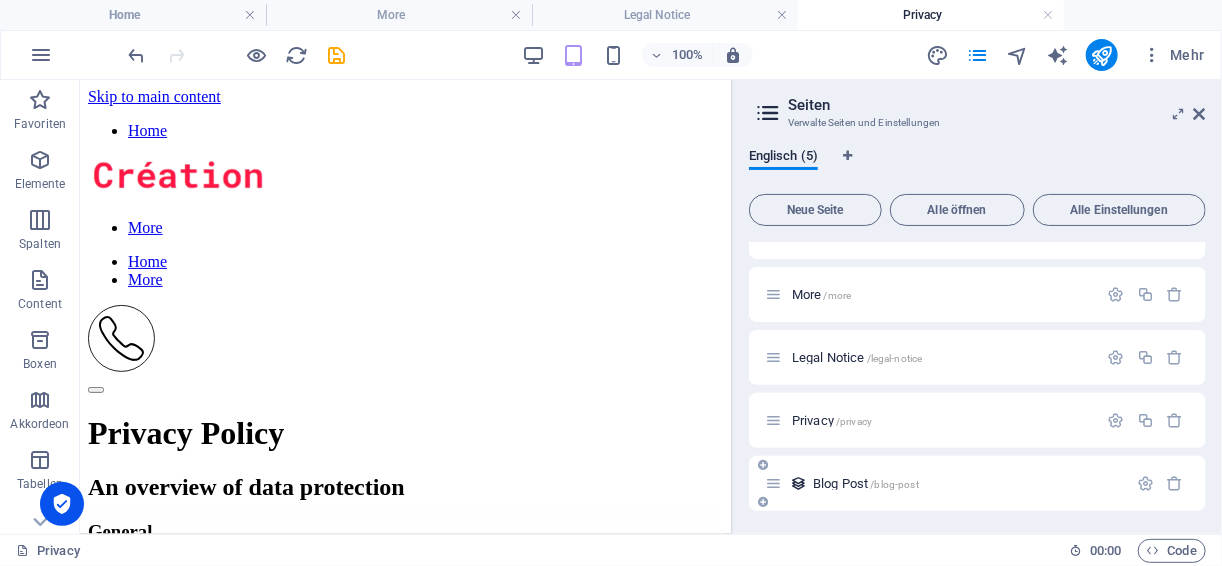click on "Blog Post /blog-post" at bounding box center (946, 483) 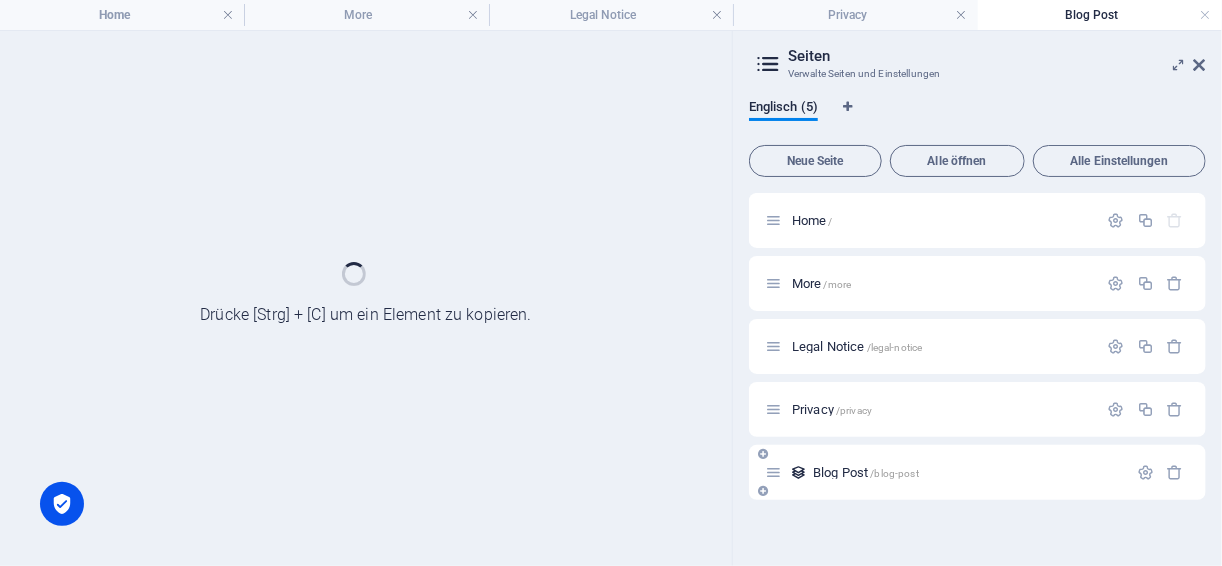 scroll, scrollTop: 0, scrollLeft: 0, axis: both 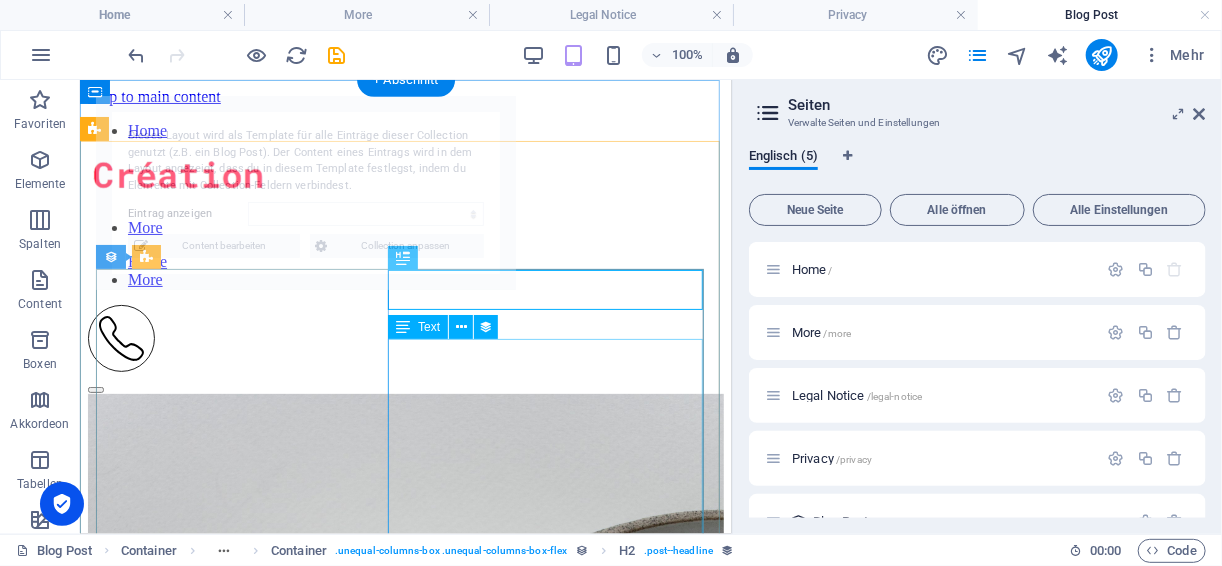 select on "68720cb7878be3e8980cbf08" 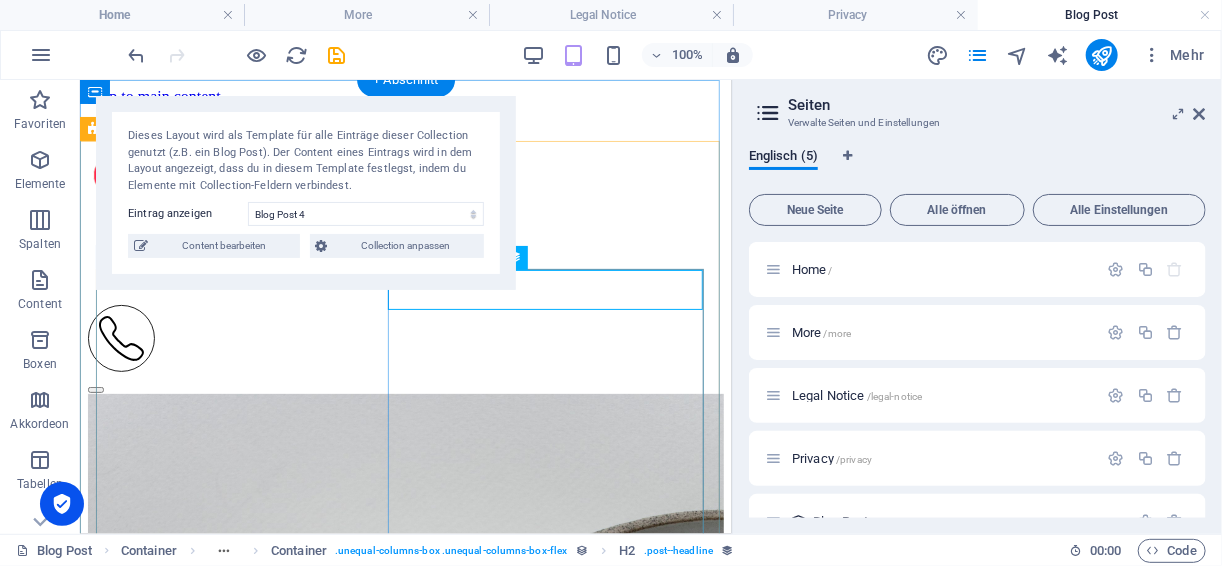 scroll, scrollTop: 0, scrollLeft: 0, axis: both 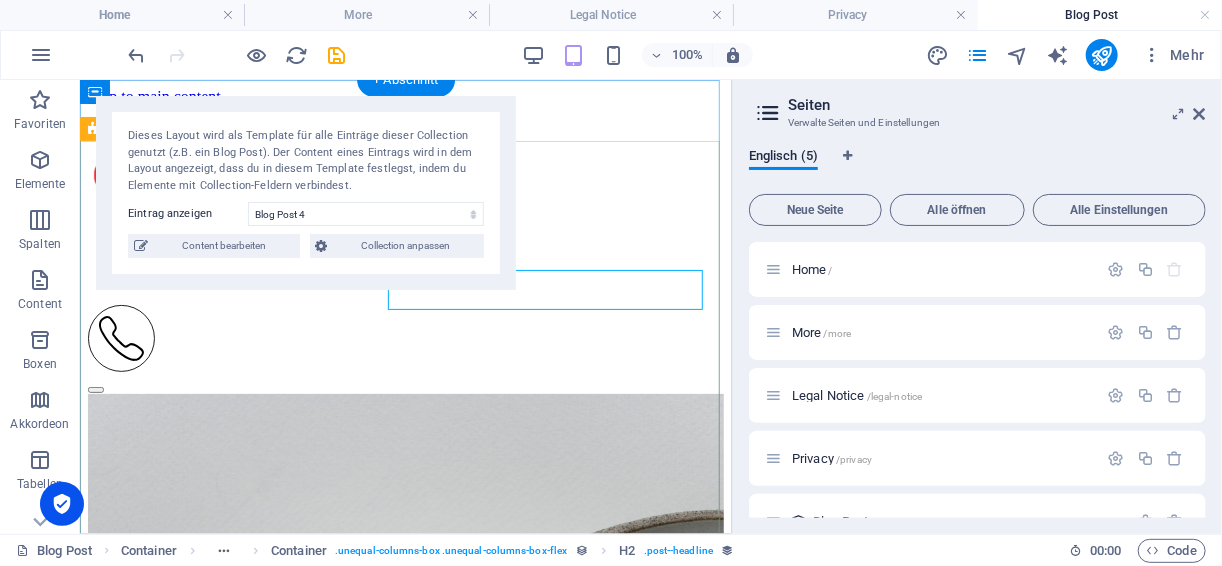 click on "Blog Post 4 11/10/2021 Vel nulla aenean ultricies, turpis molestie aliquam nisl quam dictum pulvinar amet. Ultricies euismod vitae. Per iaculis per. Etiam a iaculis morbi, condimentum mi convallis morbi ornare quisque litora ultrices. Senectus neque dui enim taciti mattis erat? Ante? Back to blog  Previous Next" at bounding box center [405, 2194] 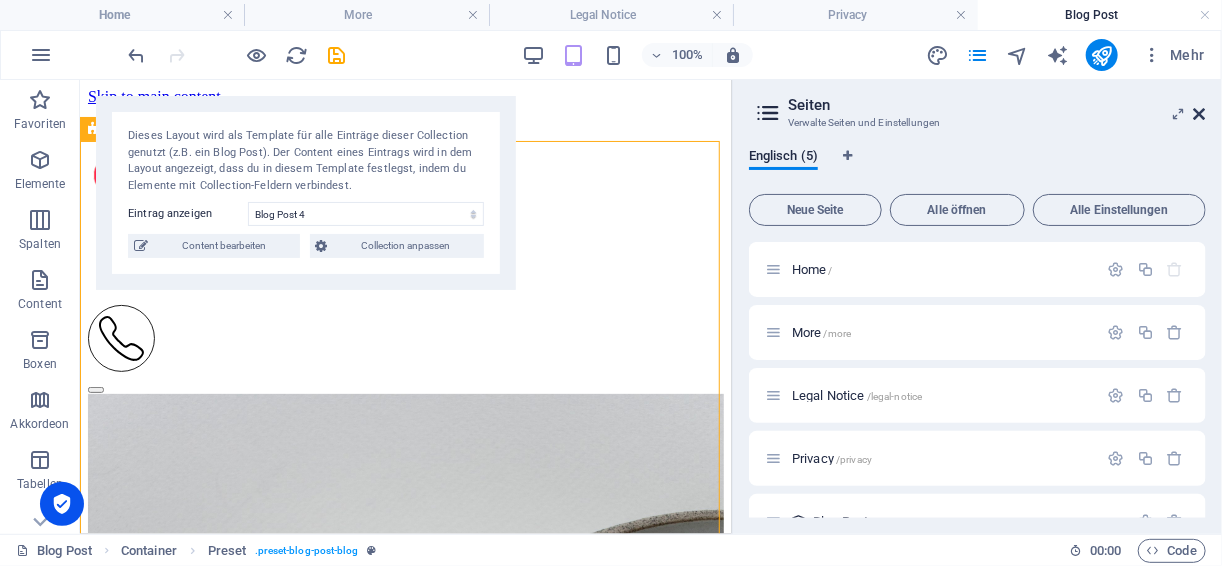 drag, startPoint x: 1197, startPoint y: 112, endPoint x: 560, endPoint y: 23, distance: 643.1874 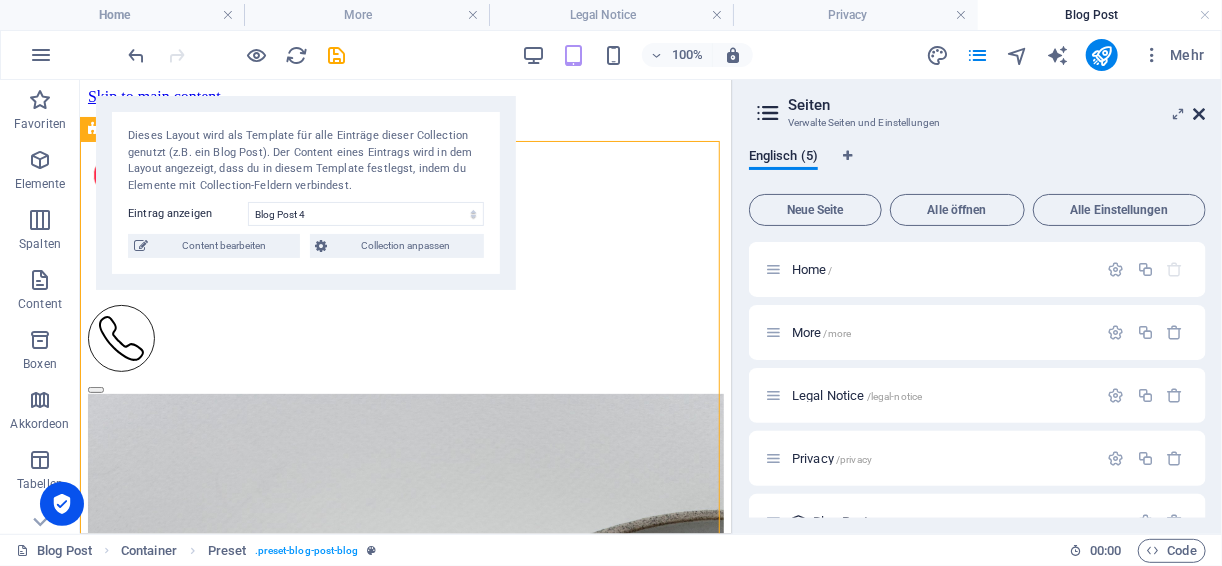 click at bounding box center [1200, 114] 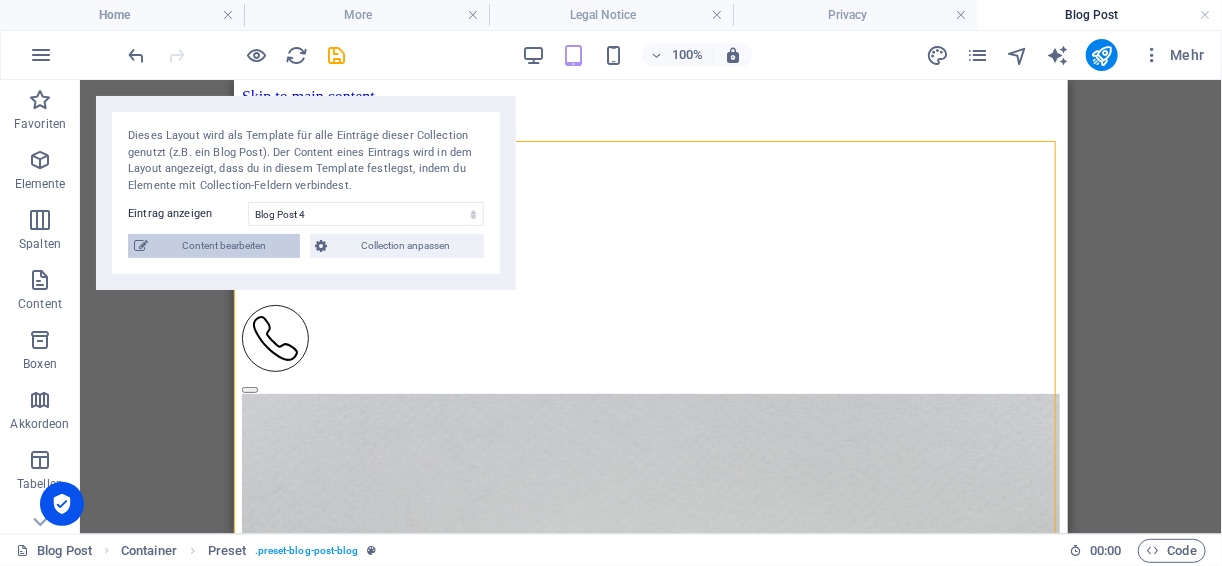 click on "Content bearbeiten" at bounding box center [224, 246] 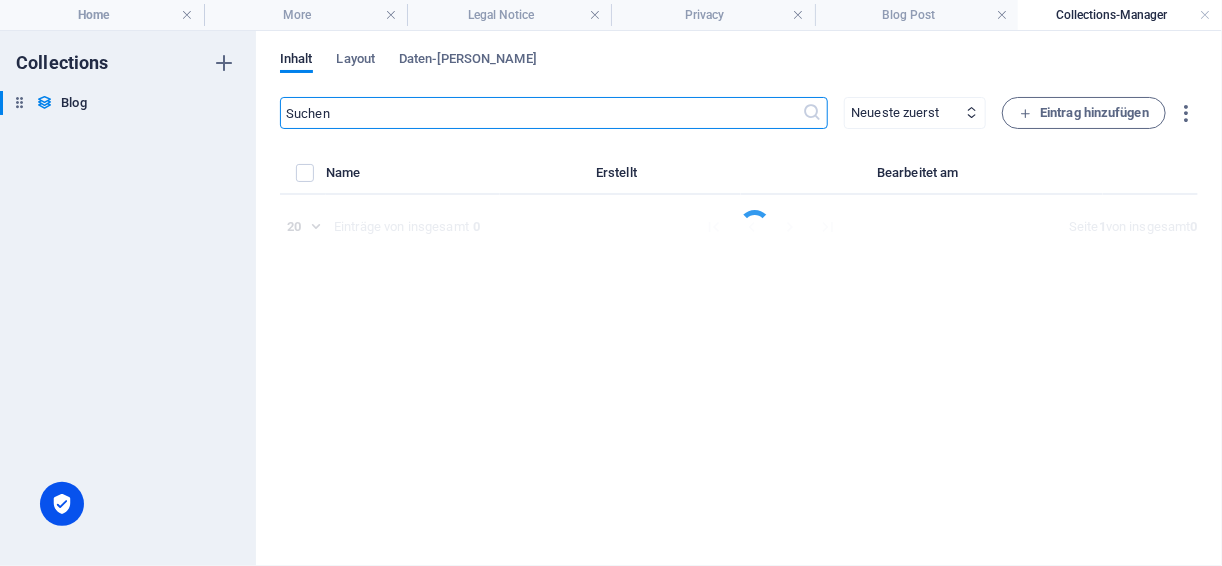 select on "Category 2" 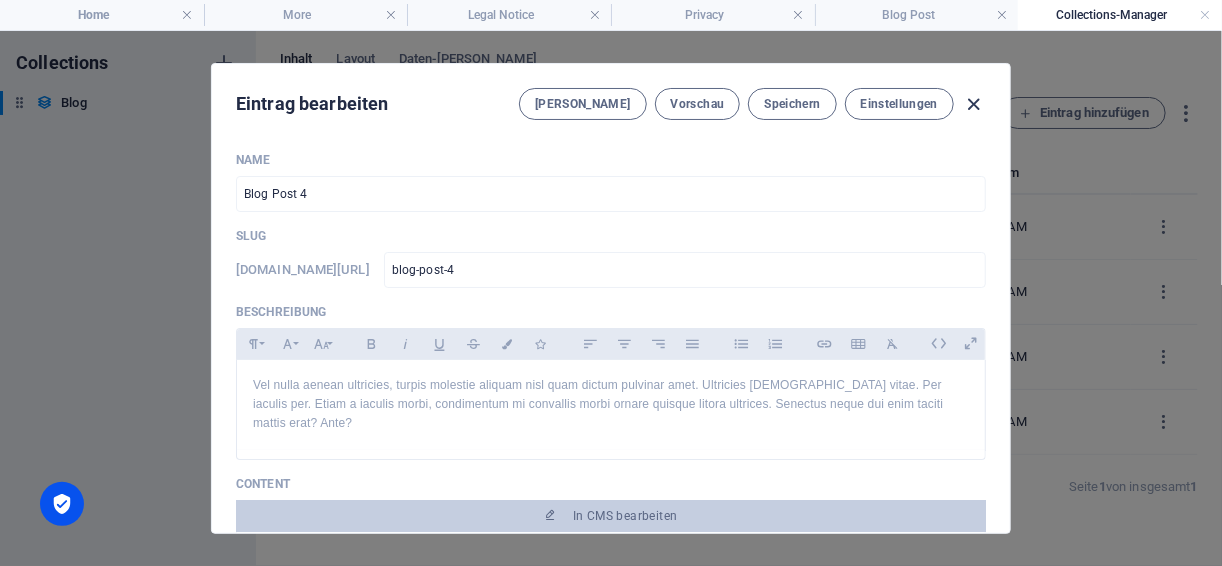 click at bounding box center [974, 104] 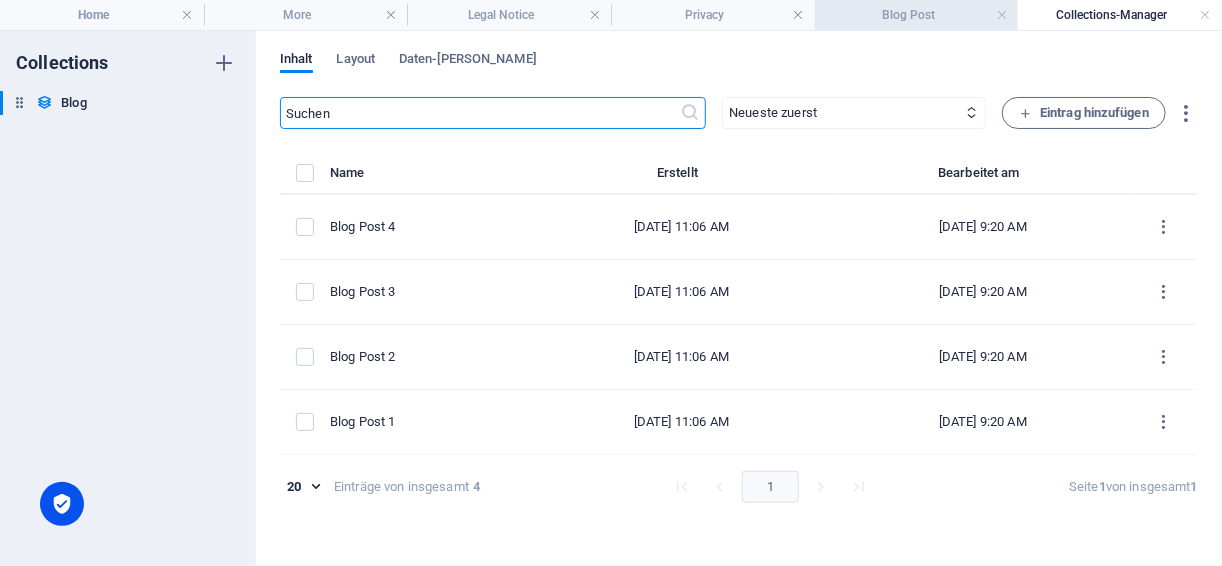 click on "Blog Post" at bounding box center [917, 15] 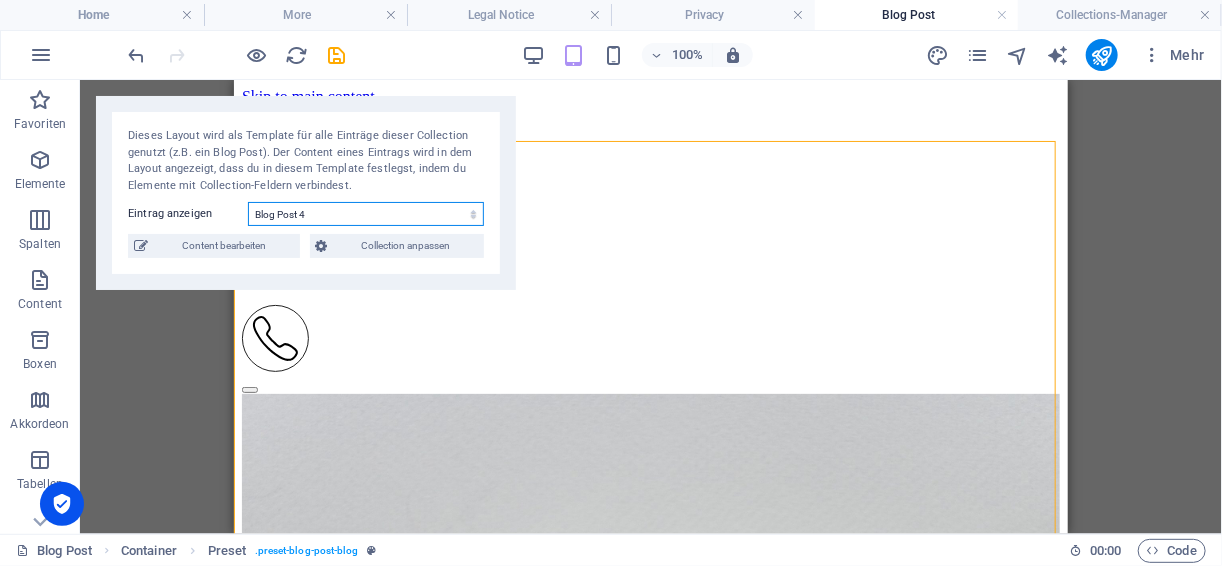 click on "Blog Post 4 Blog Post 3 Blog Post 2 Blog Post 1" at bounding box center [366, 214] 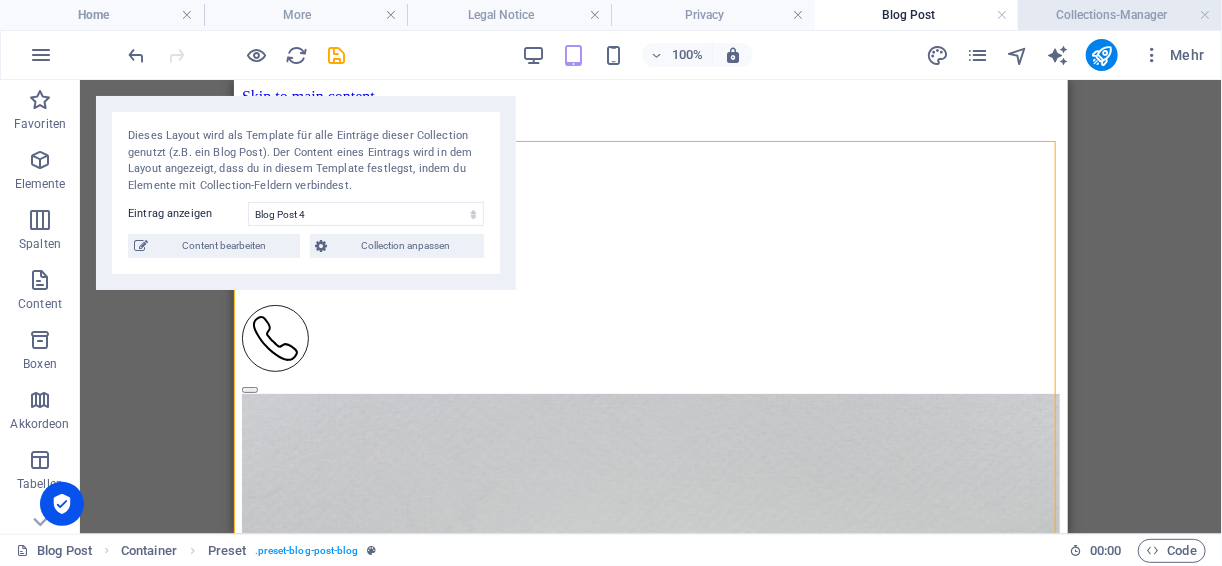 click on "Collections-Manager" at bounding box center (1120, 15) 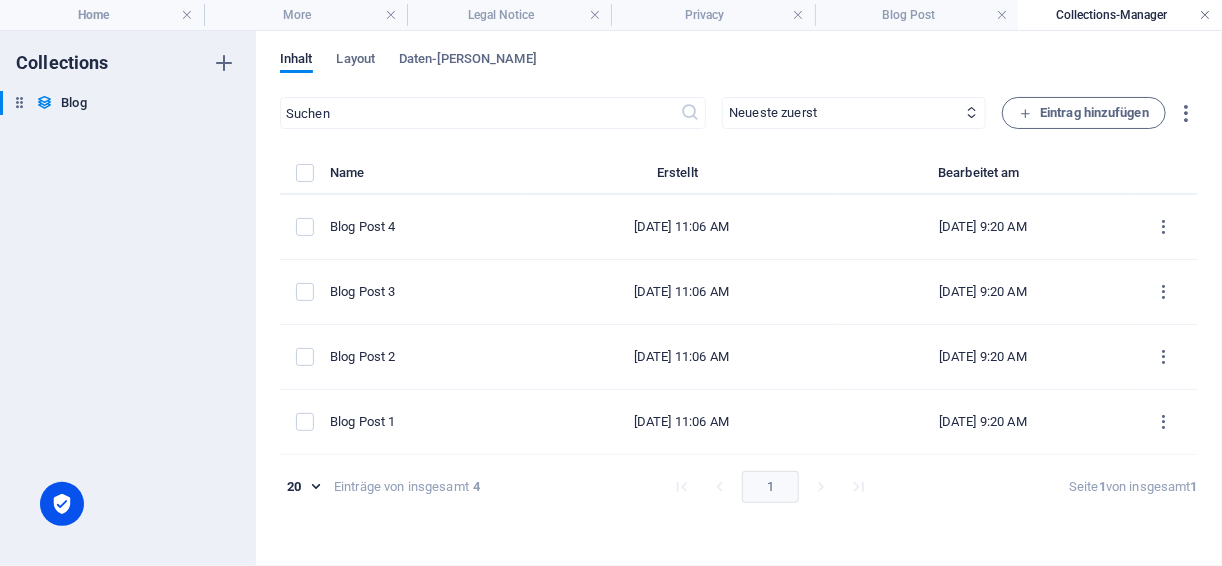 click at bounding box center (1206, 15) 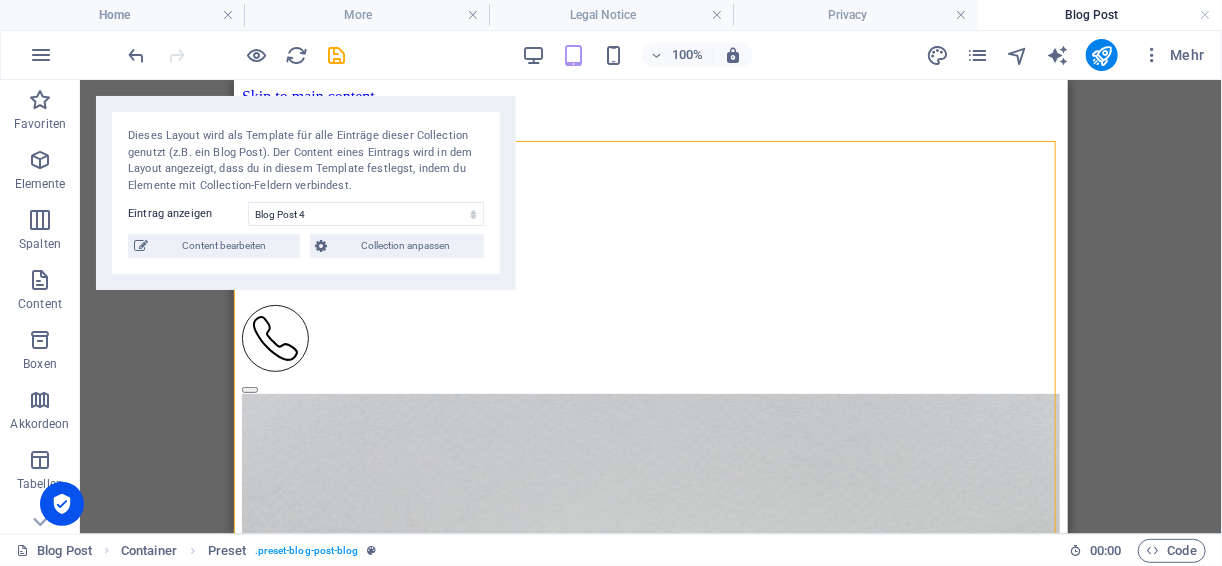 click on "Blog Post" at bounding box center (1100, 15) 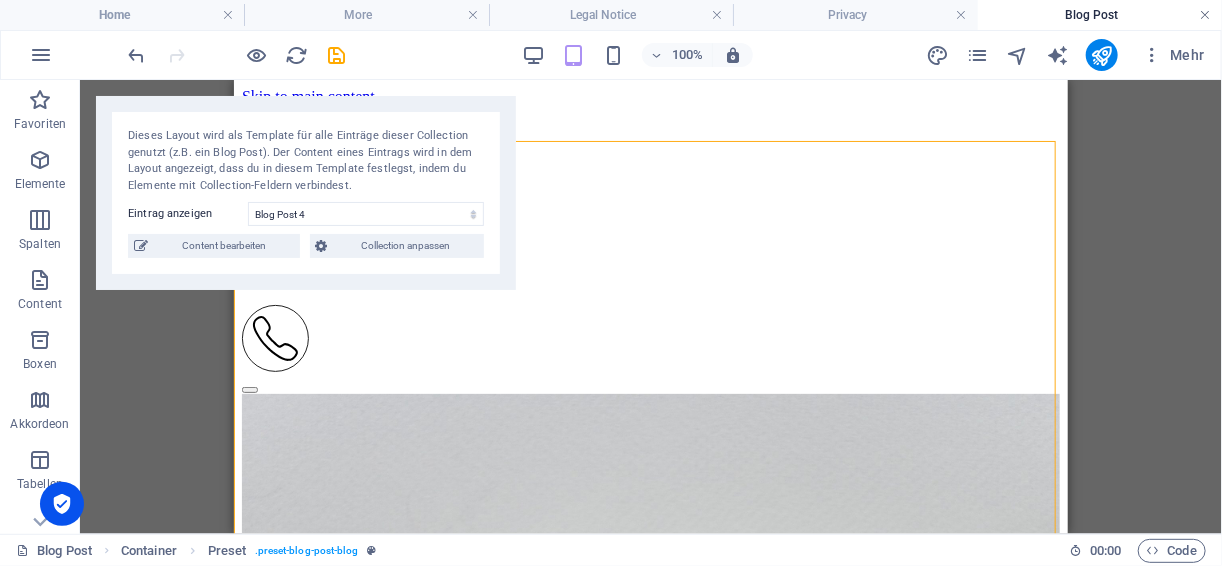 click at bounding box center (1206, 15) 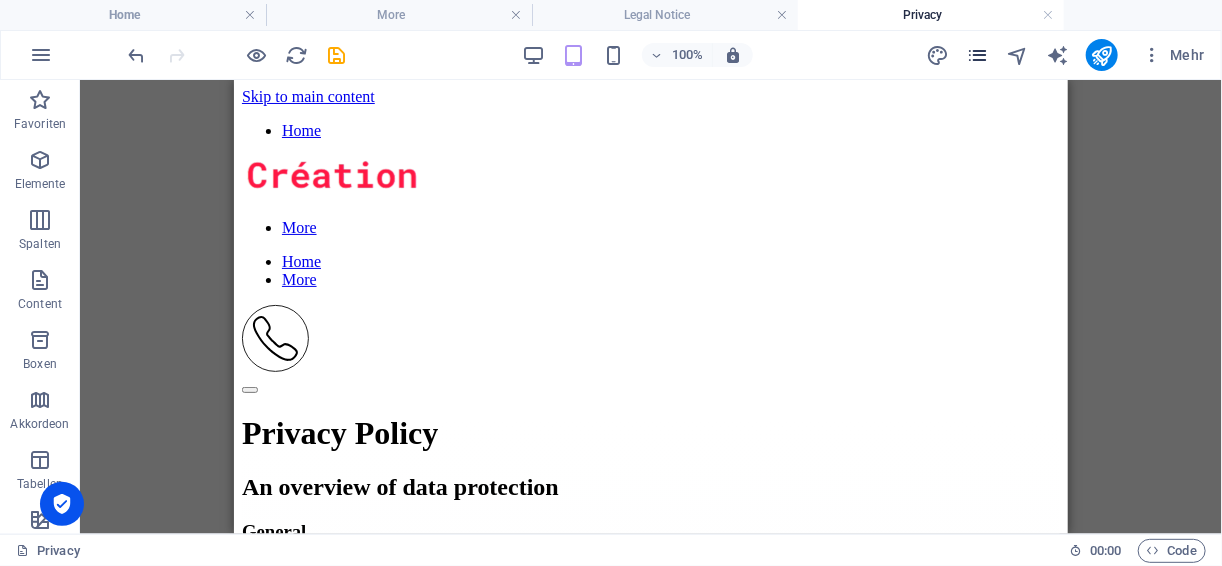 click at bounding box center [977, 55] 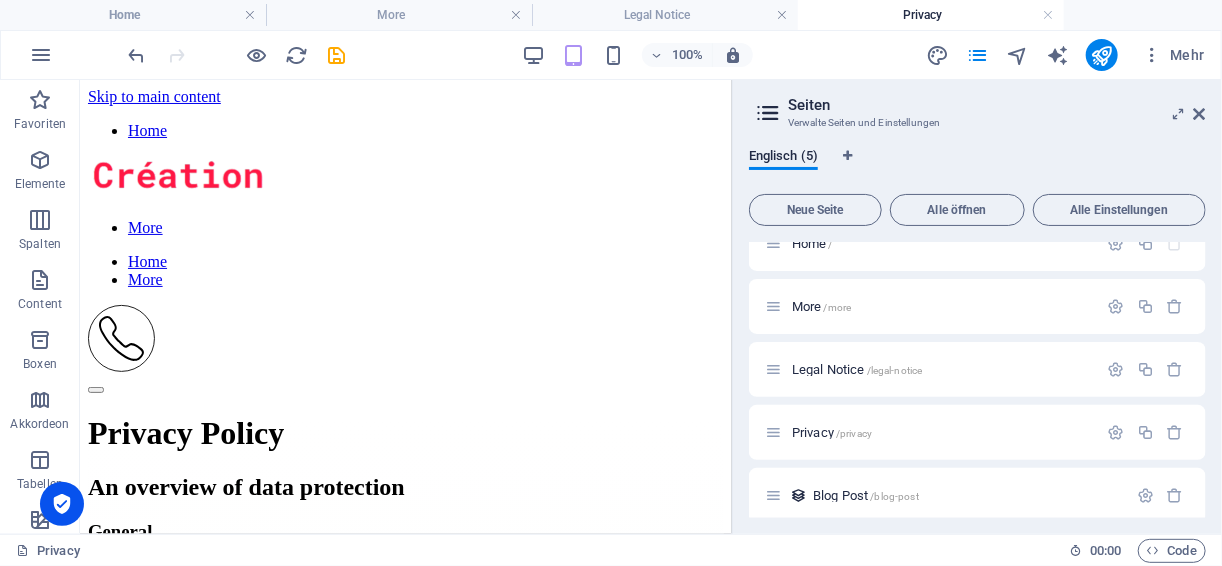 scroll, scrollTop: 38, scrollLeft: 0, axis: vertical 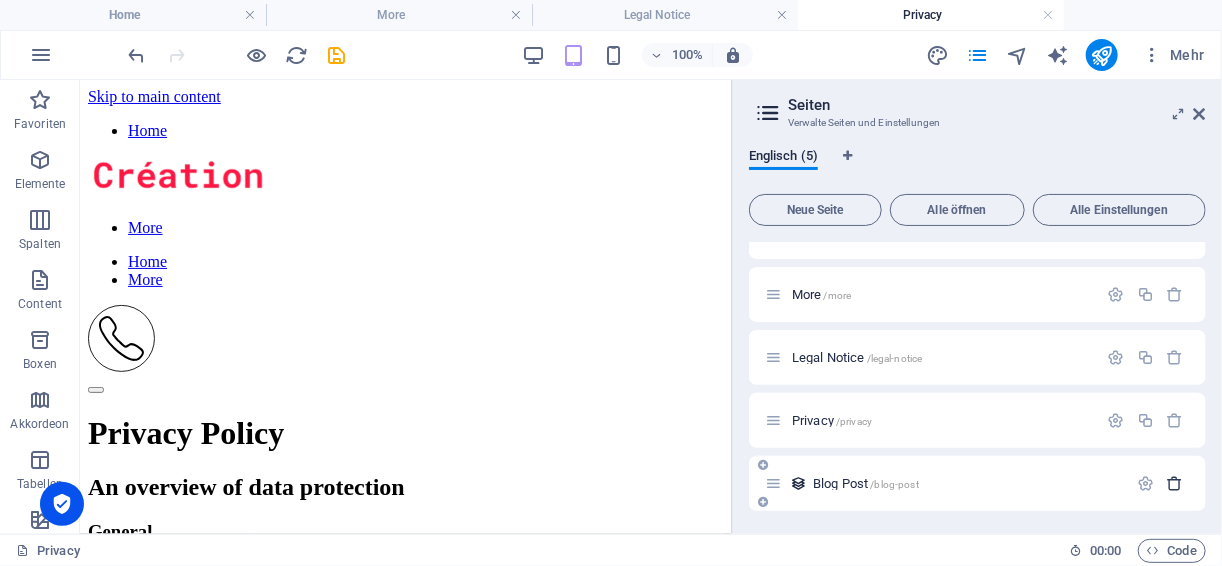 click at bounding box center (1175, 483) 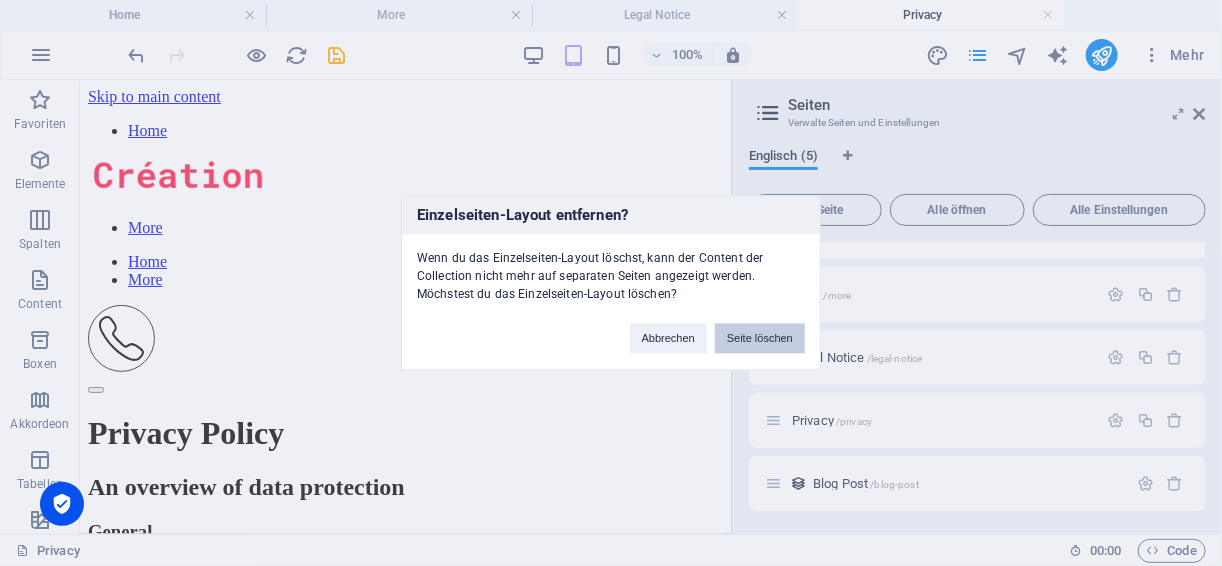 click on "Seite löschen" at bounding box center [760, 339] 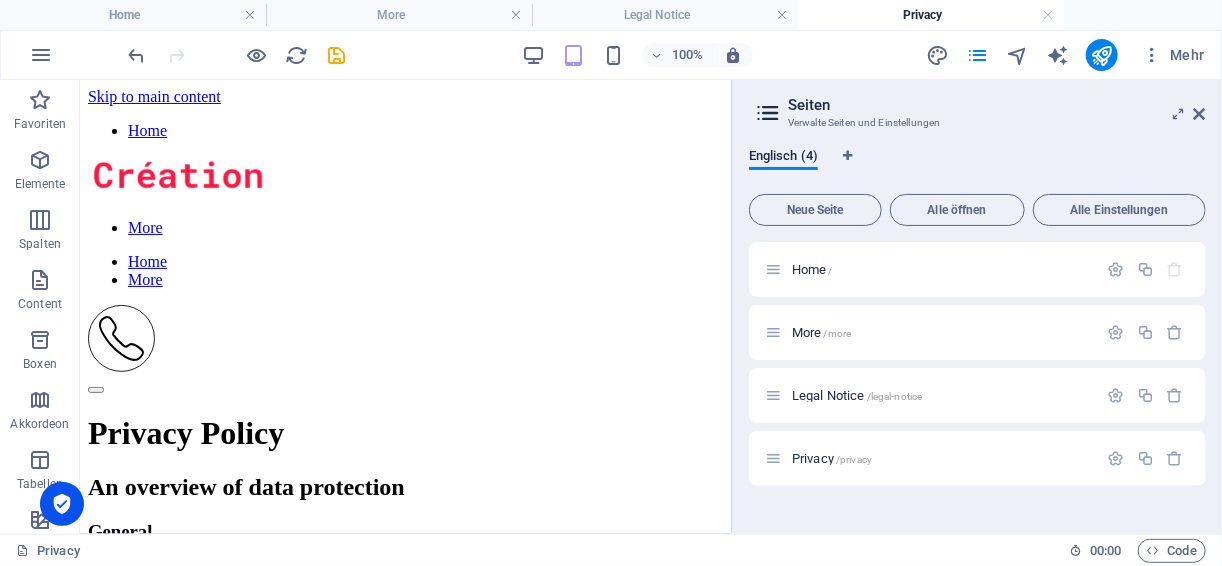 scroll, scrollTop: 0, scrollLeft: 0, axis: both 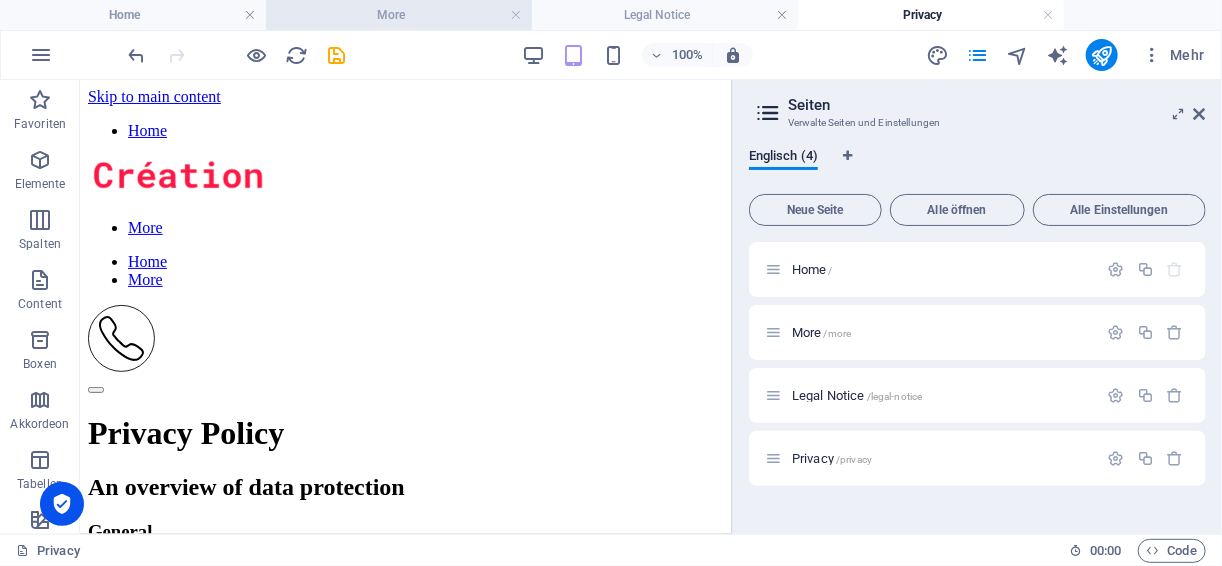 click on "More" at bounding box center [399, 15] 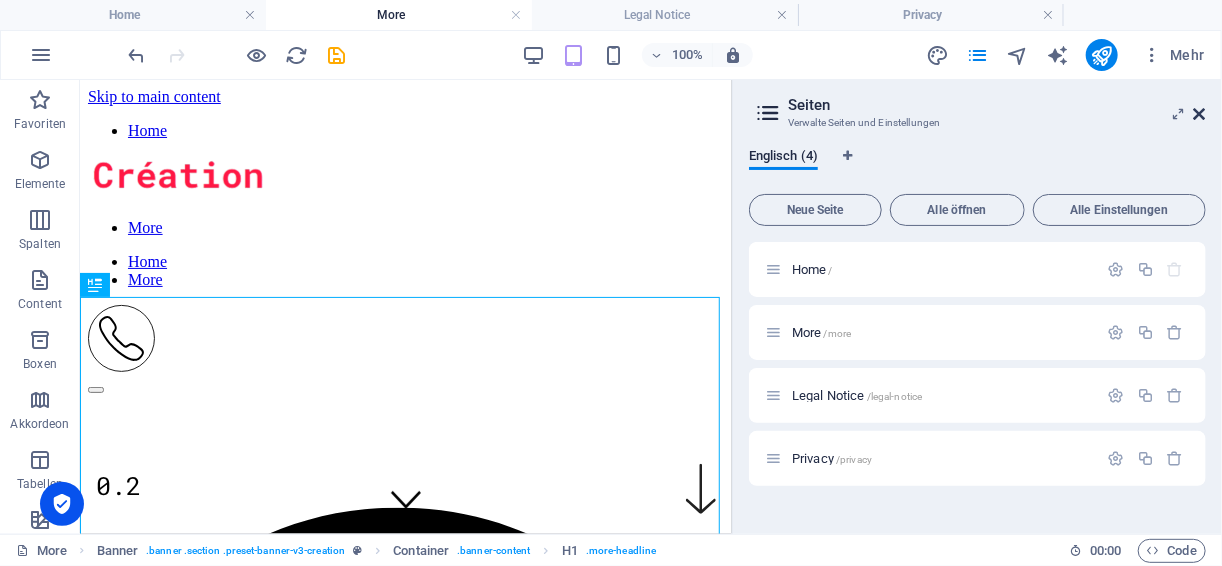 click at bounding box center (1200, 114) 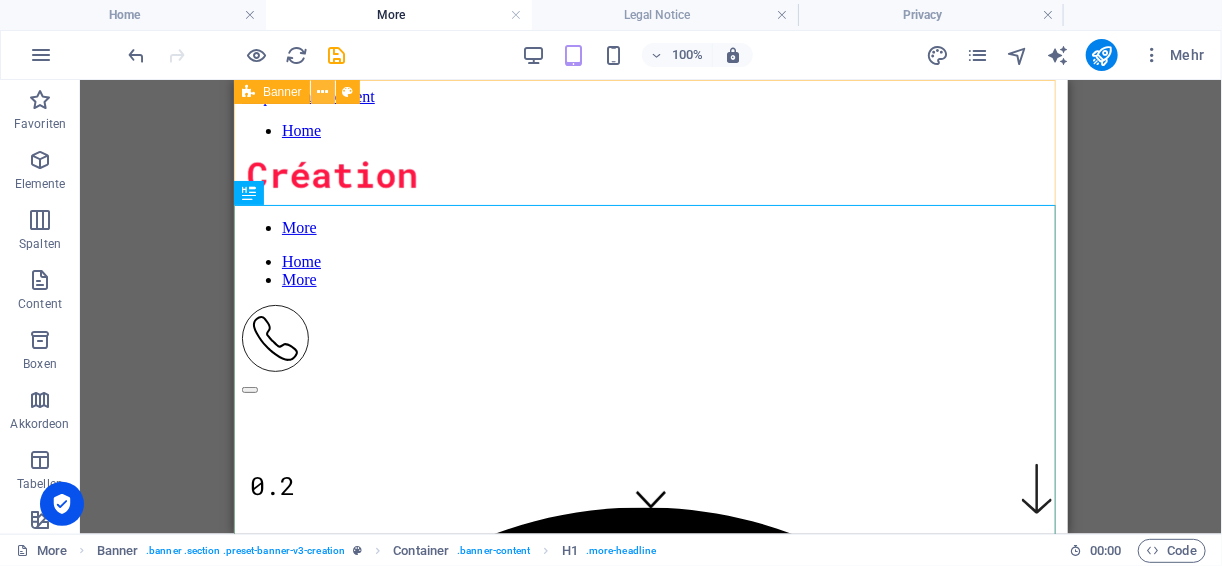 click at bounding box center [322, 92] 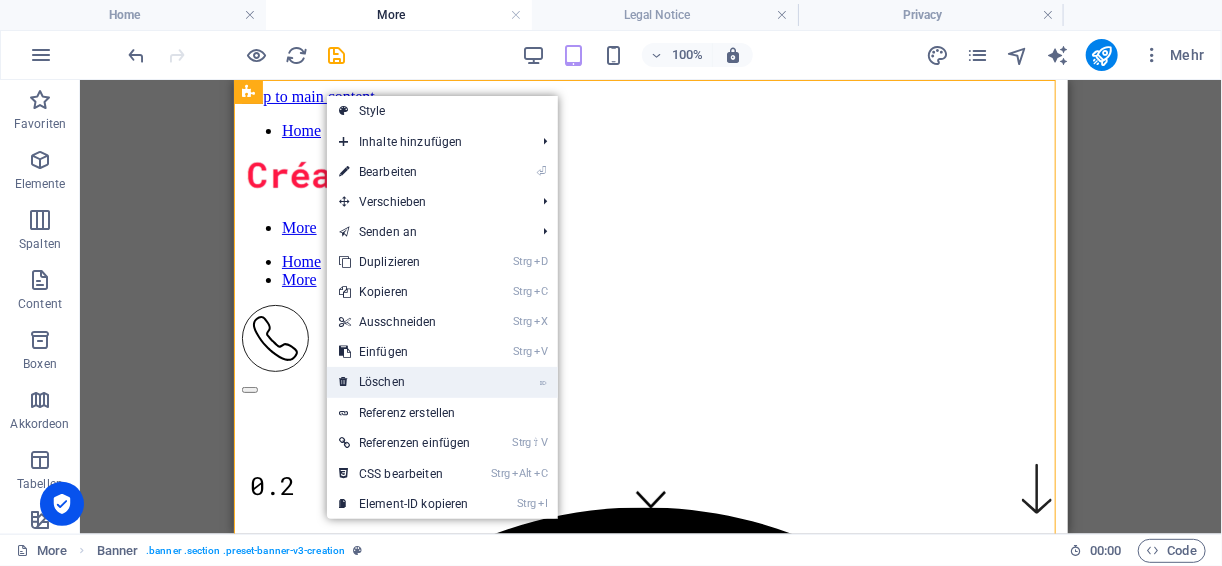 click on "⌦  Löschen" at bounding box center [405, 382] 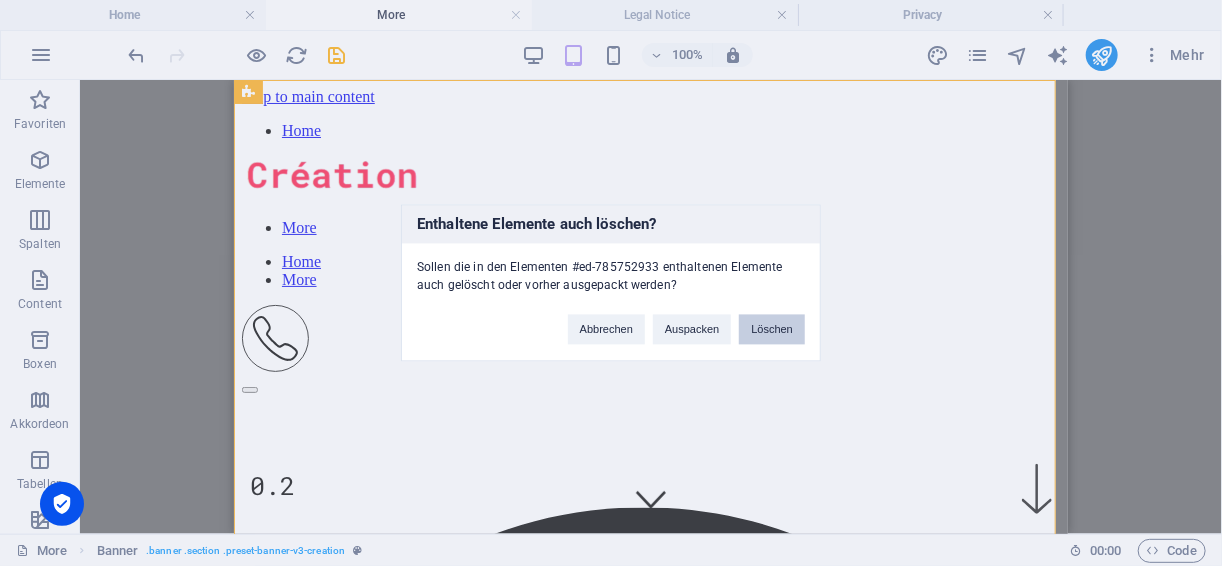 click on "Löschen" at bounding box center (772, 330) 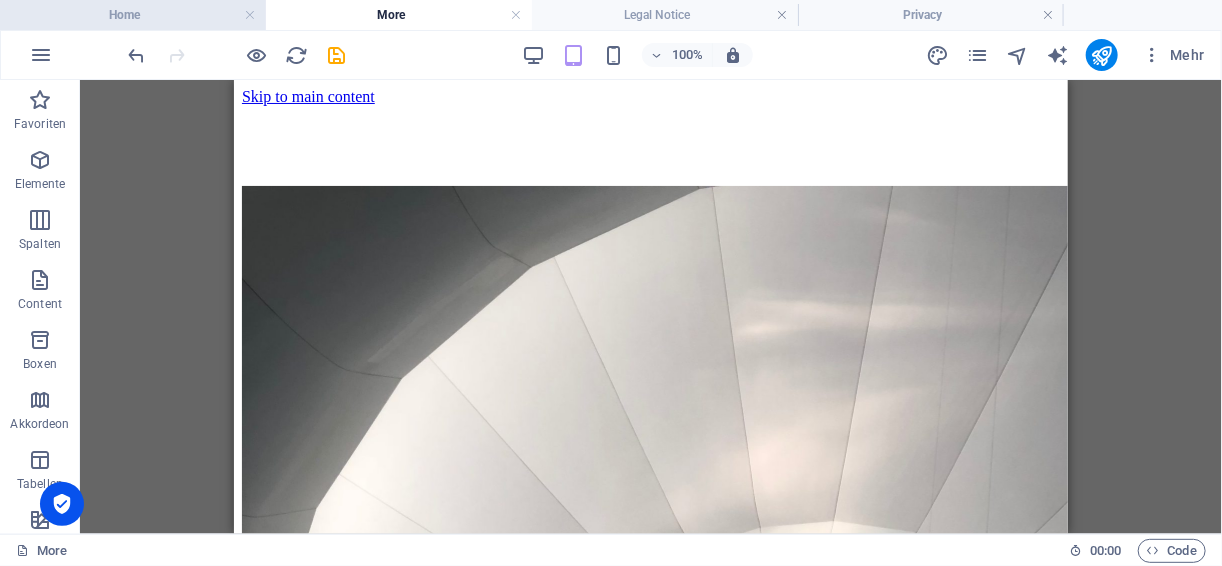 click on "Home" at bounding box center (133, 15) 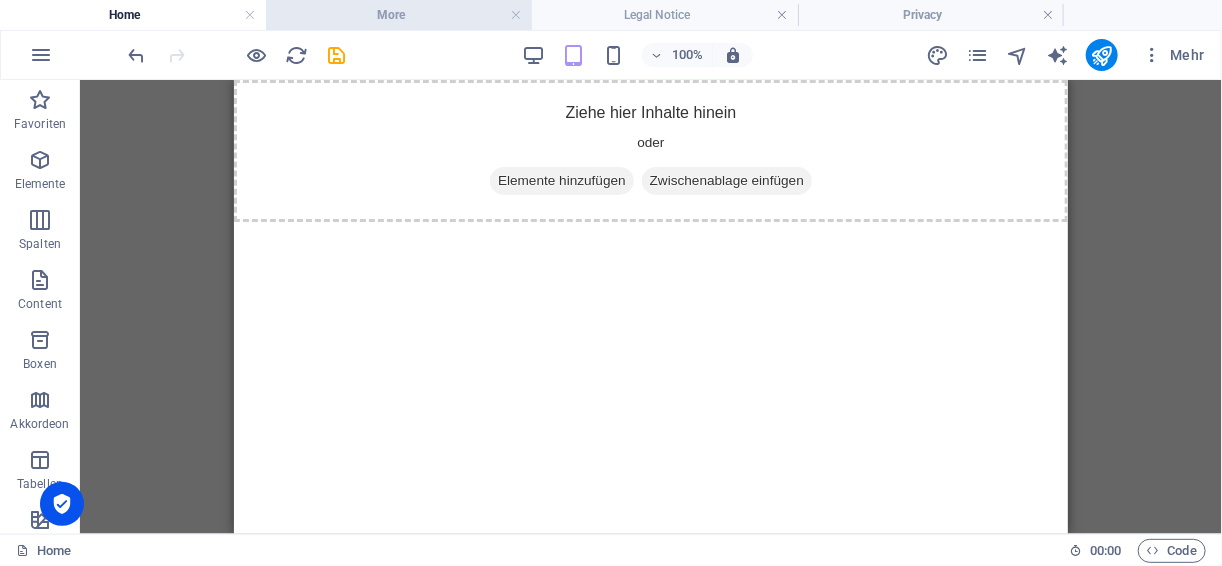 click on "More" at bounding box center [399, 15] 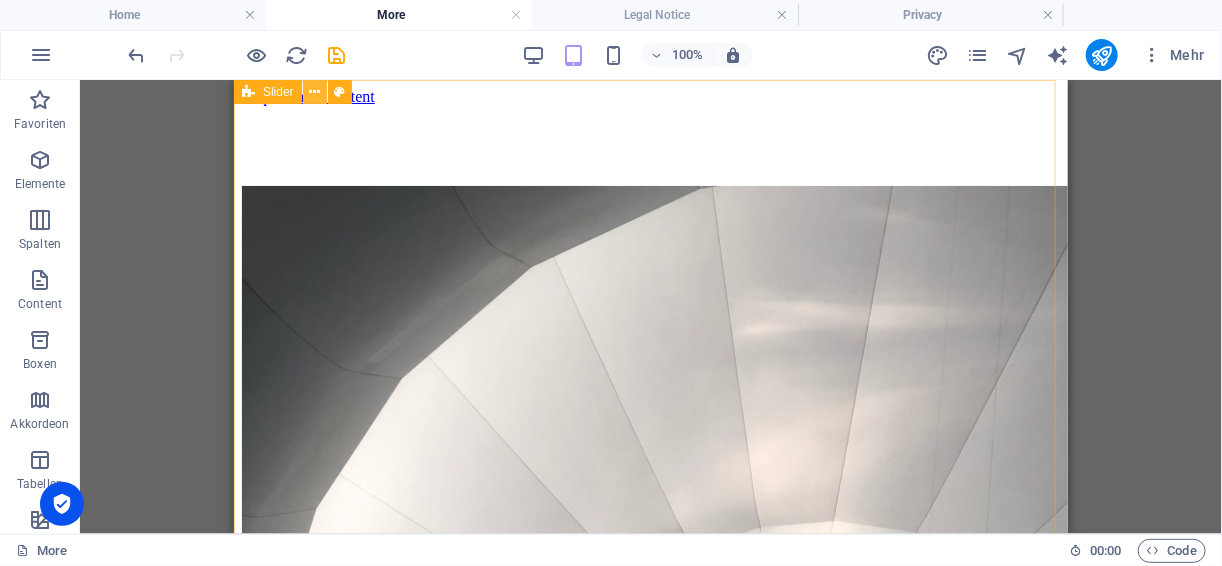 click at bounding box center [314, 92] 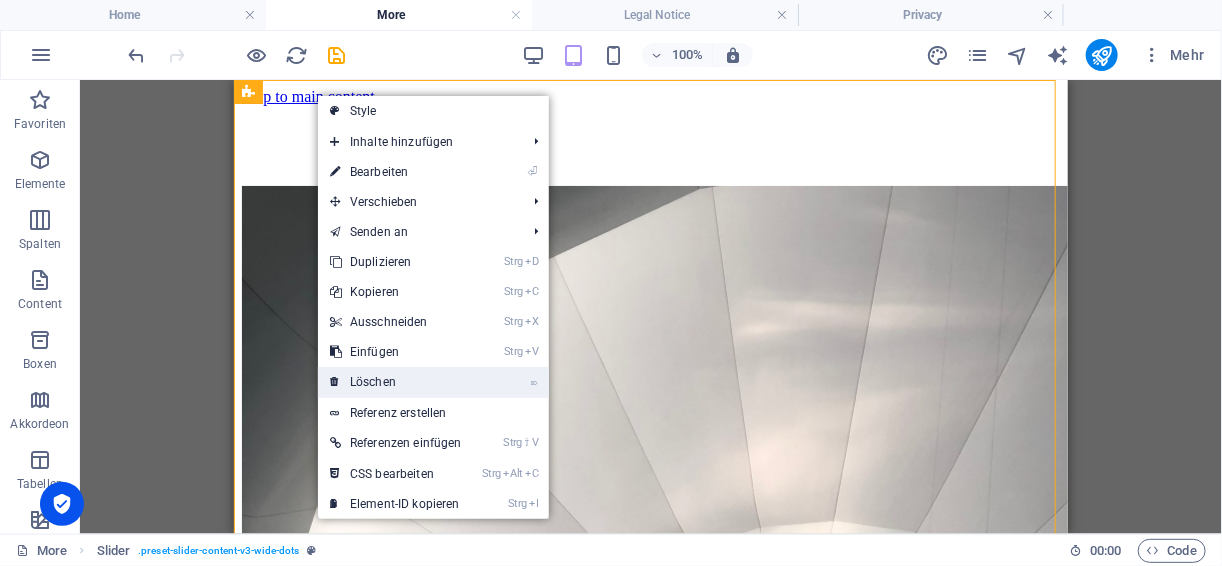 click on "⌦  Löschen" at bounding box center (396, 382) 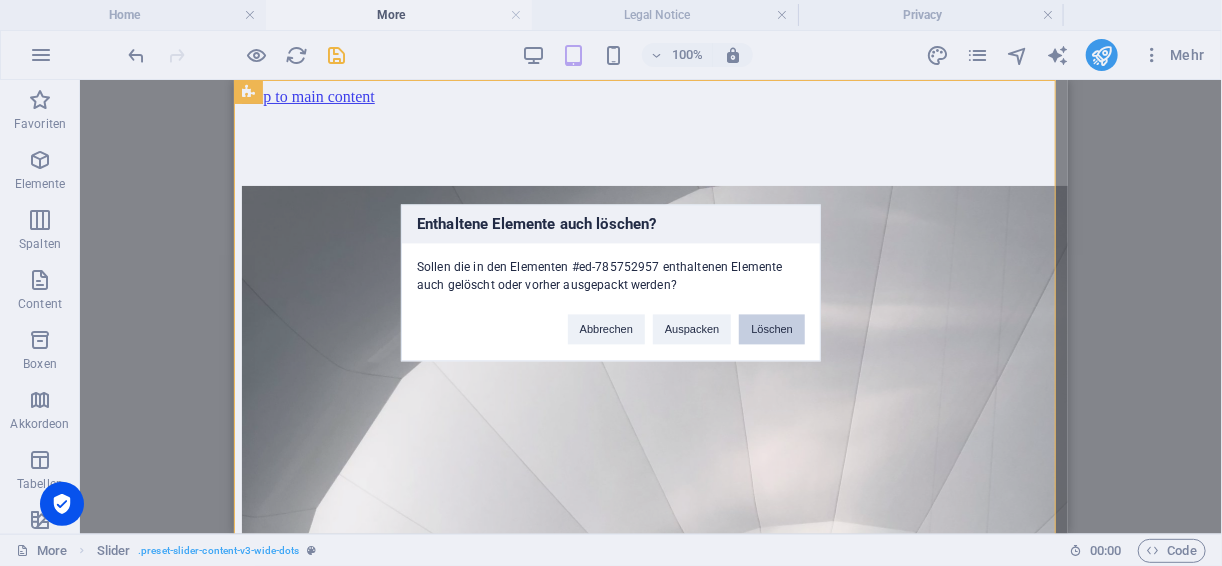 click on "Löschen" at bounding box center (772, 330) 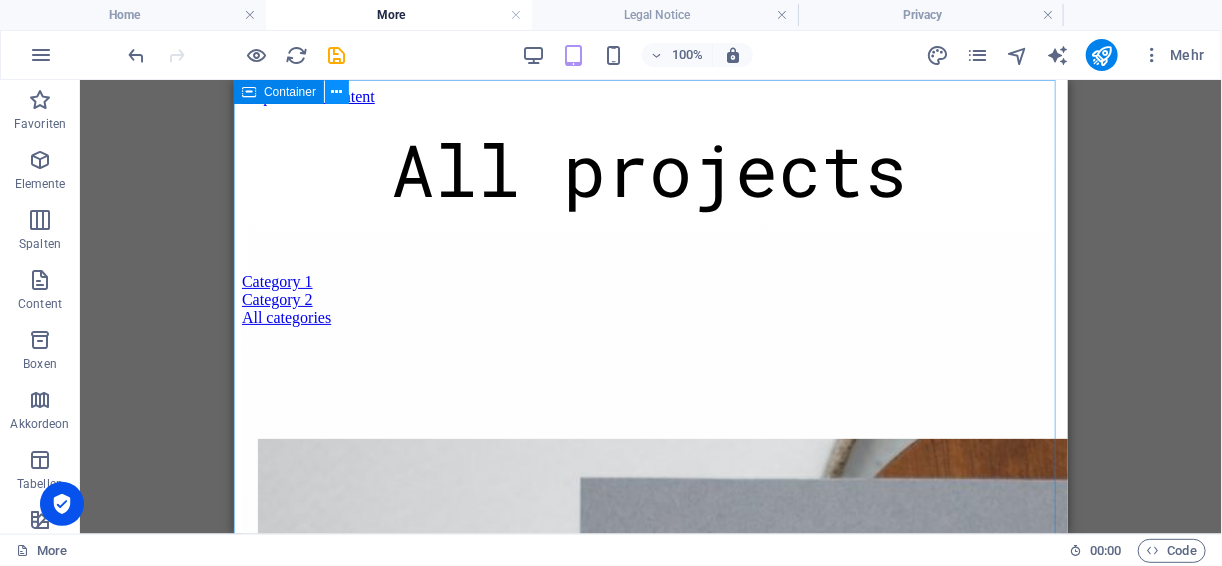 click at bounding box center (337, 92) 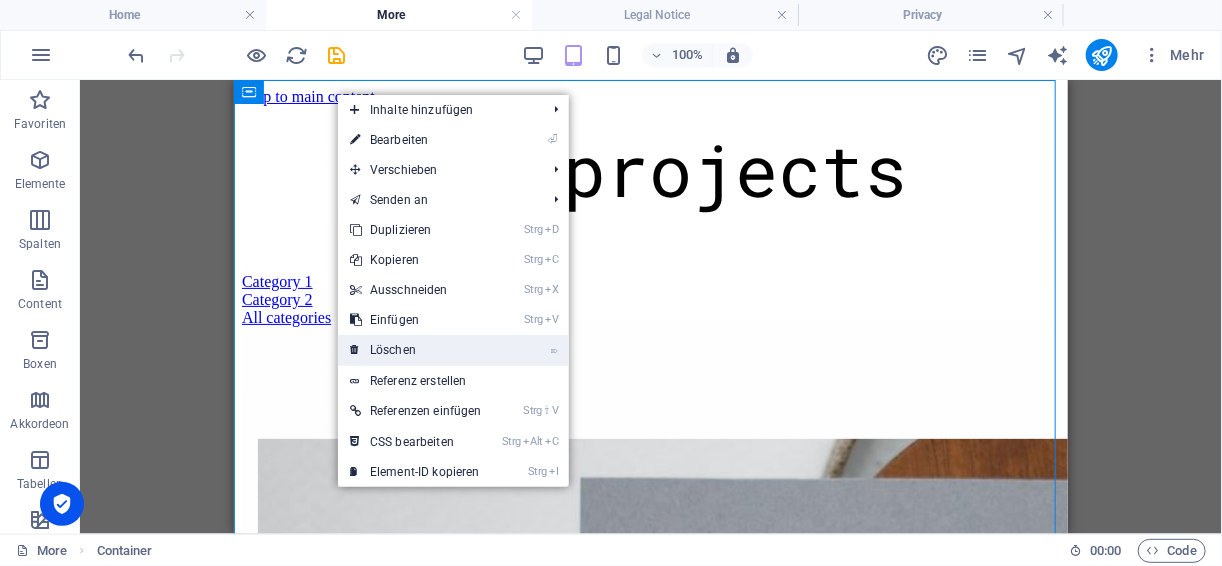 click on "⌦  Löschen" at bounding box center (416, 350) 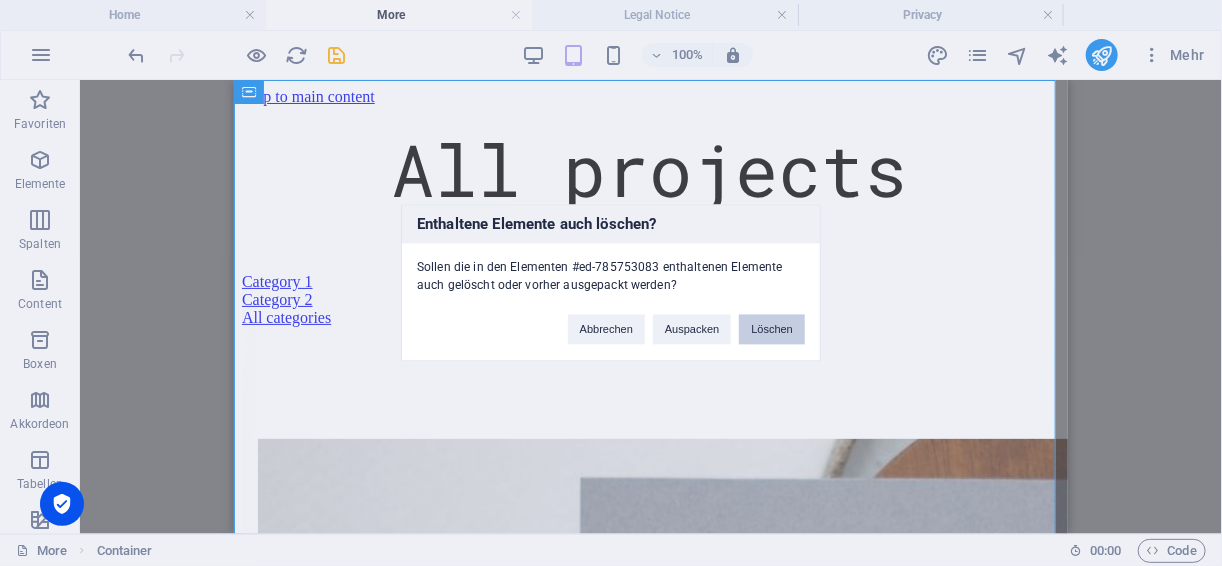 click on "Löschen" at bounding box center [772, 330] 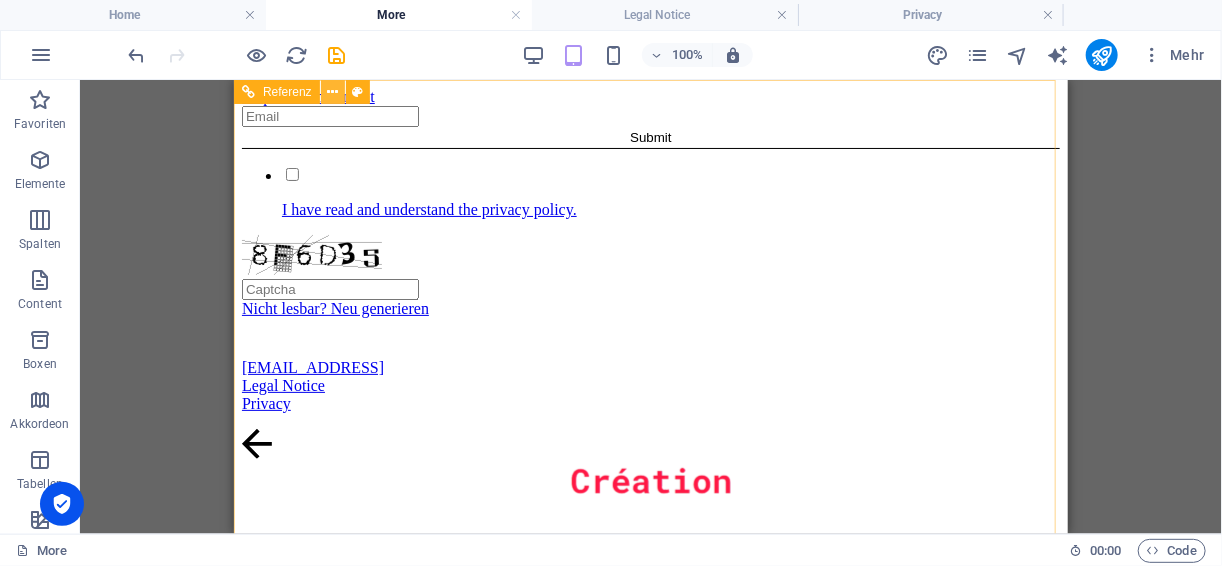 click at bounding box center [333, 92] 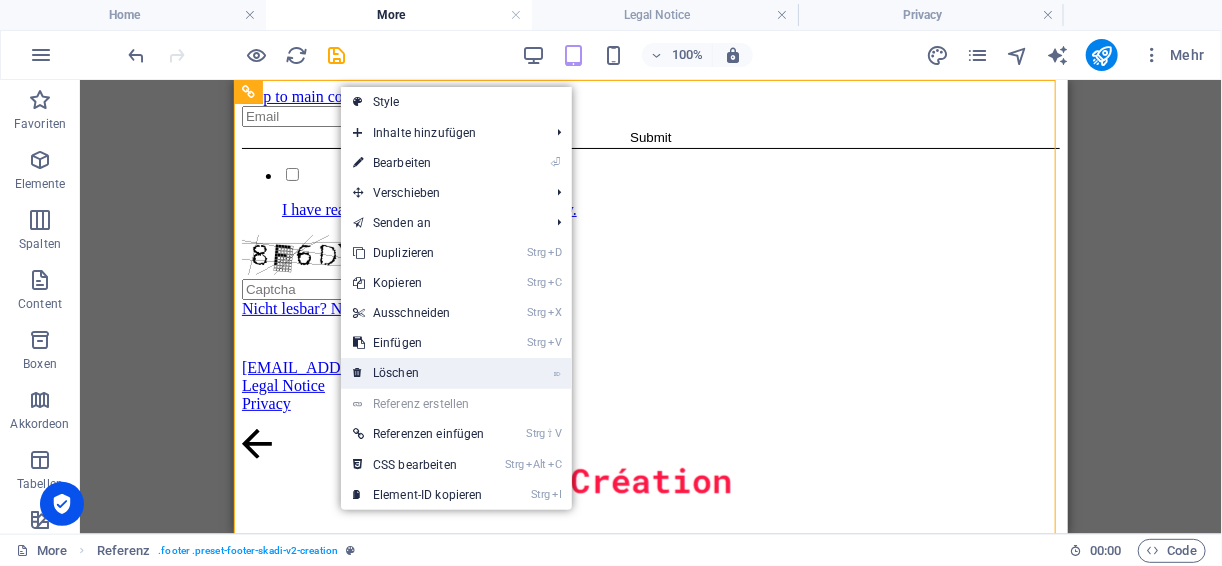 click on "⌦  Löschen" at bounding box center [419, 373] 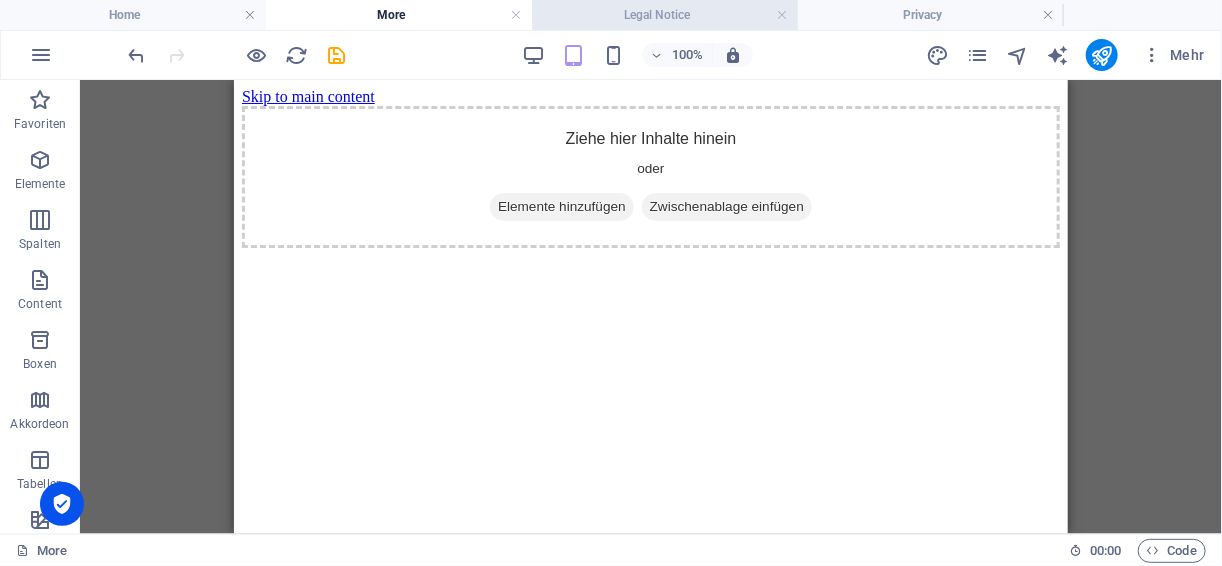click on "Legal Notice" at bounding box center [665, 15] 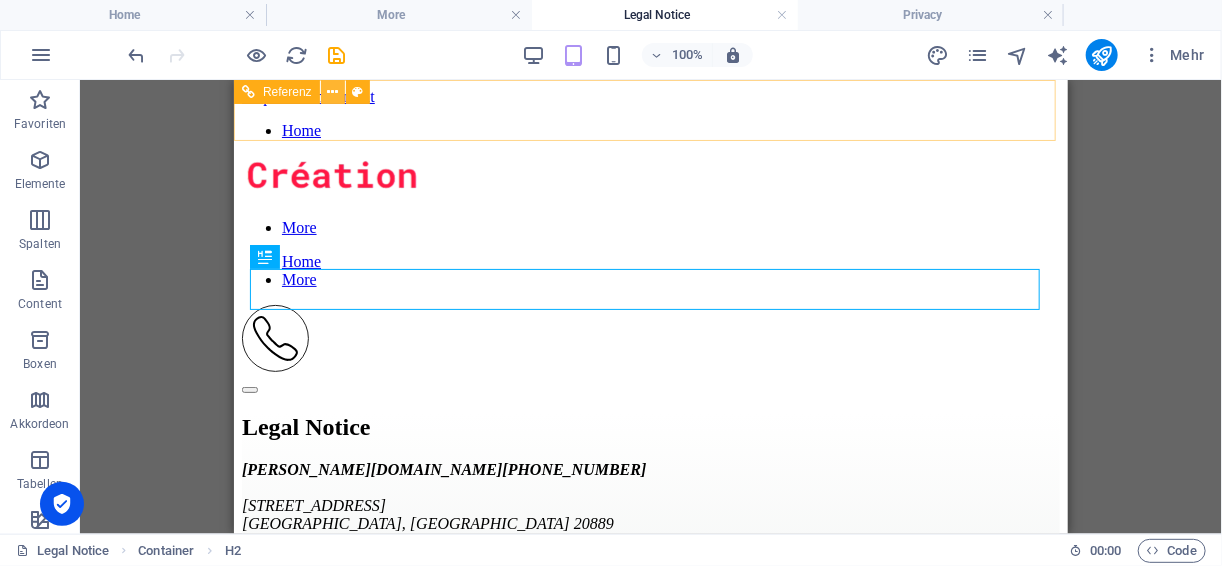 click at bounding box center [332, 92] 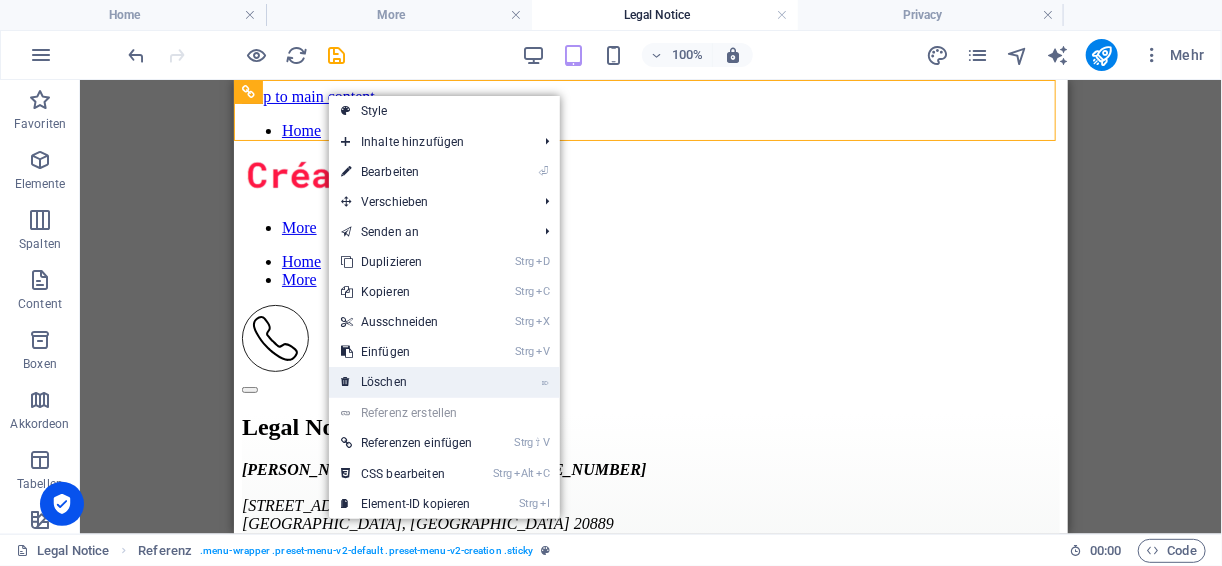 click on "⌦  Löschen" at bounding box center (407, 382) 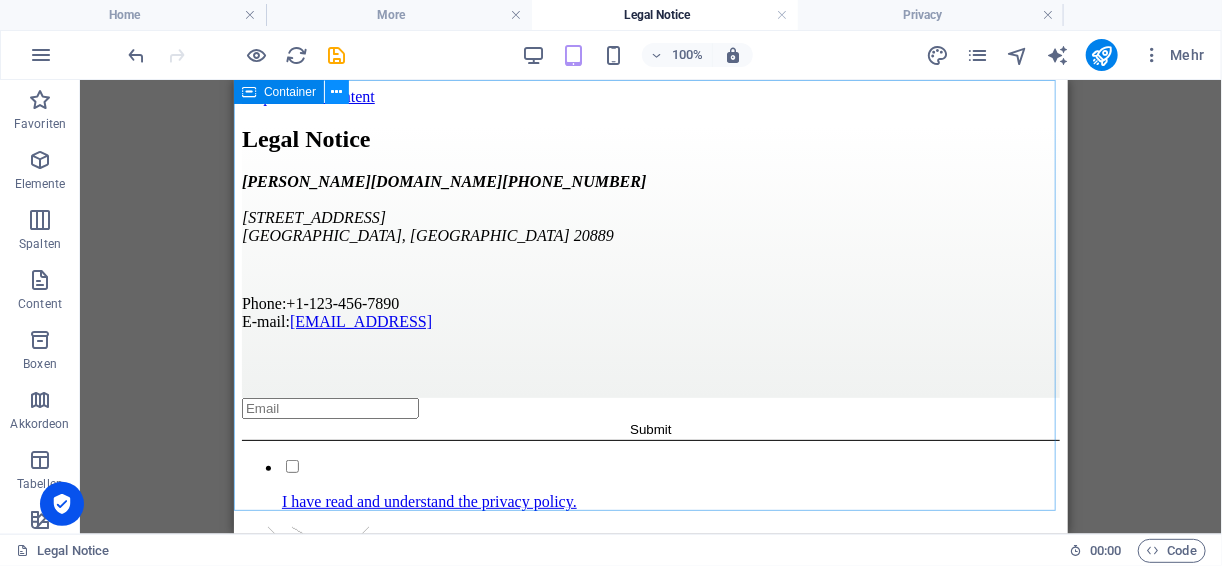 click at bounding box center [337, 92] 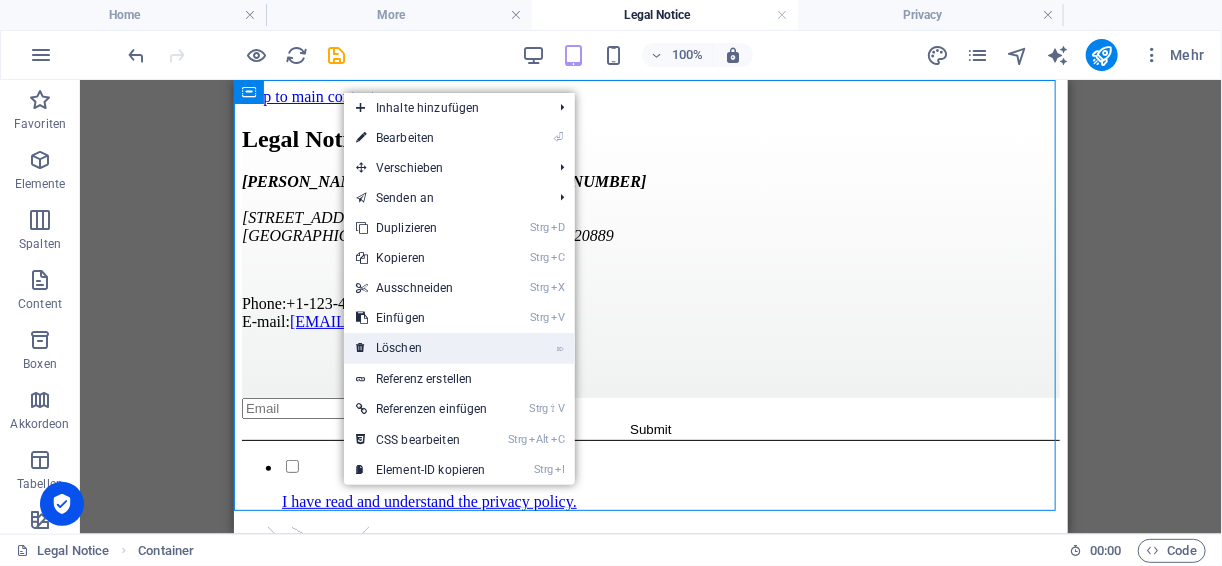 click on "⌦  Löschen" at bounding box center (422, 348) 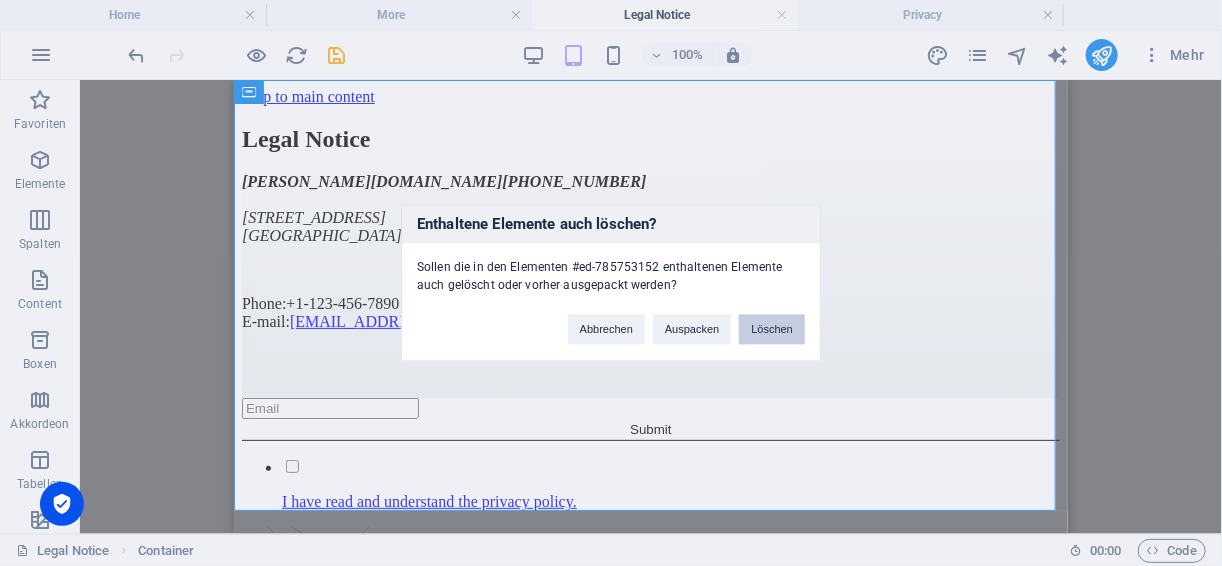 click on "Löschen" at bounding box center (772, 330) 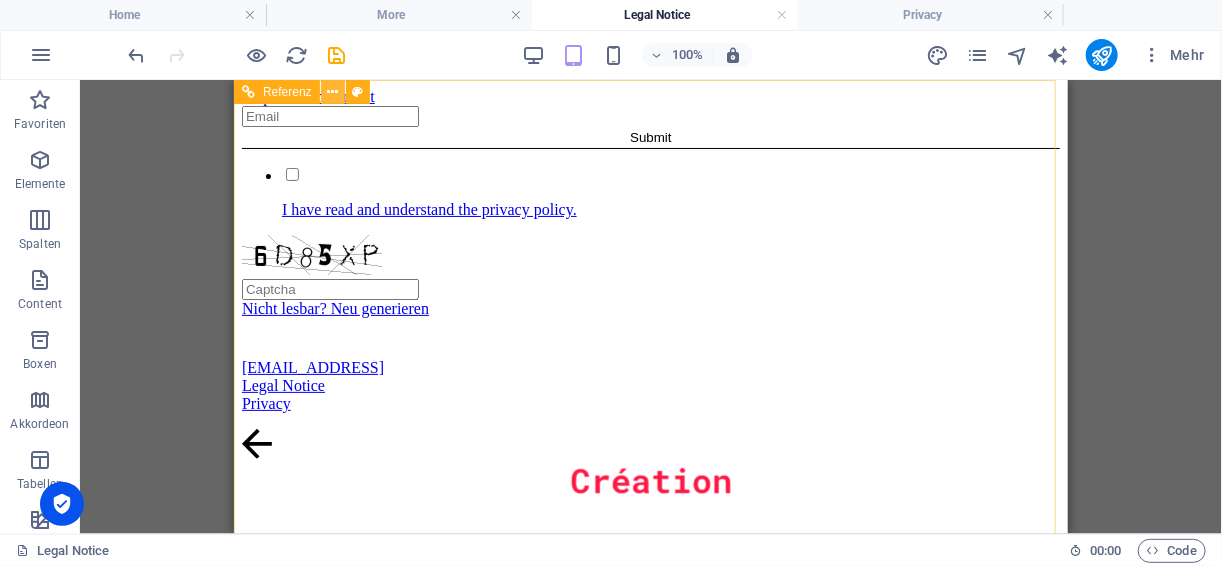 click at bounding box center (333, 92) 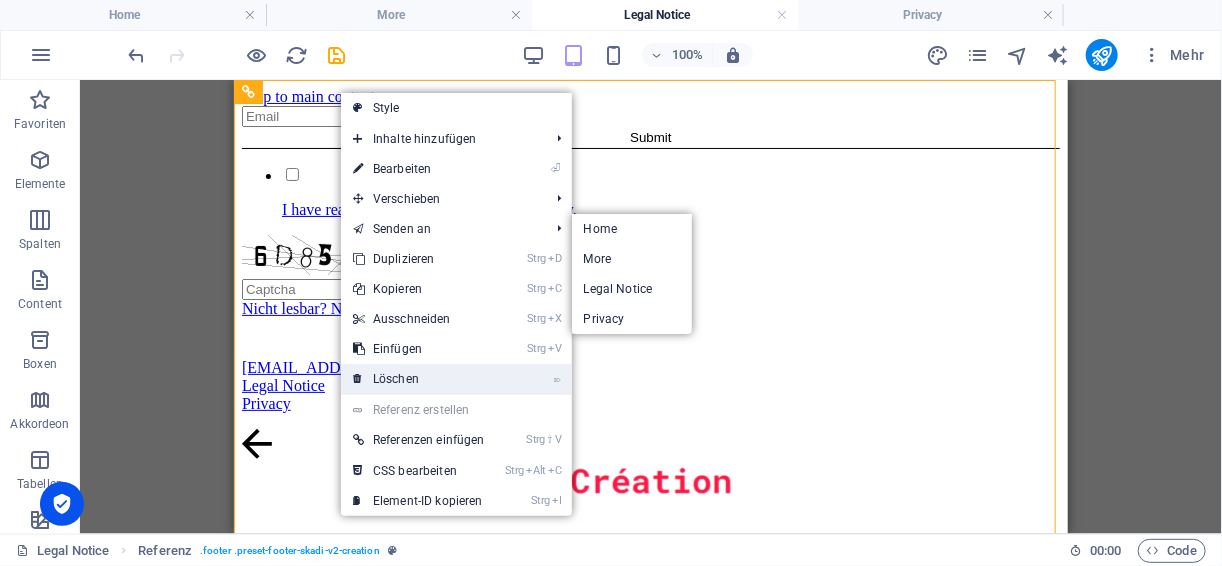 click on "⌦  Löschen" at bounding box center (419, 379) 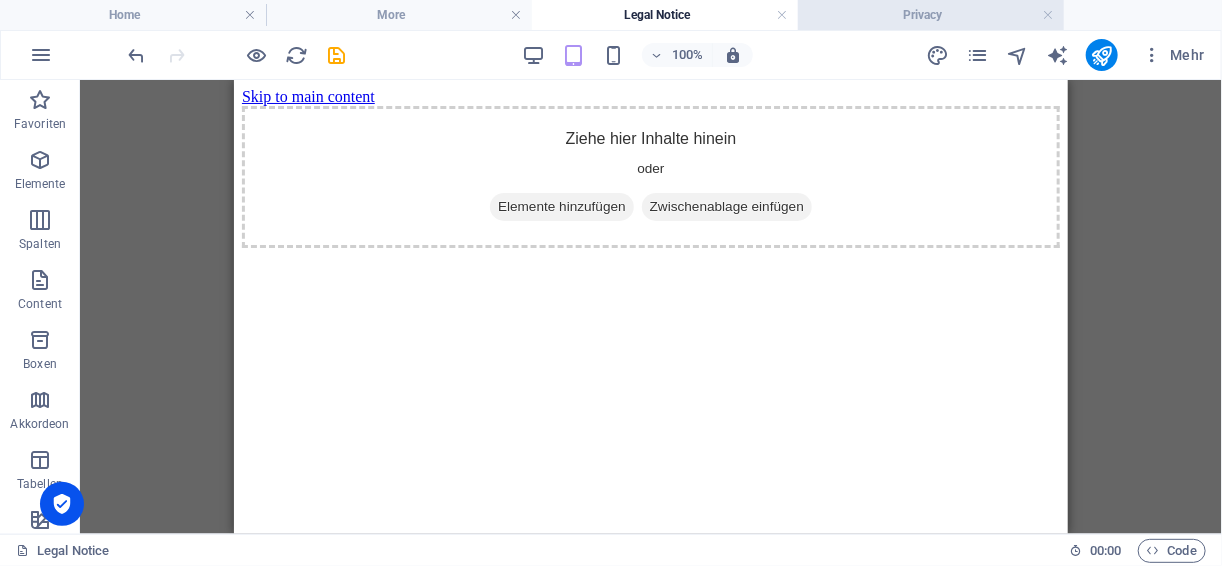 click on "Privacy" at bounding box center (931, 15) 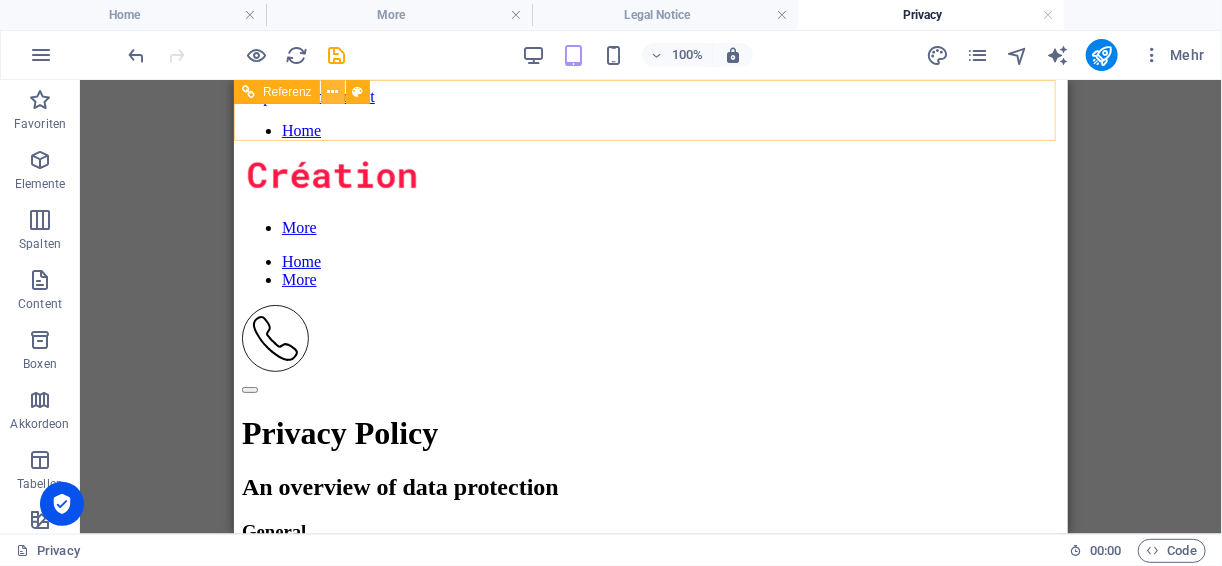 click at bounding box center (332, 92) 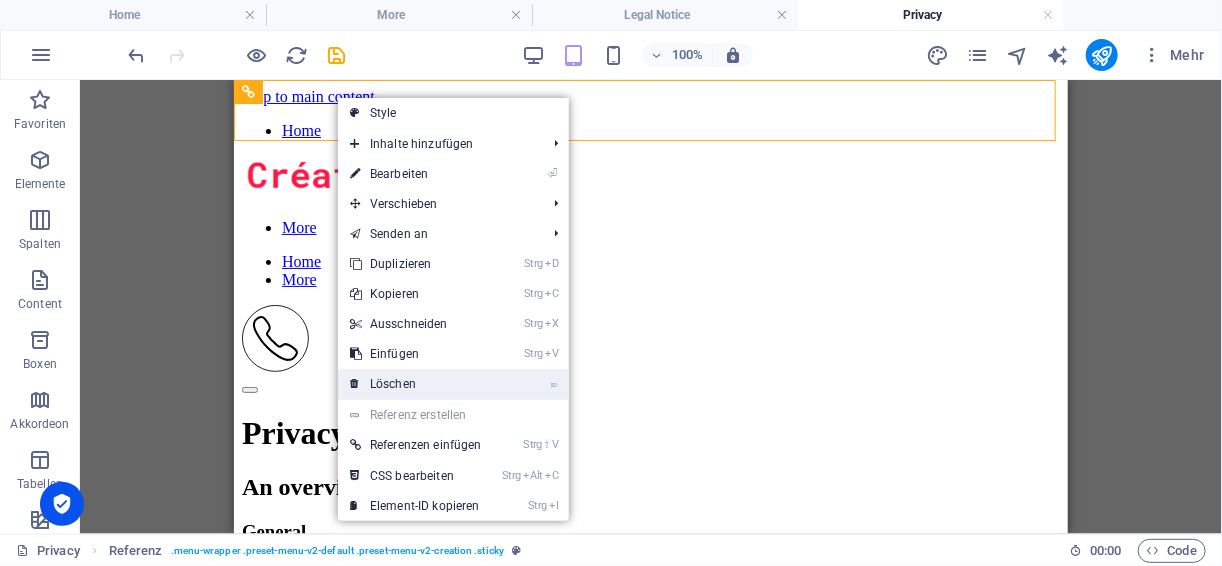 click on "⌦  Löschen" at bounding box center [416, 384] 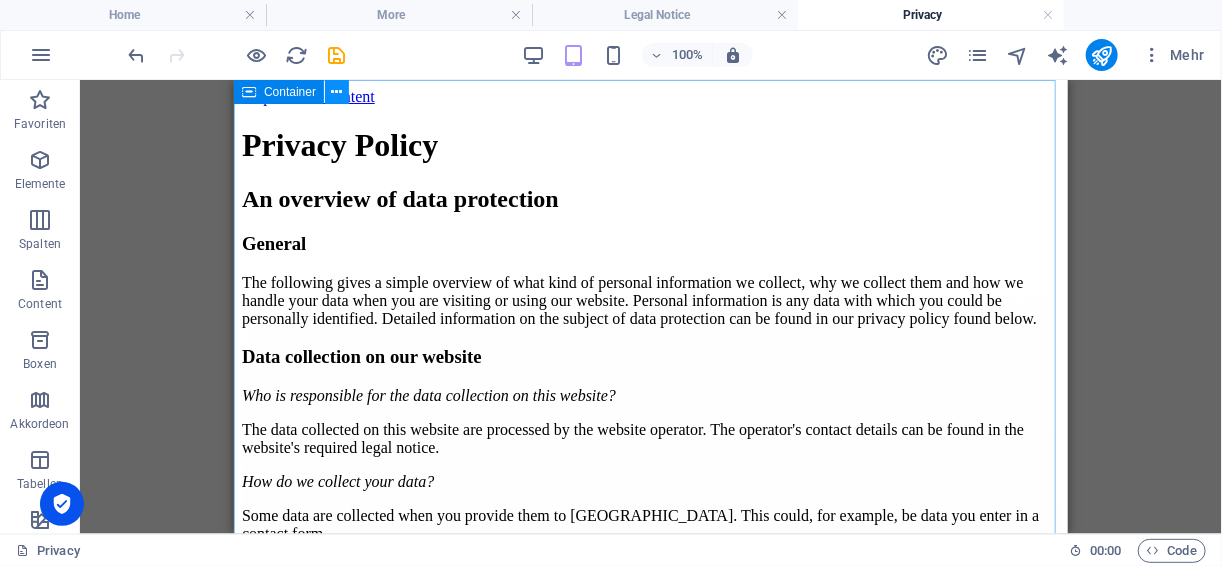 click at bounding box center [337, 92] 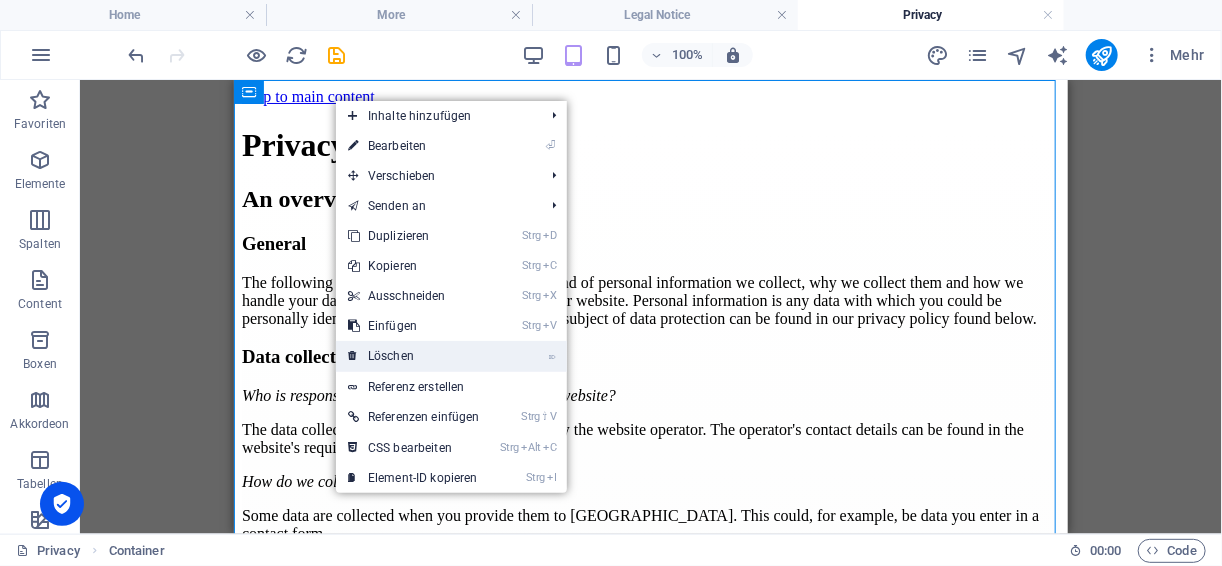click on "⌦  Löschen" at bounding box center (414, 356) 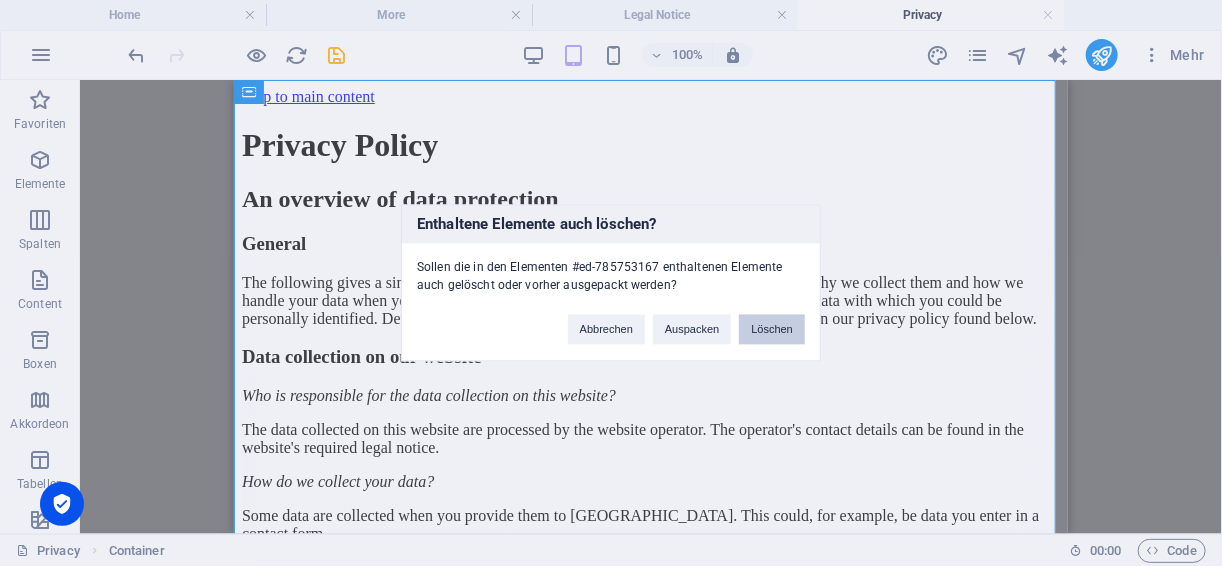 click on "Löschen" at bounding box center (772, 330) 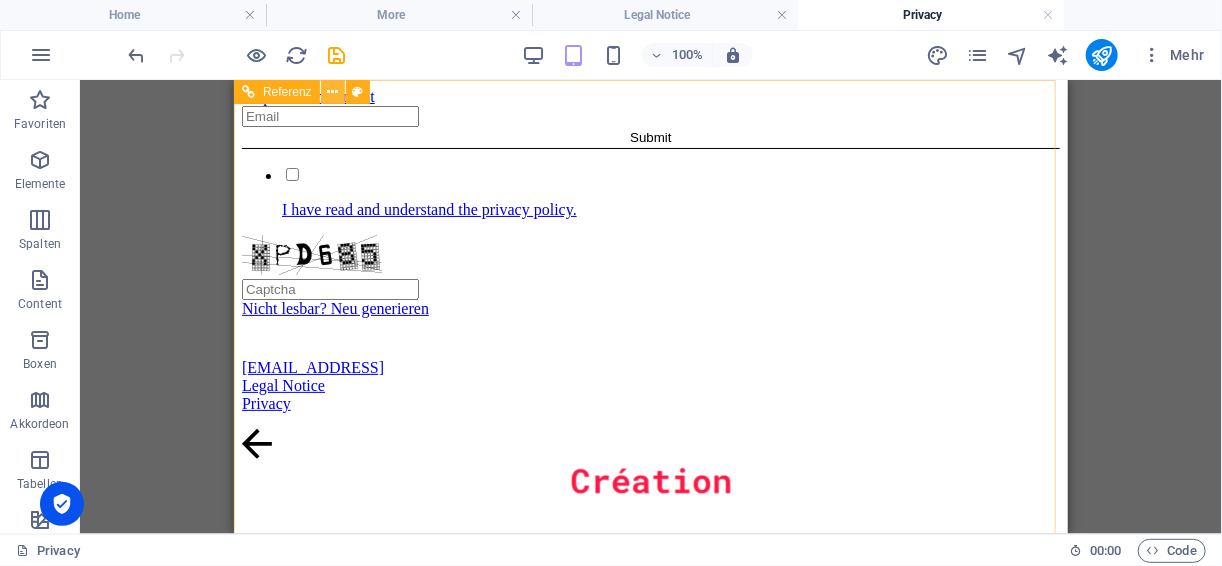 click at bounding box center [332, 92] 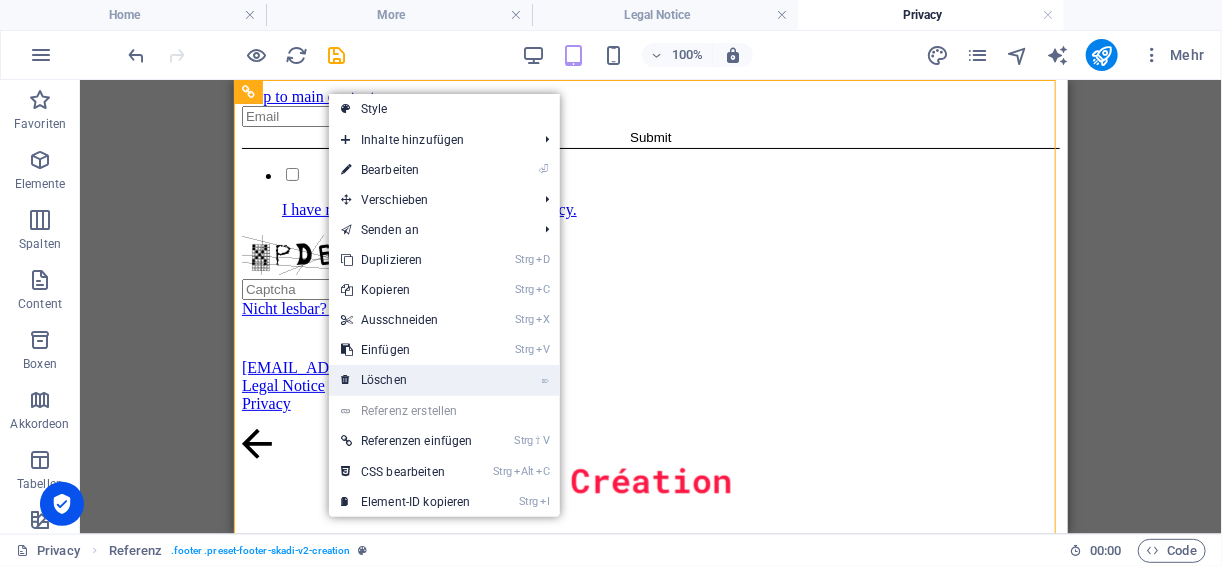click on "⌦  Löschen" at bounding box center (407, 380) 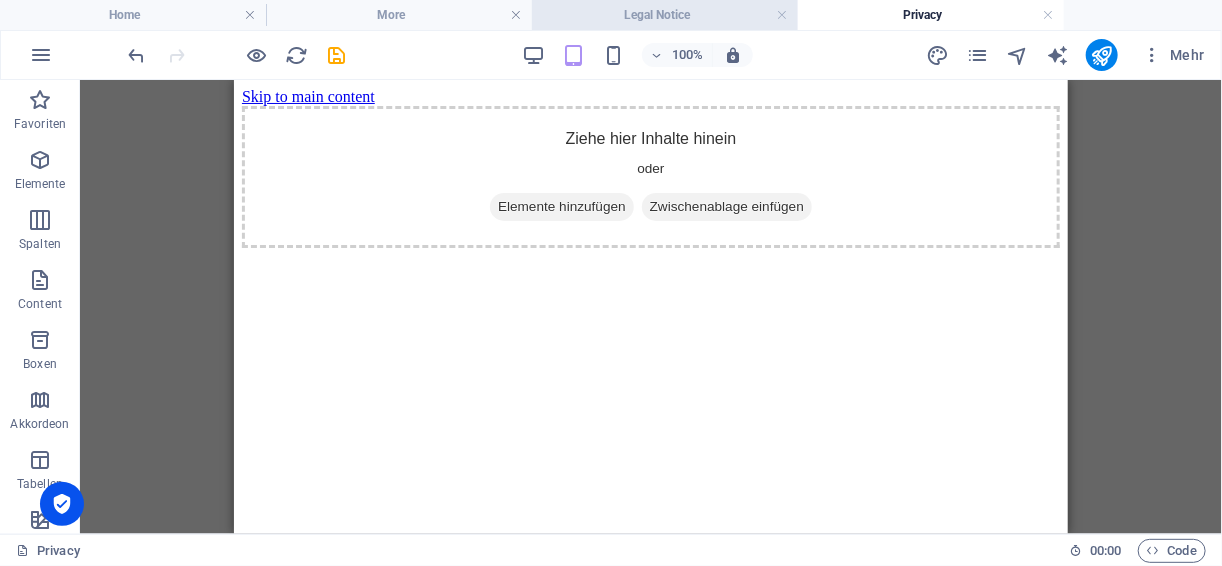click on "Legal Notice" at bounding box center (665, 15) 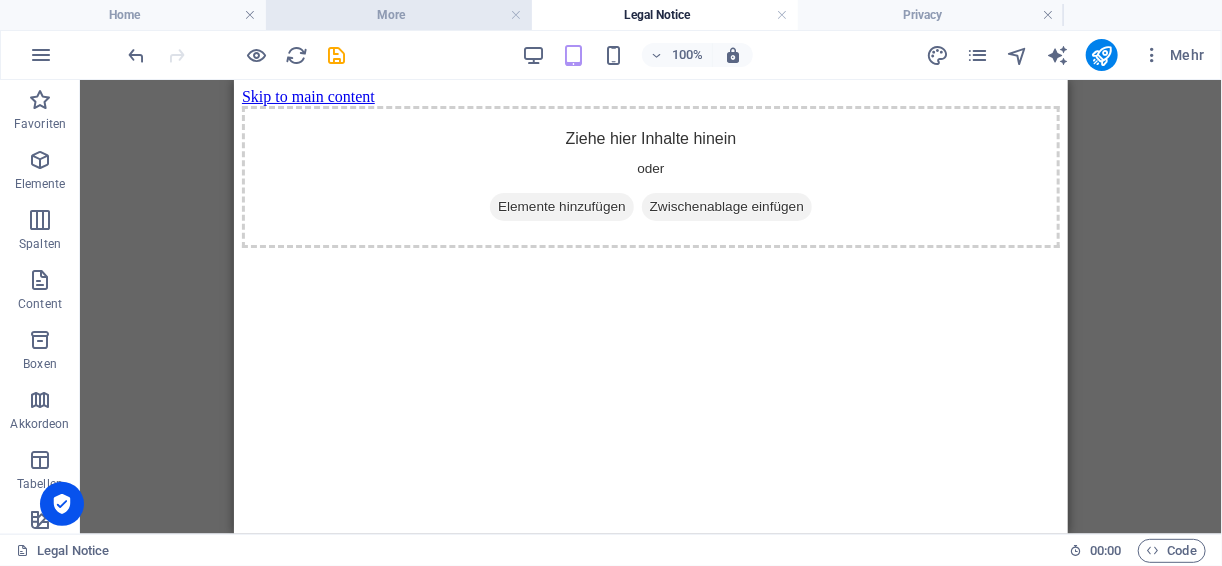 click on "More" at bounding box center [399, 15] 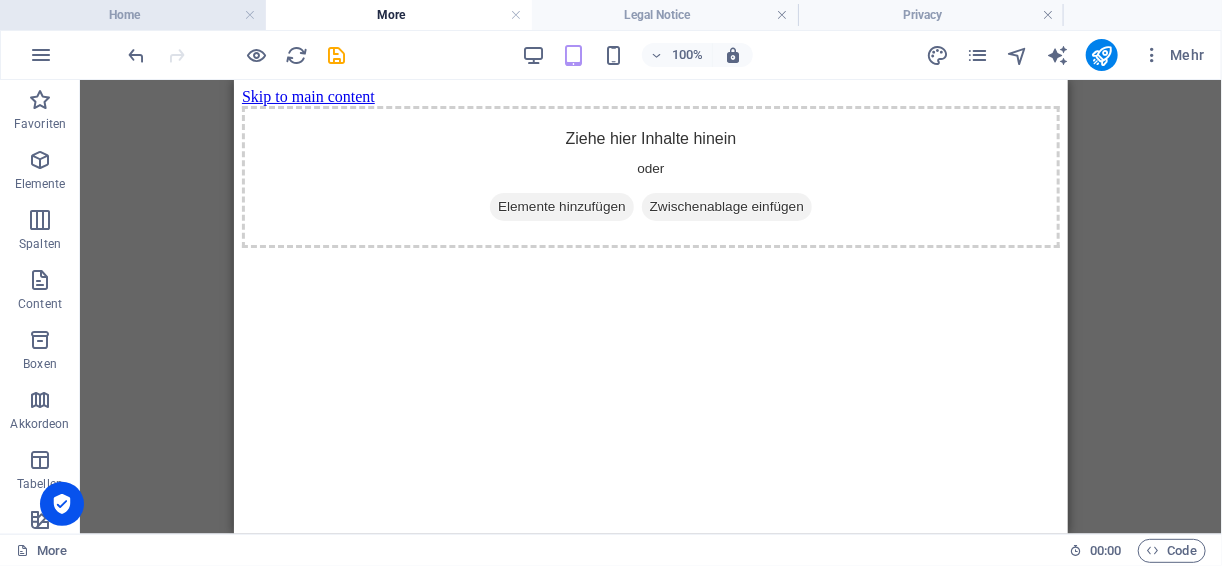 click on "Home" at bounding box center [133, 15] 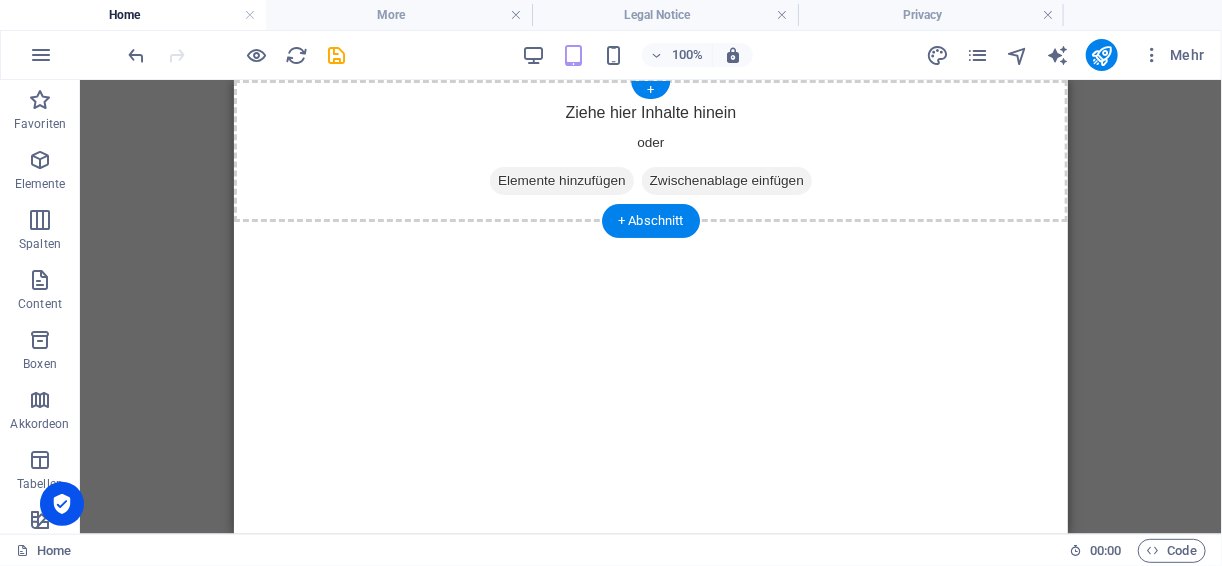 click on "Elemente hinzufügen" at bounding box center [561, 180] 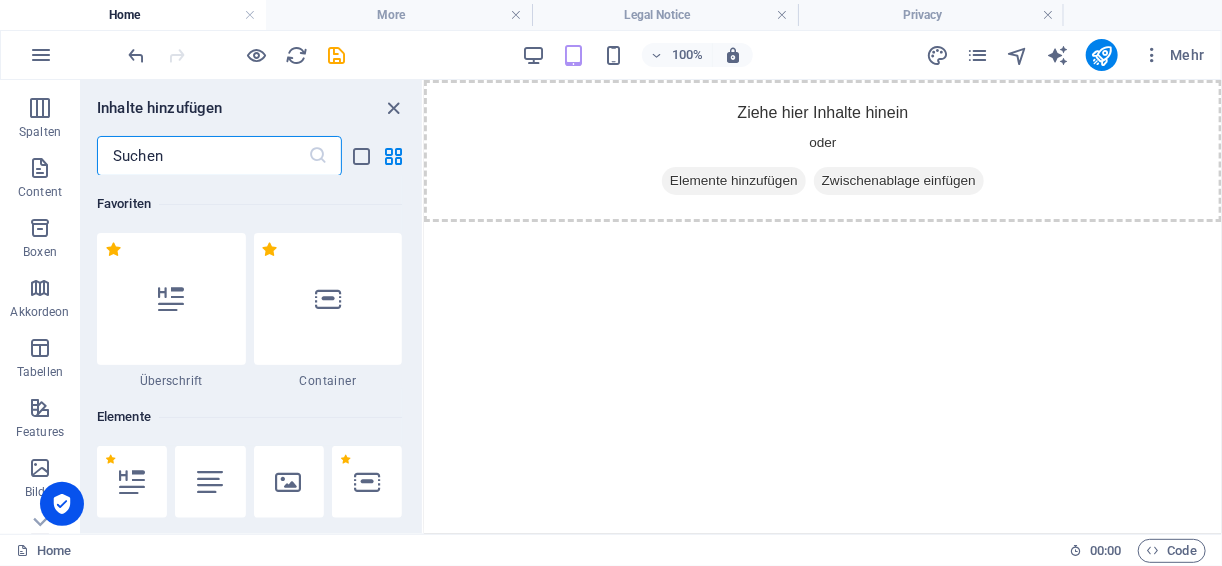 scroll, scrollTop: 320, scrollLeft: 0, axis: vertical 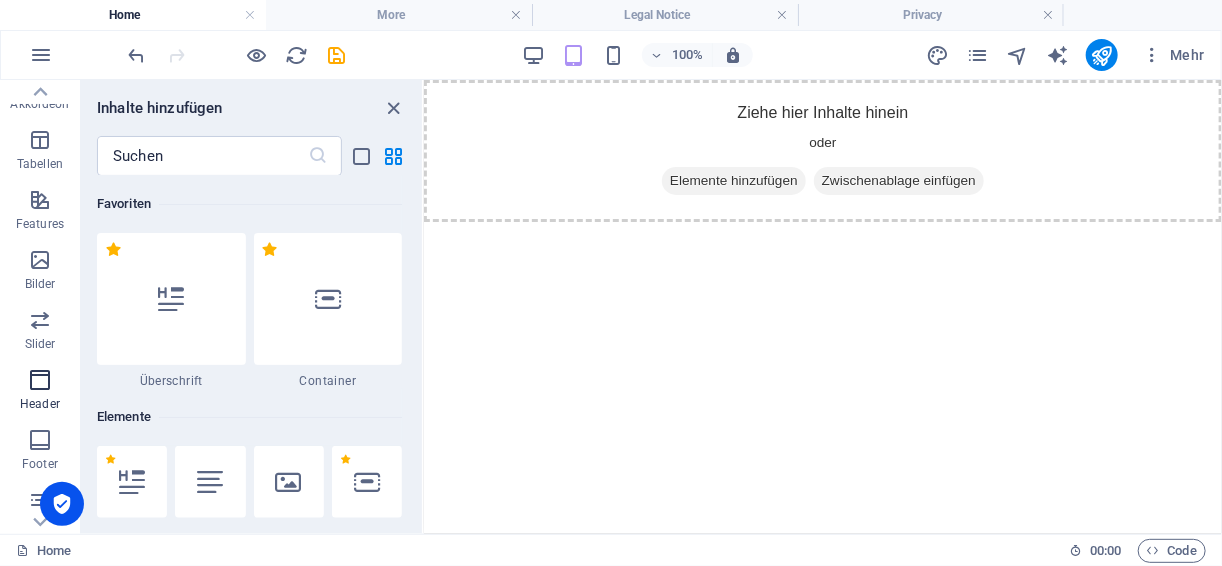 click at bounding box center (40, 380) 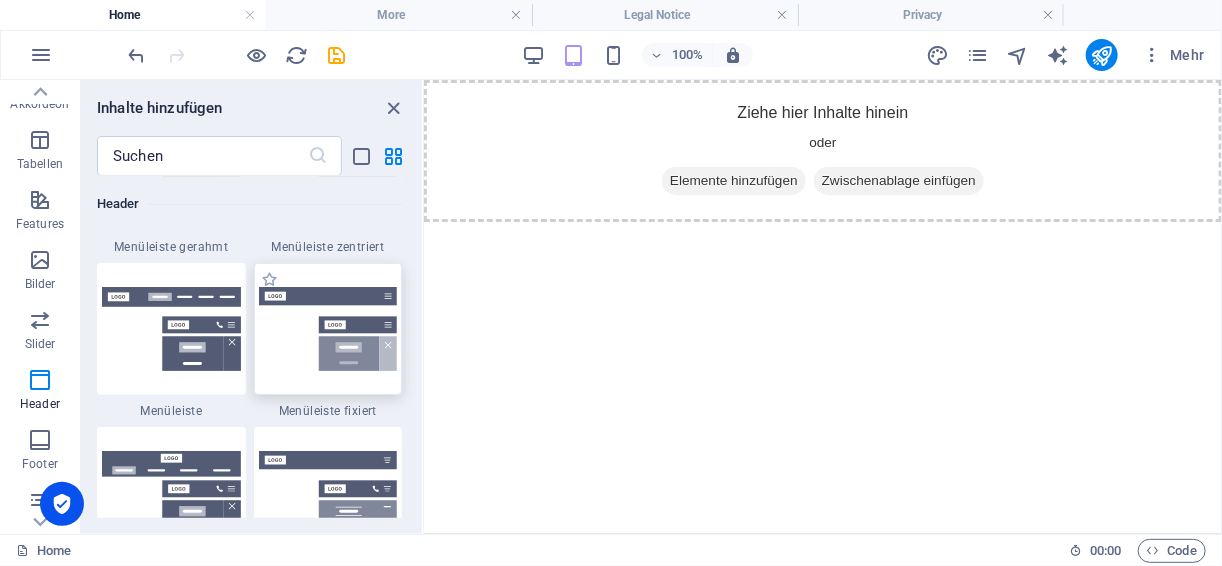 scroll, scrollTop: 12037, scrollLeft: 0, axis: vertical 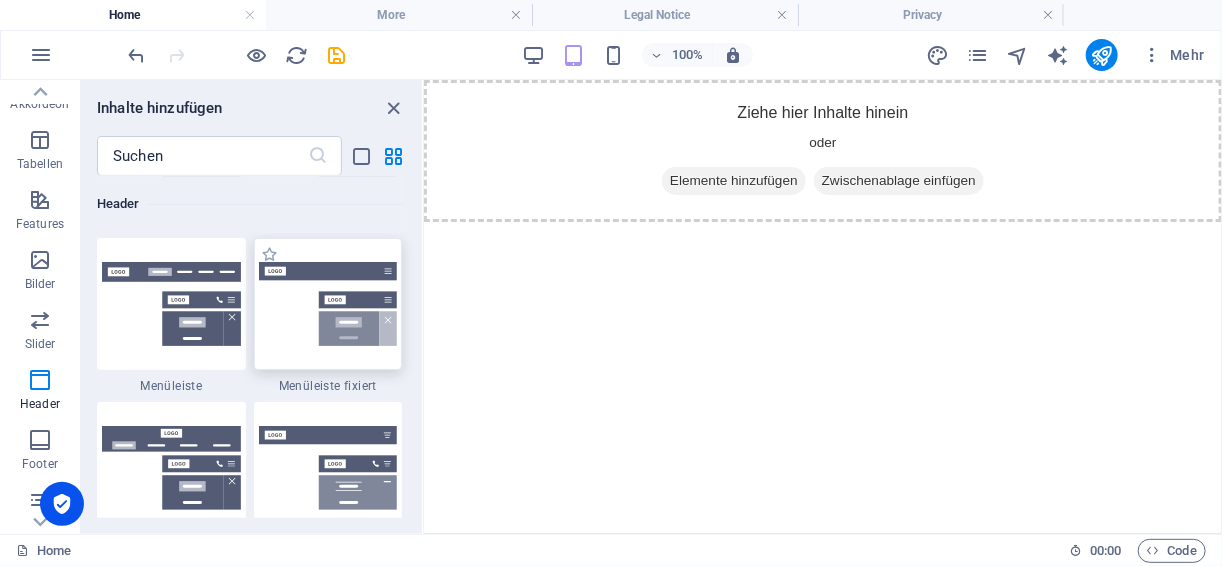 click at bounding box center (328, 304) 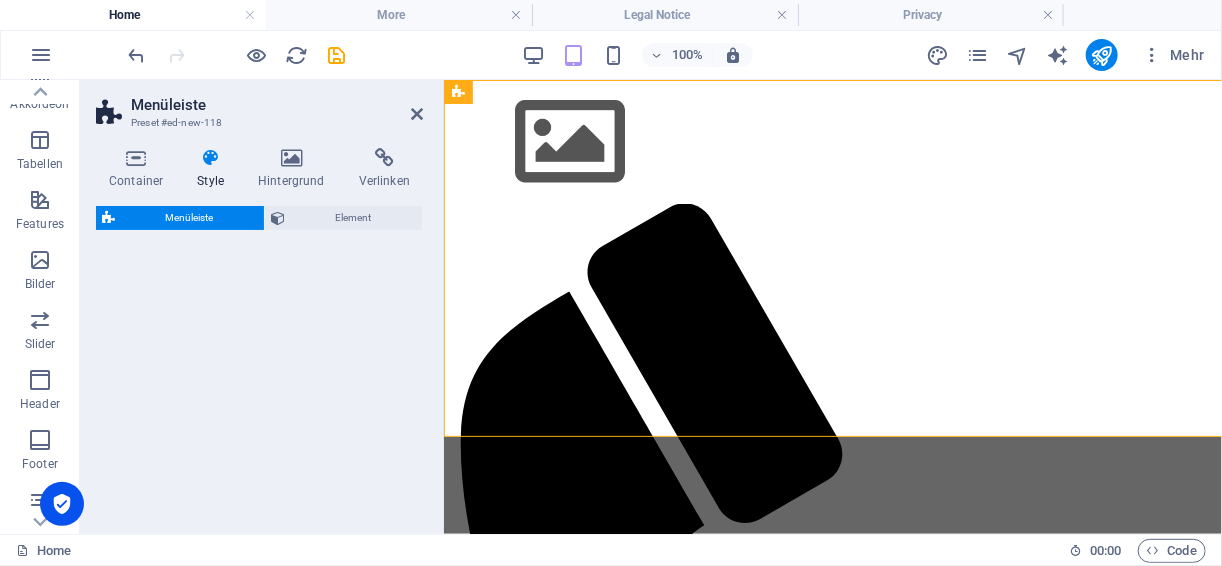 select on "rem" 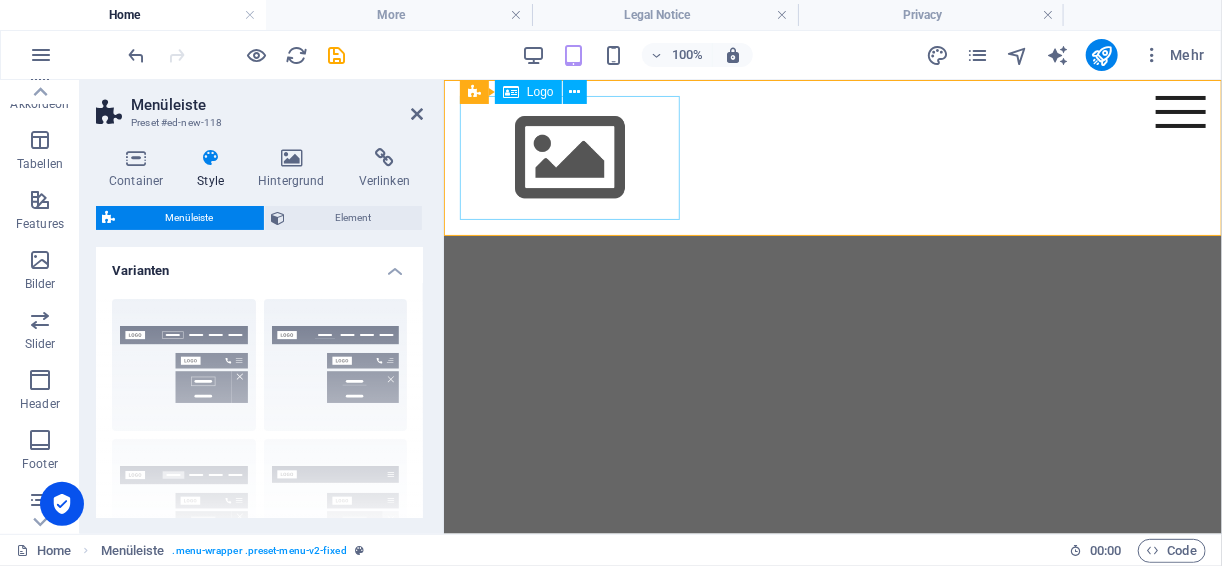 click at bounding box center [832, 157] 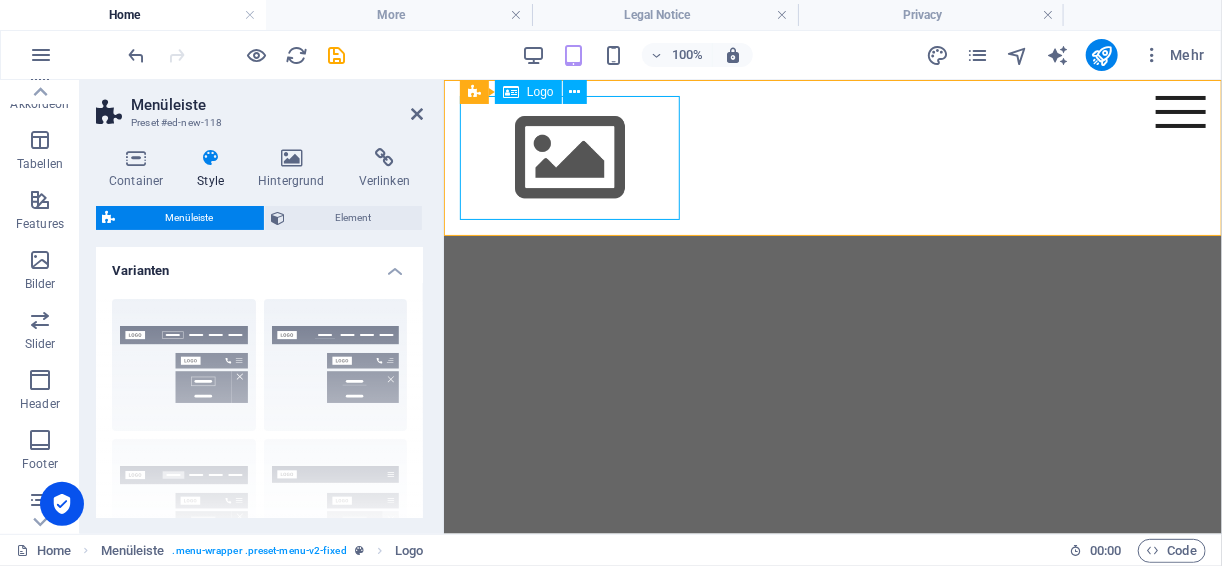 click at bounding box center [832, 157] 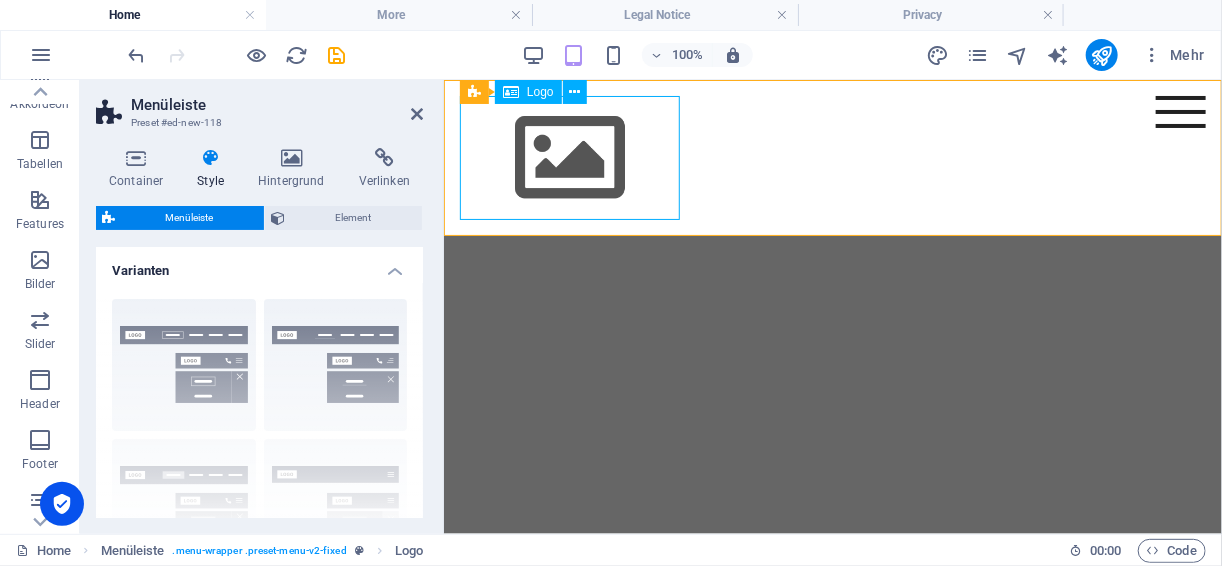 select on "px" 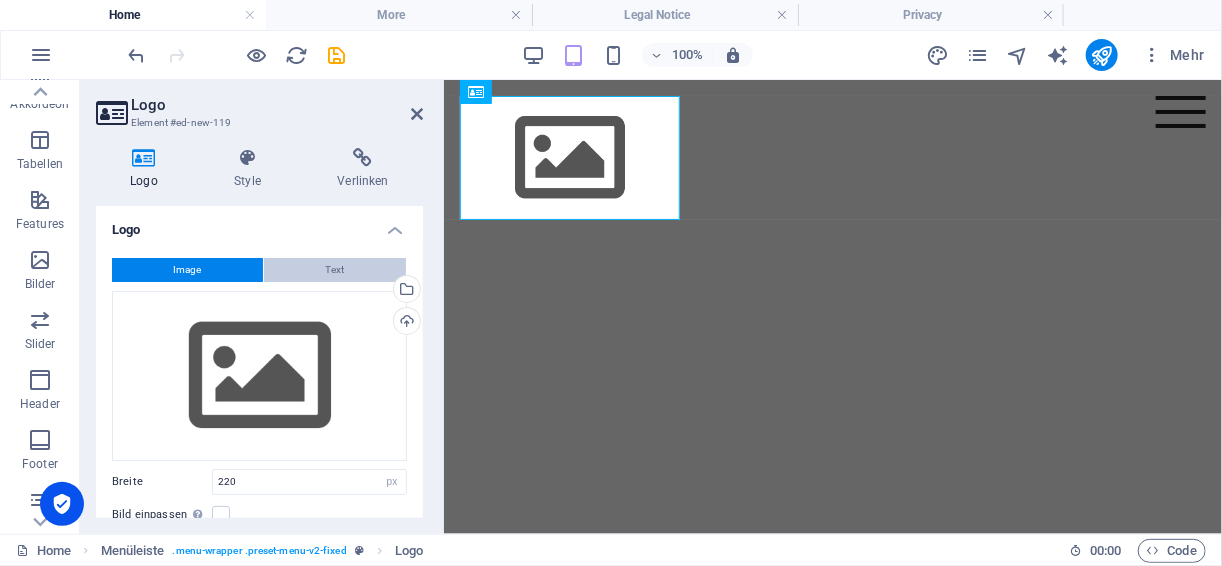 click on "Text" at bounding box center (335, 270) 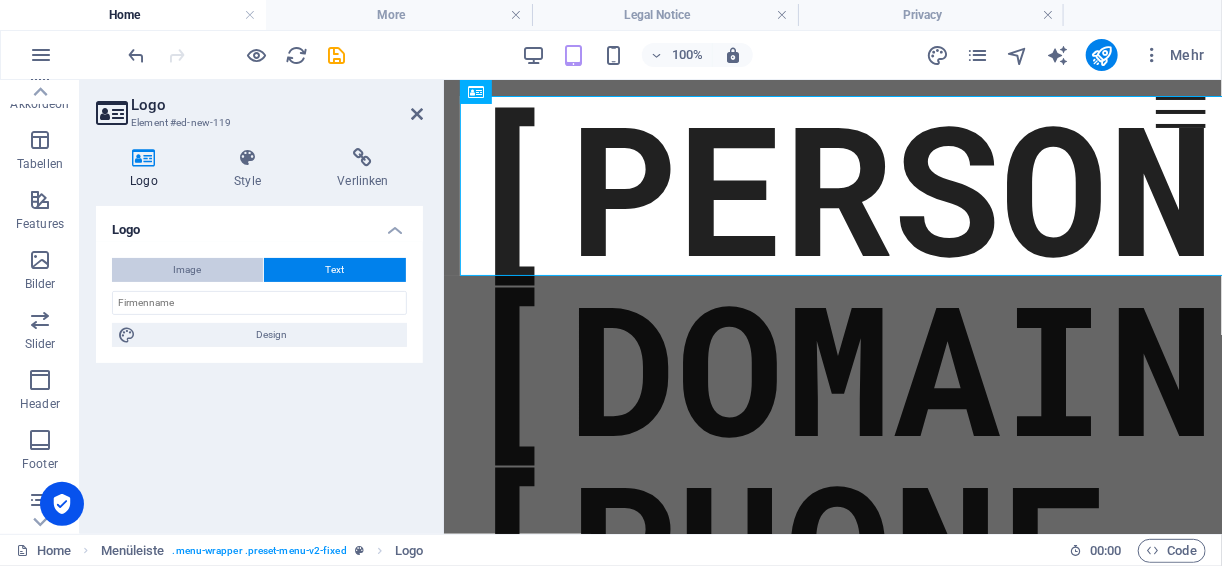 click on "Image" at bounding box center [187, 270] 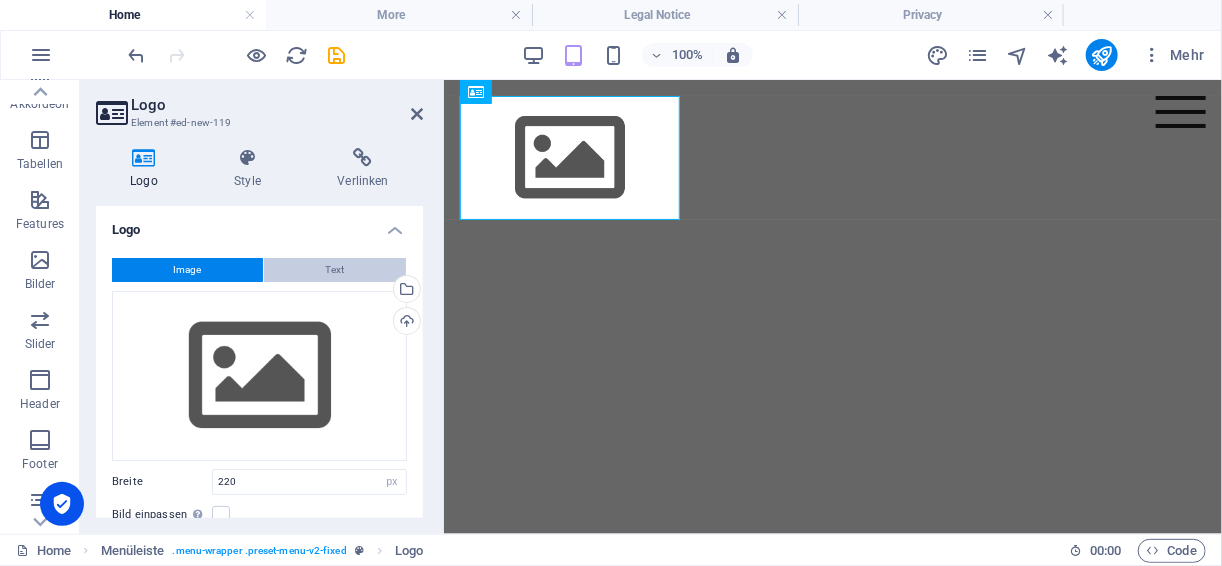 click on "Text" at bounding box center (335, 270) 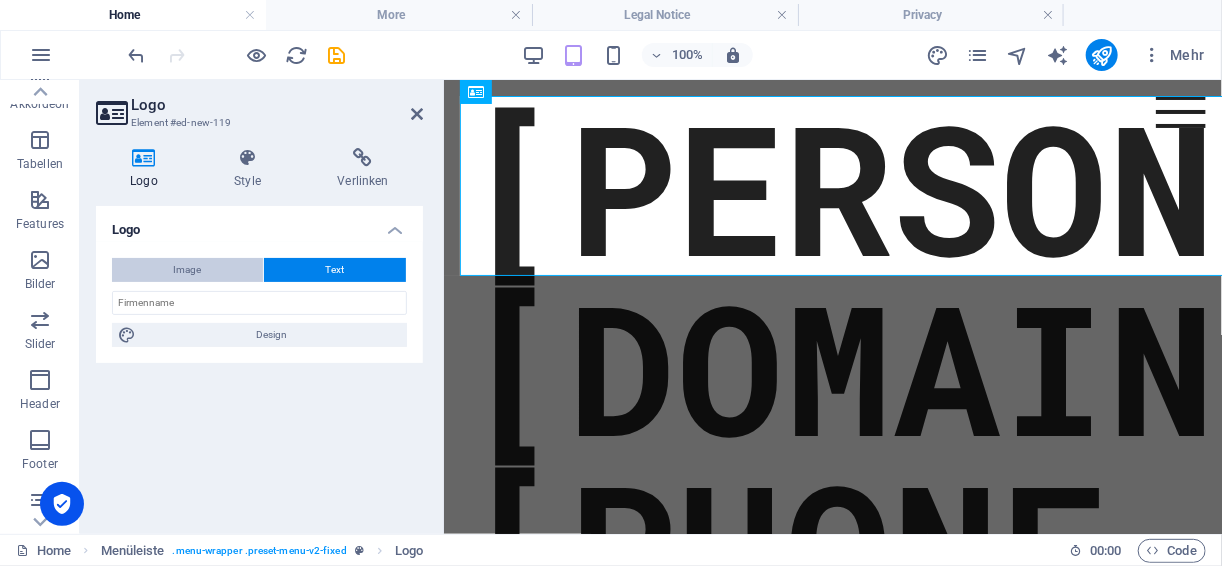 click on "Image" at bounding box center (187, 270) 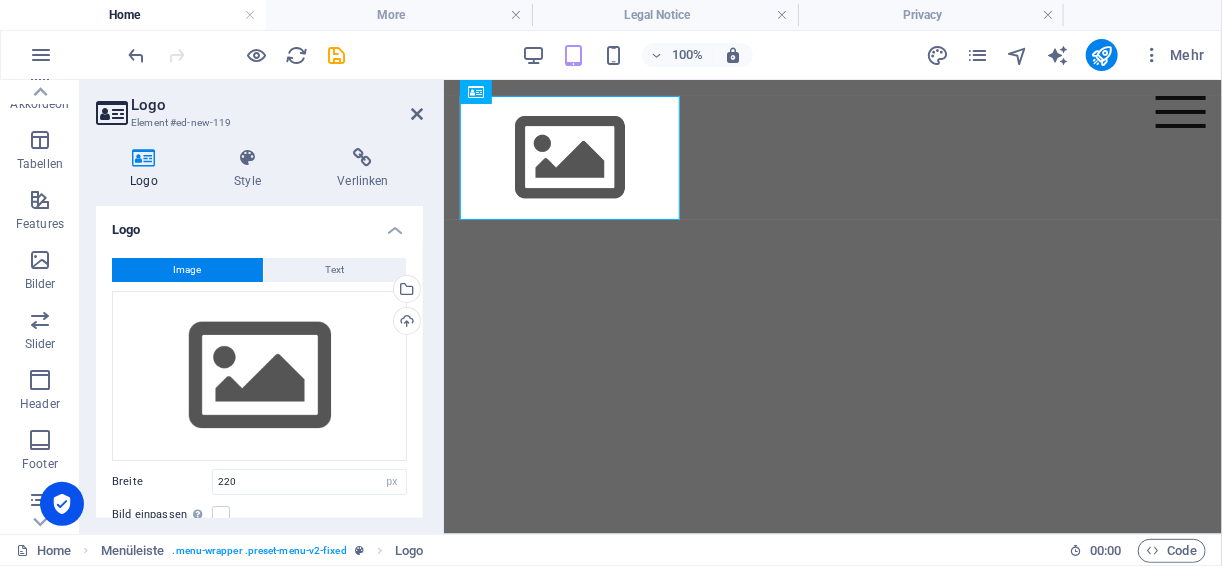 type 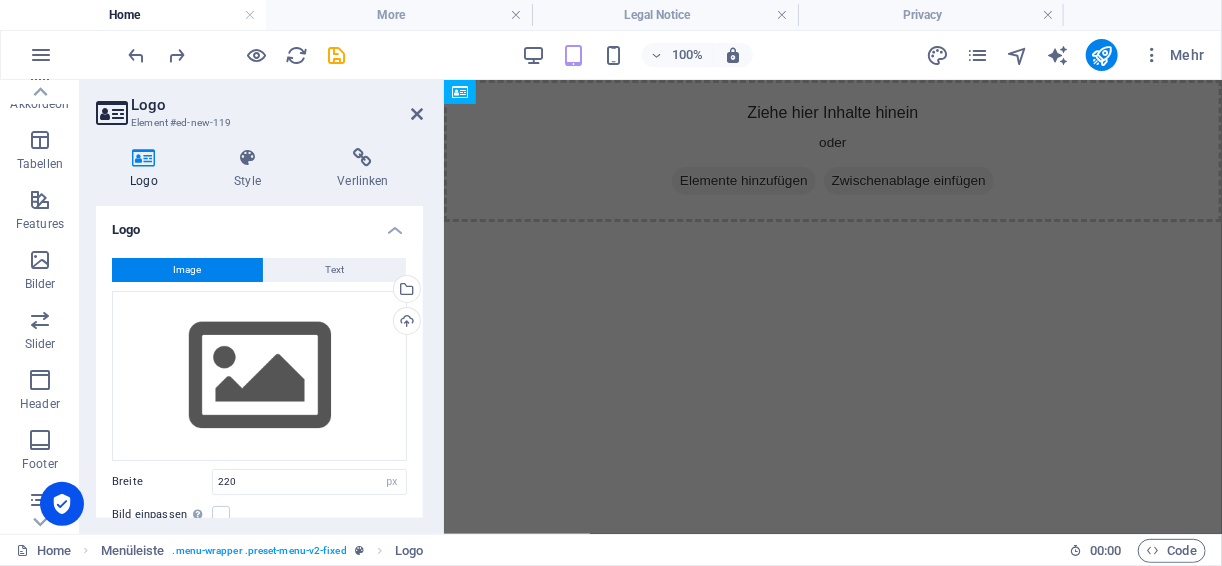 click on "Image Text Ziehe Dateien zum Hochladen hierher oder  klicke hier, um aus Dateien oder kostenlosen Stockfotos & -videos zu wählen Wähle aus deinen Dateien, Stockfotos oder lade Dateien hoch Hochladen Breite 220 Standard auto px rem % em vh vw Bild einpassen Bild automatisch anhand einer fixen Breite und Höhe einpassen Höhe Standard auto px Ausrichtung Lazyload Bilder auf Seite nachträglich laden. Verbessert Ladezeit (Pagespeed). Responsive Automatisch Retina-Bilder und kleinere Bilder auf Smartphones laden Lightbox Als Überschrift Das Bild in eine H1-Überschrift einfügen. Nützlich, um dem Alternativtext die Gewichtung einer H1-Überschrift zu geben, z.B. für das Logo. Deaktiviert lassen, wenn unklar. Optimiert Bilder werden komprimiert für eine bessere Ladegeschwindigkeit der Website. Position Richtung Benutzerdefiniert X-Versatz 50 px rem % vh vw Y-Versatz 50 px rem % vh vw Design" at bounding box center [259, 457] 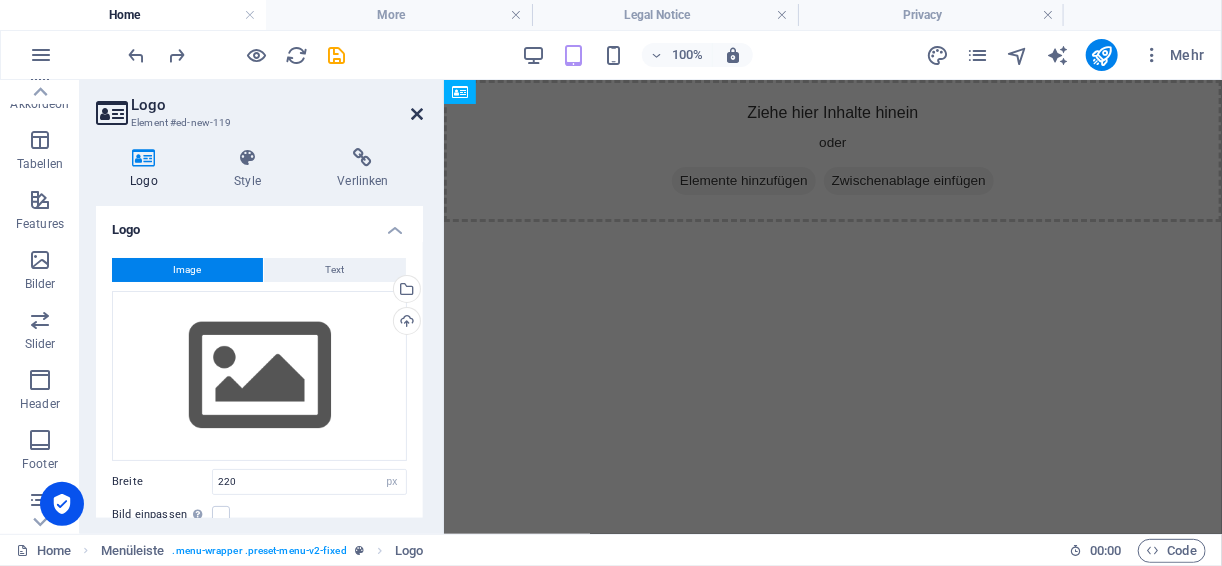 click at bounding box center [417, 114] 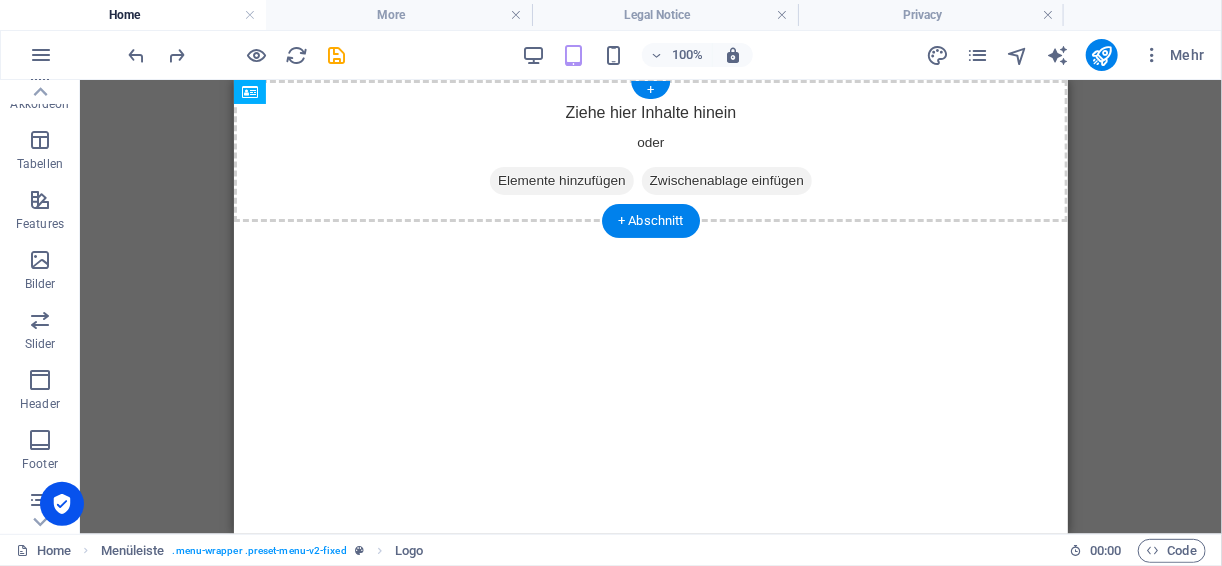 drag, startPoint x: 531, startPoint y: 184, endPoint x: 233, endPoint y: 496, distance: 431.44873 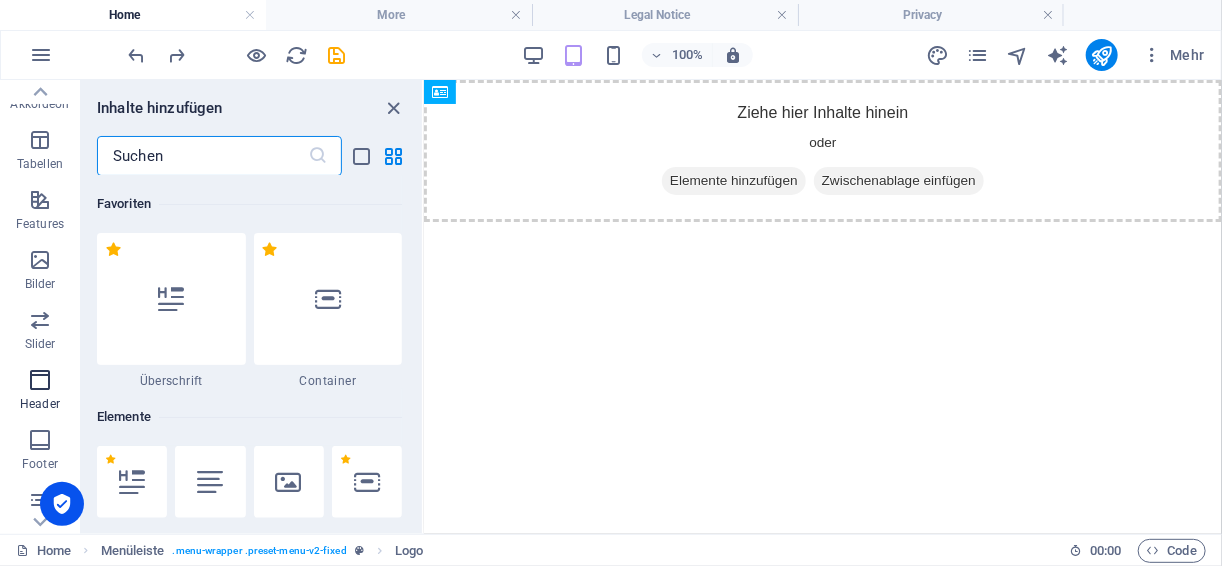 click on "Header" at bounding box center (40, 392) 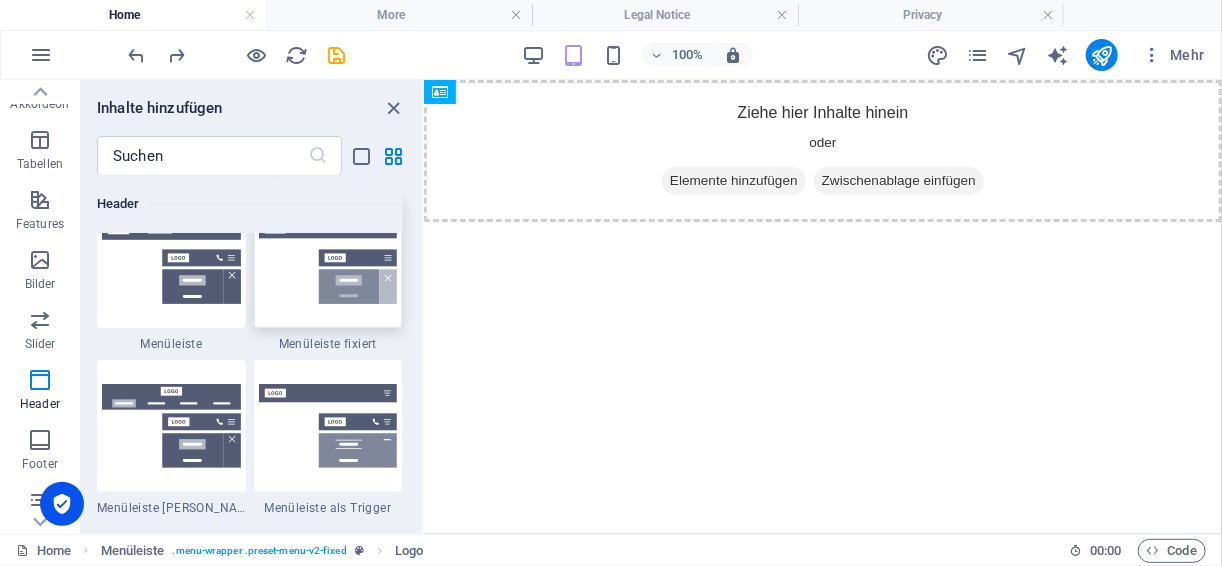 scroll, scrollTop: 12037, scrollLeft: 0, axis: vertical 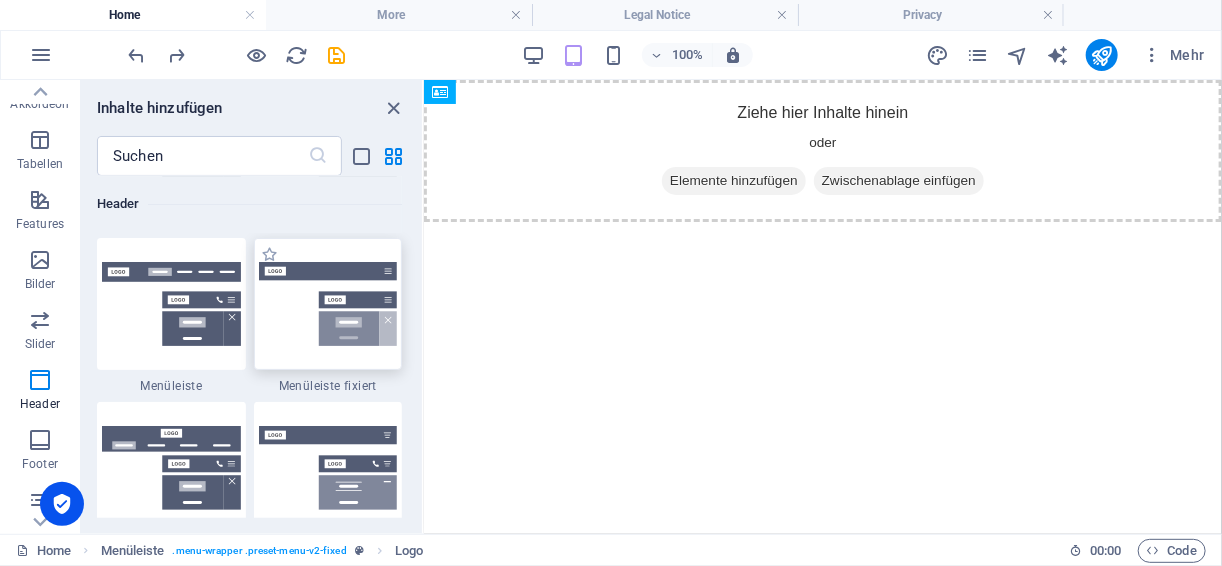 click at bounding box center [328, 304] 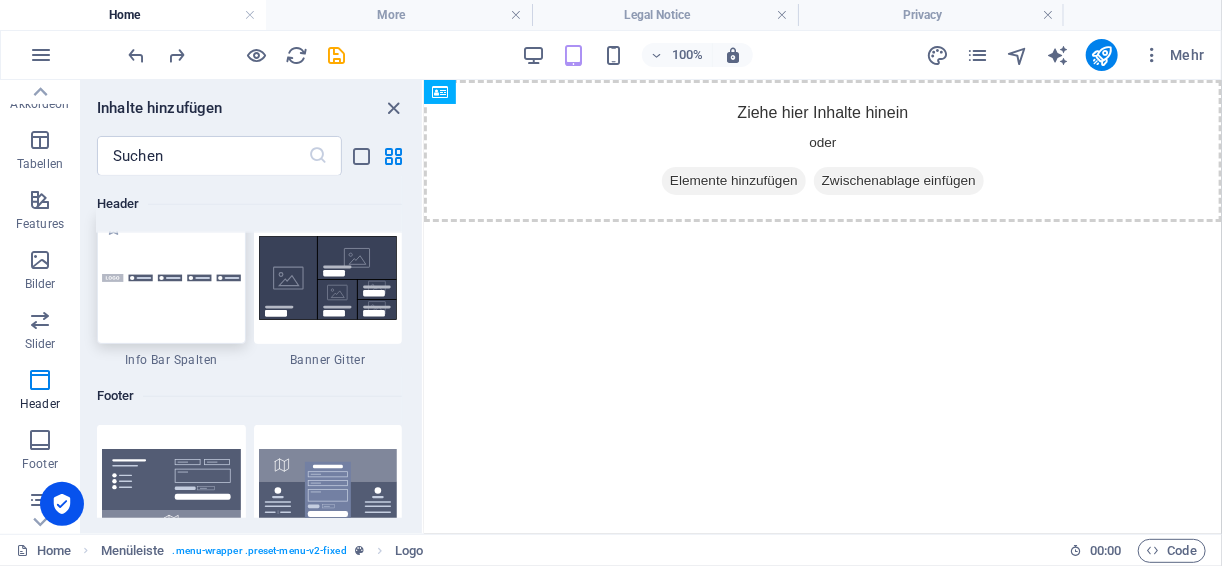 scroll, scrollTop: 12837, scrollLeft: 0, axis: vertical 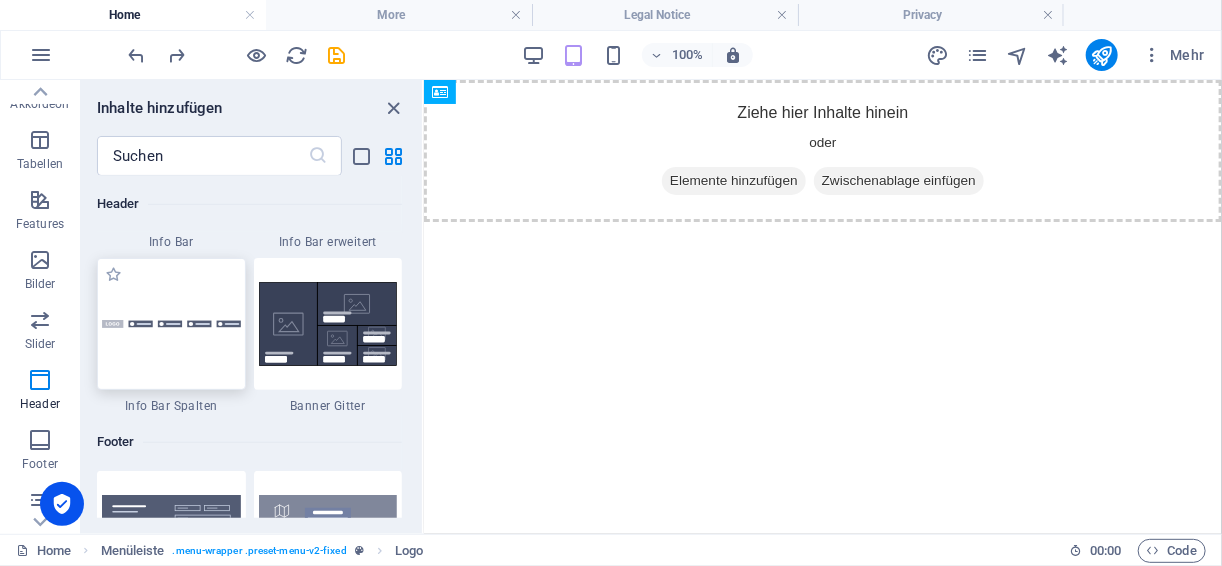 click at bounding box center [171, 324] 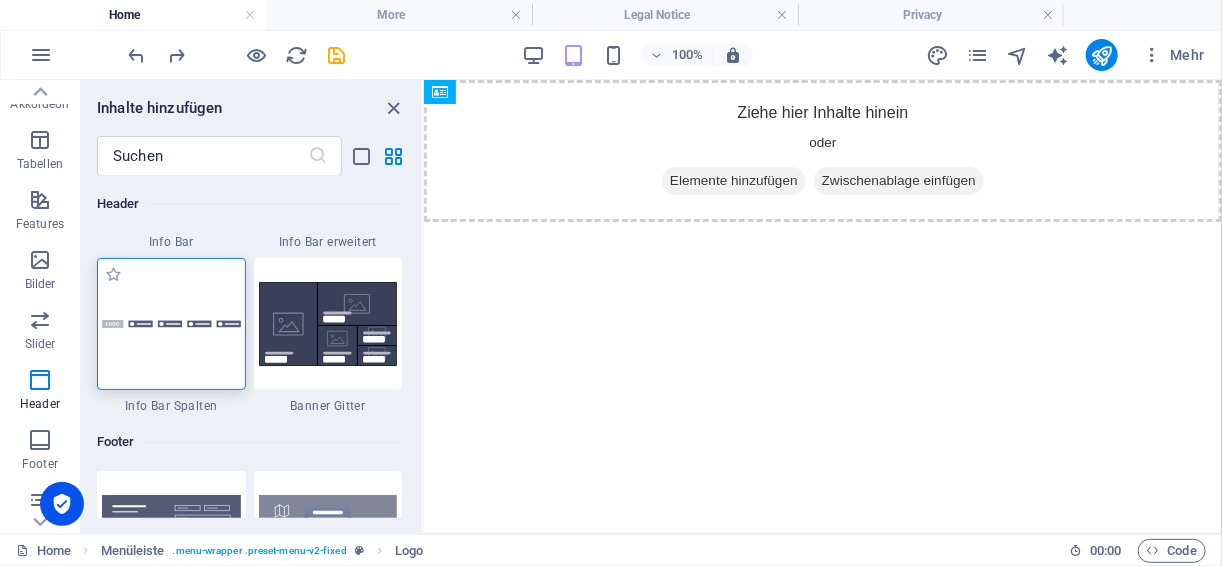 click at bounding box center (171, 324) 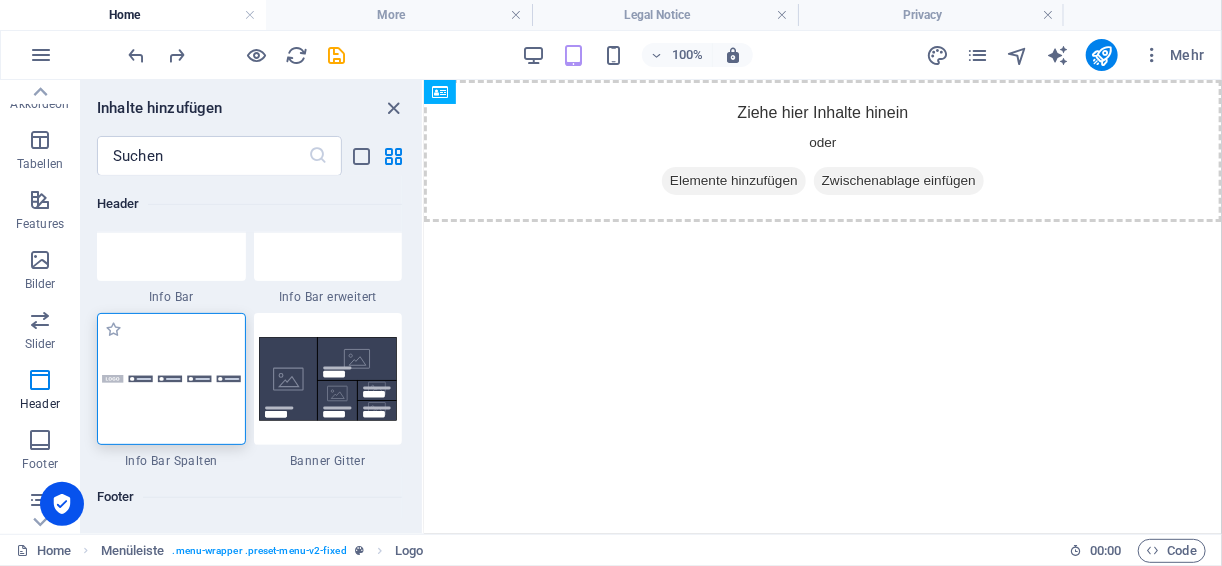 scroll, scrollTop: 12757, scrollLeft: 0, axis: vertical 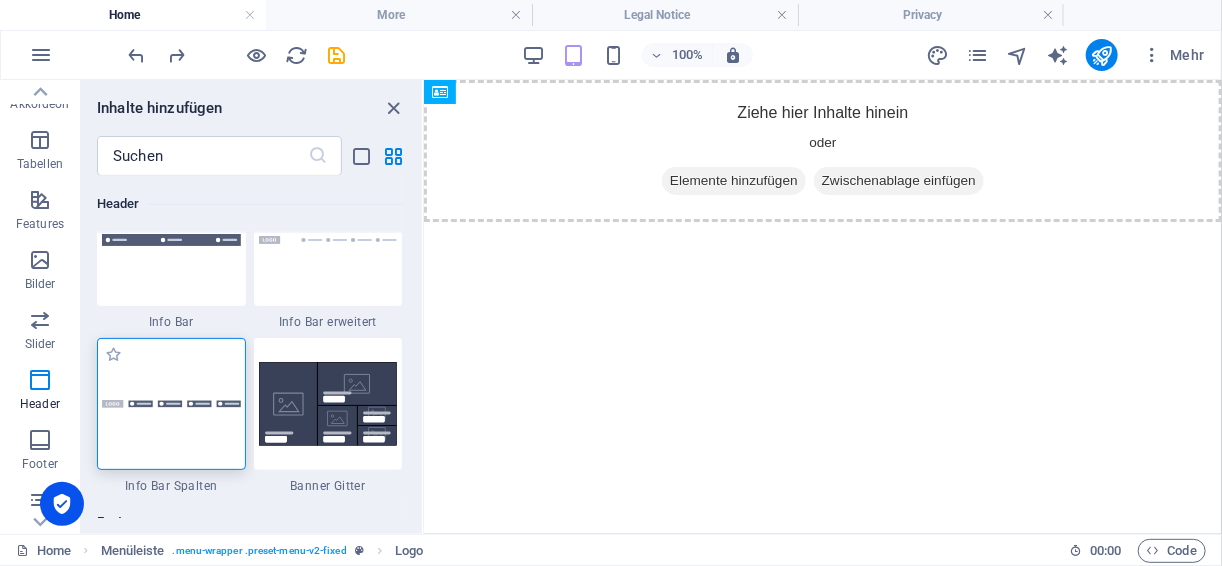 click at bounding box center [171, 404] 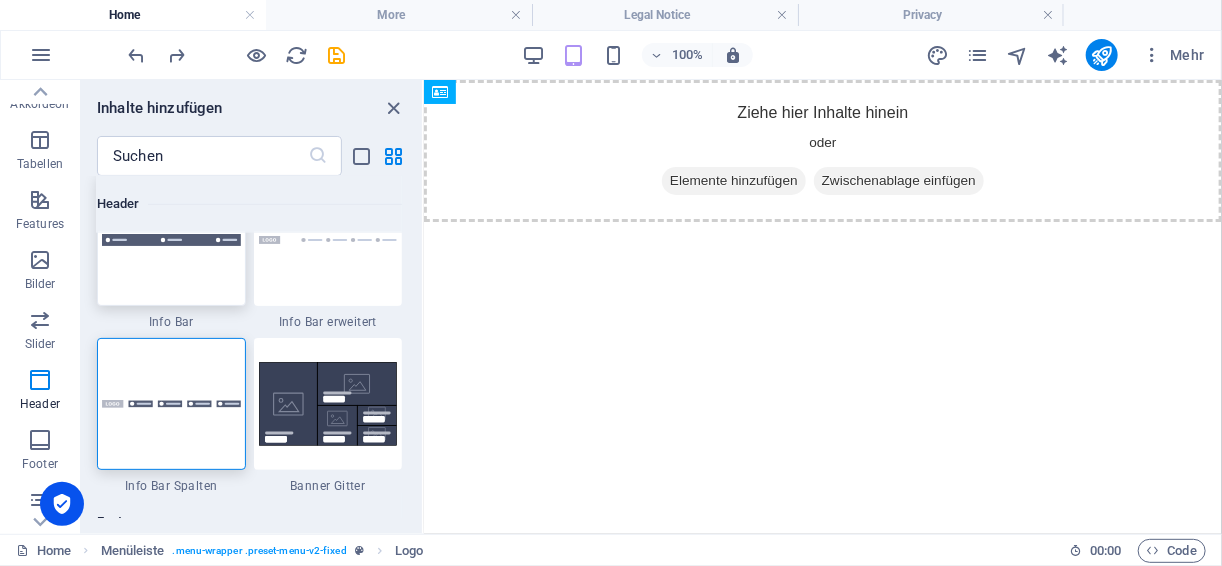 scroll, scrollTop: 12677, scrollLeft: 0, axis: vertical 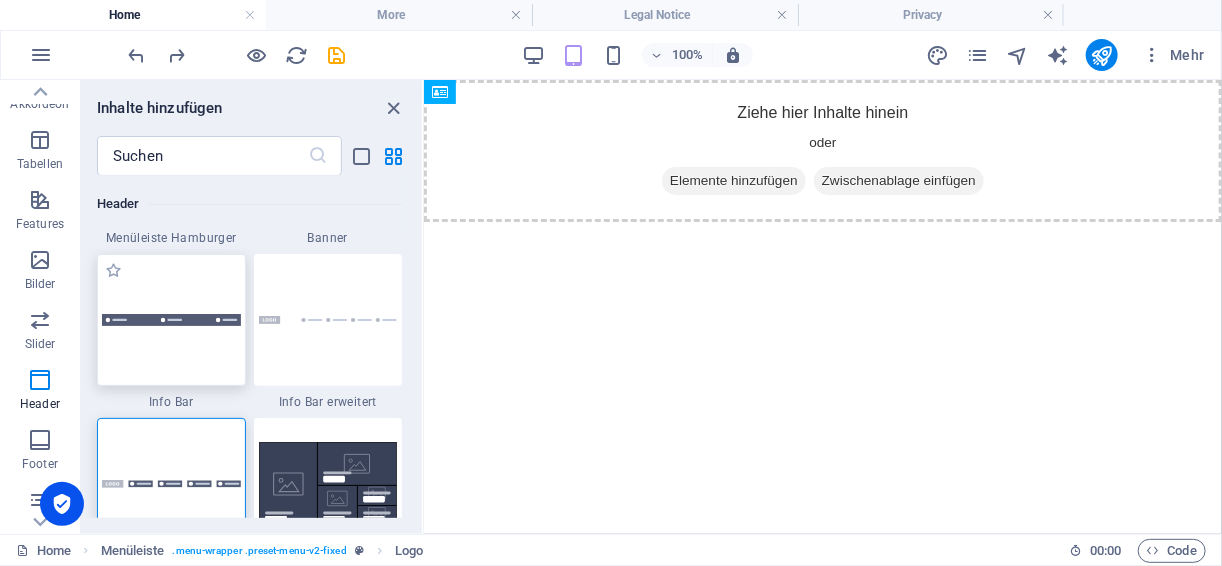 click at bounding box center (171, 320) 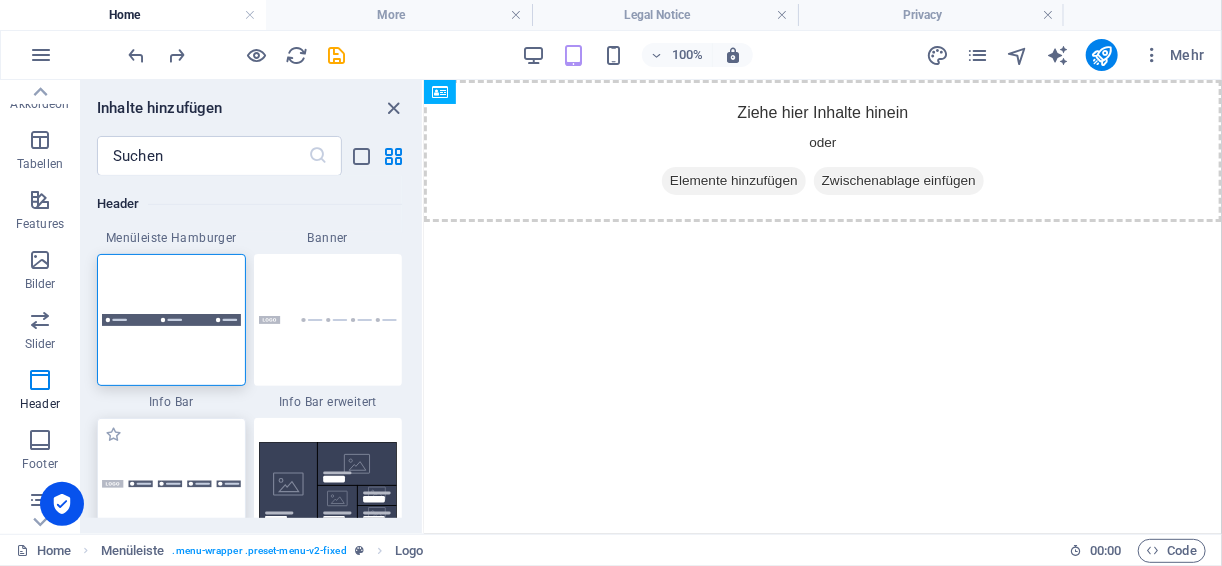click at bounding box center [171, 484] 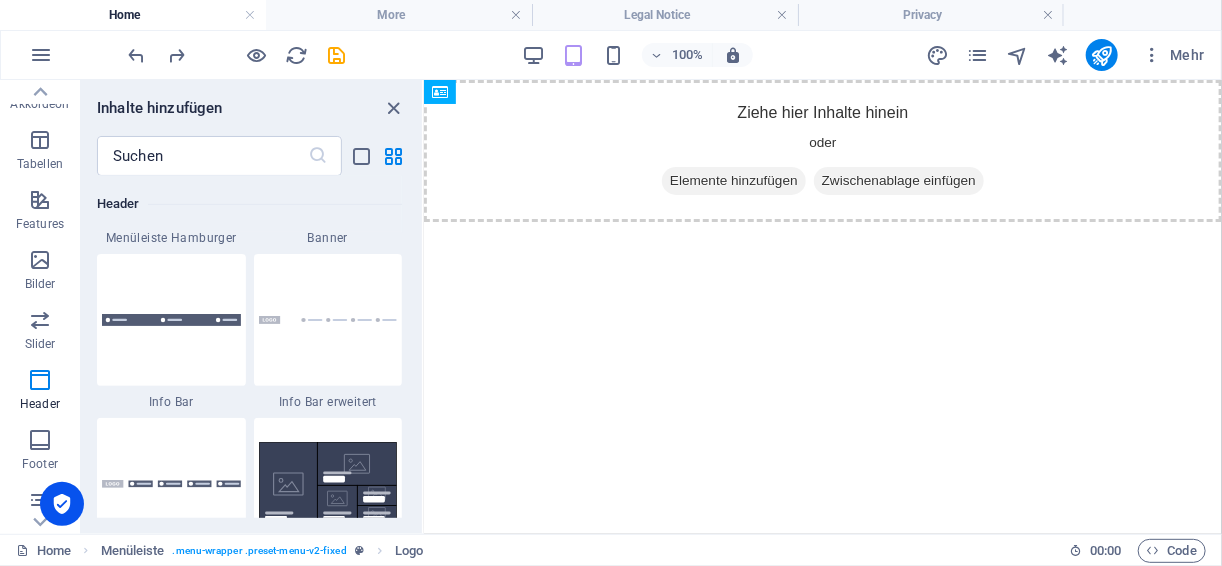 click on "Skip to main content
Ziehe hier Inhalte hinein oder  Elemente hinzufügen  Zwischenablage einfügen" at bounding box center (822, 150) 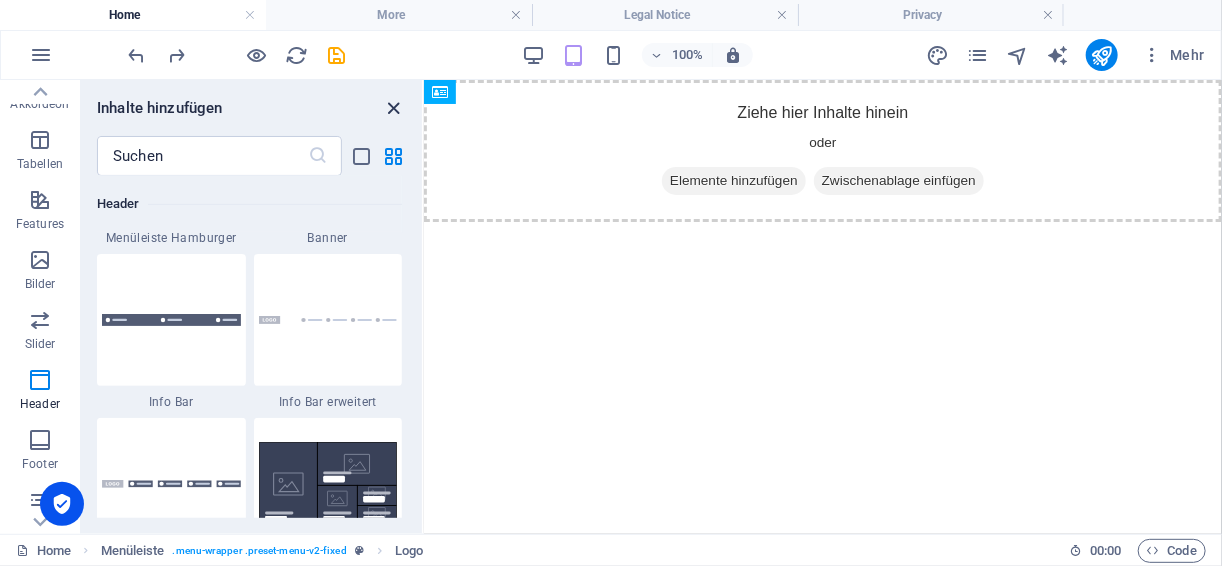 click at bounding box center [394, 108] 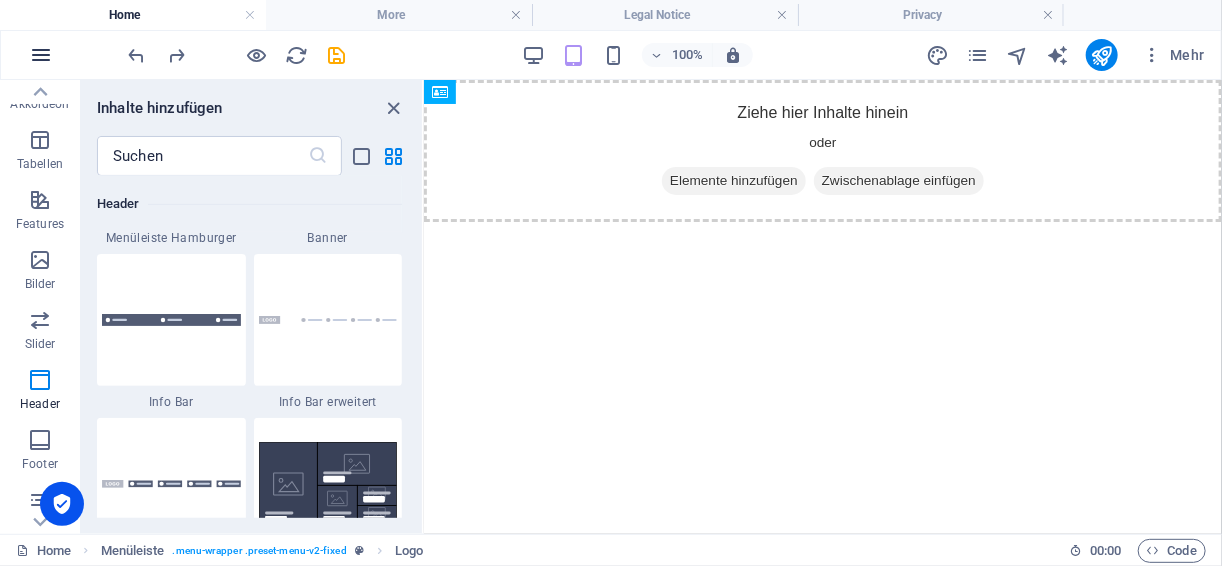 click at bounding box center (41, 55) 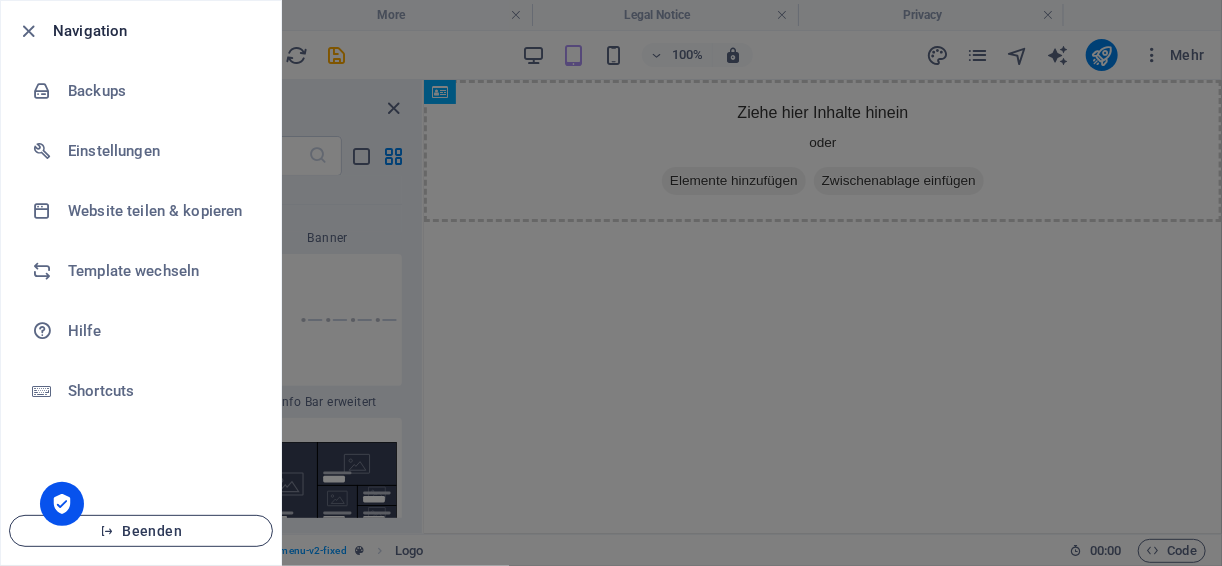 click on "Beenden" at bounding box center [141, 531] 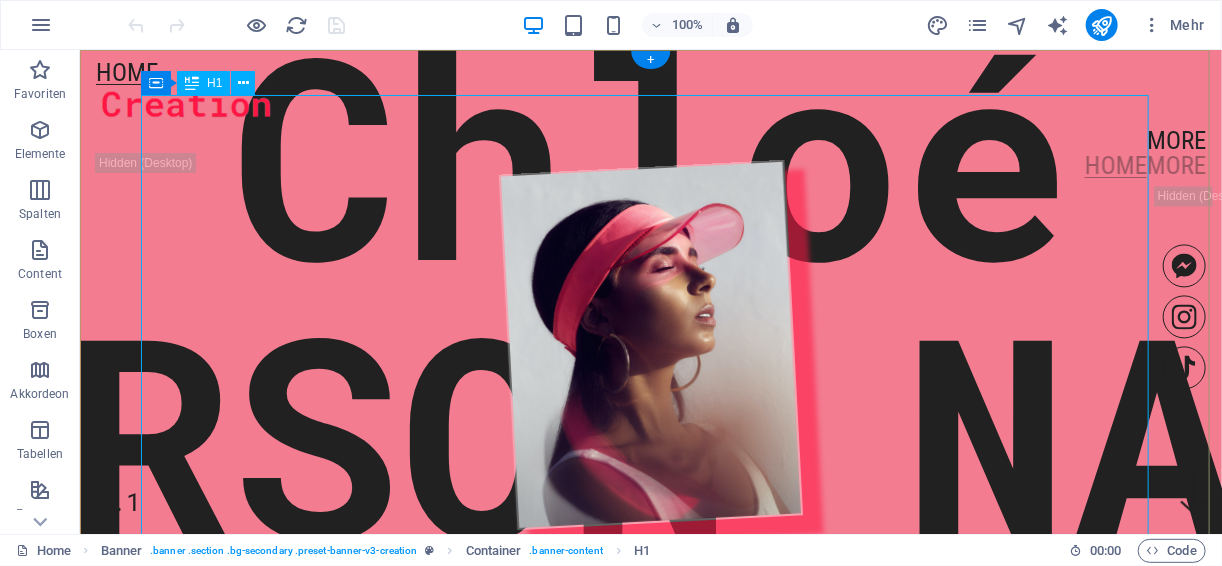 scroll, scrollTop: 0, scrollLeft: 0, axis: both 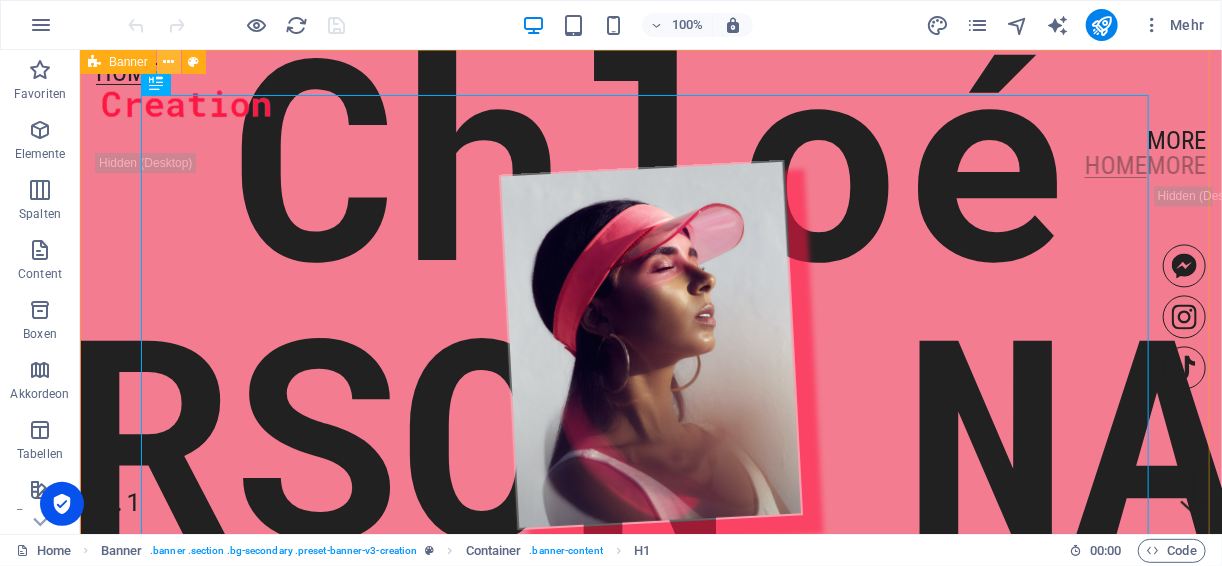 click at bounding box center [168, 62] 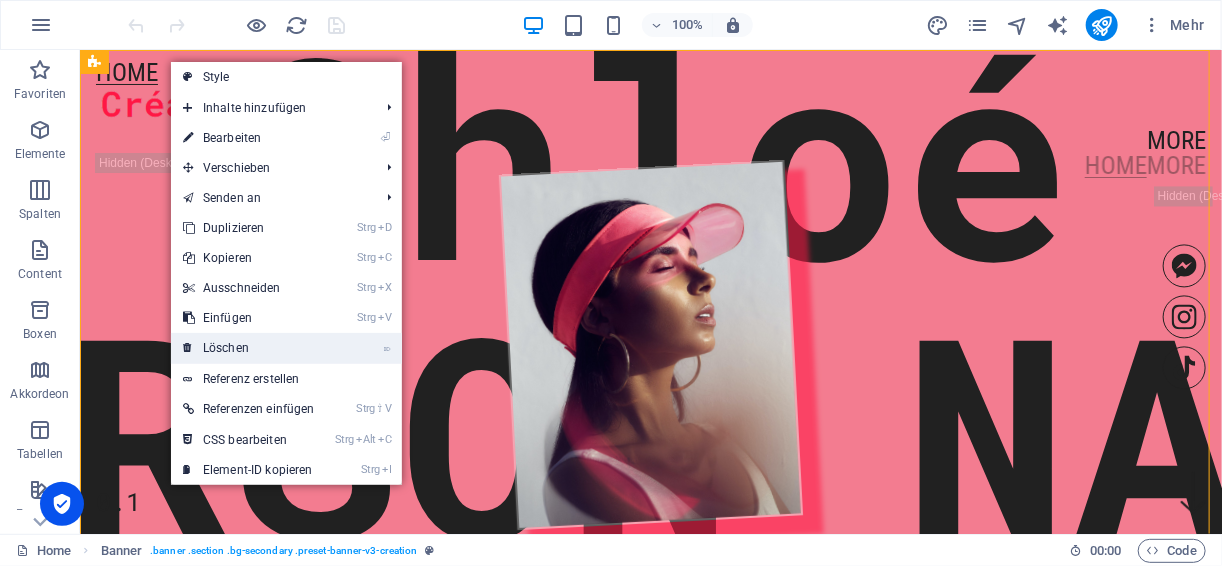 click on "⌦  Löschen" at bounding box center (249, 348) 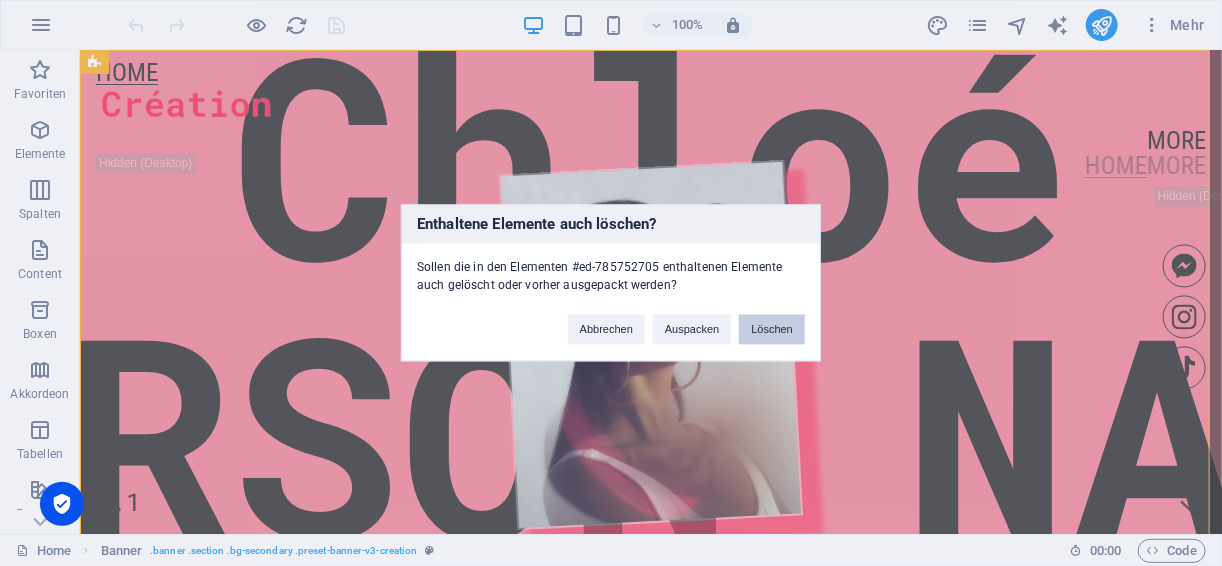 click on "Löschen" at bounding box center [772, 330] 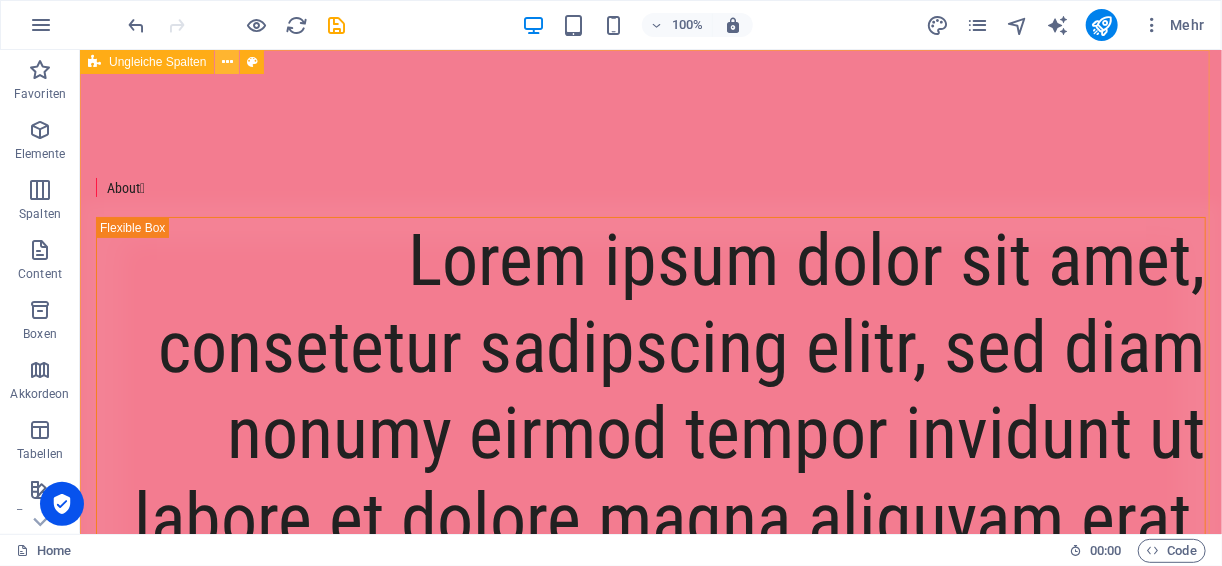 click at bounding box center (227, 62) 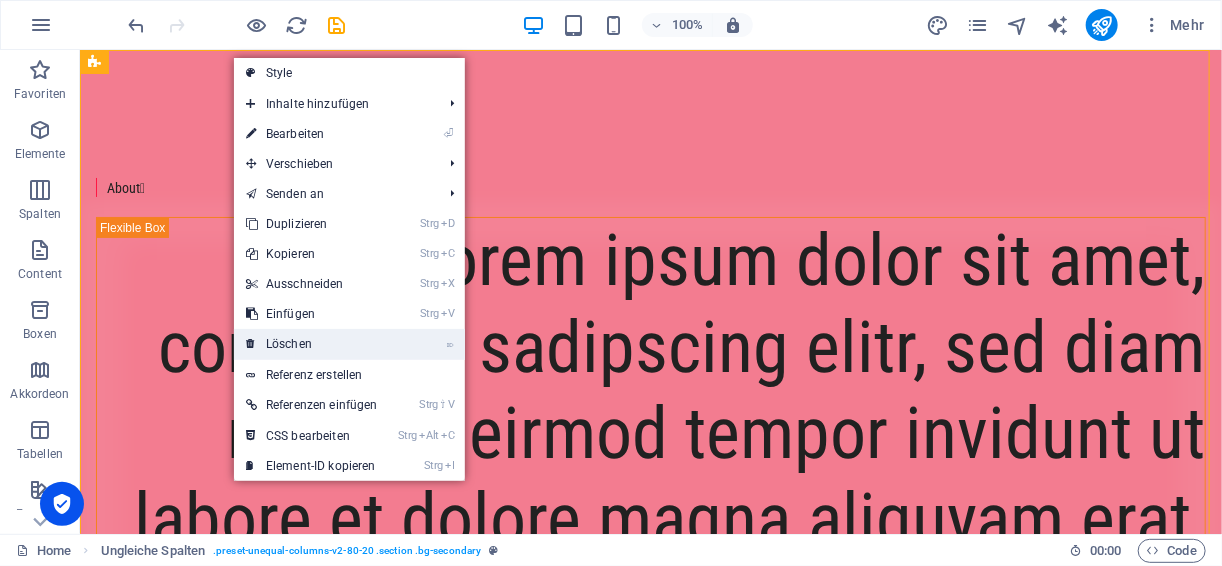click on "⌦  Löschen" at bounding box center [312, 344] 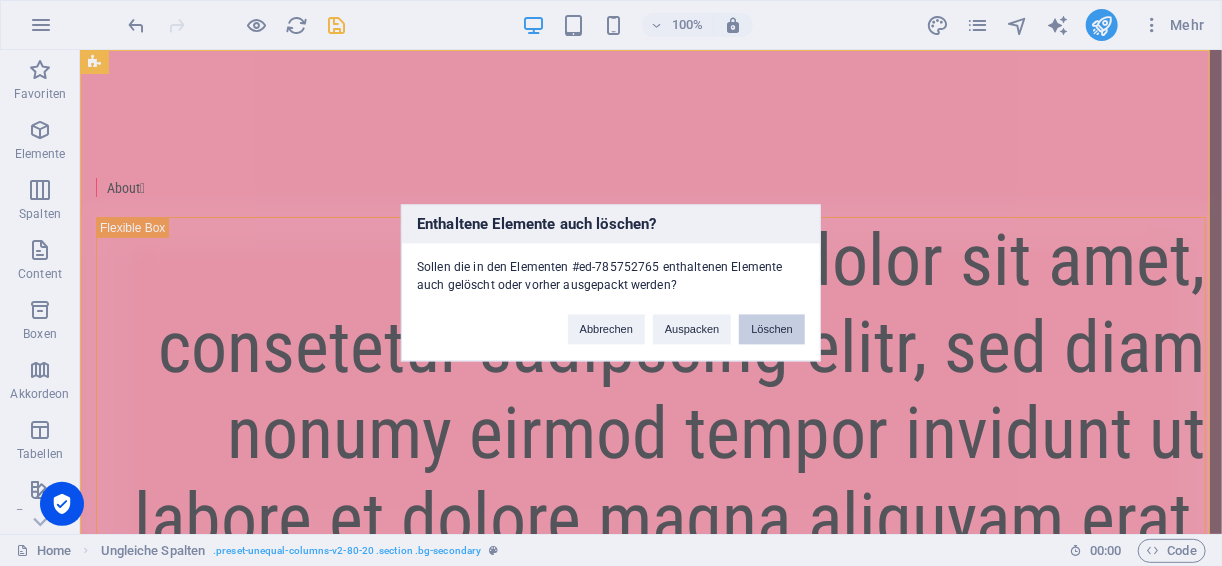click on "Löschen" at bounding box center [772, 330] 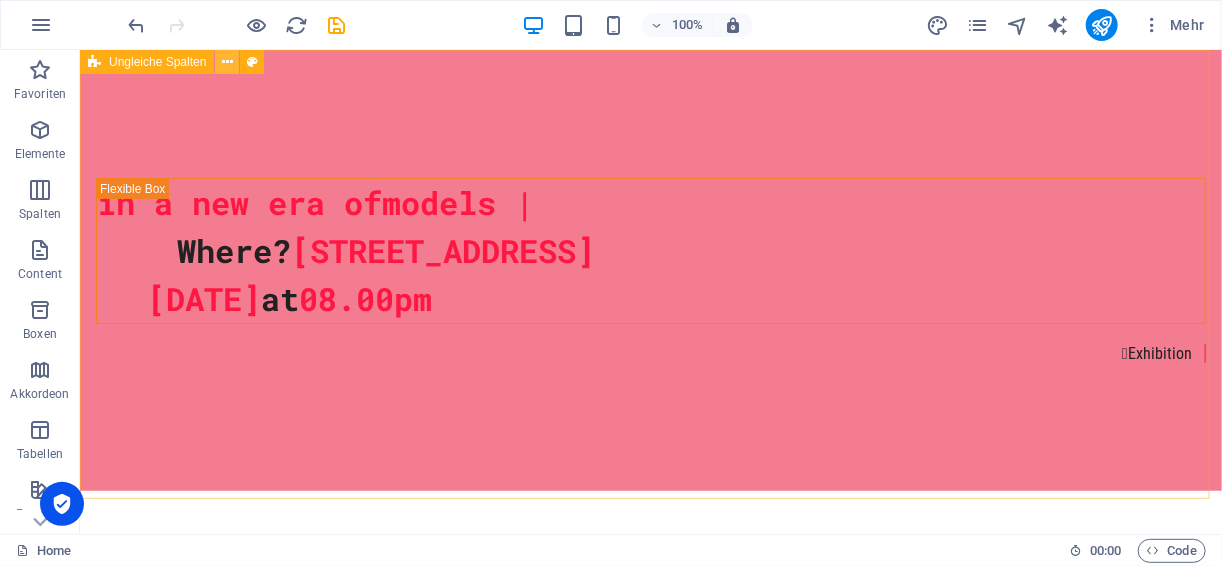 click at bounding box center (227, 62) 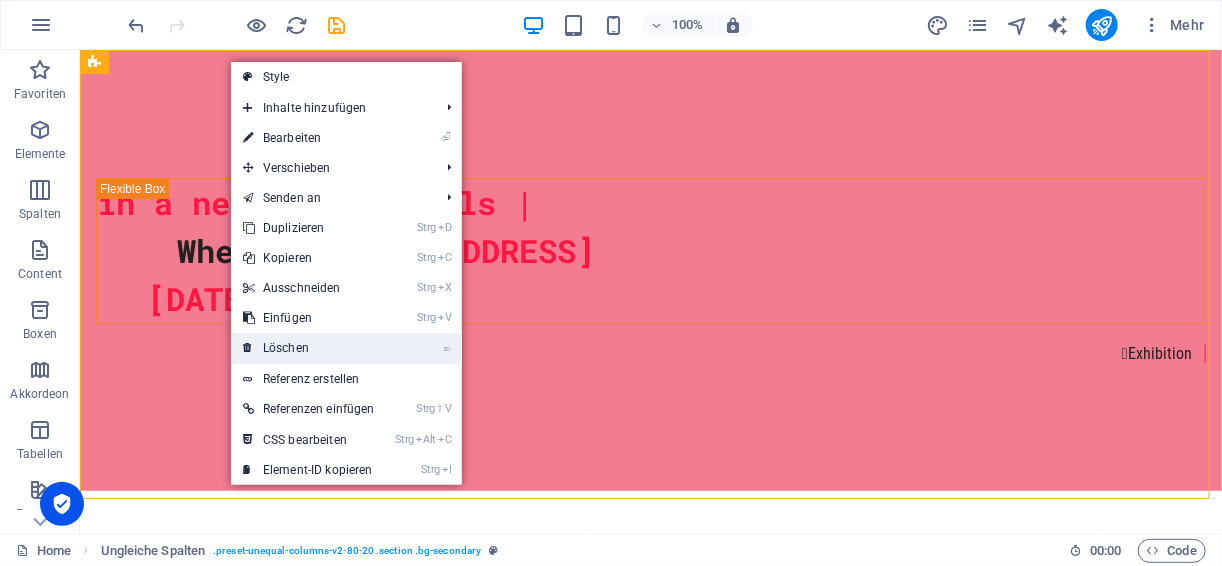 click on "⌦  Löschen" at bounding box center (309, 348) 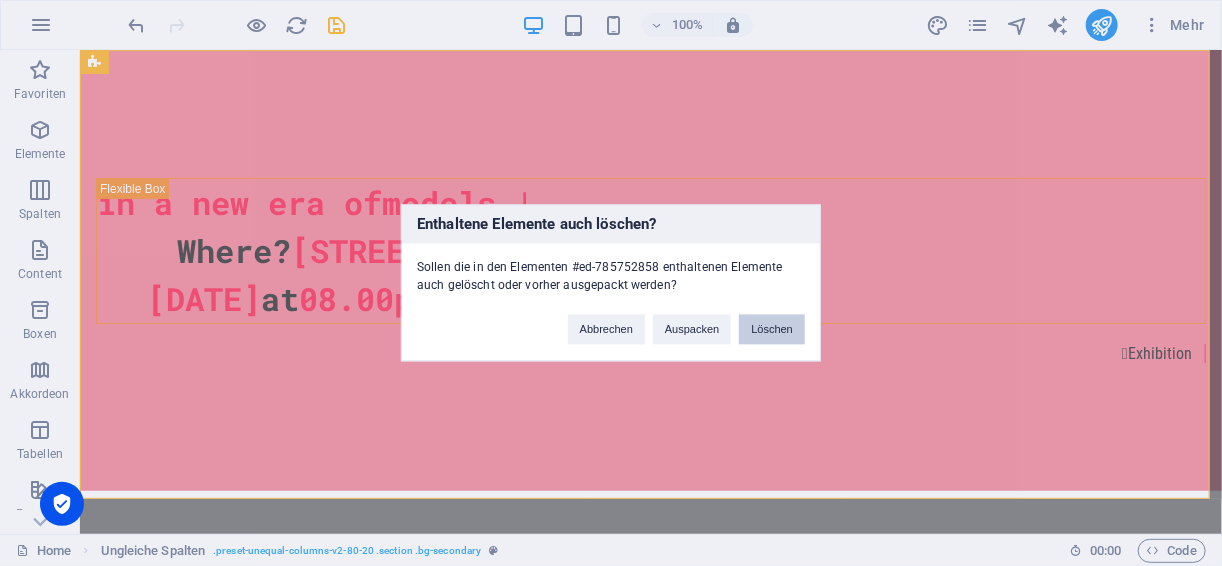 click on "Löschen" at bounding box center [772, 330] 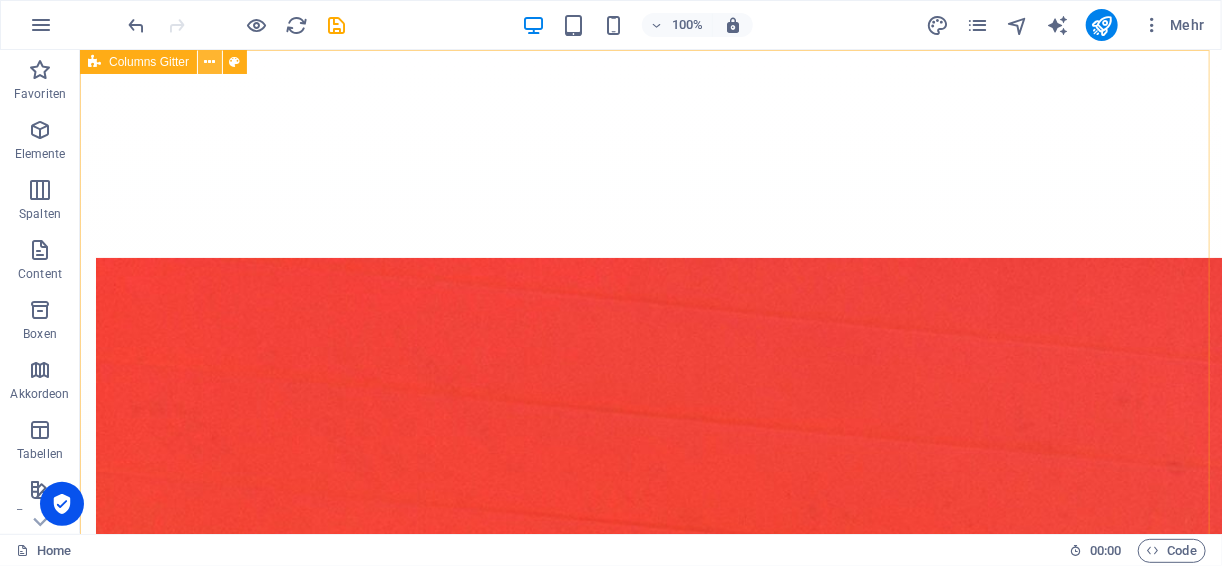 click at bounding box center [210, 62] 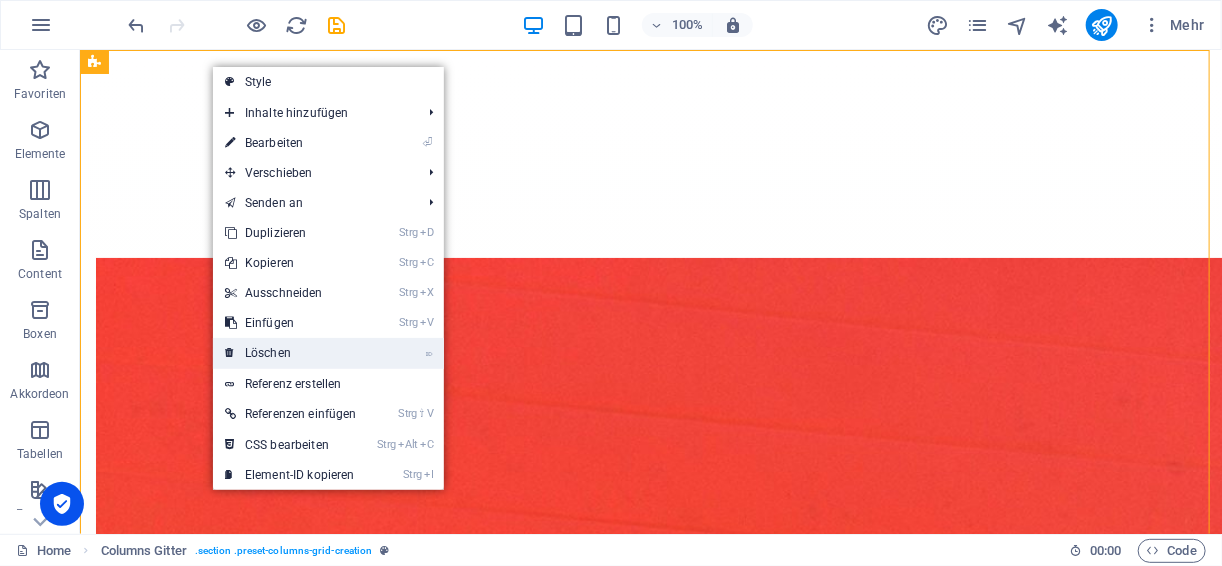 click on "⌦  Löschen" at bounding box center [291, 353] 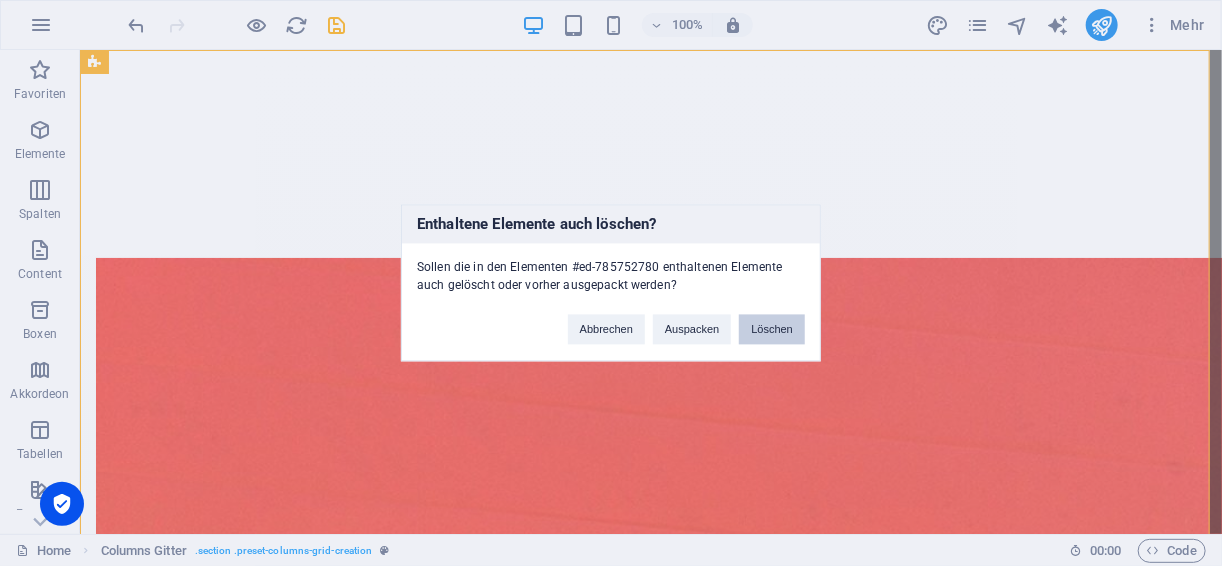 click on "Löschen" at bounding box center [772, 330] 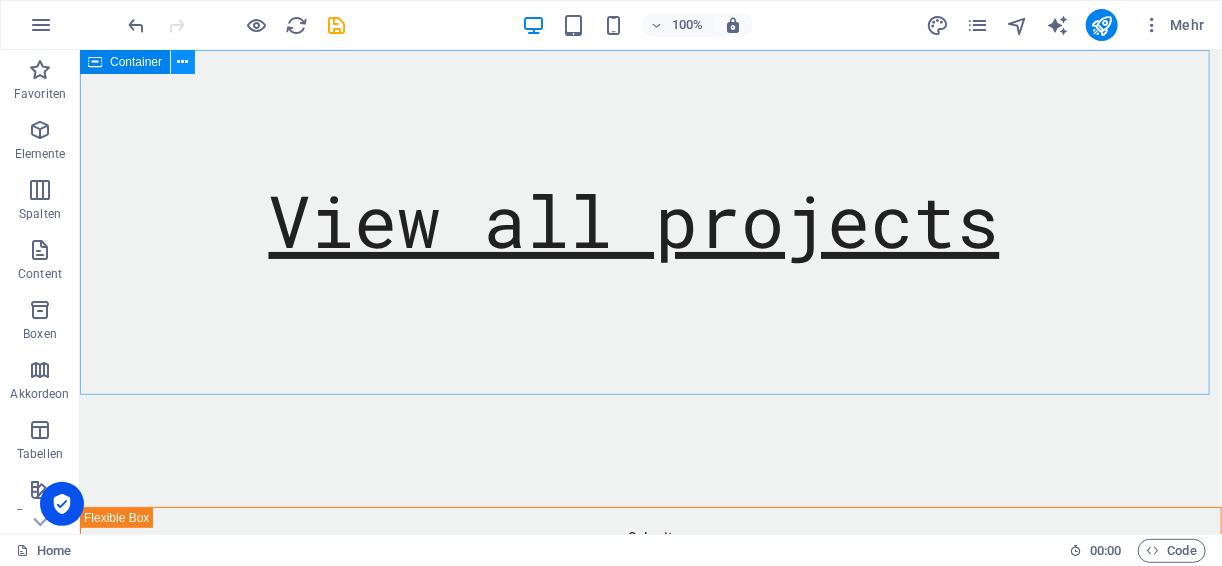click at bounding box center (183, 62) 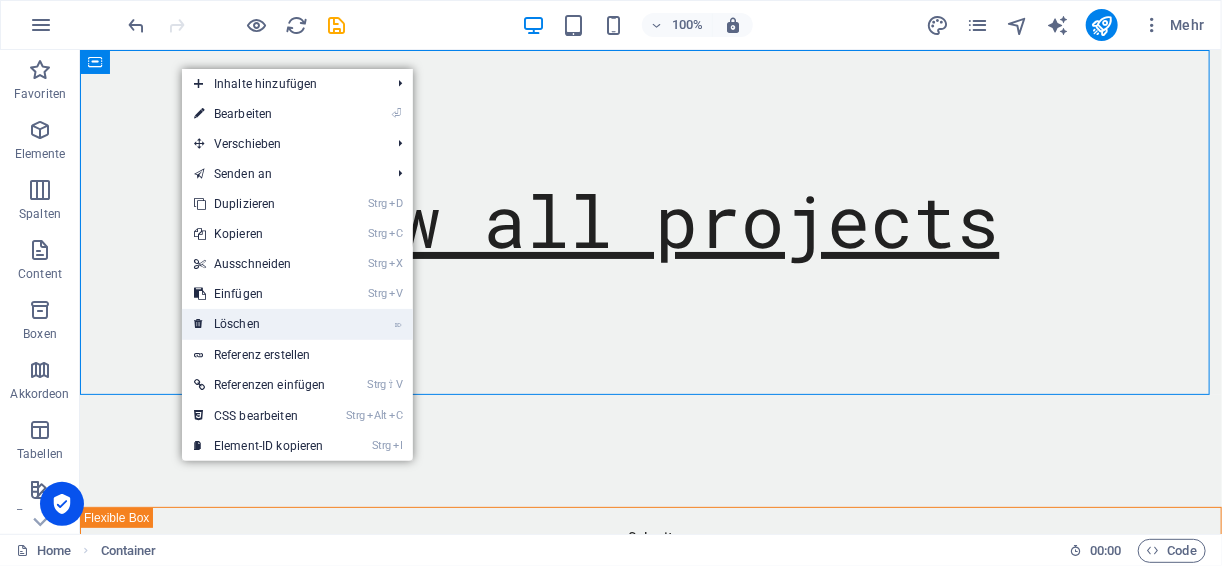 click on "⌦  Löschen" at bounding box center [260, 324] 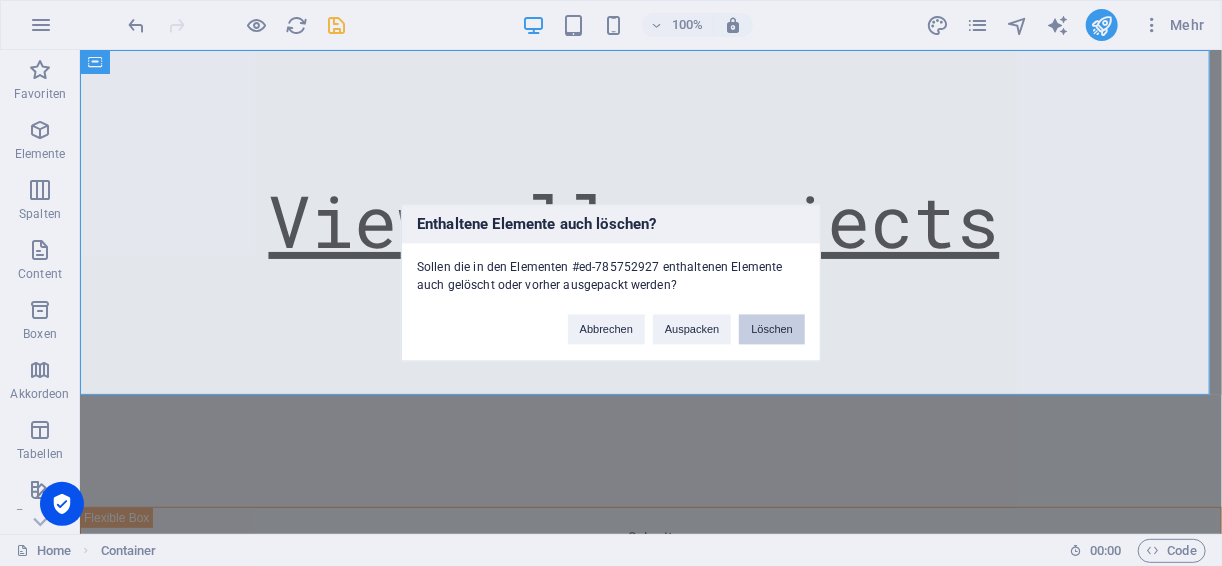 click on "Löschen" at bounding box center (772, 330) 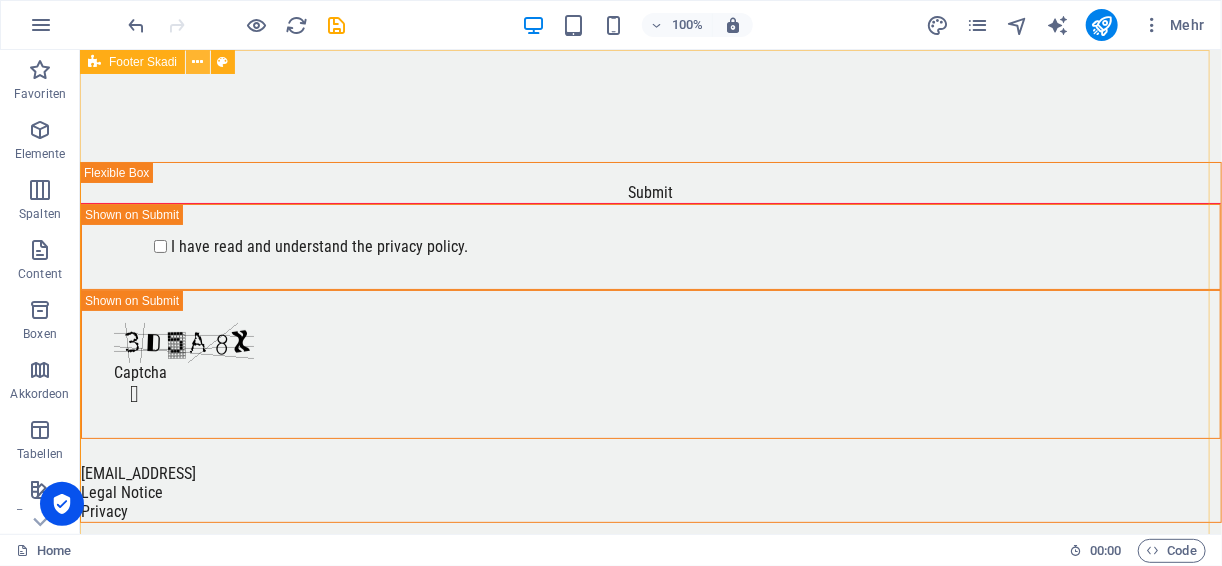 click at bounding box center [198, 62] 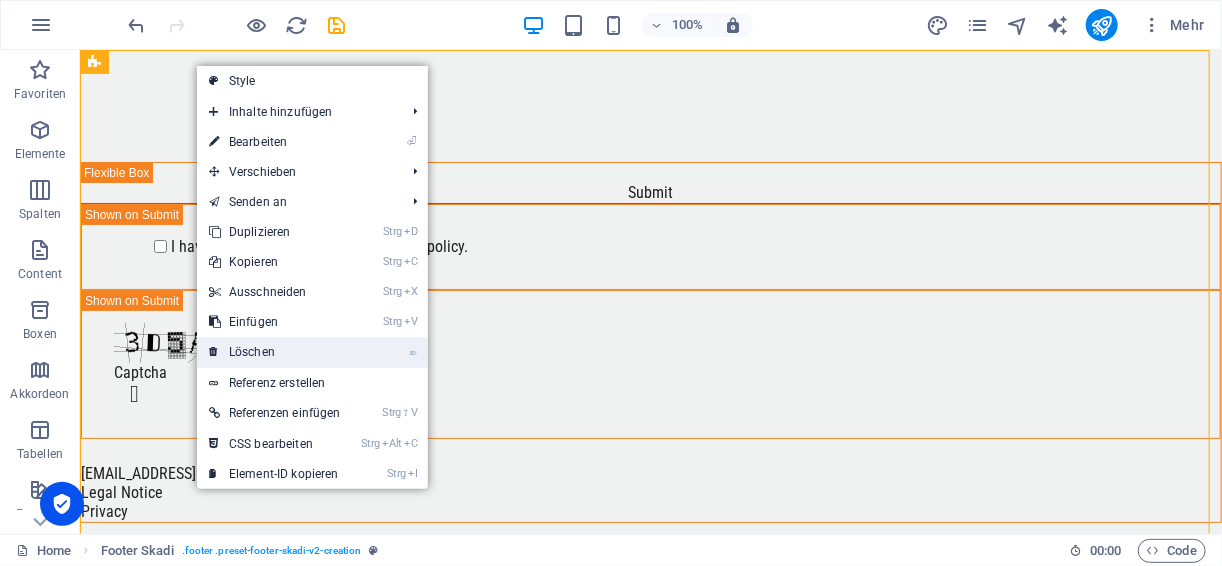 click on "⌦  Löschen" at bounding box center (275, 352) 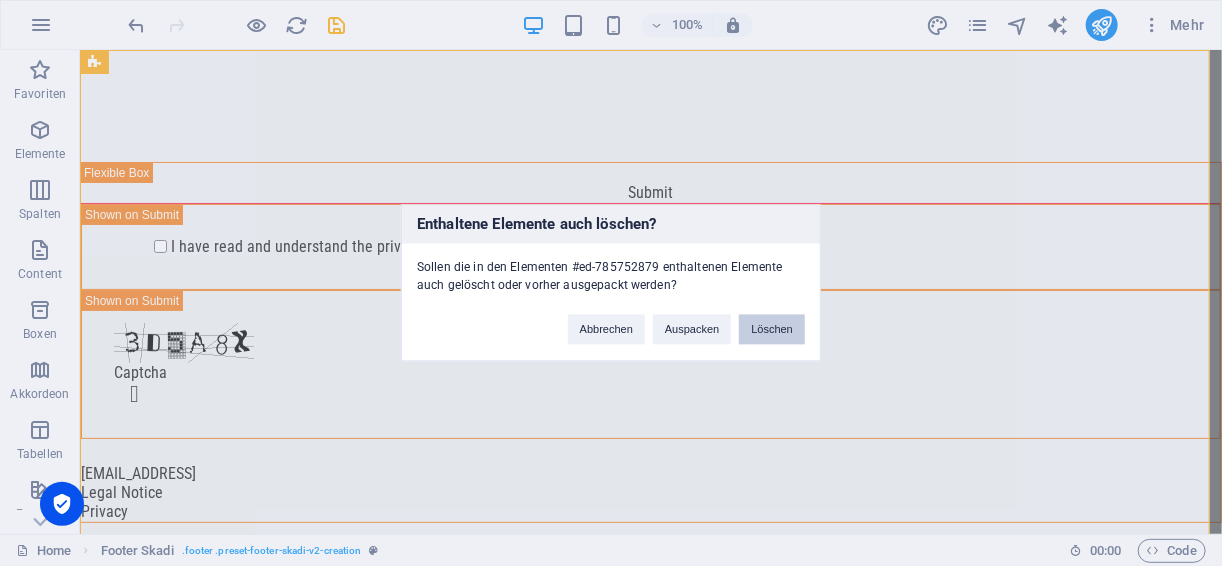 click on "Löschen" at bounding box center [772, 330] 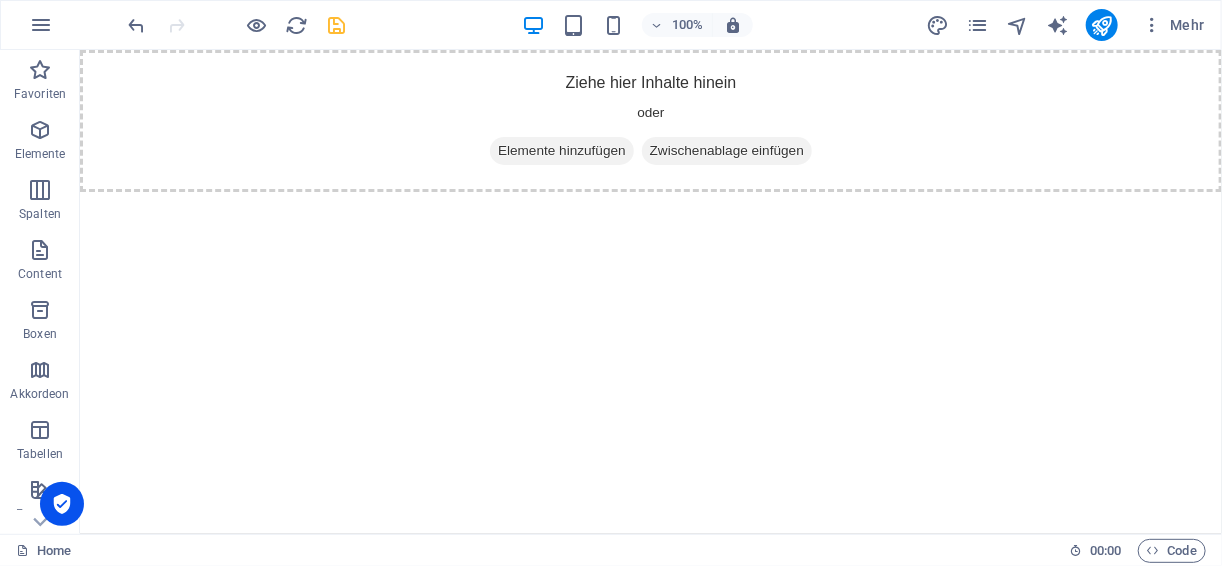 click at bounding box center [337, 25] 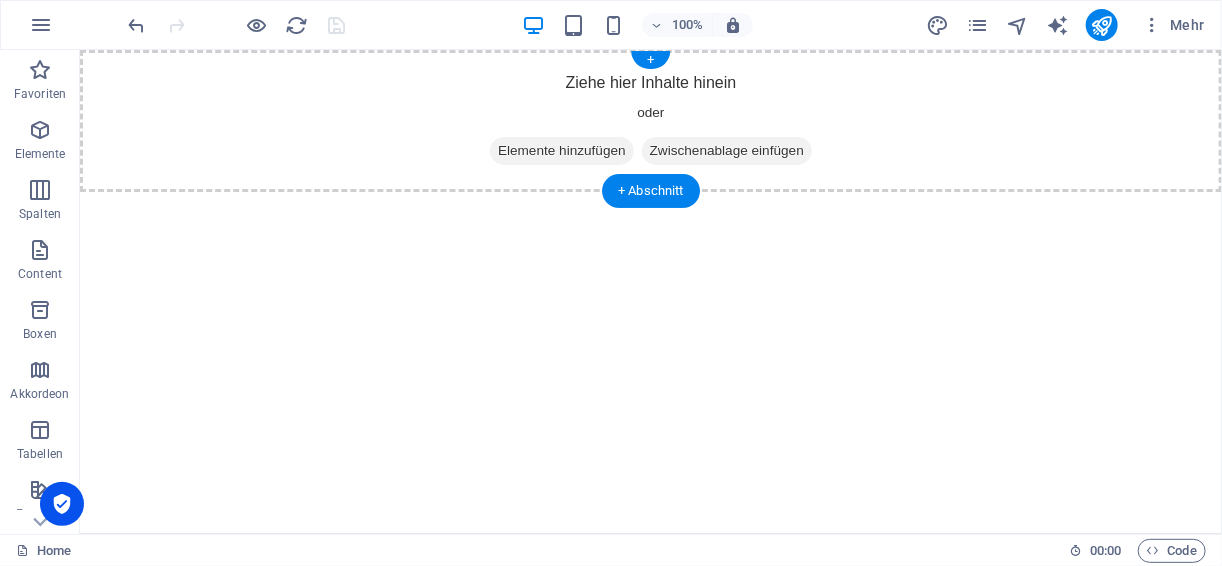 click on "Elemente hinzufügen" at bounding box center (561, 150) 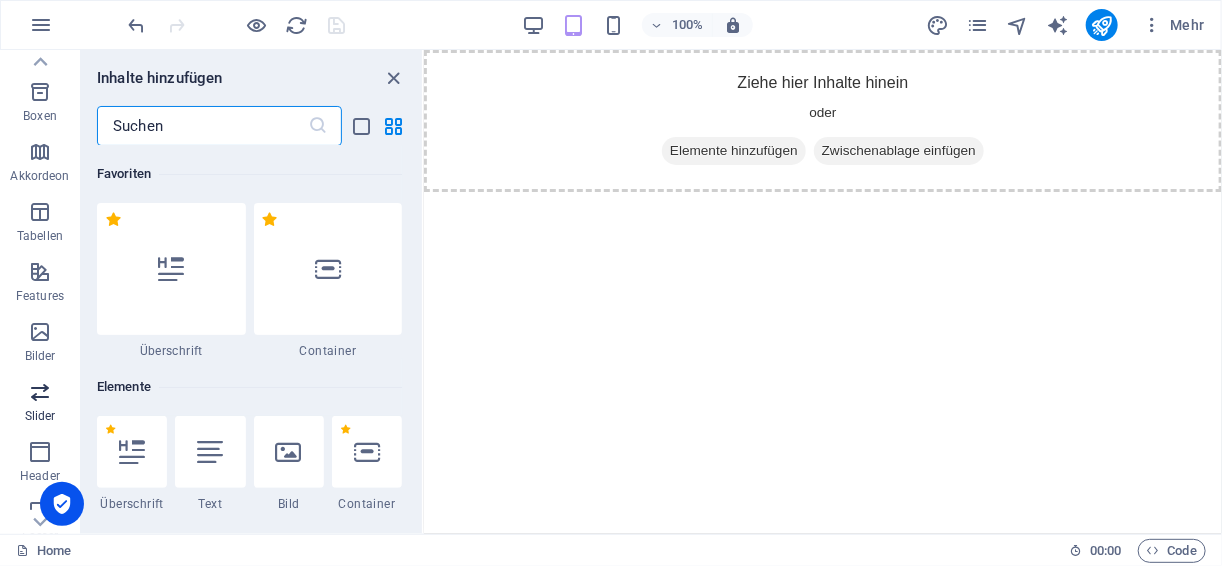 scroll, scrollTop: 240, scrollLeft: 0, axis: vertical 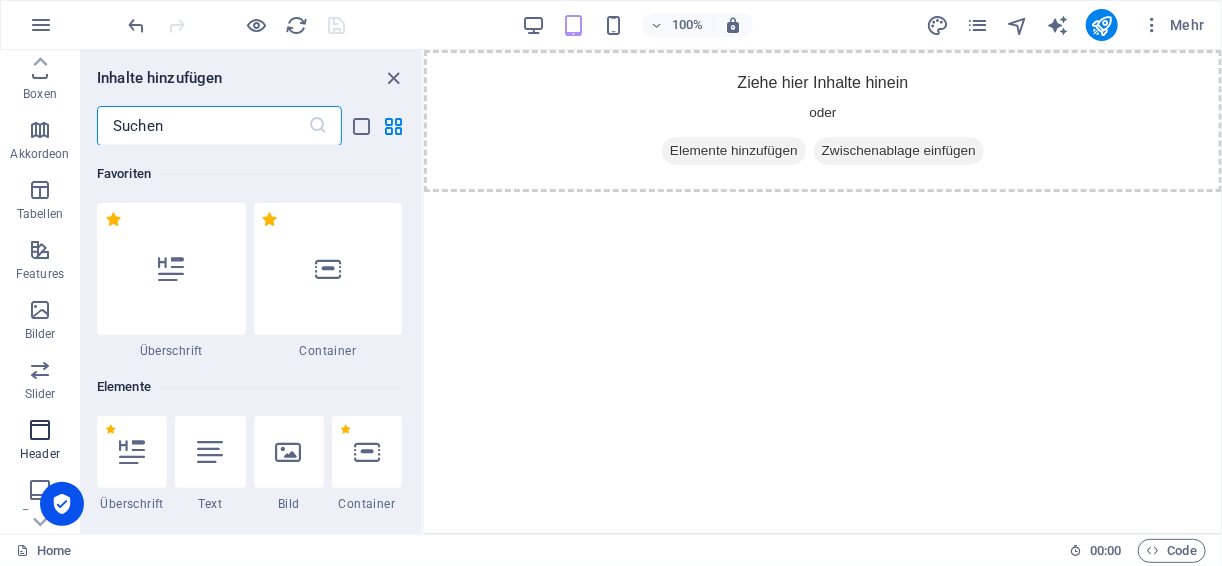 click at bounding box center (40, 430) 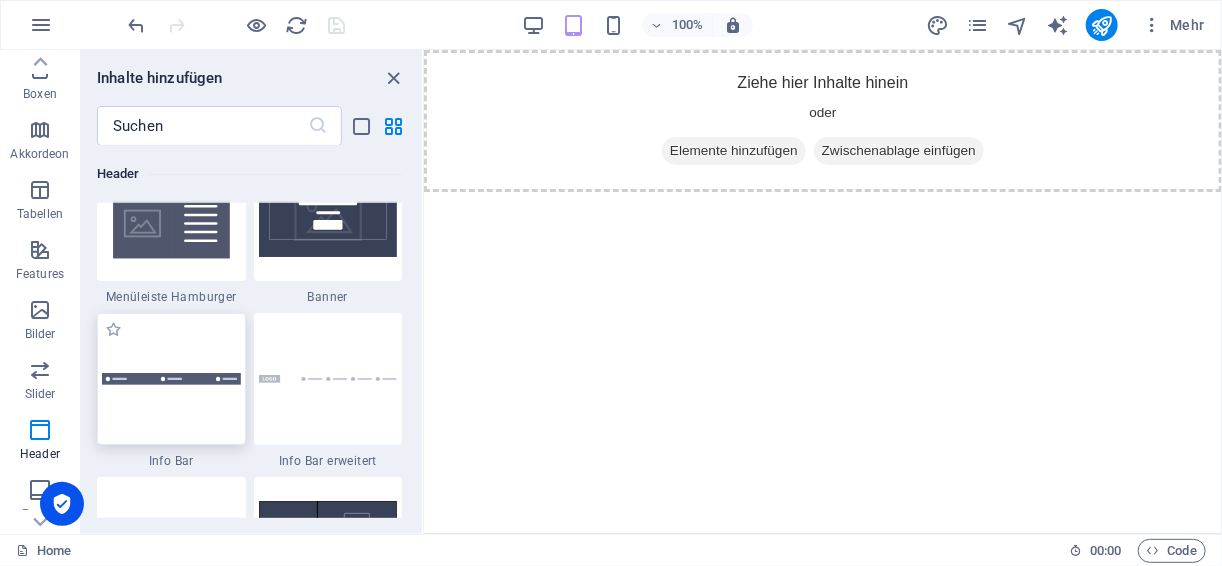 scroll, scrollTop: 12677, scrollLeft: 0, axis: vertical 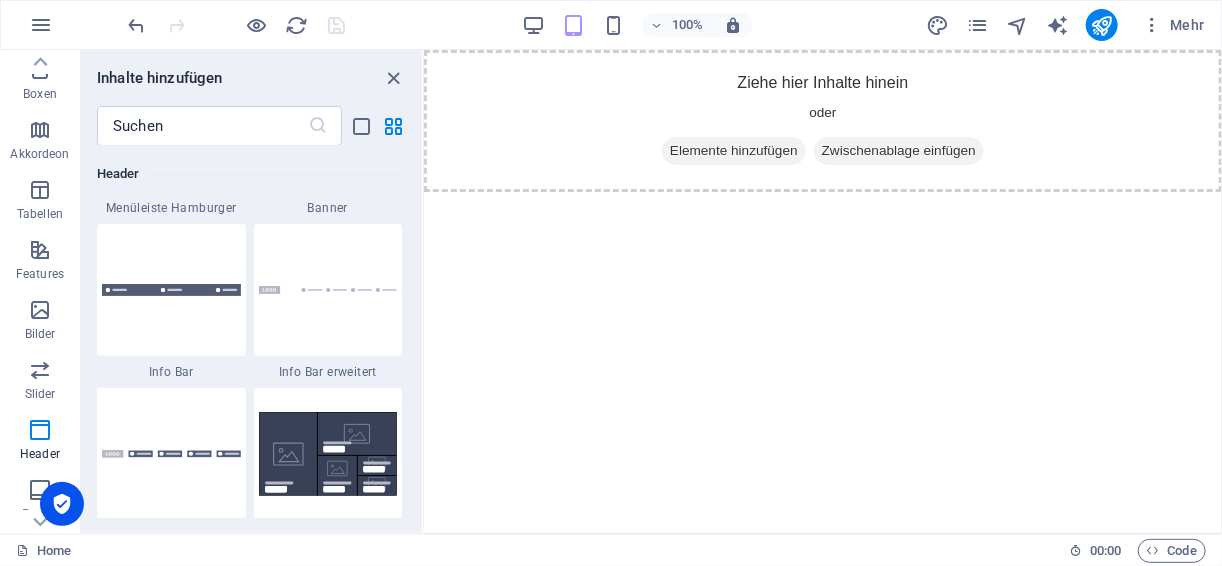 drag, startPoint x: 194, startPoint y: 446, endPoint x: 204, endPoint y: 432, distance: 17.20465 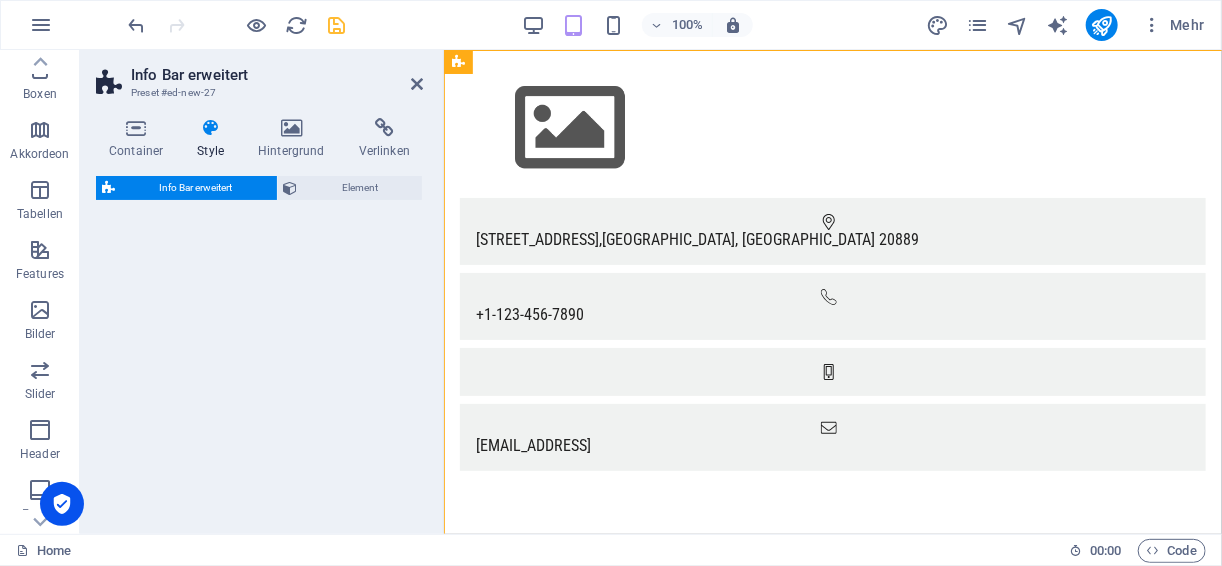 select on "rem" 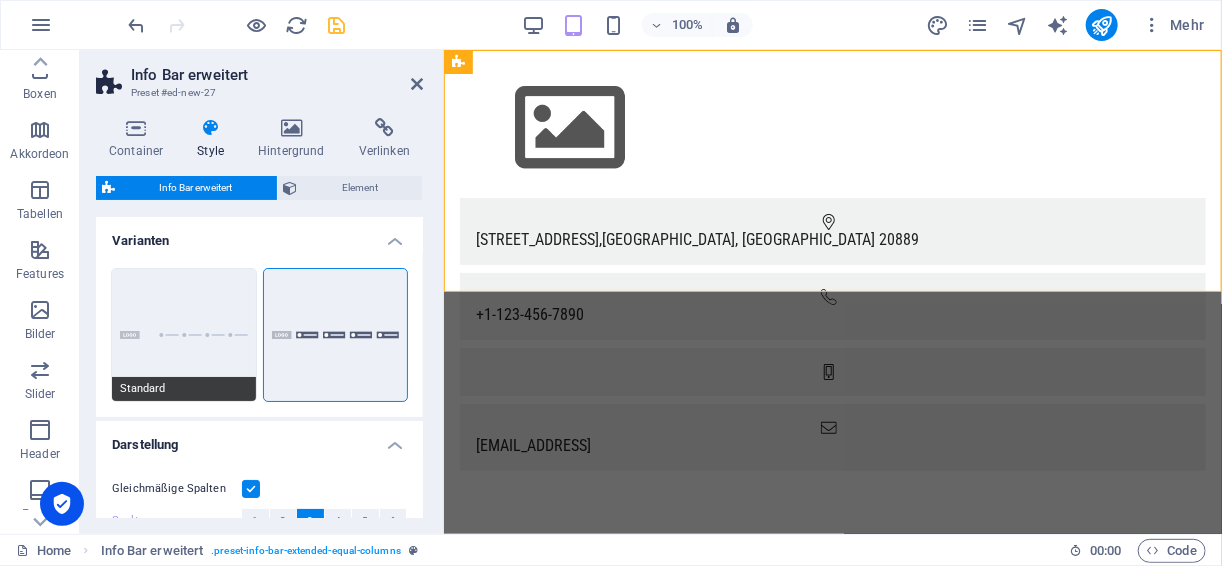click on "Standard" at bounding box center [184, 335] 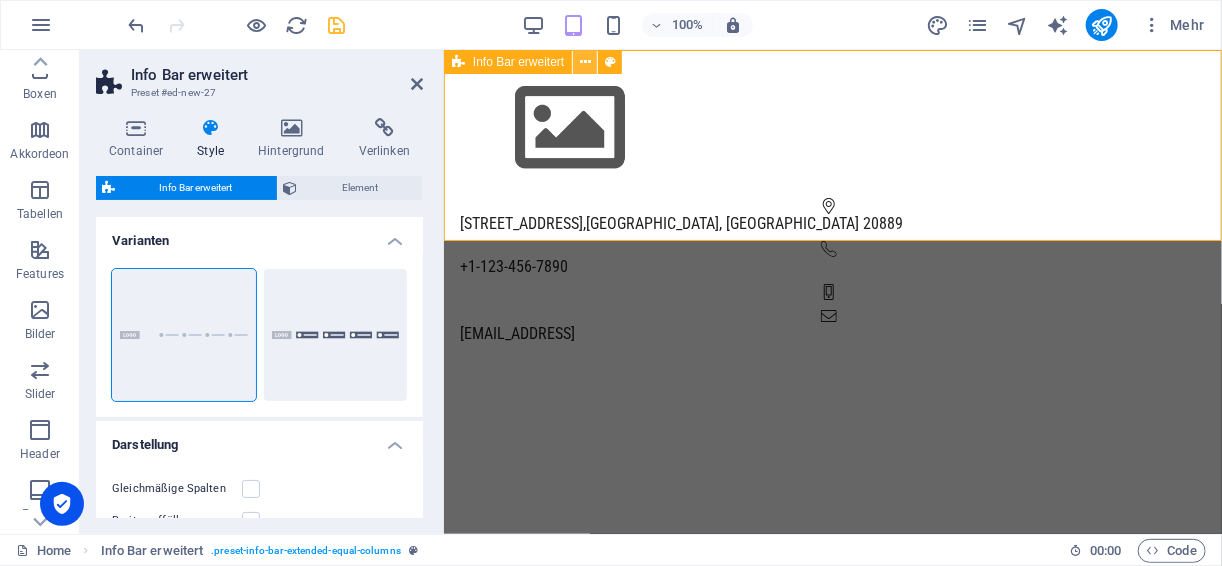click at bounding box center (585, 62) 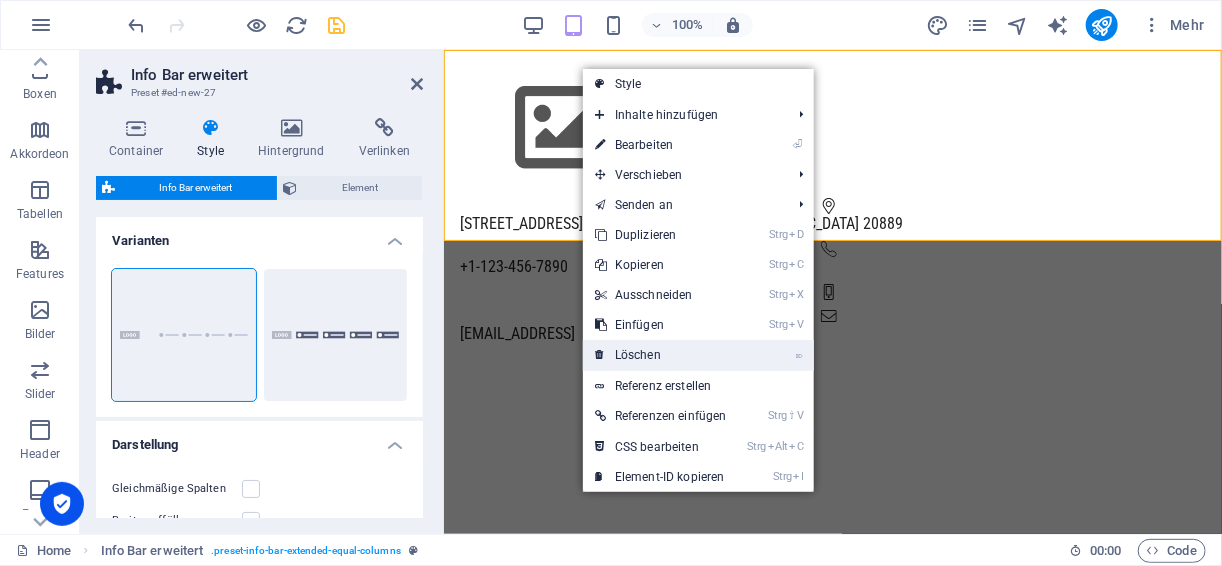 click on "⌦  Löschen" at bounding box center (661, 355) 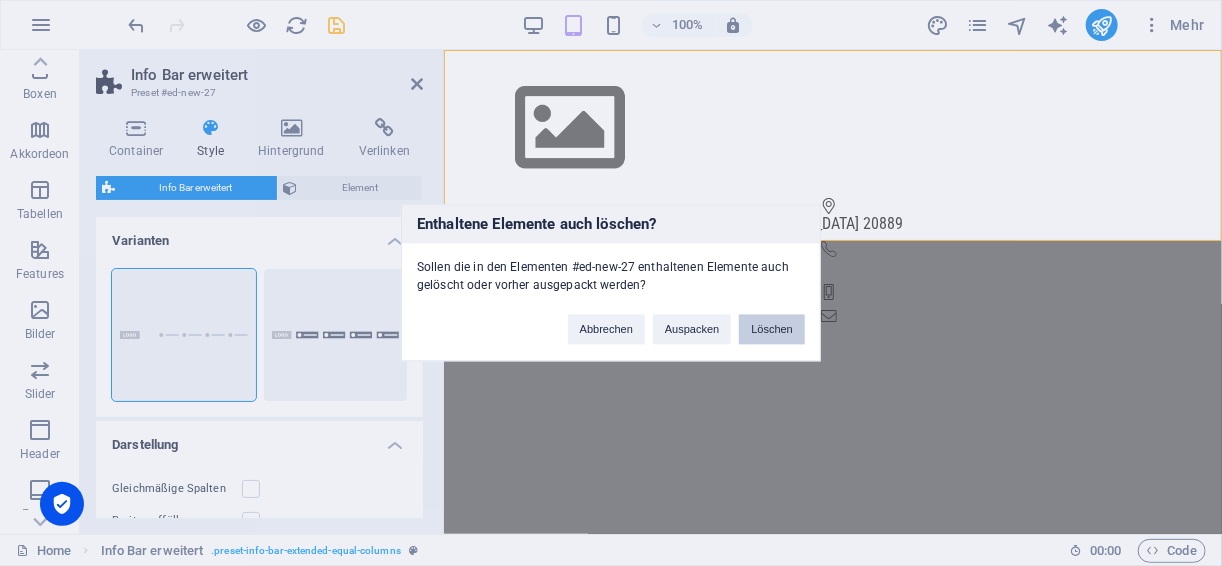 click on "Löschen" at bounding box center [772, 330] 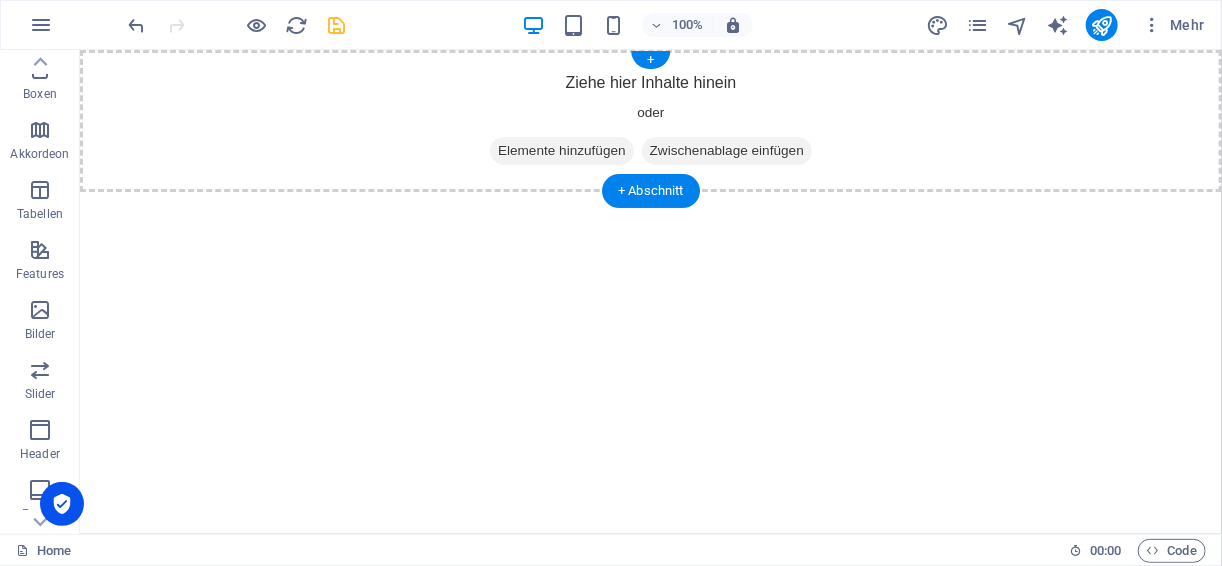 click on "Elemente hinzufügen" at bounding box center (561, 150) 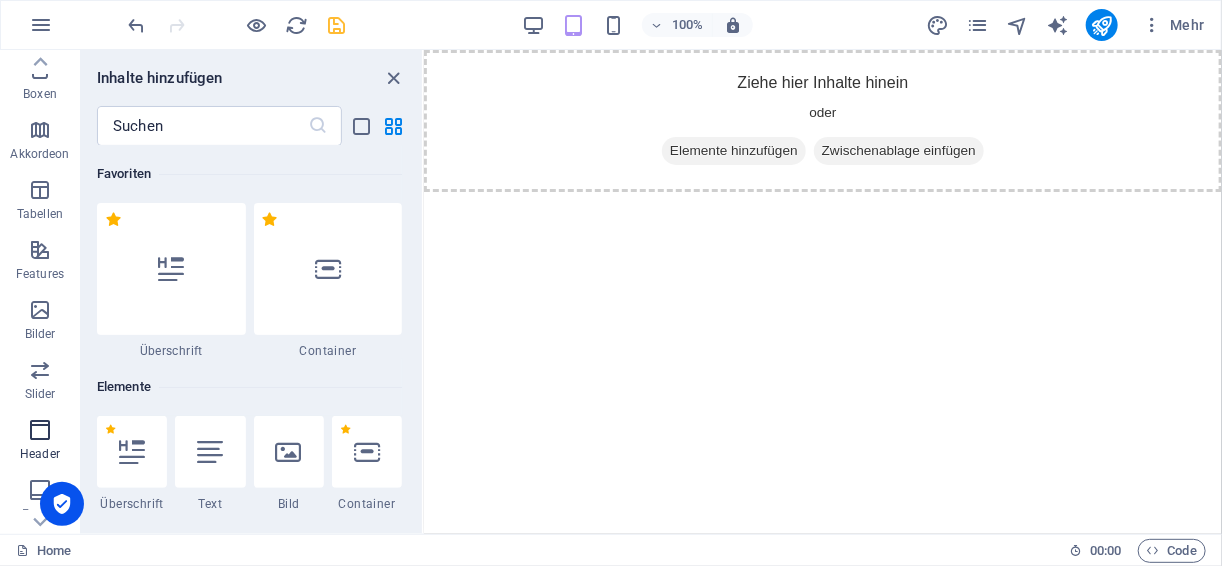 click on "Header" at bounding box center [40, 442] 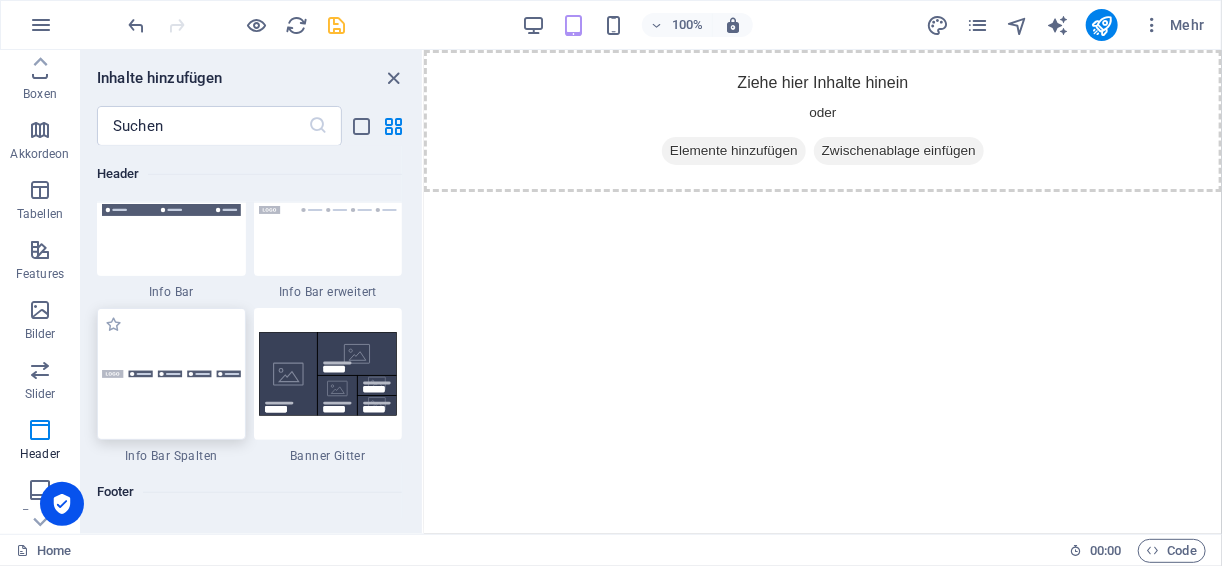 scroll, scrollTop: 12597, scrollLeft: 0, axis: vertical 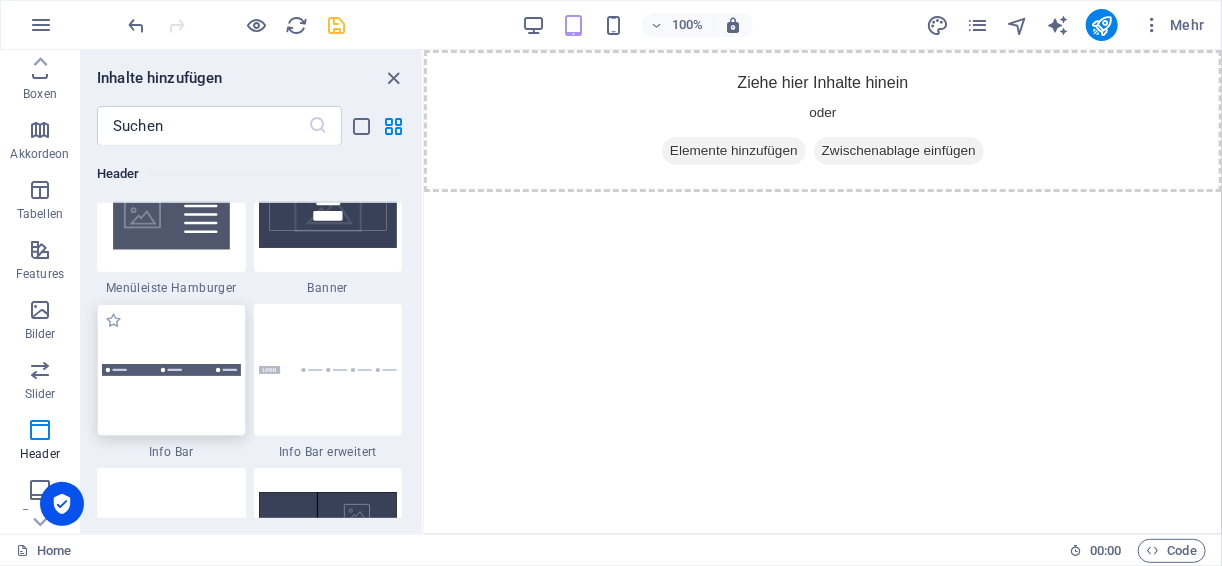 click at bounding box center [171, 370] 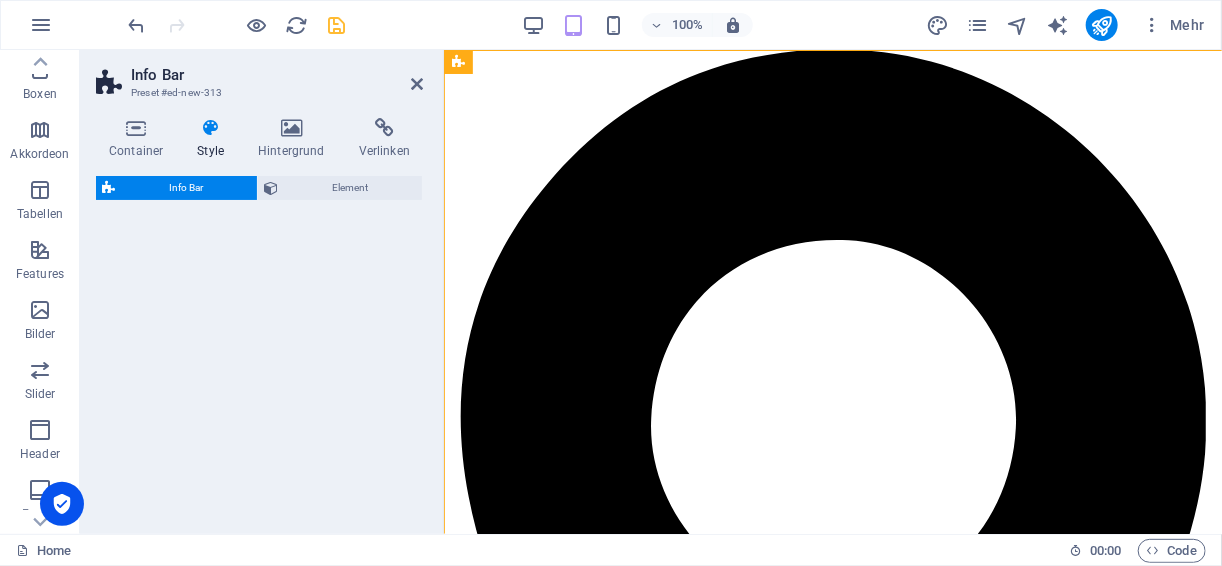 select on "rem" 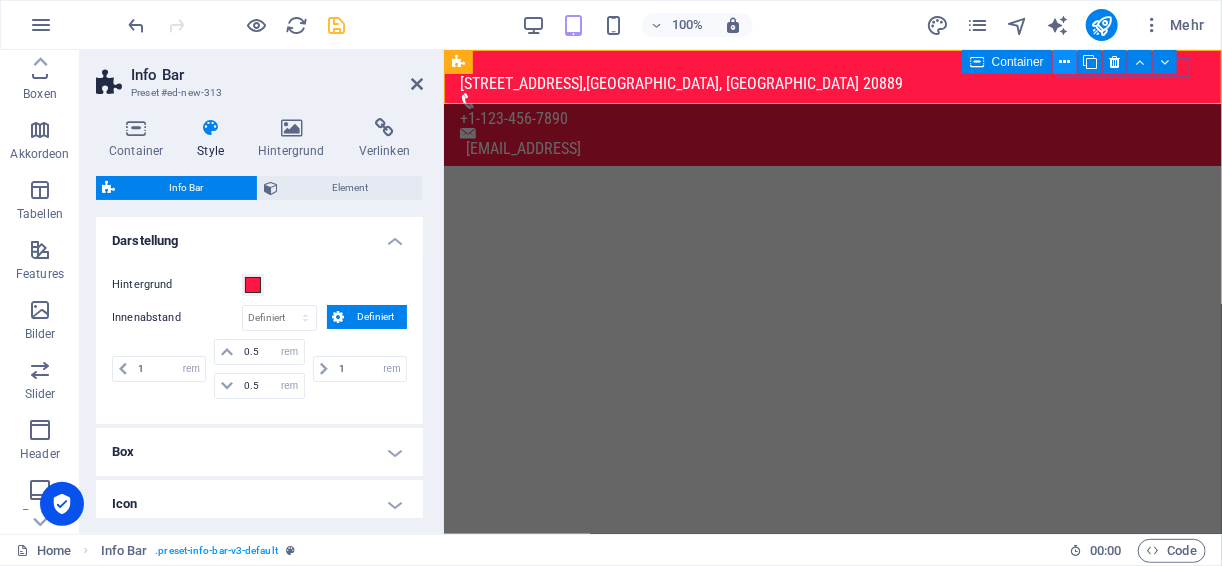 click at bounding box center (1064, 62) 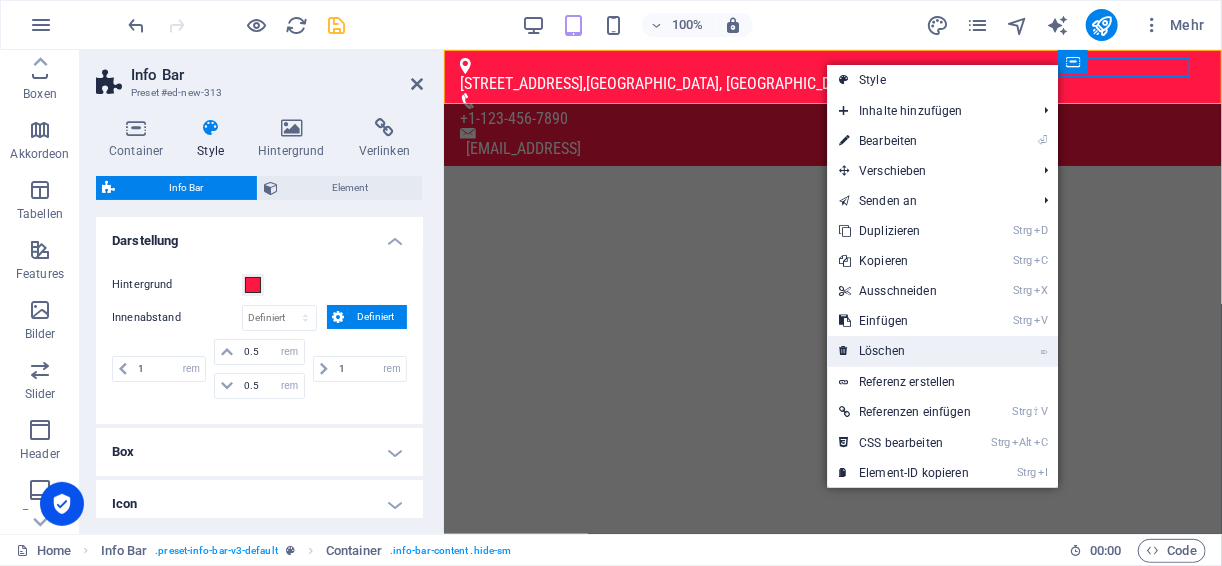 click on "⌦  Löschen" at bounding box center (905, 351) 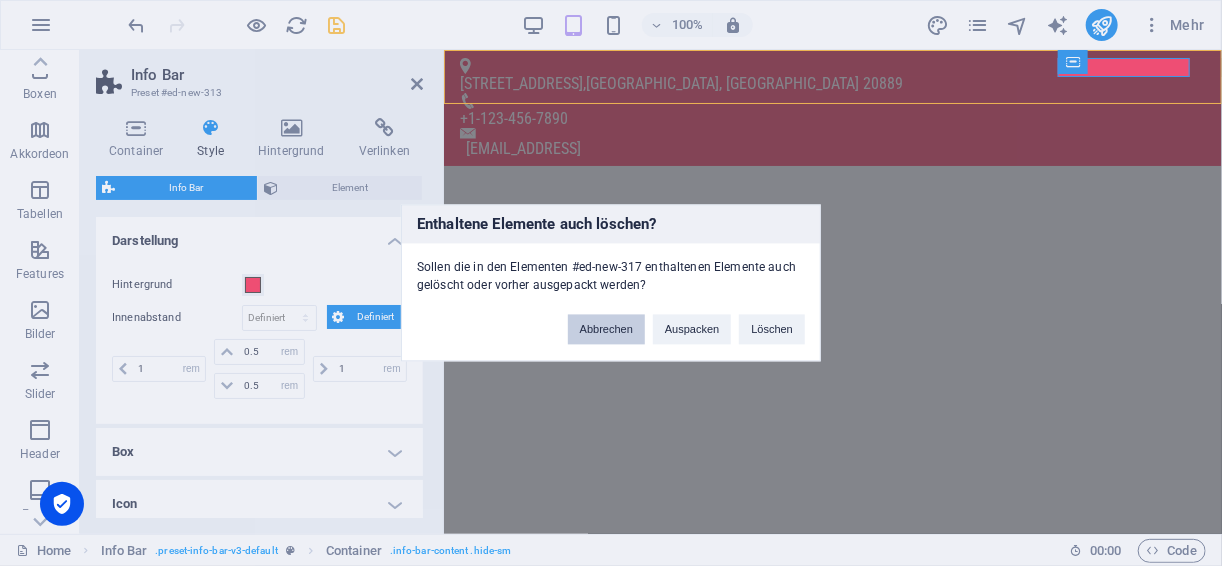 click on "Abbrechen" at bounding box center (606, 330) 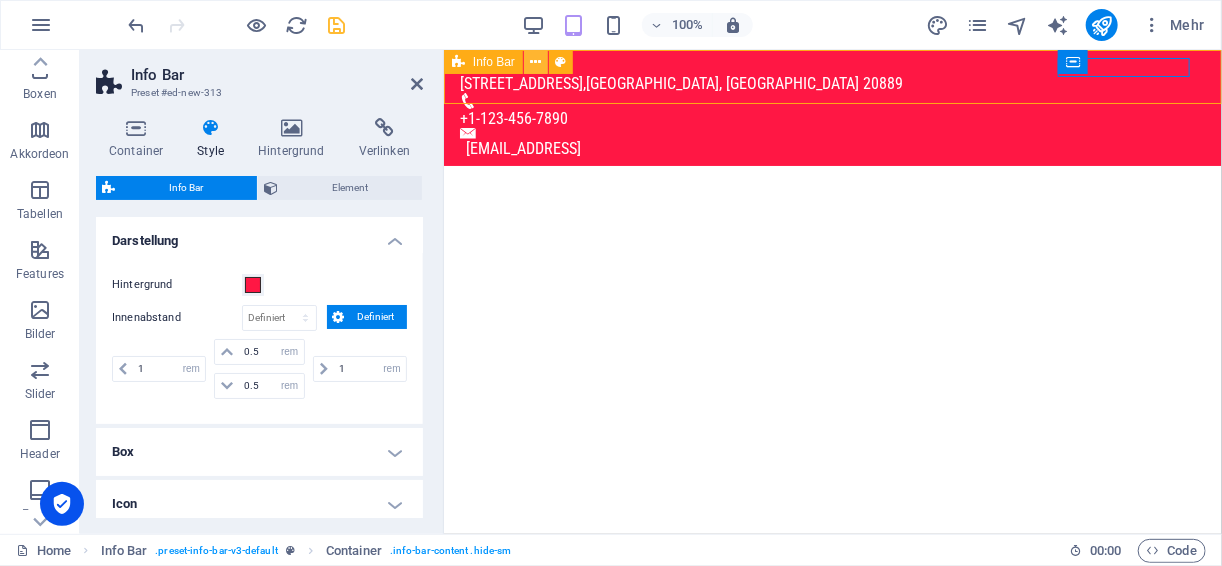 click at bounding box center (536, 62) 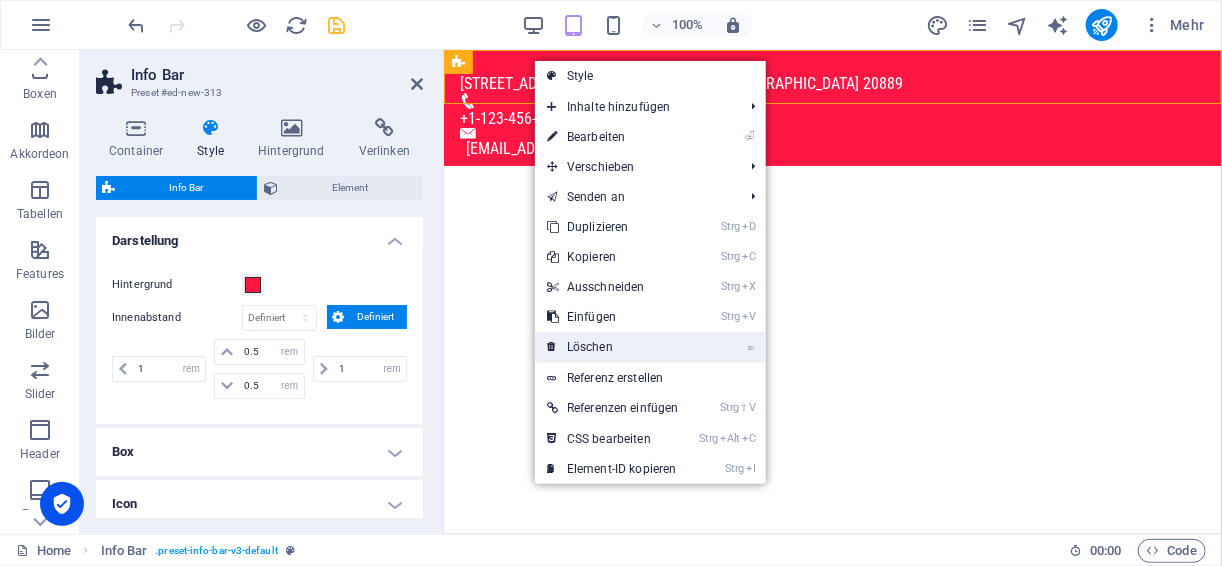 click on "⌦  Löschen" at bounding box center [613, 347] 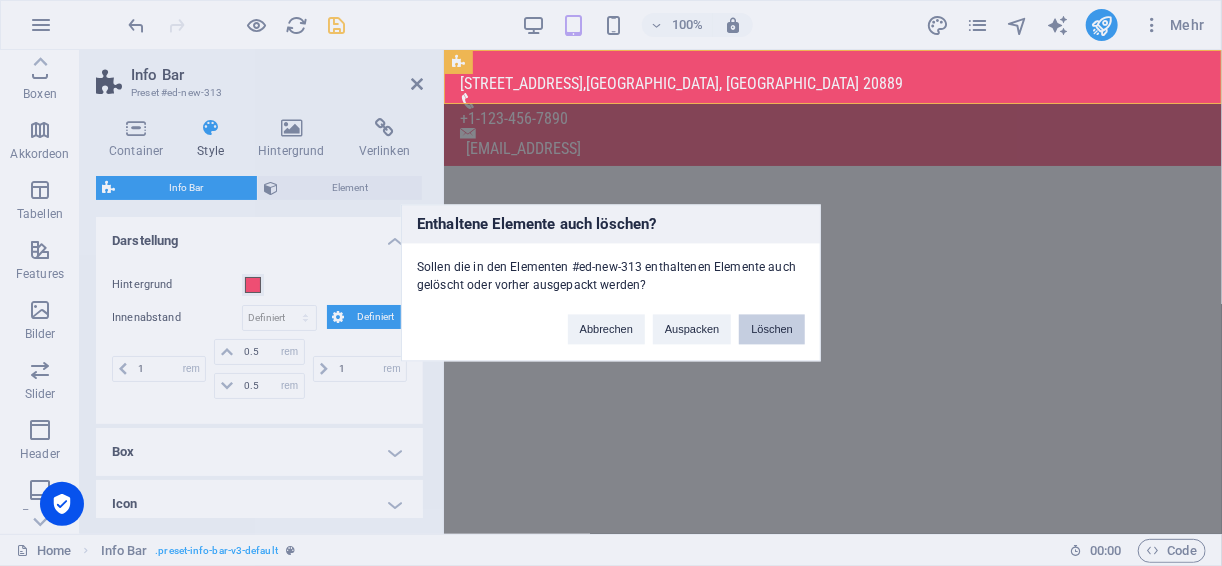 click on "Löschen" at bounding box center [772, 330] 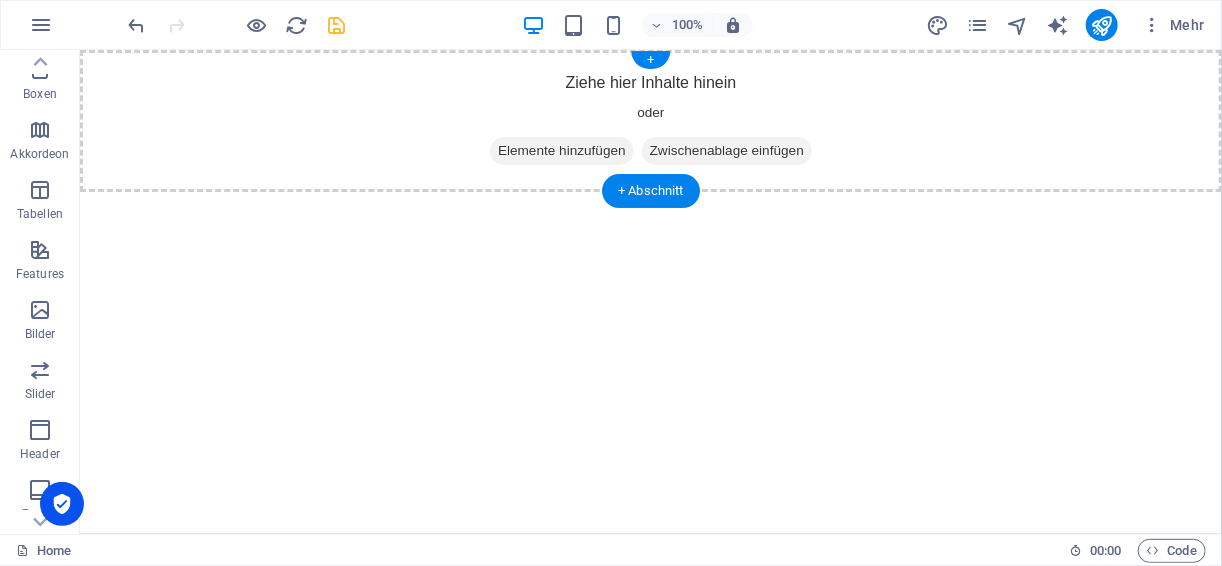 click on "Elemente hinzufügen" at bounding box center (561, 150) 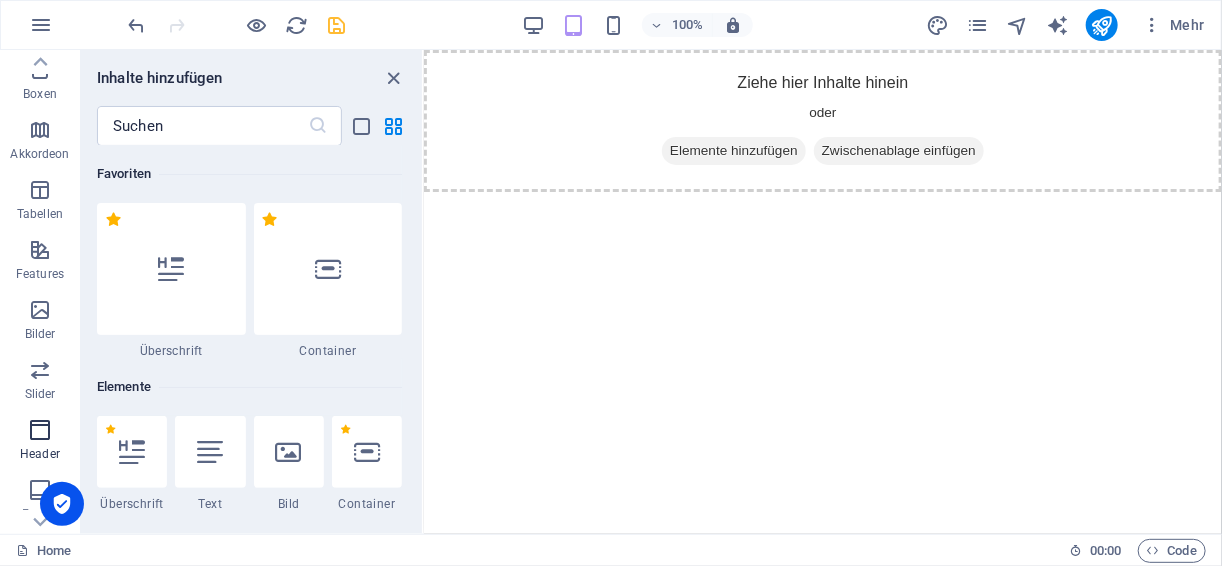 click at bounding box center [40, 430] 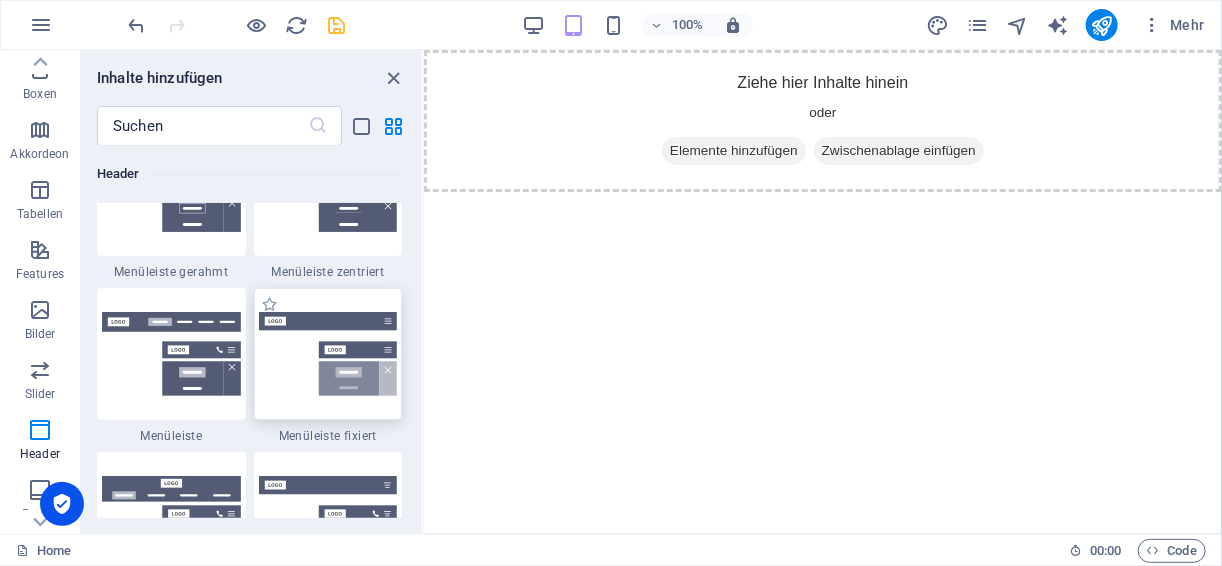 scroll, scrollTop: 12037, scrollLeft: 0, axis: vertical 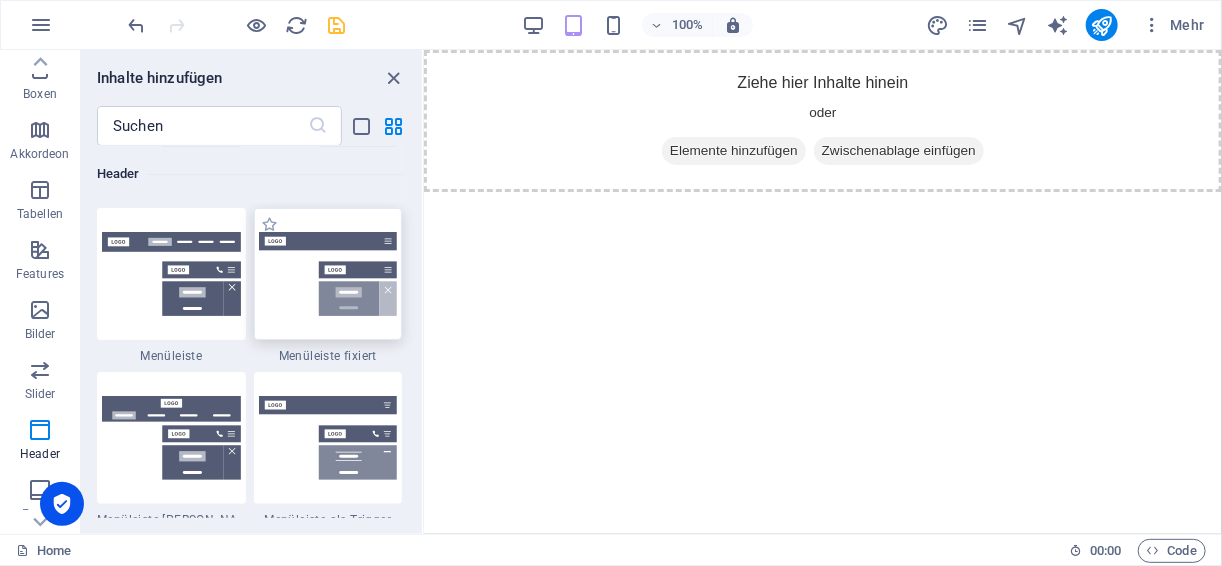 click at bounding box center (328, 274) 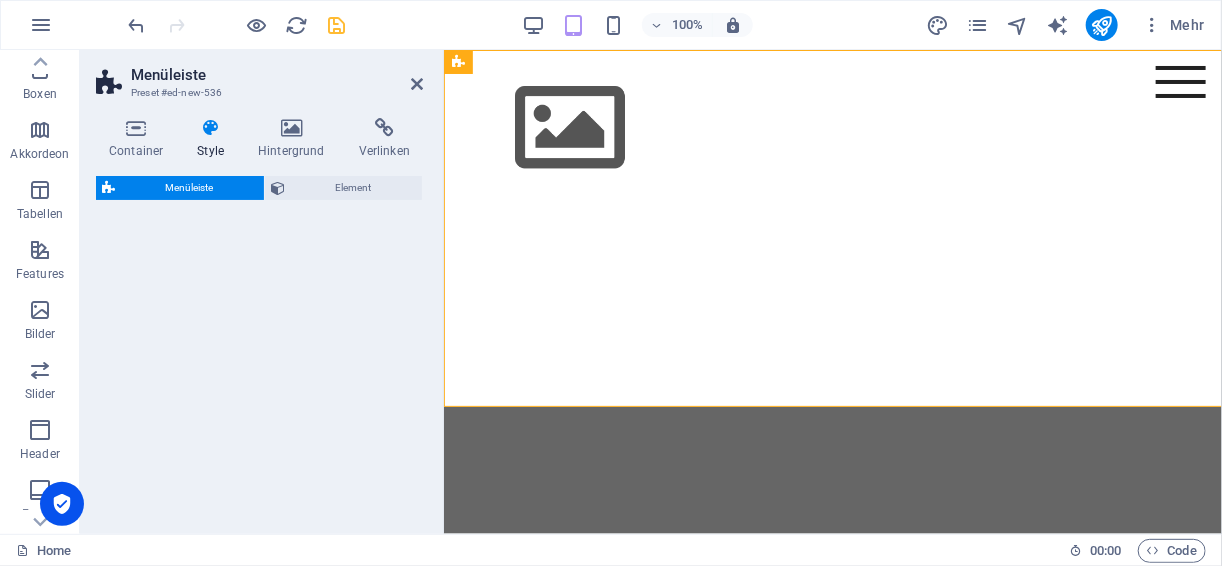select on "rem" 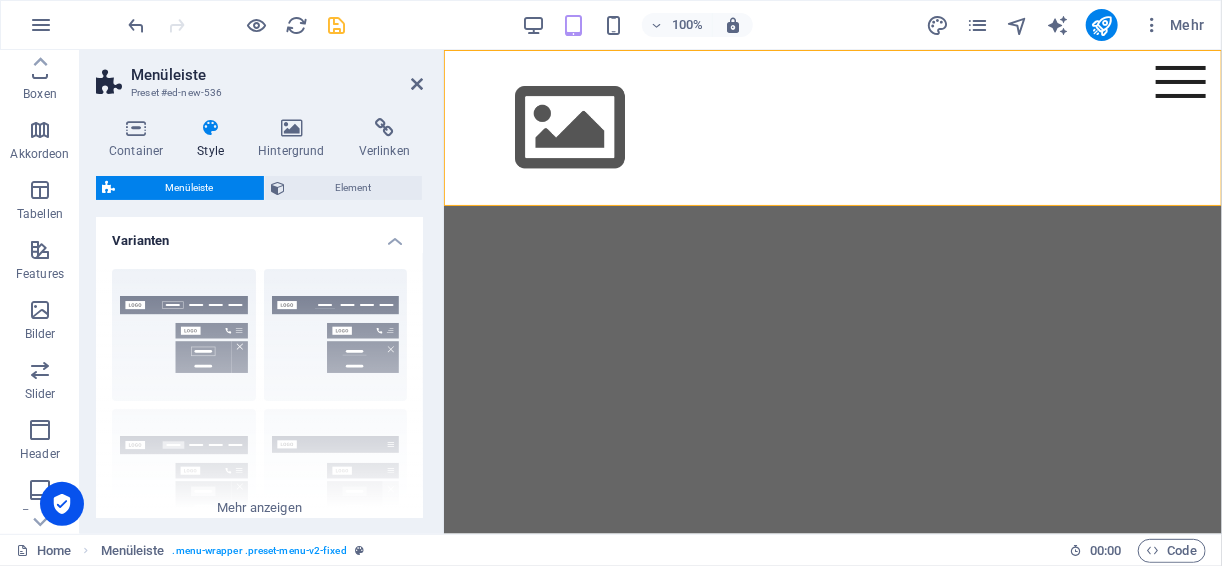 click on "Skip to main content
Menu Home About Service Contact" at bounding box center [832, 127] 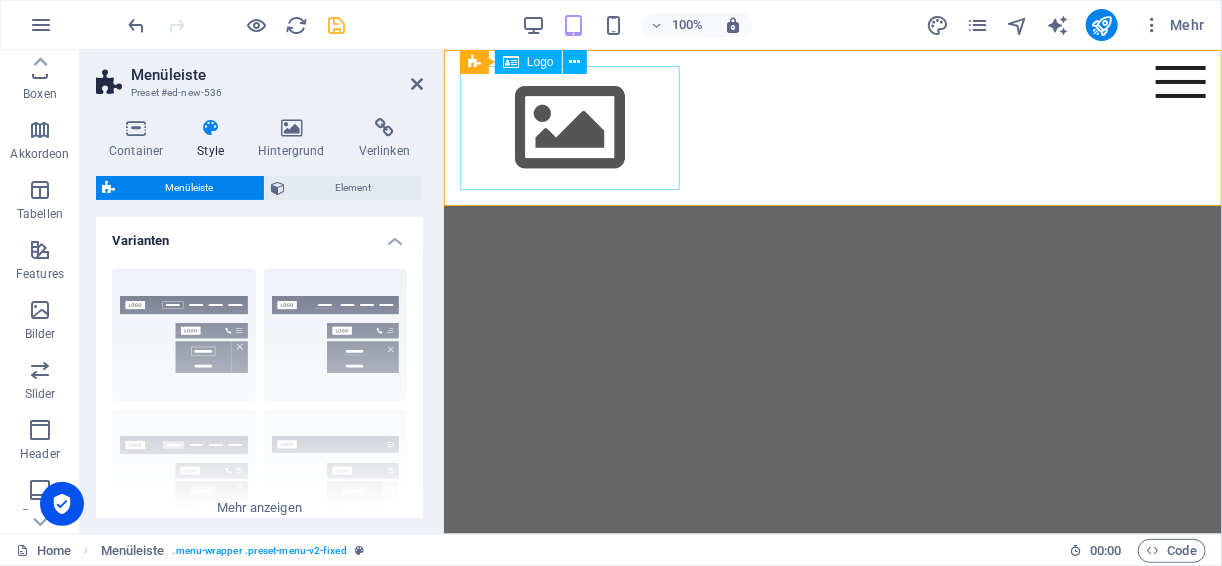click at bounding box center [832, 127] 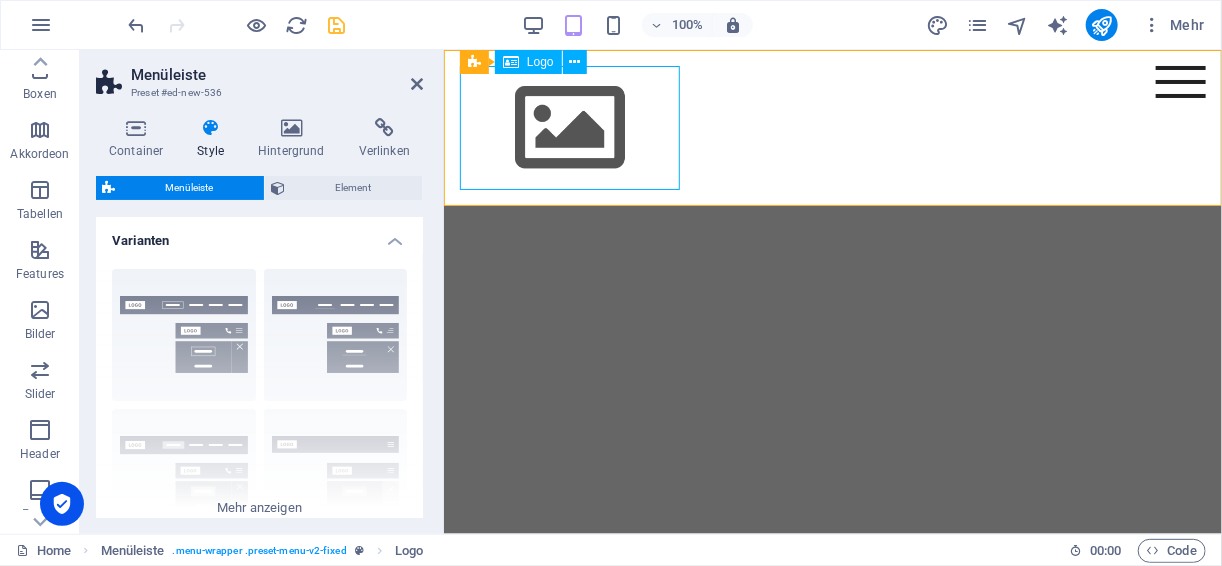 click at bounding box center (832, 127) 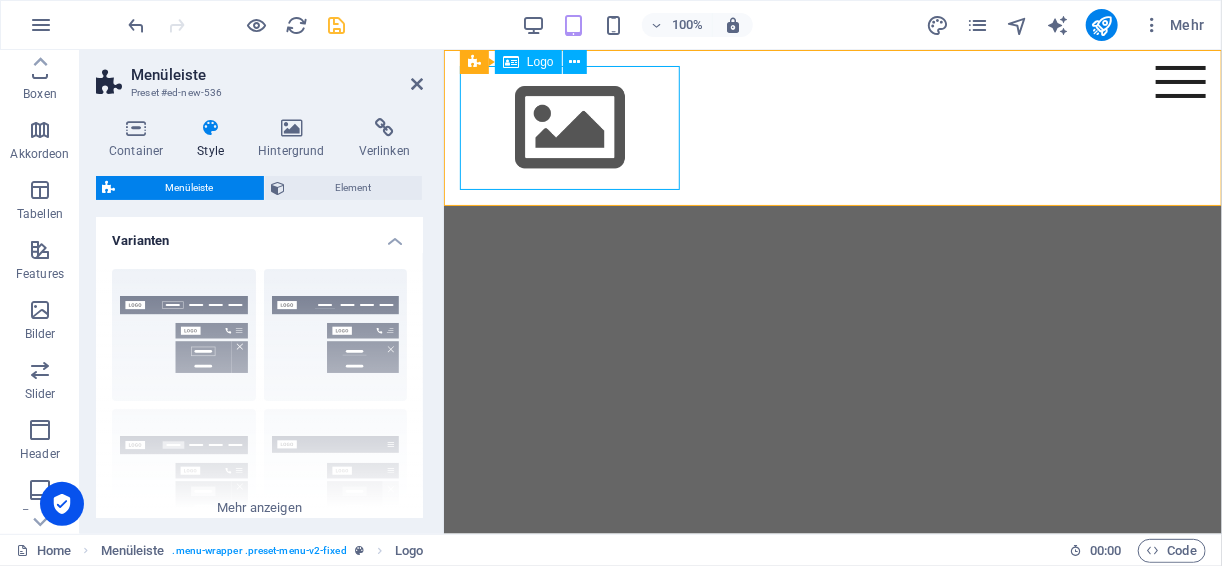 select on "px" 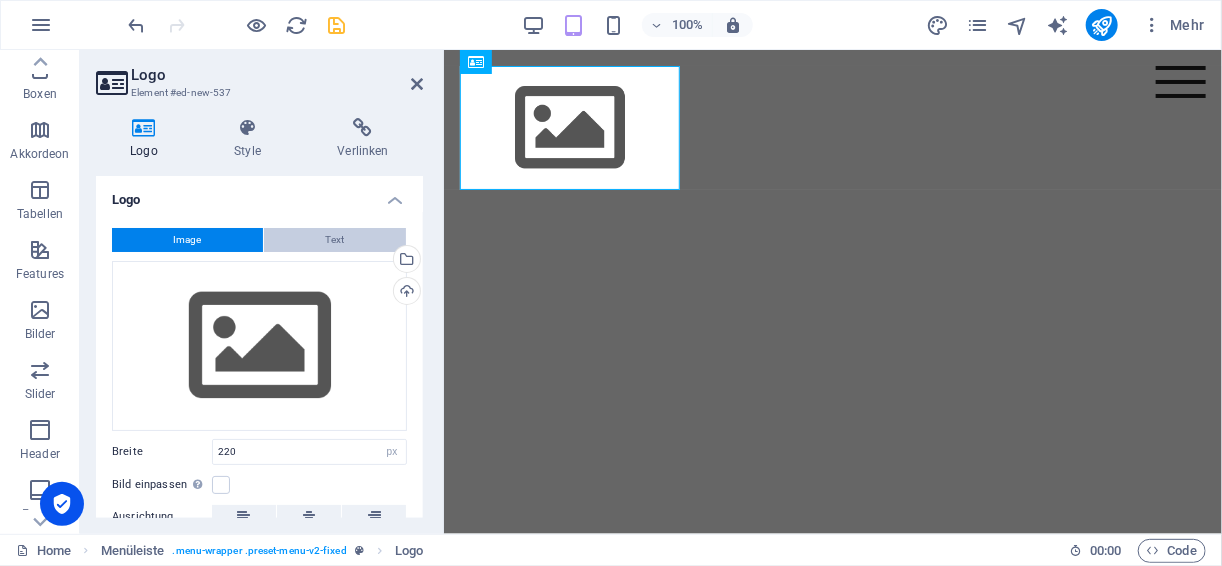 click on "Text" at bounding box center [335, 240] 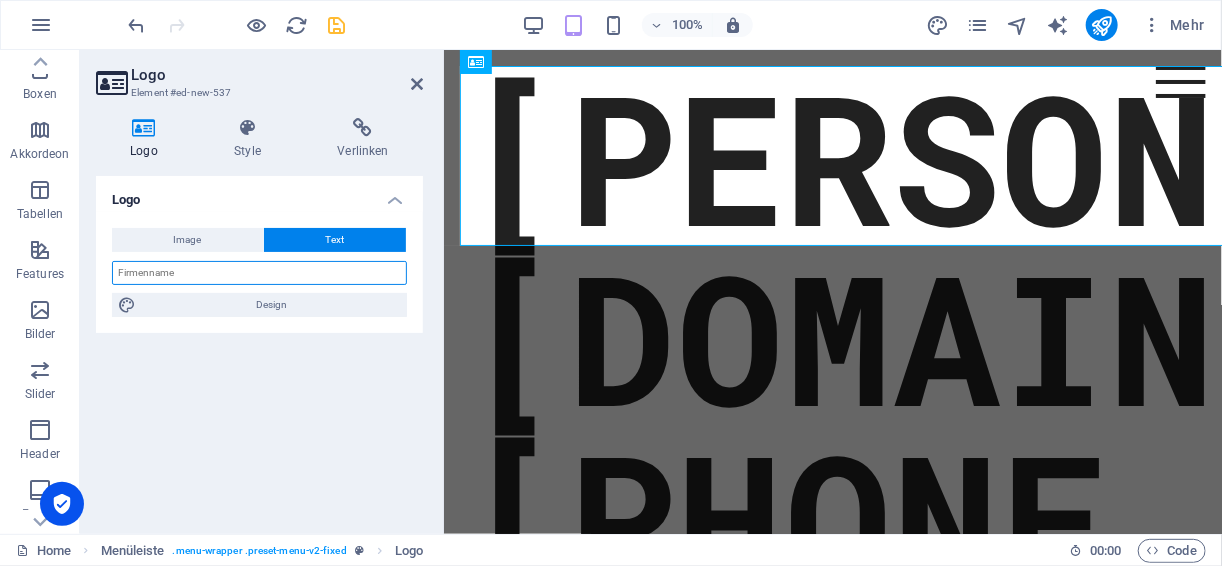 click at bounding box center [259, 273] 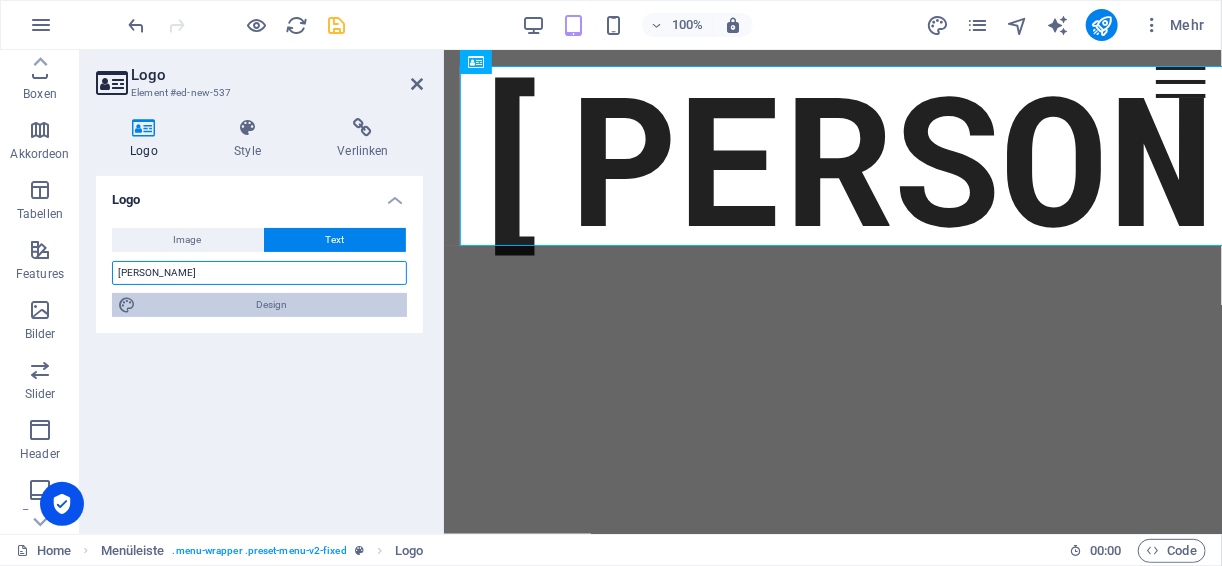 type on "[PERSON_NAME]" 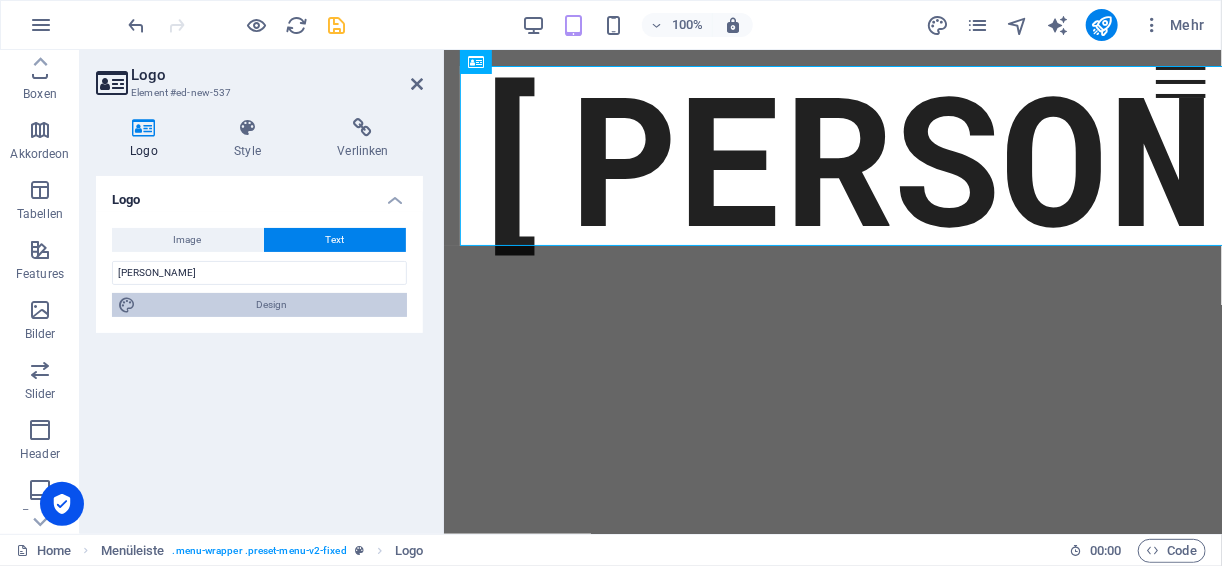 click on "Design" at bounding box center [271, 305] 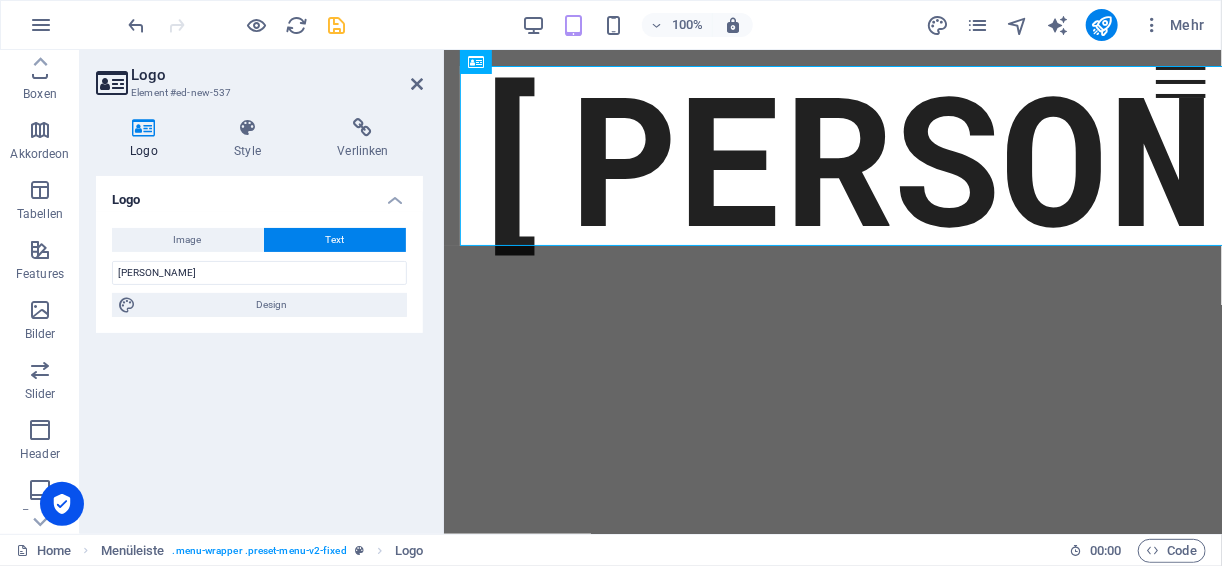 select on "px" 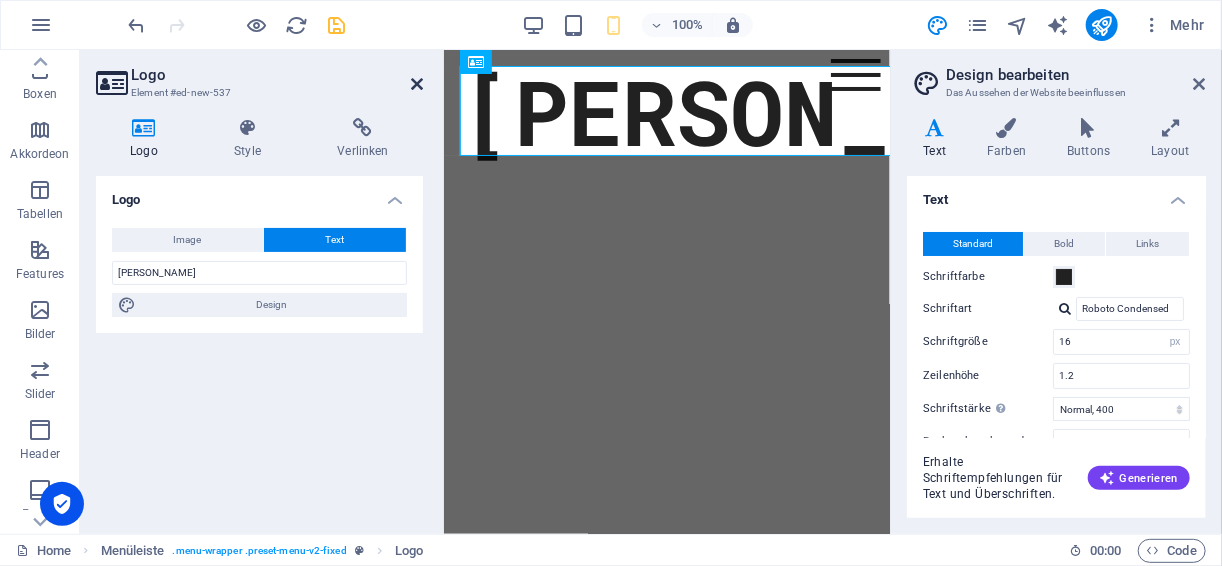 click at bounding box center [417, 84] 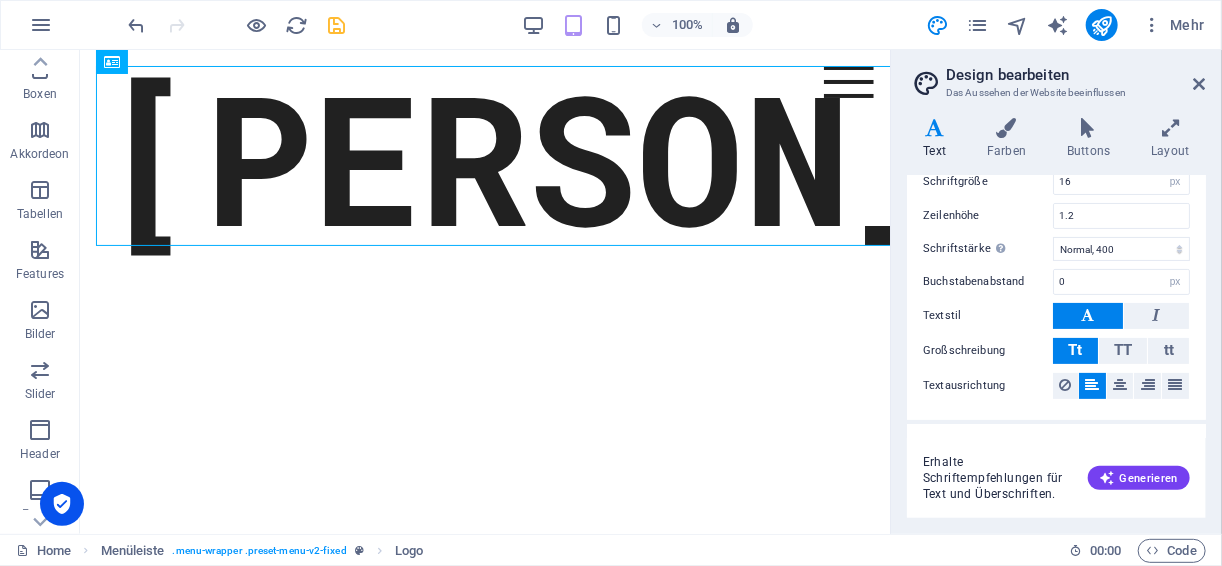 scroll, scrollTop: 188, scrollLeft: 0, axis: vertical 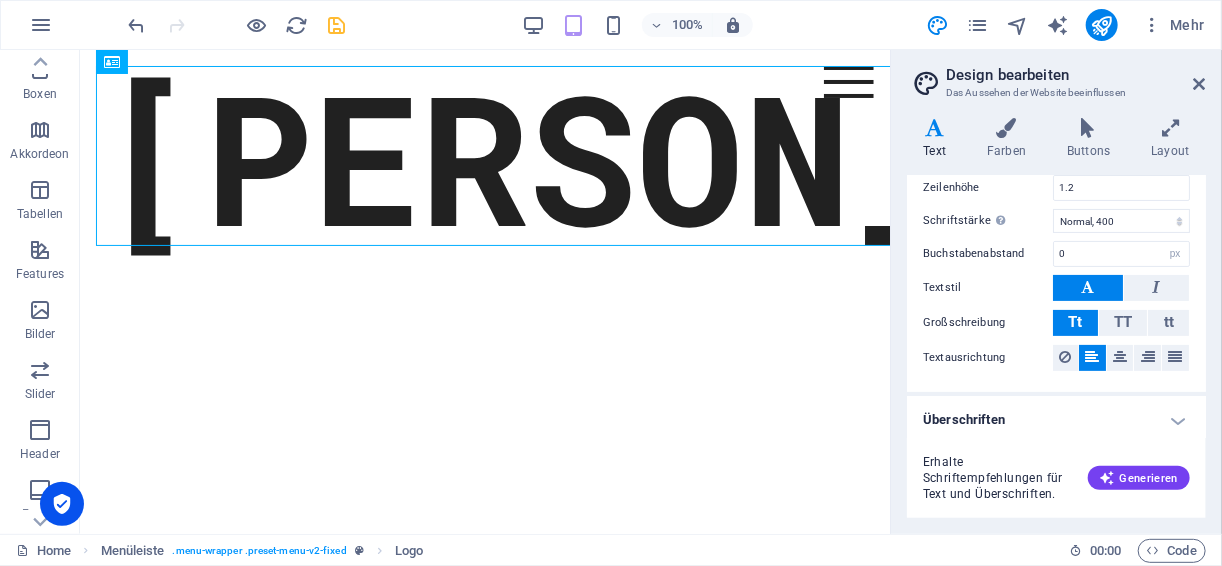 click on "Überschriften" at bounding box center [1056, 420] 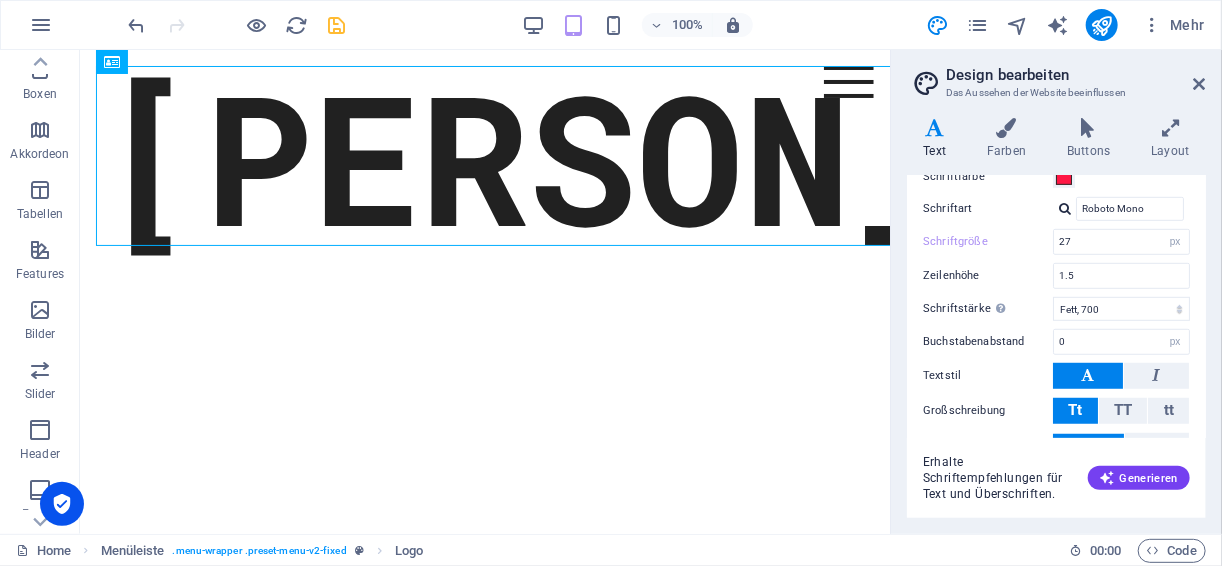 scroll, scrollTop: 428, scrollLeft: 0, axis: vertical 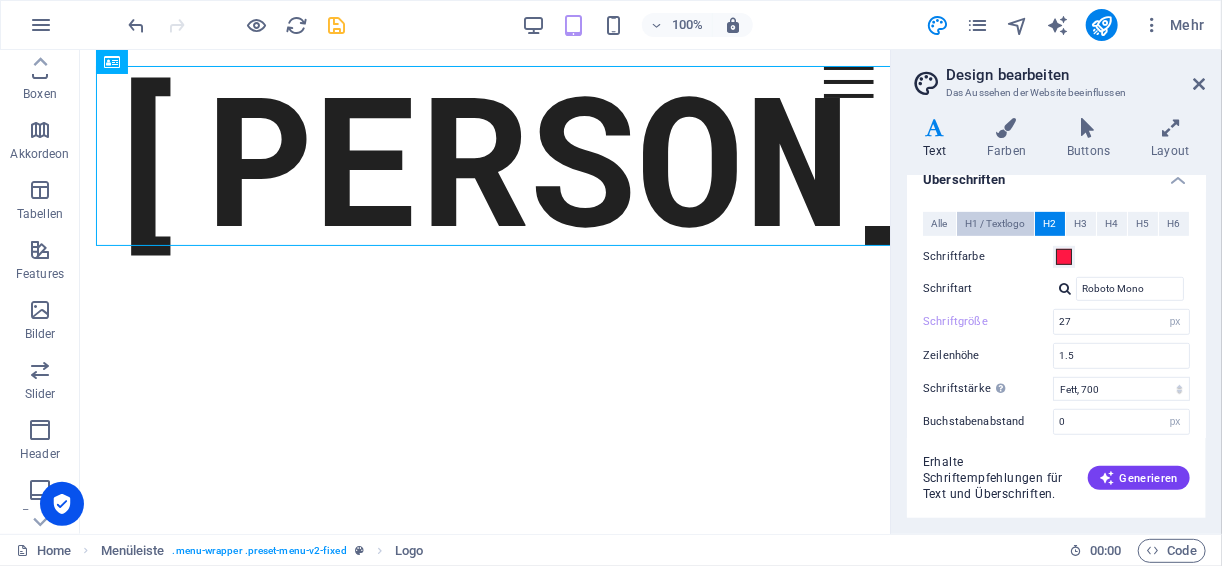 click on "H1 / Textlogo" at bounding box center [996, 224] 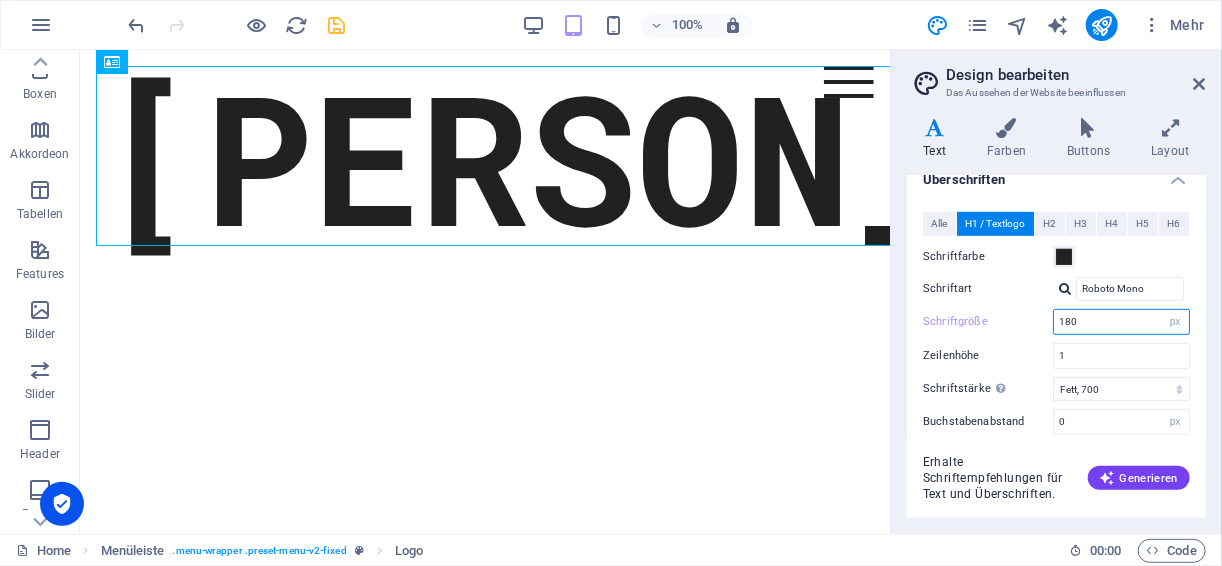 click on "180" at bounding box center (1121, 322) 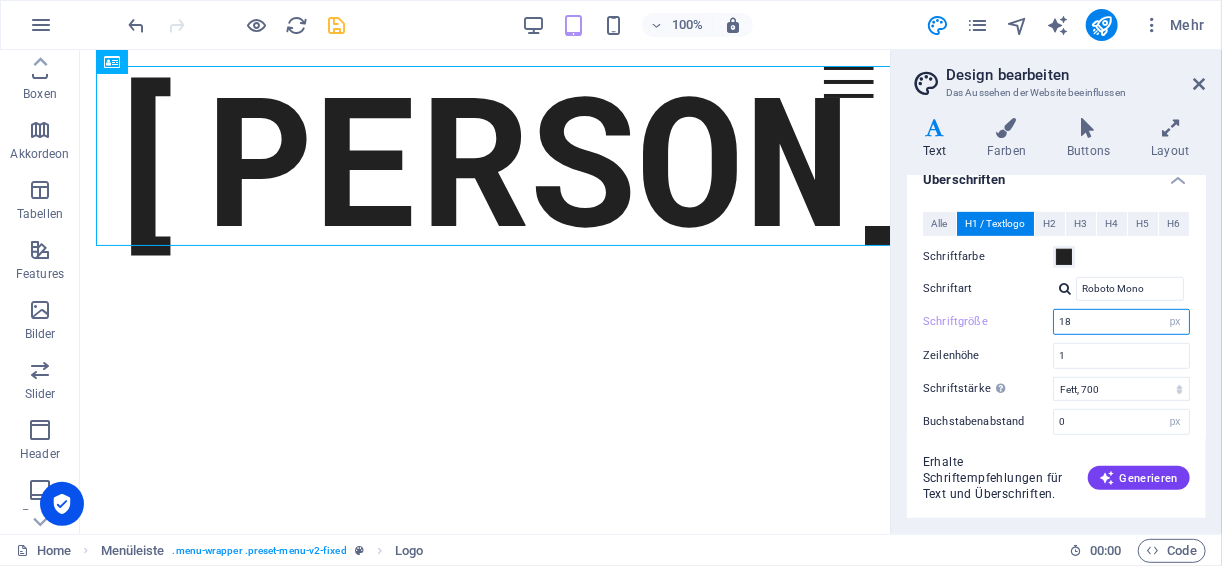 type on "1" 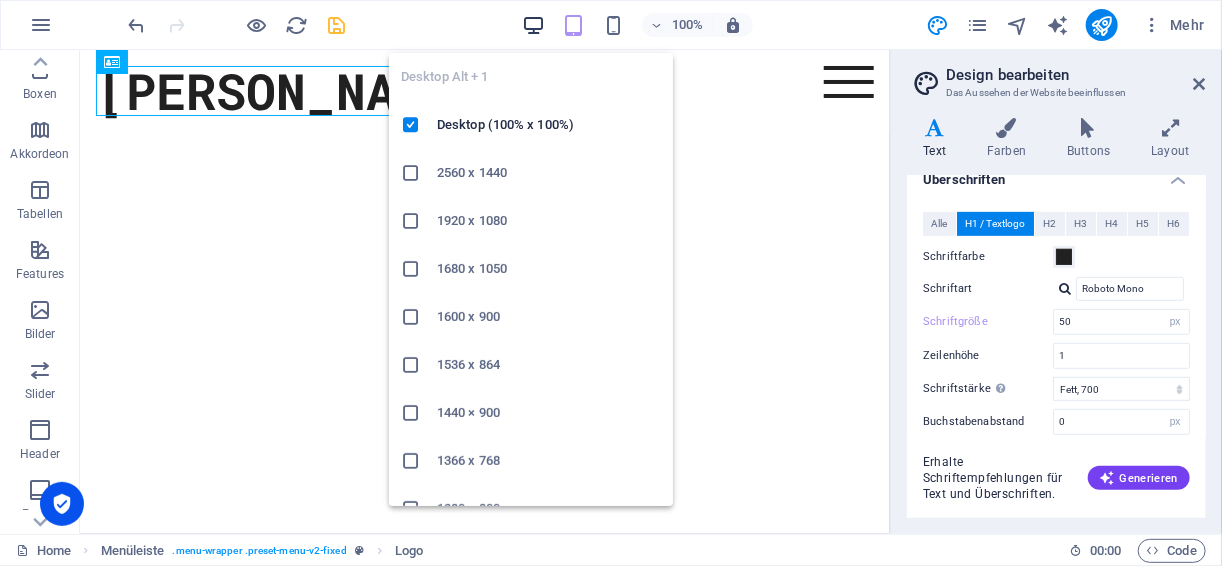 click at bounding box center [533, 25] 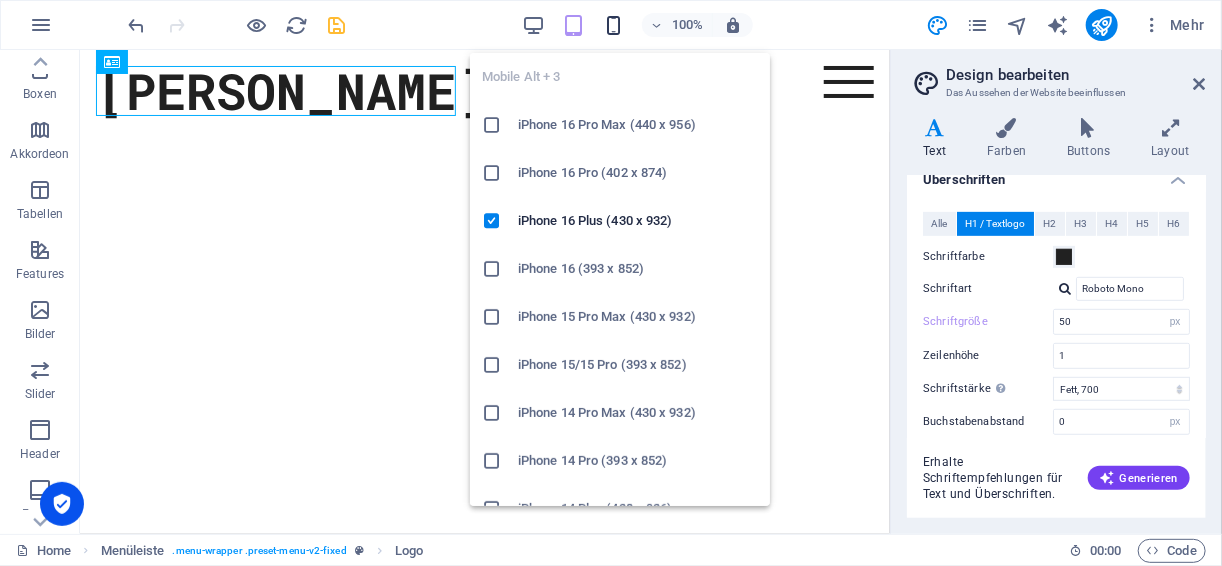 click at bounding box center (613, 25) 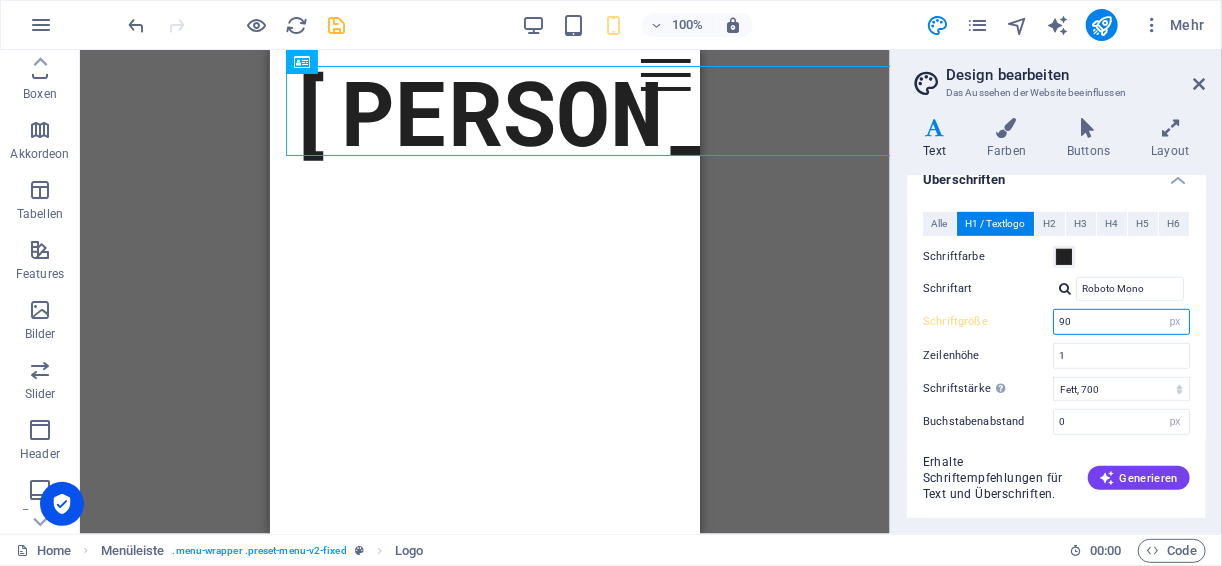drag, startPoint x: 1075, startPoint y: 318, endPoint x: 1047, endPoint y: 318, distance: 28 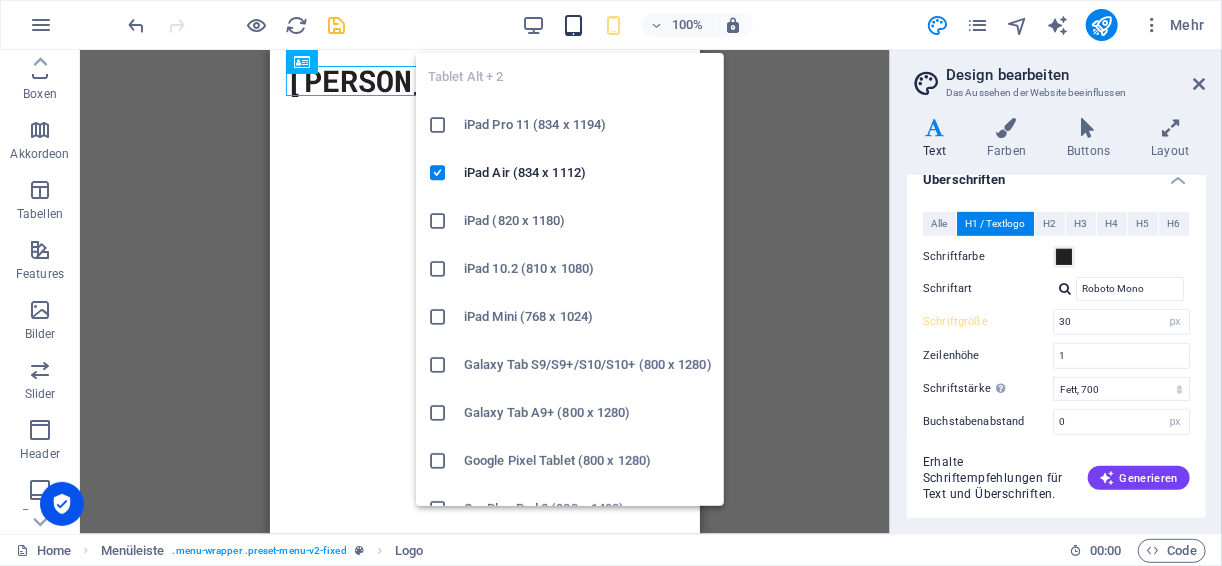 click at bounding box center (573, 25) 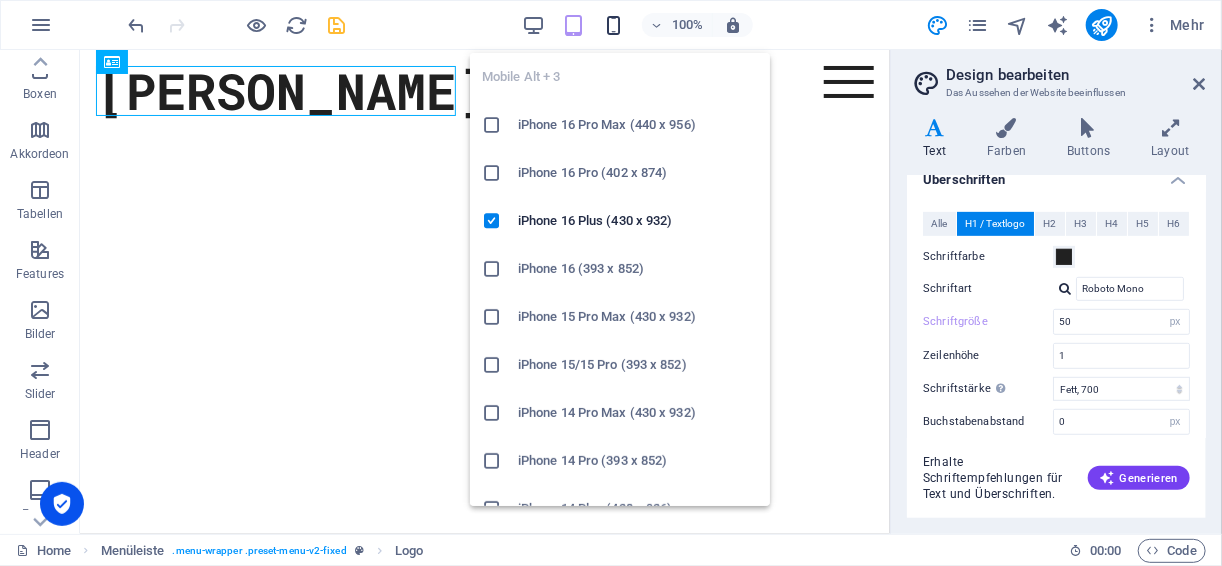 click at bounding box center (613, 25) 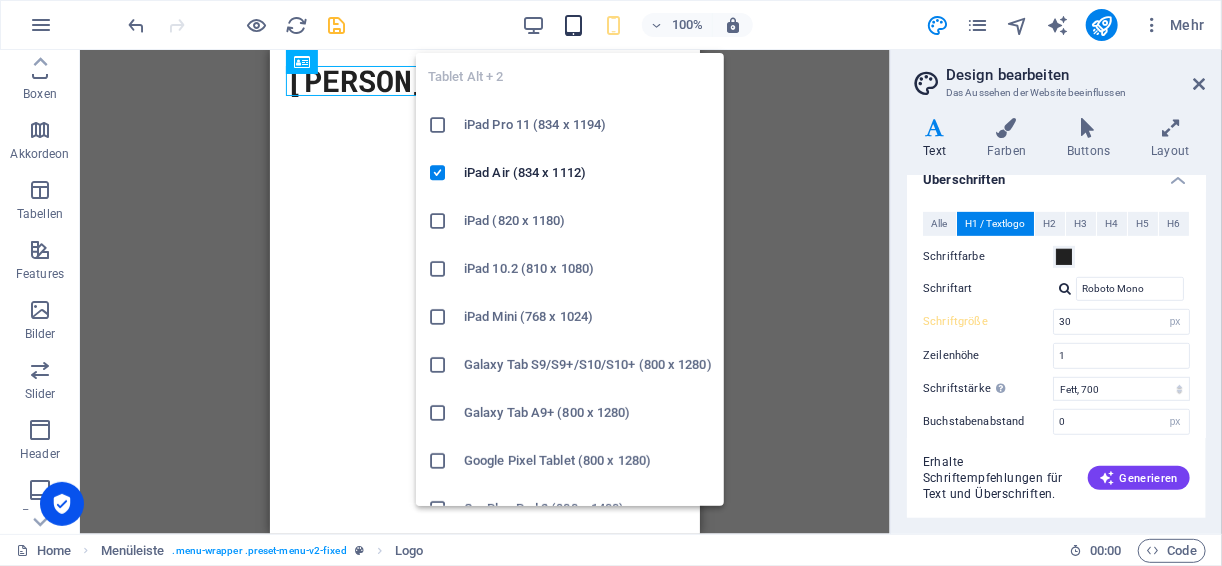 click at bounding box center (573, 25) 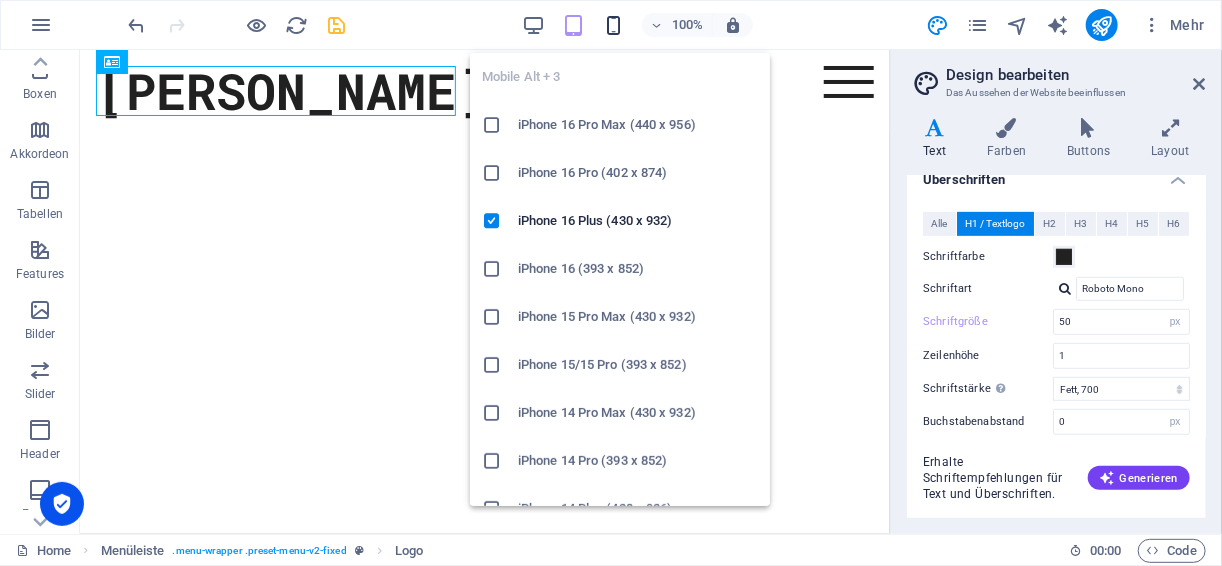 click at bounding box center [613, 25] 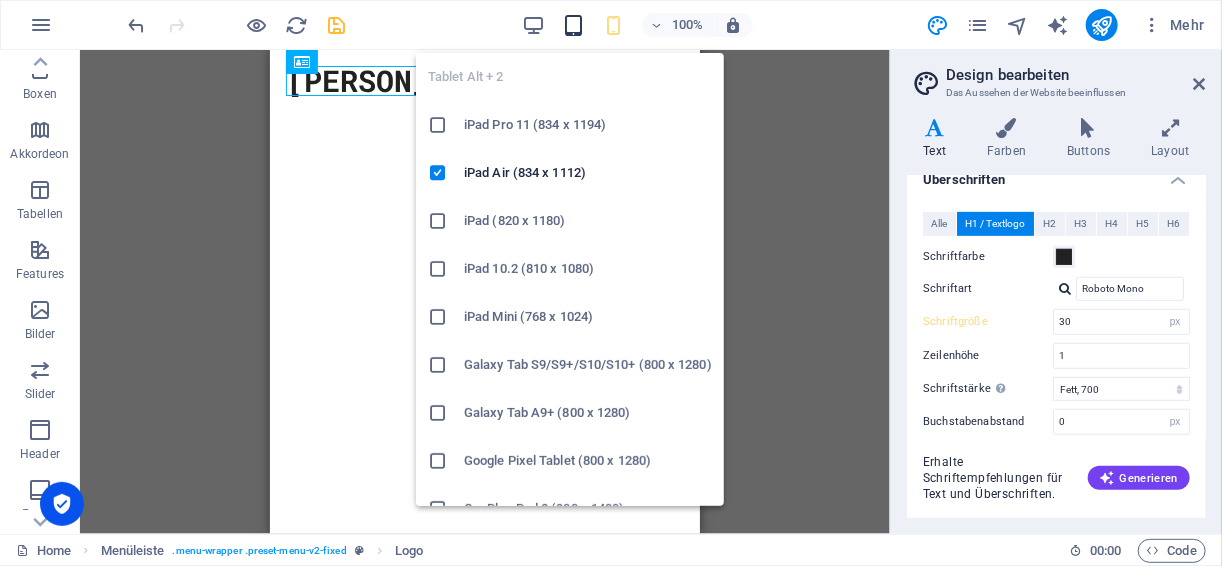 click at bounding box center [573, 25] 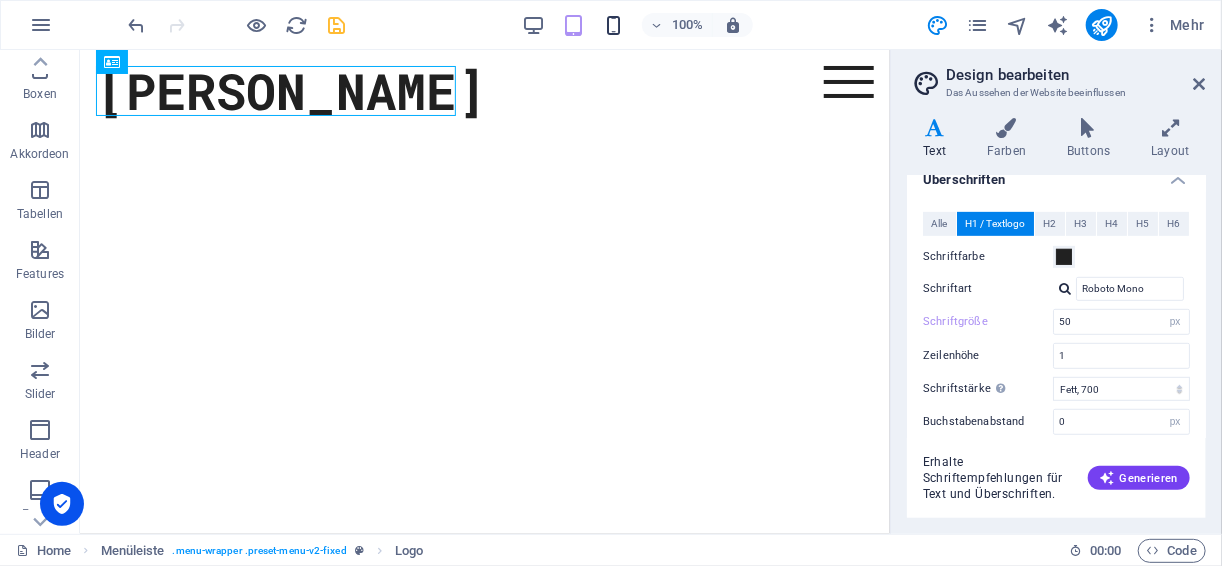 click on "100%" at bounding box center (637, 25) 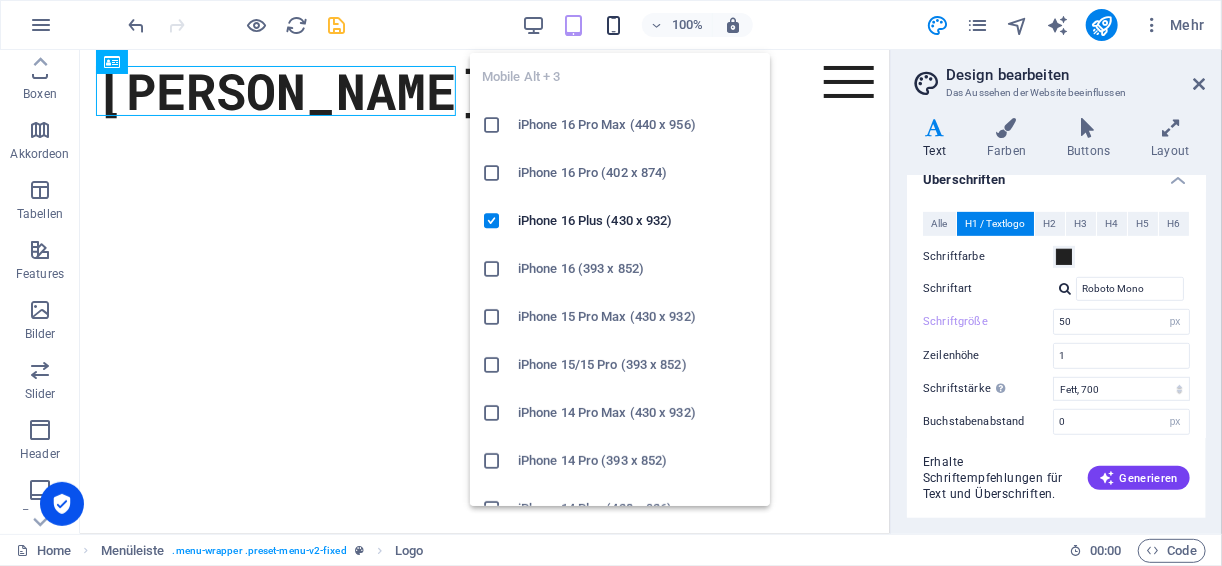 click at bounding box center (613, 25) 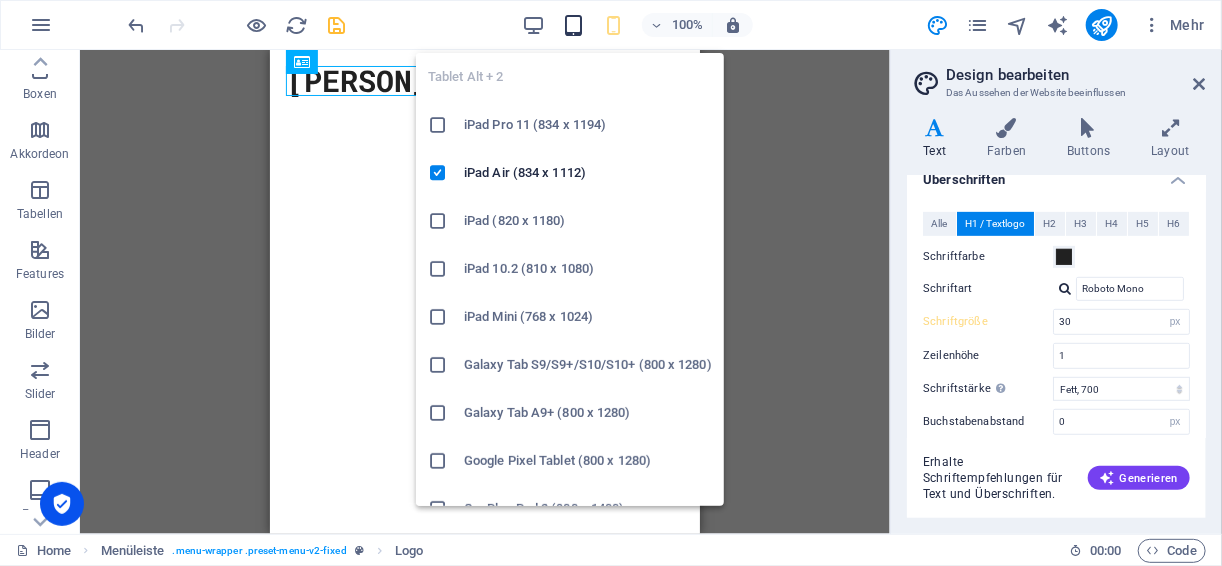 click at bounding box center [573, 25] 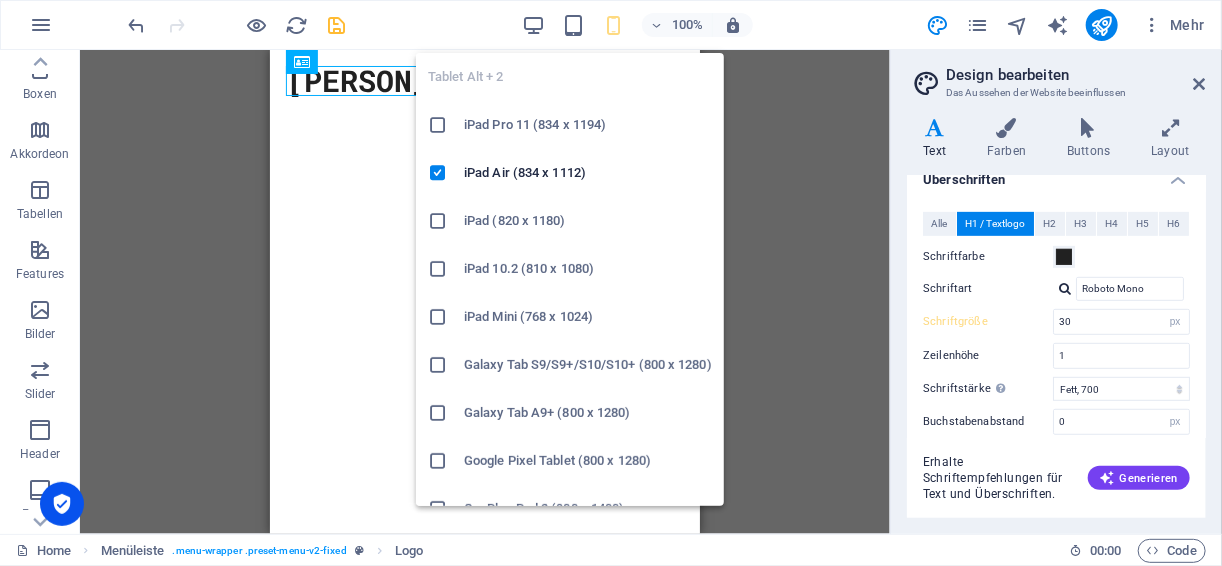 type on "50" 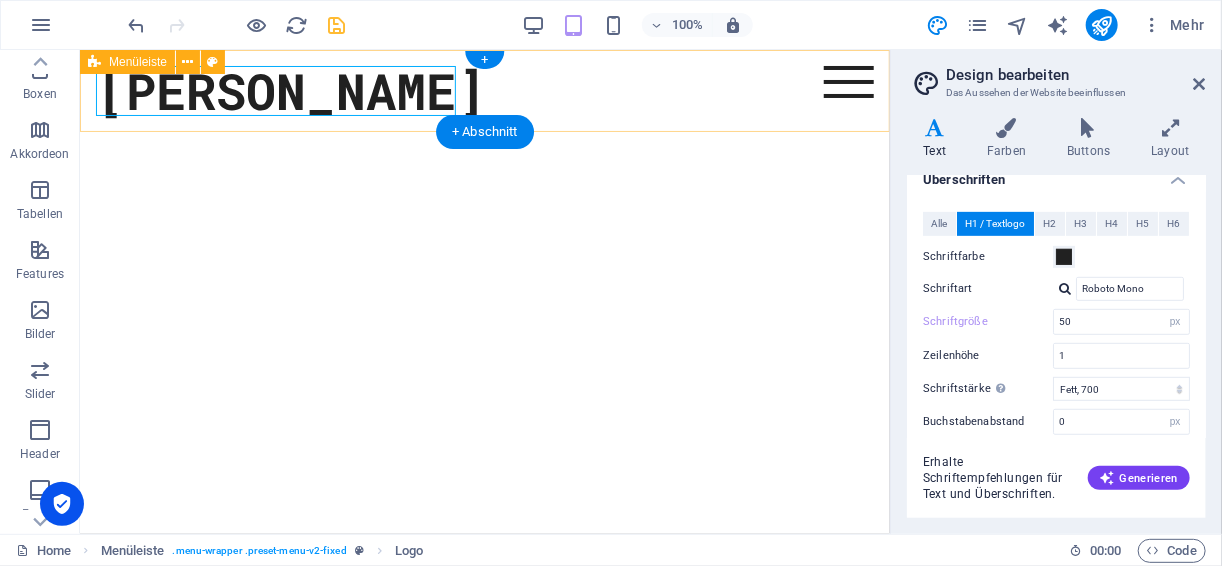 click on "[PERSON_NAME] Menu Home About Service Contact" at bounding box center (484, 90) 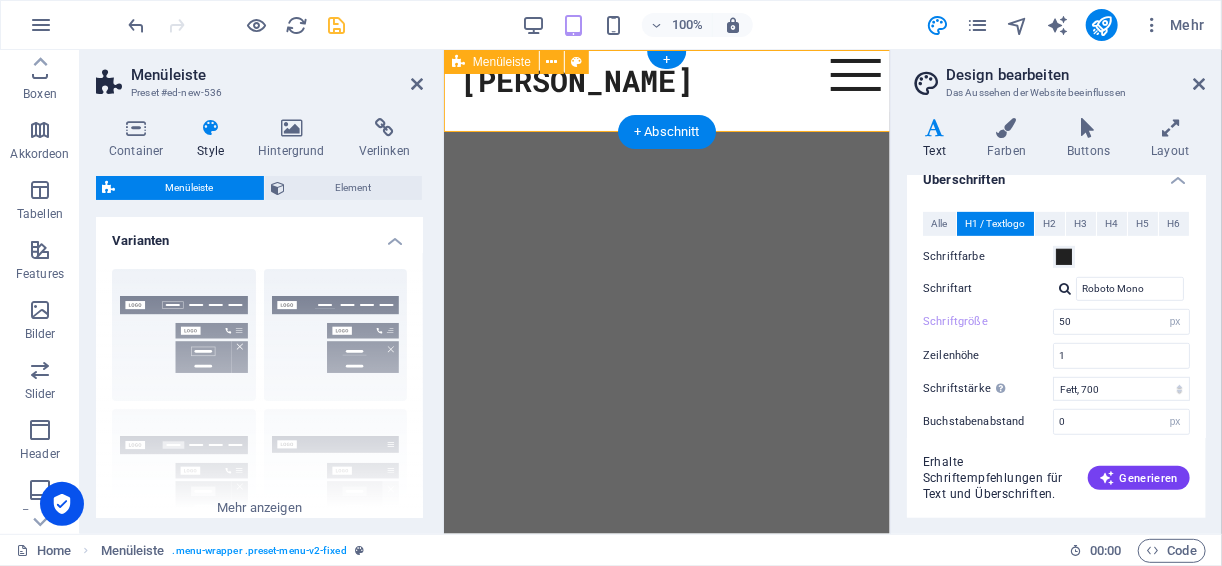 type on "30" 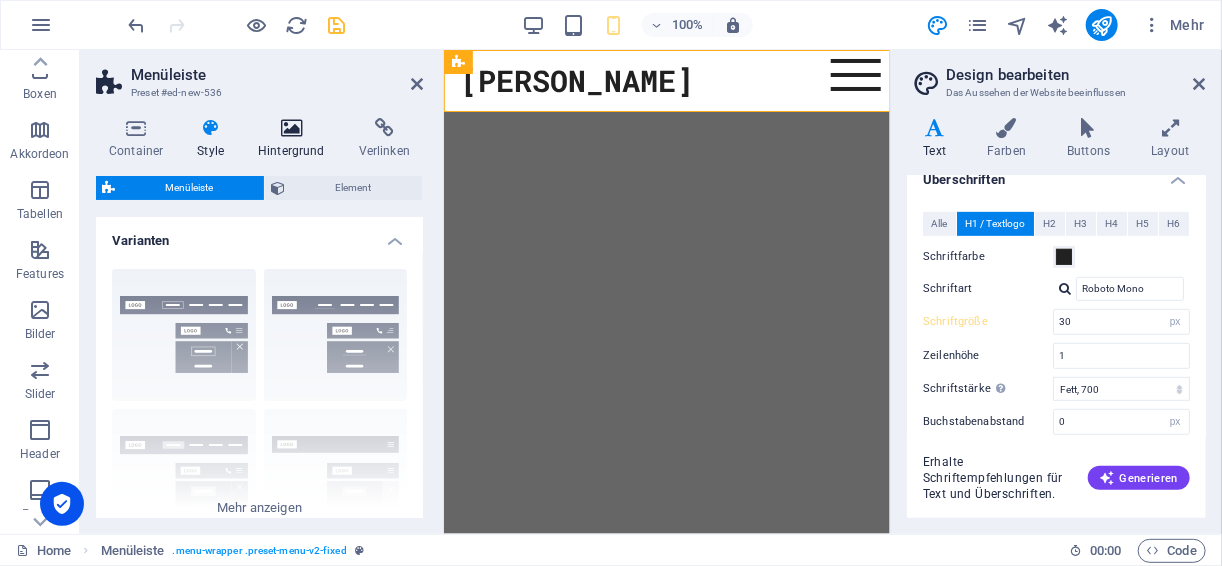click at bounding box center [291, 128] 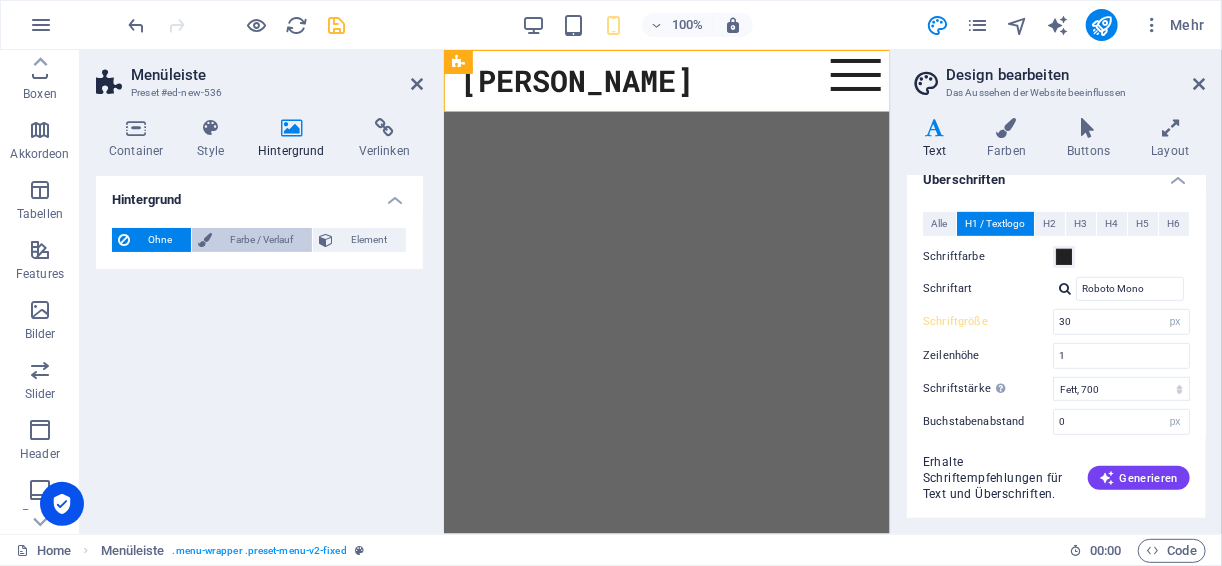 click on "Farbe / Verlauf" at bounding box center [262, 240] 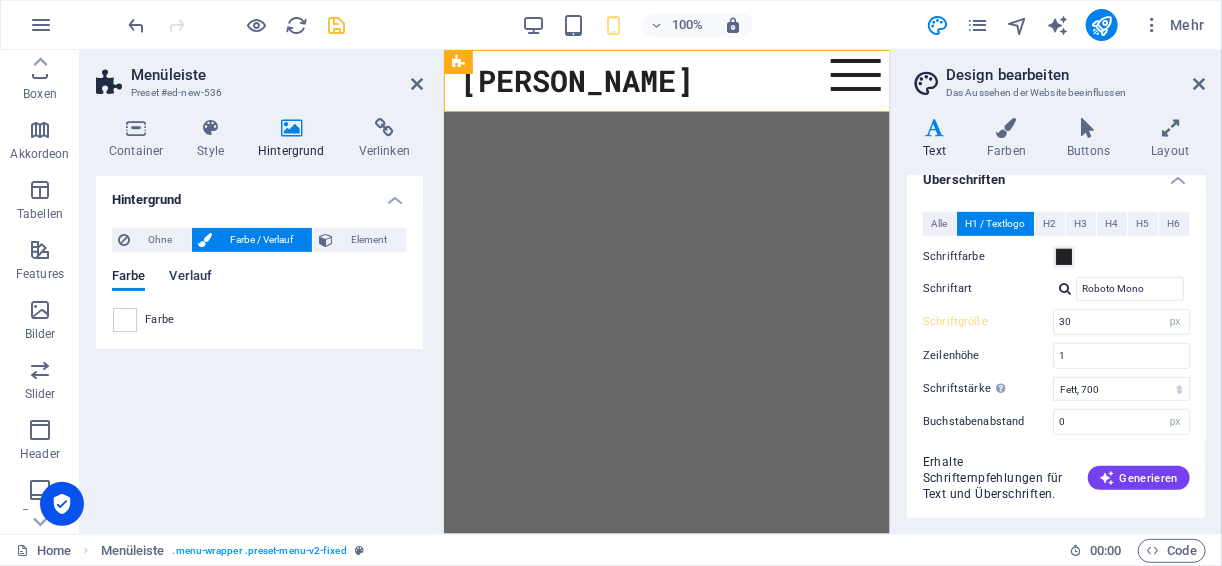 click on "Verlauf" at bounding box center (190, 278) 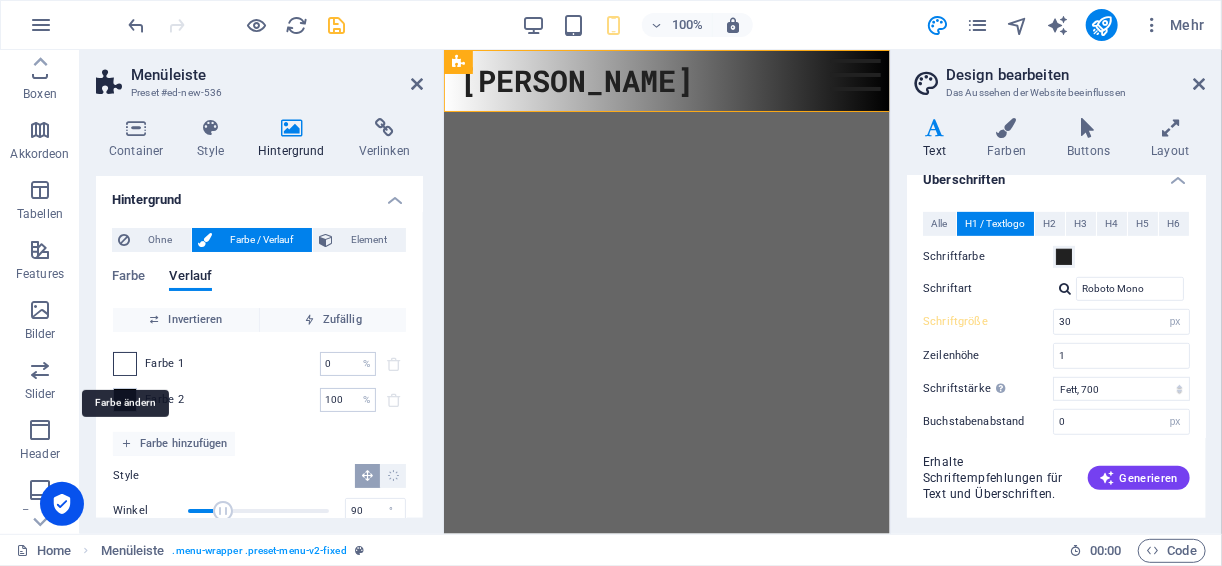 click at bounding box center (125, 364) 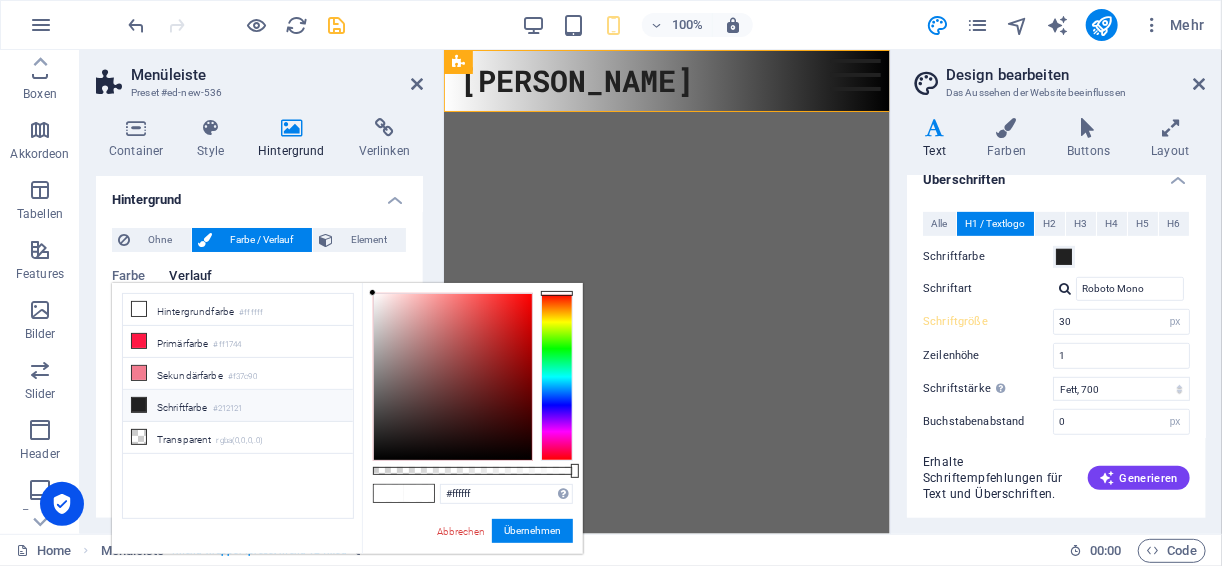 click on "Schriftfarbe
#212121" at bounding box center [238, 406] 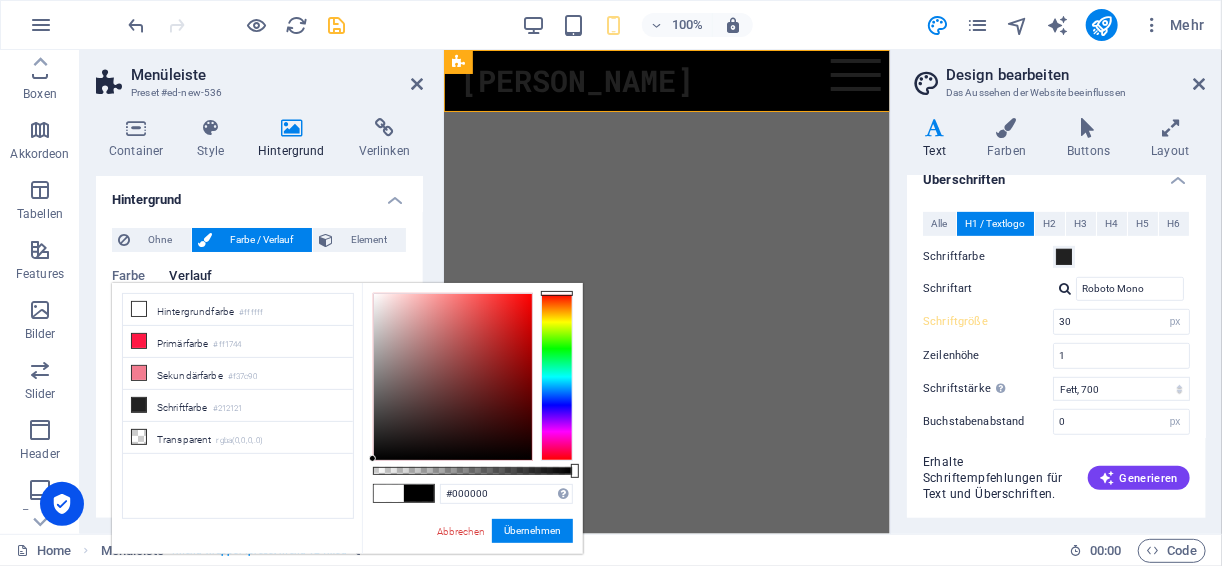 drag, startPoint x: 364, startPoint y: 471, endPoint x: 356, endPoint y: 499, distance: 29.12044 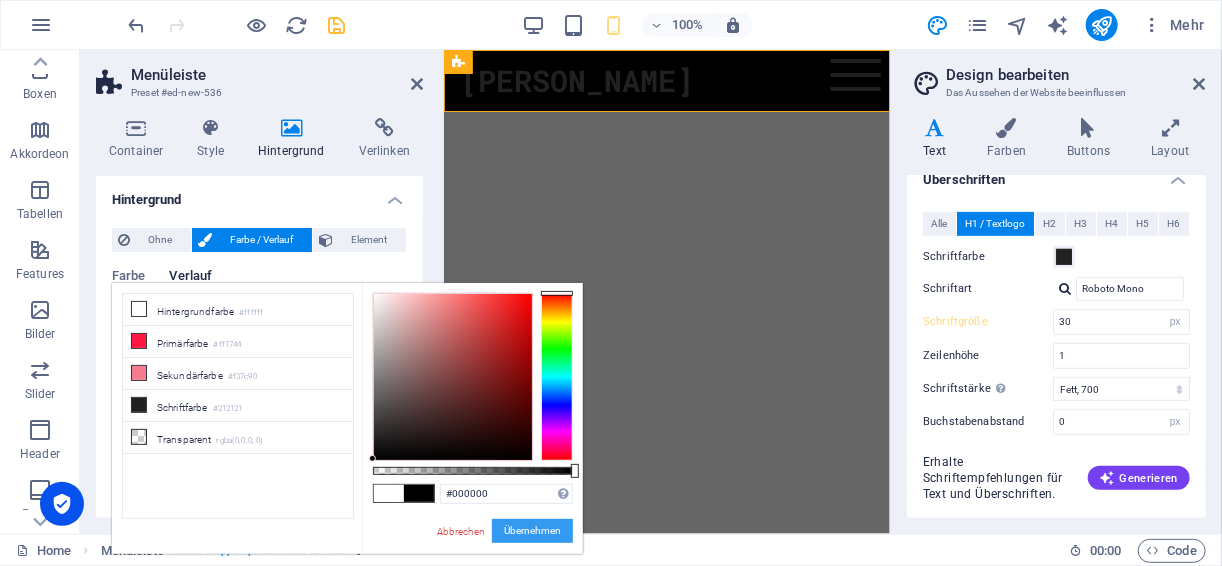 click on "Übernehmen" at bounding box center (532, 531) 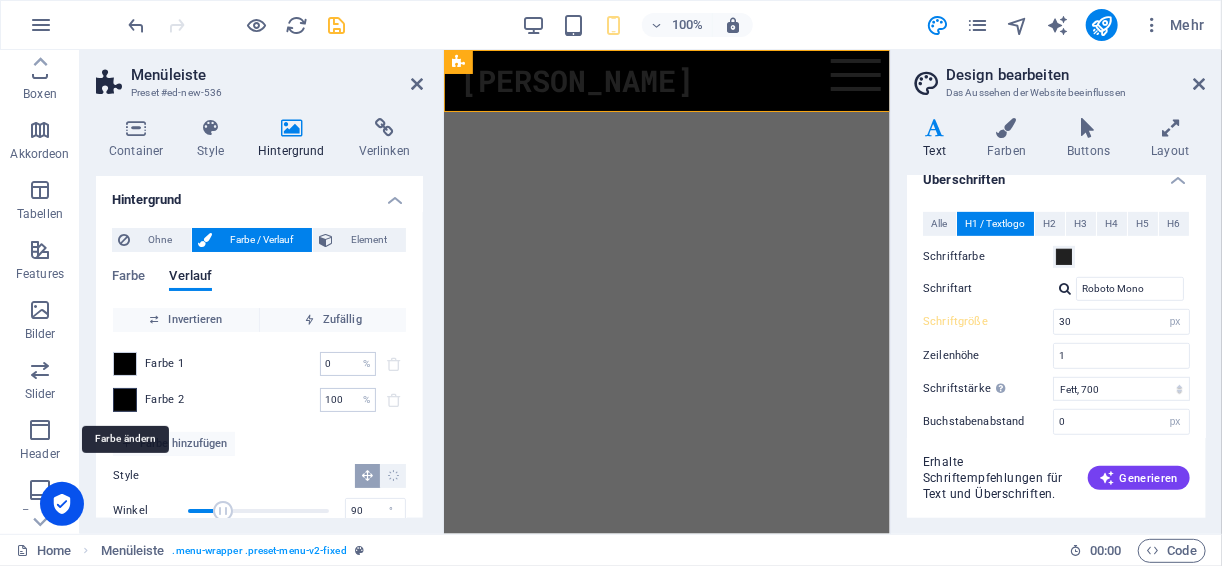 click at bounding box center [125, 400] 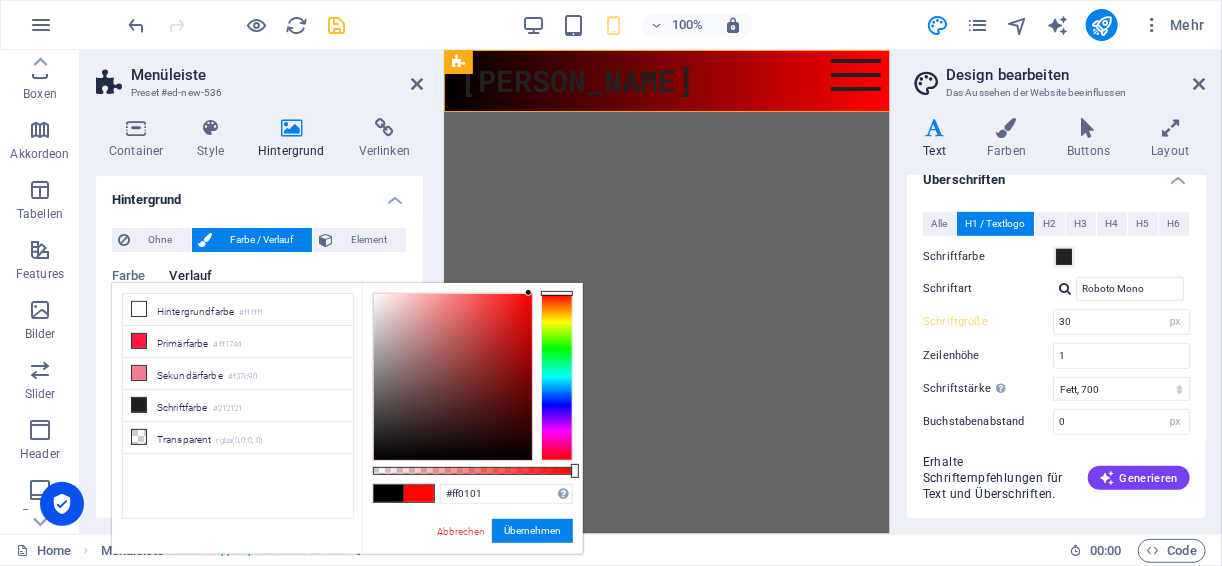 type on "#ff0000" 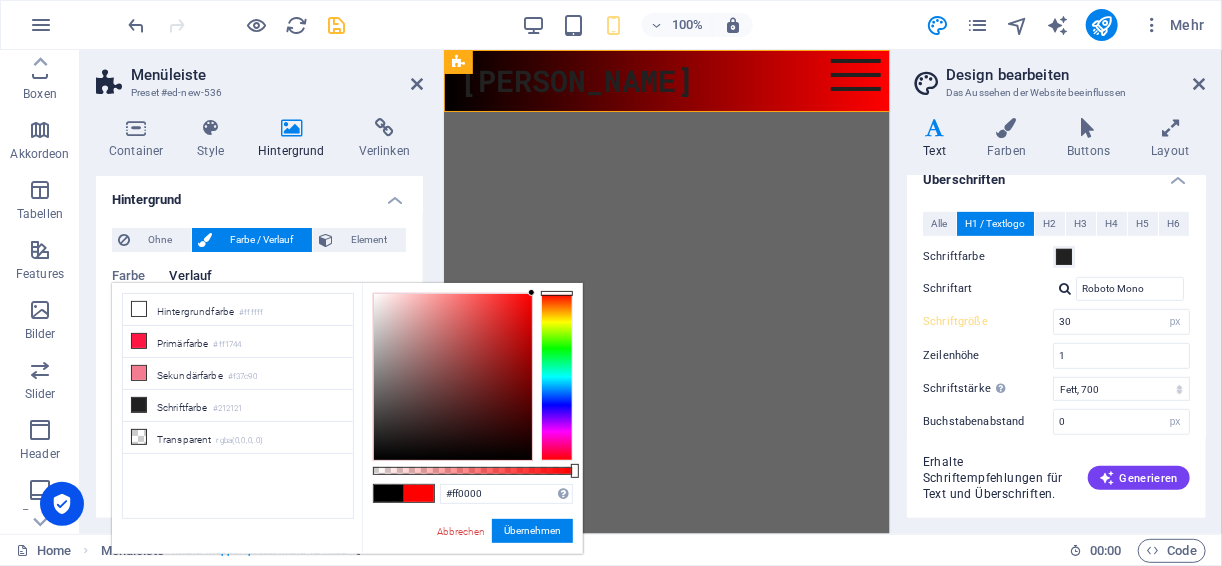 drag, startPoint x: 491, startPoint y: 308, endPoint x: 547, endPoint y: 277, distance: 64.00781 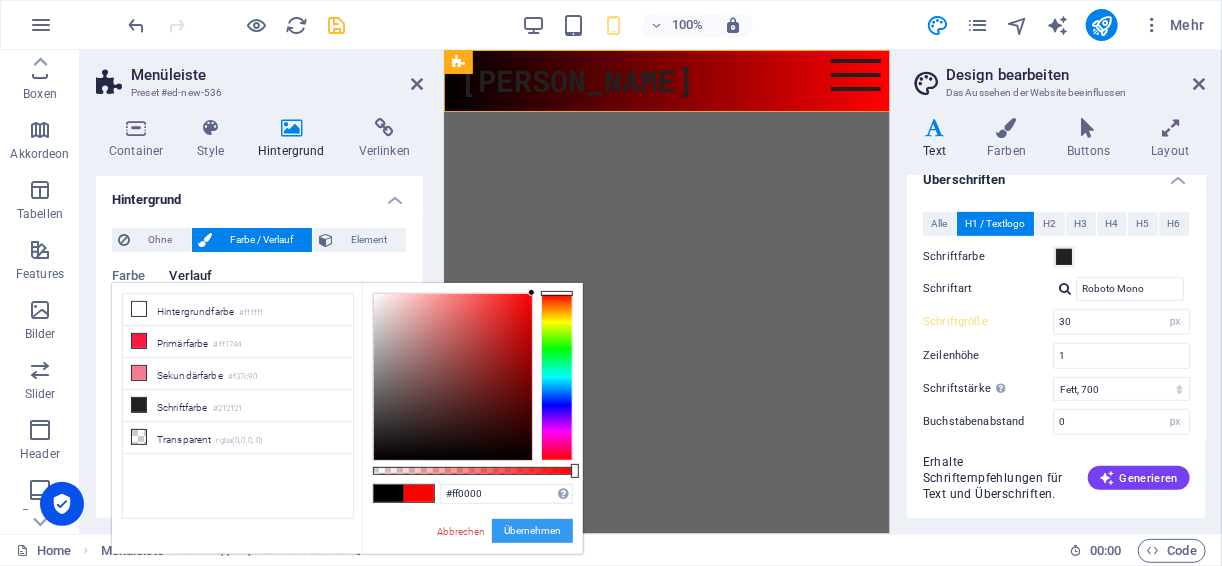click on "Übernehmen" at bounding box center (532, 531) 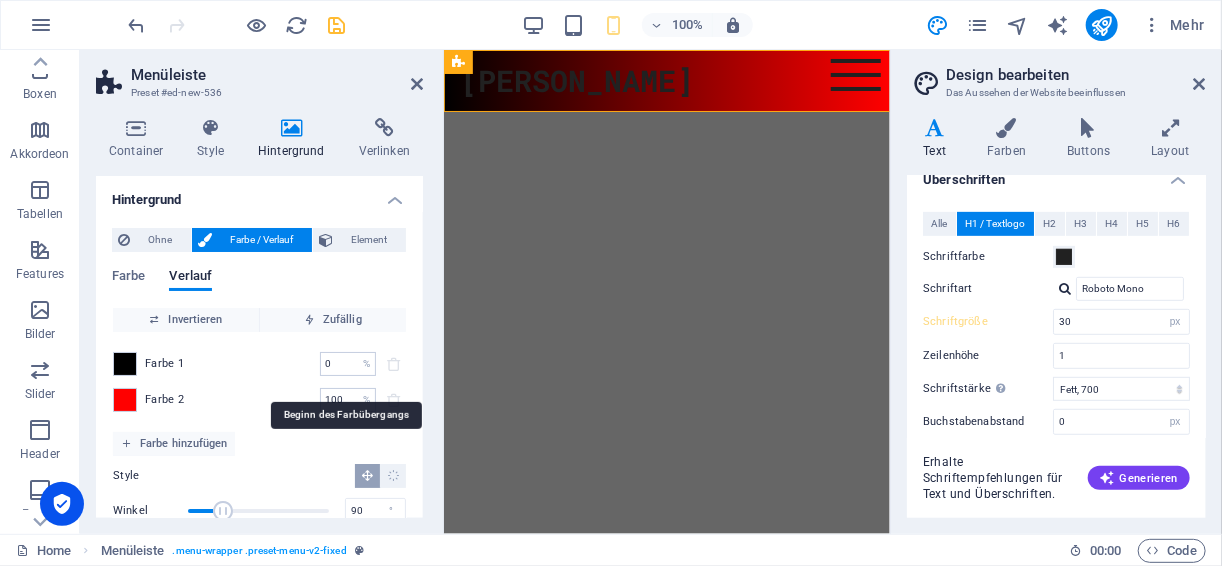 scroll, scrollTop: 69, scrollLeft: 0, axis: vertical 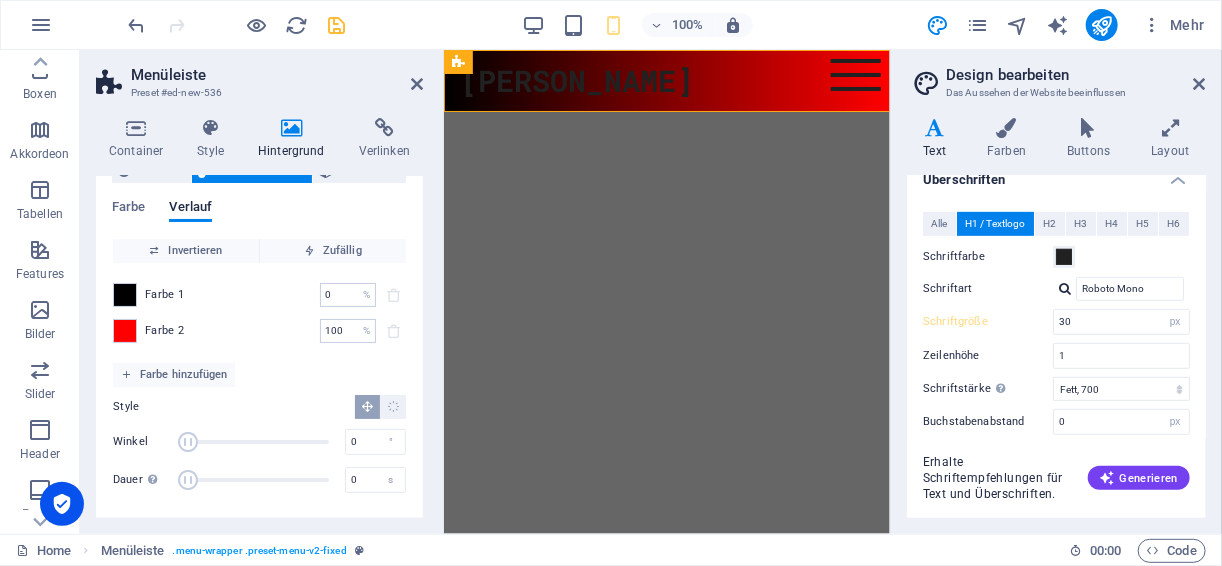 drag, startPoint x: 225, startPoint y: 443, endPoint x: 182, endPoint y: 476, distance: 54.20332 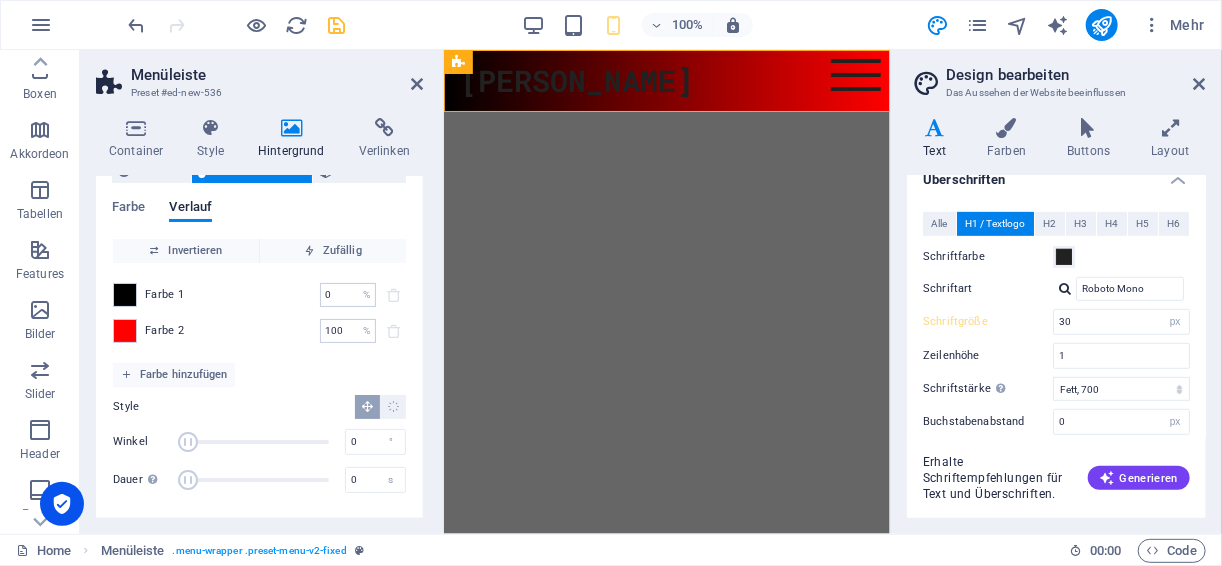 click on "Winkel 0 °" at bounding box center [259, 442] 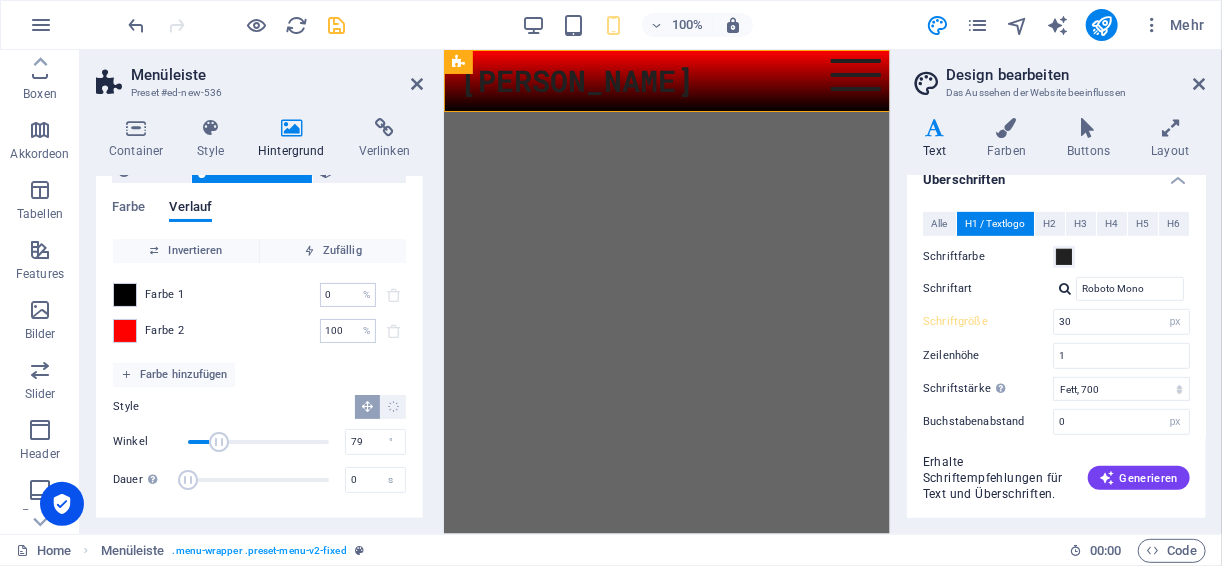 drag, startPoint x: 189, startPoint y: 435, endPoint x: 220, endPoint y: 433, distance: 31.06445 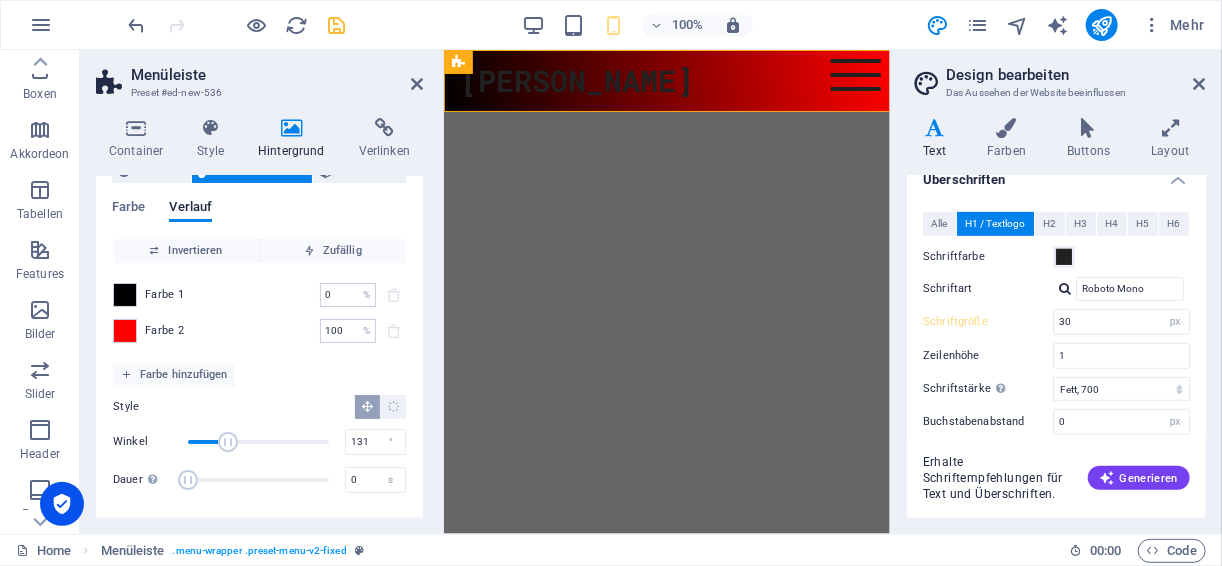 drag, startPoint x: 216, startPoint y: 444, endPoint x: 238, endPoint y: 443, distance: 22.022715 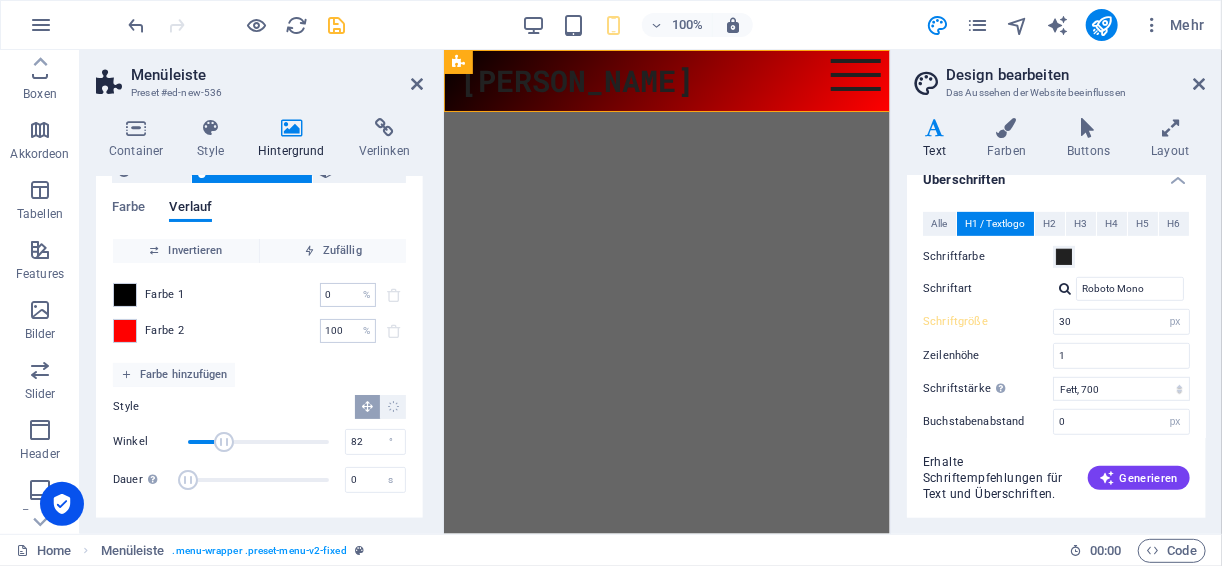 drag, startPoint x: 241, startPoint y: 442, endPoint x: 219, endPoint y: 442, distance: 22 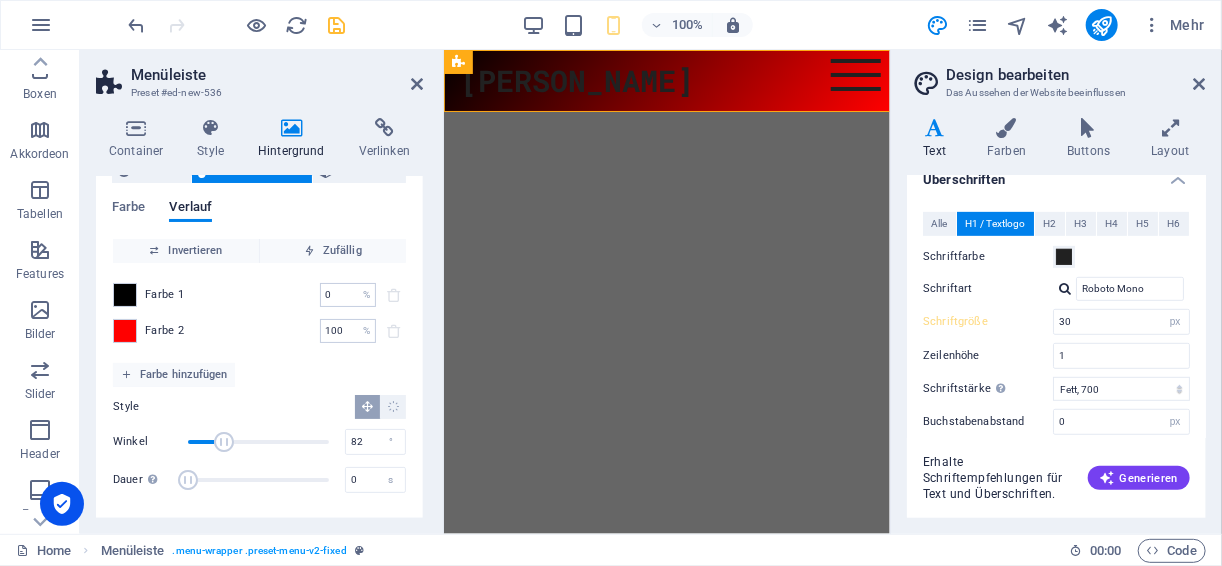 click at bounding box center [224, 442] 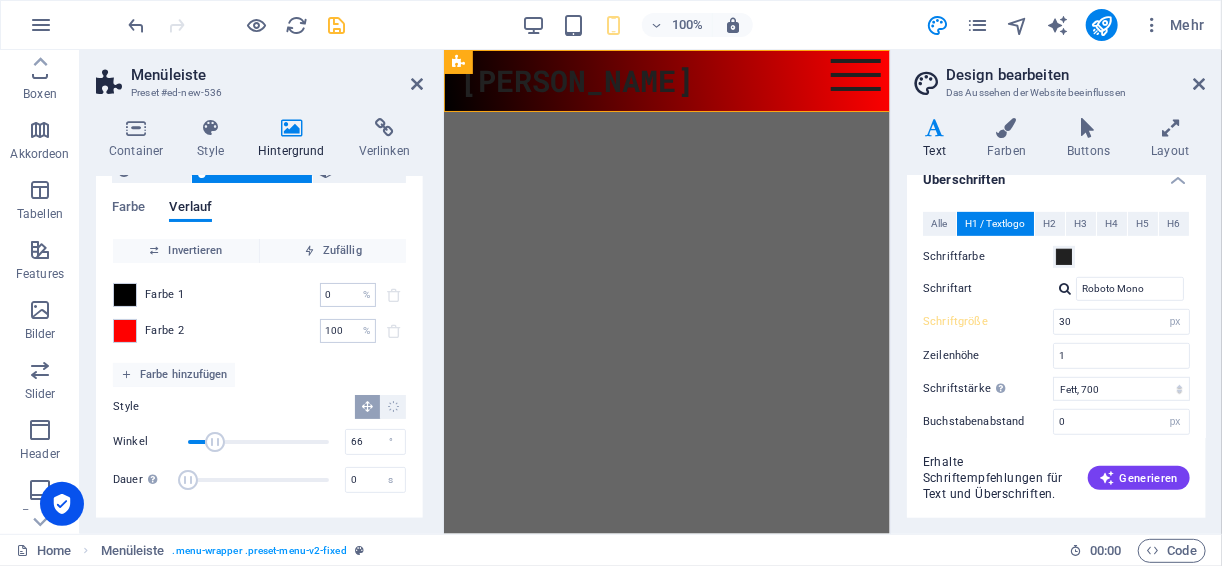click at bounding box center (215, 442) 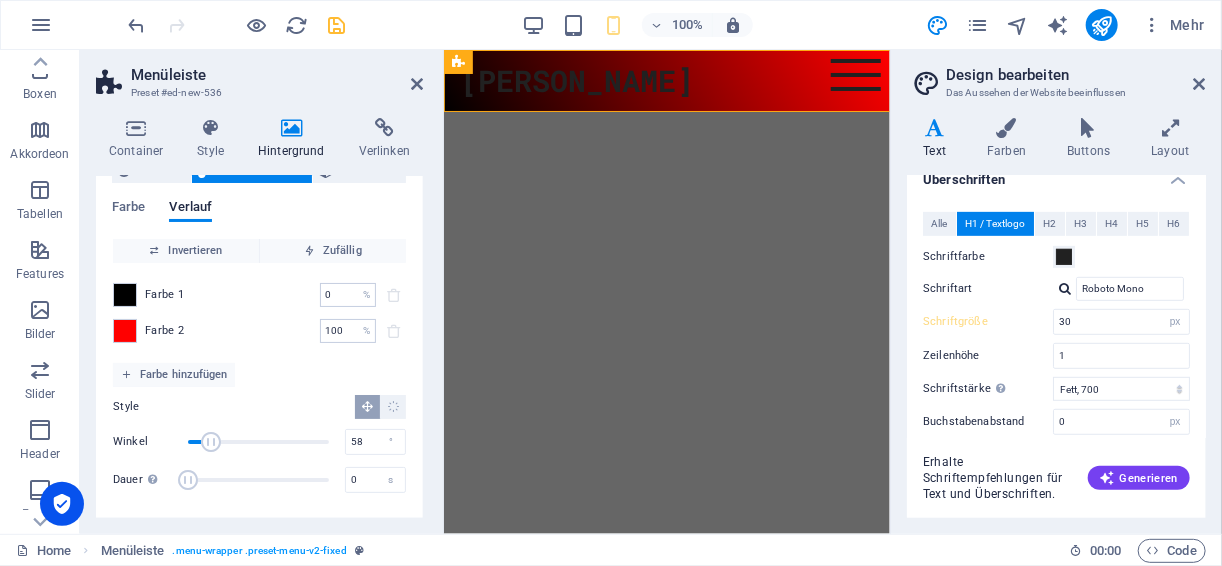 type on "61" 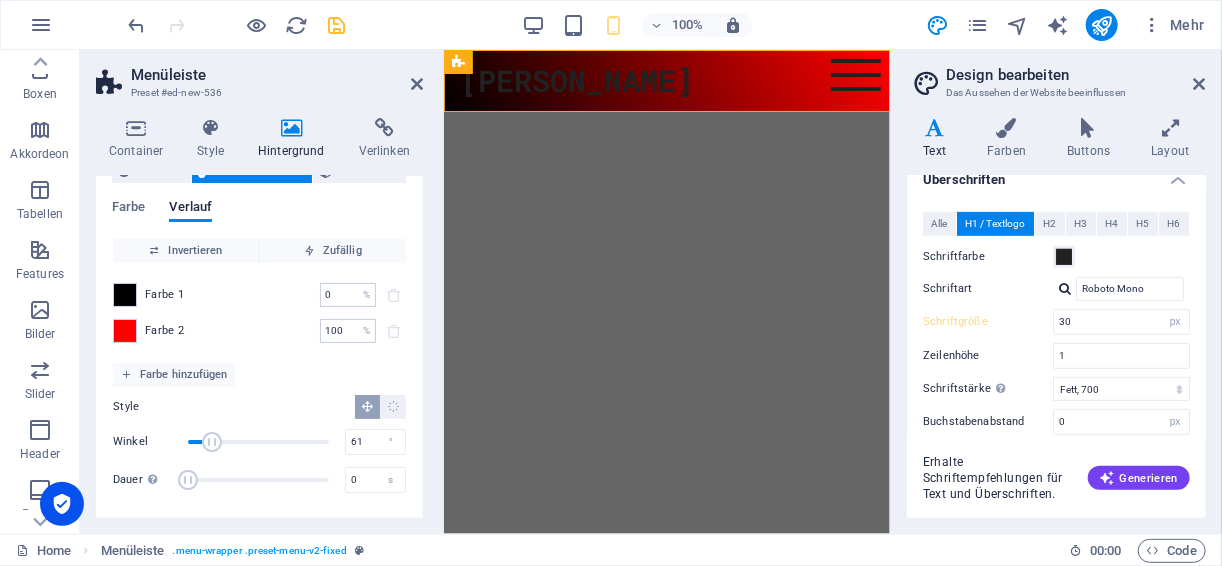 click at bounding box center (212, 442) 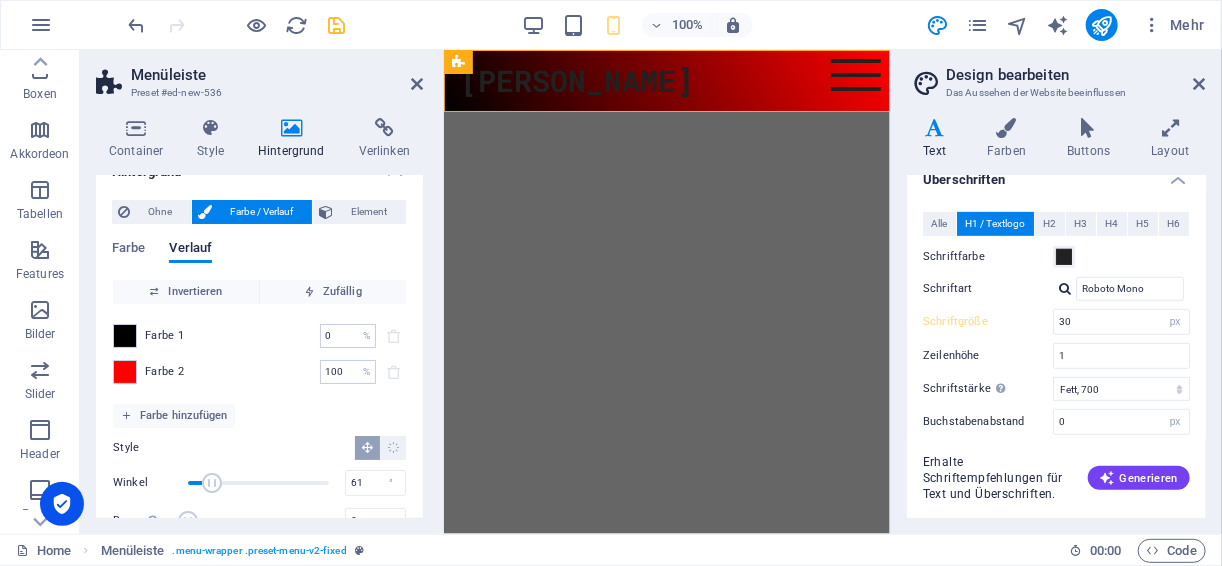 scroll, scrollTop: 0, scrollLeft: 0, axis: both 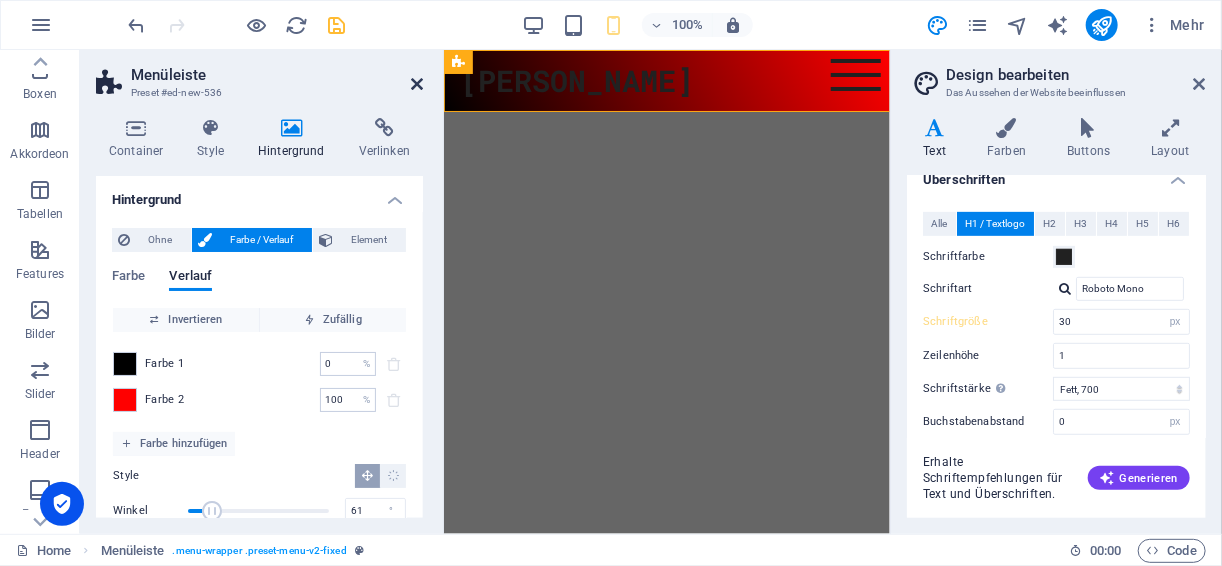 click at bounding box center [417, 84] 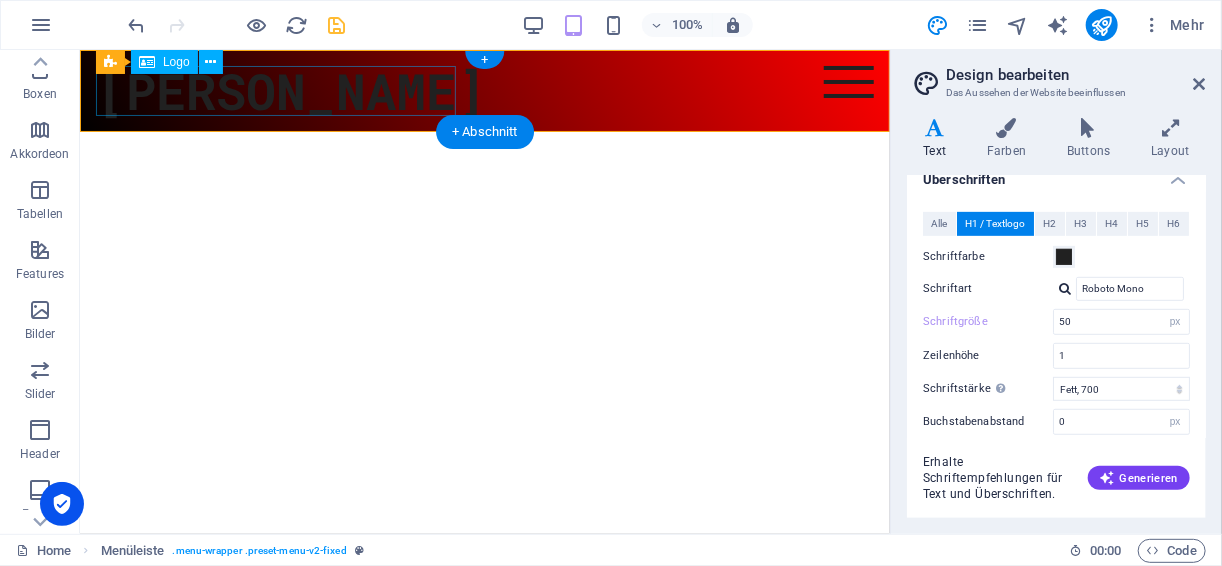 click on "[PERSON_NAME]" at bounding box center [484, 90] 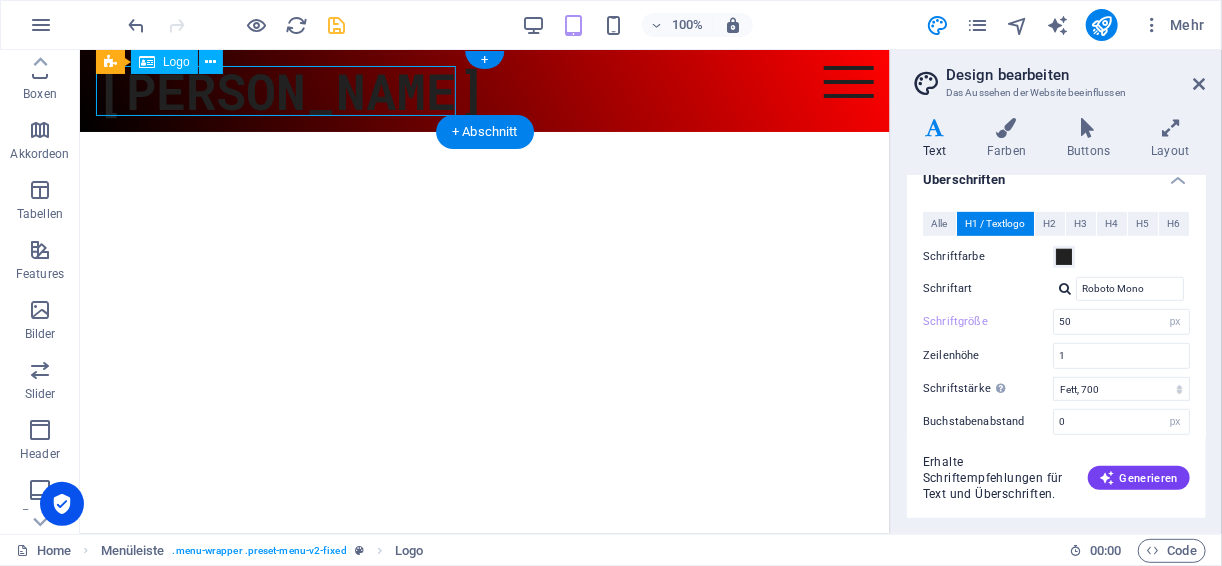 click on "[PERSON_NAME]" at bounding box center [484, 90] 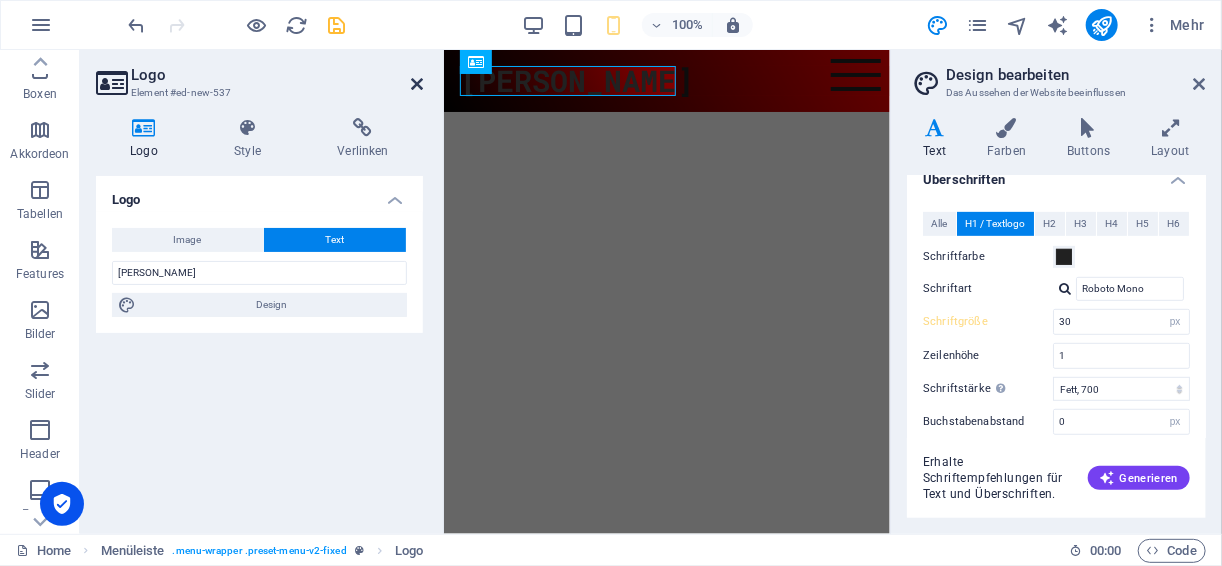 click at bounding box center [417, 84] 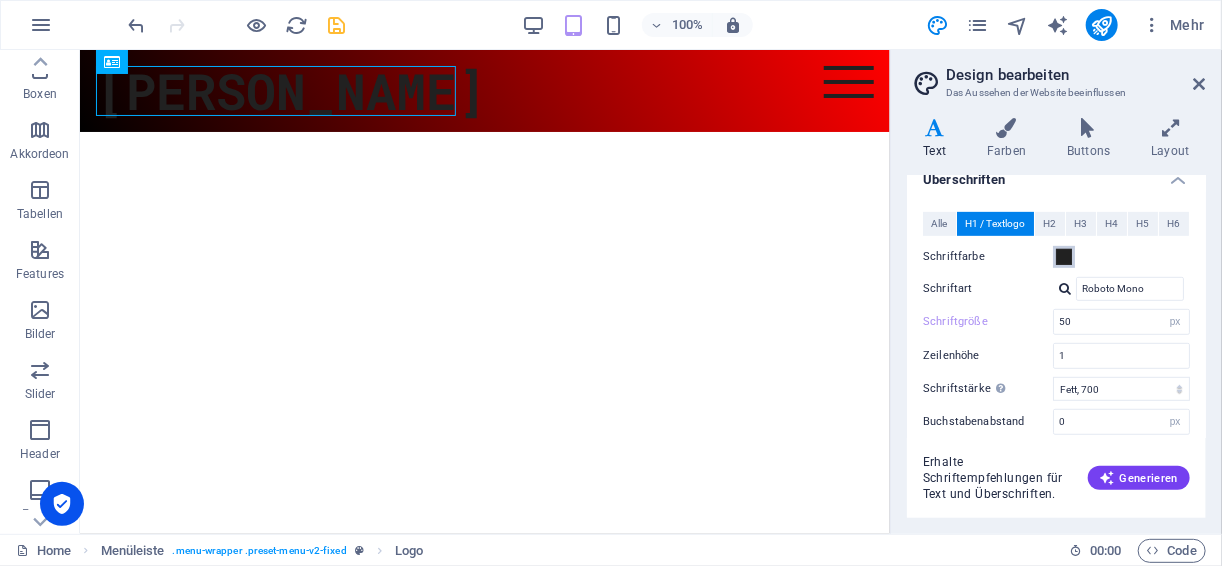 click at bounding box center [1064, 257] 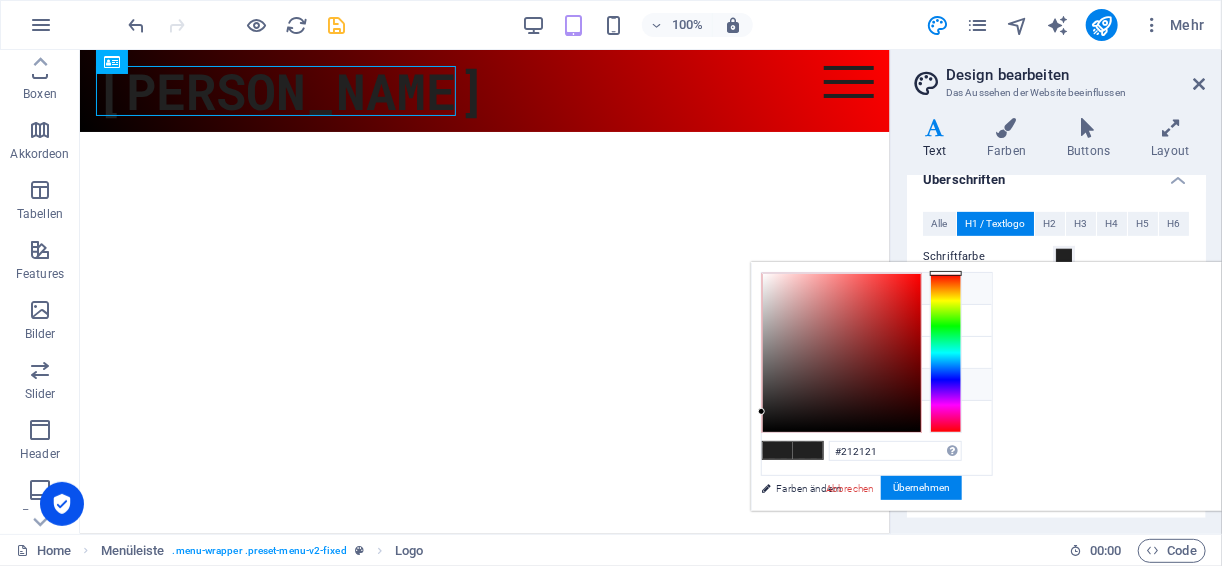 click on "Hintergrundfarbe
#ffffff" at bounding box center [877, 289] 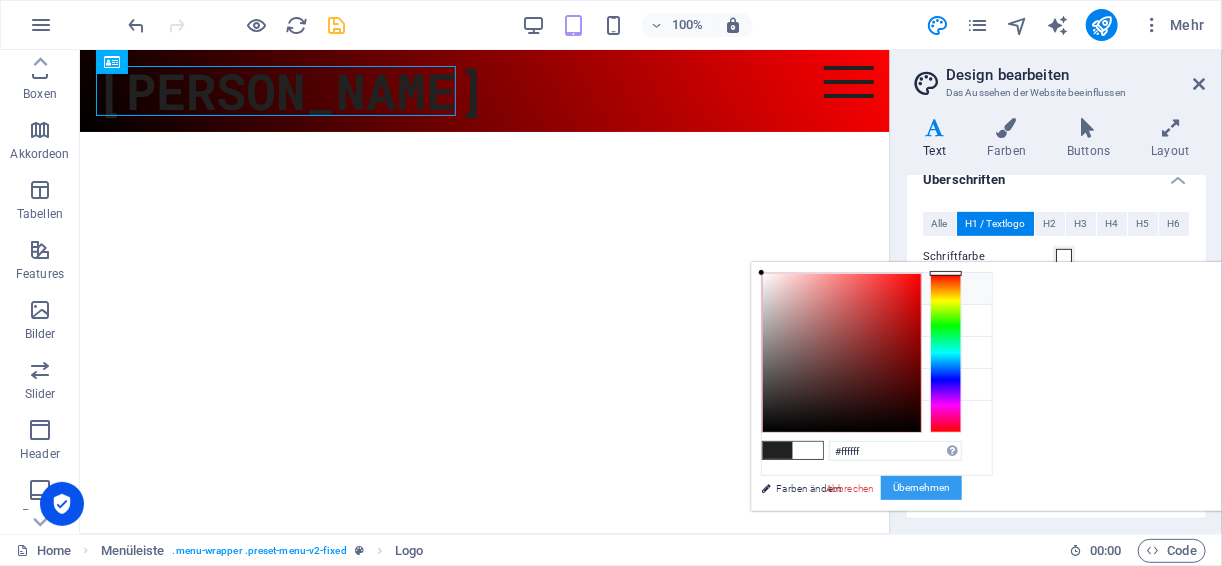 click on "Übernehmen" at bounding box center (921, 488) 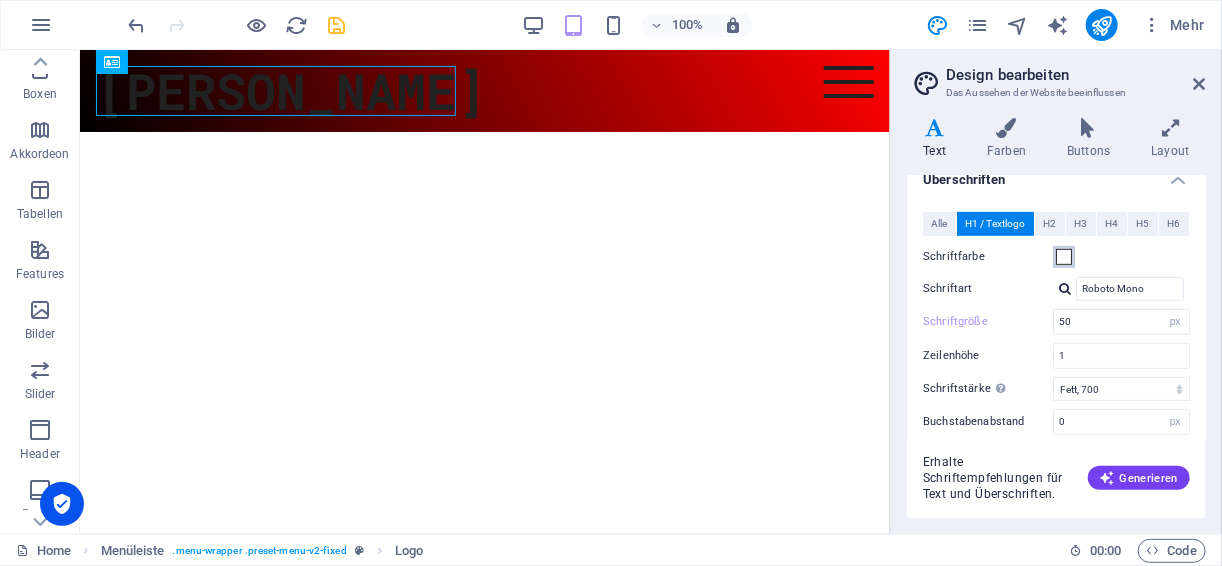 click at bounding box center (1064, 257) 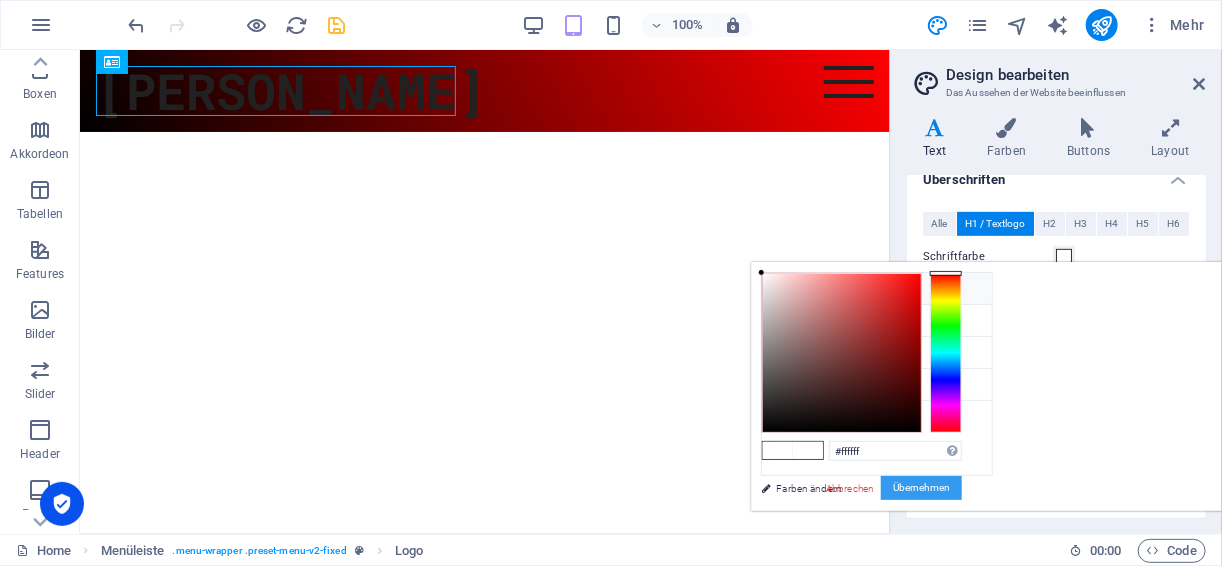 click on "Übernehmen" at bounding box center [921, 488] 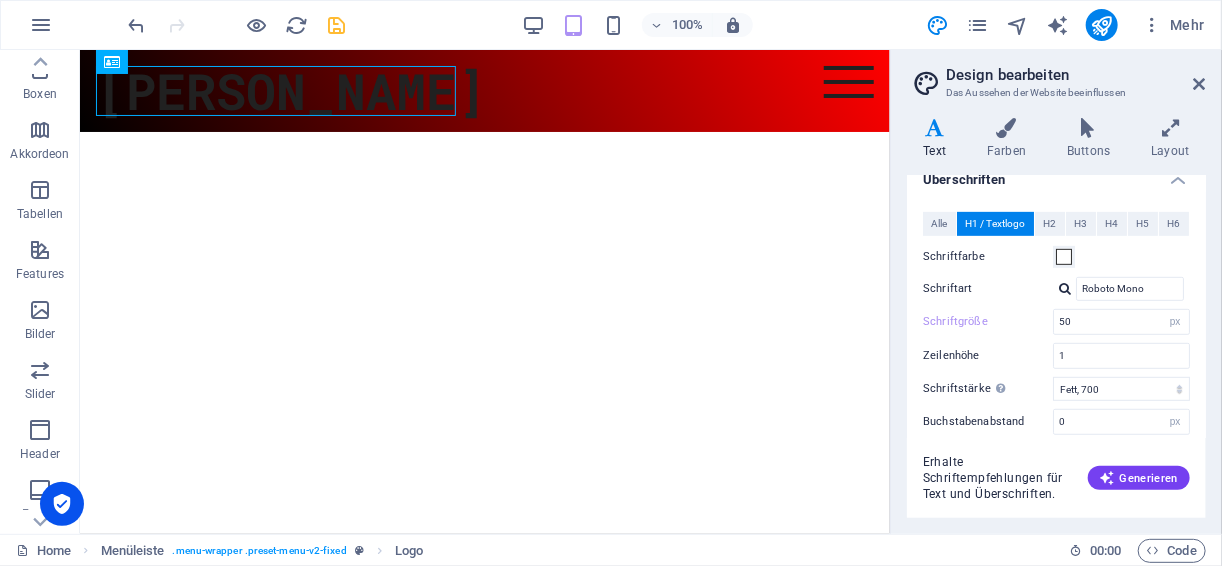 click on "Skip to main content
Lisa Steiner Menu Home About Service Contact" at bounding box center (484, 90) 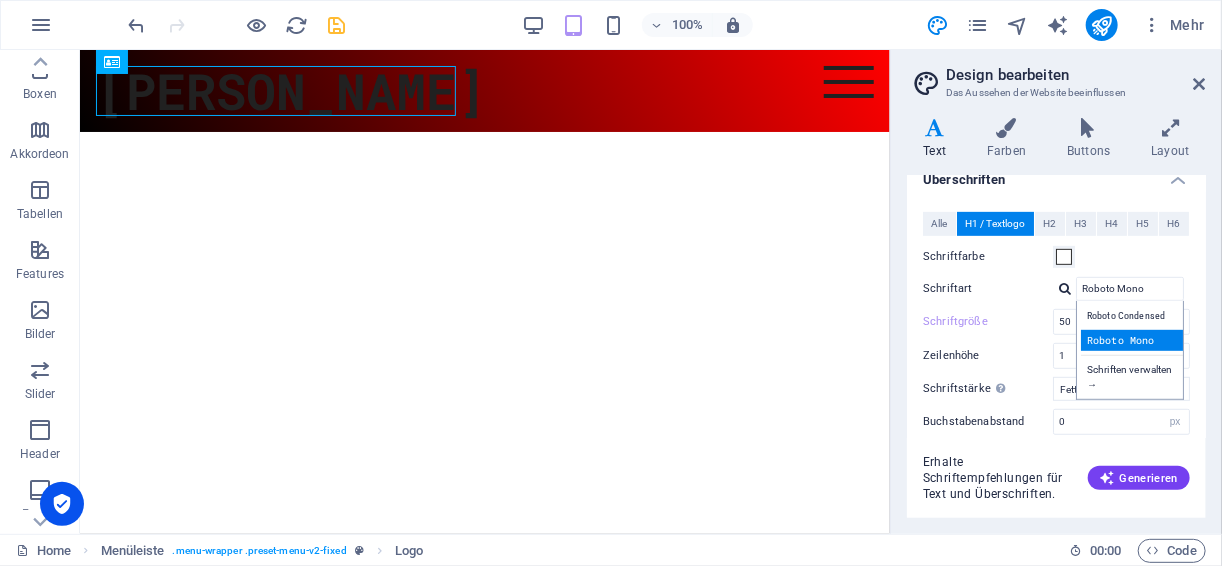 scroll, scrollTop: 508, scrollLeft: 0, axis: vertical 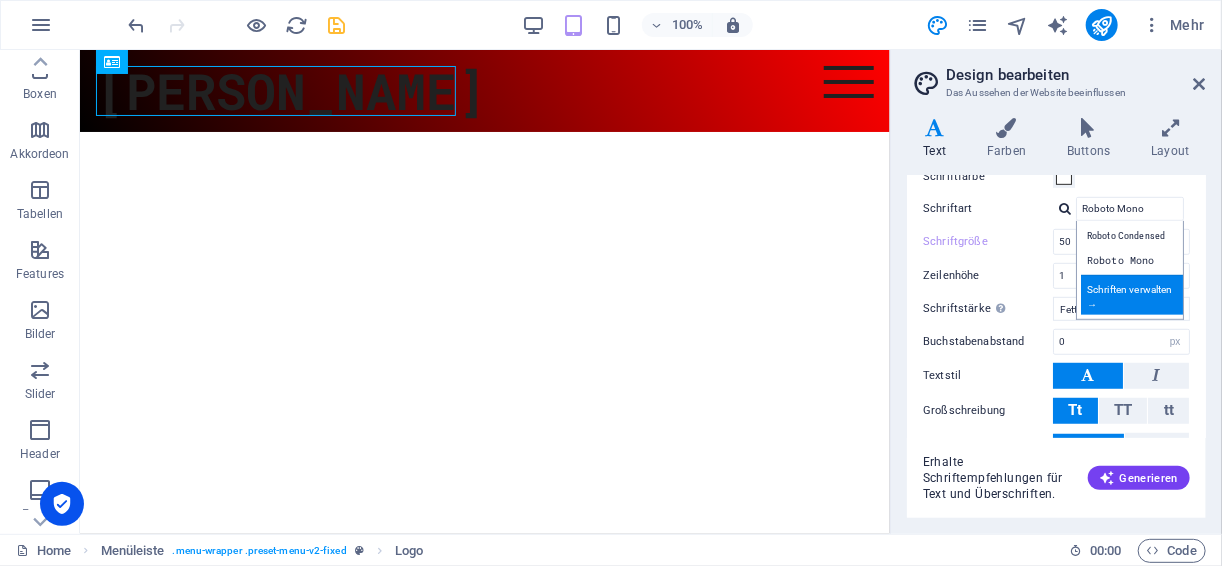 click on "Schriften verwalten →" at bounding box center [1134, 295] 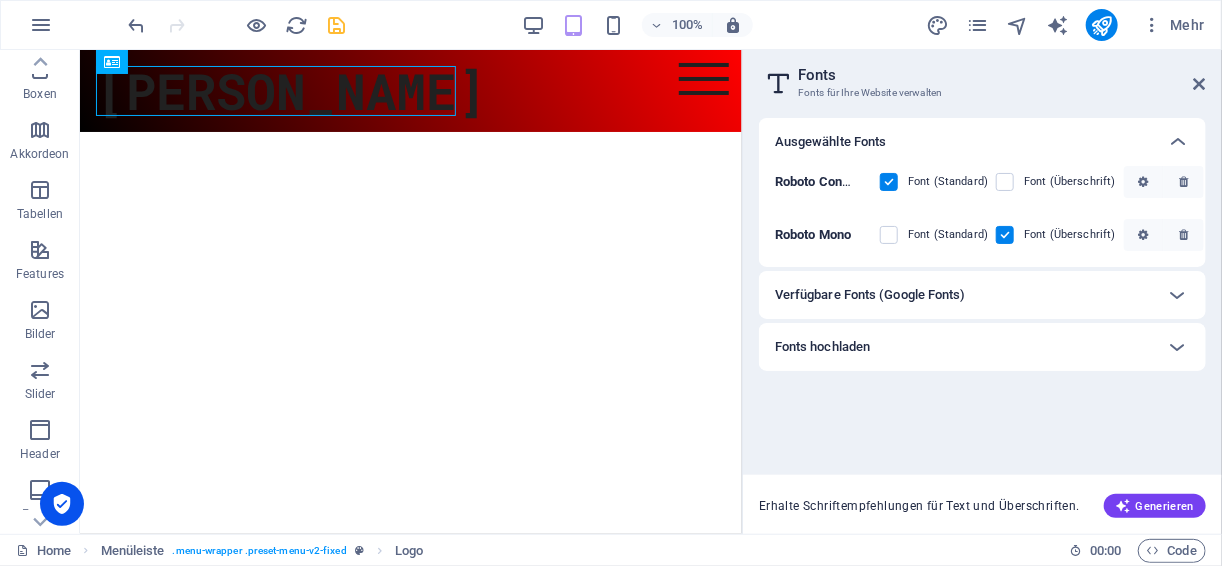 click on "Verfügbare Fonts (Google Fonts)" at bounding box center [870, 295] 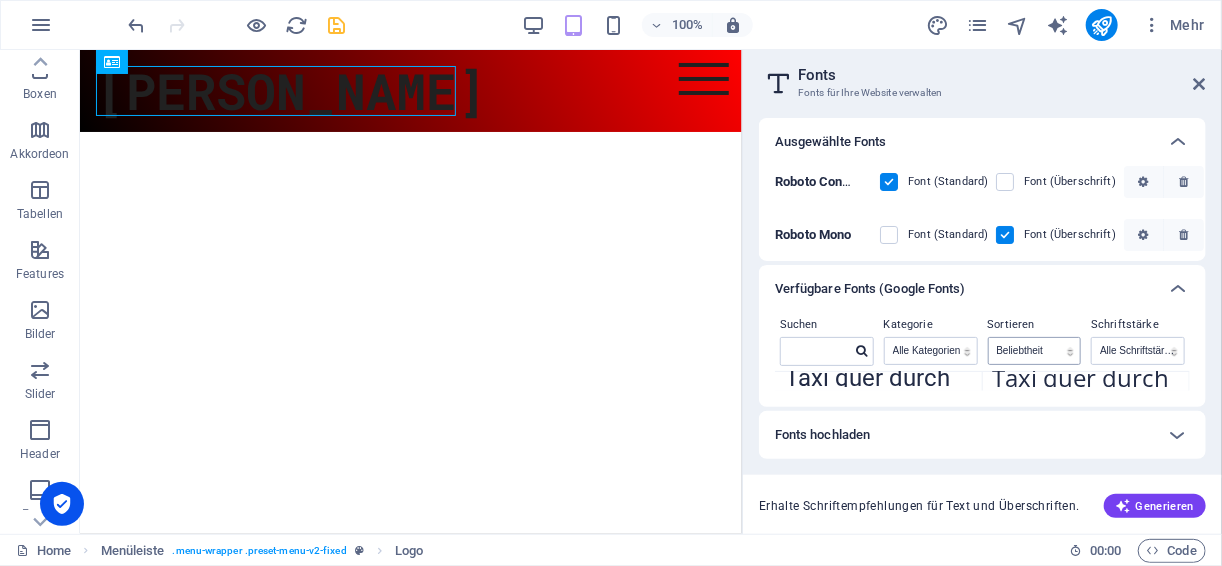 scroll, scrollTop: 160, scrollLeft: 0, axis: vertical 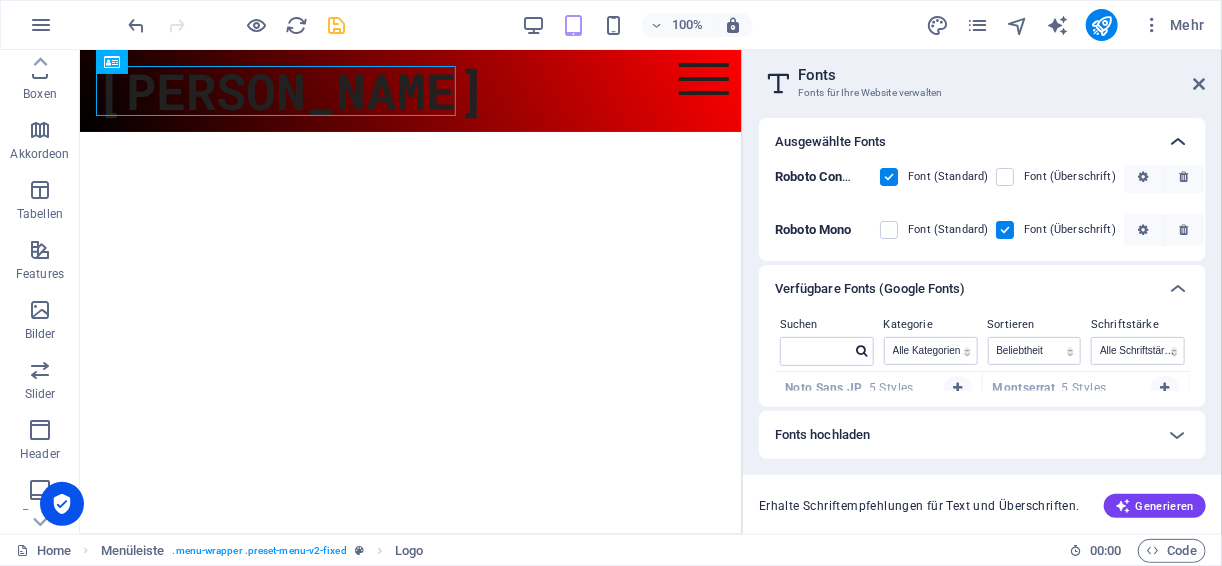 click at bounding box center (1178, 142) 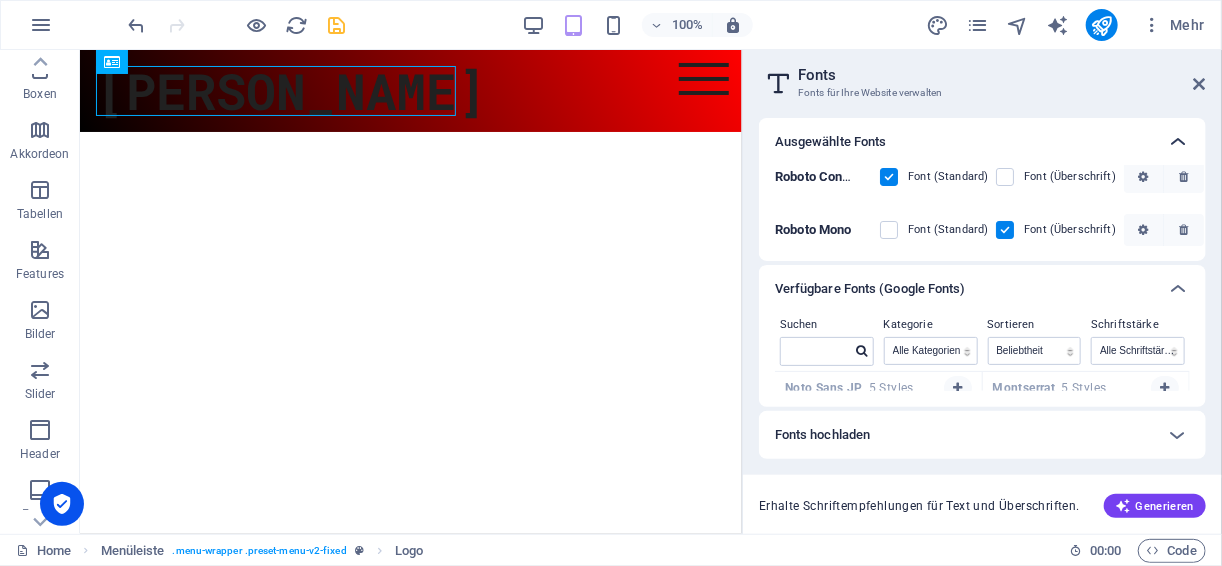 scroll, scrollTop: 0, scrollLeft: 0, axis: both 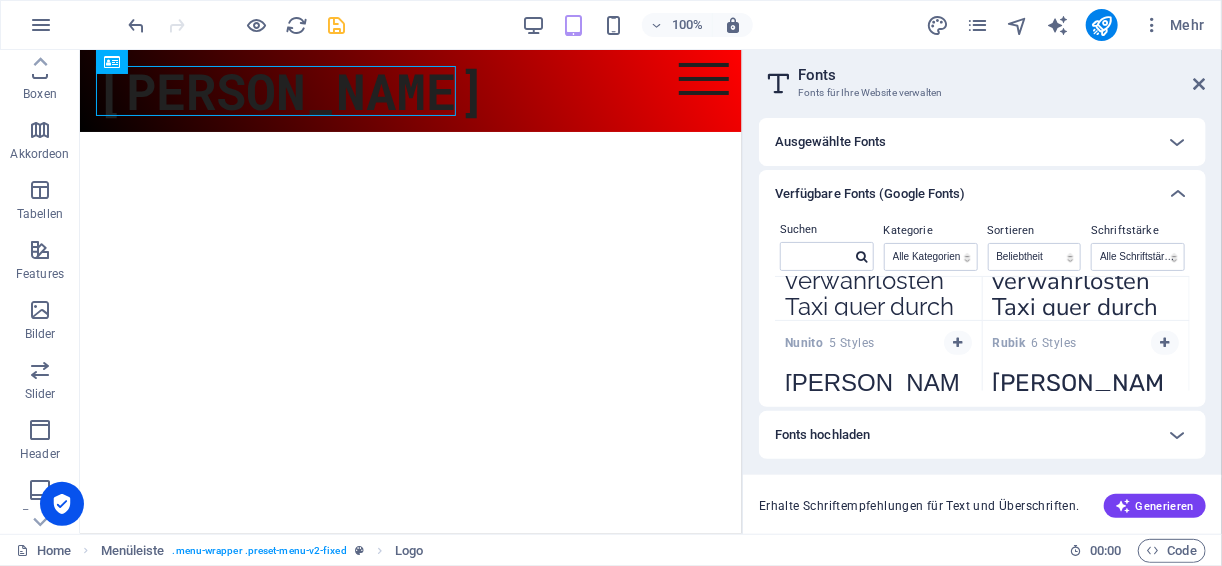 click on "Ausgewählte Fonts" at bounding box center (831, 142) 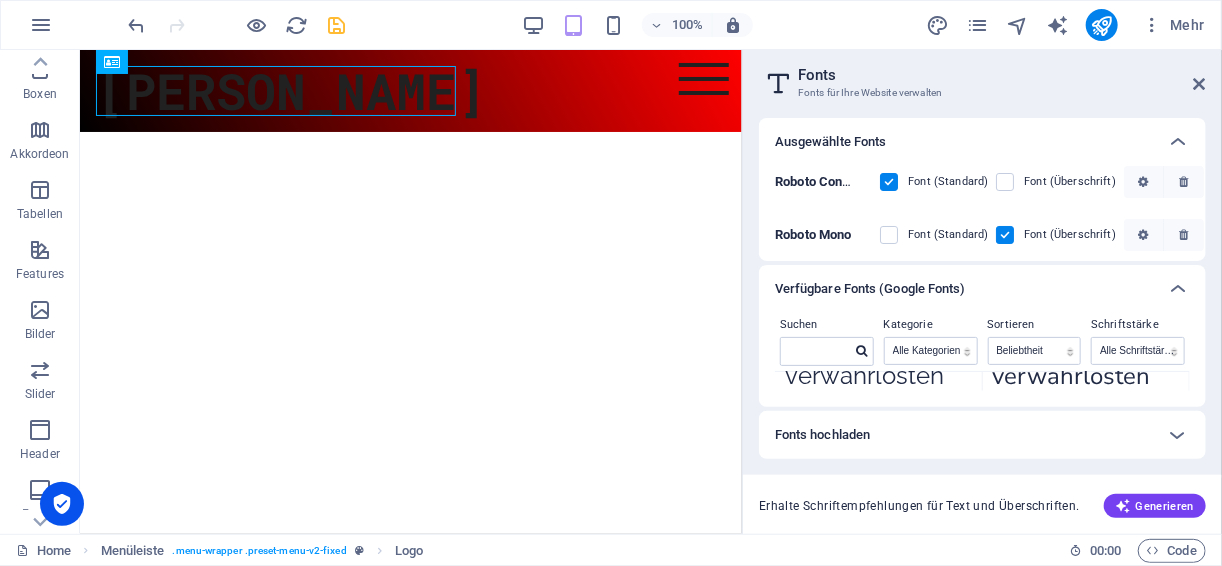 click on "Ausgewählte Fonts" at bounding box center (964, 142) 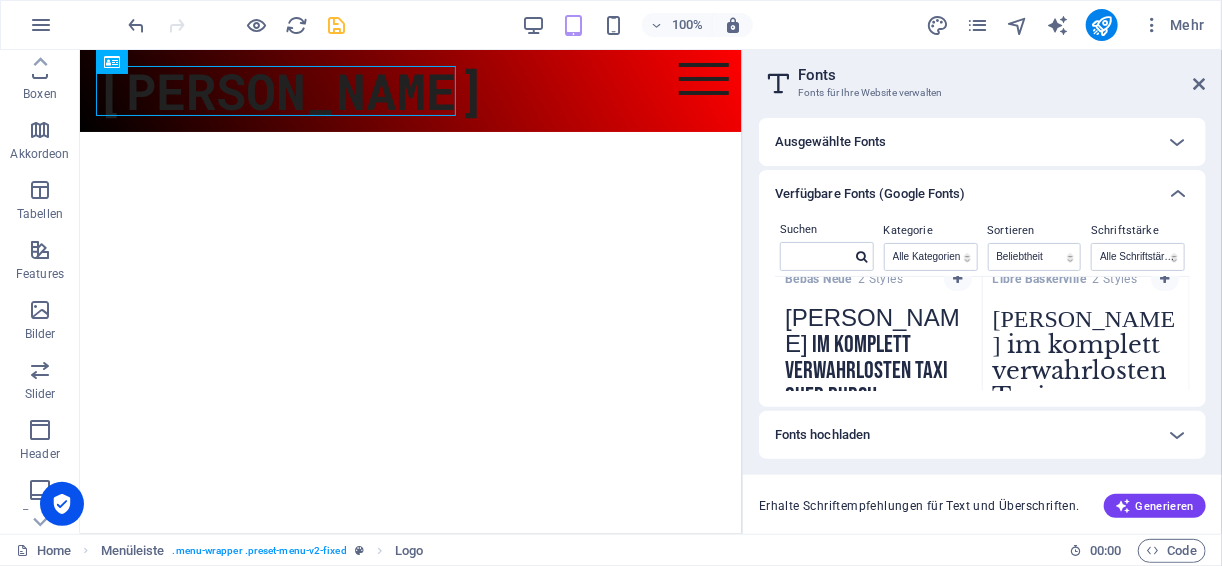 scroll, scrollTop: 2956, scrollLeft: 0, axis: vertical 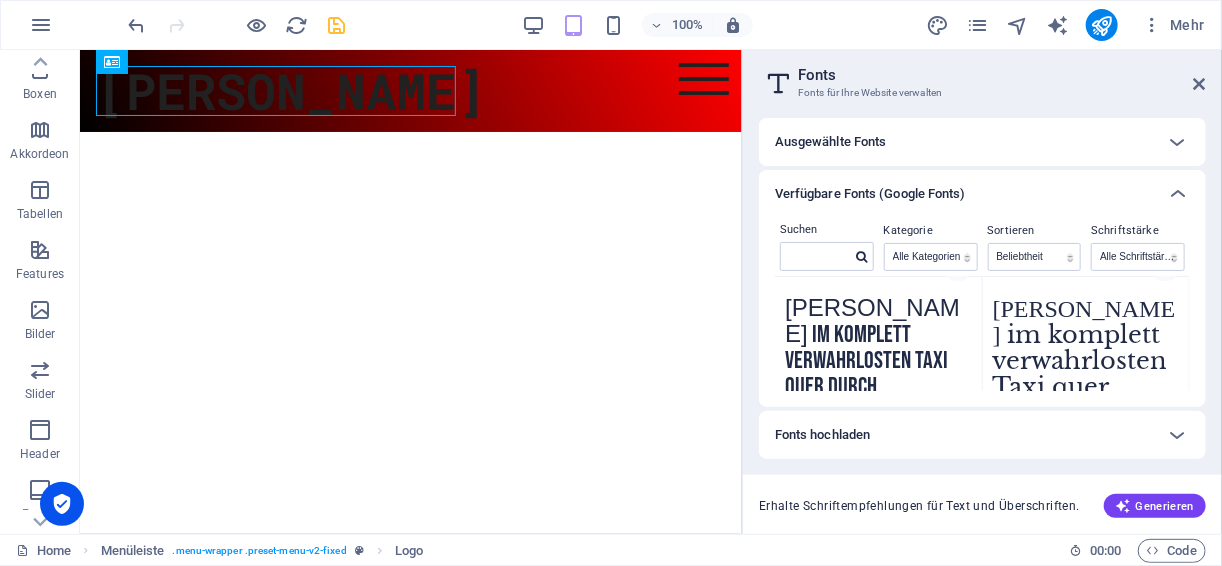 click on "Ausgewählte Fonts" at bounding box center (964, 142) 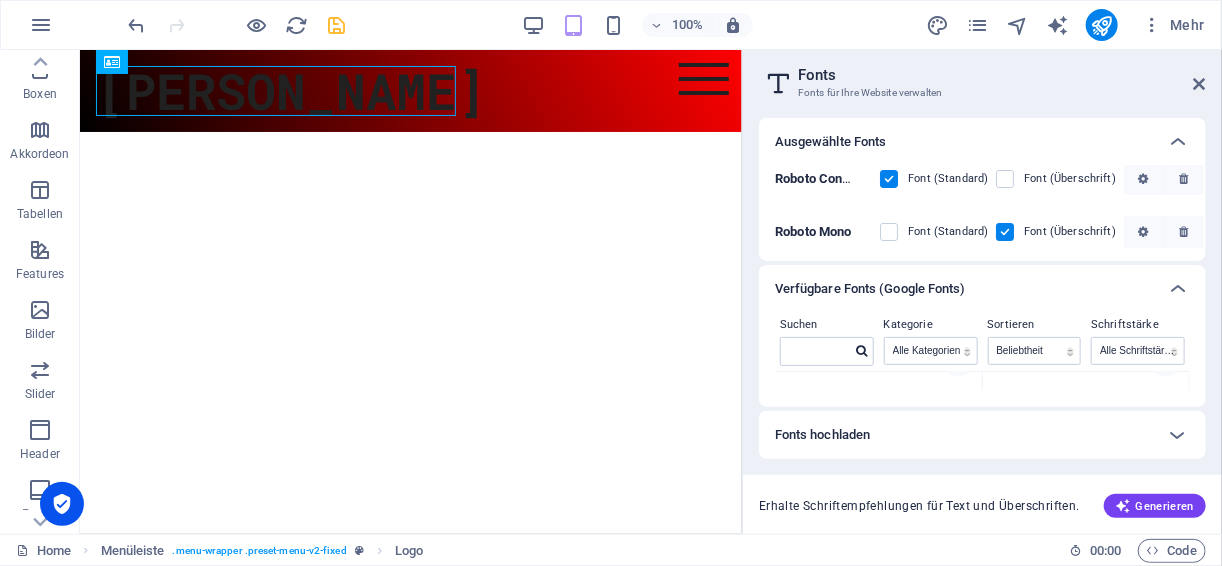 scroll, scrollTop: 5, scrollLeft: 0, axis: vertical 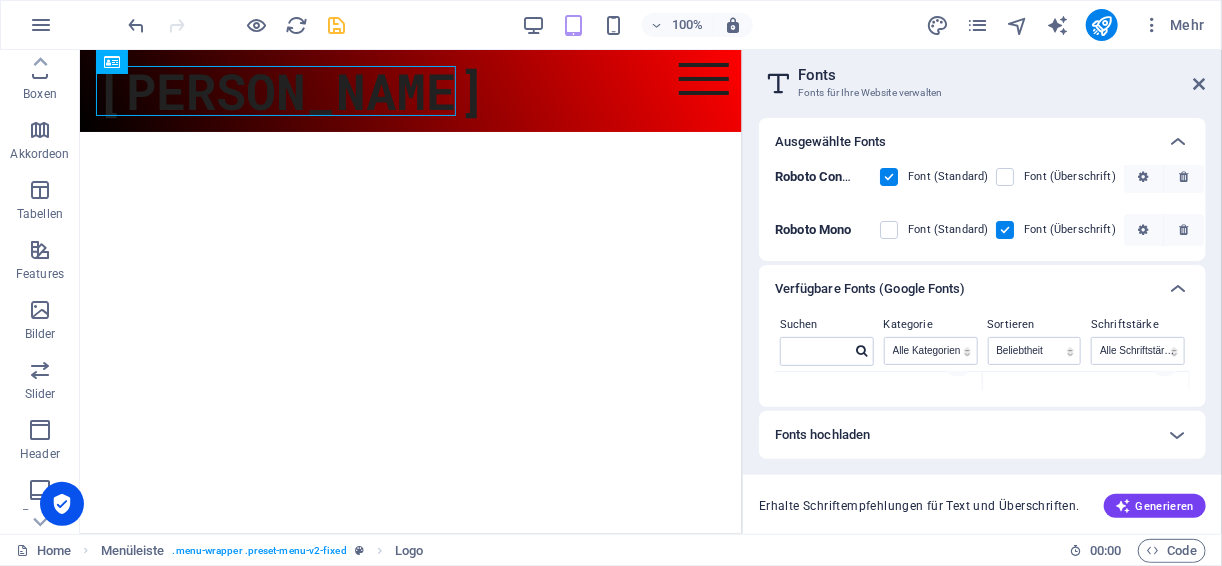 drag, startPoint x: 886, startPoint y: 225, endPoint x: 930, endPoint y: 227, distance: 44.04543 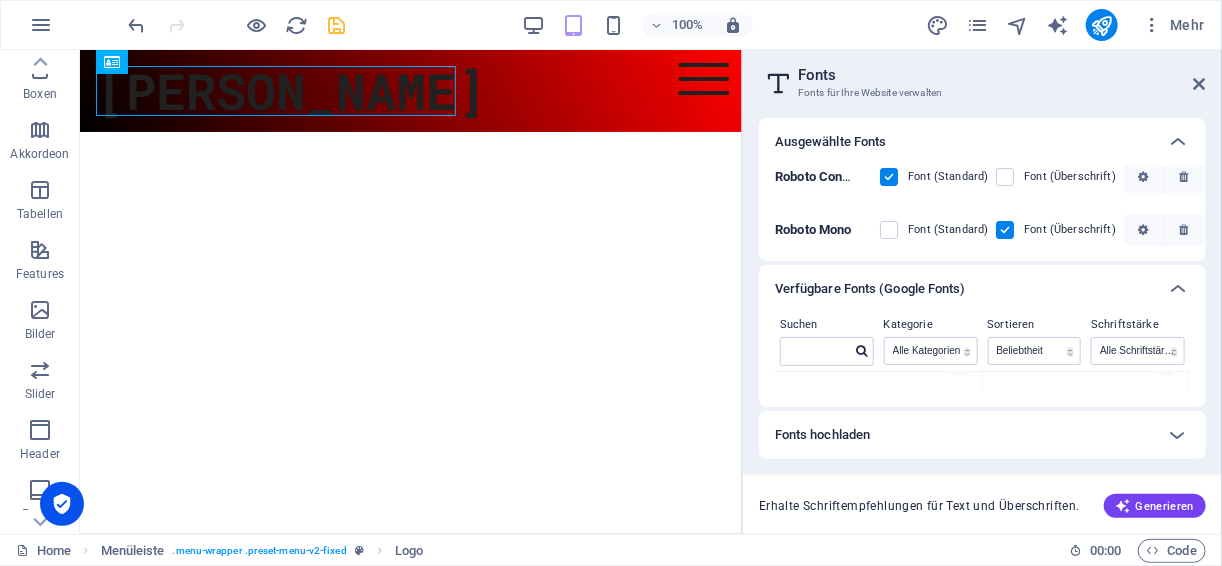 click at bounding box center [889, 230] 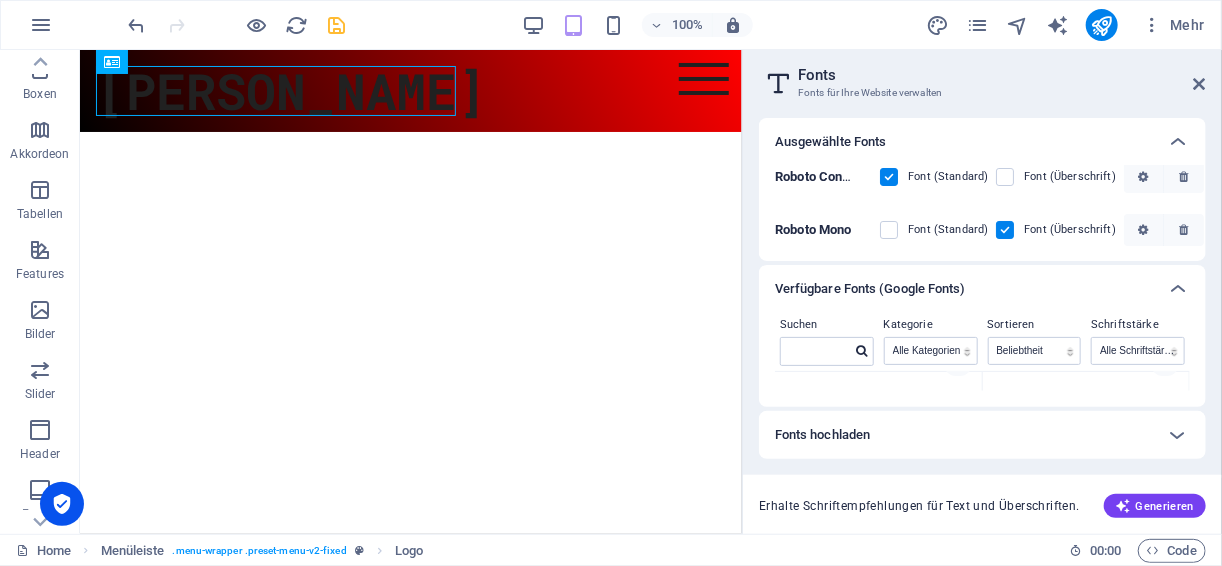 click at bounding box center [0, 0] 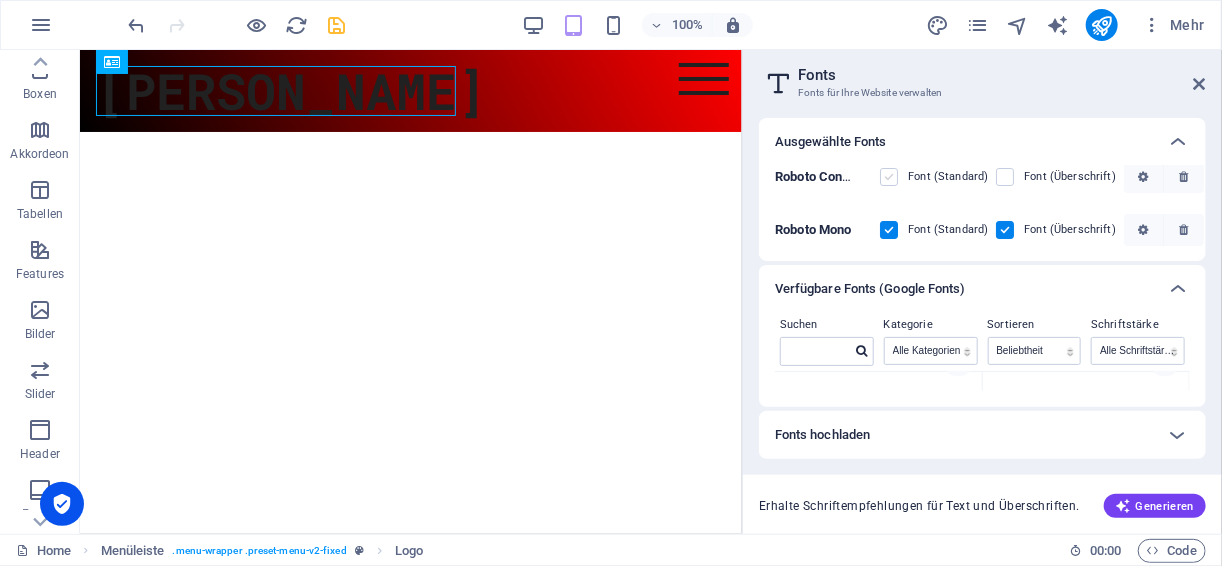 click at bounding box center [889, 177] 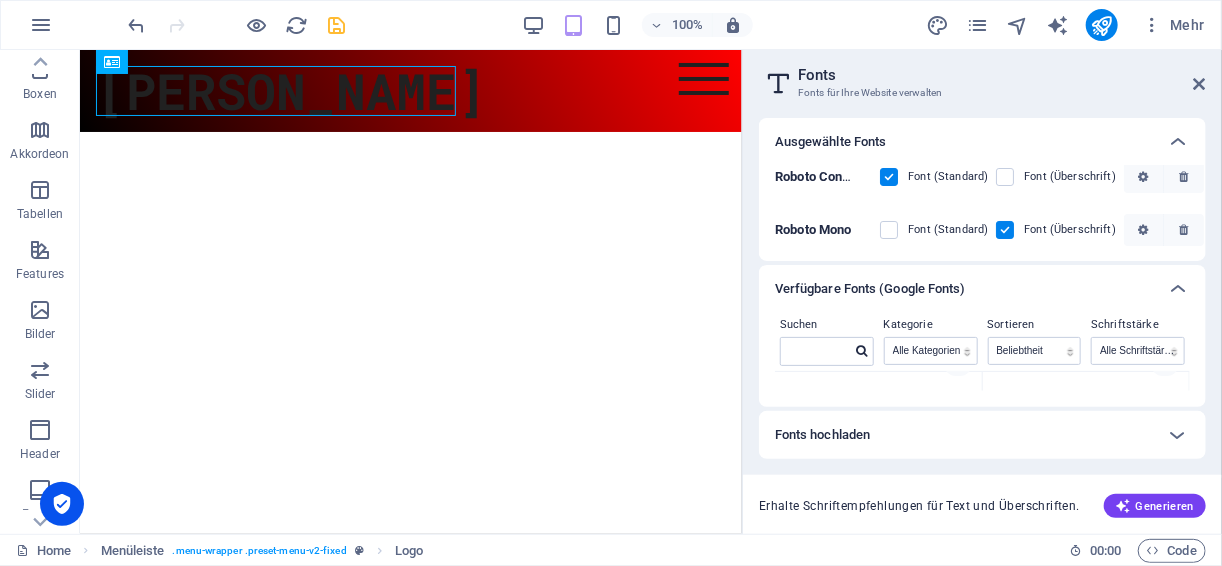 click at bounding box center [889, 177] 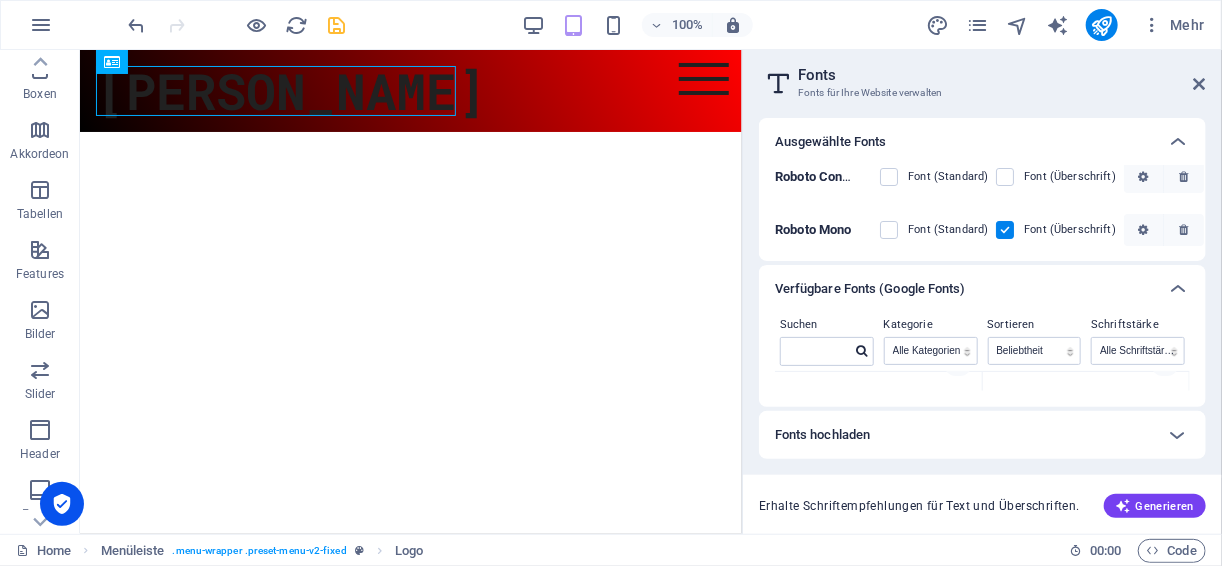 click at bounding box center [889, 177] 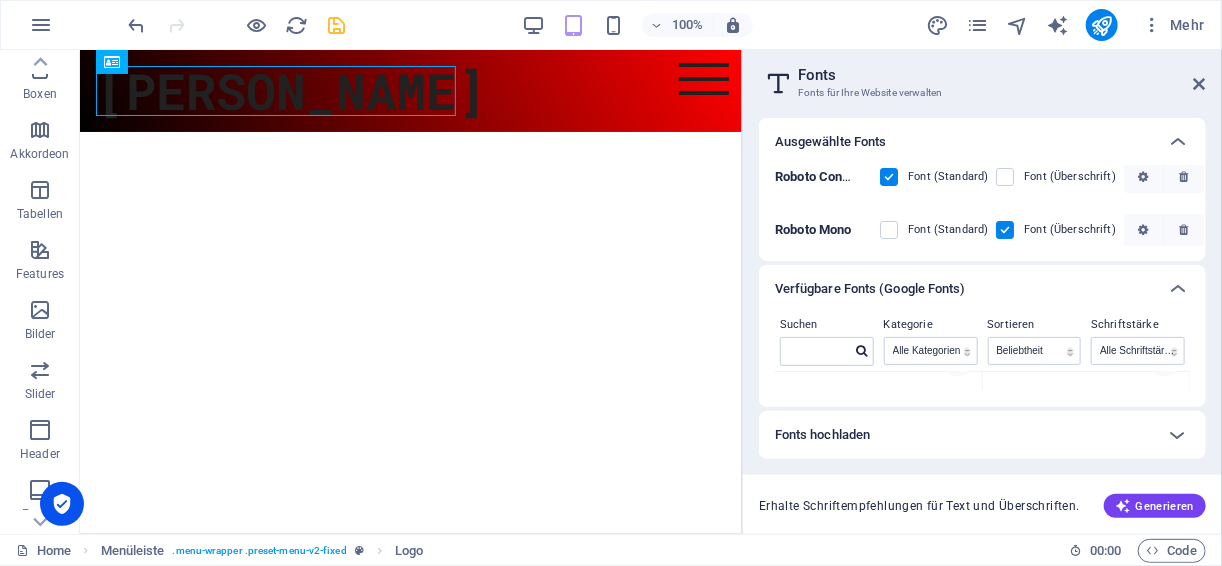 click at bounding box center [1005, 177] 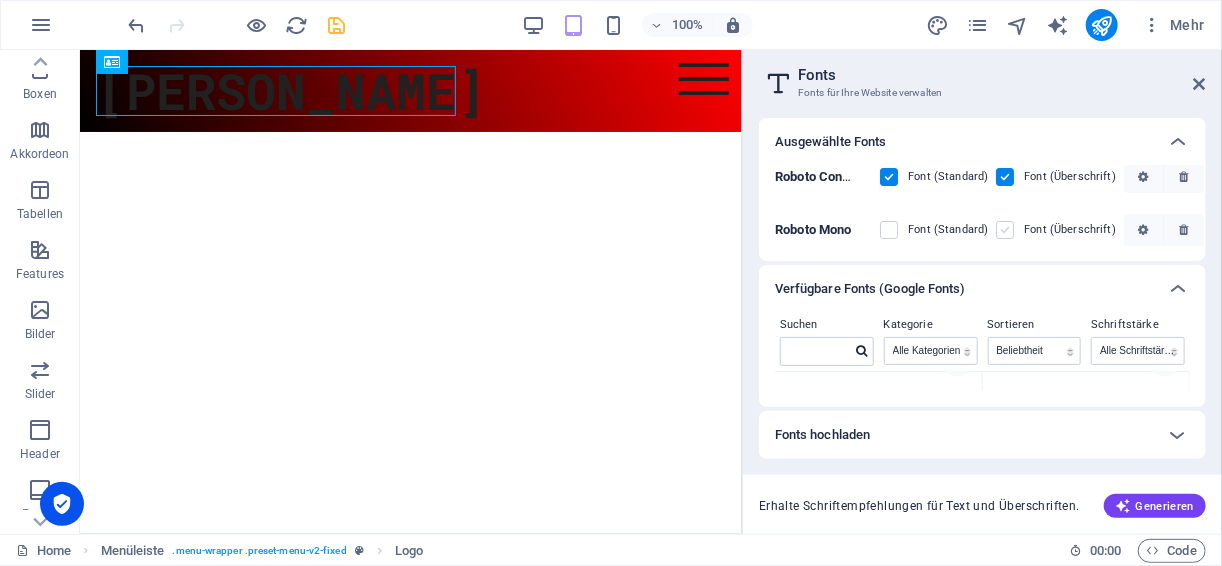 click at bounding box center (1005, 230) 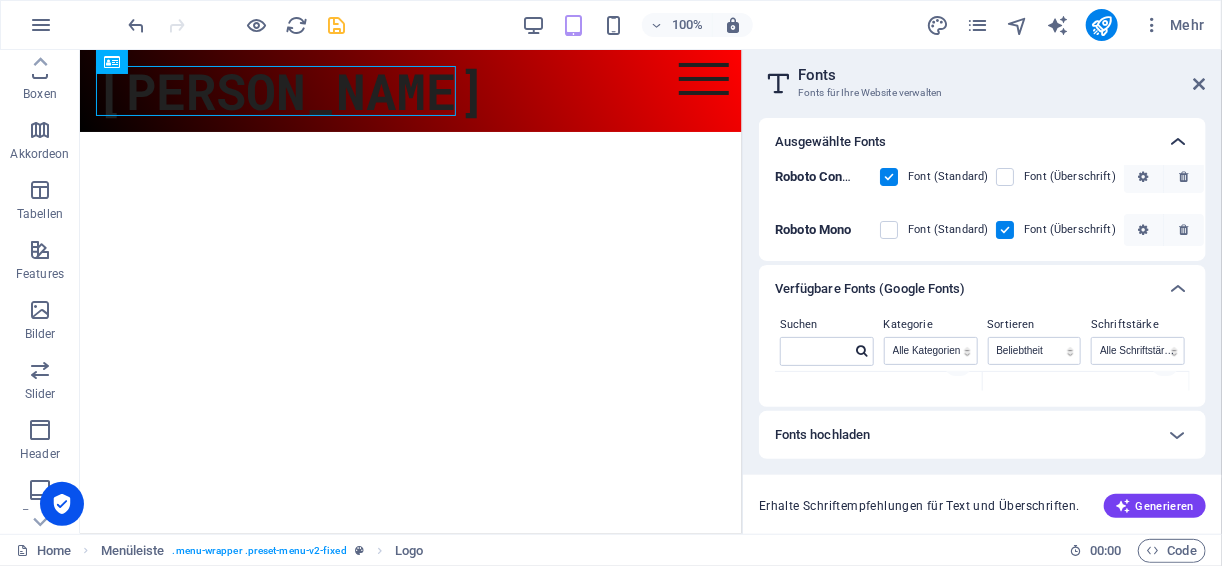 click at bounding box center [1178, 142] 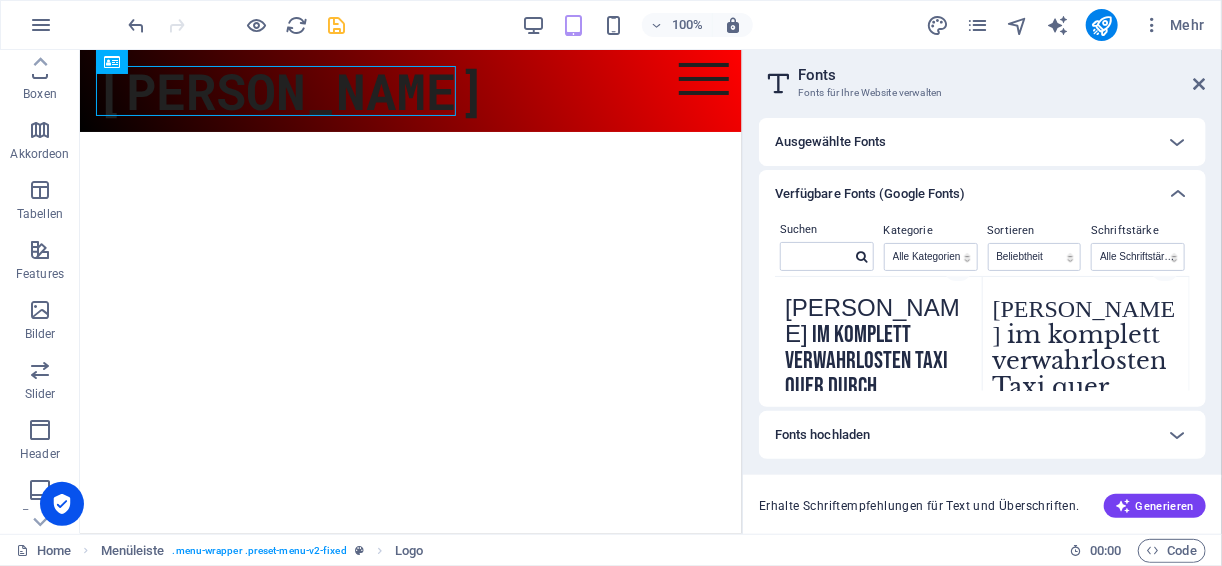 scroll, scrollTop: 0, scrollLeft: 0, axis: both 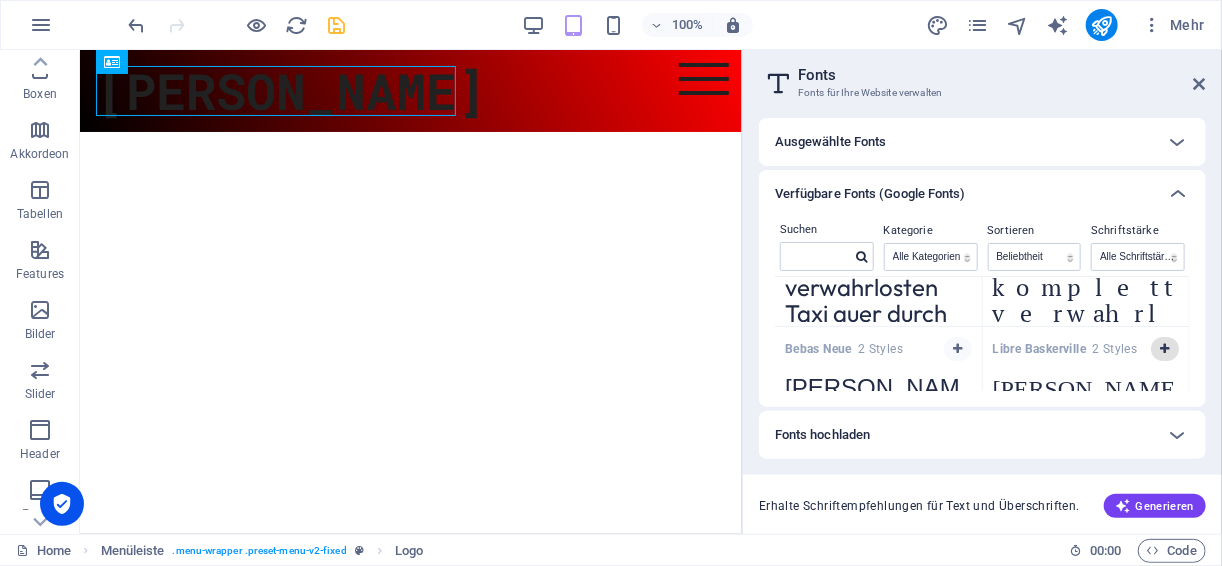 click at bounding box center (1164, 349) 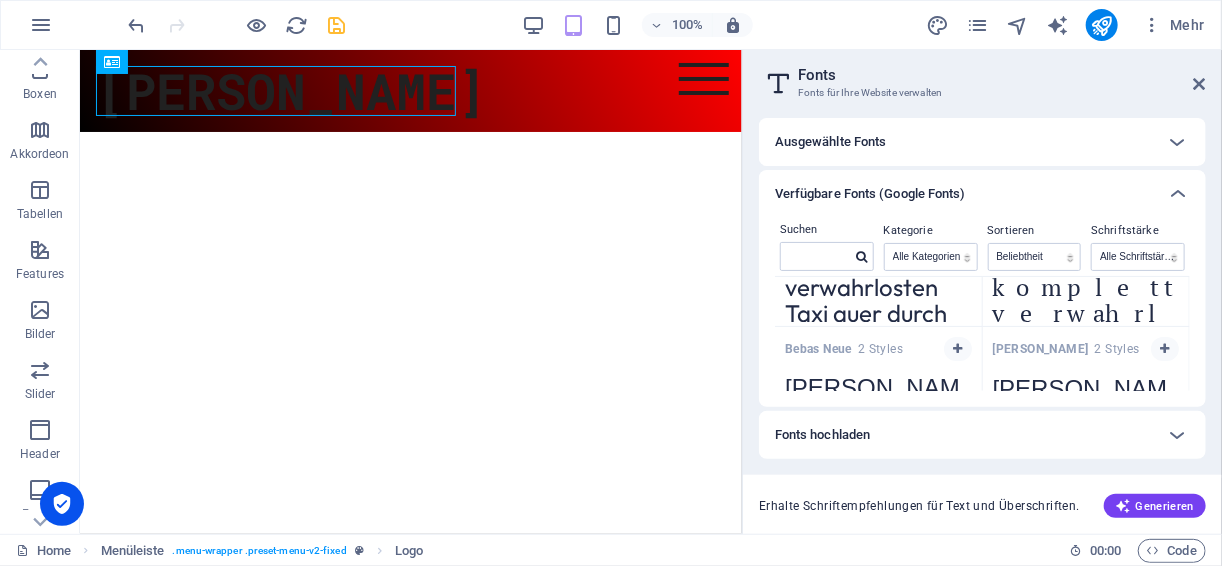 click on "Ausgewählte Fonts" at bounding box center [831, 142] 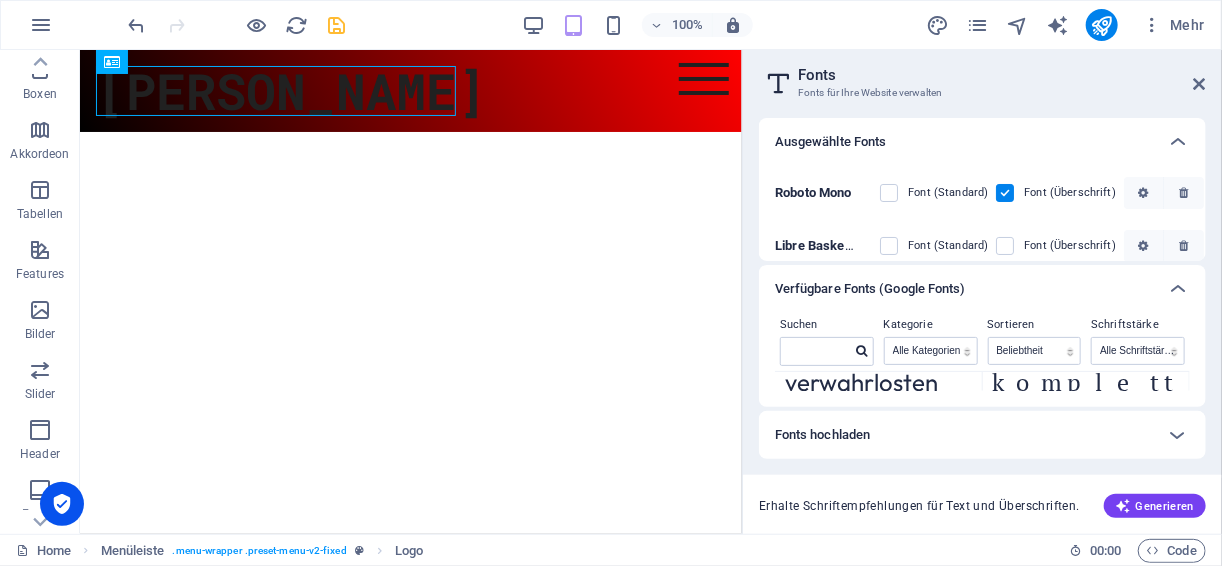 scroll, scrollTop: 58, scrollLeft: 0, axis: vertical 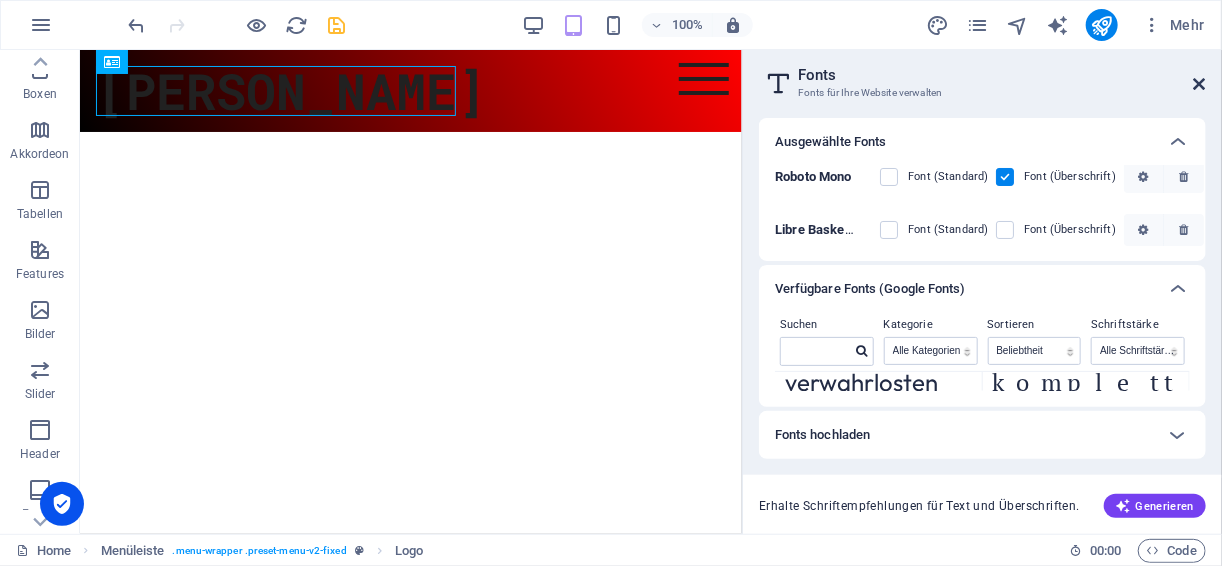 click at bounding box center [1200, 84] 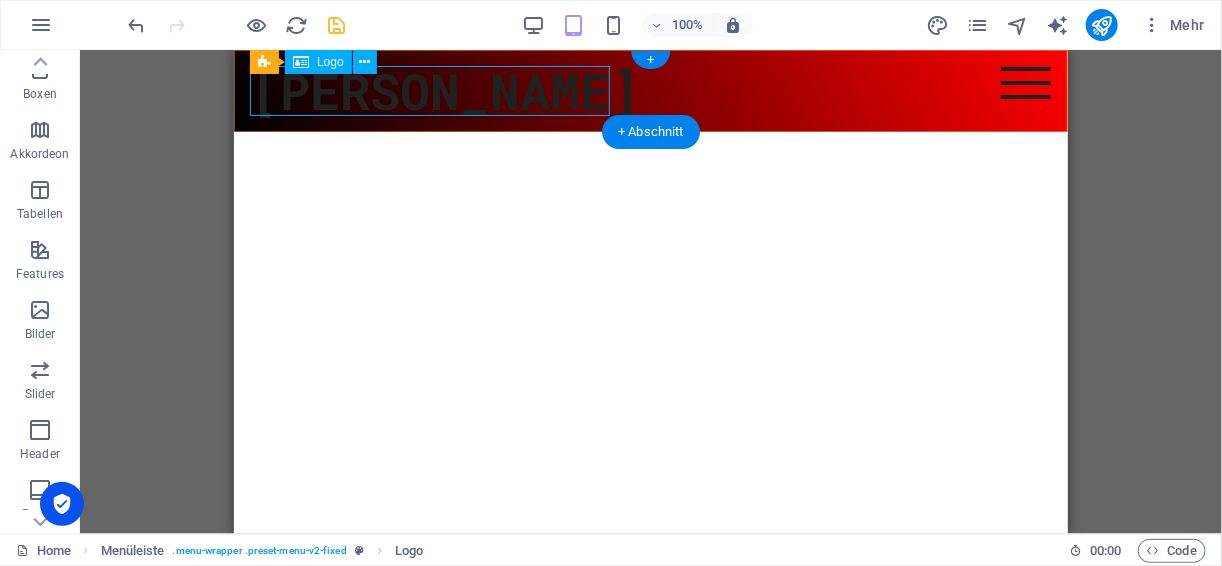 click on "[PERSON_NAME]" at bounding box center (650, 90) 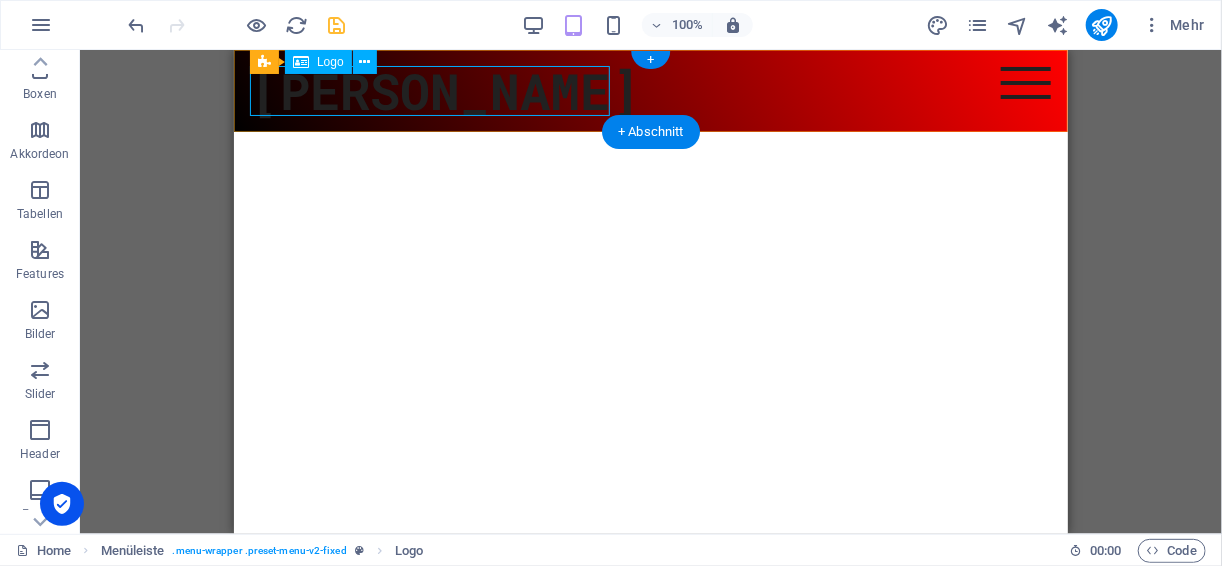 click on "[PERSON_NAME]" at bounding box center (650, 90) 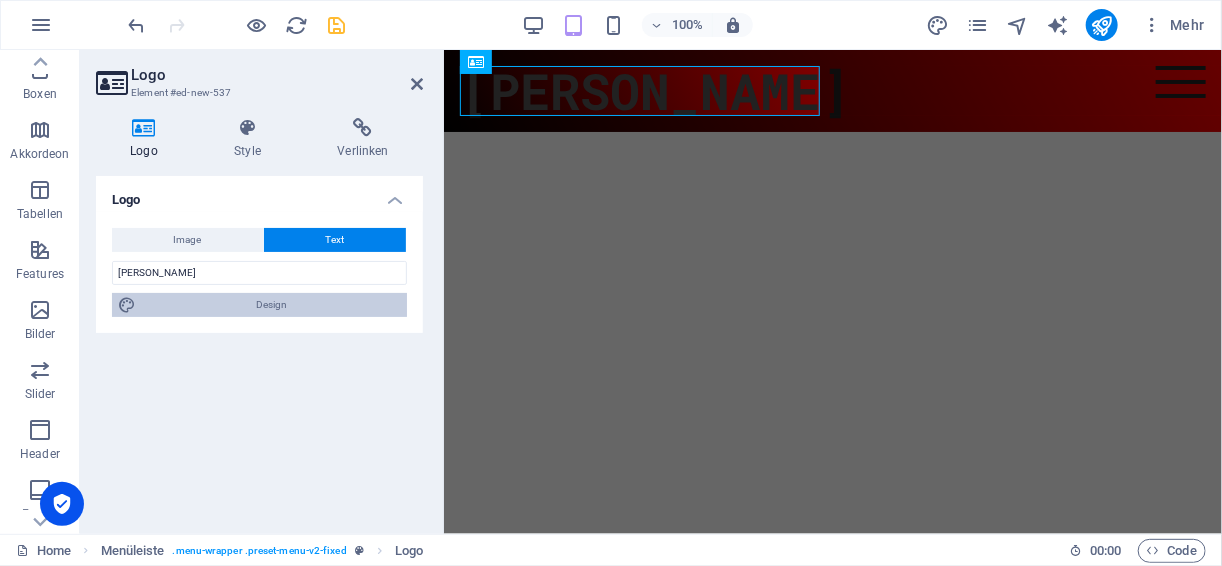 click on "Design" at bounding box center [271, 305] 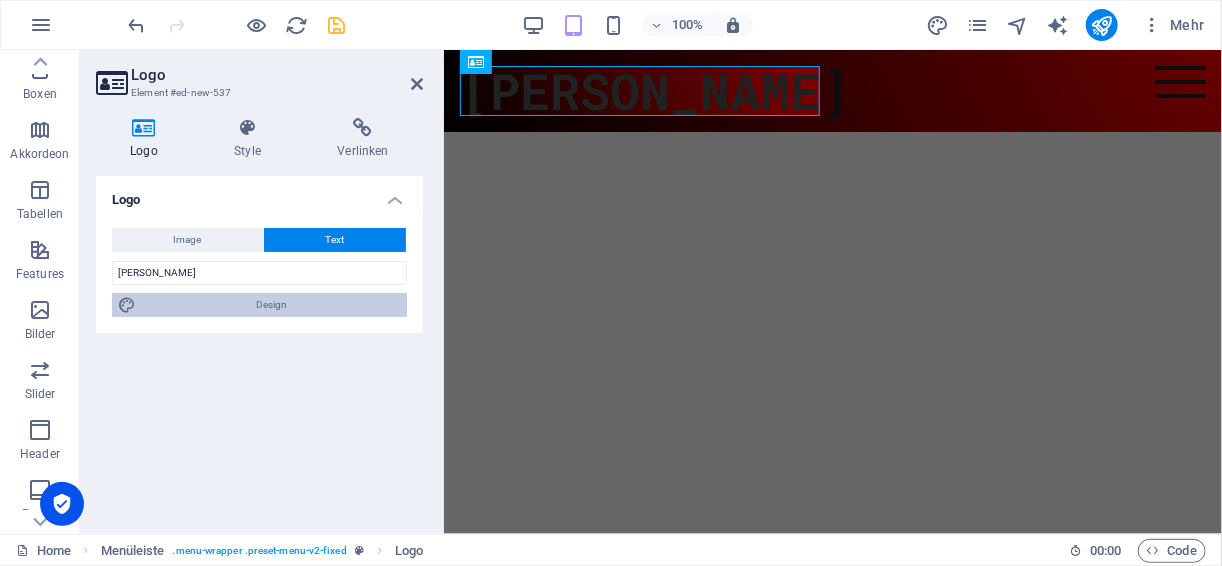 select on "400" 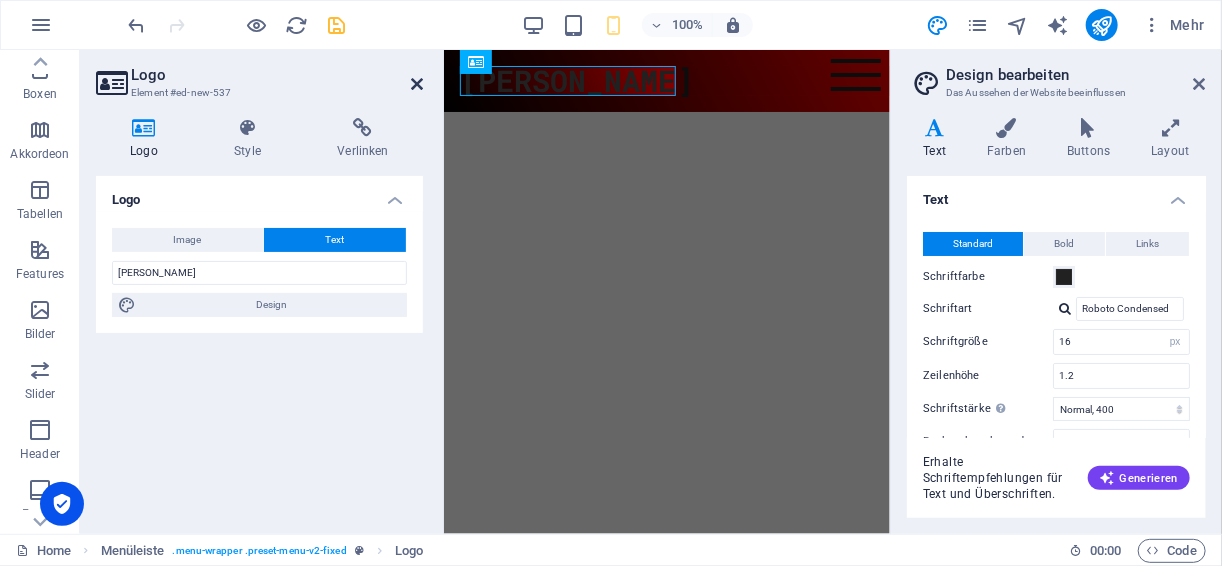 click at bounding box center [417, 84] 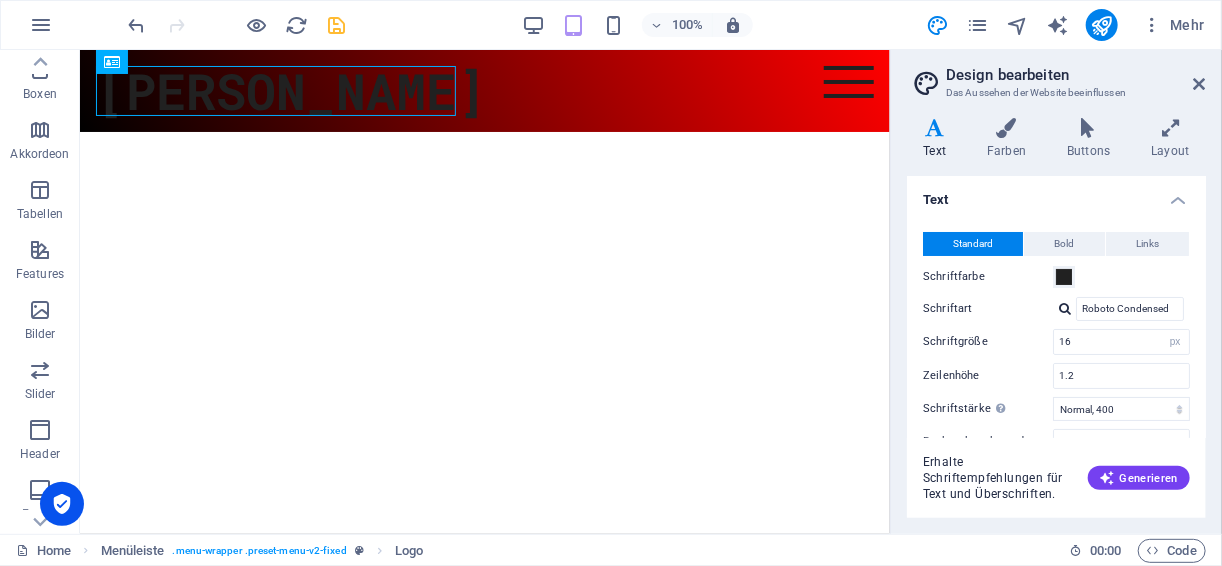 click at bounding box center [1065, 308] 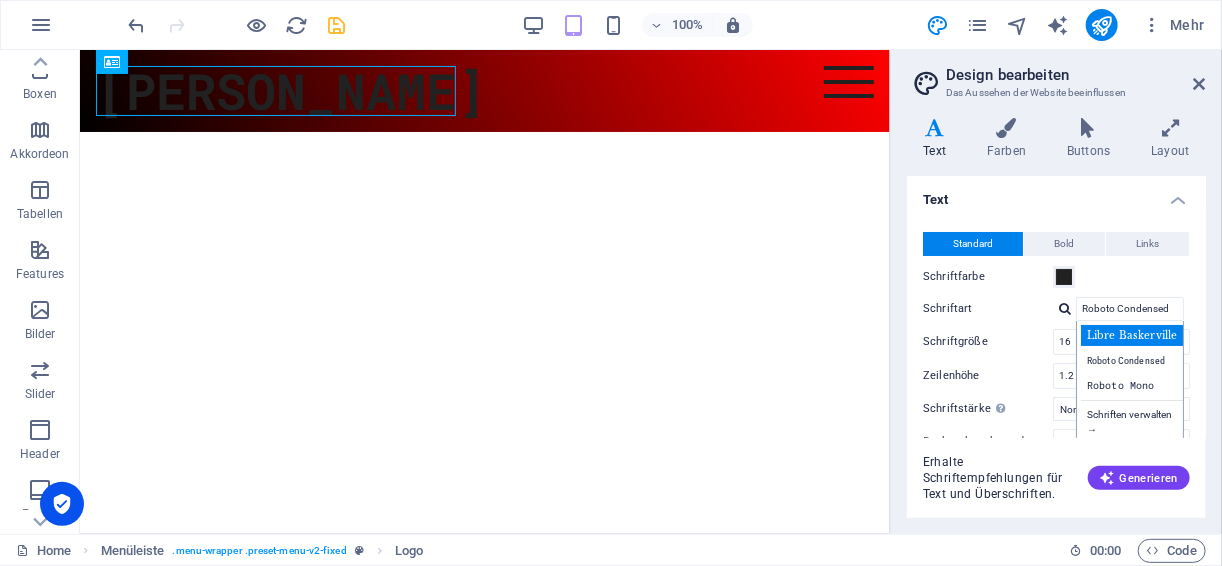 click on "Libre Baskerville" at bounding box center [1134, 335] 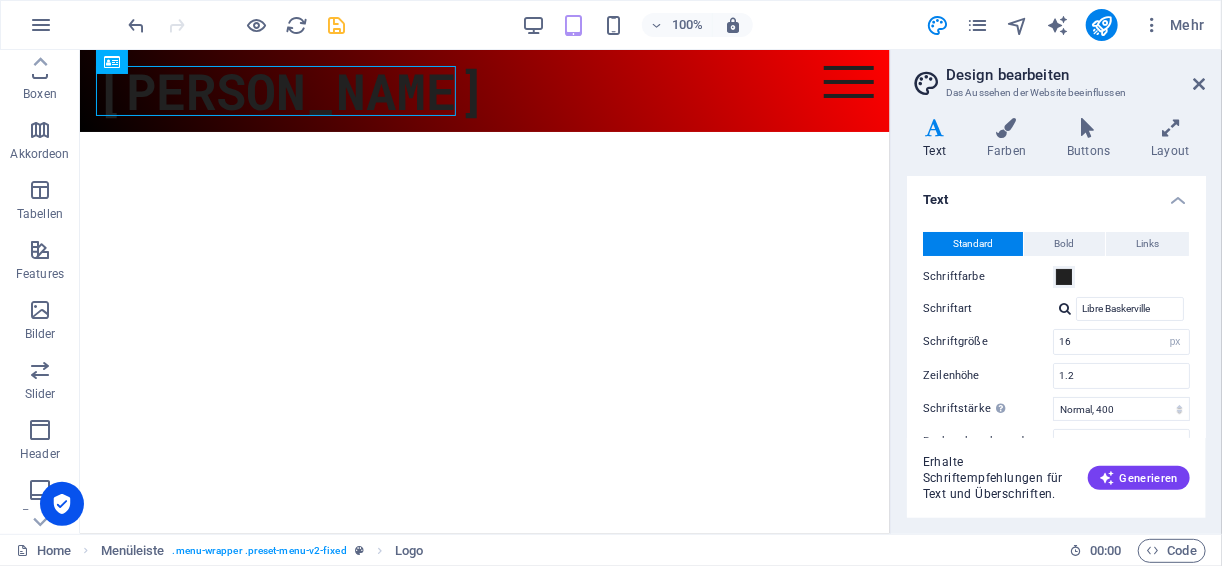 click at bounding box center [1065, 308] 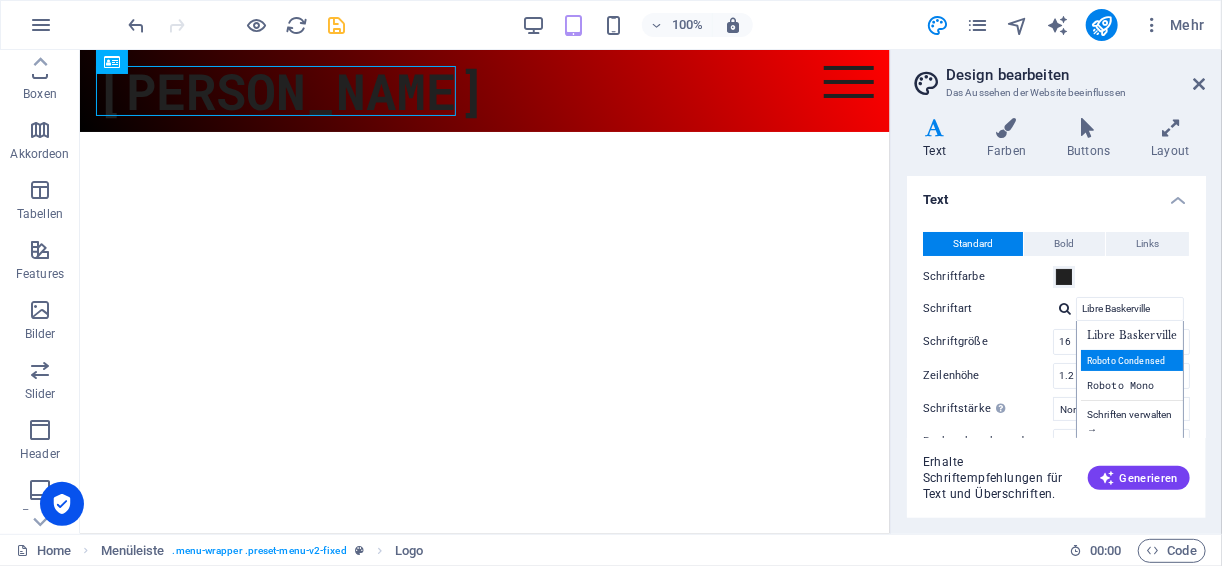 click on "Roboto Condensed" at bounding box center (1134, 360) 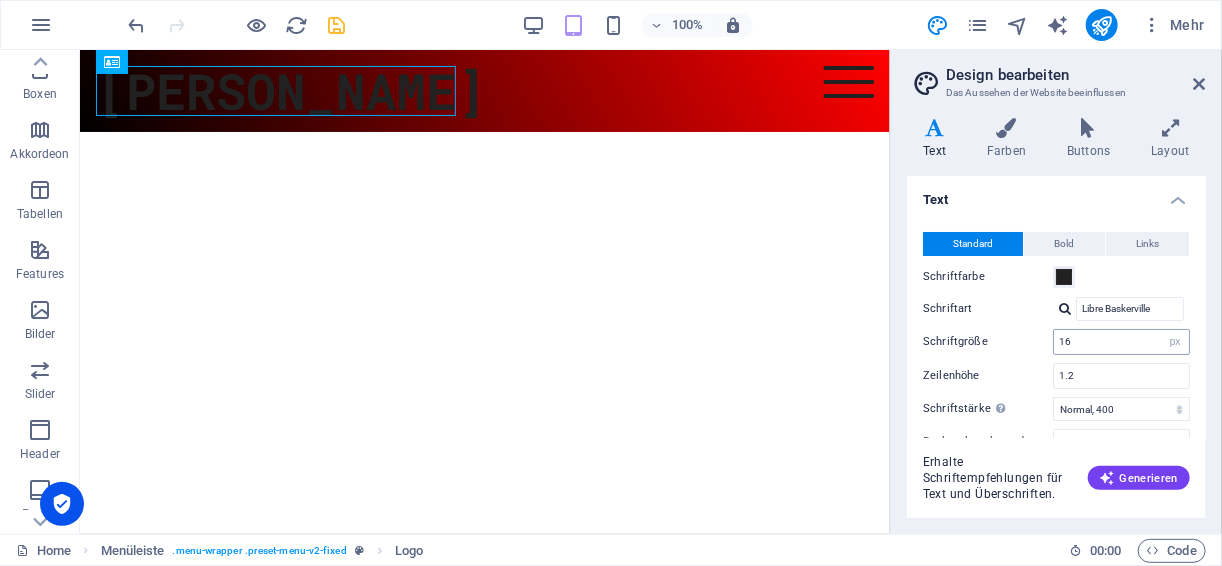 type on "Roboto Condensed" 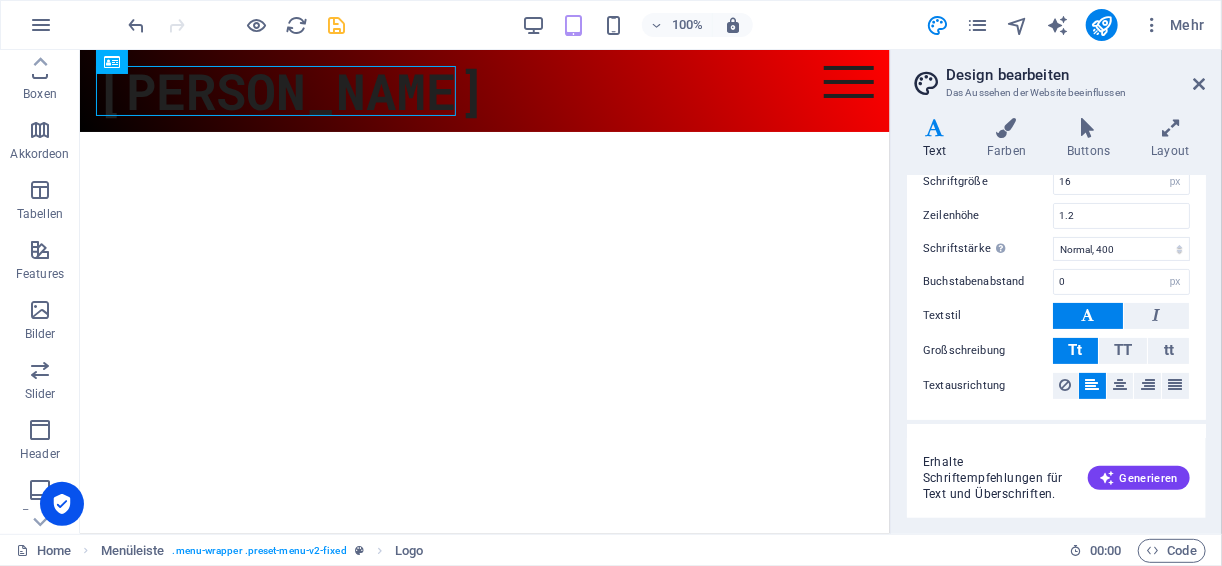 scroll, scrollTop: 188, scrollLeft: 0, axis: vertical 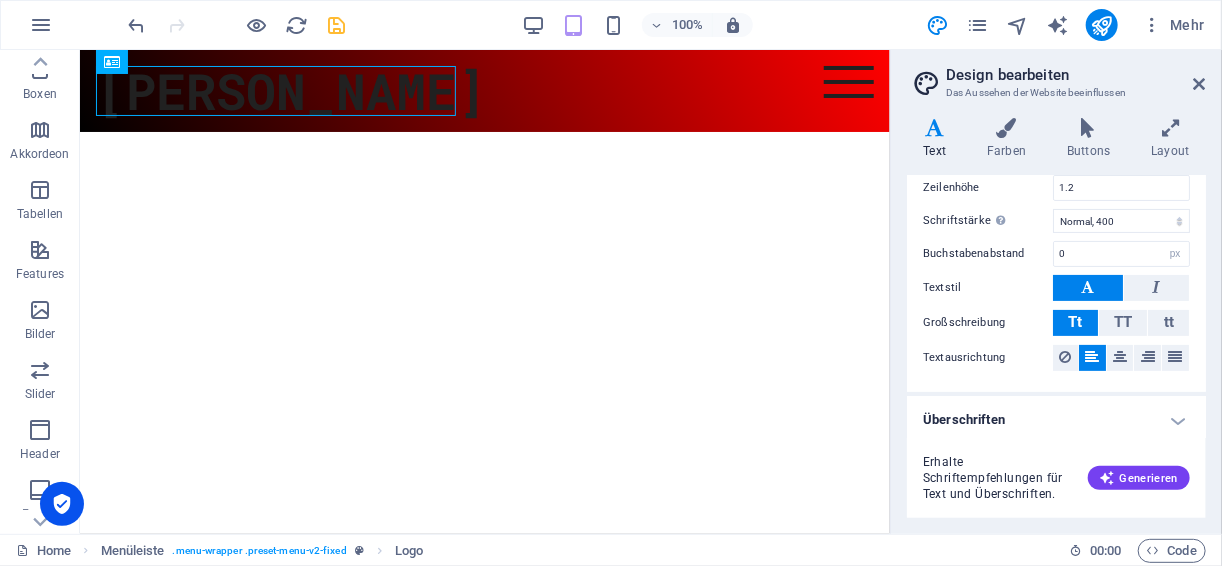 click on "Erhalte Schriftempfehlungen für Text und Überschriften. Generieren" at bounding box center [1056, 466] 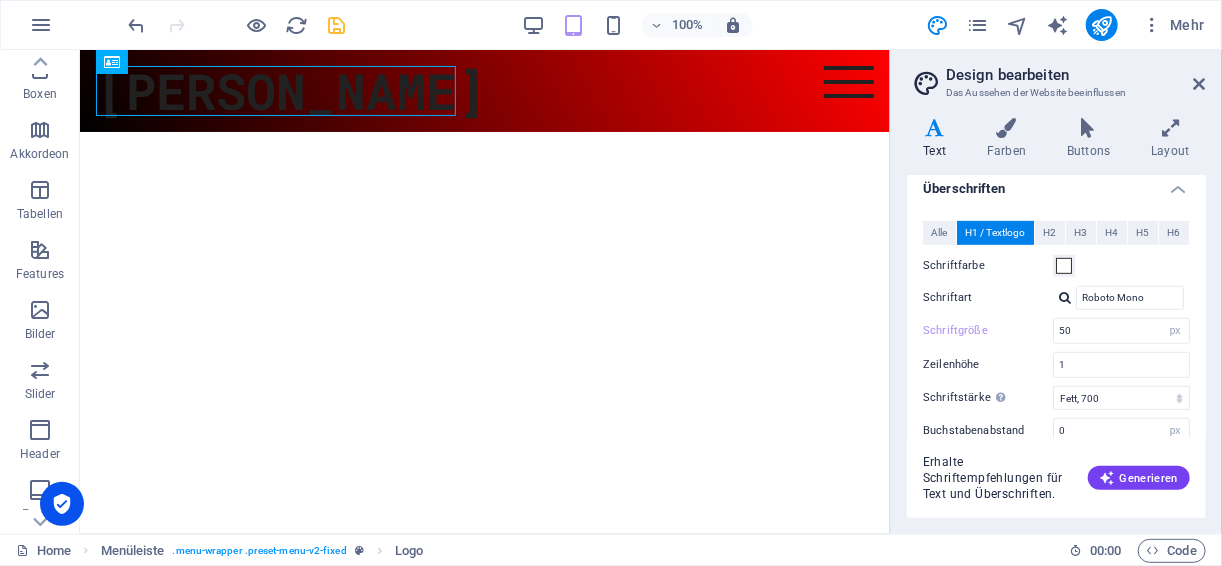 scroll, scrollTop: 508, scrollLeft: 0, axis: vertical 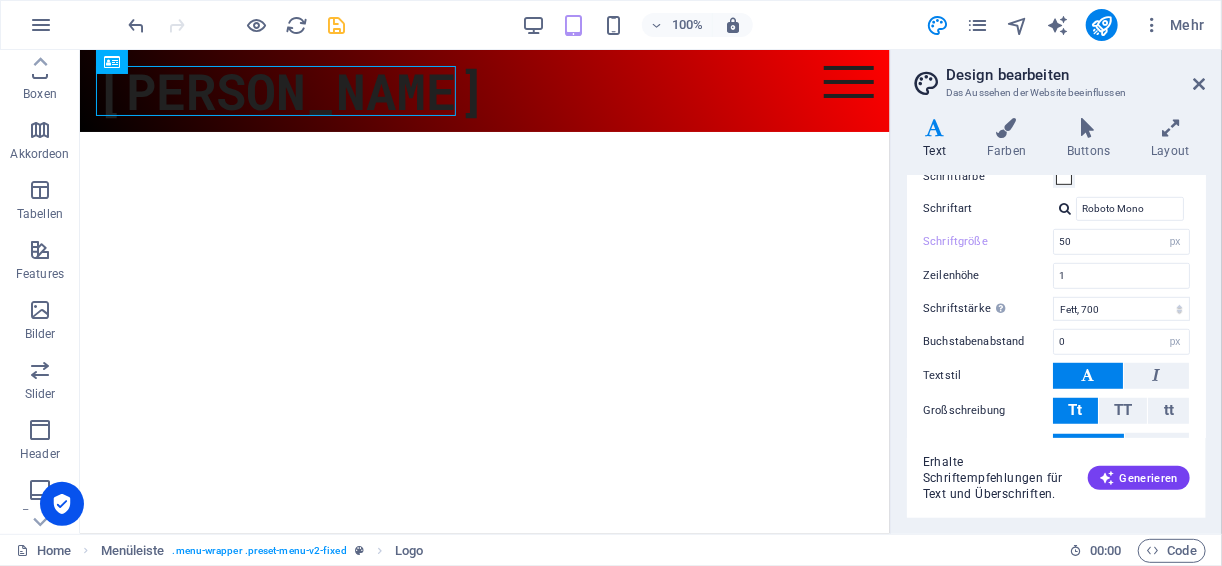 click at bounding box center [1065, 208] 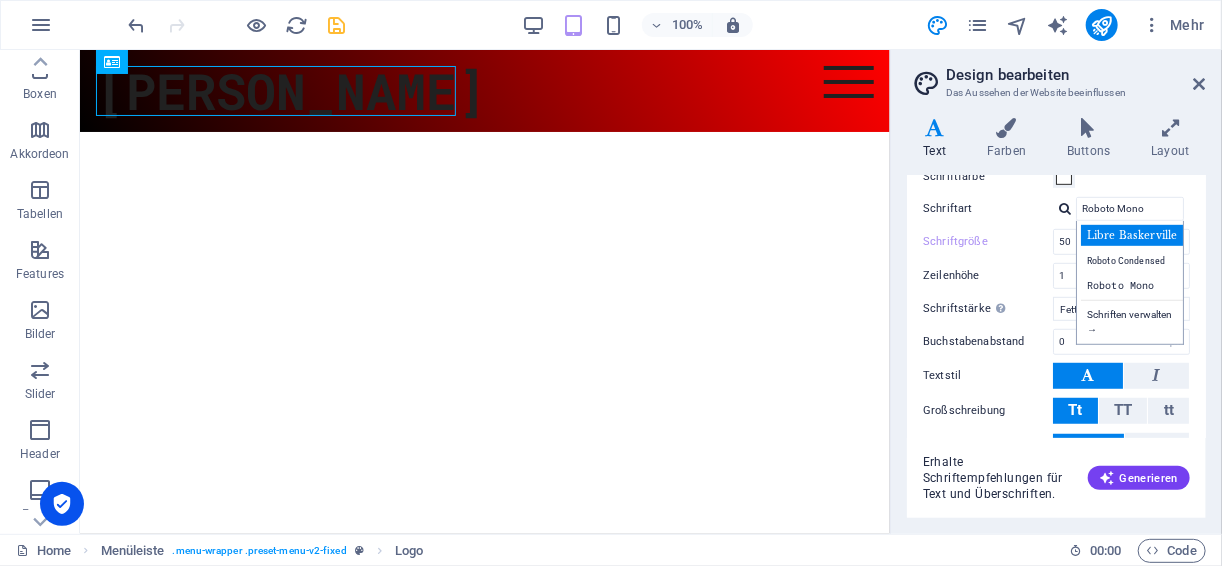 click on "Libre Baskerville" at bounding box center (1134, 235) 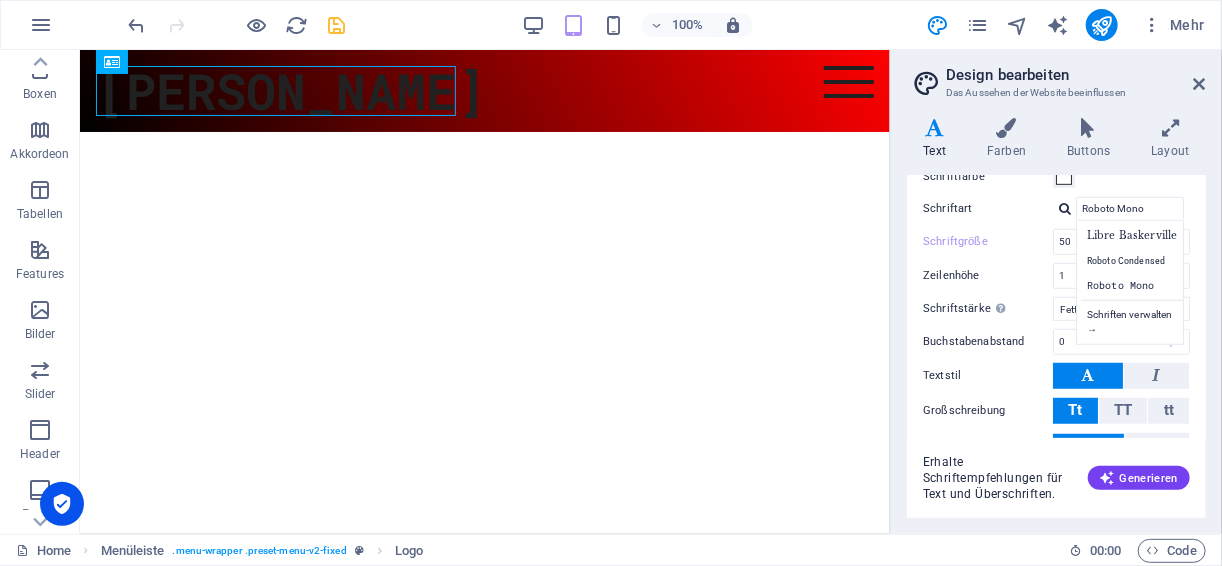 type on "Libre Baskerville" 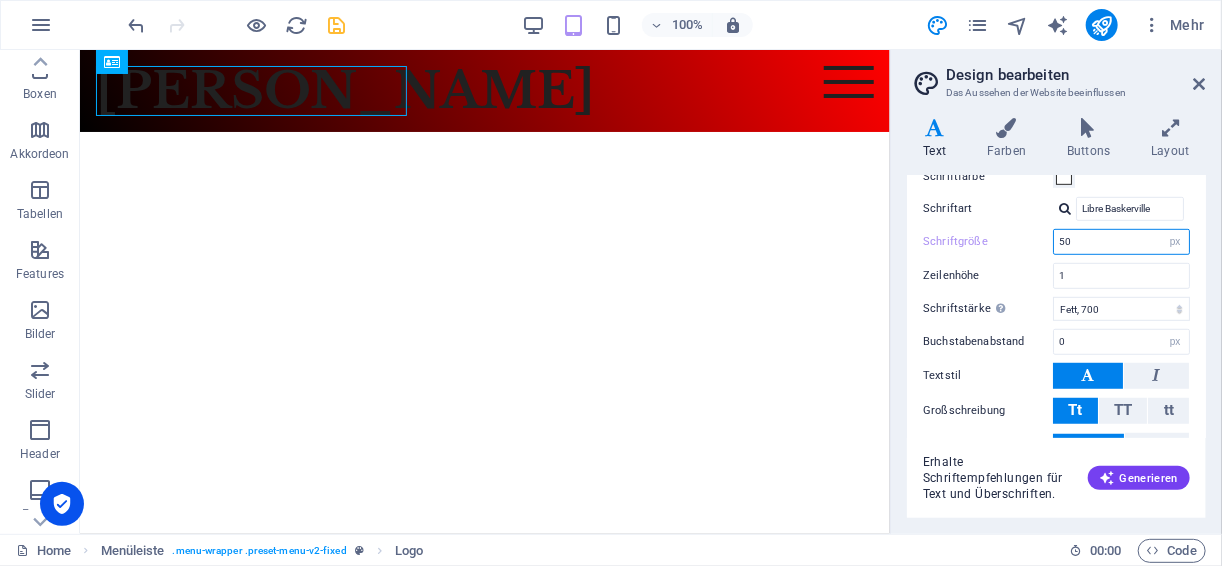 click on "50" at bounding box center (1121, 242) 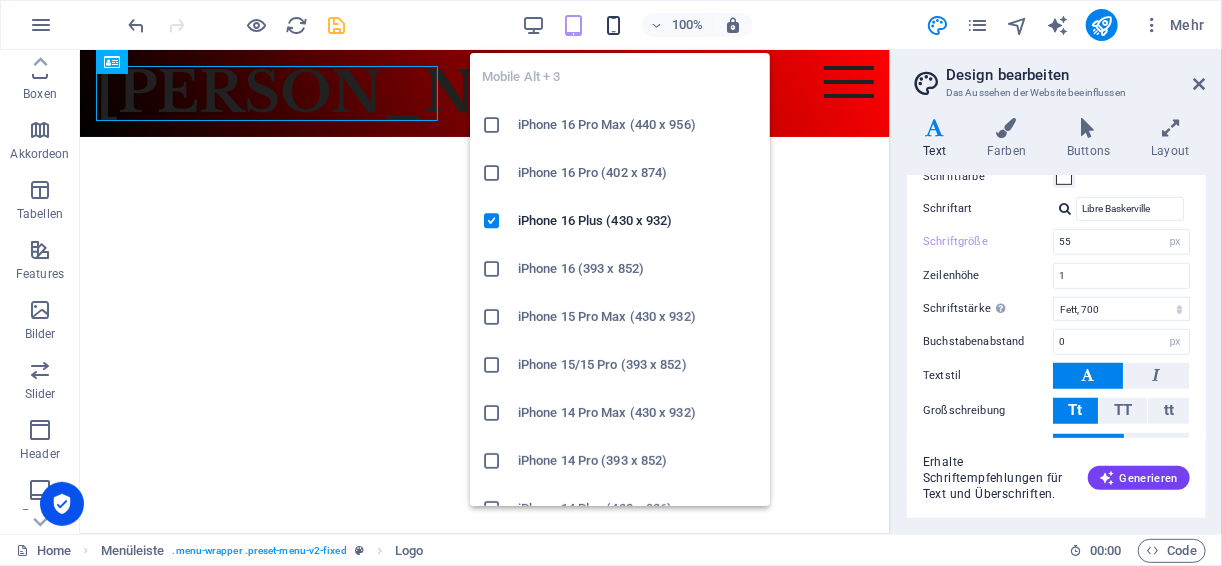click at bounding box center (613, 25) 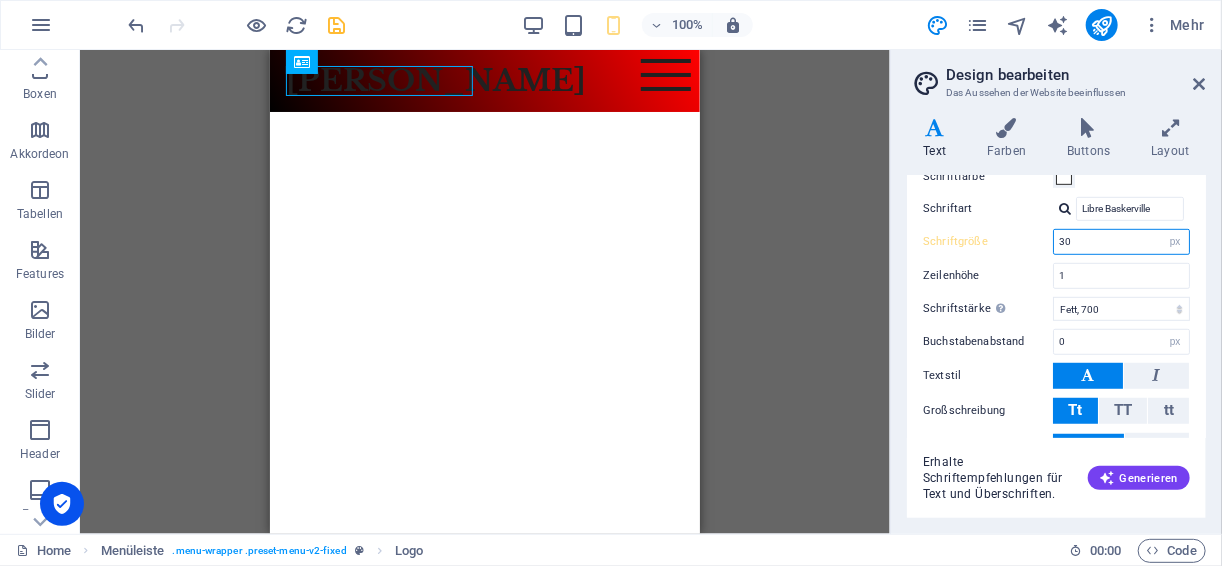 click on "30" at bounding box center [1121, 242] 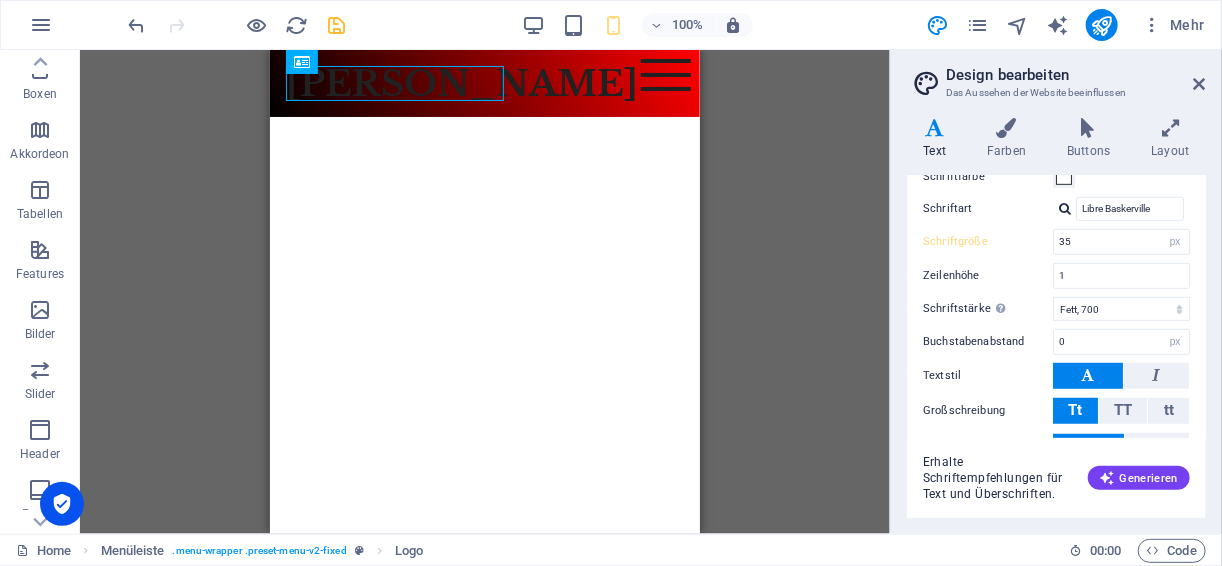 click on "Skip to main content
Lisa Steiner Menu Home About Service Contact" at bounding box center [484, 82] 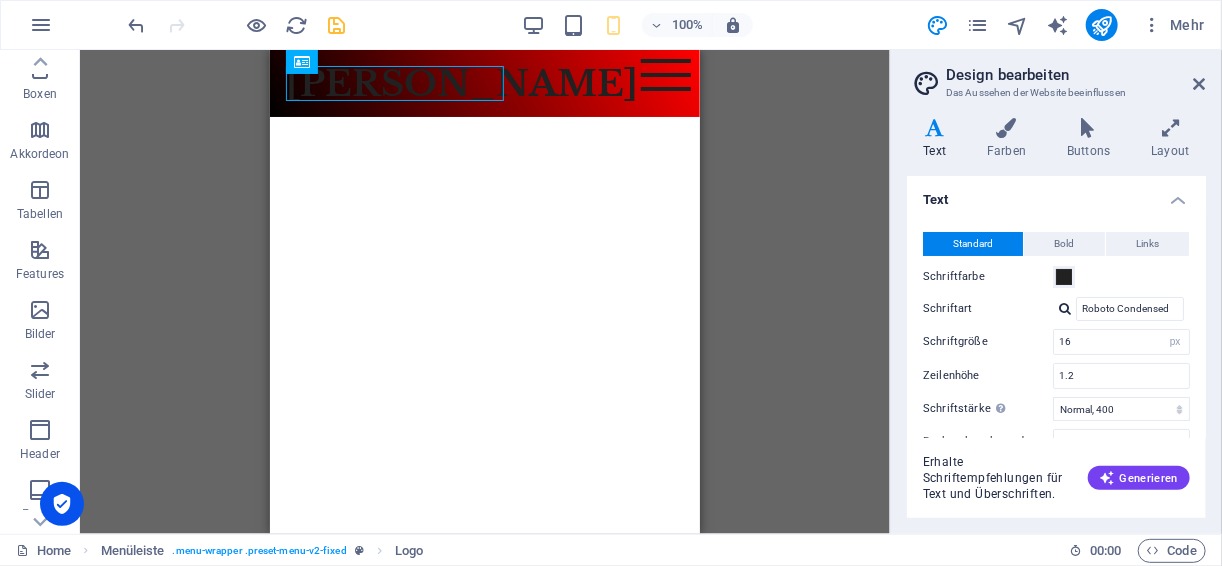 scroll, scrollTop: 0, scrollLeft: 0, axis: both 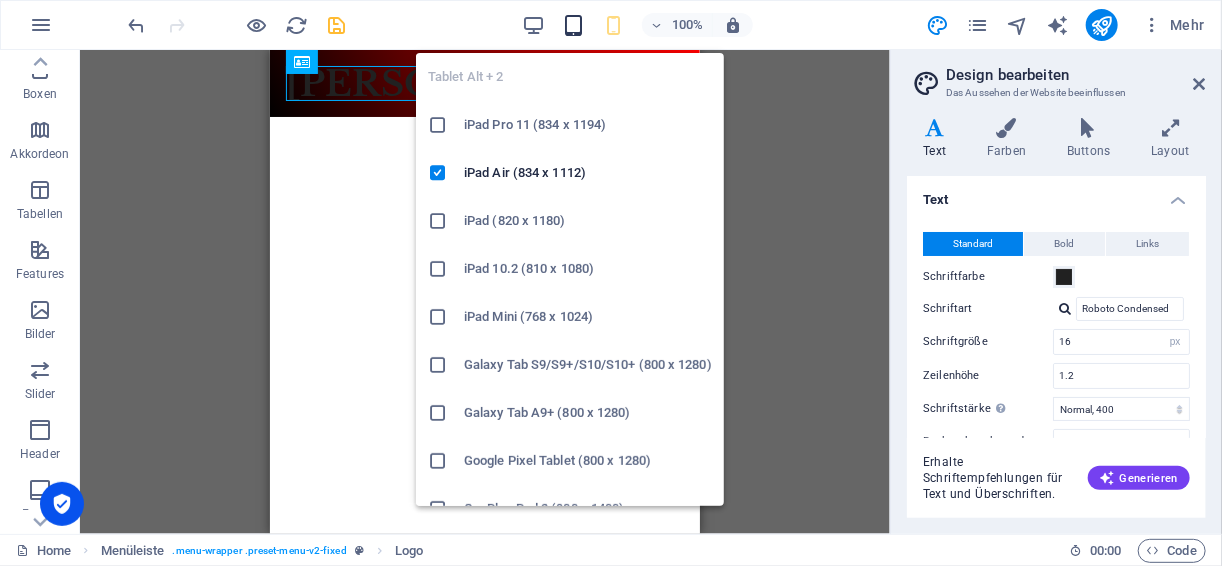 click at bounding box center [573, 25] 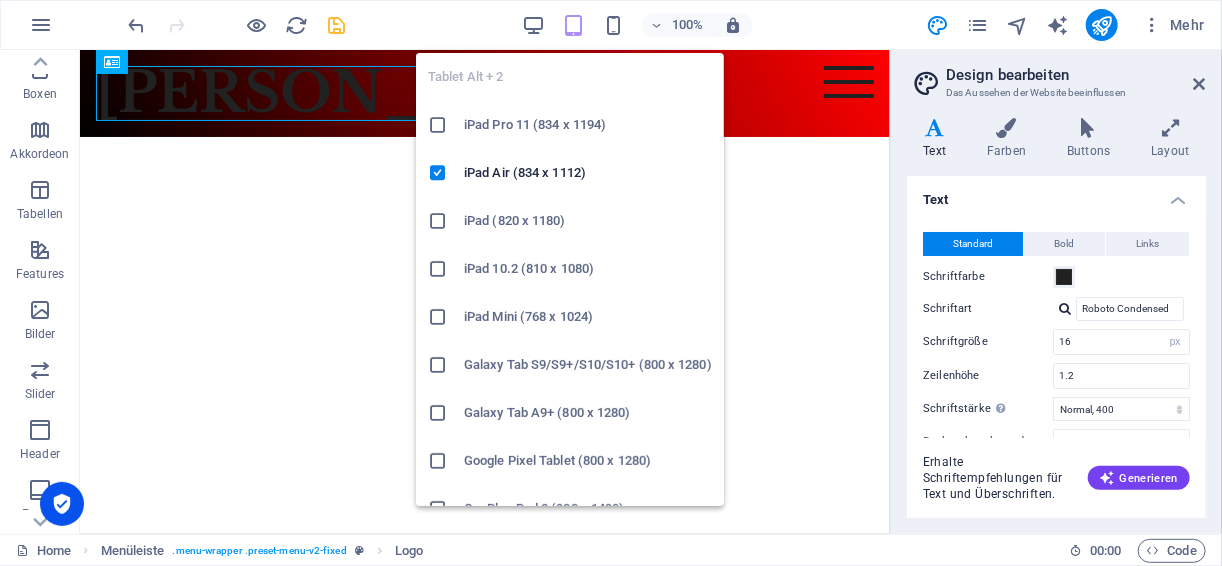 type on "55" 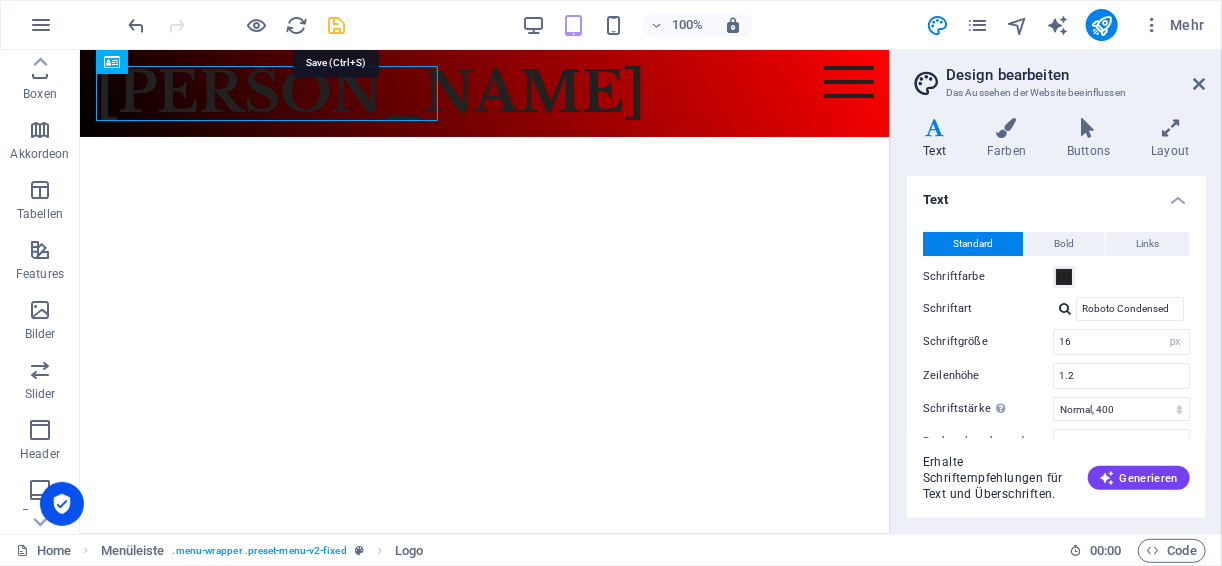 click at bounding box center [337, 25] 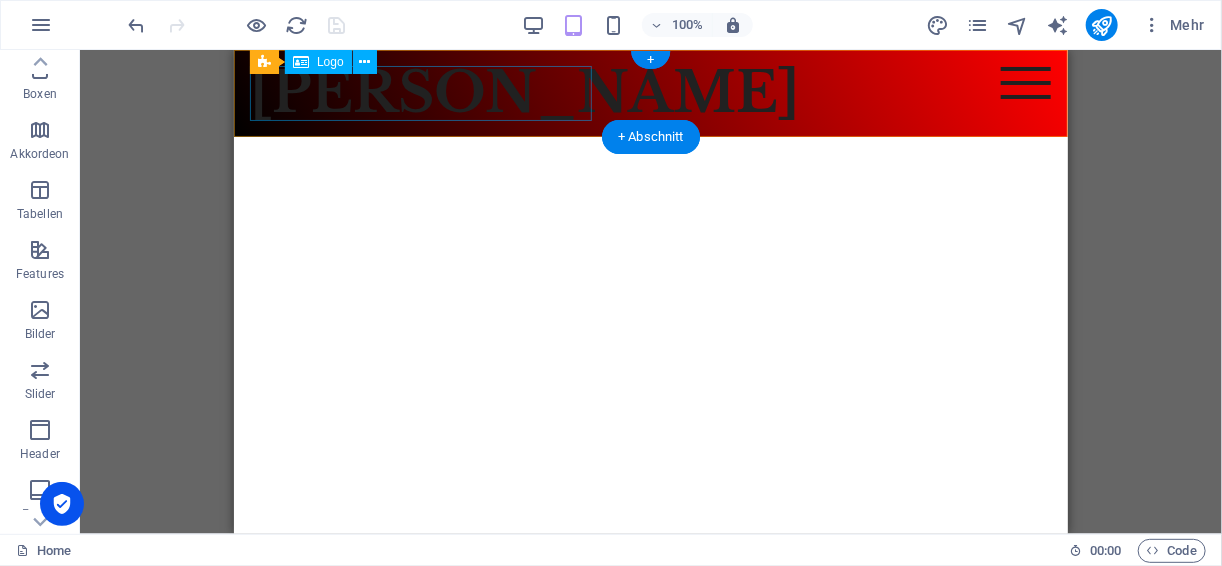 click on "[PERSON_NAME]" at bounding box center [650, 92] 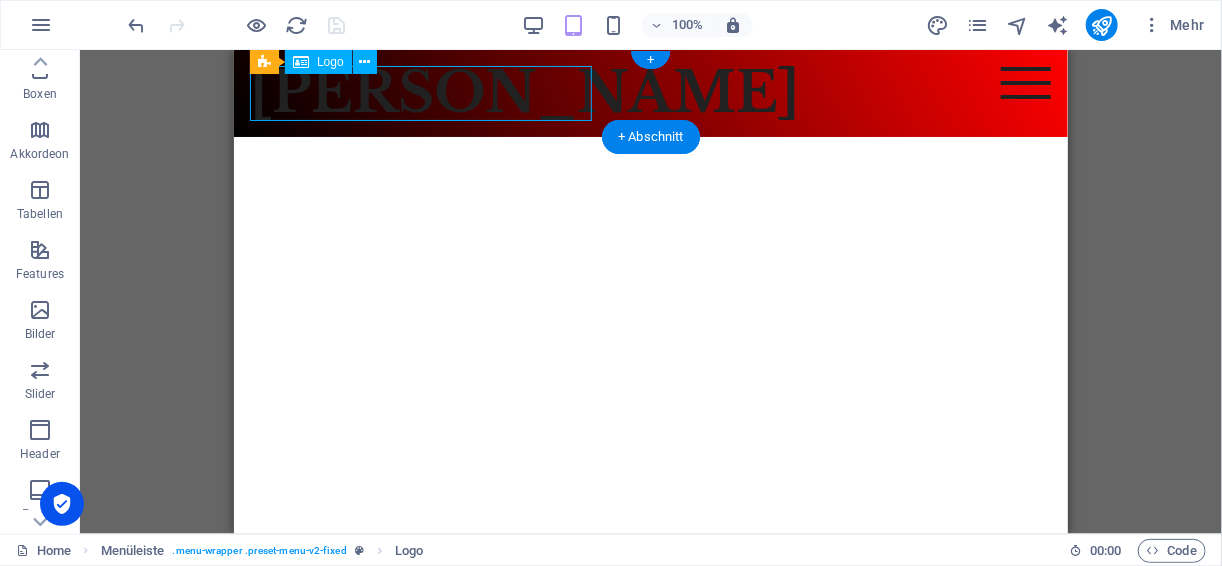 click on "[PERSON_NAME]" at bounding box center (650, 92) 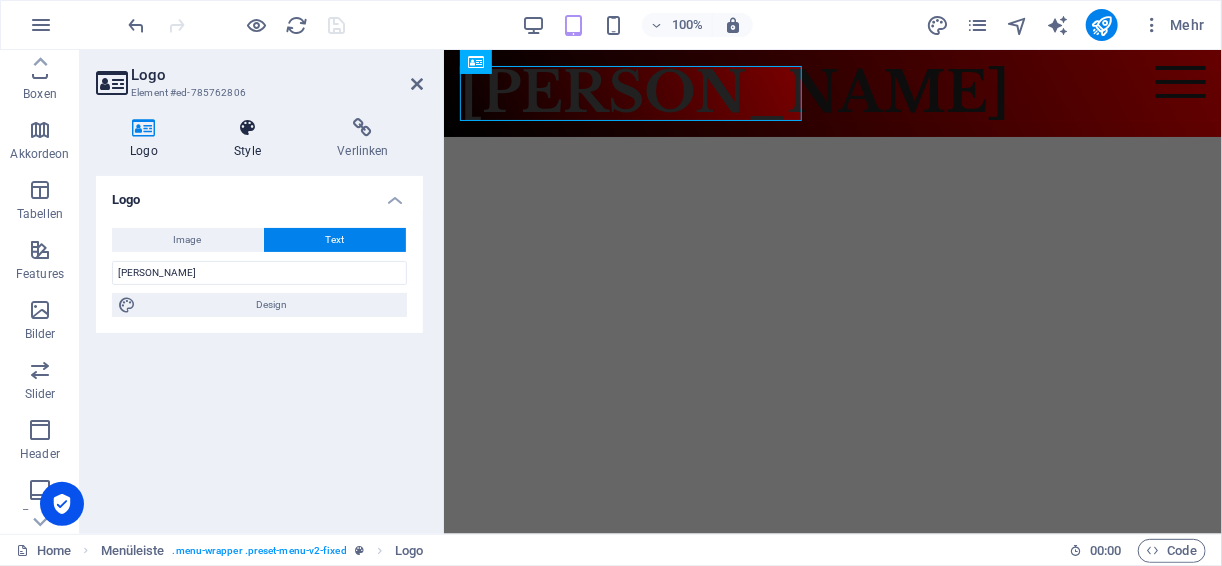 click on "Style" at bounding box center (251, 139) 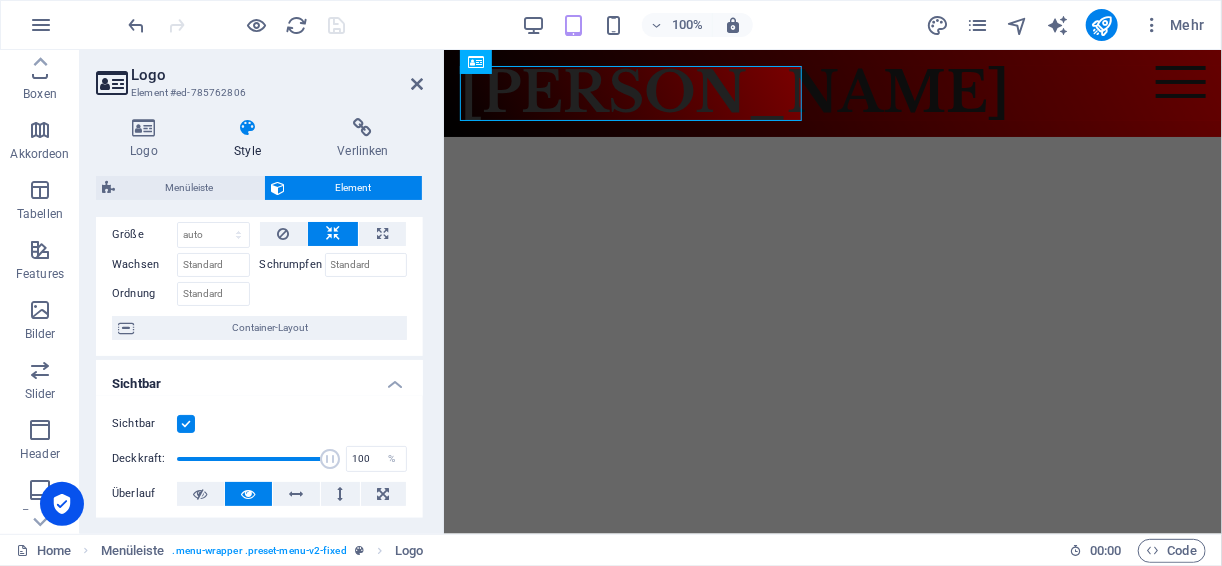 scroll, scrollTop: 0, scrollLeft: 0, axis: both 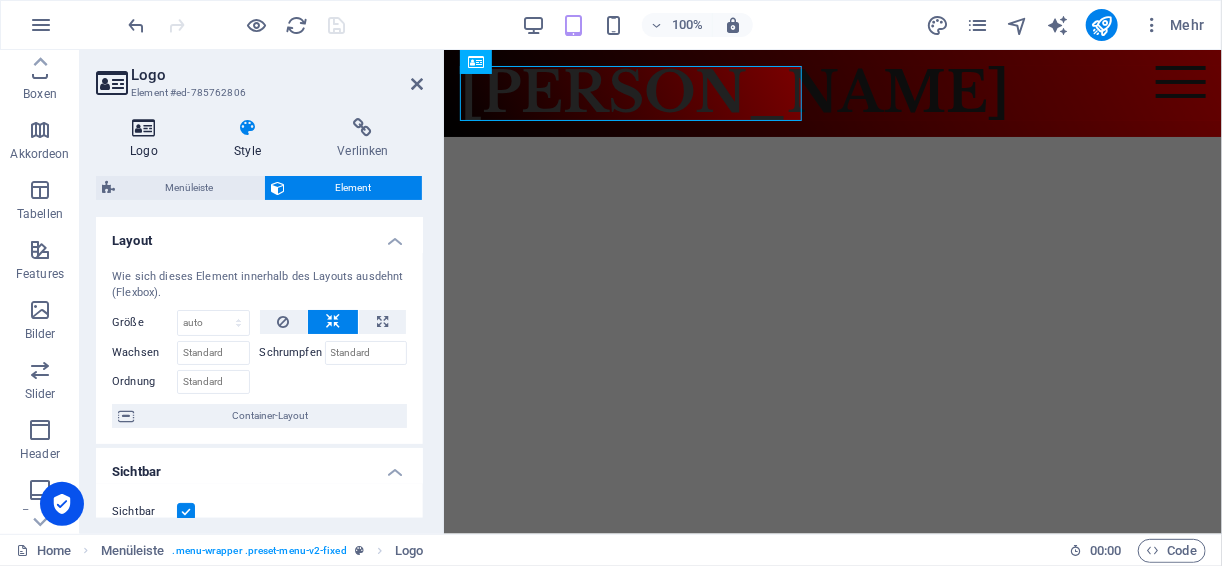 click on "Logo" at bounding box center [148, 139] 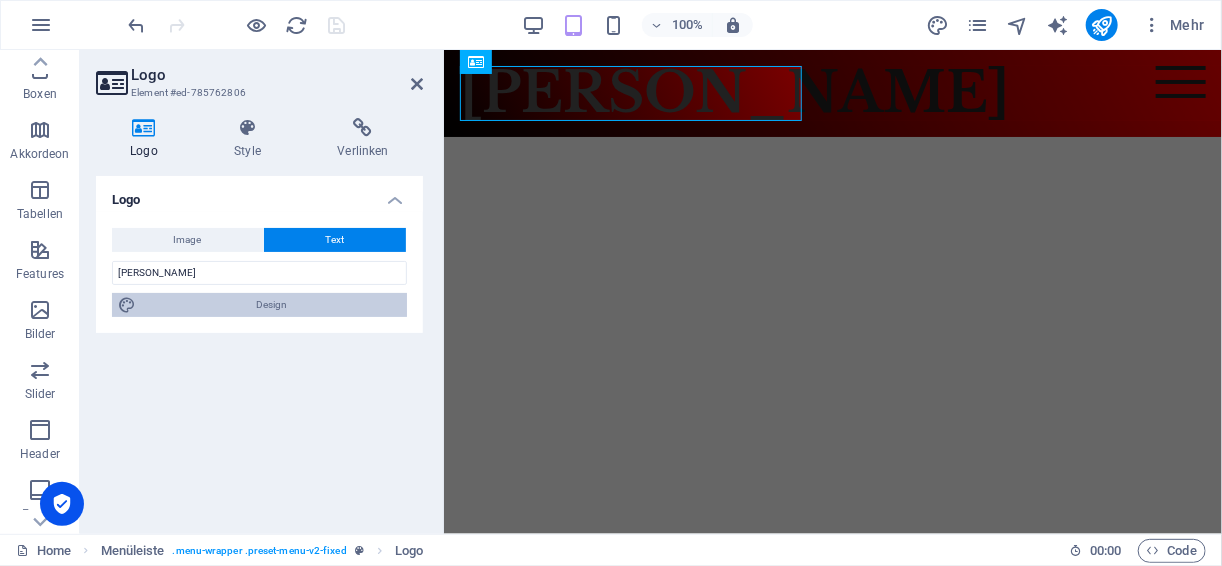 click on "Design" at bounding box center (271, 305) 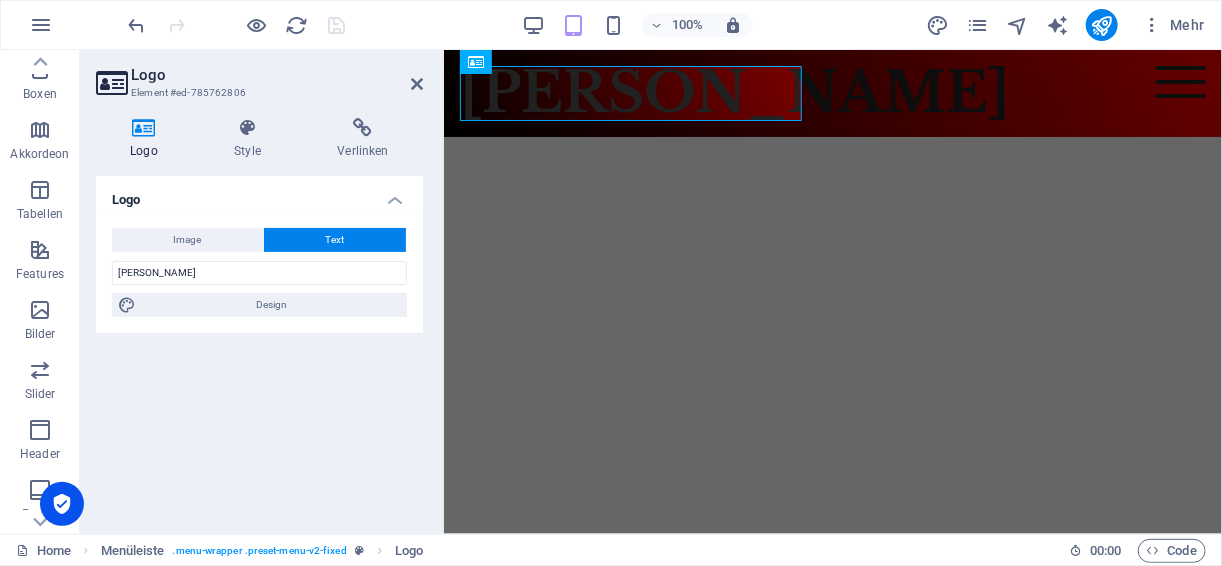 select on "px" 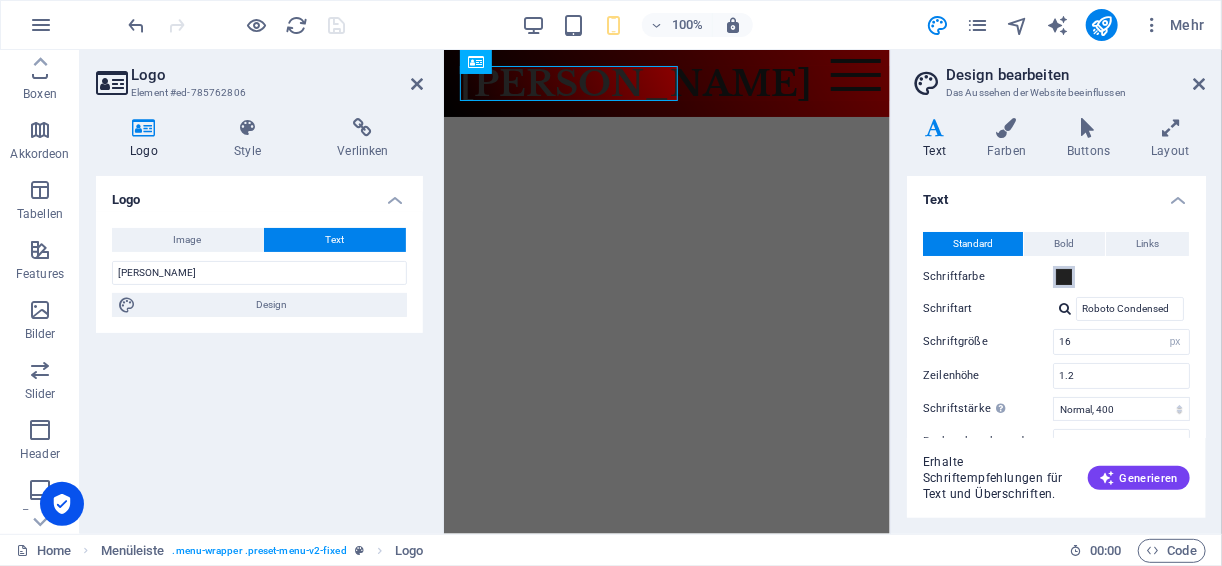 click at bounding box center [1064, 277] 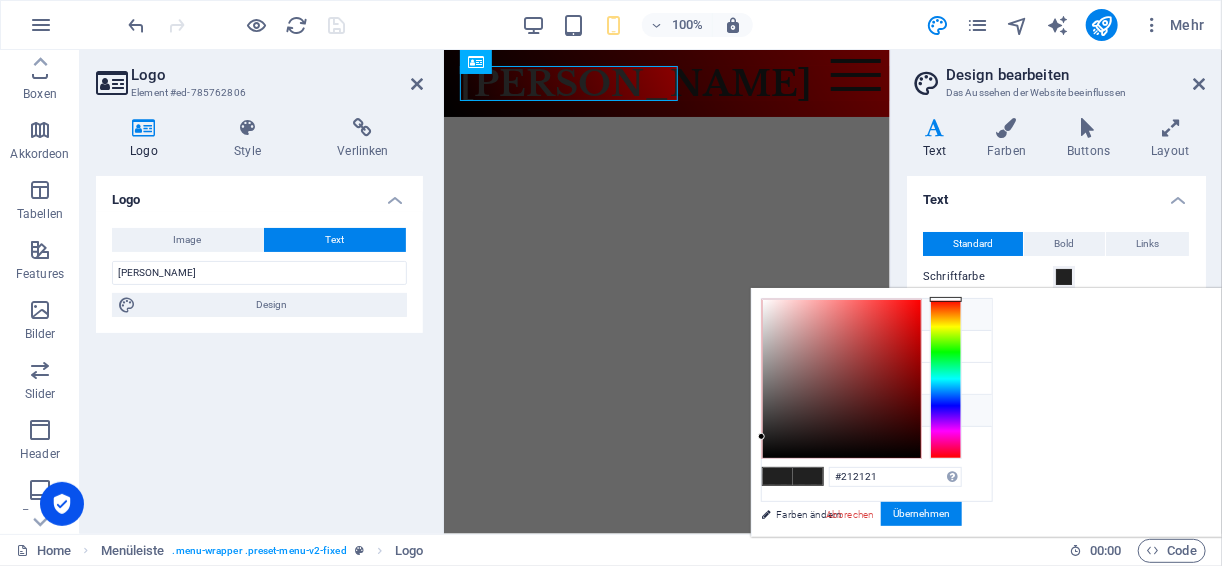 click on "Hintergrundfarbe
#ffffff" at bounding box center [877, 315] 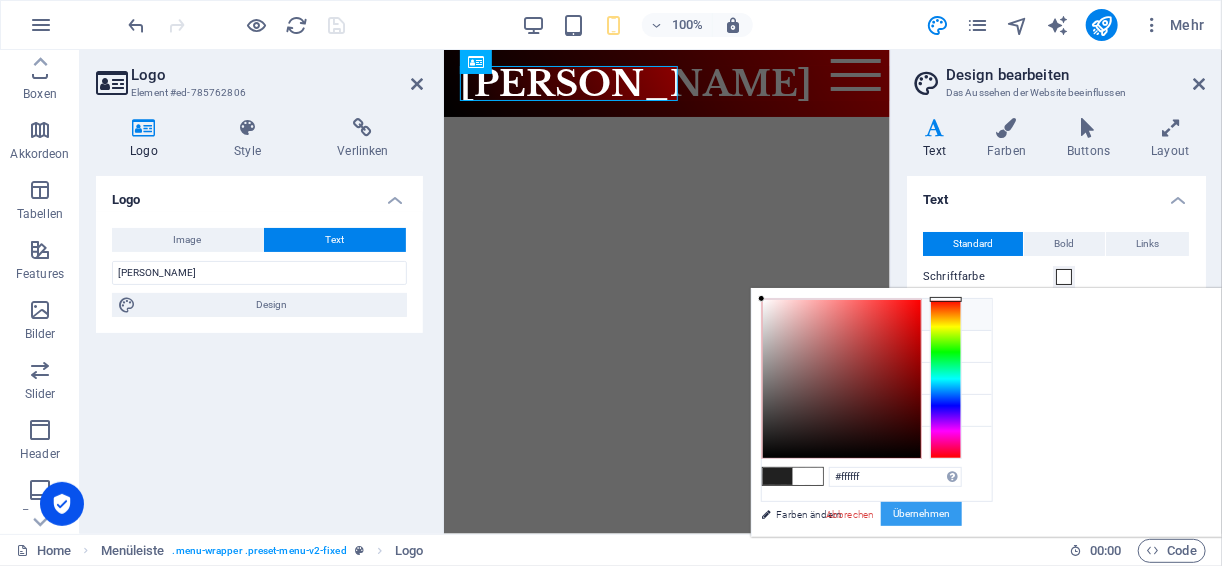 click on "Übernehmen" at bounding box center [921, 514] 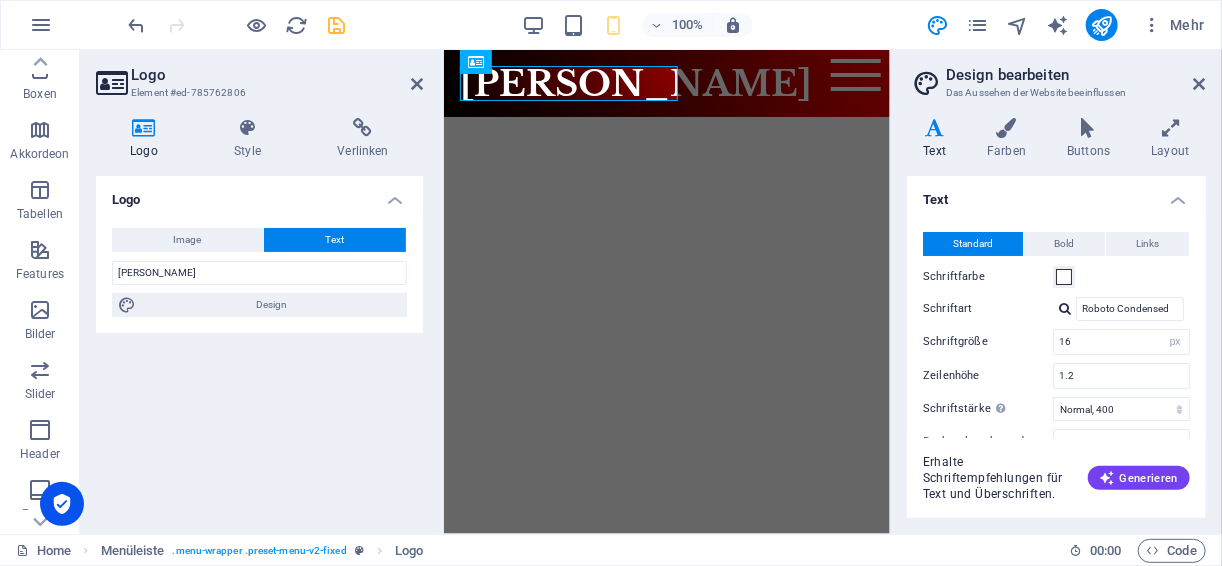 click on "Skip to main content
Lisa Steiner Menu Home About Service Contact" at bounding box center [666, 82] 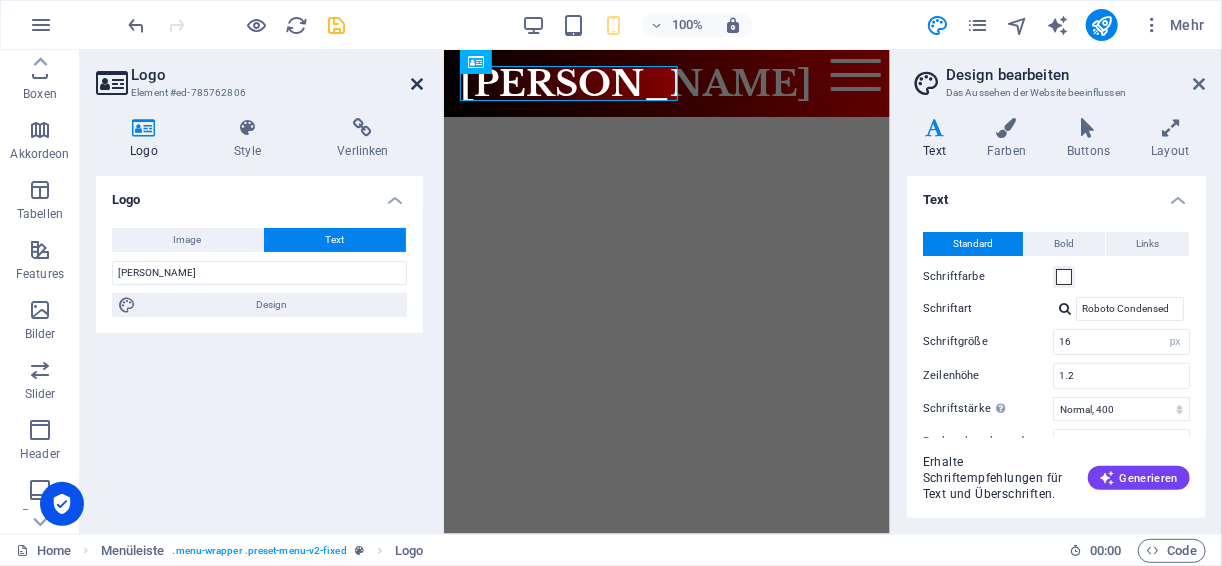 click at bounding box center (417, 84) 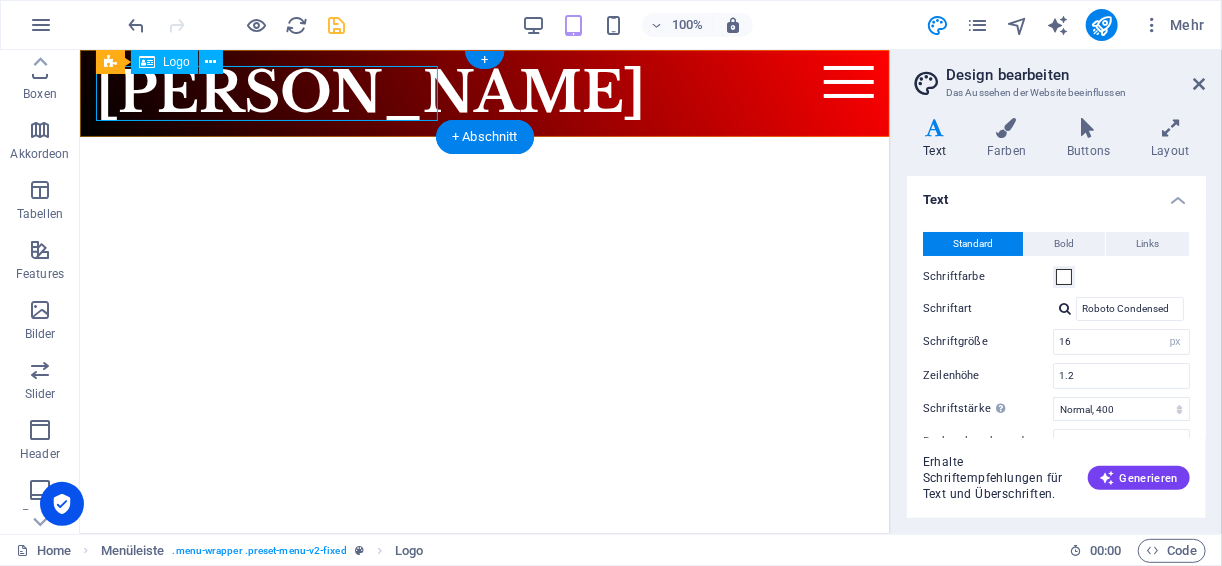 type on "55" 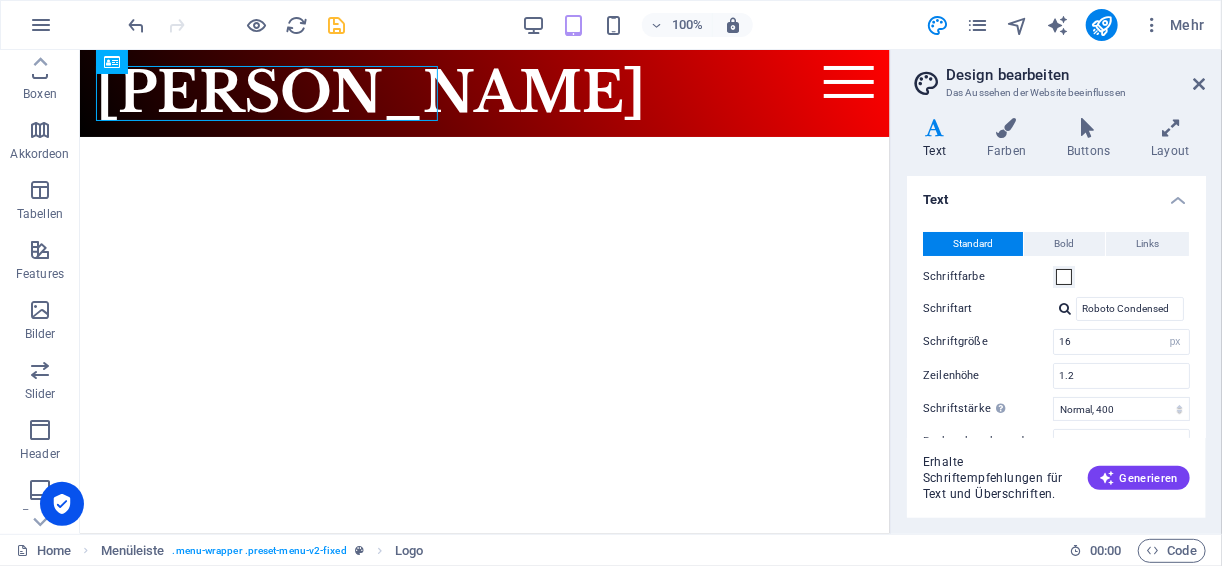 click on "Skip to main content
Lisa Steiner Menu Home About Service Contact" at bounding box center [484, 92] 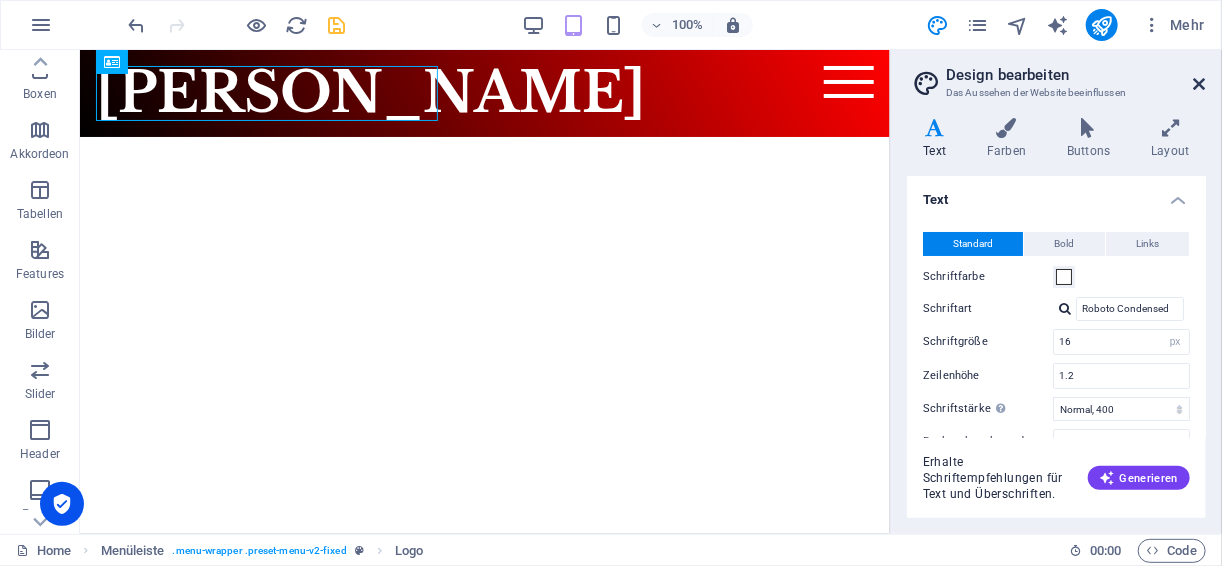 click at bounding box center [1200, 84] 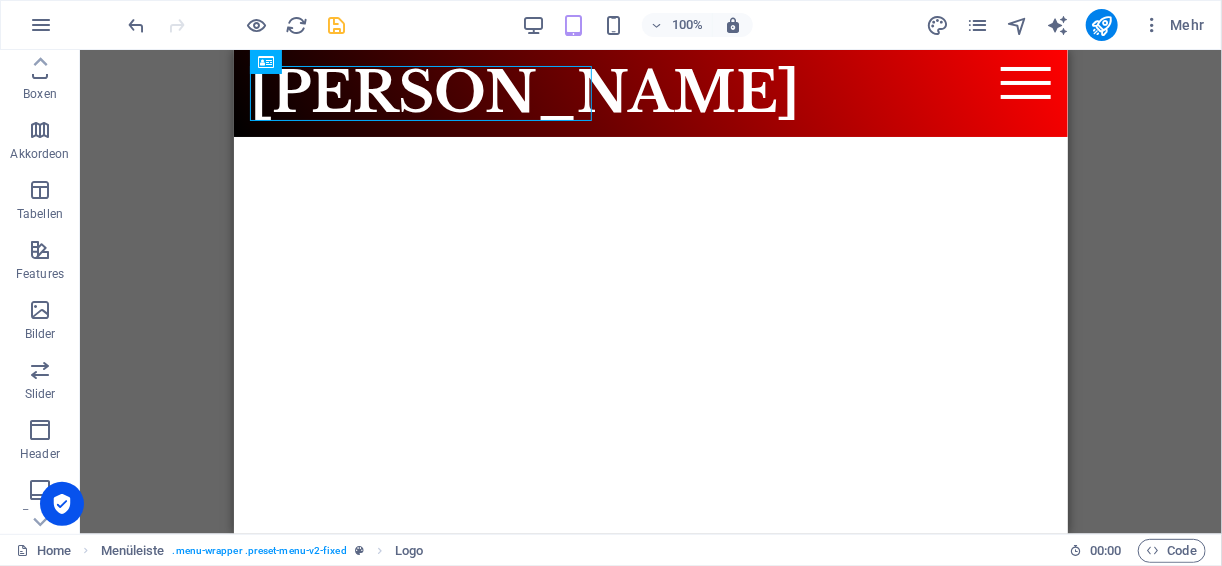 click on "Skip to main content
Lisa Steiner Menu Home About Service Contact" at bounding box center [650, 92] 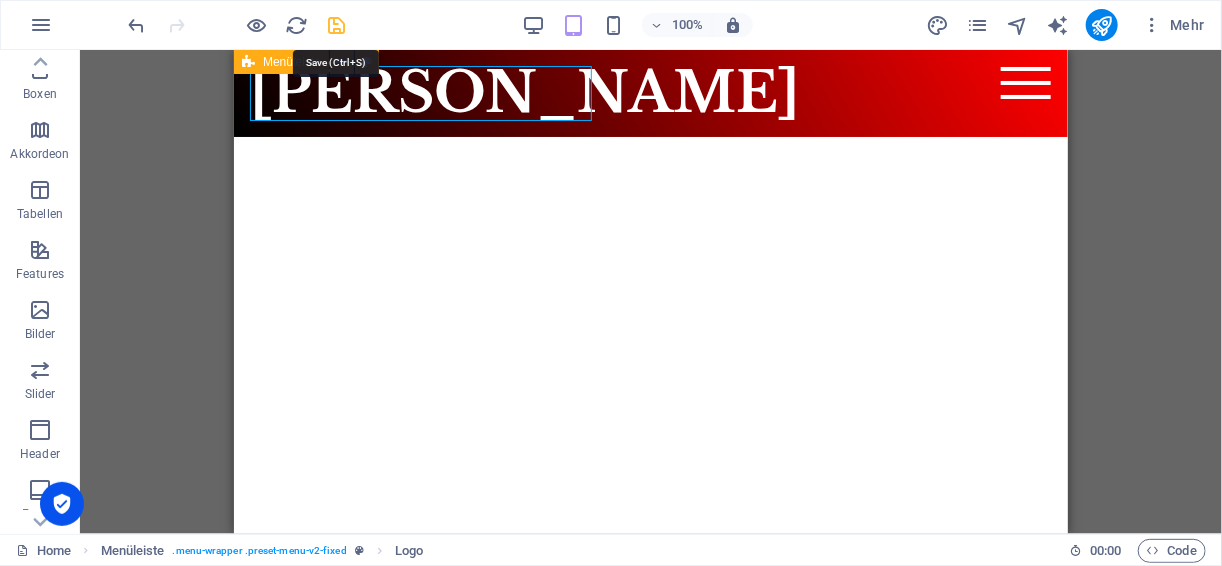 click at bounding box center [337, 25] 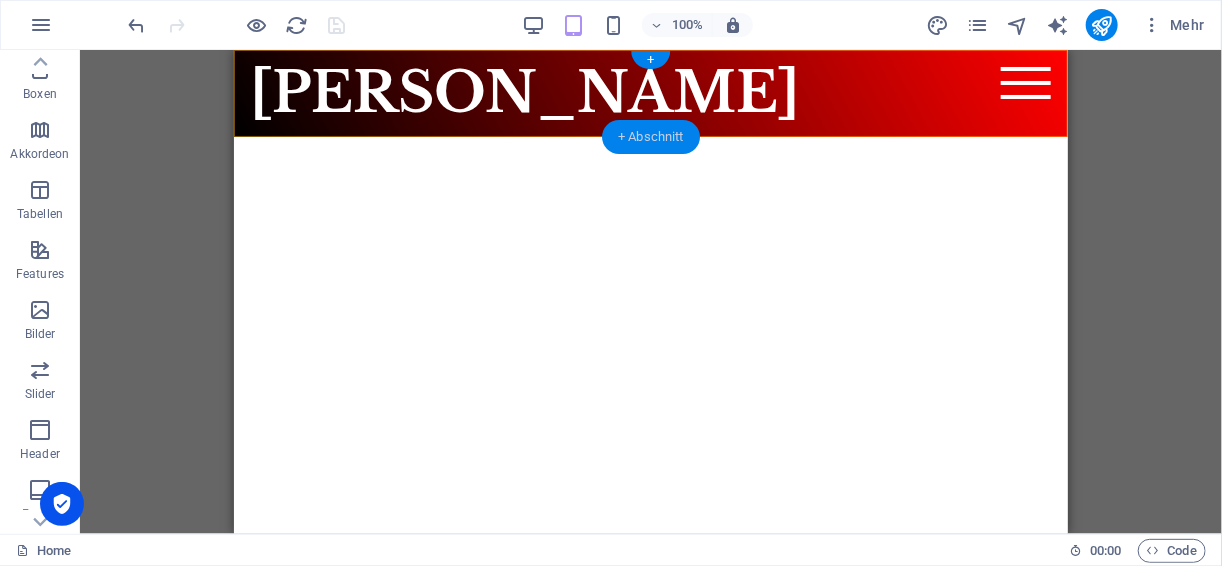 click on "+ Abschnitt" at bounding box center (651, 137) 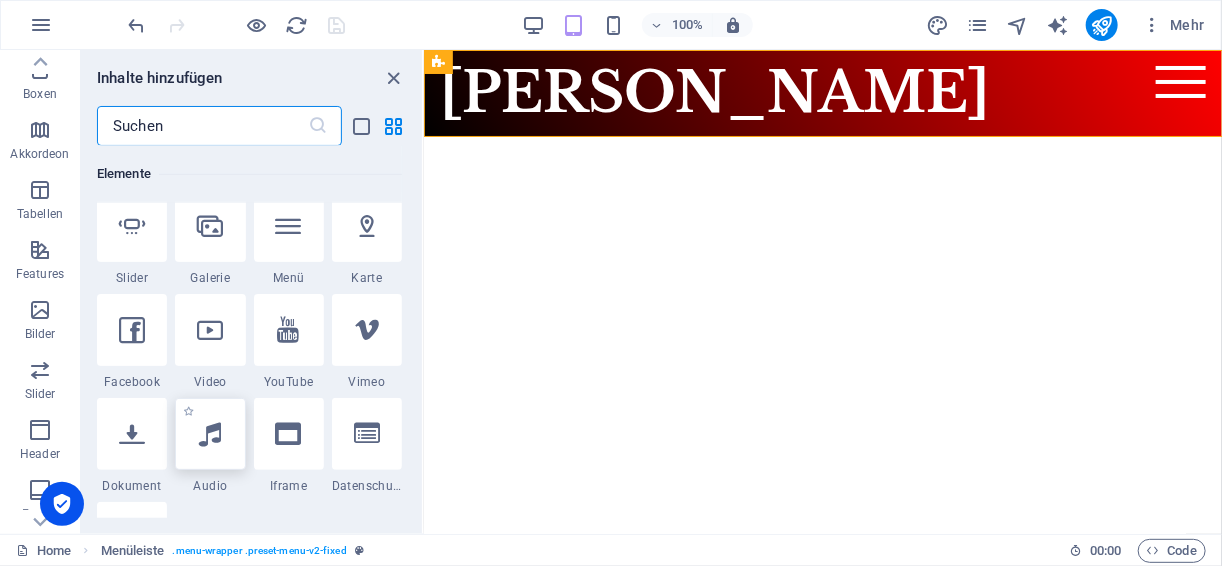 scroll, scrollTop: 618, scrollLeft: 0, axis: vertical 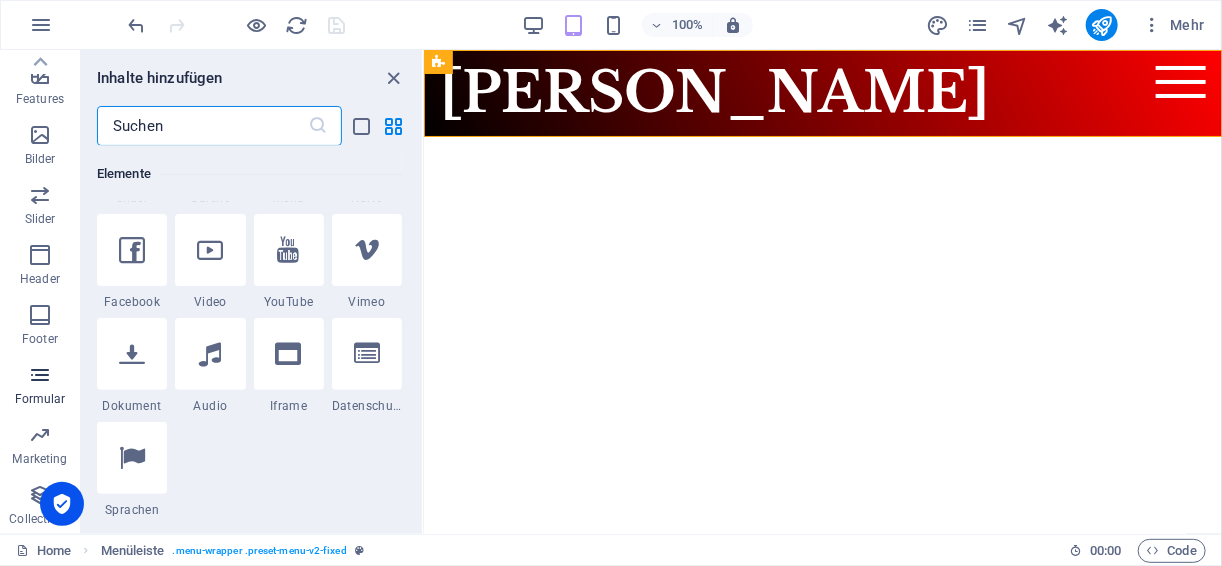 click on "Formular" at bounding box center [40, 387] 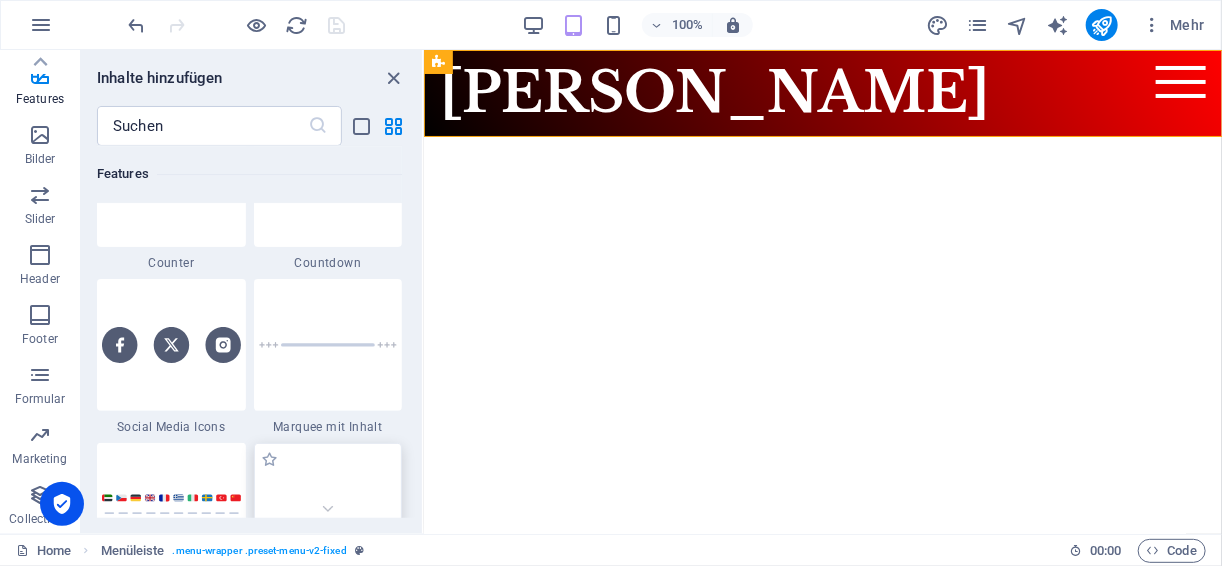 scroll, scrollTop: 8840, scrollLeft: 0, axis: vertical 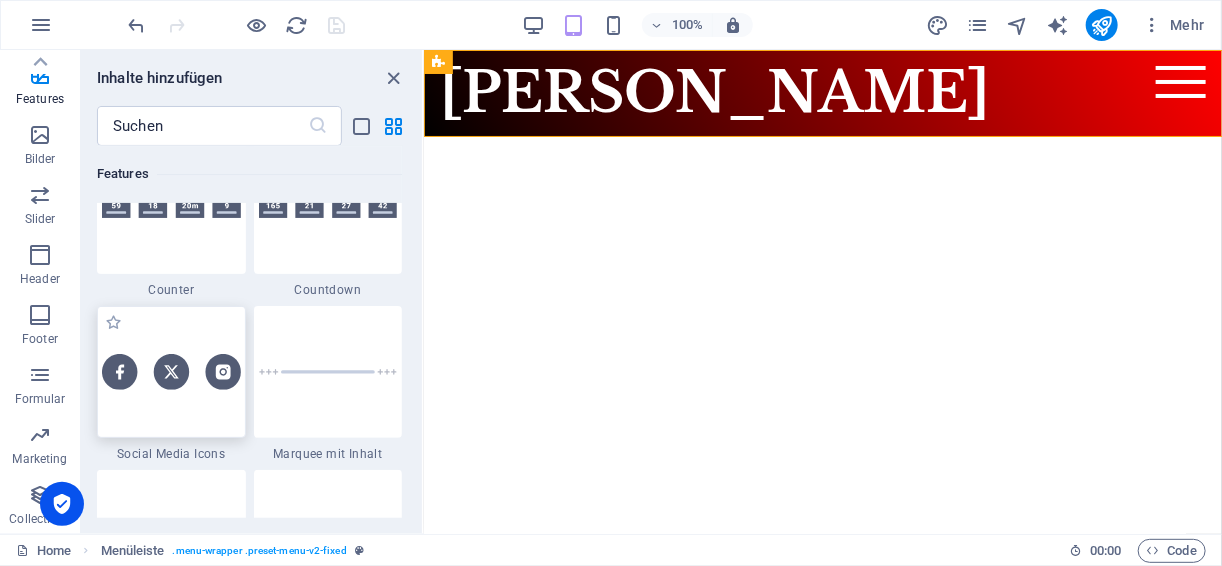 click at bounding box center (171, 372) 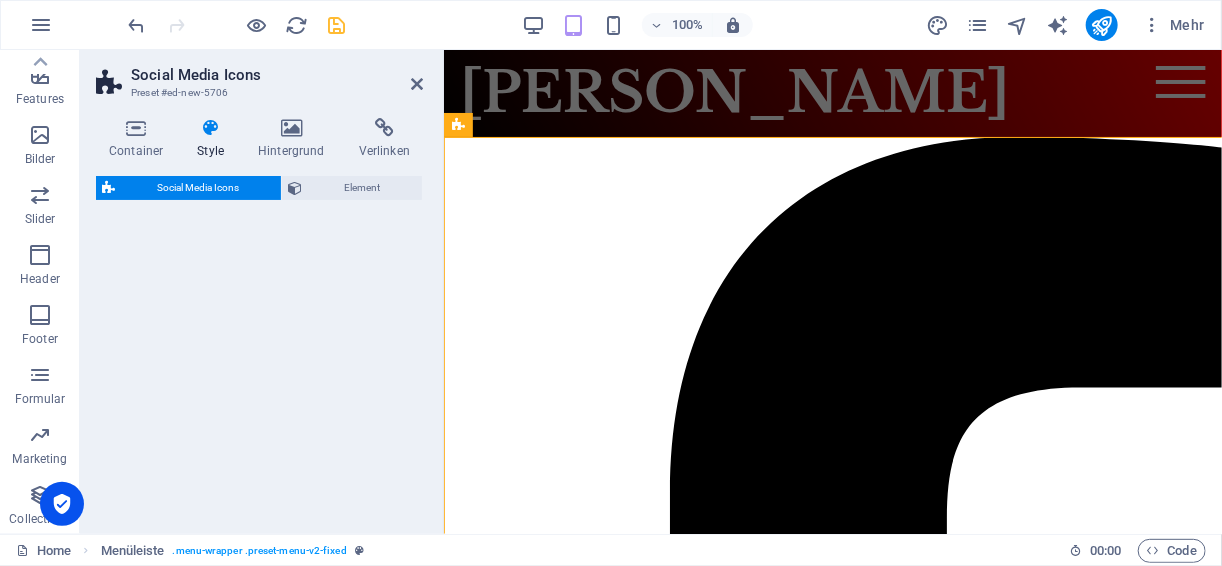select on "rem" 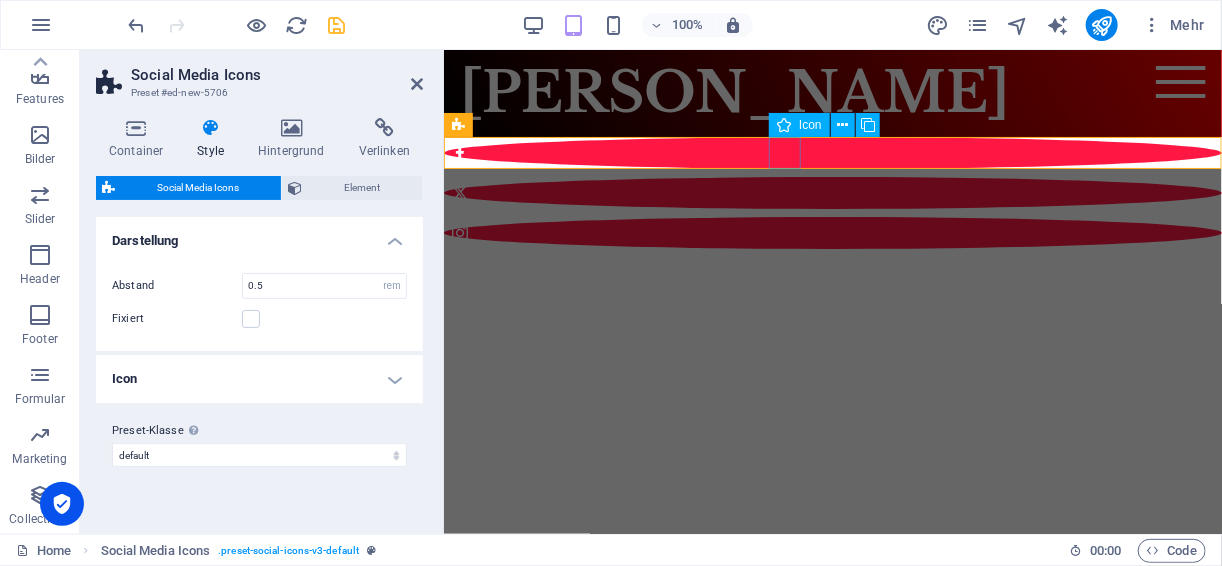 click at bounding box center [832, 152] 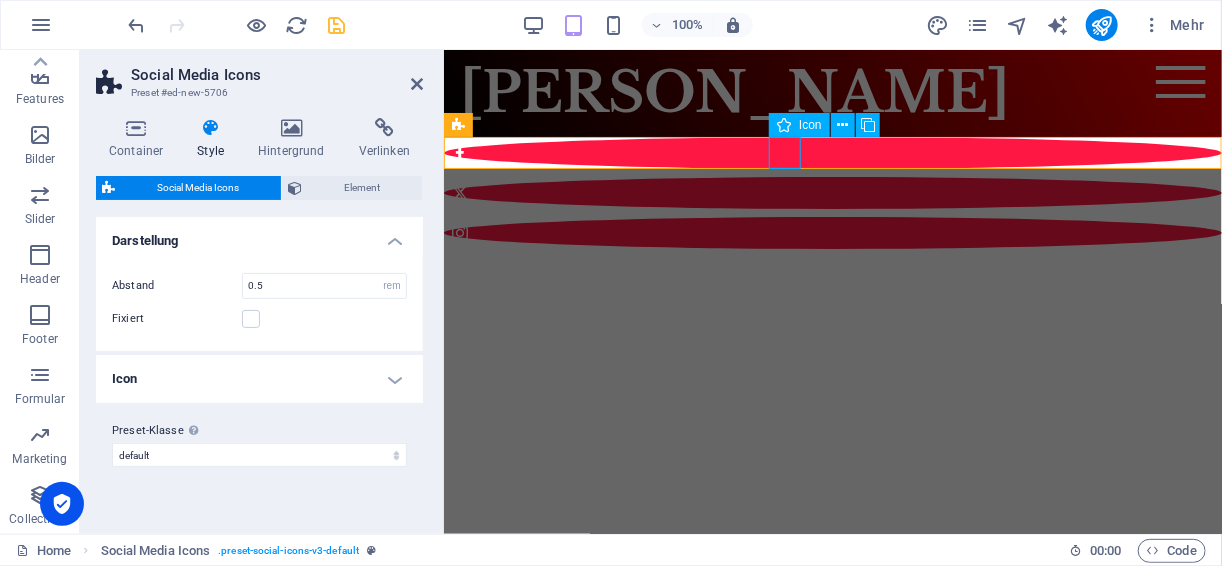 click at bounding box center [832, 152] 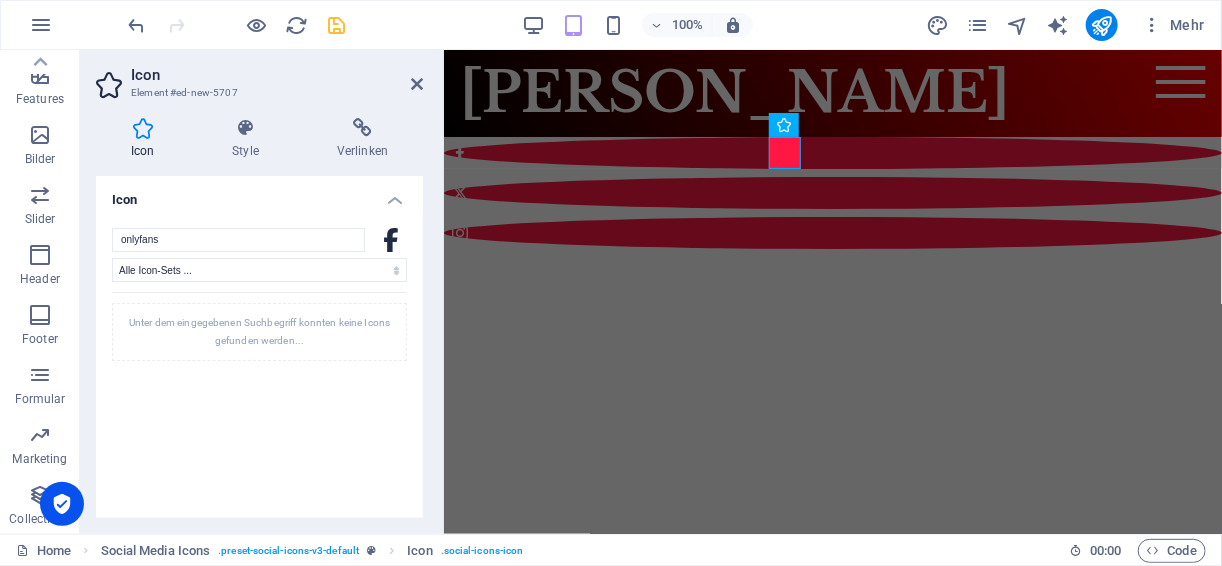 type on "onlyfans" 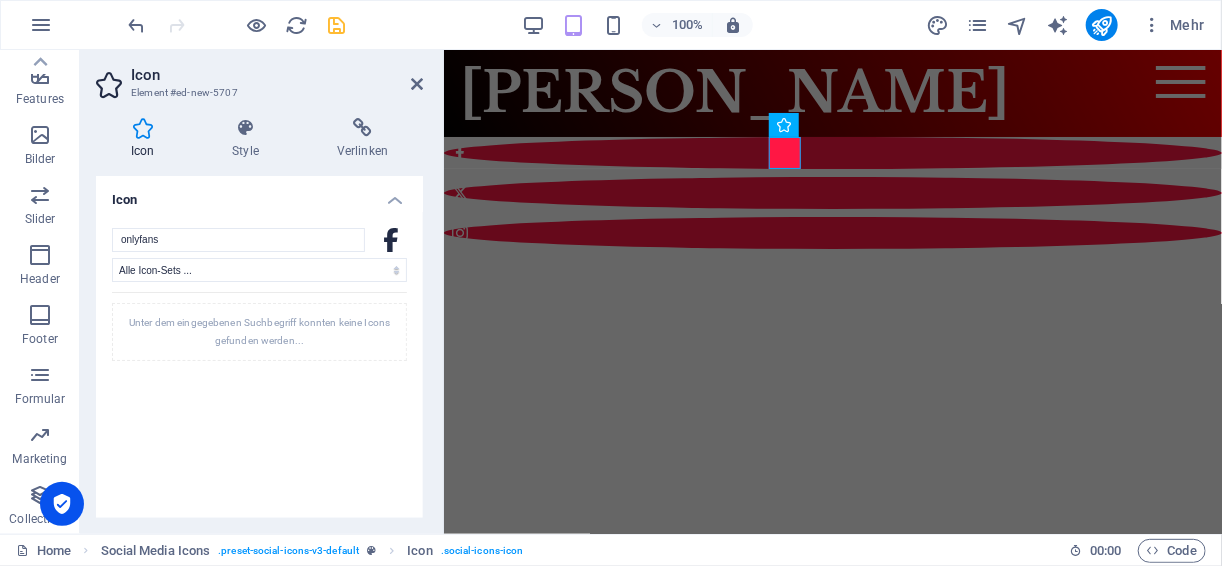 click 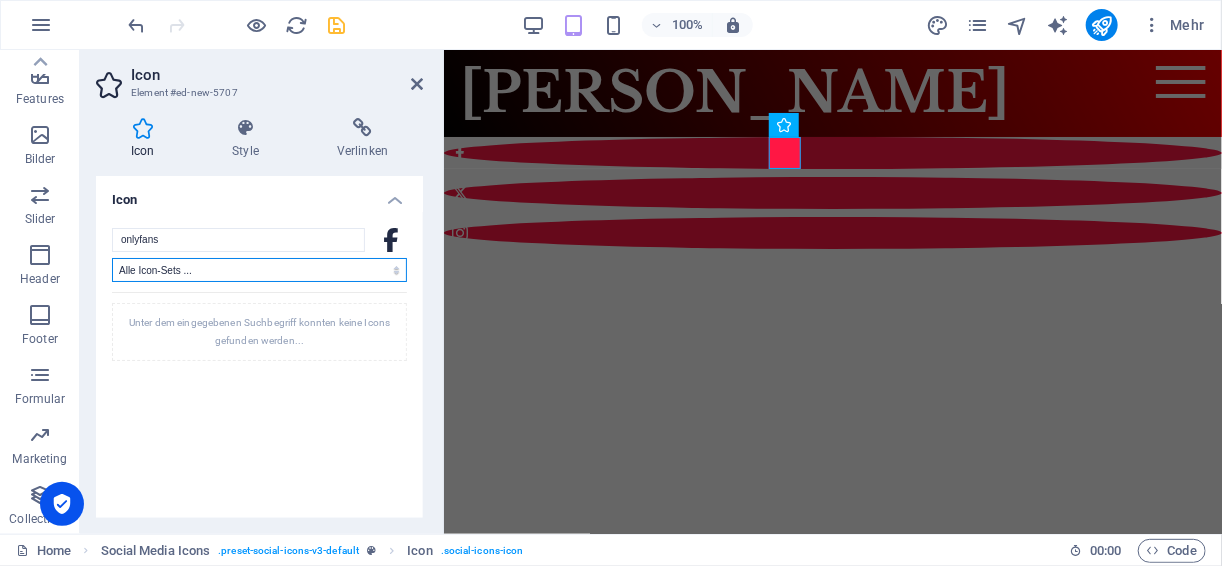 click on "Alle Icon-Sets ... IcoFont Ionicons FontAwesome Brands FontAwesome Duotone FontAwesome Solid FontAwesome Regular FontAwesome Light FontAwesome Thin FontAwesome Sharp Solid FontAwesome Sharp Regular FontAwesome Sharp Light FontAwesome Sharp Thin" at bounding box center [259, 270] 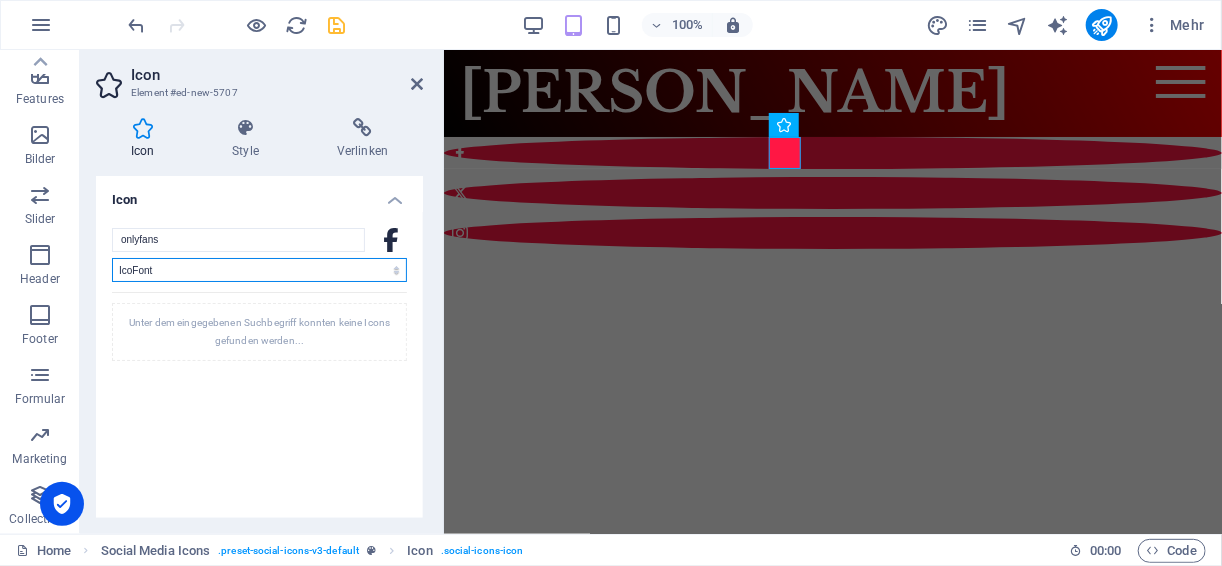 click on "Alle Icon-Sets ... IcoFont Ionicons FontAwesome Brands FontAwesome Duotone FontAwesome Solid FontAwesome Regular FontAwesome Light FontAwesome Thin FontAwesome Sharp Solid FontAwesome Sharp Regular FontAwesome Sharp Light FontAwesome Sharp Thin" at bounding box center [259, 270] 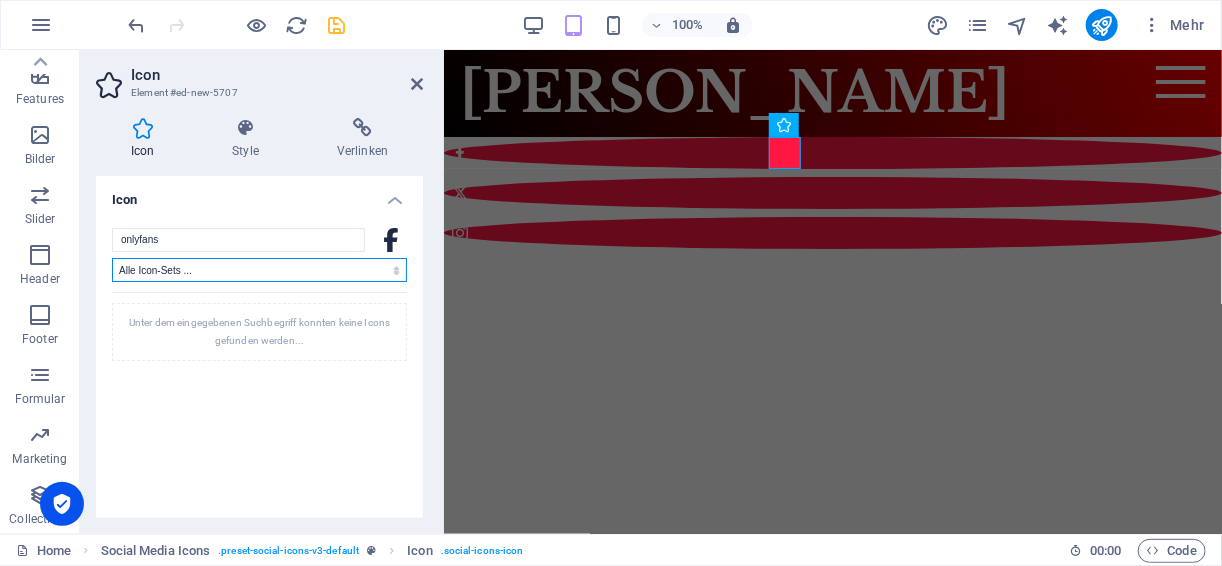 click on "Alle Icon-Sets ... IcoFont Ionicons FontAwesome Brands FontAwesome Duotone FontAwesome Solid FontAwesome Regular FontAwesome Light FontAwesome Thin FontAwesome Sharp Solid FontAwesome Sharp Regular FontAwesome Sharp Light FontAwesome Sharp Thin" at bounding box center (259, 270) 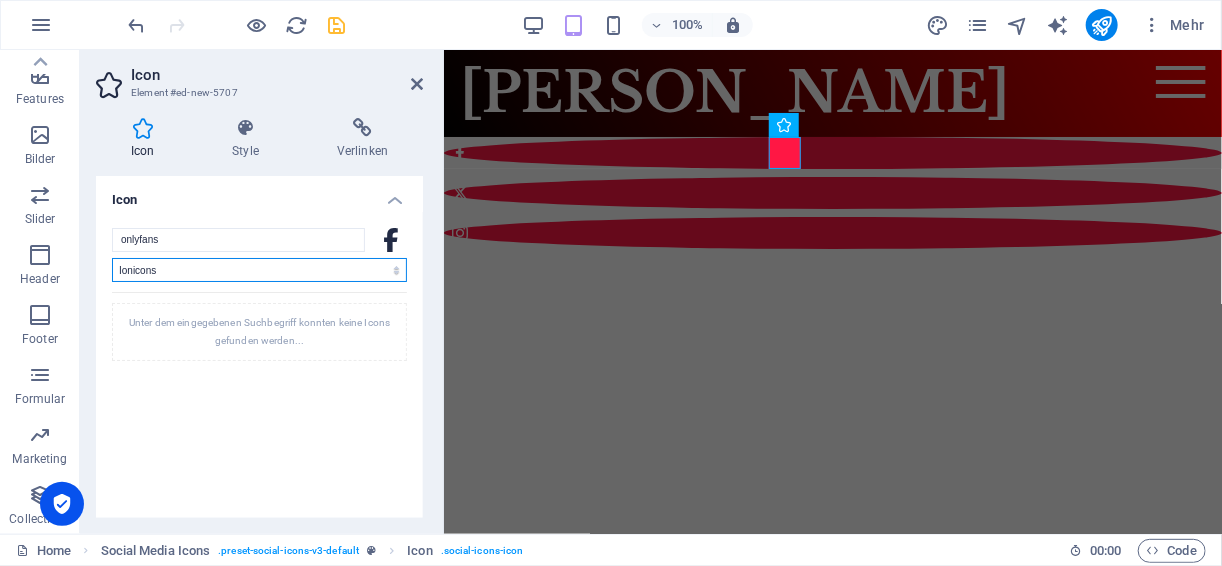 click on "Alle Icon-Sets ... IcoFont Ionicons FontAwesome Brands FontAwesome Duotone FontAwesome Solid FontAwesome Regular FontAwesome Light FontAwesome Thin FontAwesome Sharp Solid FontAwesome Sharp Regular FontAwesome Sharp Light FontAwesome Sharp Thin" at bounding box center (259, 270) 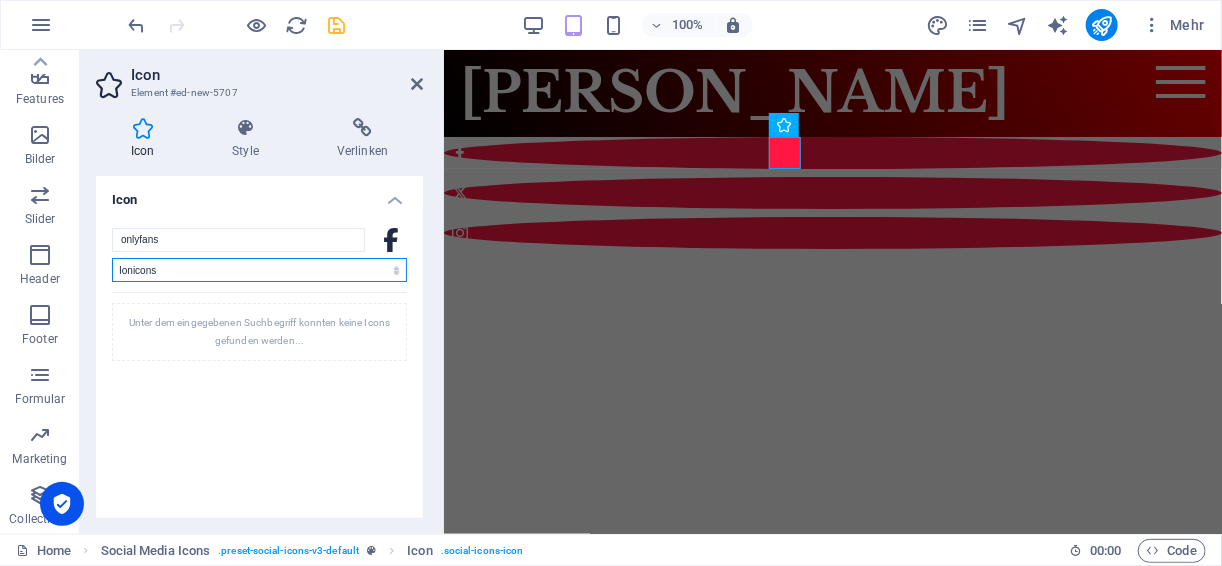 click on "Alle Icon-Sets ... IcoFont Ionicons FontAwesome Brands FontAwesome Duotone FontAwesome Solid FontAwesome Regular FontAwesome Light FontAwesome Thin FontAwesome Sharp Solid FontAwesome Sharp Regular FontAwesome Sharp Light FontAwesome Sharp Thin" at bounding box center (259, 270) 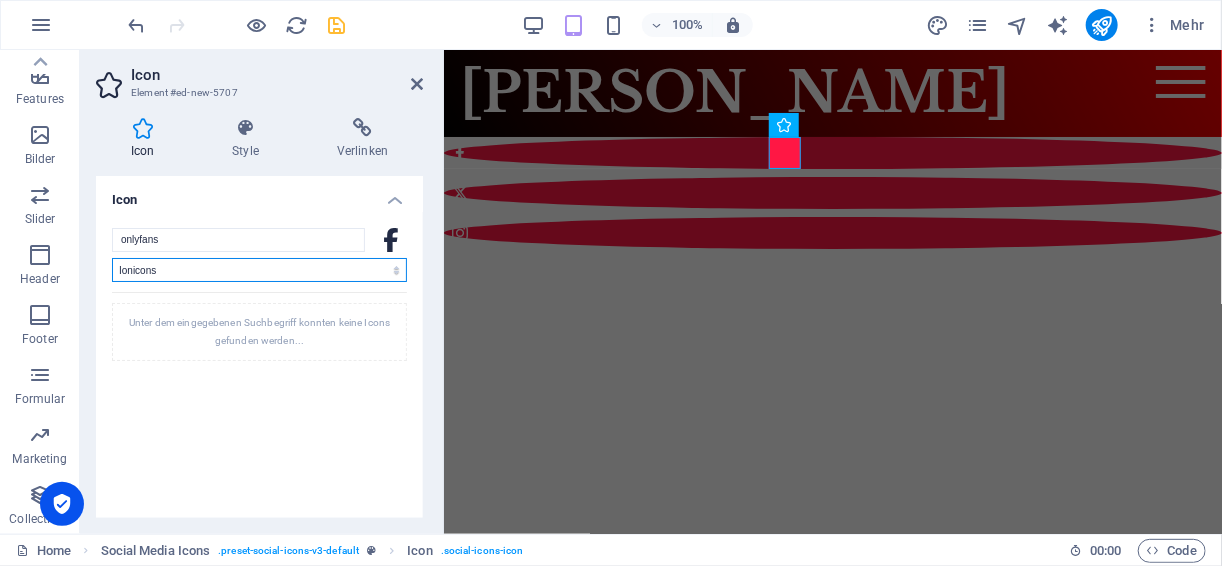 select on "font-awesome-brands" 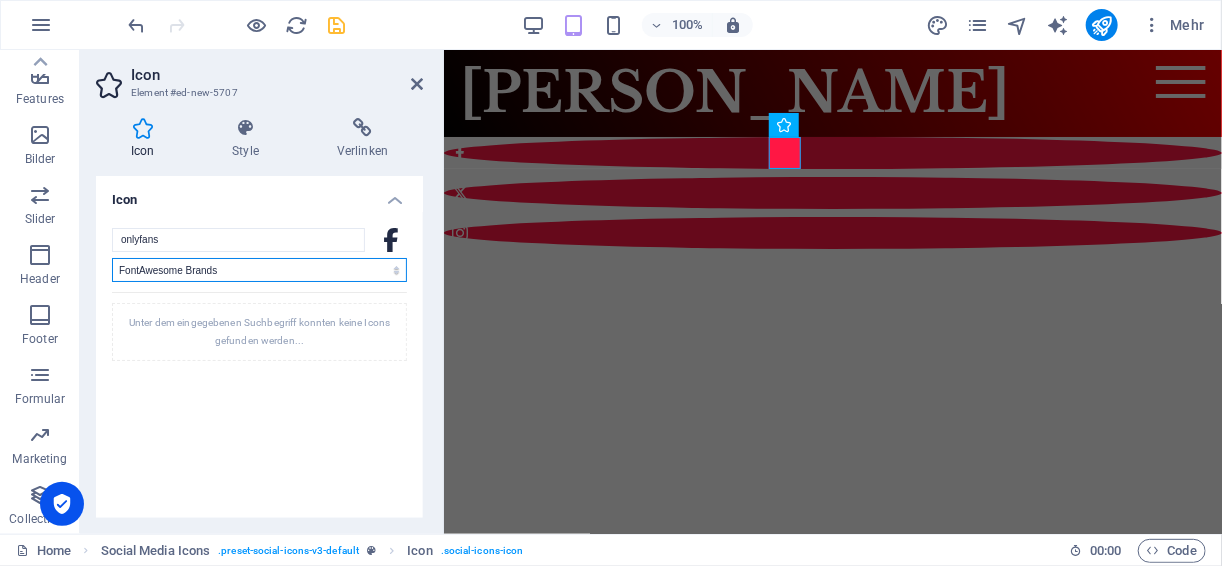 click on "Alle Icon-Sets ... IcoFont Ionicons FontAwesome Brands FontAwesome Duotone FontAwesome Solid FontAwesome Regular FontAwesome Light FontAwesome Thin FontAwesome Sharp Solid FontAwesome Sharp Regular FontAwesome Sharp Light FontAwesome Sharp Thin" at bounding box center (259, 270) 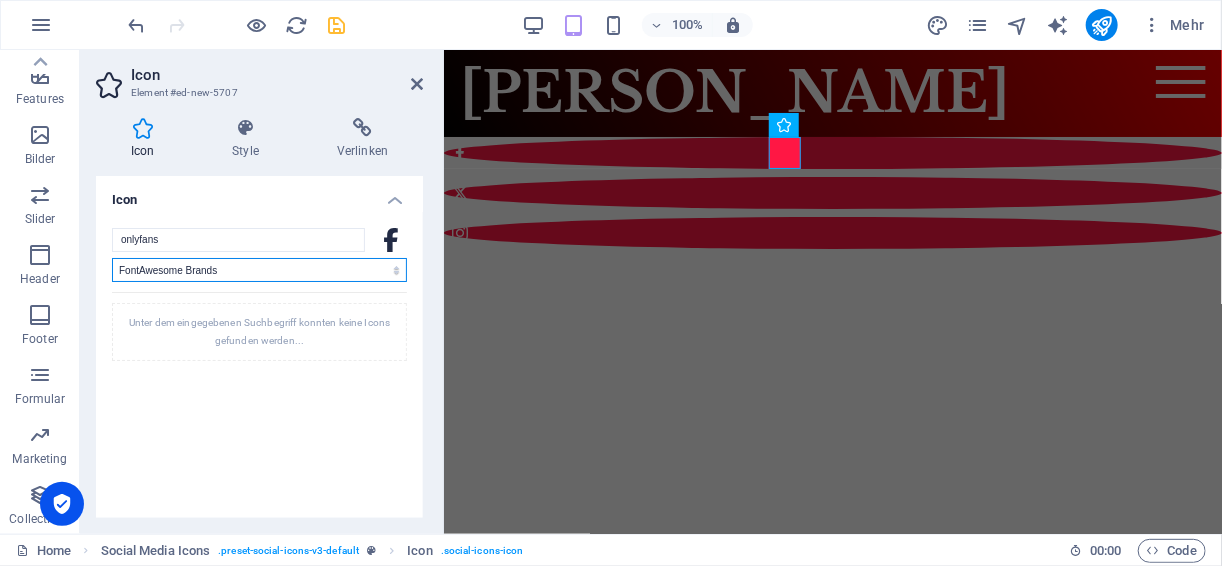 click on "Alle Icon-Sets ... IcoFont Ionicons FontAwesome Brands FontAwesome Duotone FontAwesome Solid FontAwesome Regular FontAwesome Light FontAwesome Thin FontAwesome Sharp Solid FontAwesome Sharp Regular FontAwesome Sharp Light FontAwesome Sharp Thin" at bounding box center [259, 270] 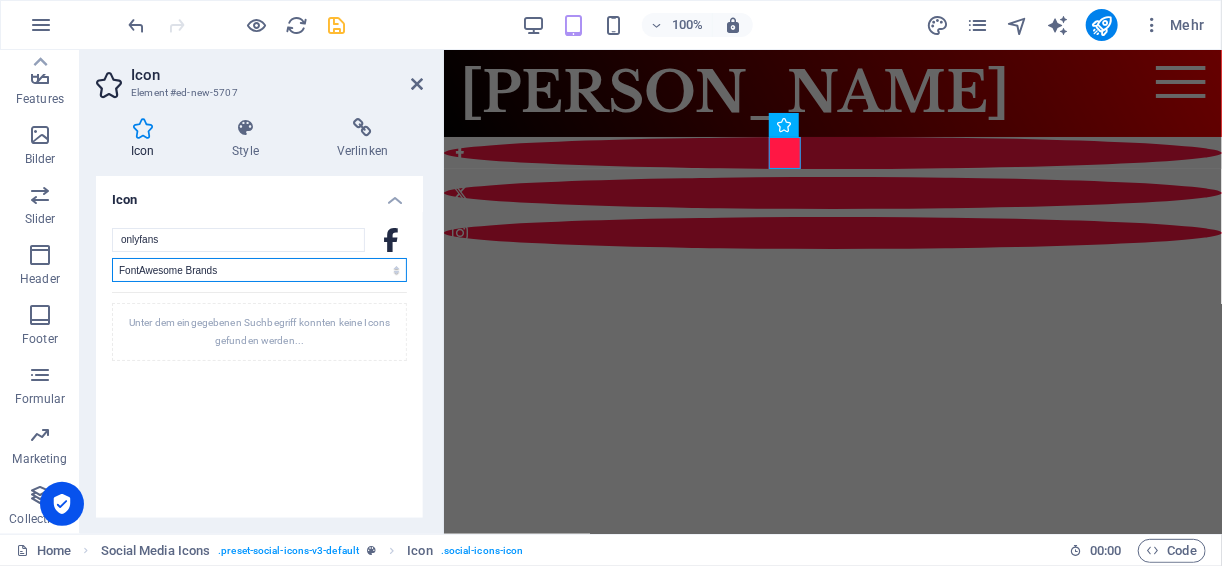 select 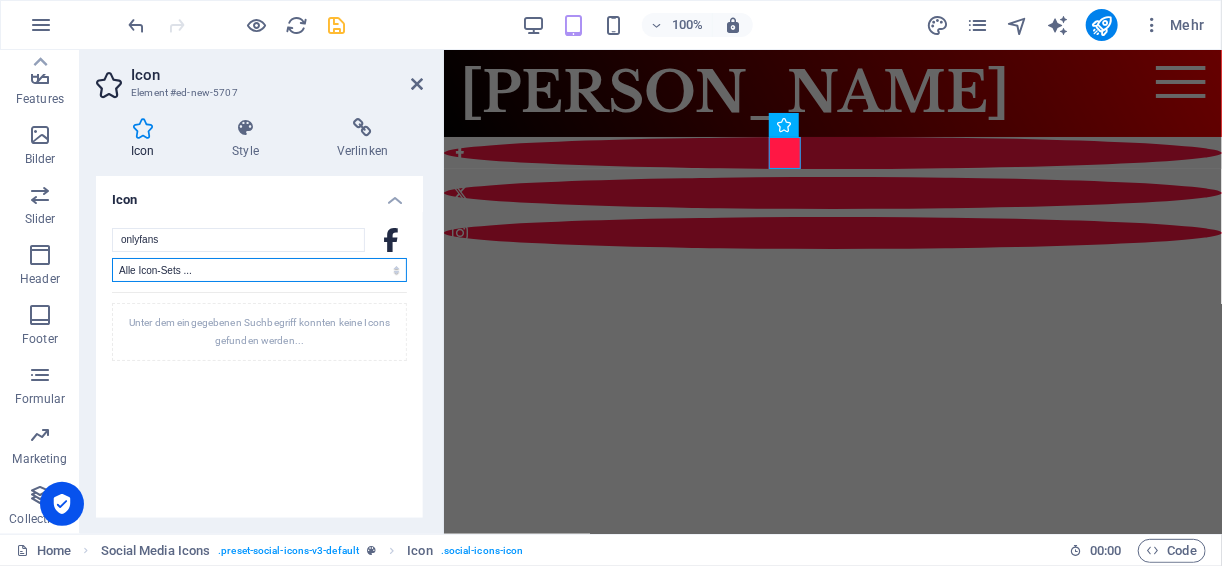 click on "Alle Icon-Sets ... IcoFont Ionicons FontAwesome Brands FontAwesome Duotone FontAwesome Solid FontAwesome Regular FontAwesome Light FontAwesome Thin FontAwesome Sharp Solid FontAwesome Sharp Regular FontAwesome Sharp Light FontAwesome Sharp Thin" at bounding box center [259, 270] 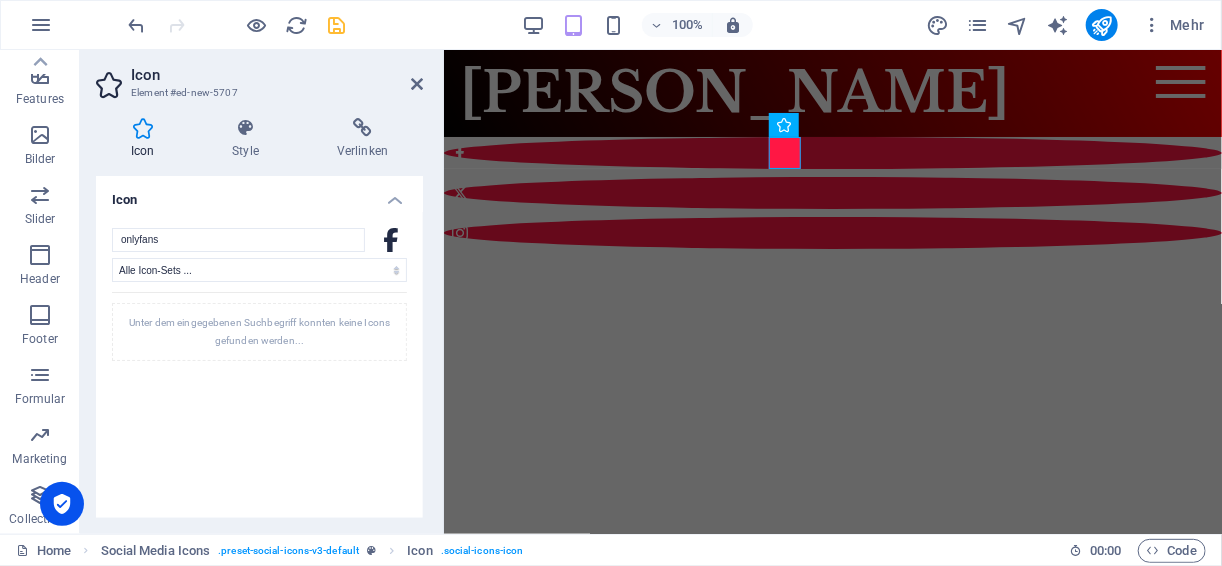 click 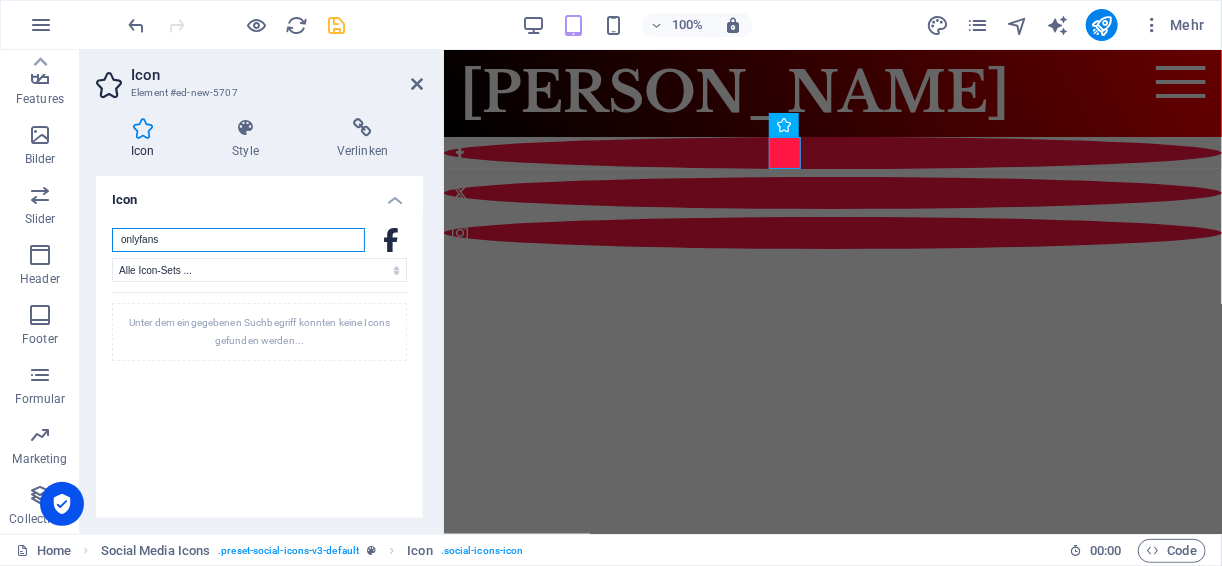 click on "onlyfans" at bounding box center [238, 240] 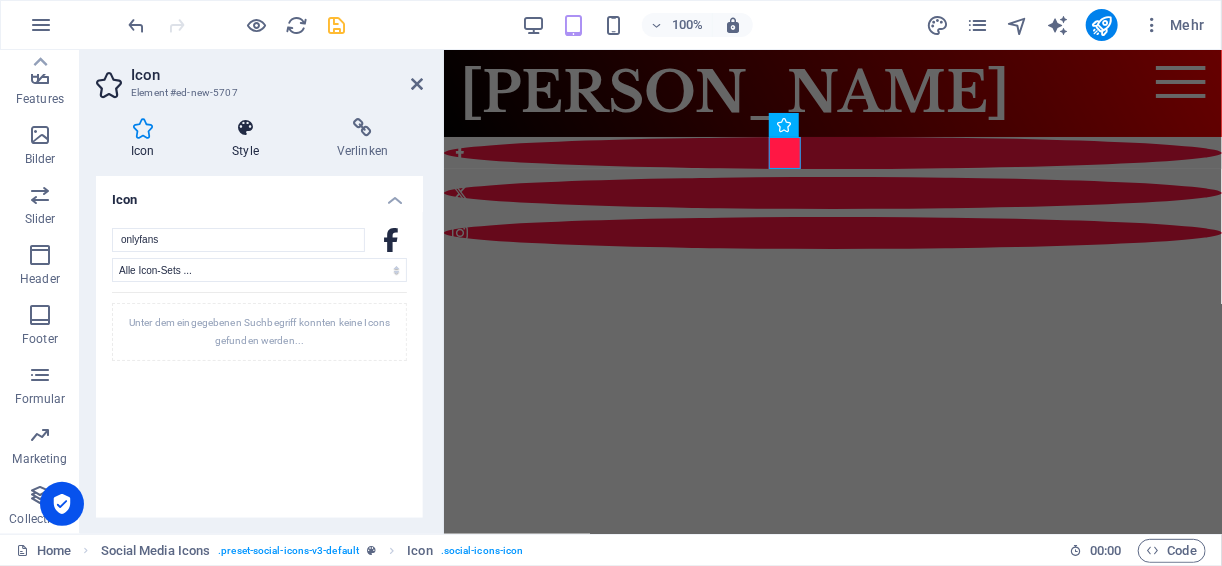 click at bounding box center (245, 128) 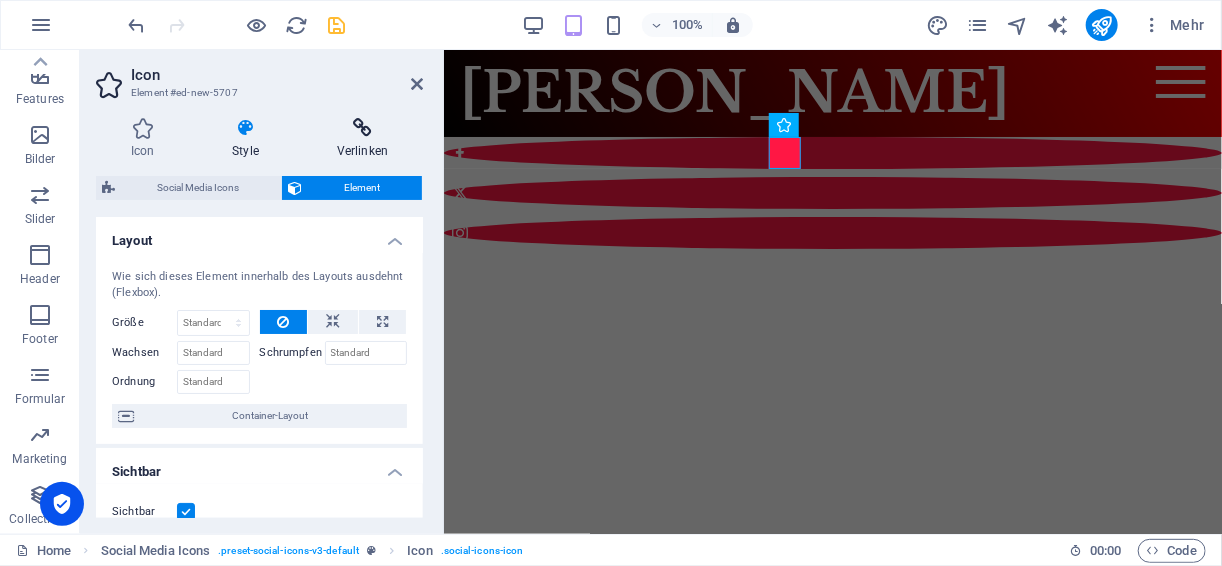 click at bounding box center (362, 128) 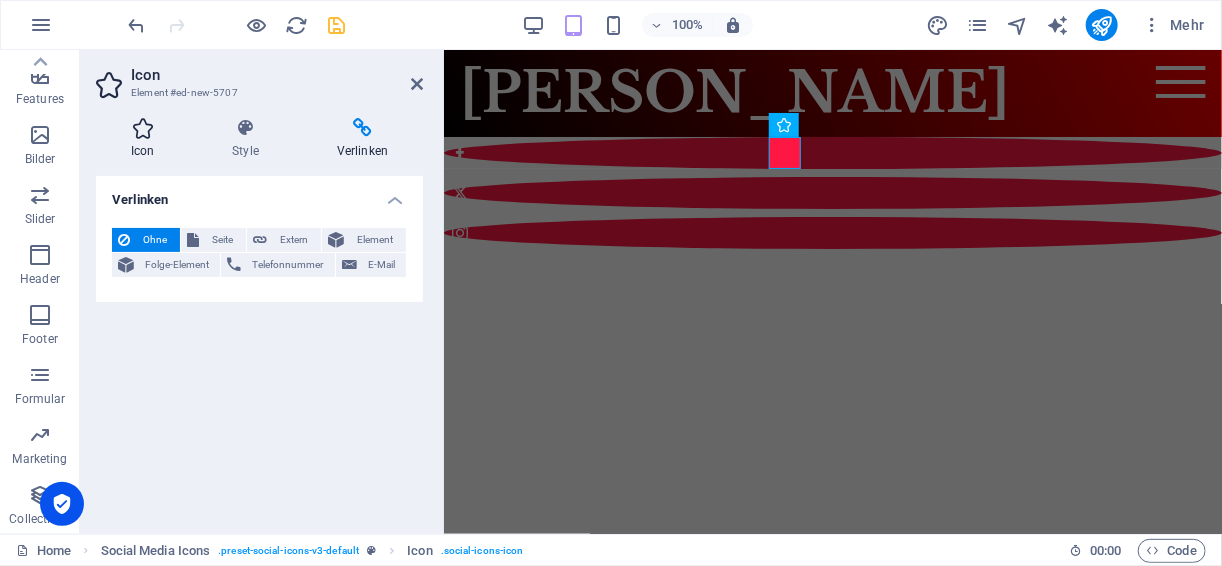 click on "Icon" at bounding box center [146, 139] 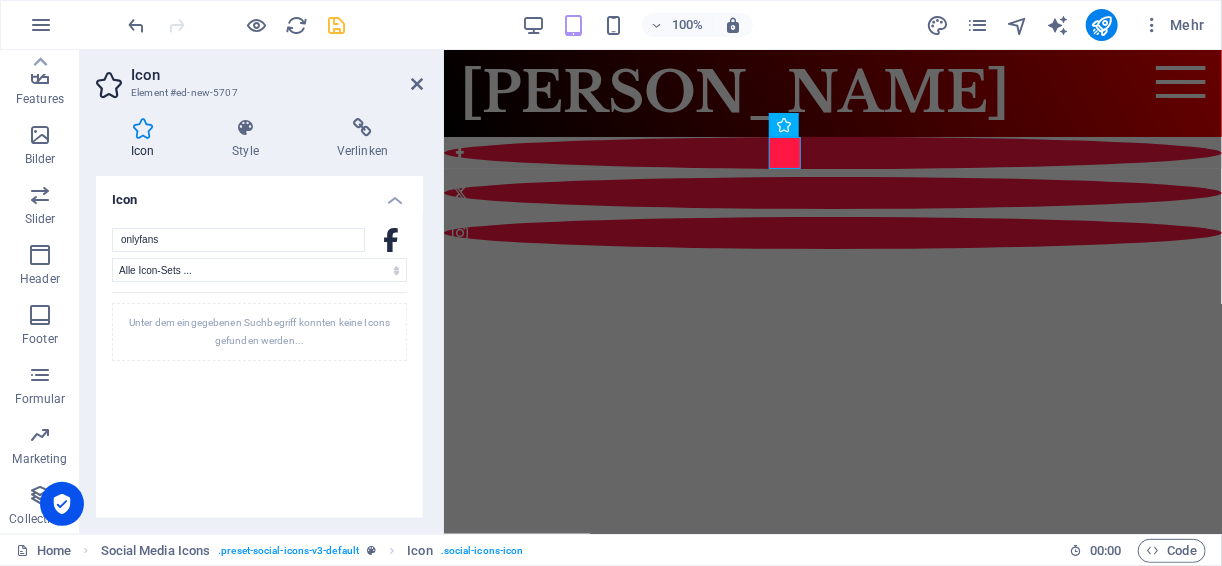 click on "Icon" at bounding box center (259, 194) 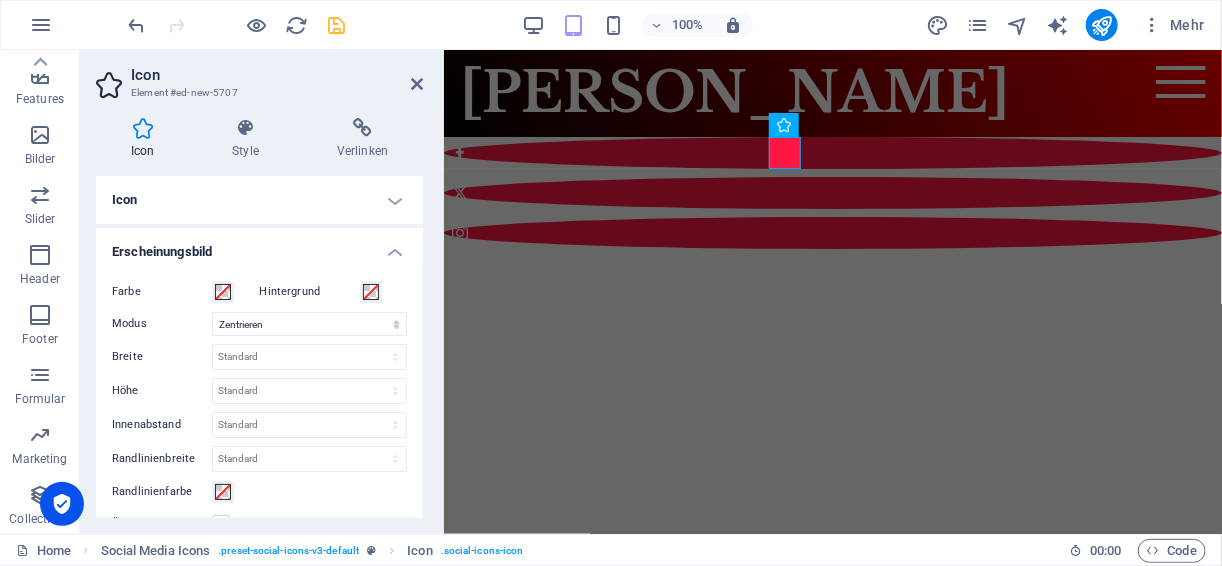 click on "Icon" at bounding box center (259, 200) 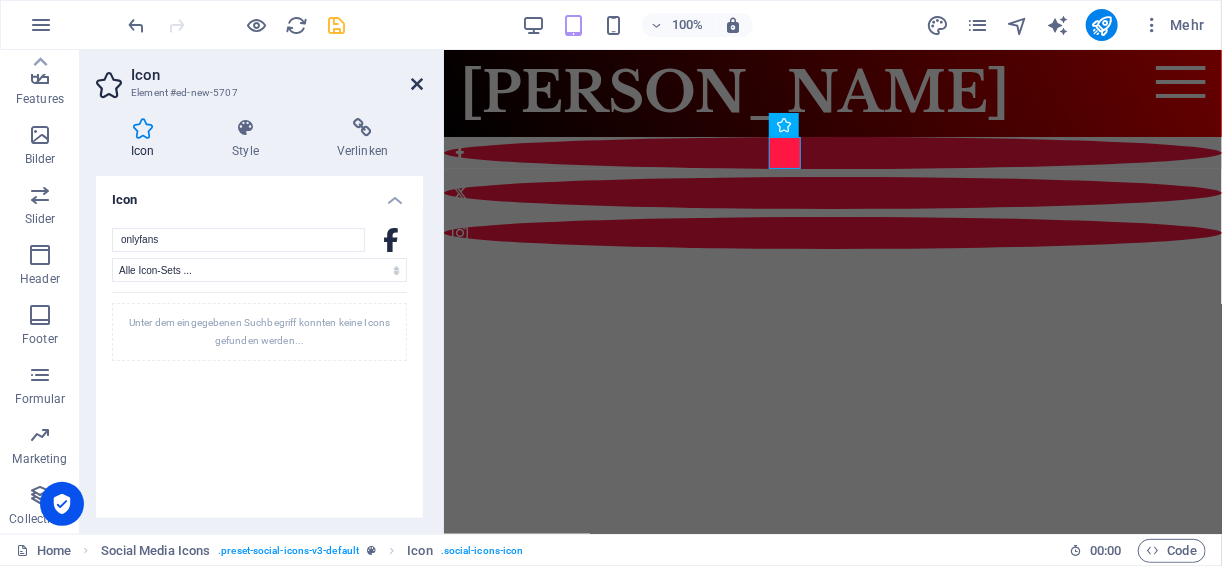 click at bounding box center (417, 84) 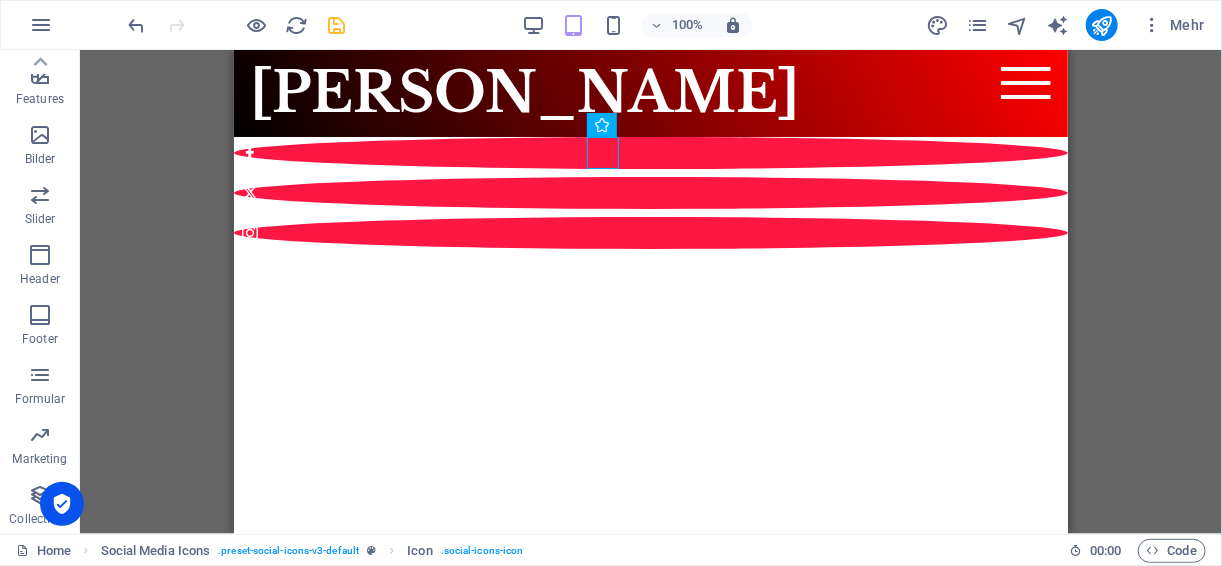 click on "Skip to main content
Lisa Steiner Menu Home About Service Contact" at bounding box center [650, 148] 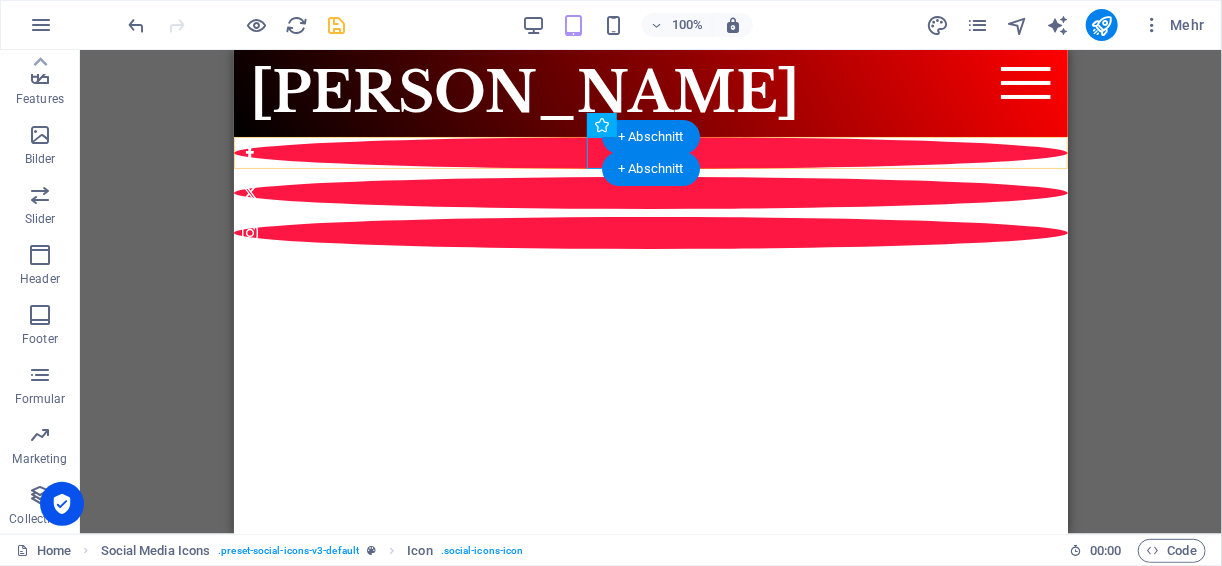 click on "[PERSON_NAME] Menu Home About Service Contact" at bounding box center [650, 92] 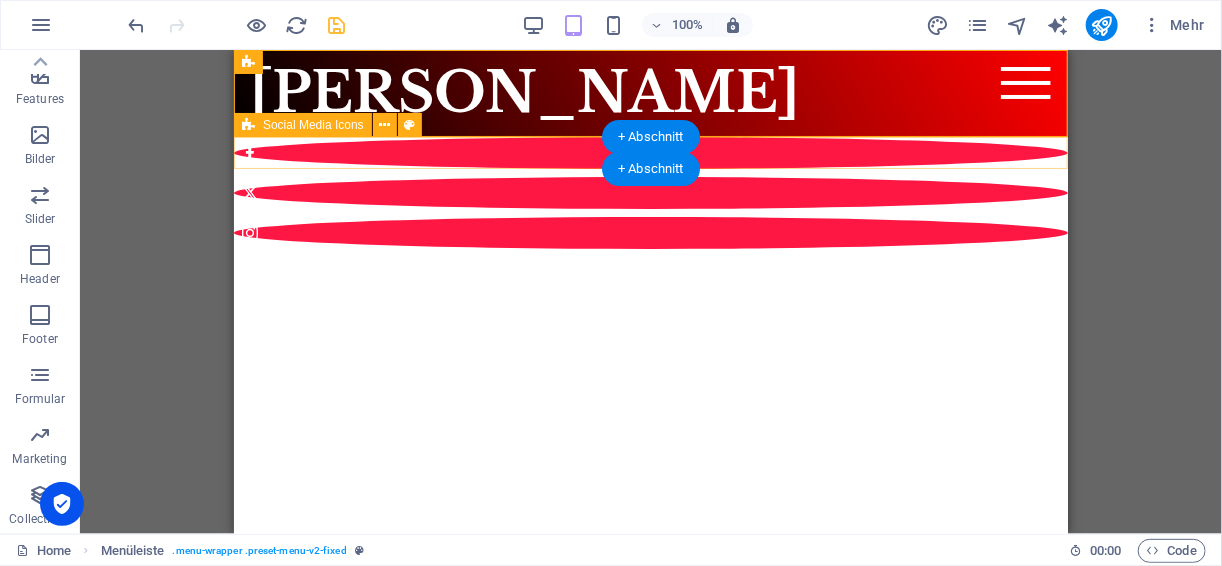 click at bounding box center [650, 192] 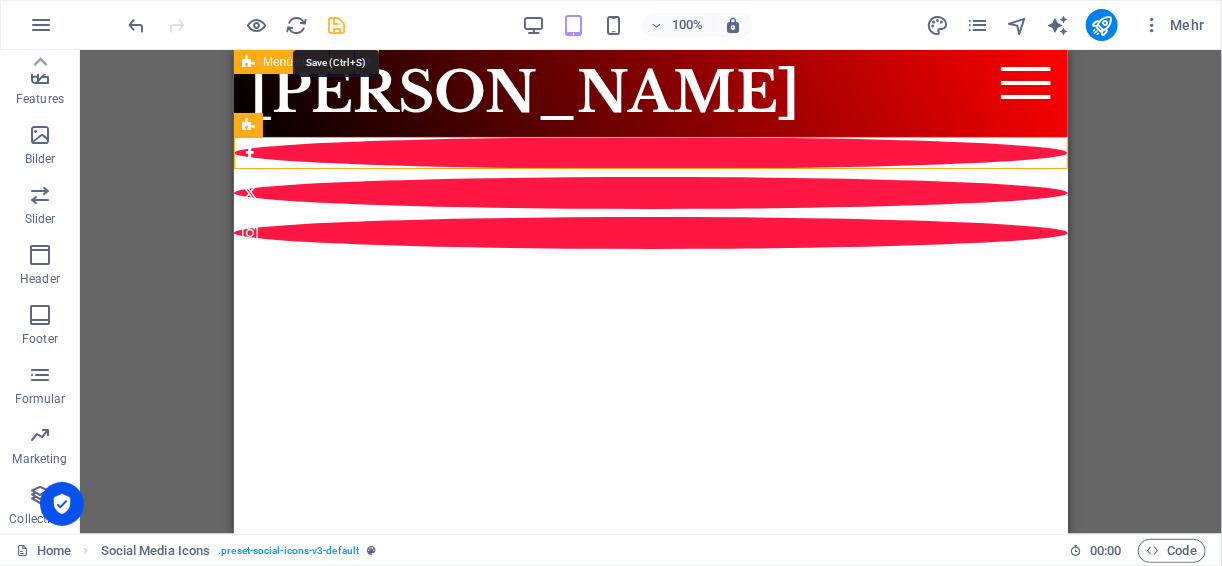 click at bounding box center [337, 25] 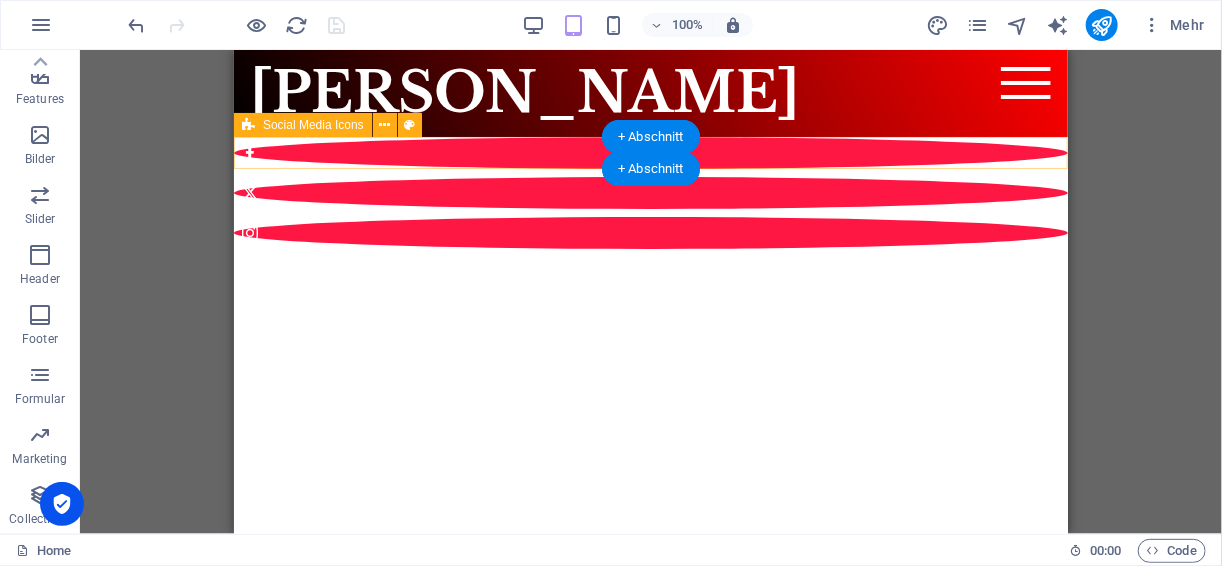 click at bounding box center (650, 192) 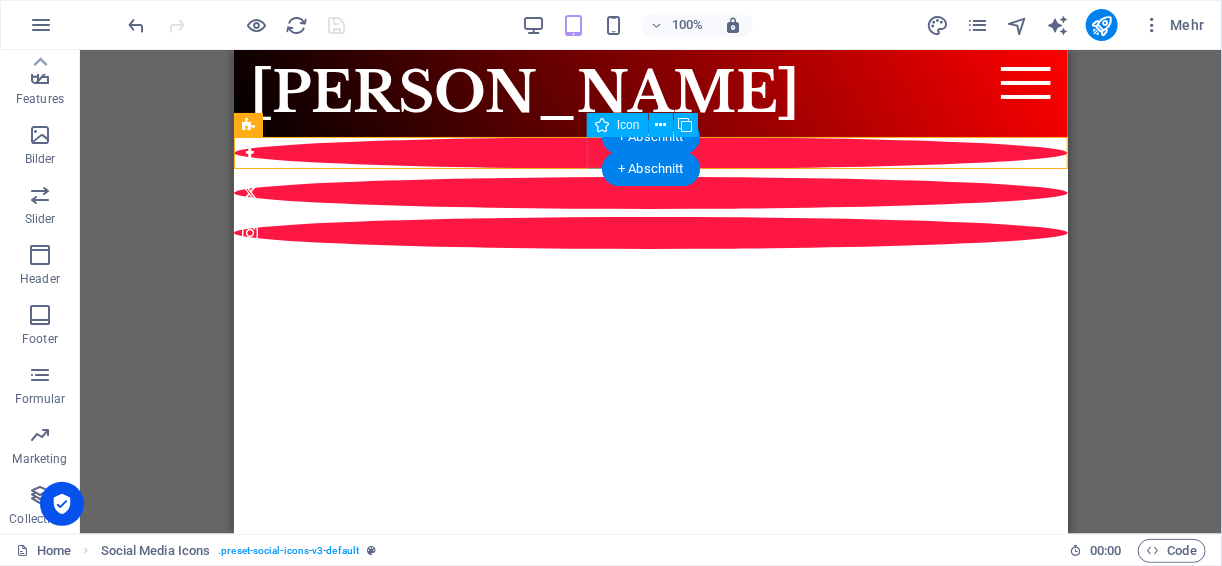 click at bounding box center (650, 152) 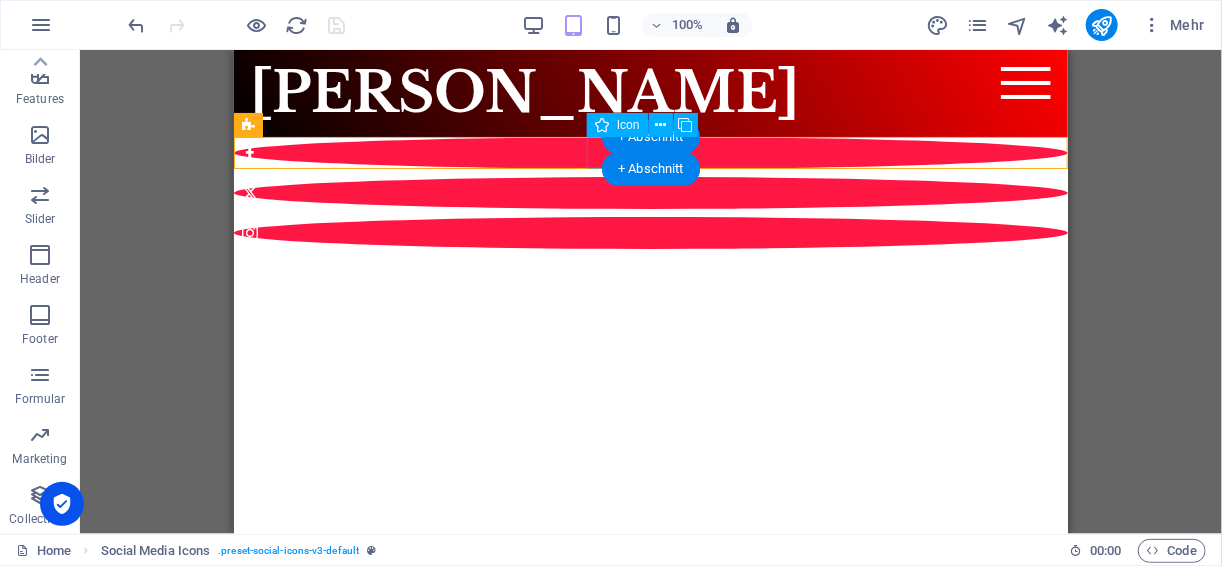 select on "xMidYMid" 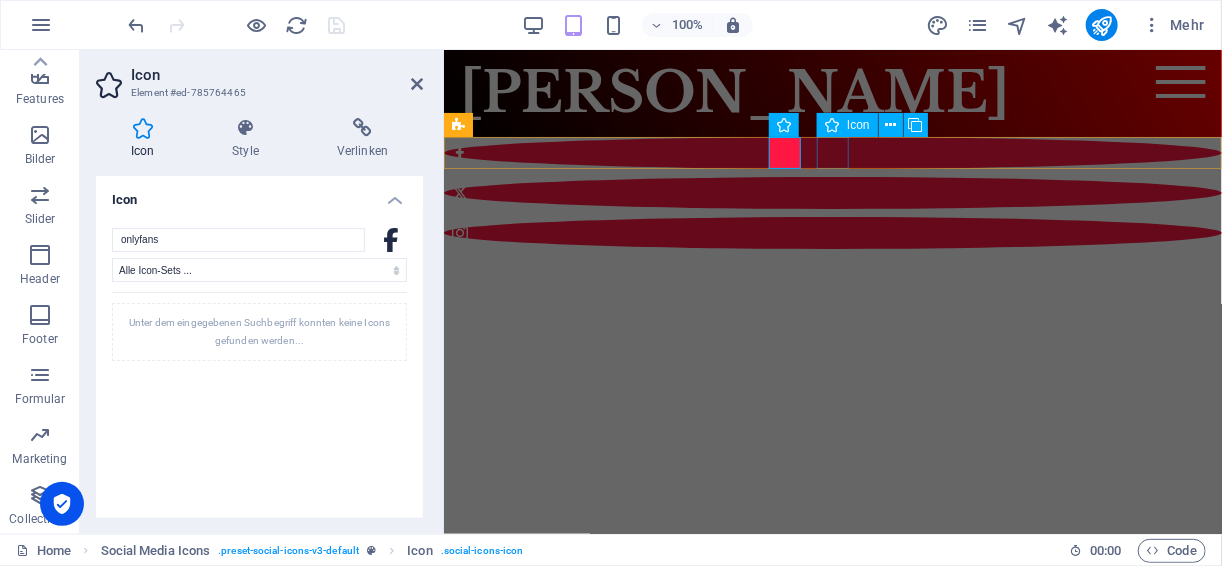 click at bounding box center (832, 192) 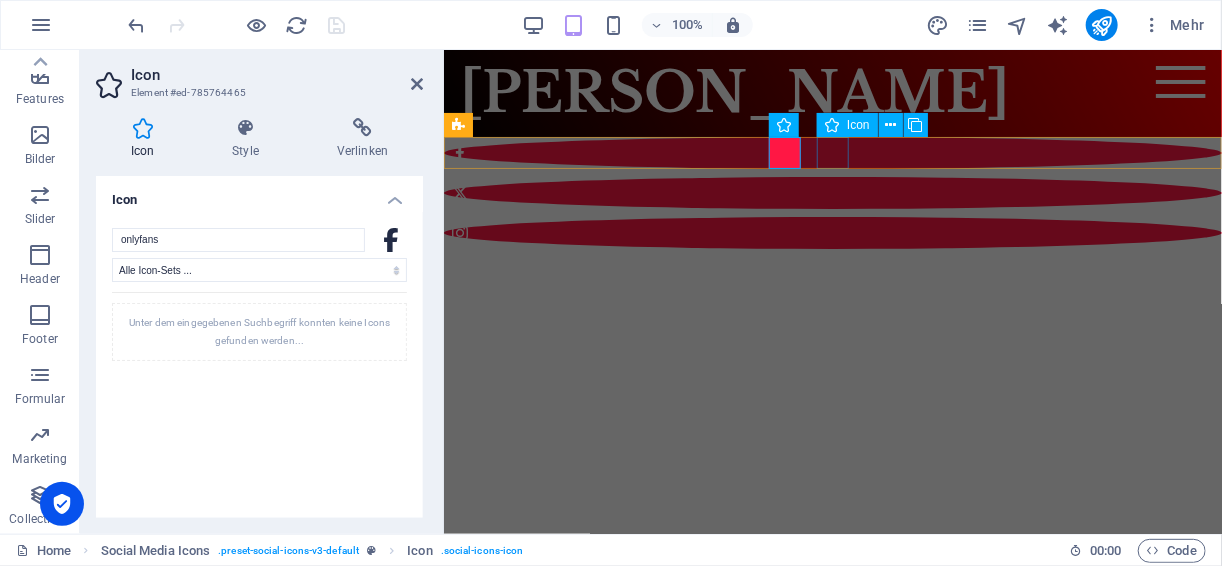 click at bounding box center [832, 192] 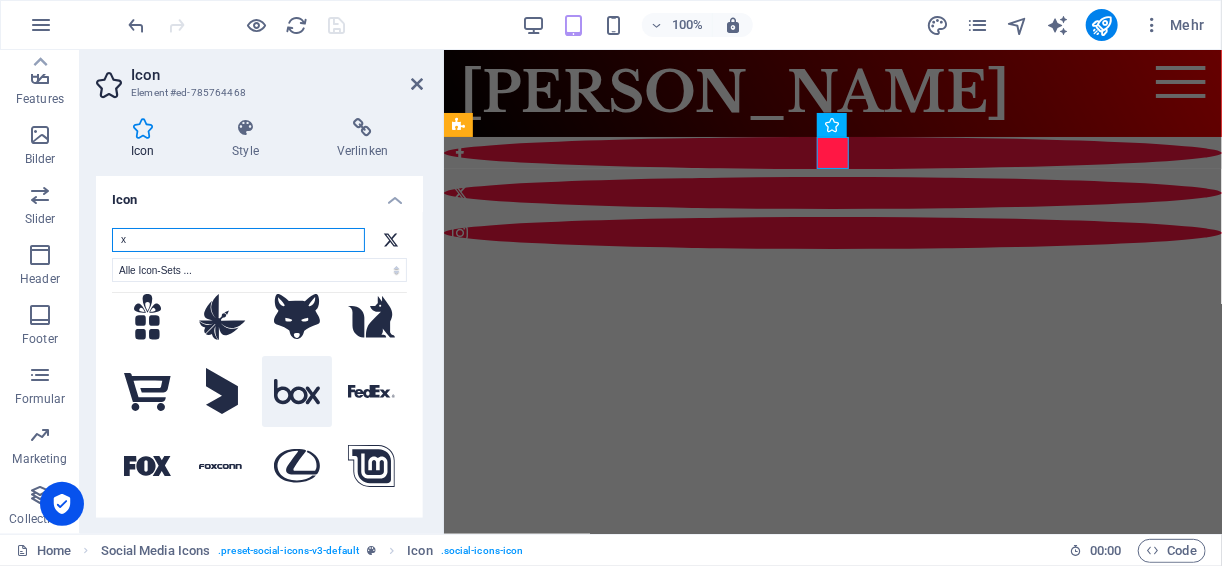 scroll, scrollTop: 0, scrollLeft: 0, axis: both 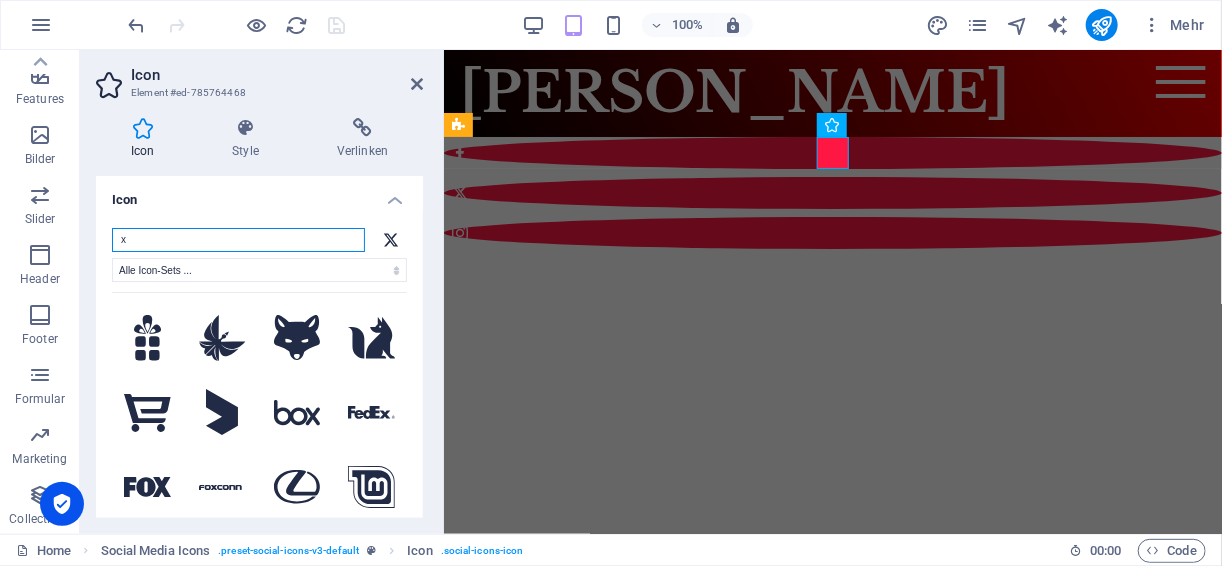 click on "x" at bounding box center [238, 240] 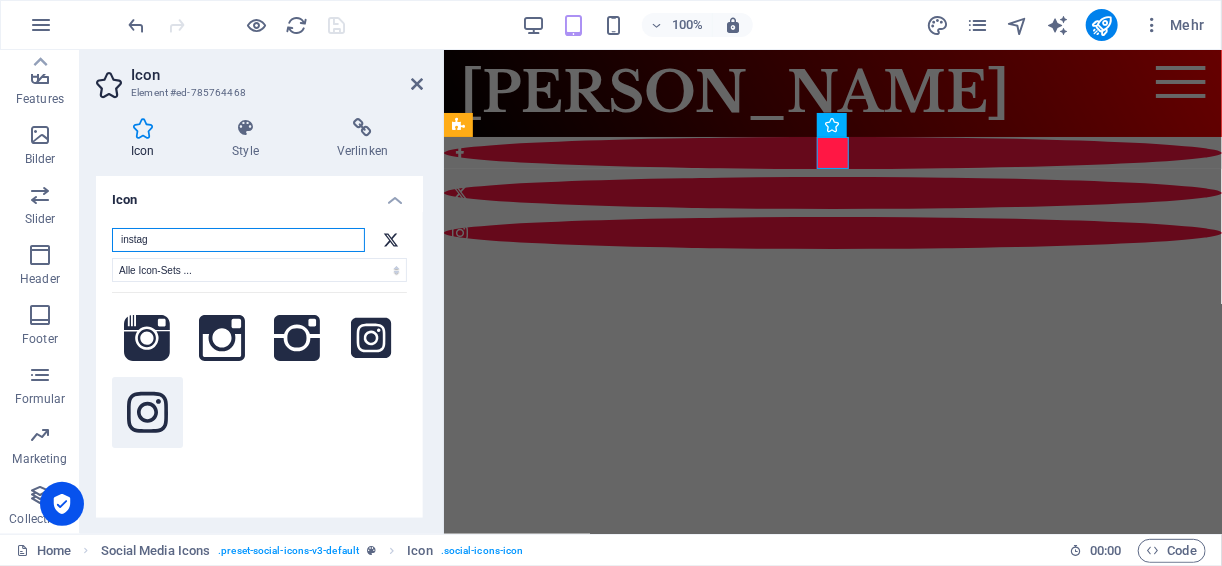 type on "instag" 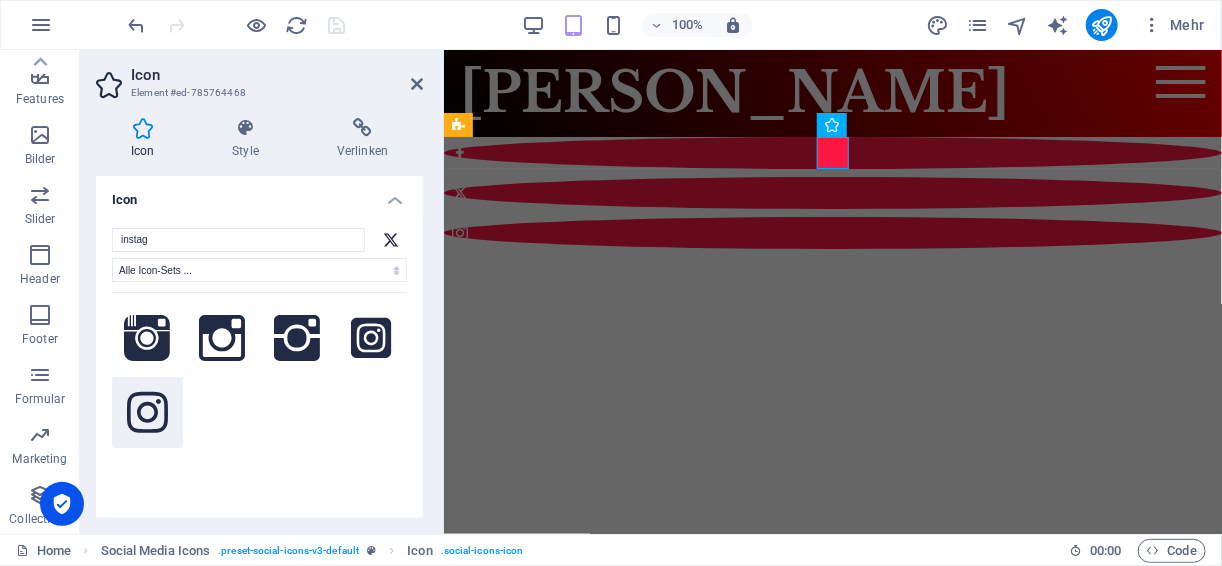 click 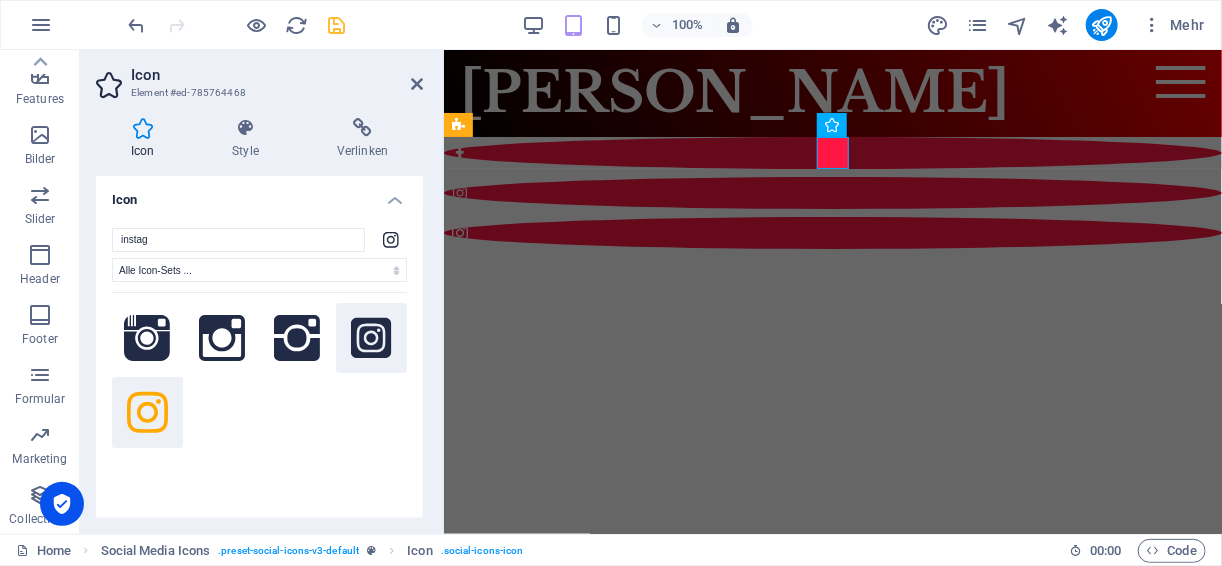 click 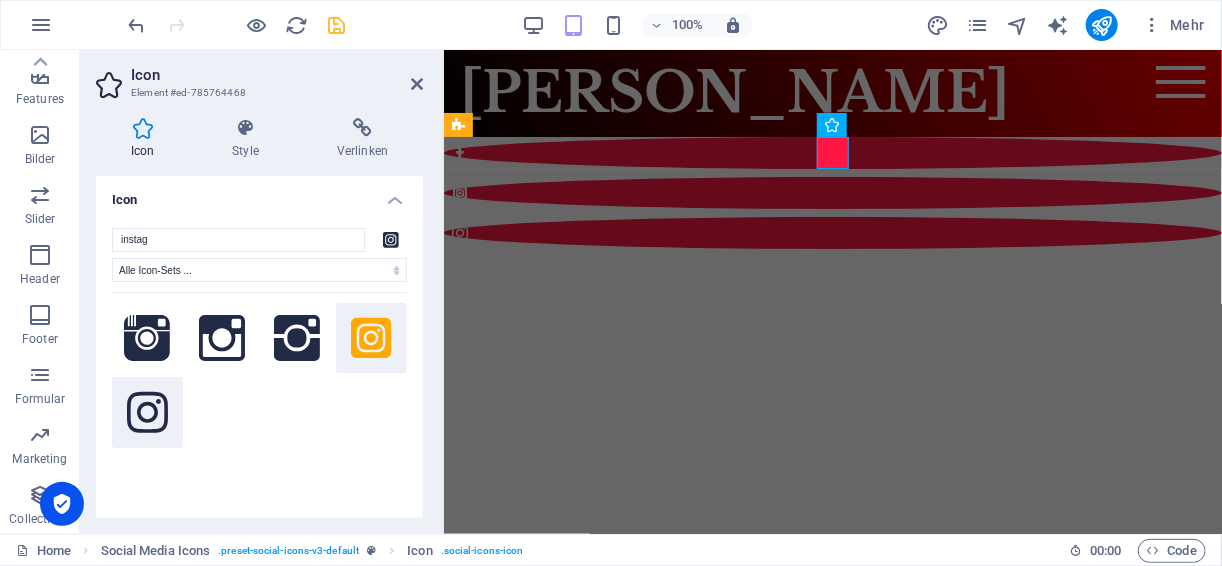 click 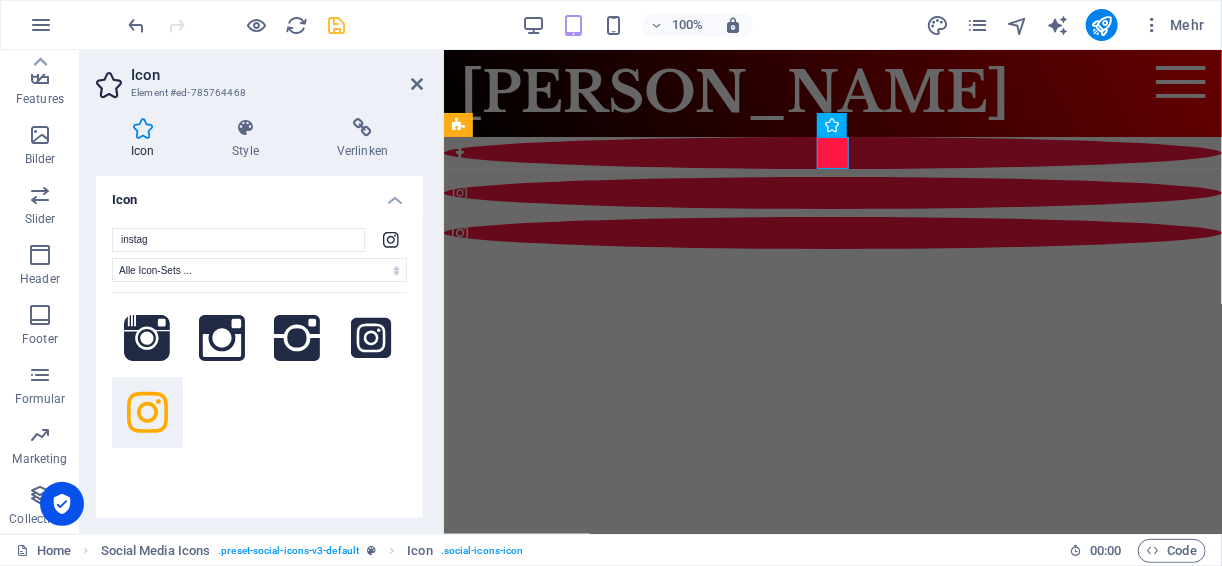 click on "Skip to main content
Lisa Steiner Menu Home About Service Contact" at bounding box center [832, 148] 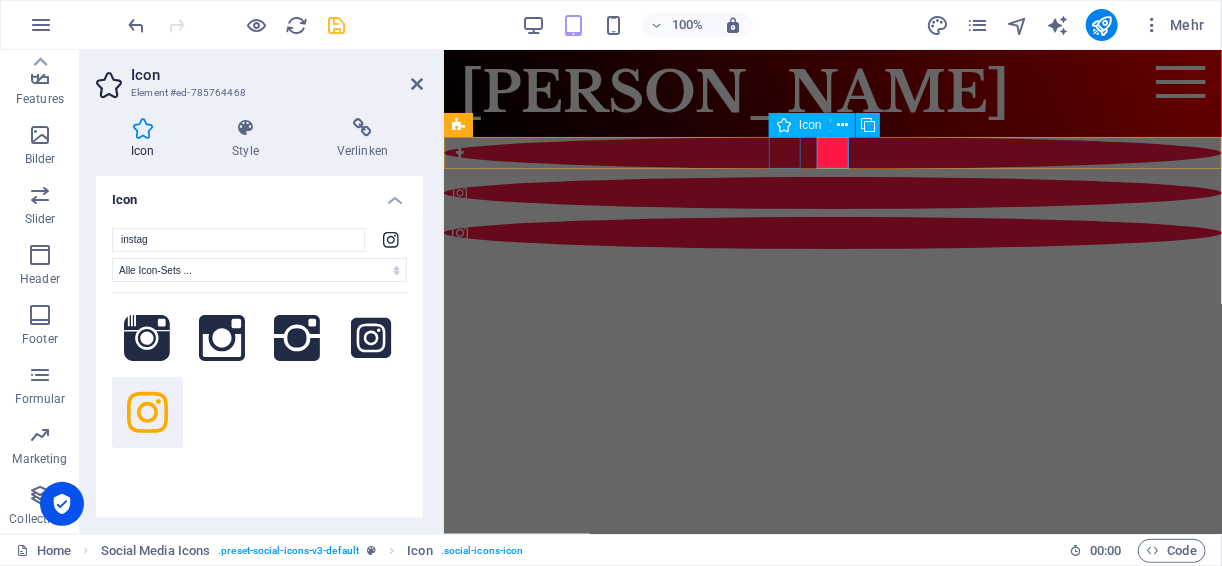 click at bounding box center (832, 152) 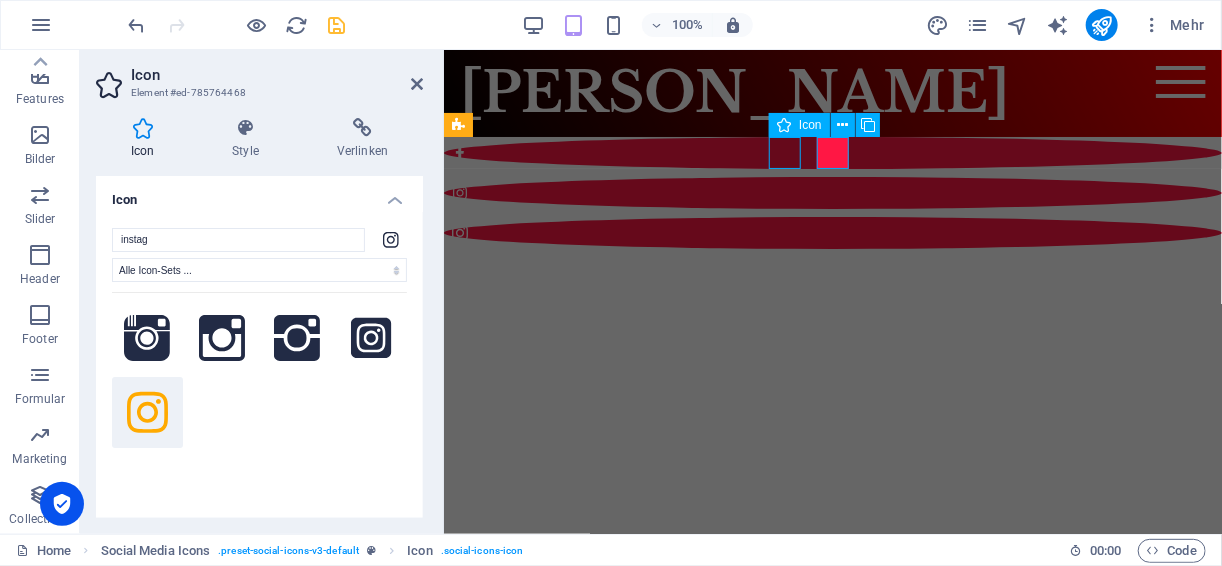 click at bounding box center [832, 152] 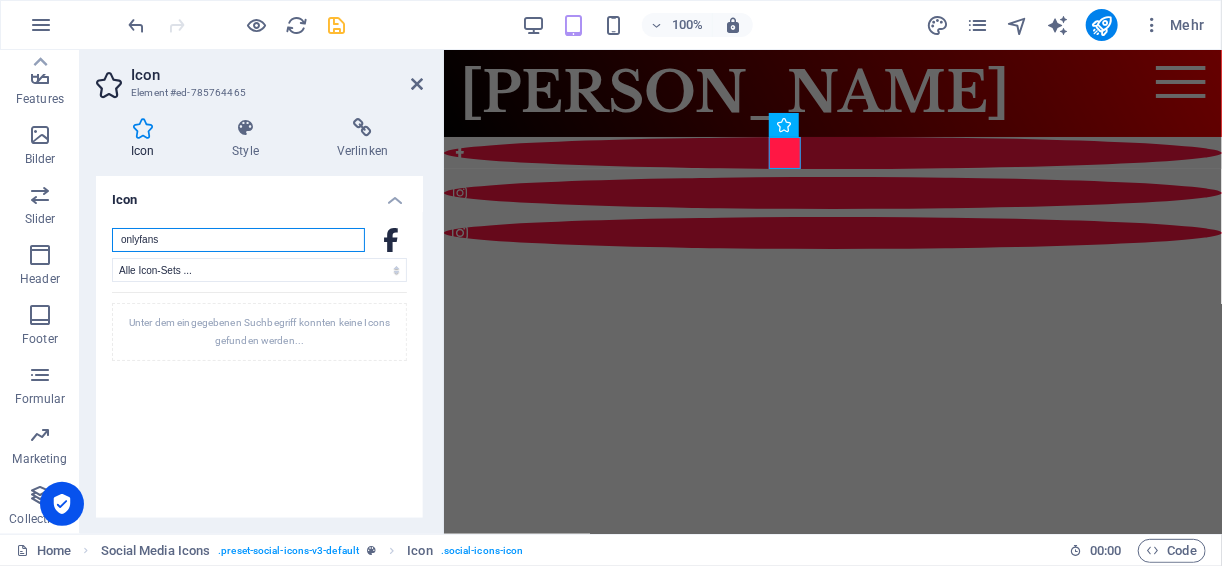 click on "onlyfans" at bounding box center (238, 240) 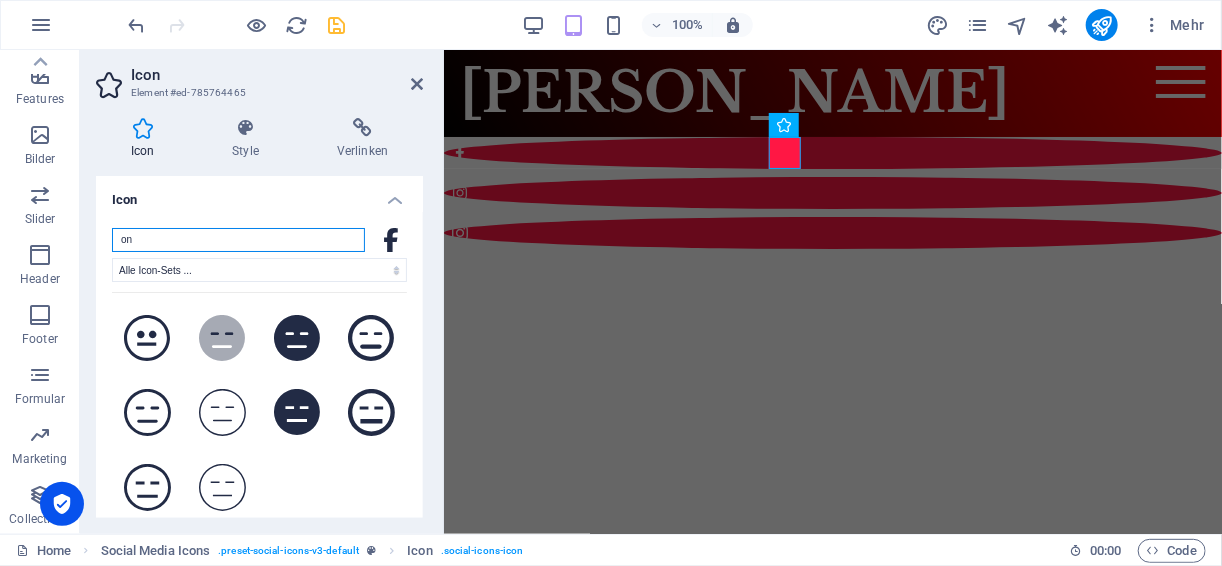 type on "o" 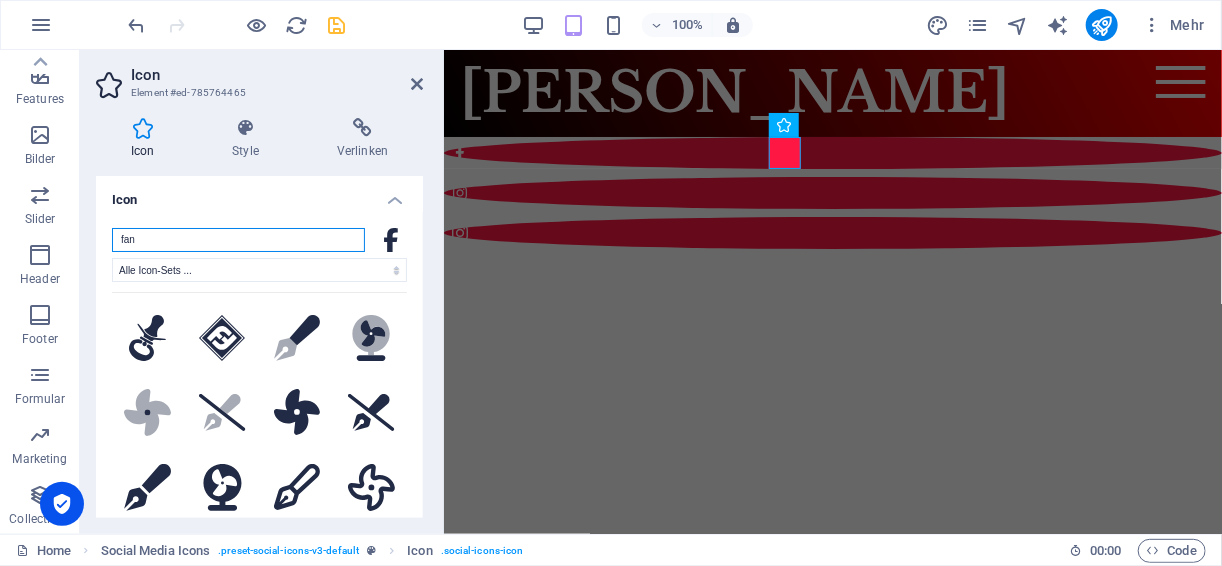 type on "fa" 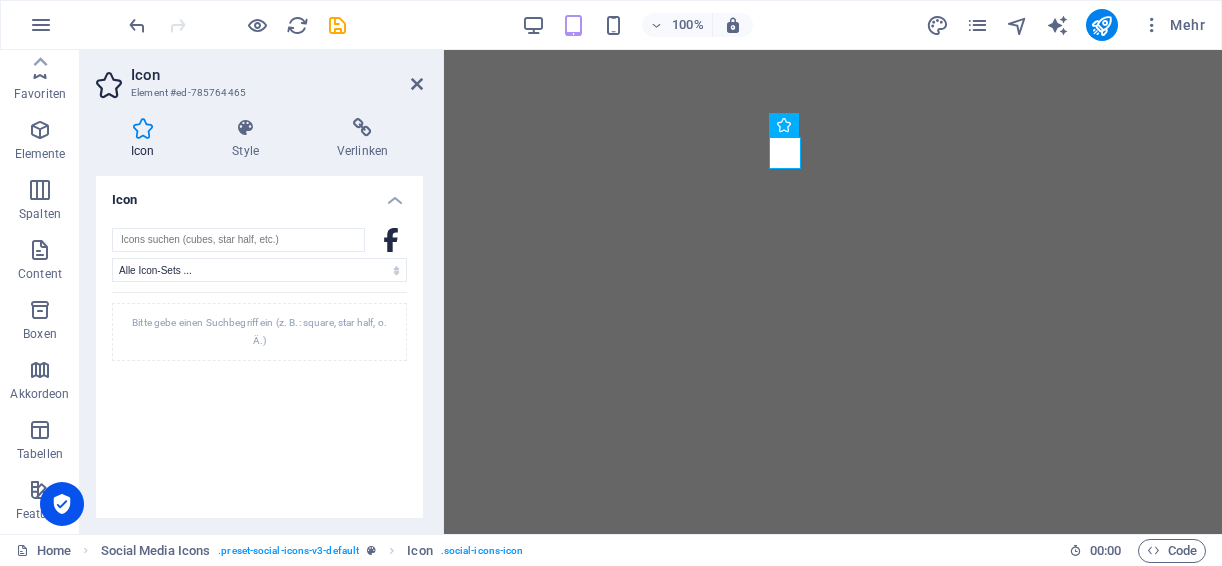 select on "xMidYMid" 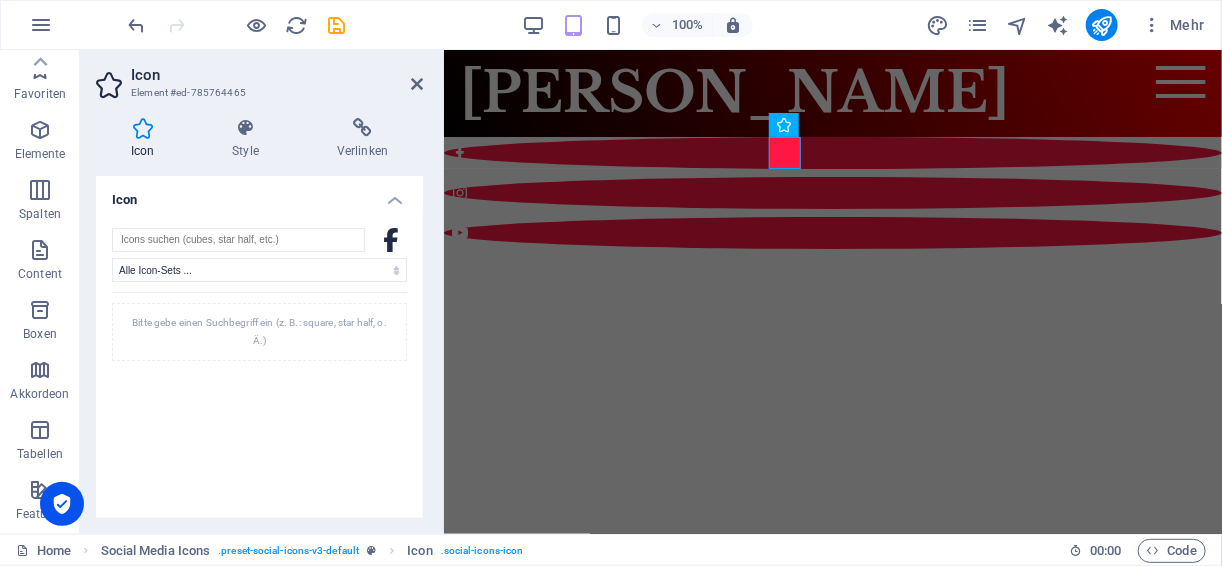 scroll, scrollTop: 415, scrollLeft: 0, axis: vertical 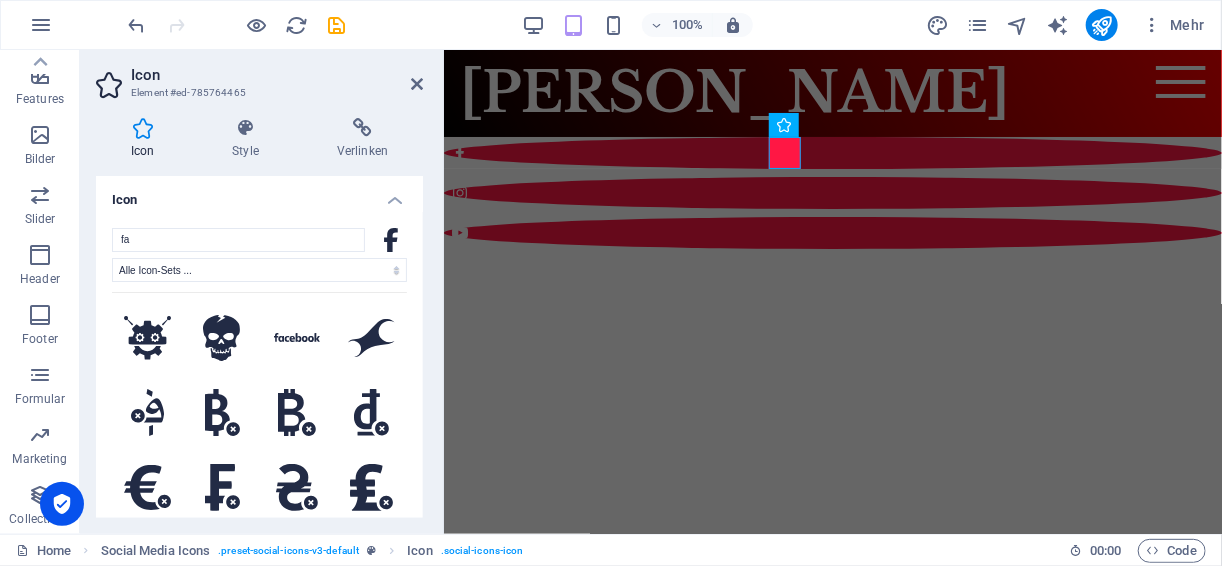 type on "f" 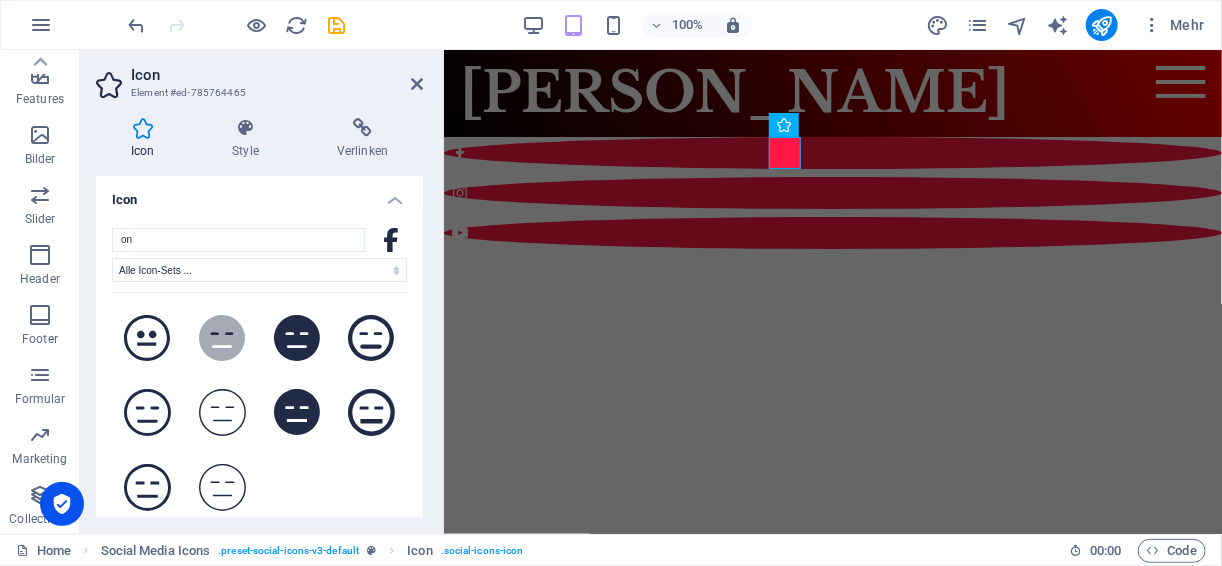 type on "o" 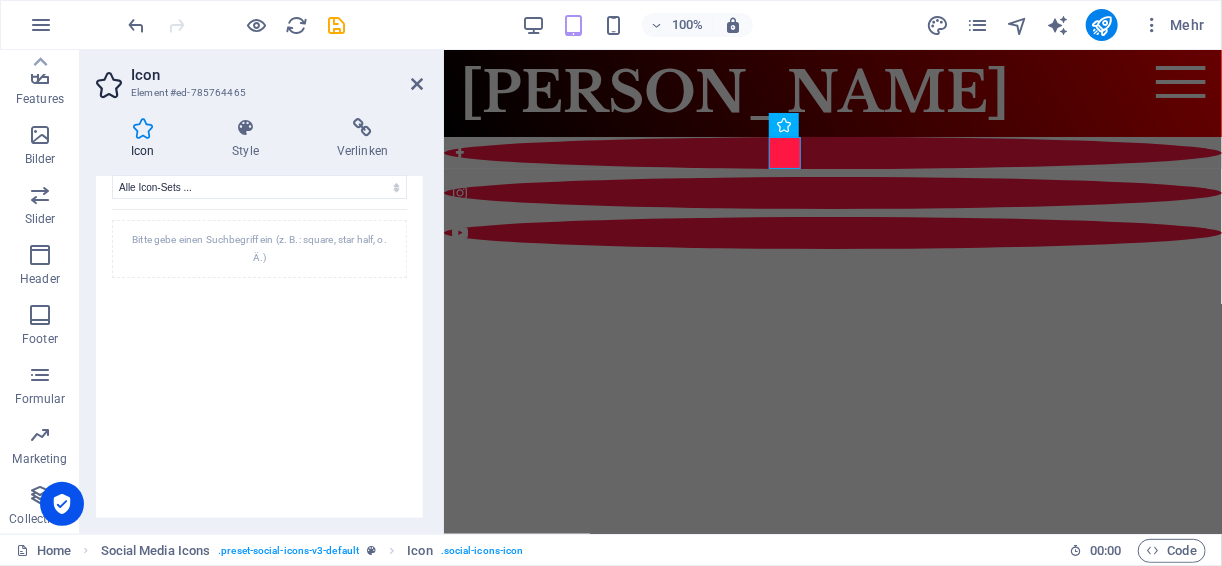 scroll, scrollTop: 0, scrollLeft: 0, axis: both 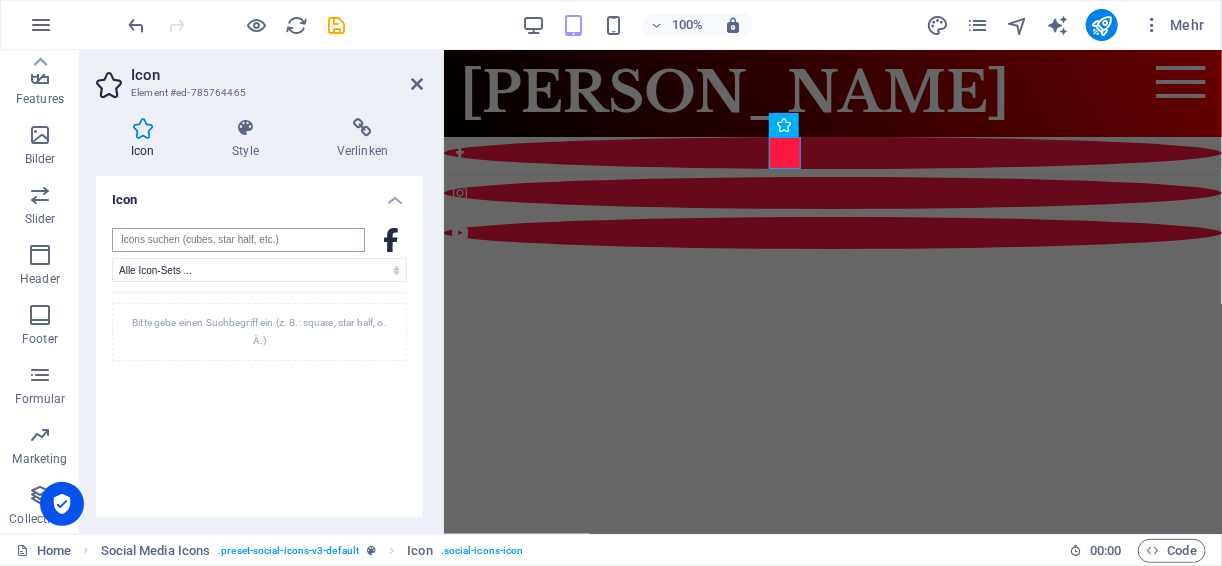 click at bounding box center [238, 240] 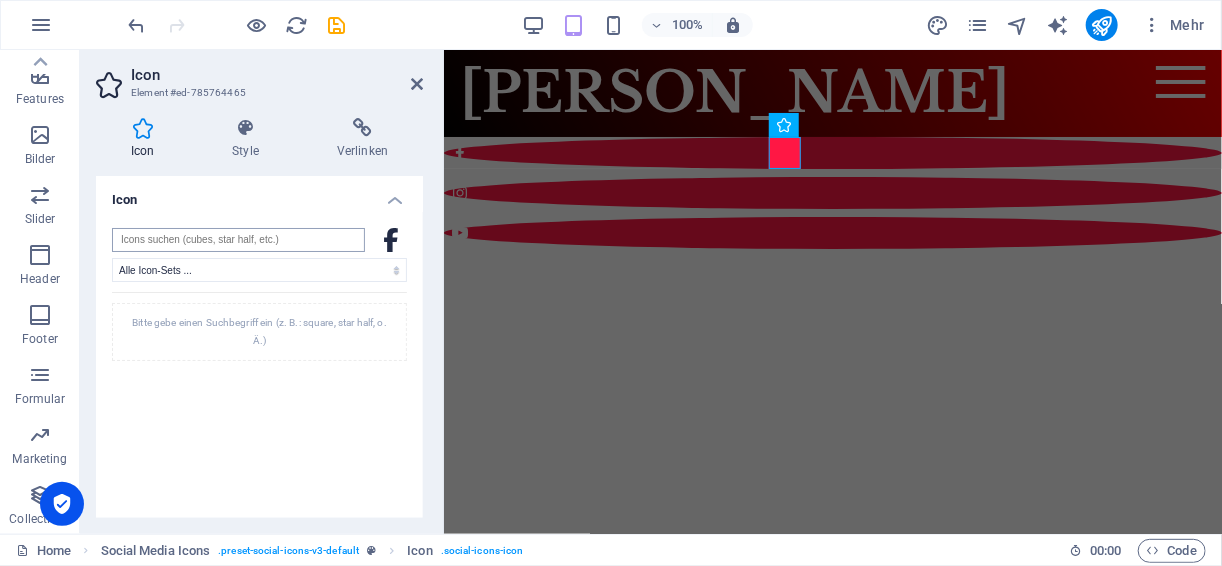 type on "f" 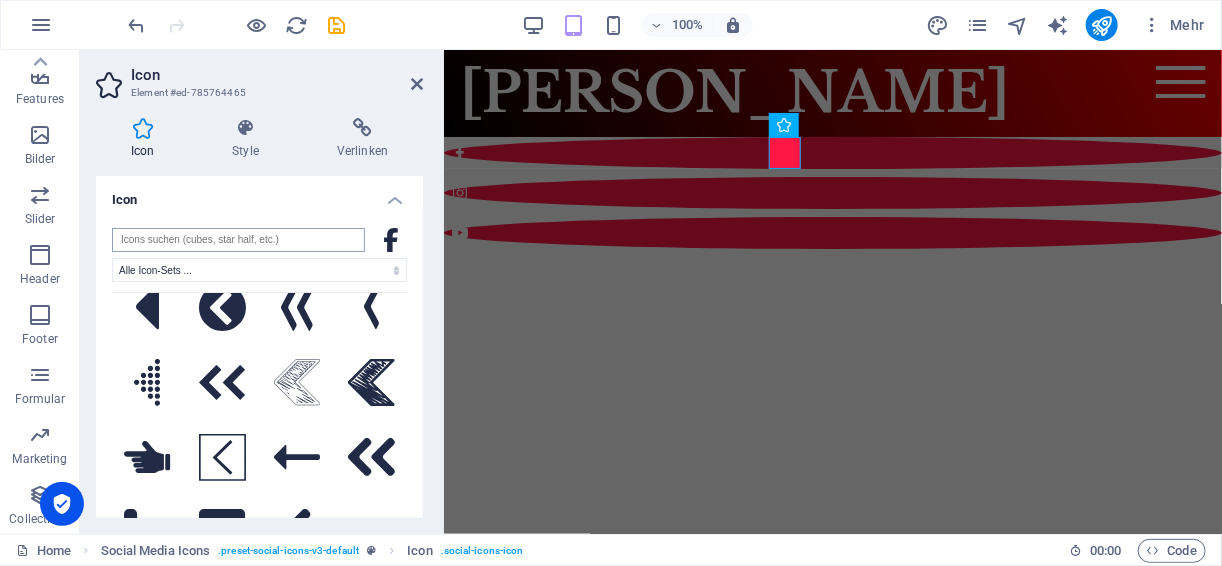 scroll, scrollTop: 0, scrollLeft: 0, axis: both 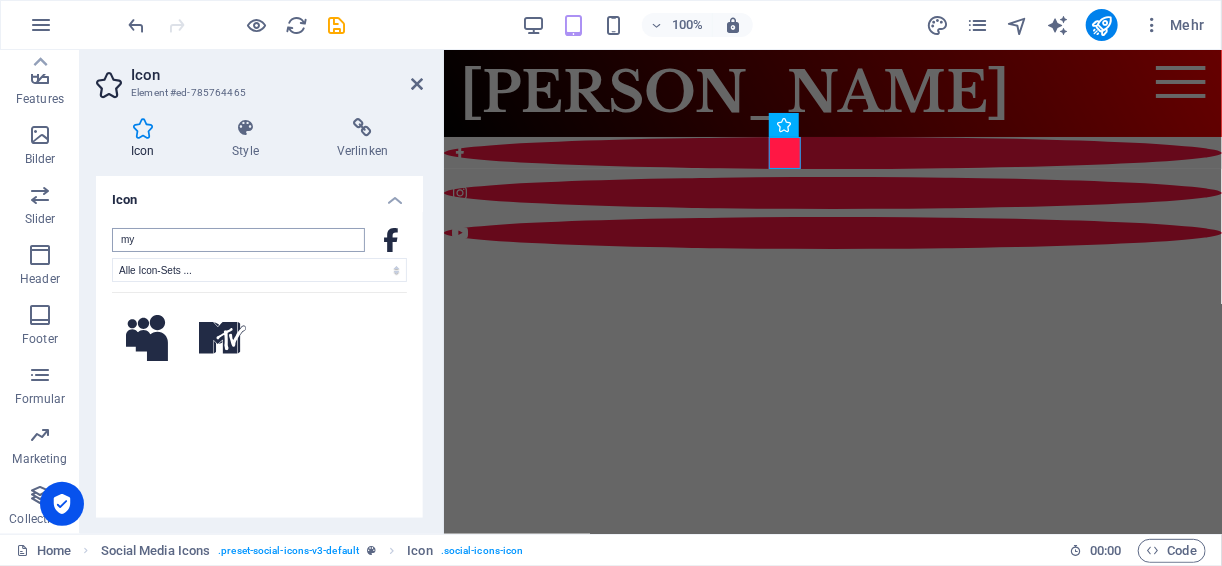 type on "m" 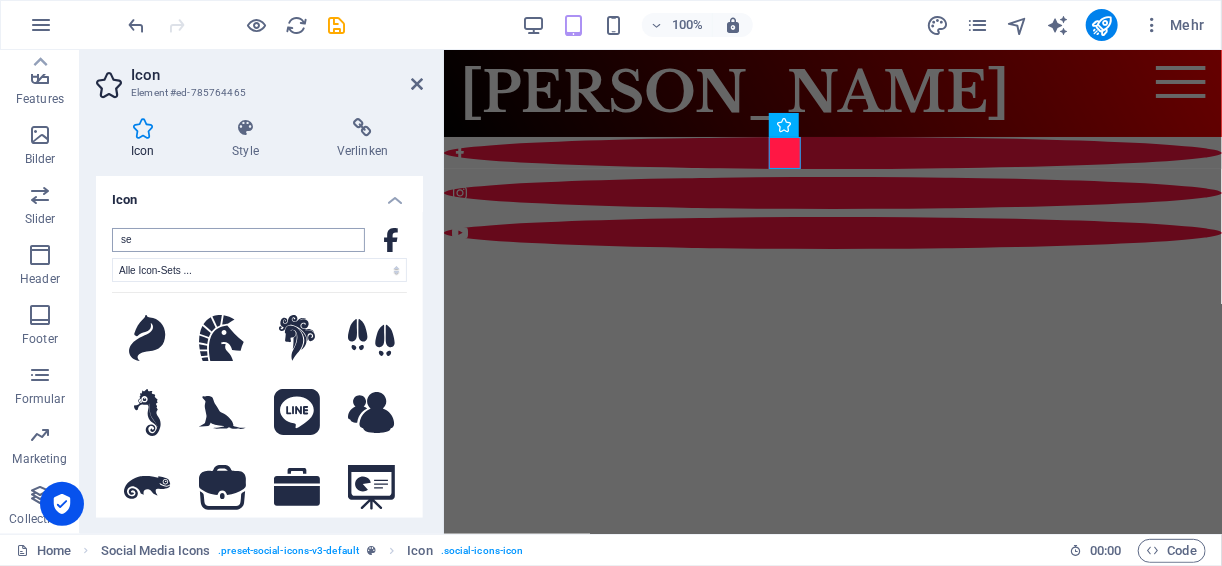 type on "s" 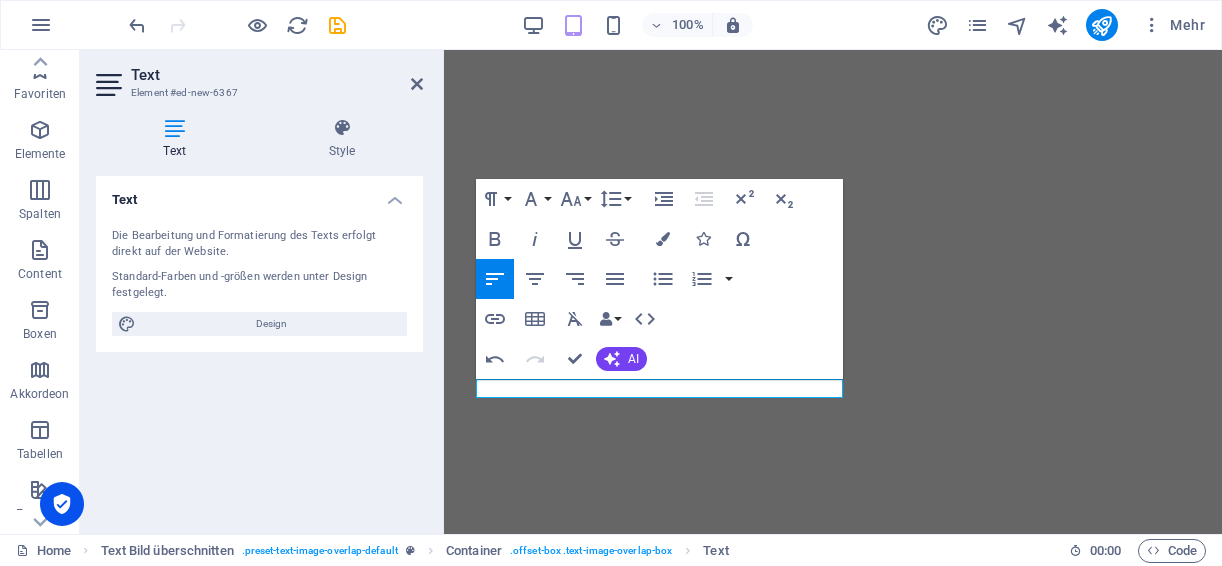 scroll, scrollTop: 0, scrollLeft: 0, axis: both 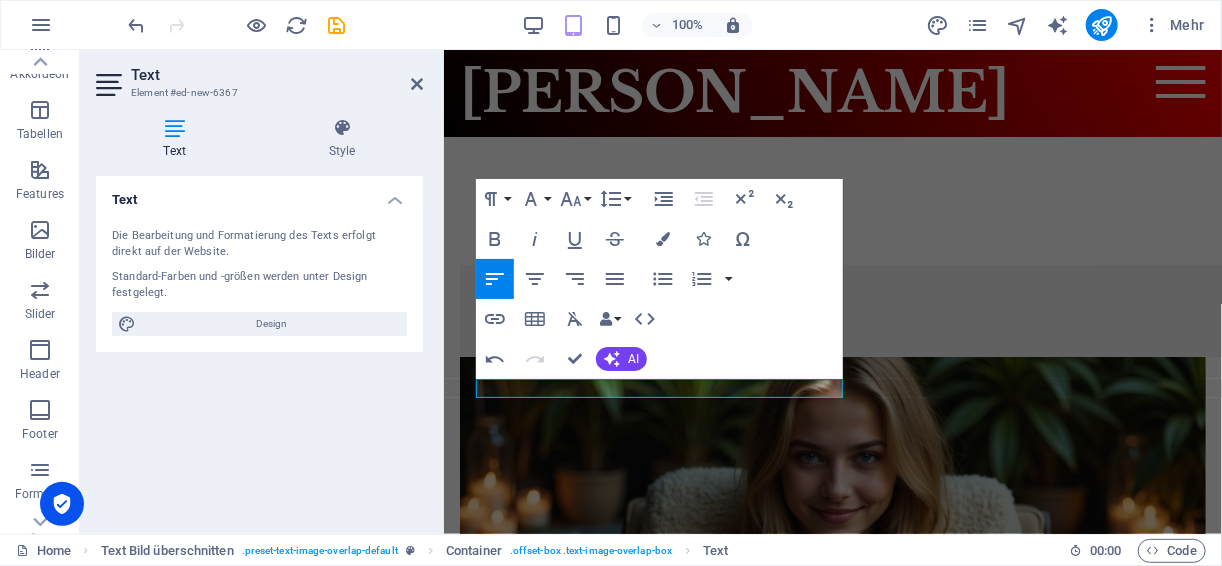 type 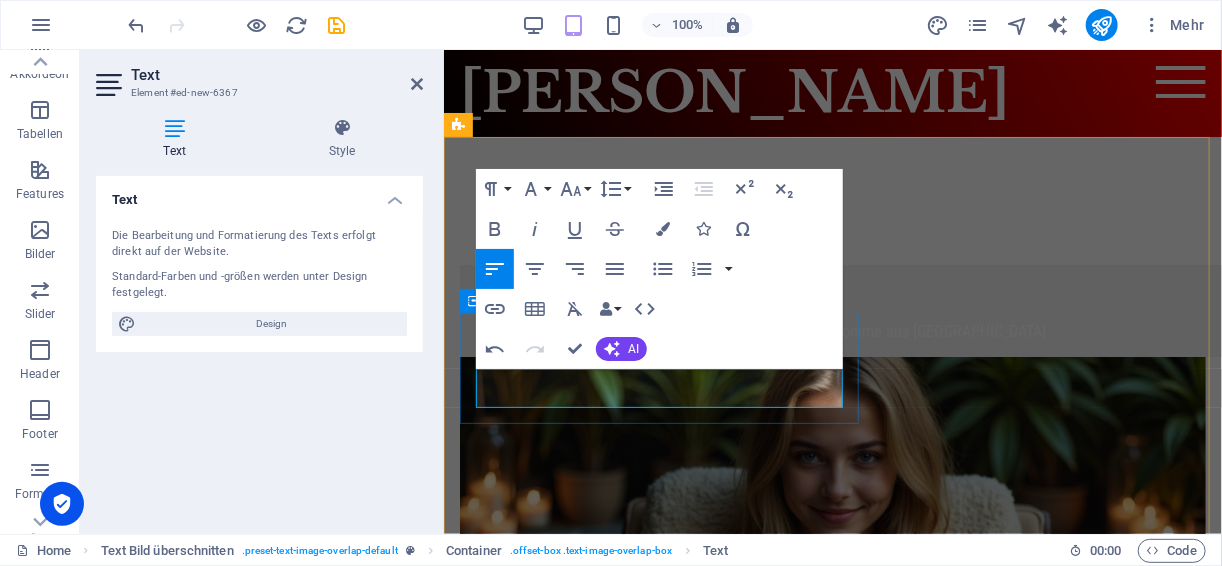 click on "​Ich bin die [PERSON_NAME] und bin 20 Jahre Jung und komme aus [GEOGRAPHIC_DATA]" at bounding box center (848, 330) 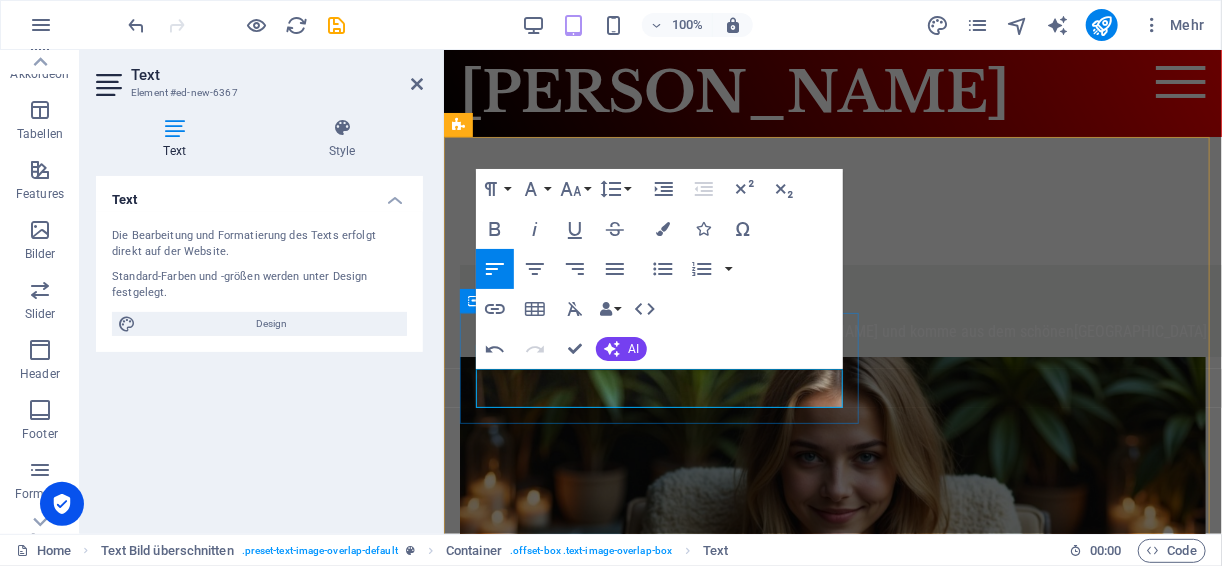 click on "Ich bin die Lisa und bin 20 Jahre Jung und komme aus dem schönen  Österreich" at bounding box center [848, 330] 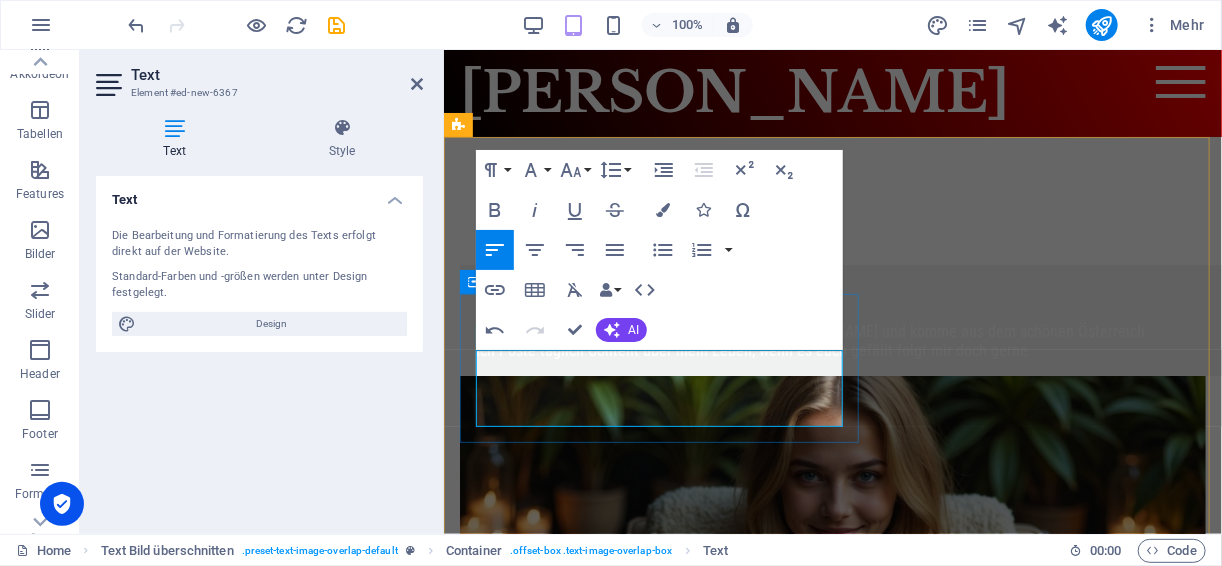 click on "​Ich Poste täglich Content über mein Leben, wenn es euch gefällt folgt mir doch gerne" at bounding box center (848, 349) 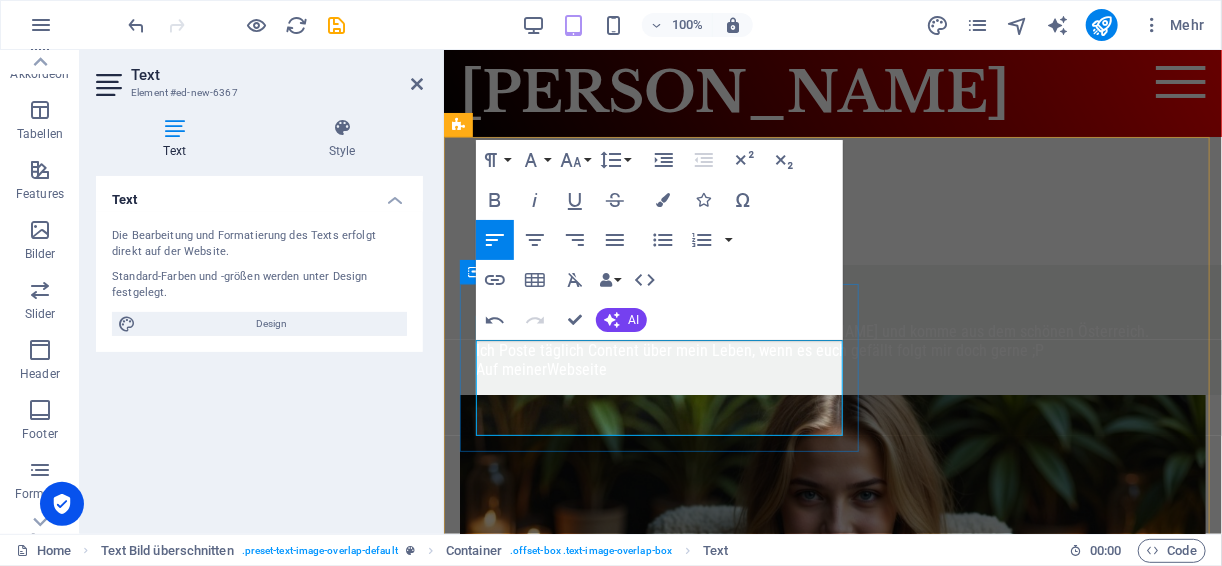 click on "​Auf meinerWebseite" at bounding box center (848, 368) 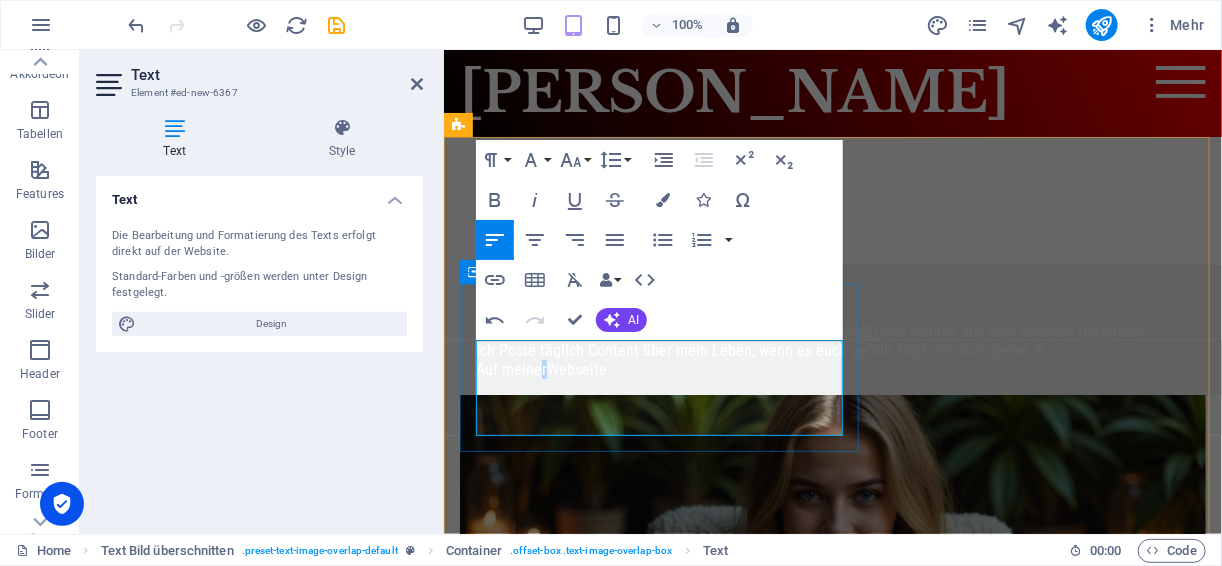 click on "​Auf meinerWebseite" at bounding box center [848, 368] 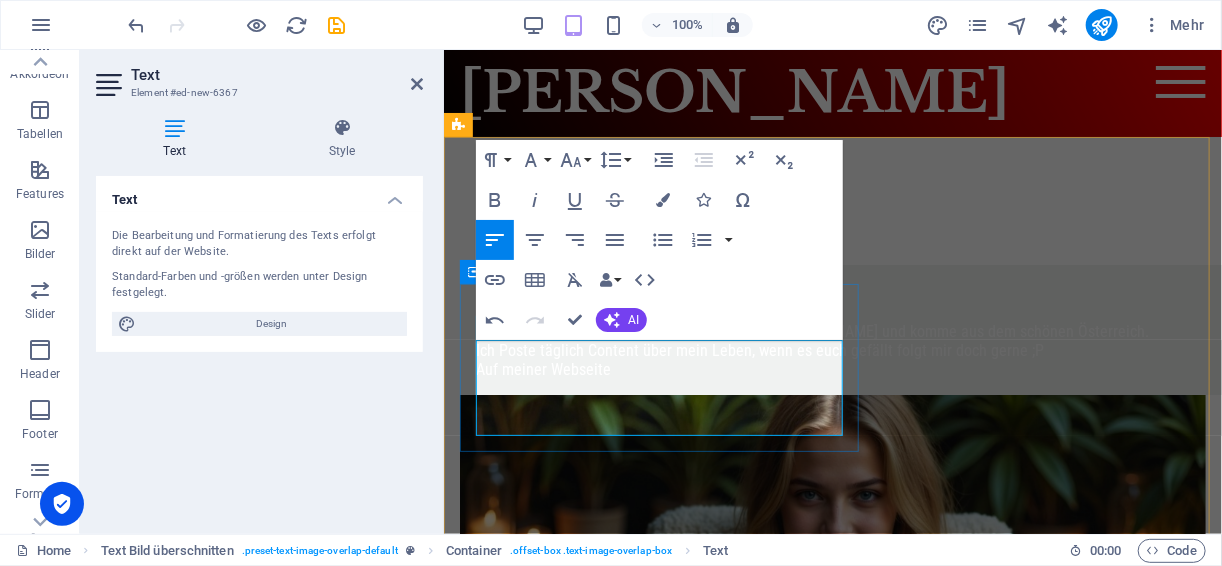 click on "Auf meiner Webseite" at bounding box center (848, 368) 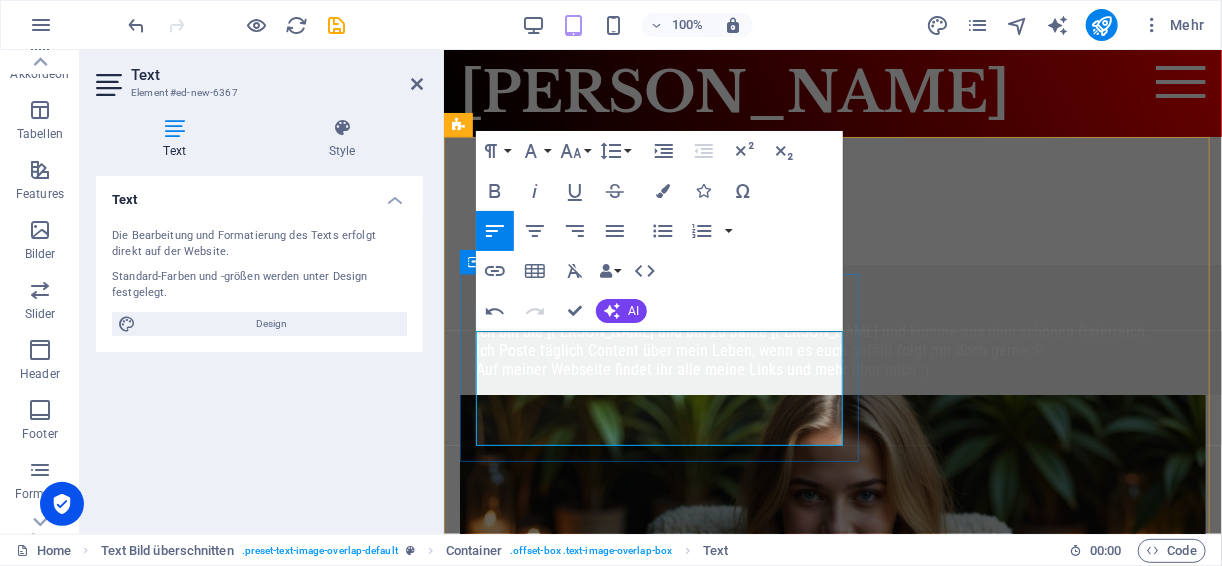 click on "Auf meiner Webseite findet ihr alle meine Links und mehr über mich :)" at bounding box center [848, 368] 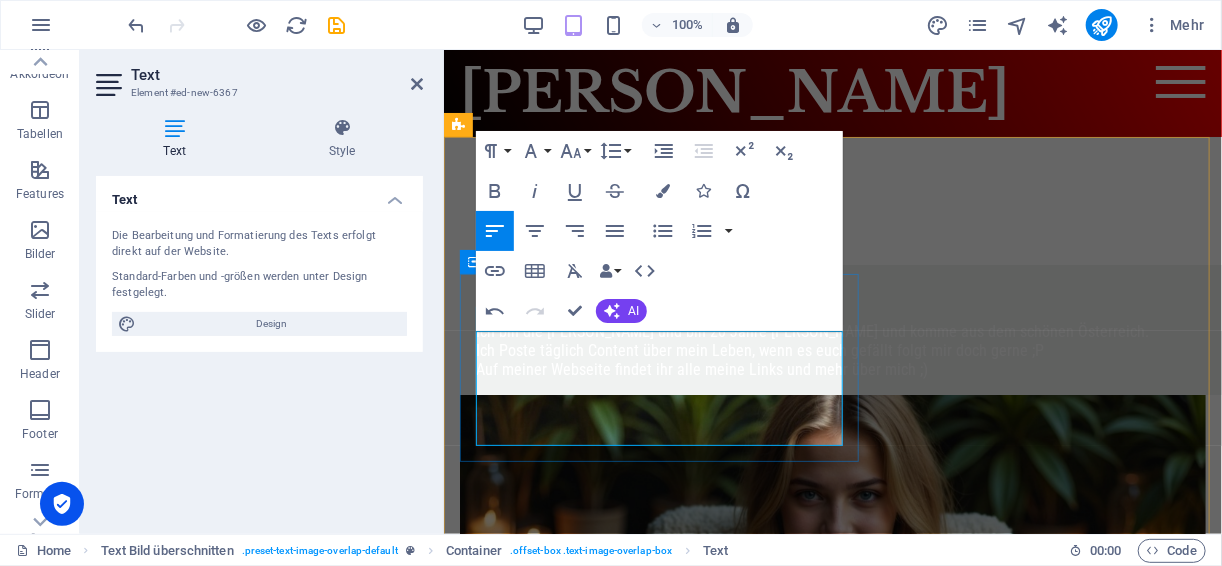 click on "Auf meiner Webseite findet ihr alle meine Links und mehr über mich ;)" at bounding box center [848, 368] 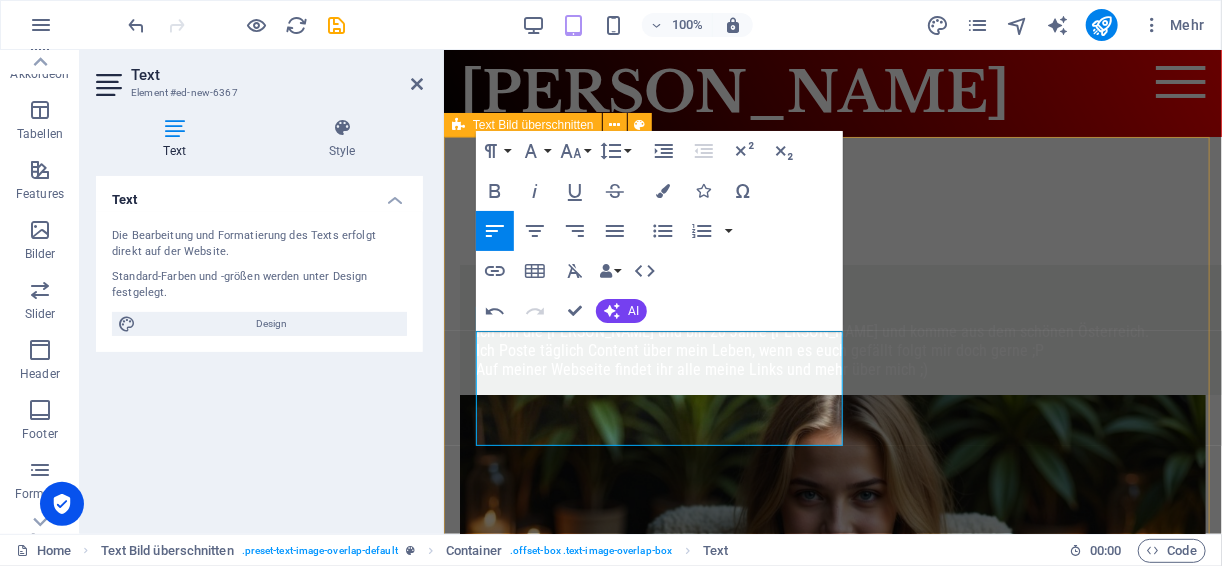 click on "Hallo meine Lieben ! Ich bin die Lisa und bin 20 Jahre Jung und komme aus dem schönen Österreich. ​Ich Poste täglich Content über mein Leben, wenn es euch gefällt folgt mir doch gerne ;P Auf meiner Webseite findet ihr alle meine Links und mehr über mich ;)" at bounding box center (832, 539) 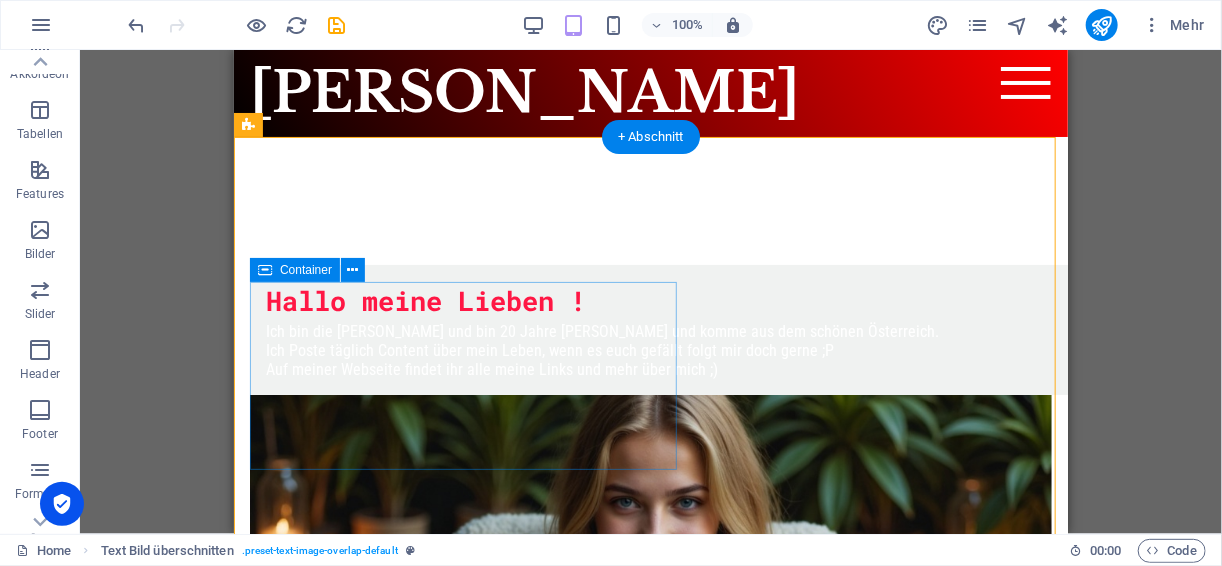 click on "Hallo meine Lieben ! Ich bin die Lisa und bin 20 Jahre Jung und komme aus dem schönen Österreich. Ich Poste täglich Content über mein Leben, wenn es euch gefällt folgt mir doch gerne ;P Auf meiner Webseite findet ihr alle meine Links und mehr über mich ;)" at bounding box center (666, 329) 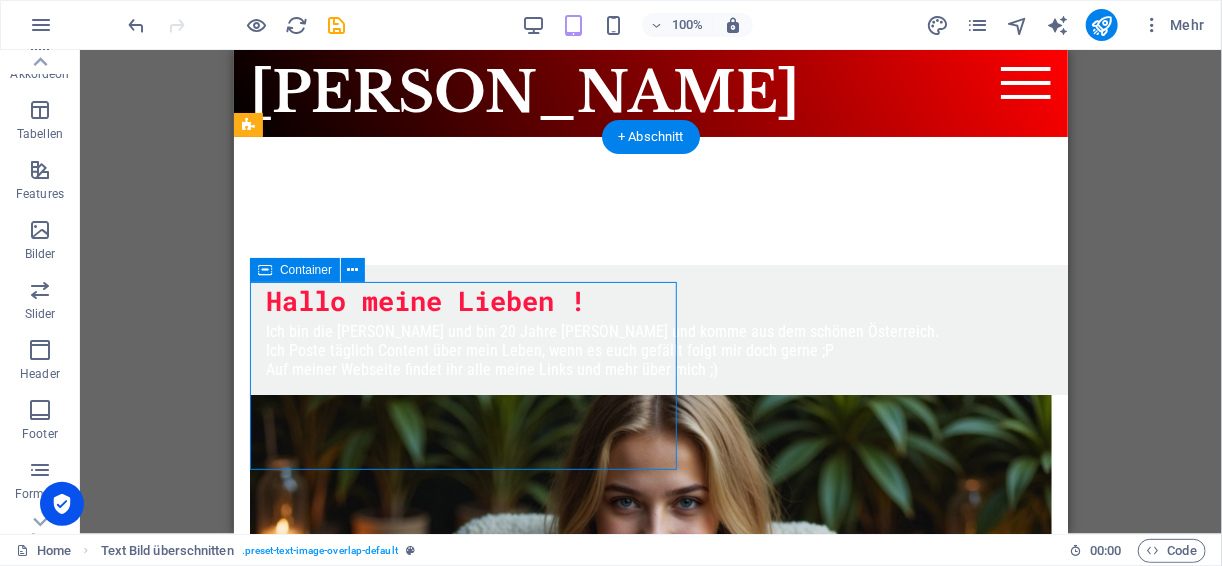 drag, startPoint x: 658, startPoint y: 294, endPoint x: 233, endPoint y: 167, distance: 443.5696 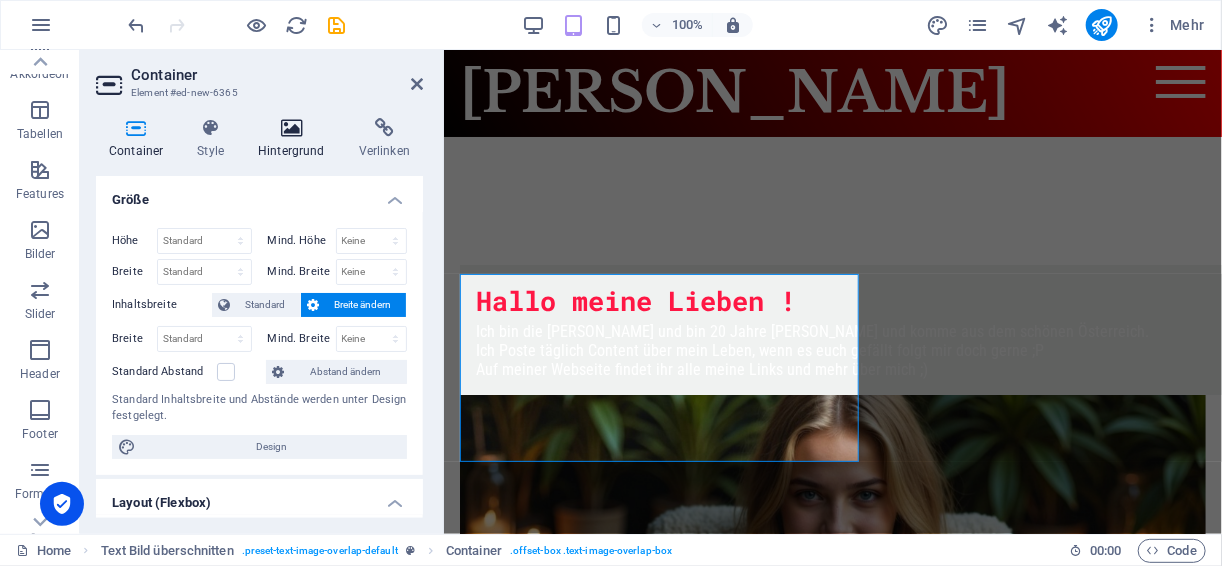 click at bounding box center (291, 128) 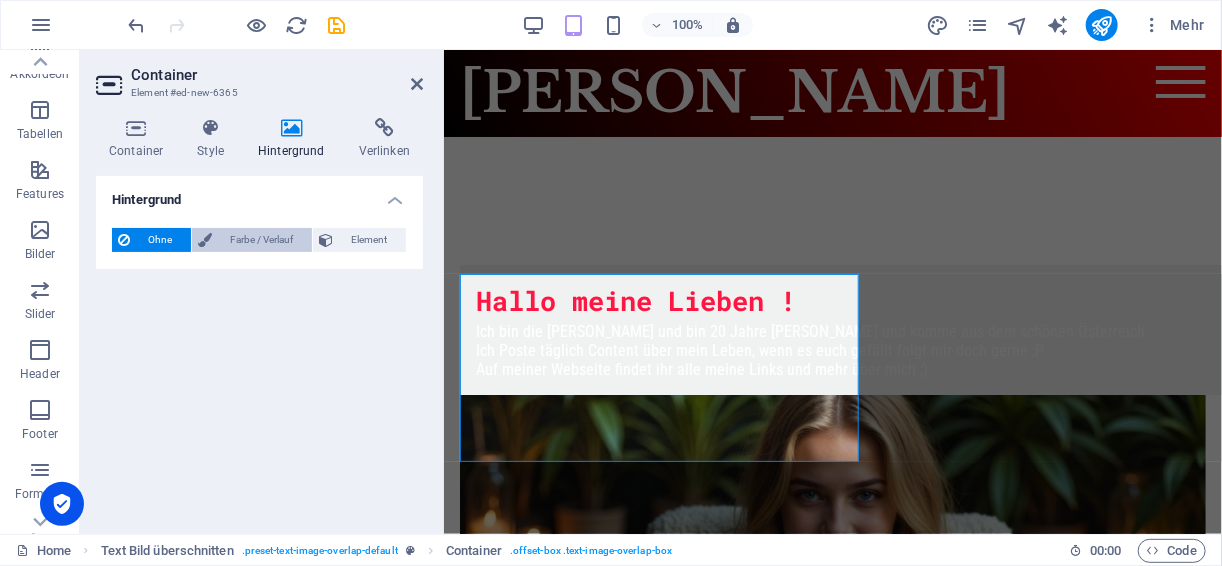 click on "Farbe / Verlauf" at bounding box center (262, 240) 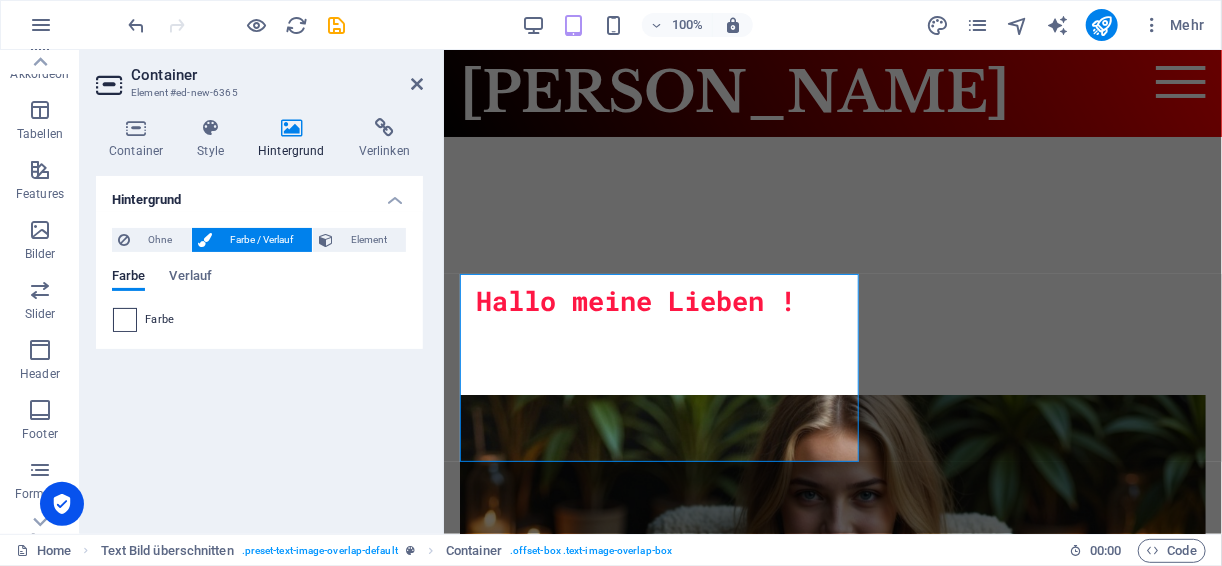 click at bounding box center [125, 320] 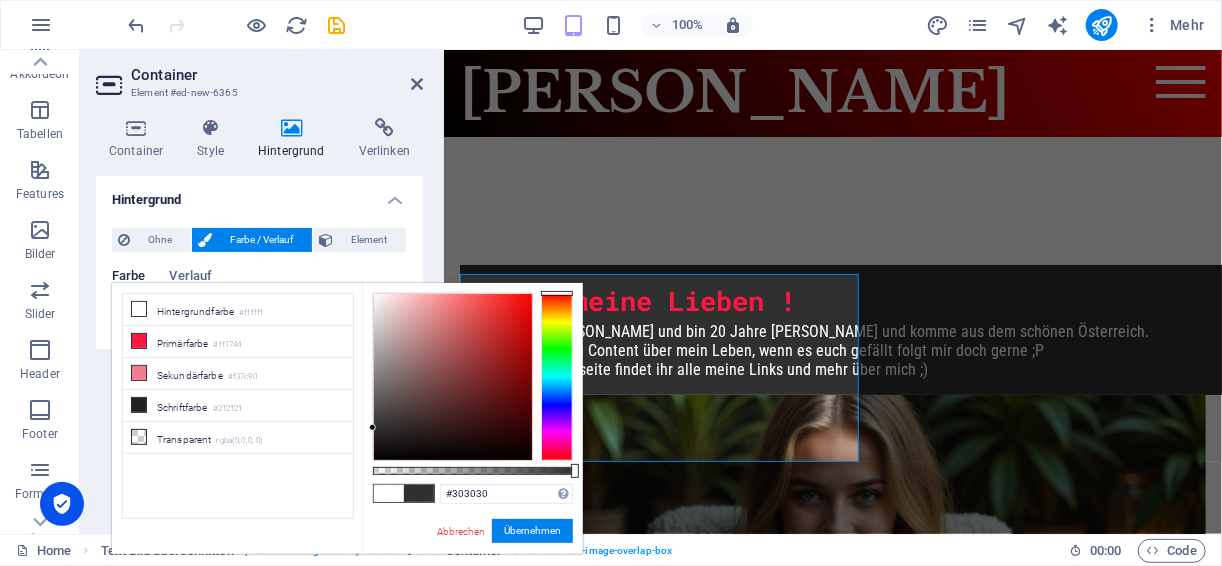 drag, startPoint x: 377, startPoint y: 430, endPoint x: 355, endPoint y: 428, distance: 22.090721 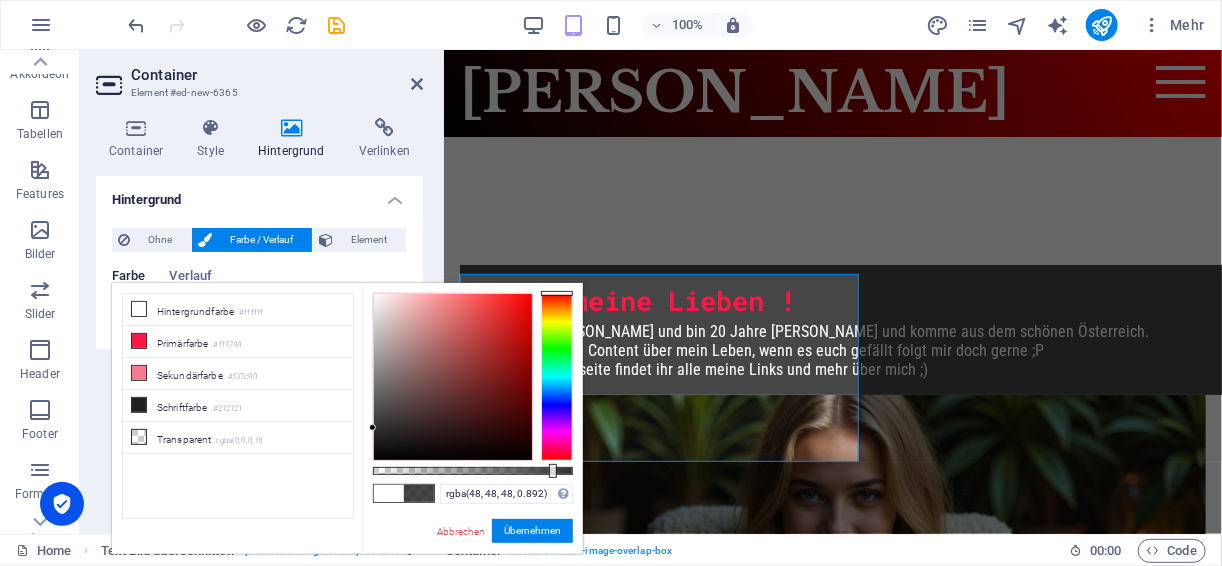 drag, startPoint x: 574, startPoint y: 472, endPoint x: 551, endPoint y: 474, distance: 23.086792 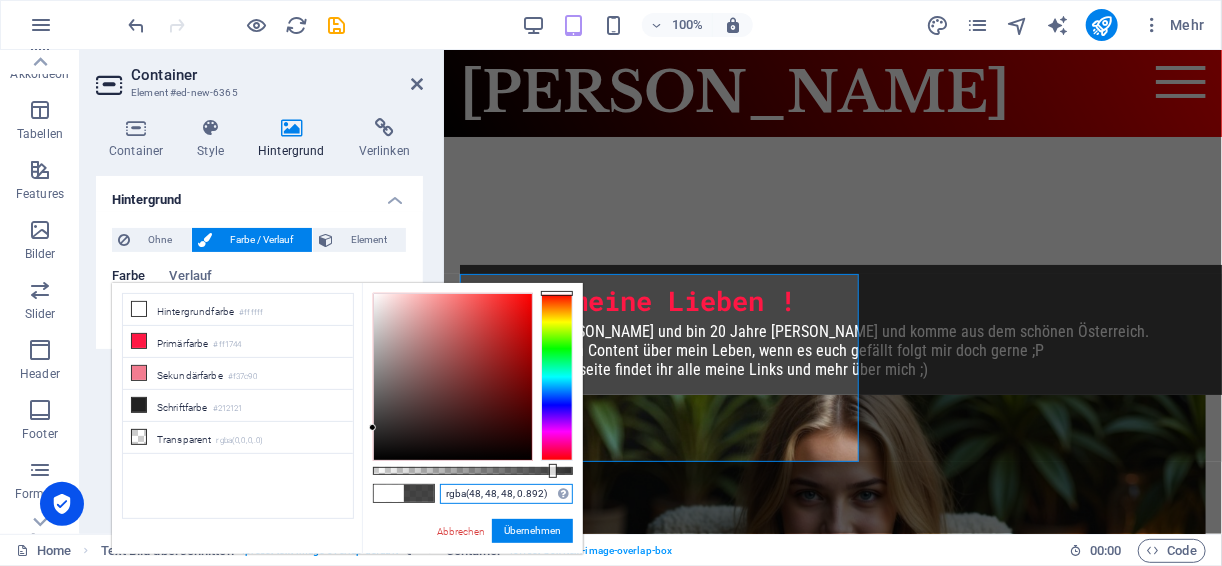 click on "rgba(48, 48, 48, 0.892)" at bounding box center [506, 494] 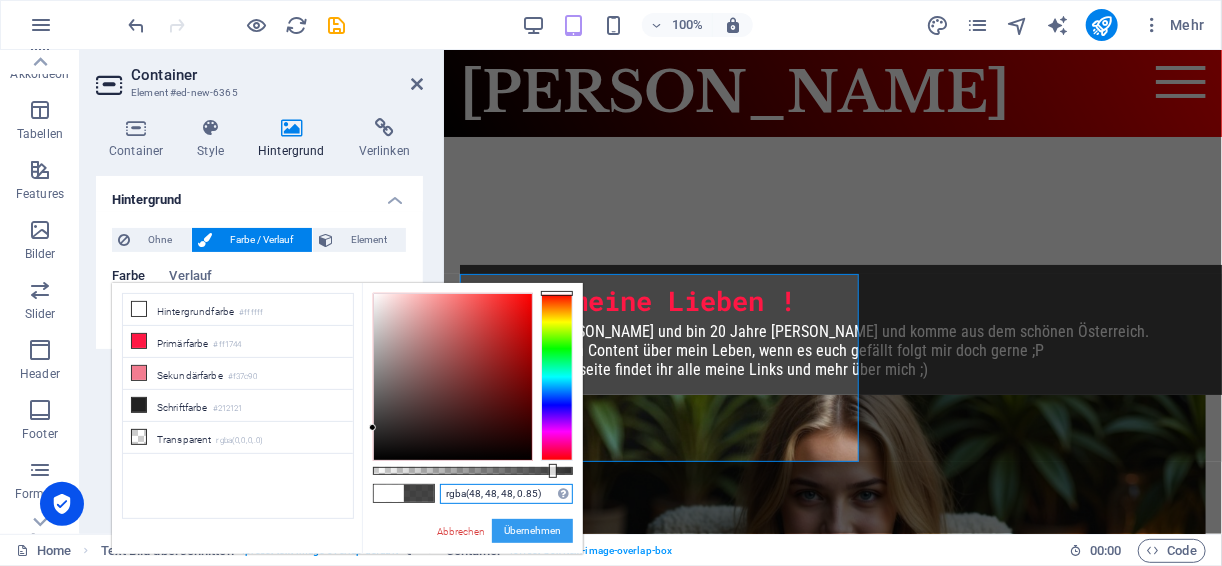 type on "rgba(48, 48, 48, 0.85)" 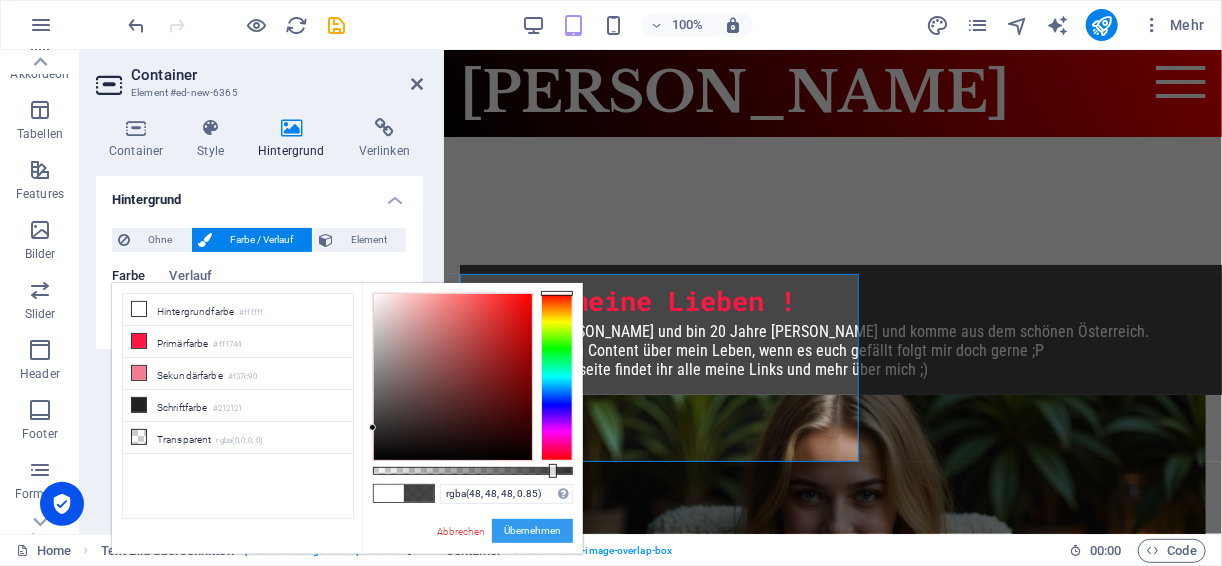click on "Übernehmen" at bounding box center [532, 531] 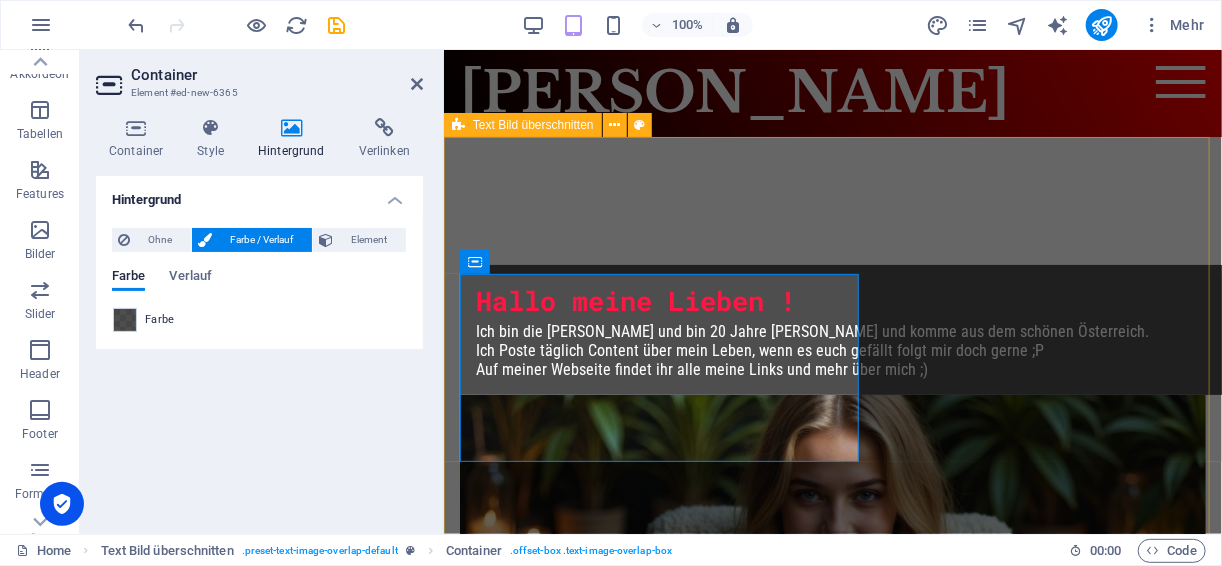 click on "Hallo meine Lieben ! Ich bin die Lisa und bin 20 Jahre Jung und komme aus dem schönen Österreich. Ich Poste täglich Content über mein Leben, wenn es euch gefällt folgt mir doch gerne ;P Auf meiner Webseite findet ihr alle meine Links und mehr über mich ;)" at bounding box center (832, 539) 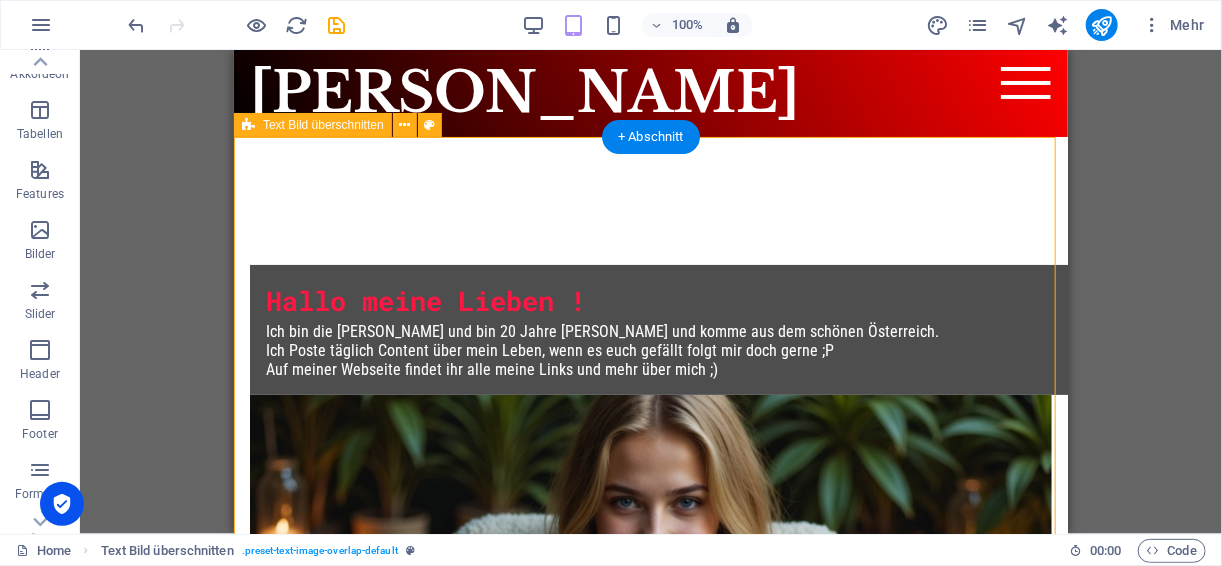 click on "Hallo meine Lieben ! Ich bin die Lisa und bin 20 Jahre Jung und komme aus dem schönen Österreich. Ich Poste täglich Content über mein Leben, wenn es euch gefällt folgt mir doch gerne ;P Auf meiner Webseite findet ihr alle meine Links und mehr über mich ;)" at bounding box center (650, 554) 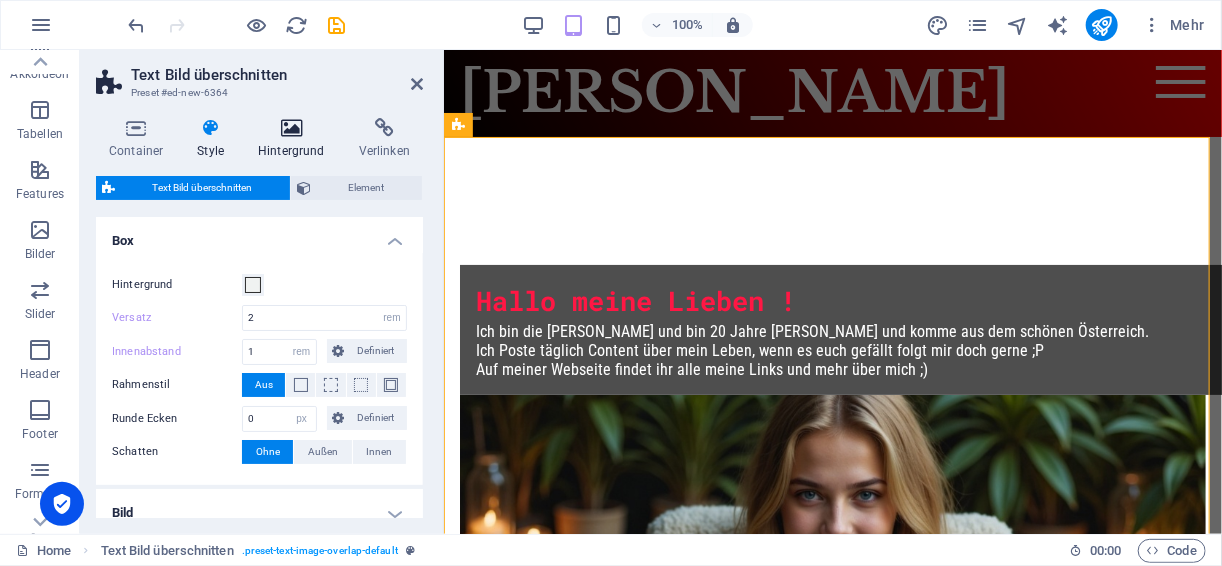 click on "Hintergrund" at bounding box center [295, 139] 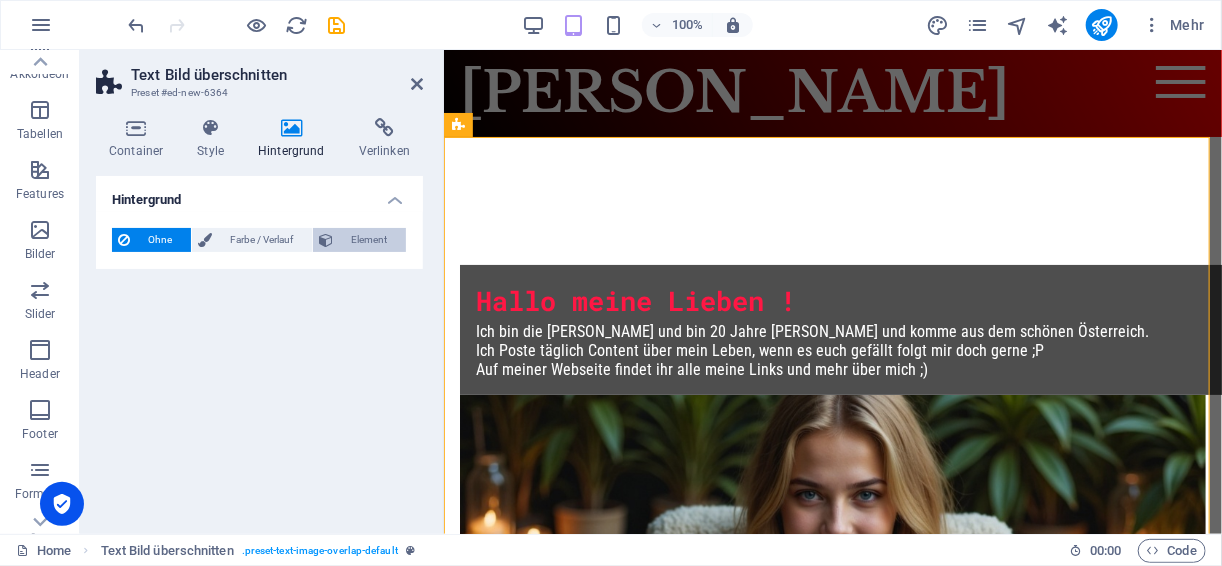 click on "Element" at bounding box center [369, 240] 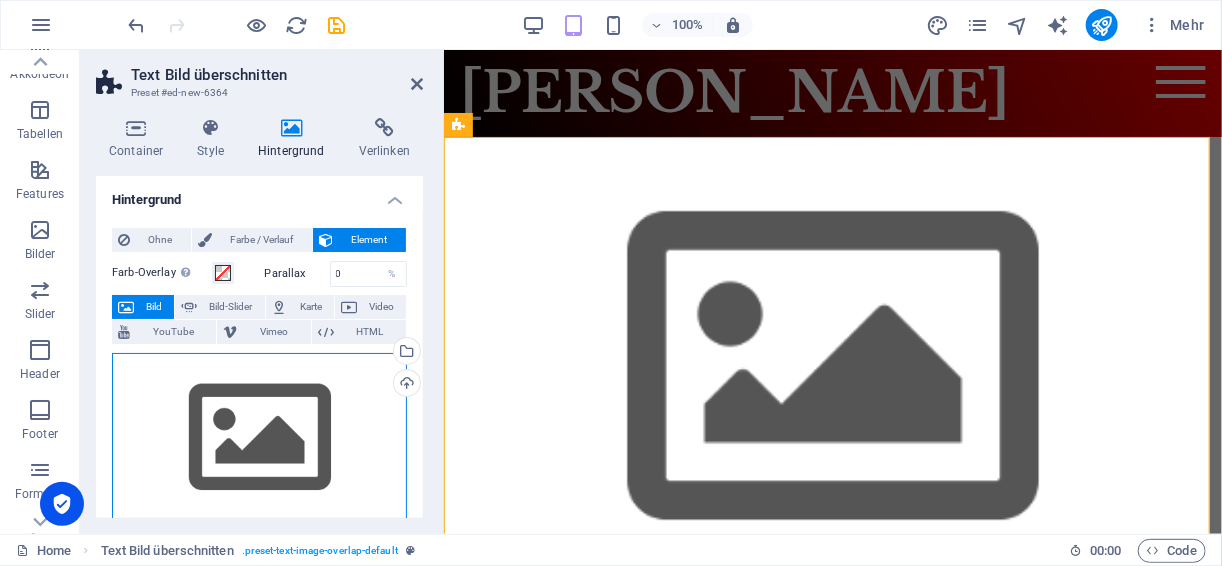 click on "Ziehe Dateien zum Hochladen hierher oder  klicke hier, um aus Dateien oder kostenlosen Stockfotos & -videos zu wählen" at bounding box center (259, 438) 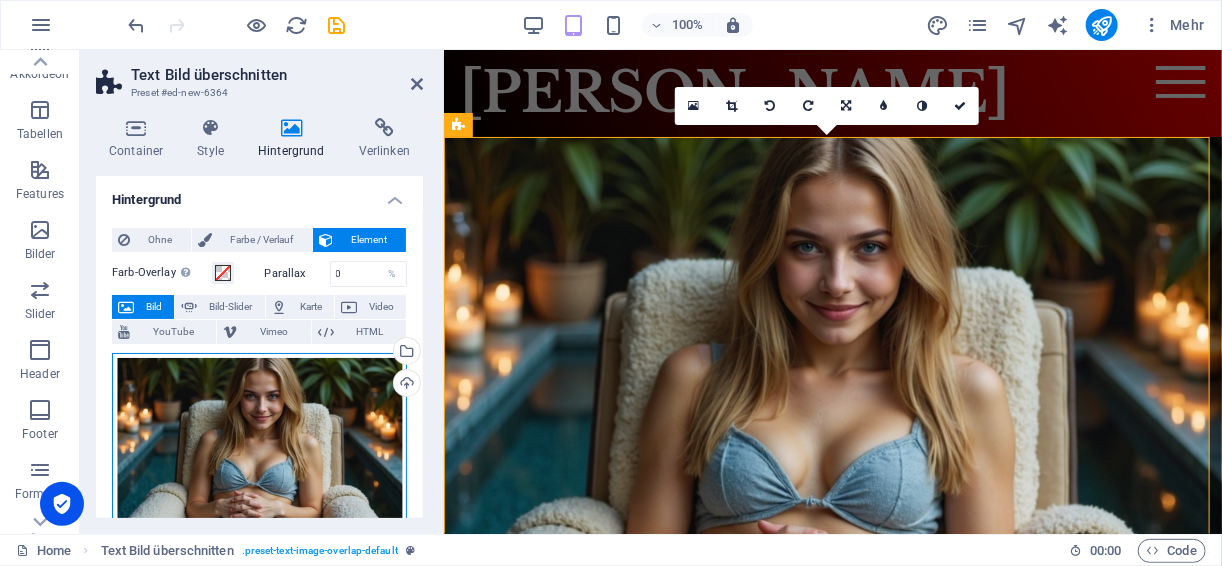 click on "Ziehe Dateien zum Hochladen hierher oder  klicke hier, um aus Dateien oder kostenlosen Stockfotos & -videos zu wählen" at bounding box center (259, 438) 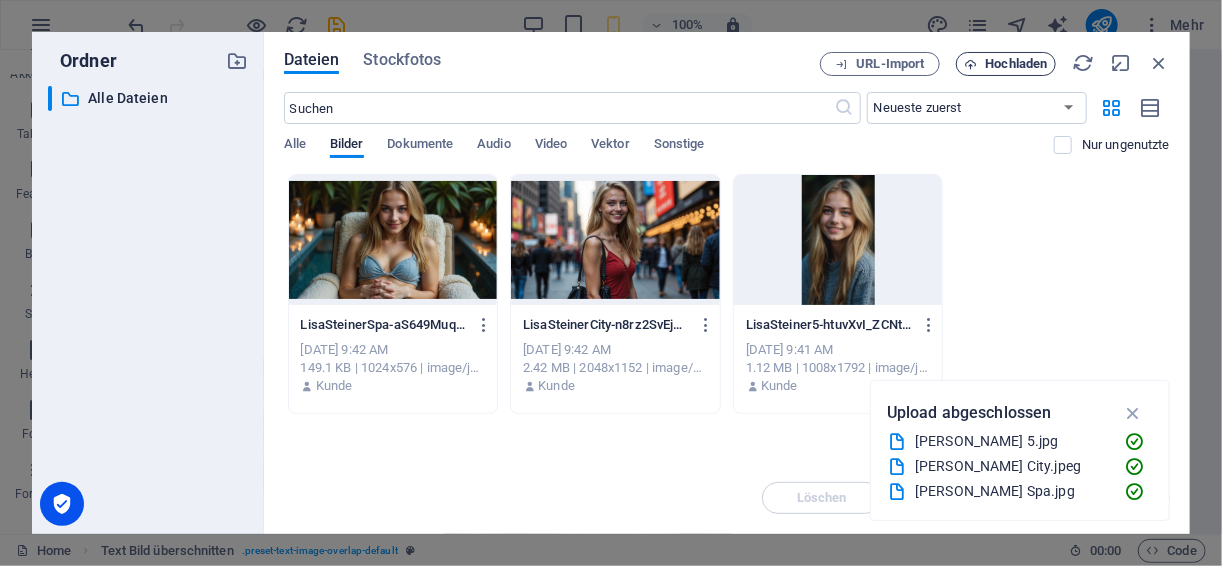 click on "Hochladen" at bounding box center [1017, 64] 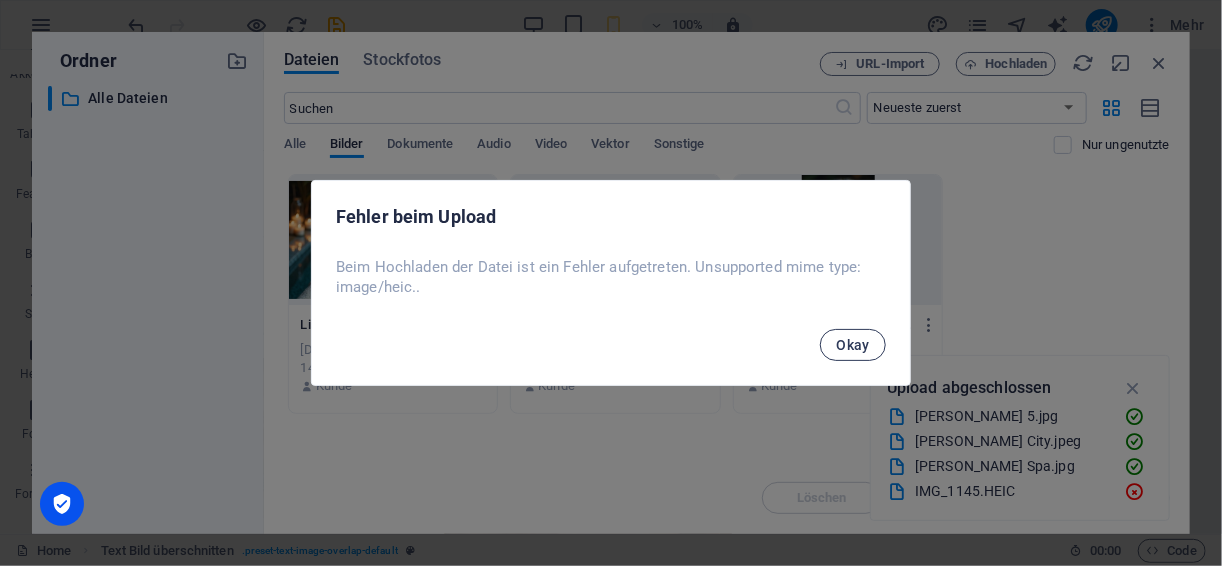click on "Okay" at bounding box center [853, 345] 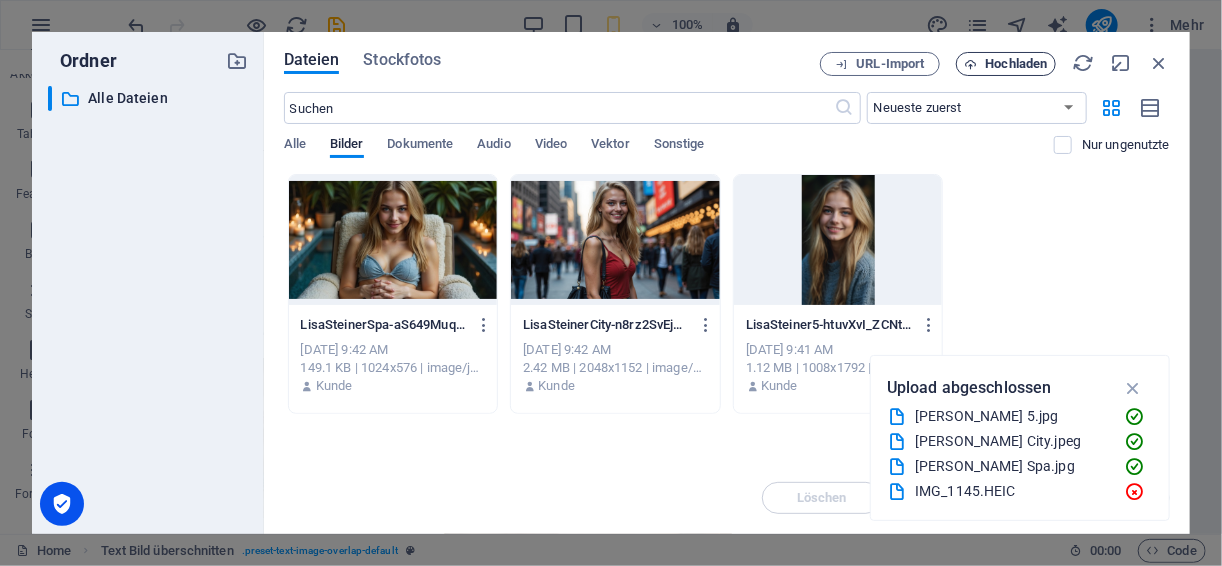 click on "Hochladen" at bounding box center (1017, 64) 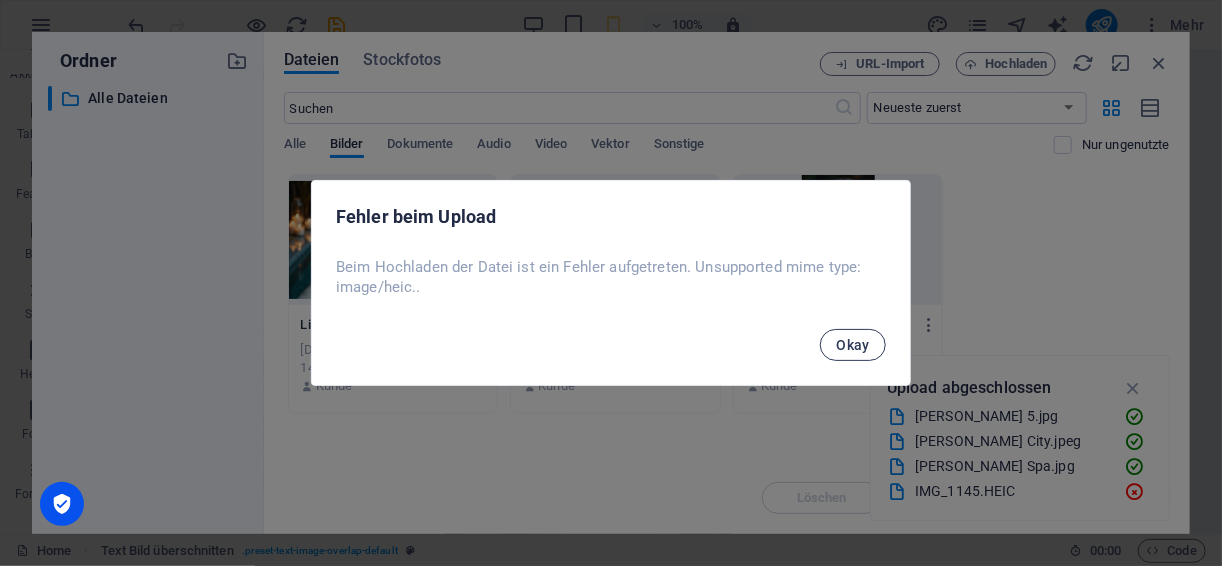 click on "Okay" at bounding box center [853, 345] 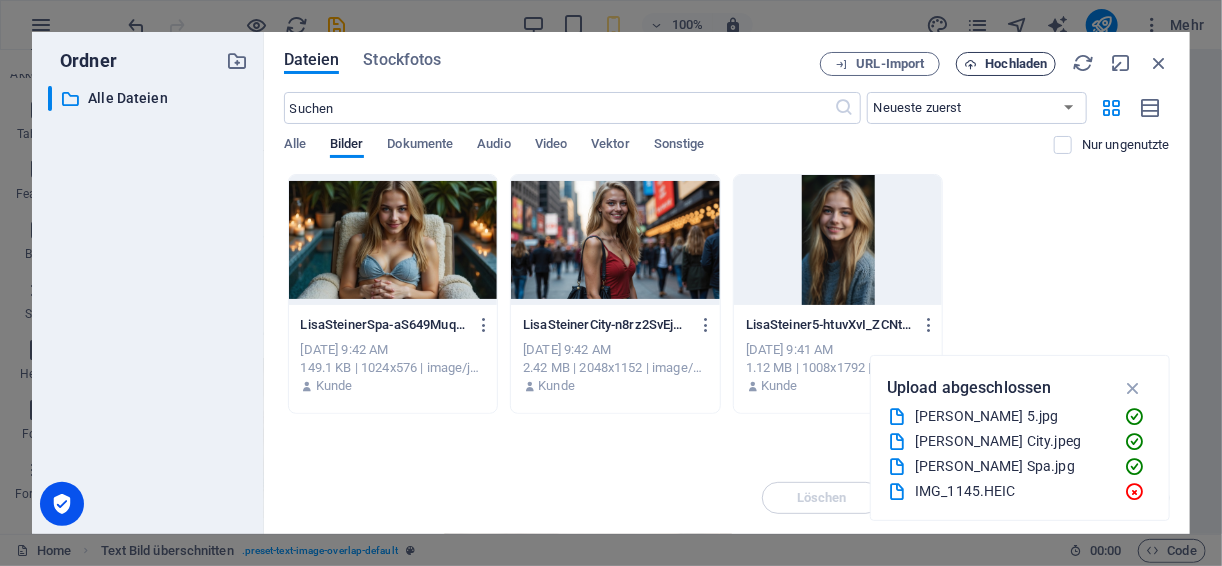 click on "Hochladen" at bounding box center (1017, 64) 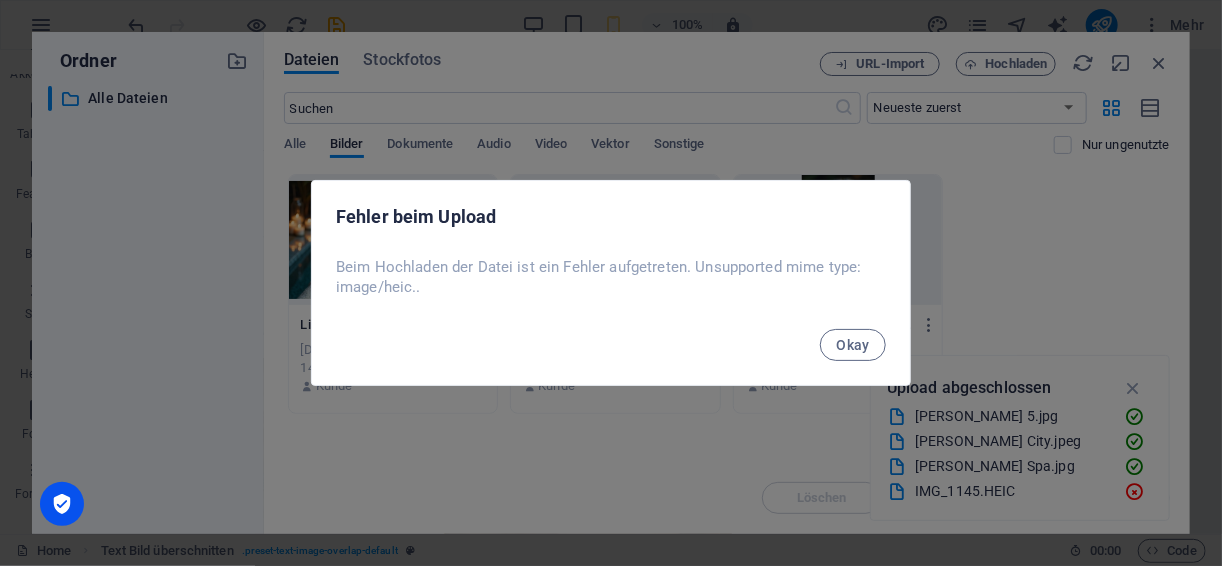 click on "Okay" at bounding box center (611, 351) 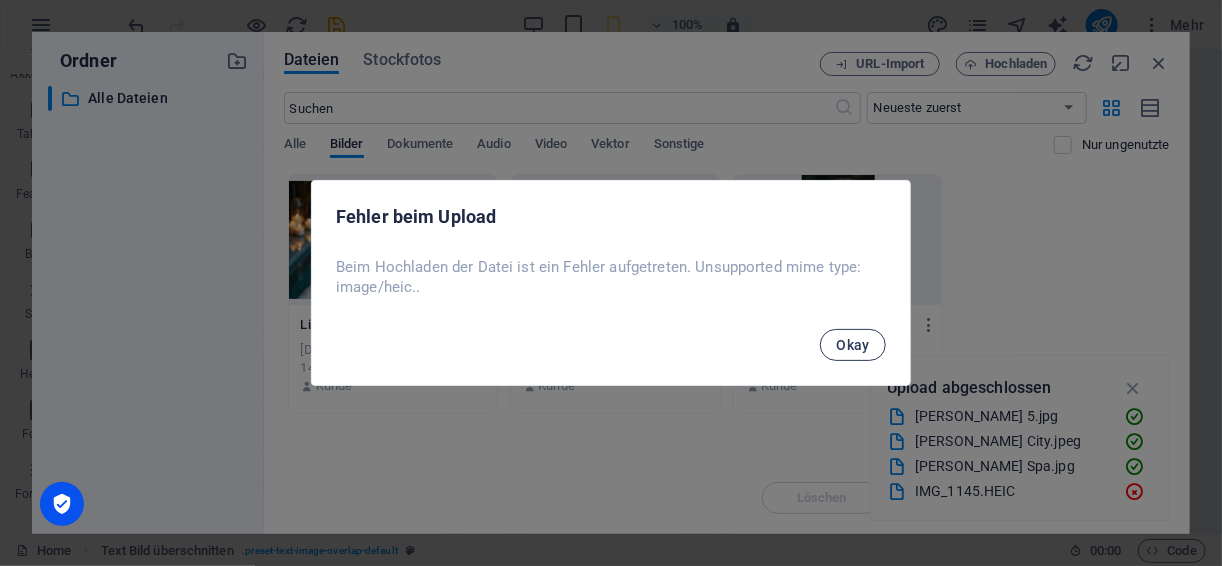 click on "Okay" at bounding box center [853, 345] 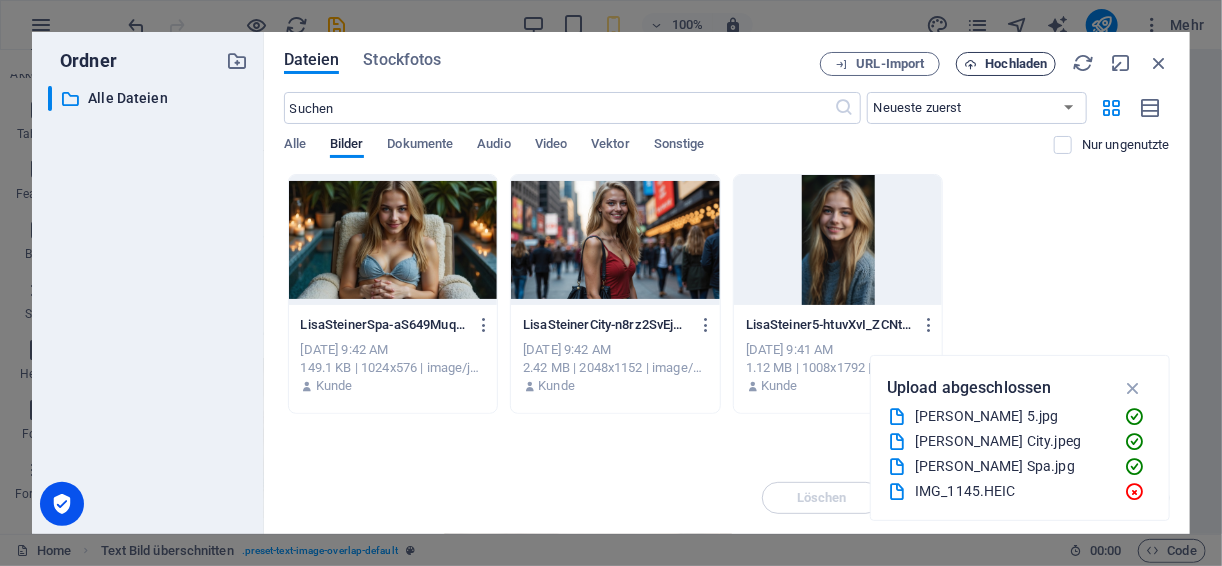 click on "Hochladen" at bounding box center (1017, 64) 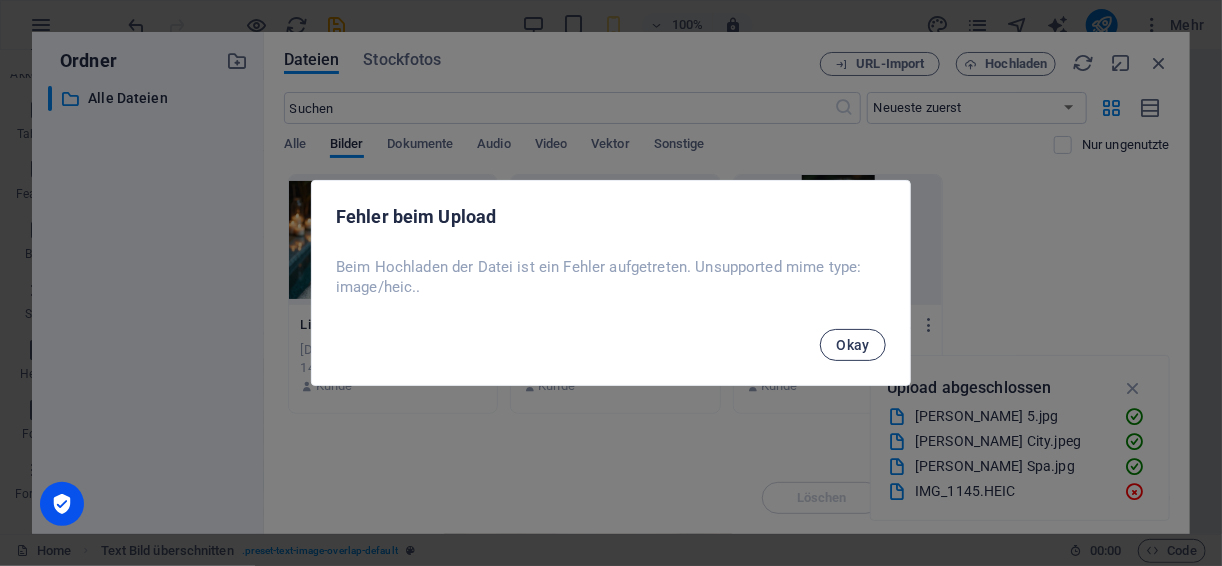 click on "Okay" at bounding box center (853, 345) 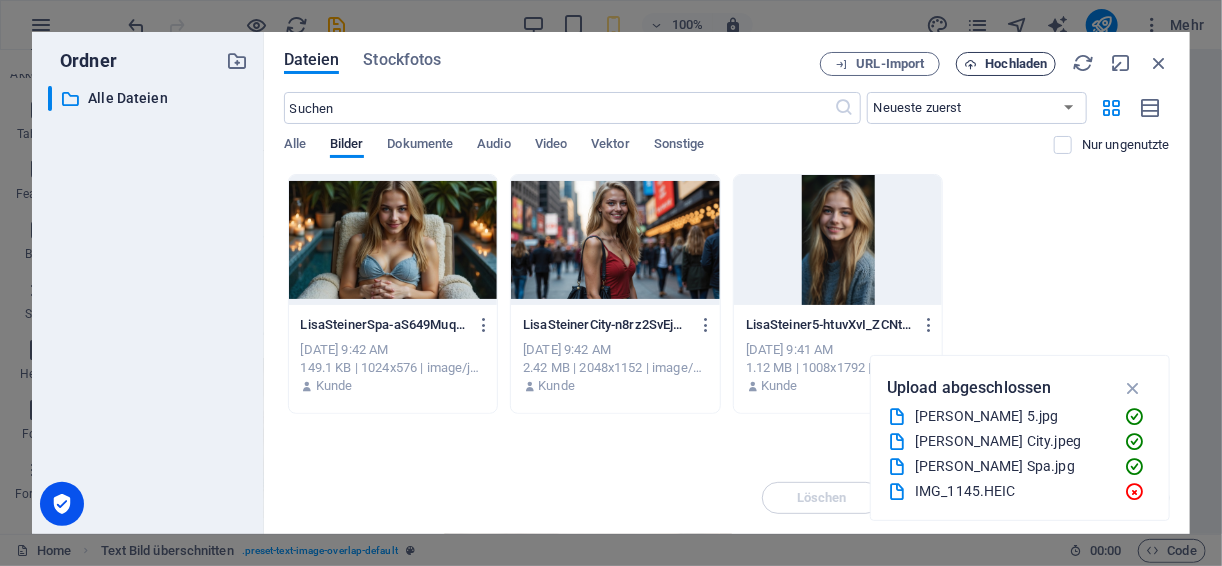 click on "Hochladen" at bounding box center [1006, 64] 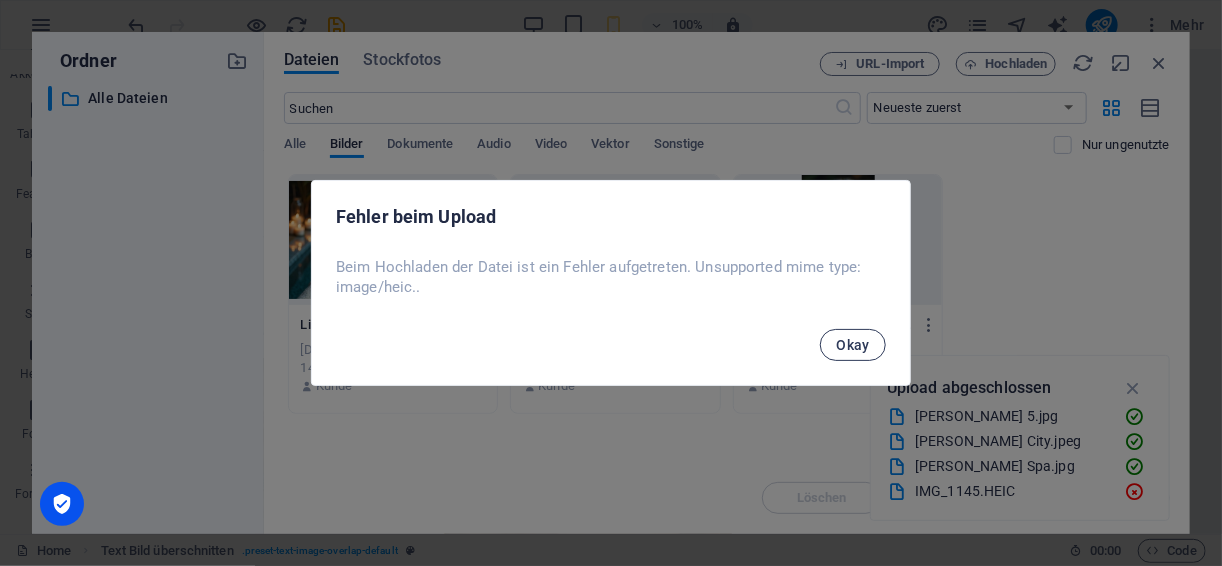 click on "Okay" at bounding box center (853, 345) 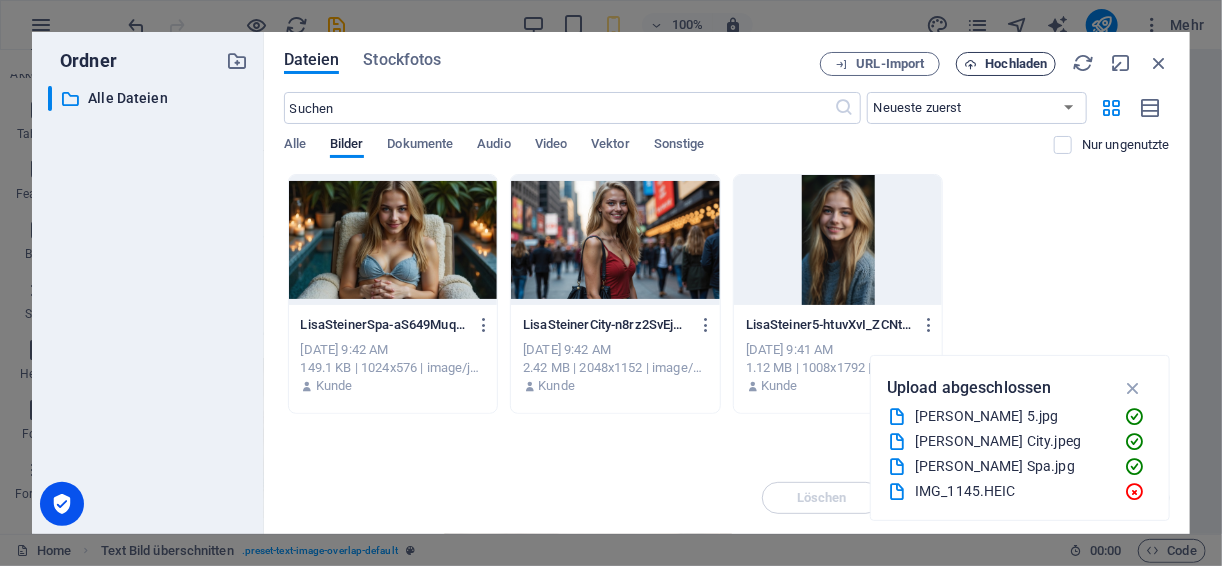 click on "Hochladen" at bounding box center [1017, 64] 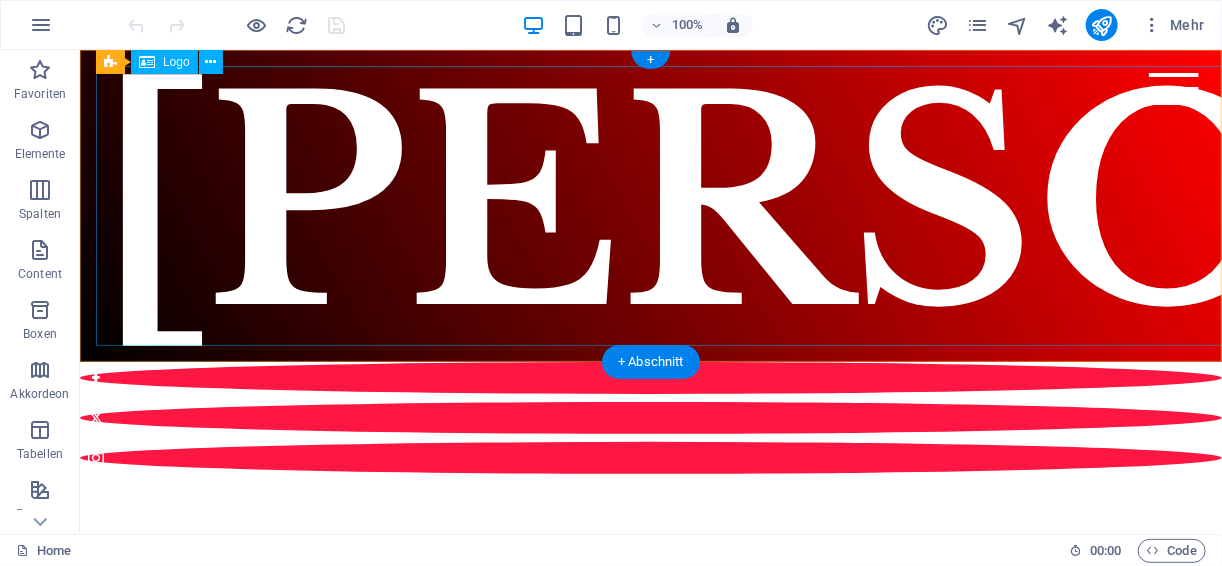 scroll, scrollTop: 0, scrollLeft: 0, axis: both 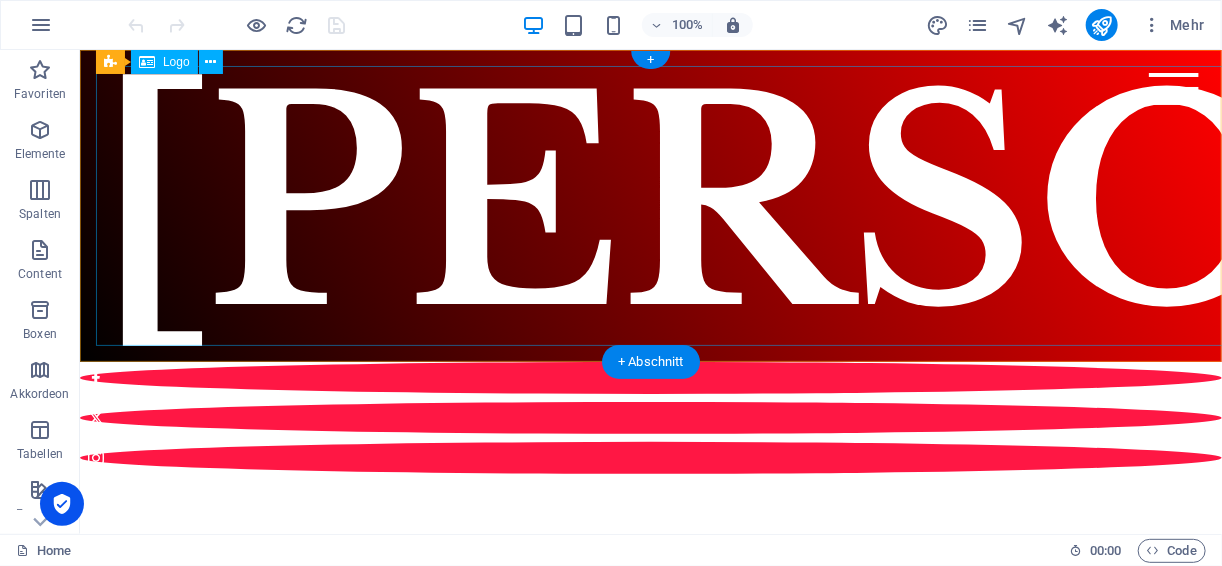 click on "[PERSON_NAME]" at bounding box center (650, 205) 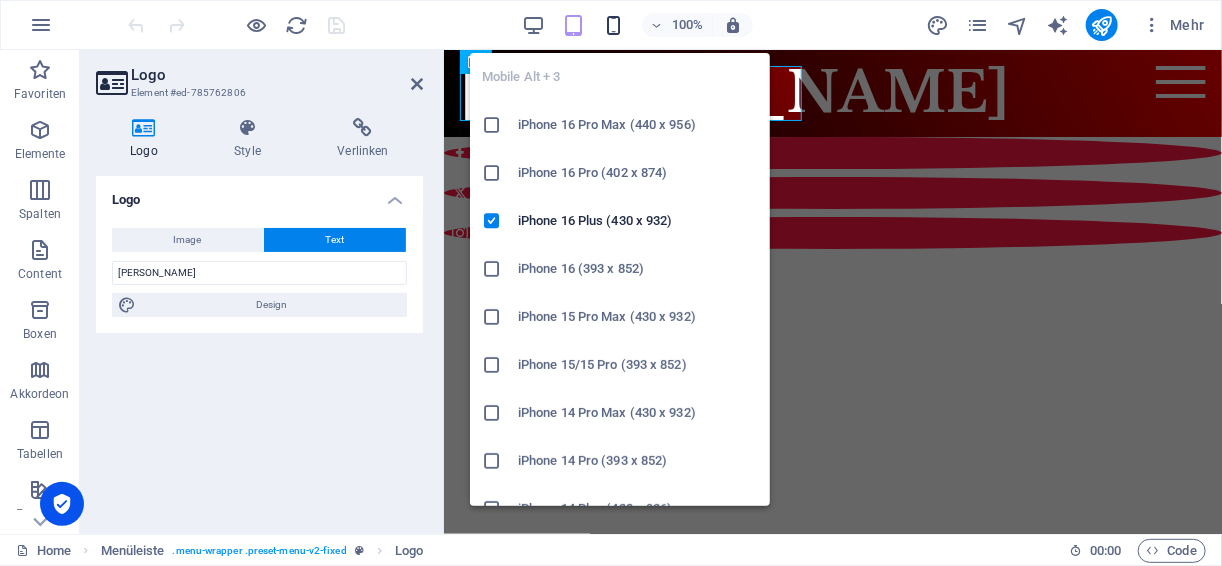 click at bounding box center (613, 25) 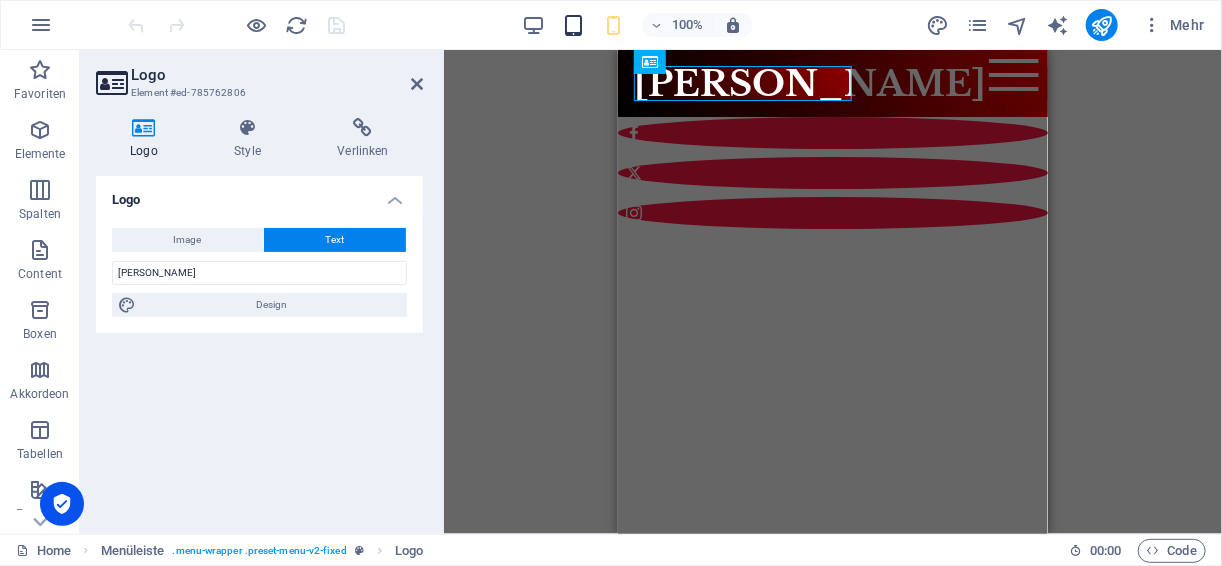 click at bounding box center (573, 25) 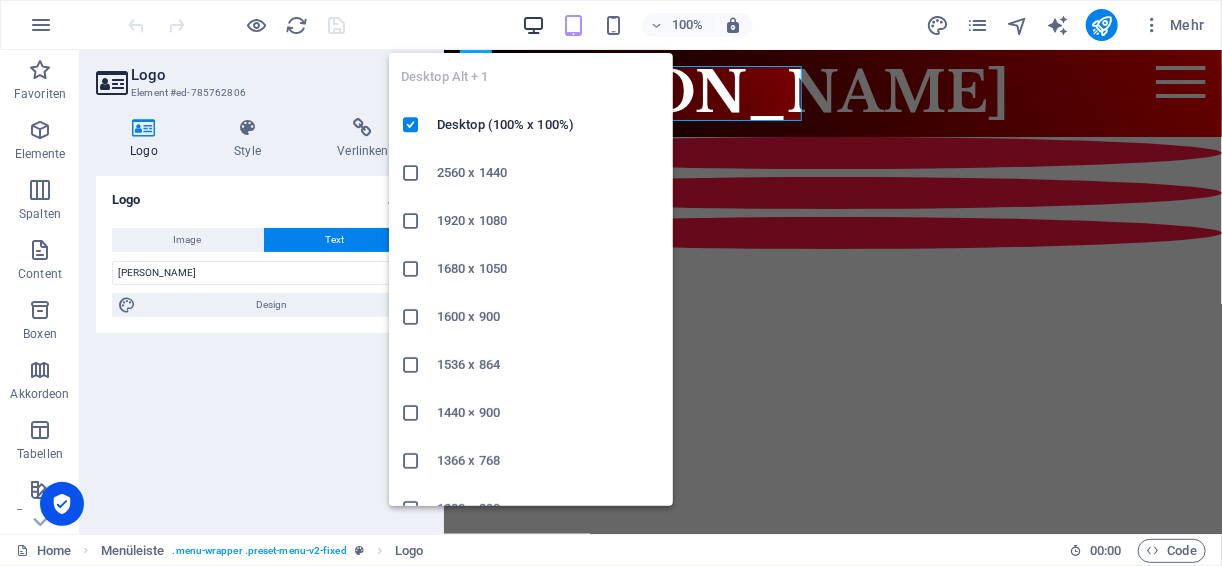 click at bounding box center (533, 25) 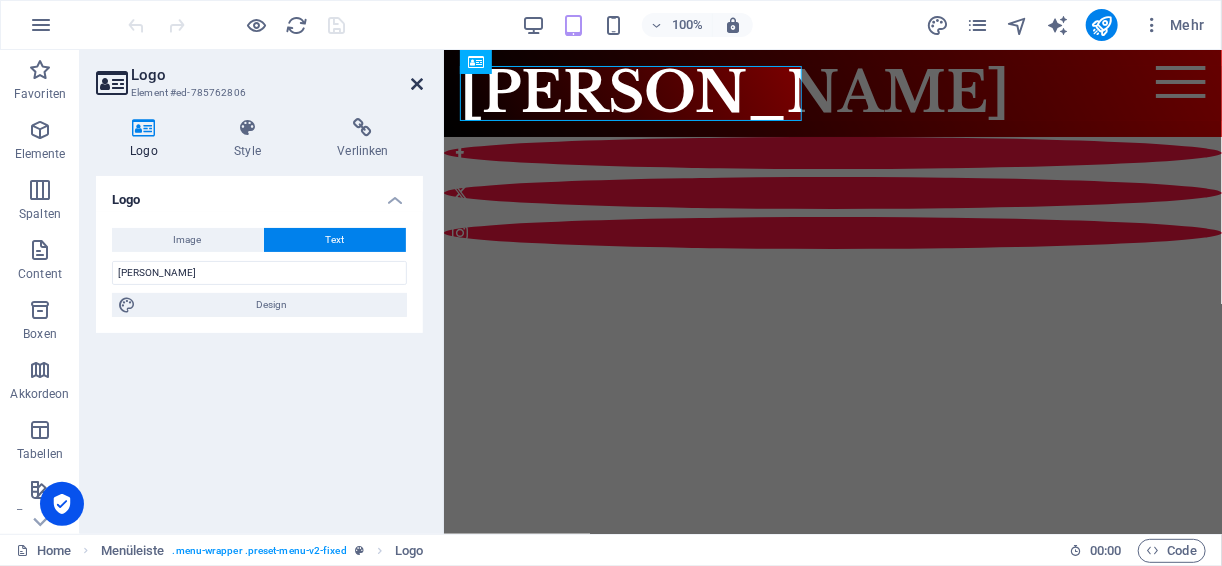 click at bounding box center (417, 84) 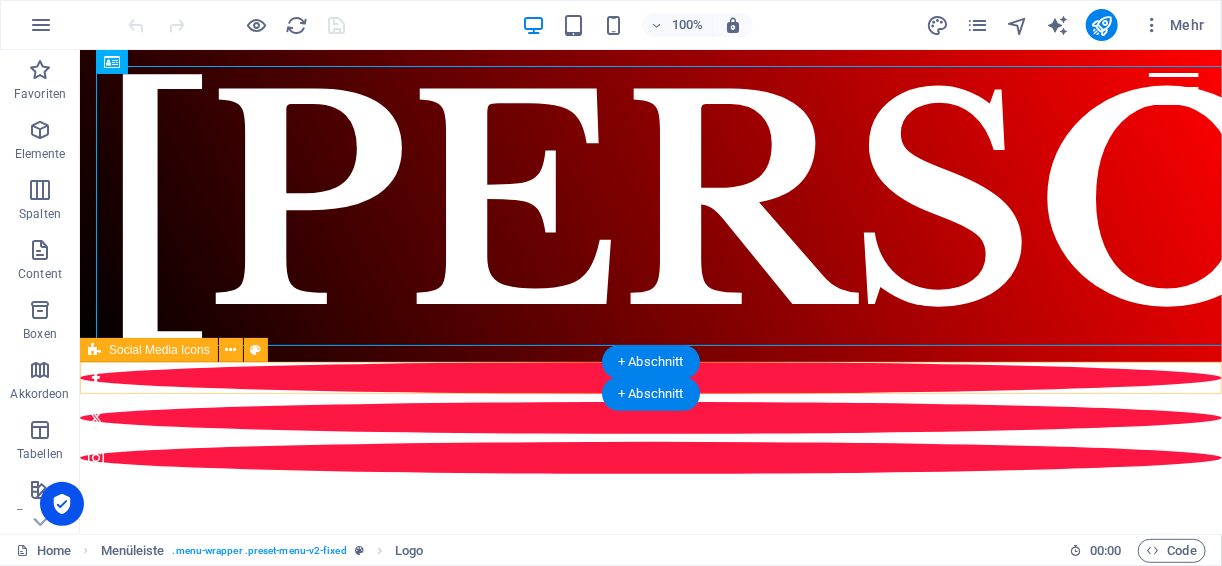 click at bounding box center (650, 417) 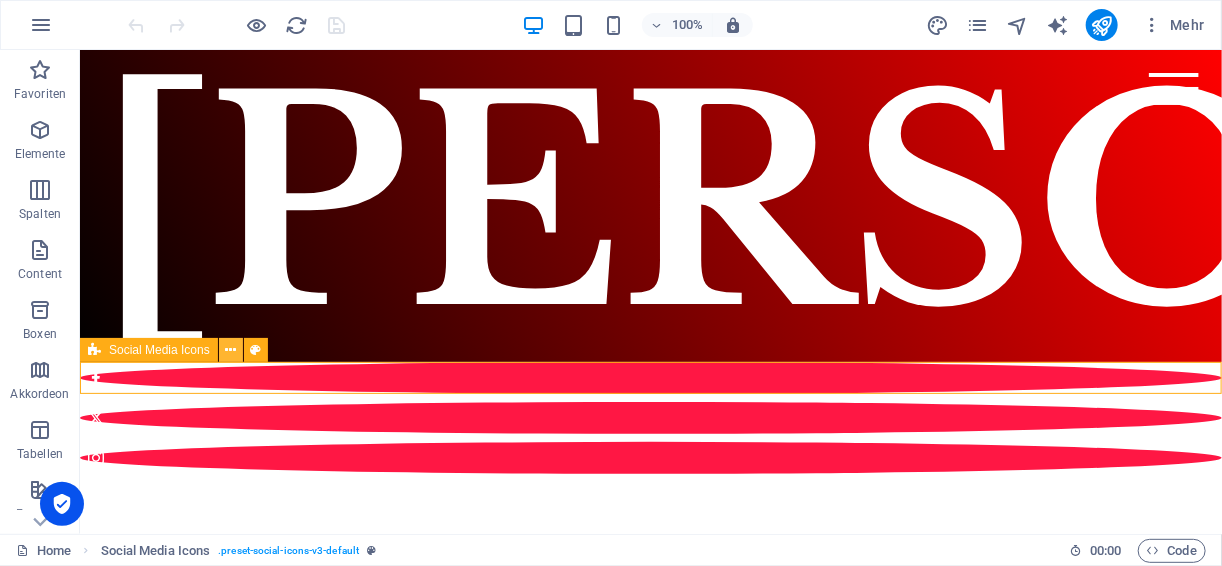 click at bounding box center (230, 350) 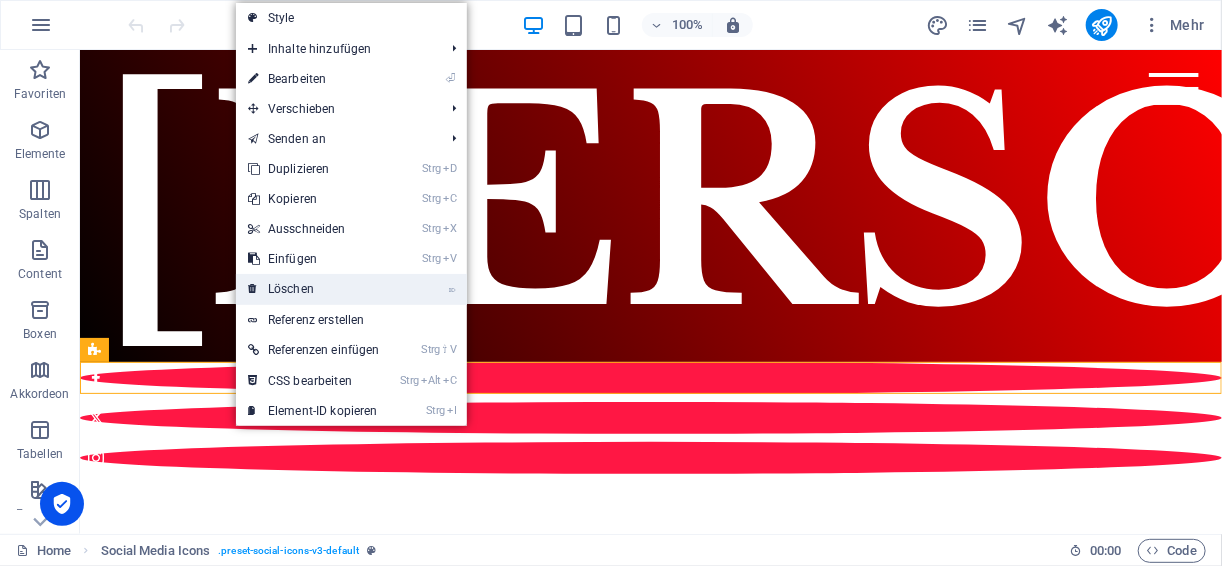 click on "⌦  Löschen" at bounding box center (314, 289) 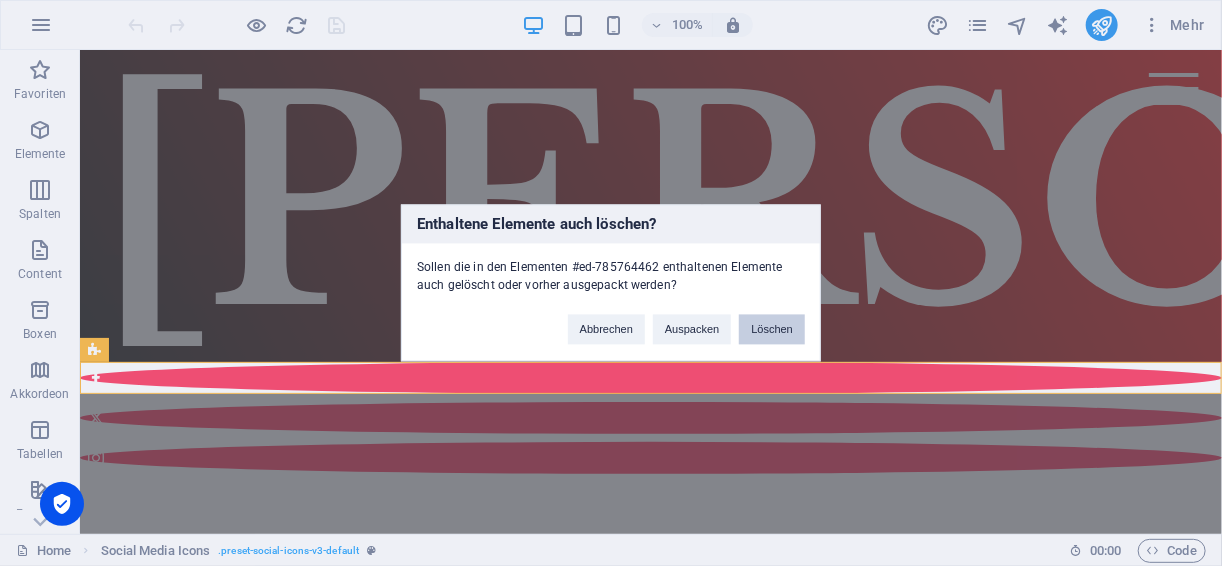 click on "Löschen" at bounding box center (772, 330) 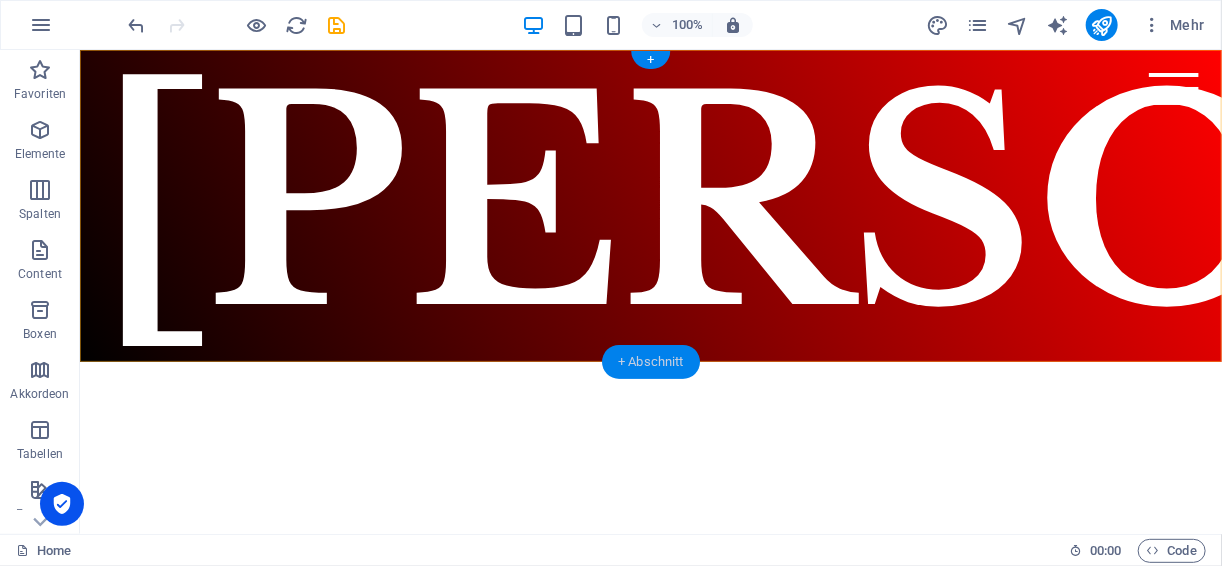 drag, startPoint x: 634, startPoint y: 360, endPoint x: 227, endPoint y: 300, distance: 411.39883 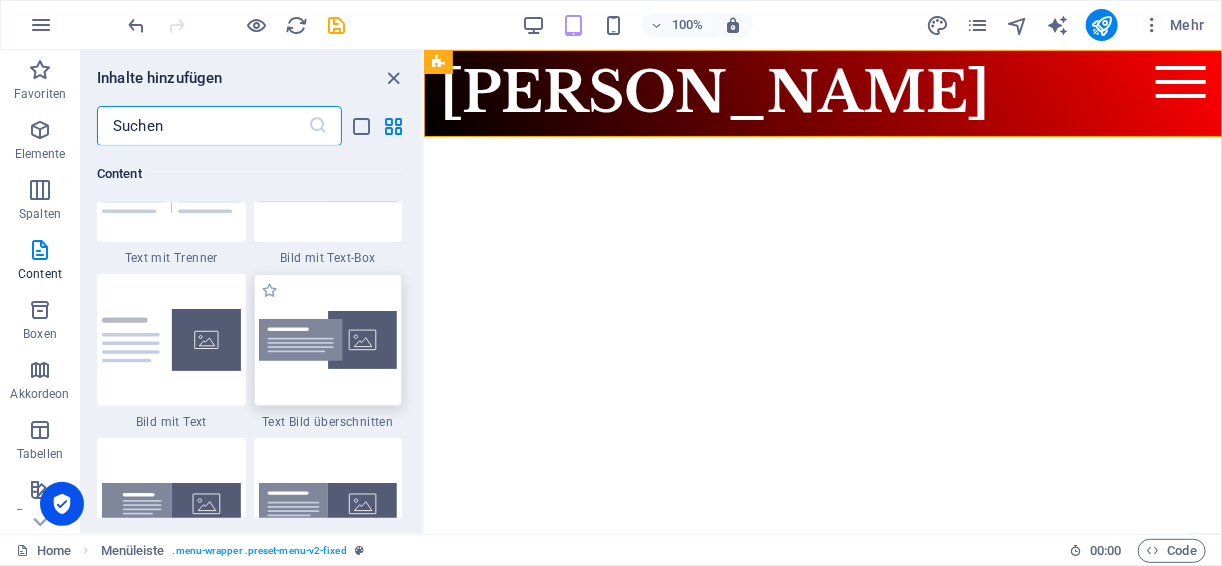 scroll, scrollTop: 3840, scrollLeft: 0, axis: vertical 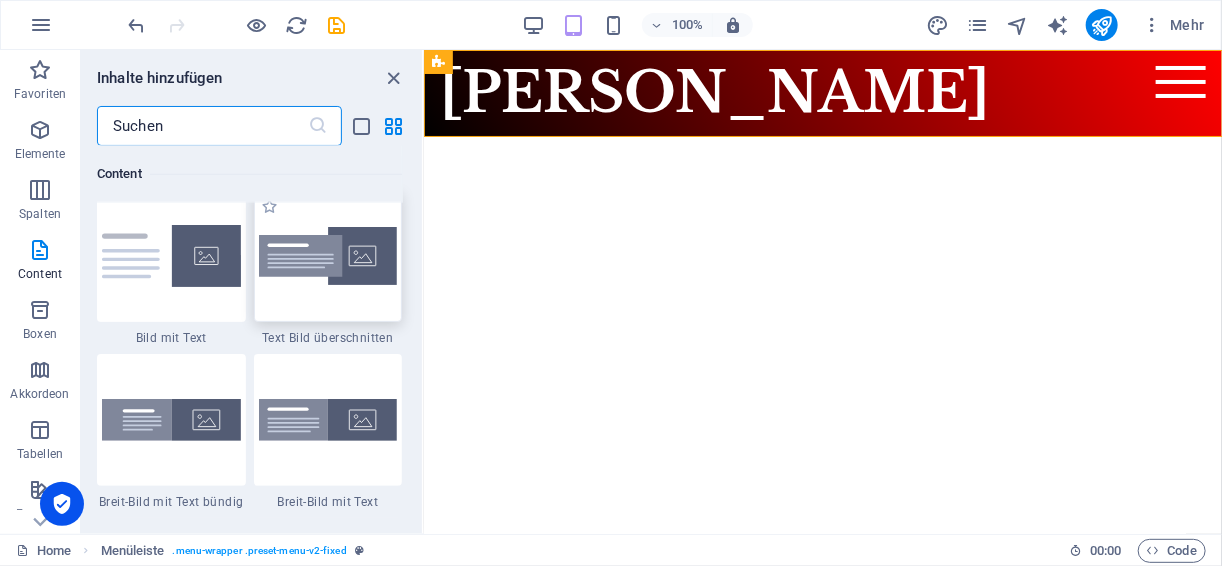 click at bounding box center [328, 256] 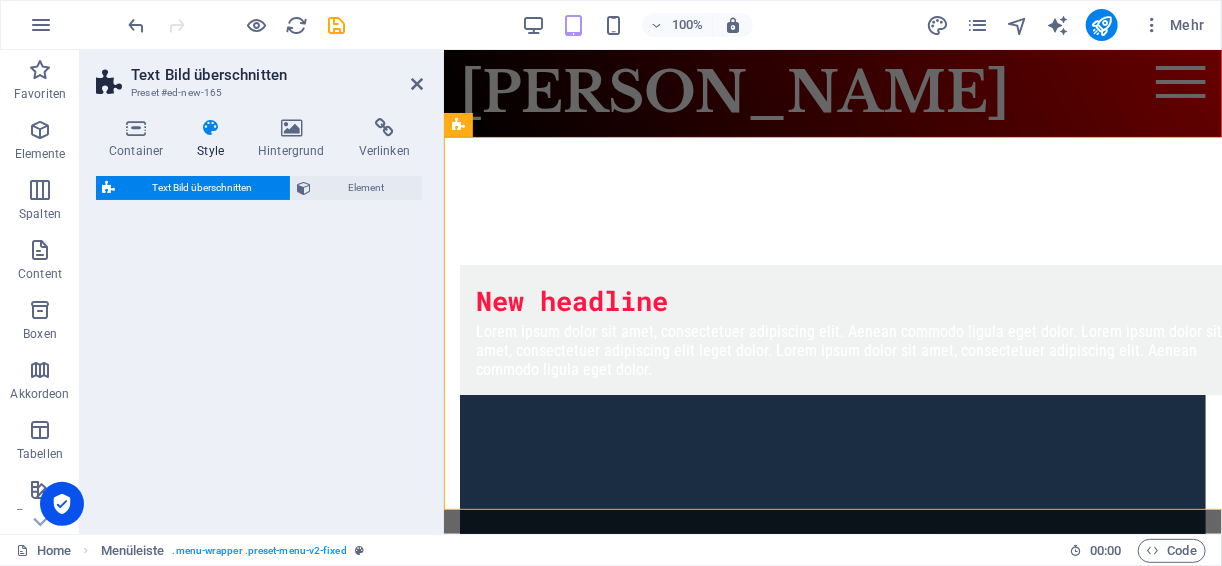 select on "rem" 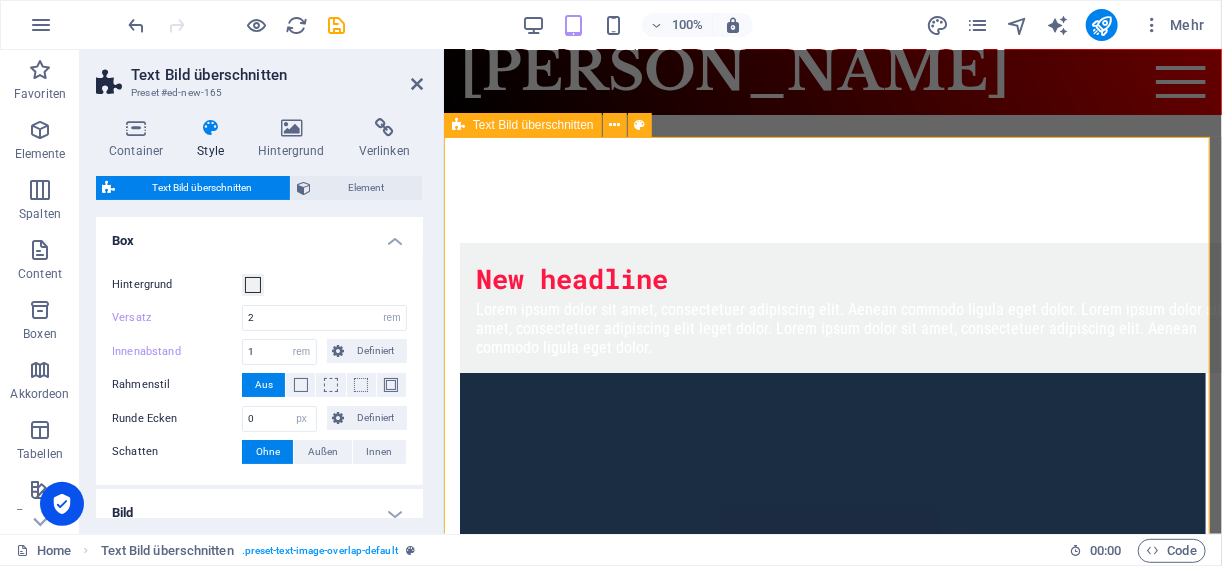 scroll, scrollTop: 0, scrollLeft: 0, axis: both 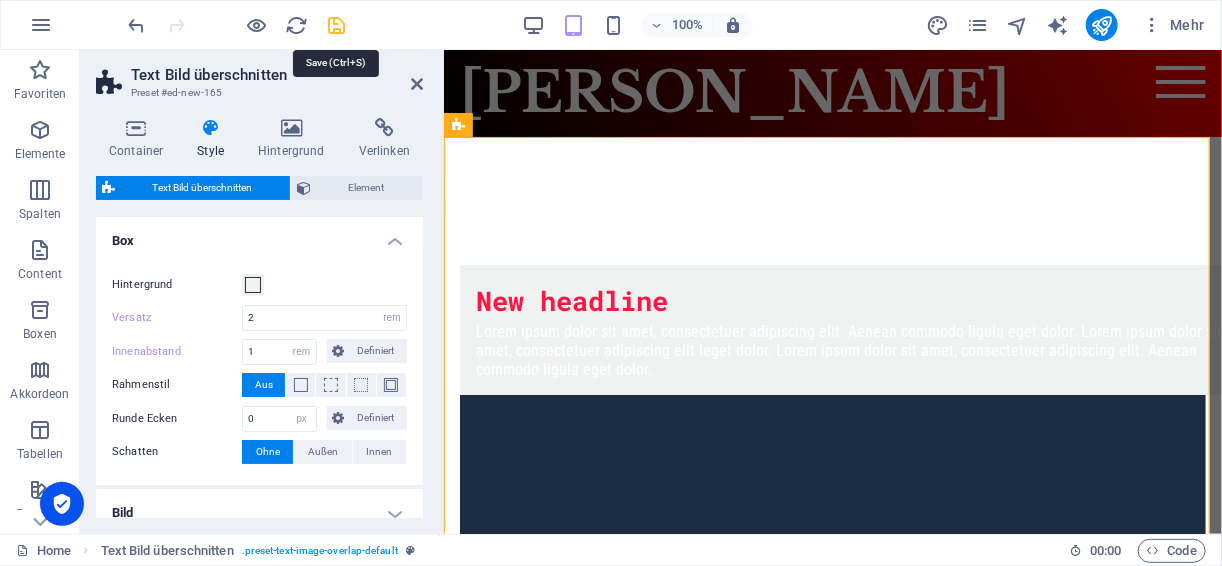 click at bounding box center (337, 25) 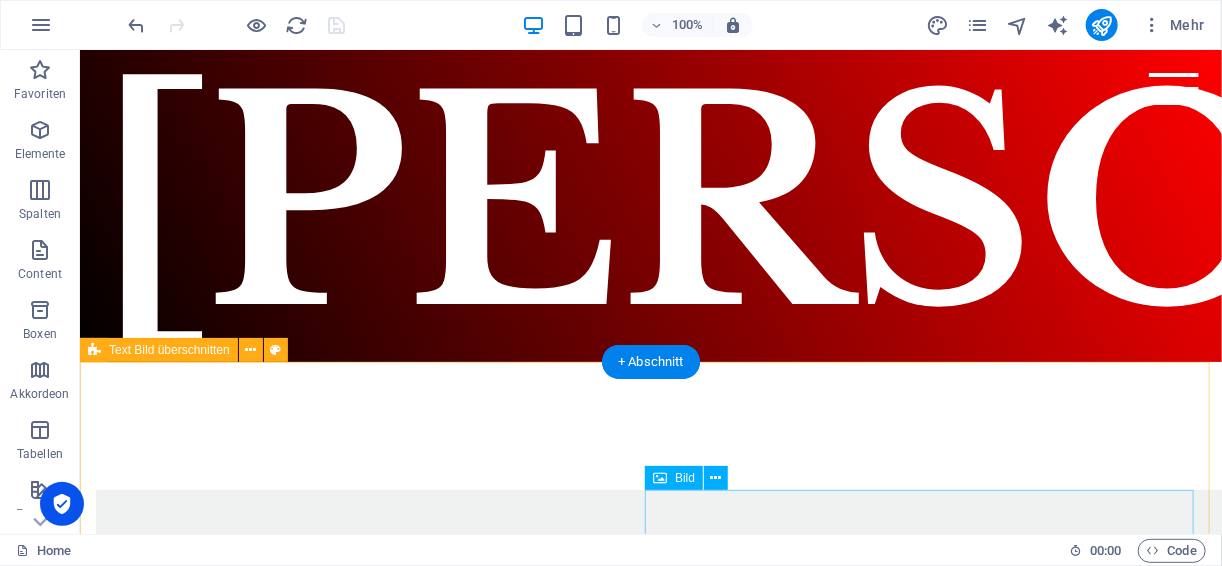 click at bounding box center [650, 1040] 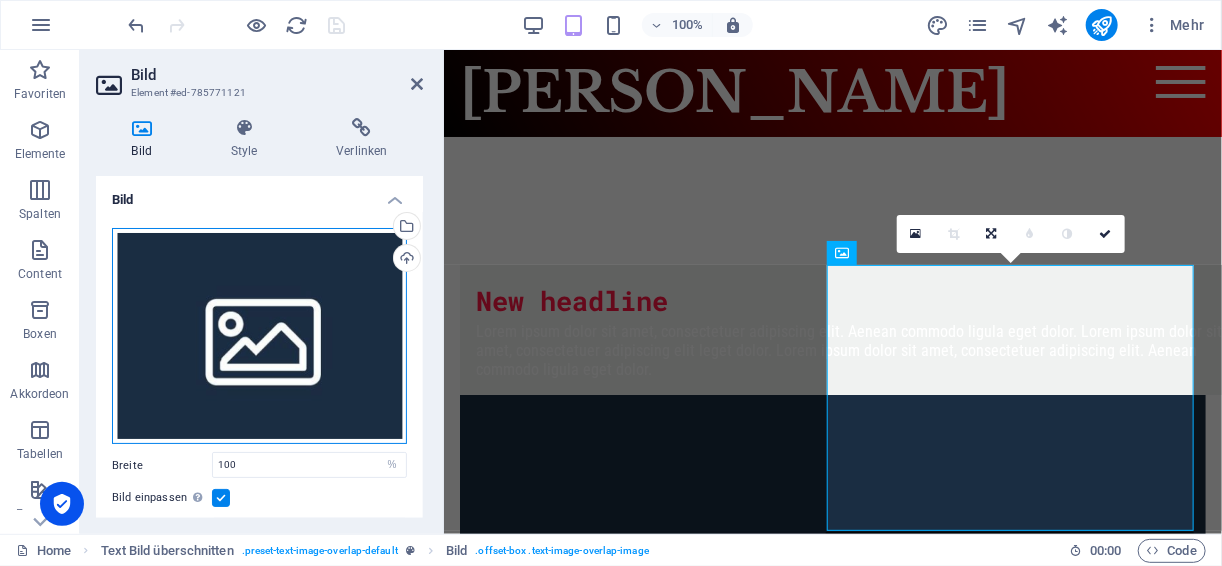 click on "Ziehe Dateien zum Hochladen hierher oder  klicke hier, um aus Dateien oder kostenlosen Stockfotos & -videos zu wählen" at bounding box center [259, 336] 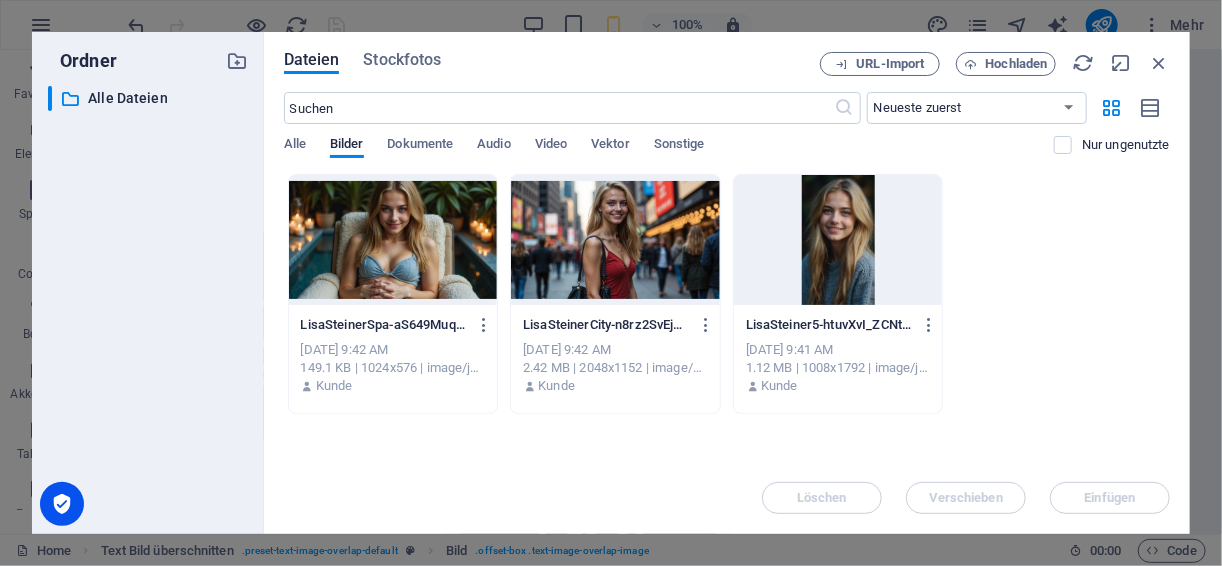 click at bounding box center (393, 240) 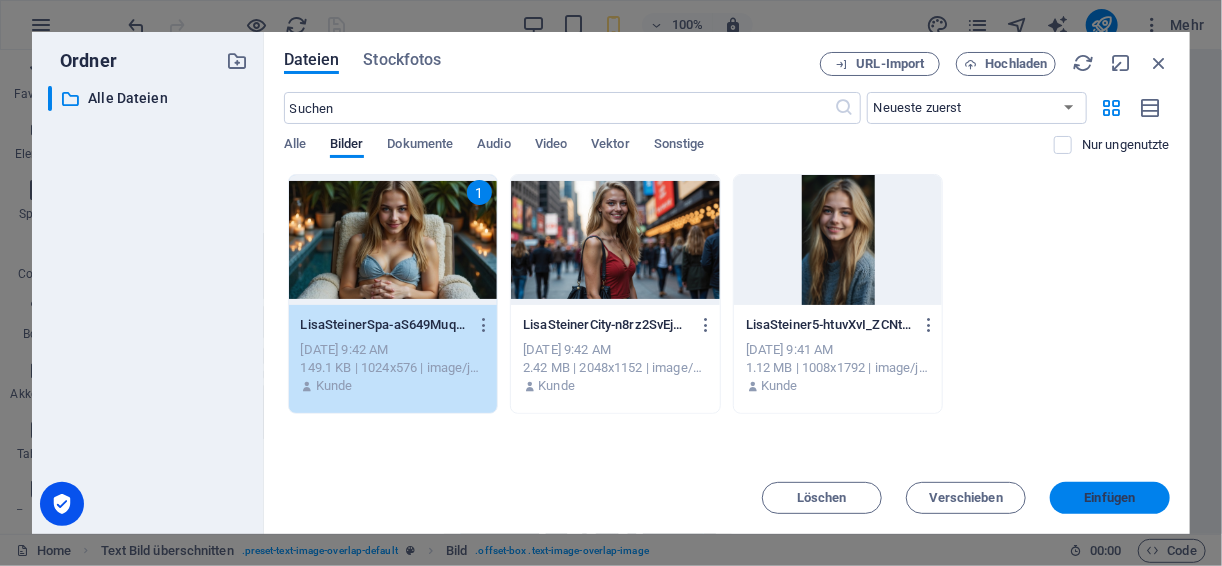 drag, startPoint x: 683, startPoint y: 443, endPoint x: 1127, endPoint y: 494, distance: 446.91946 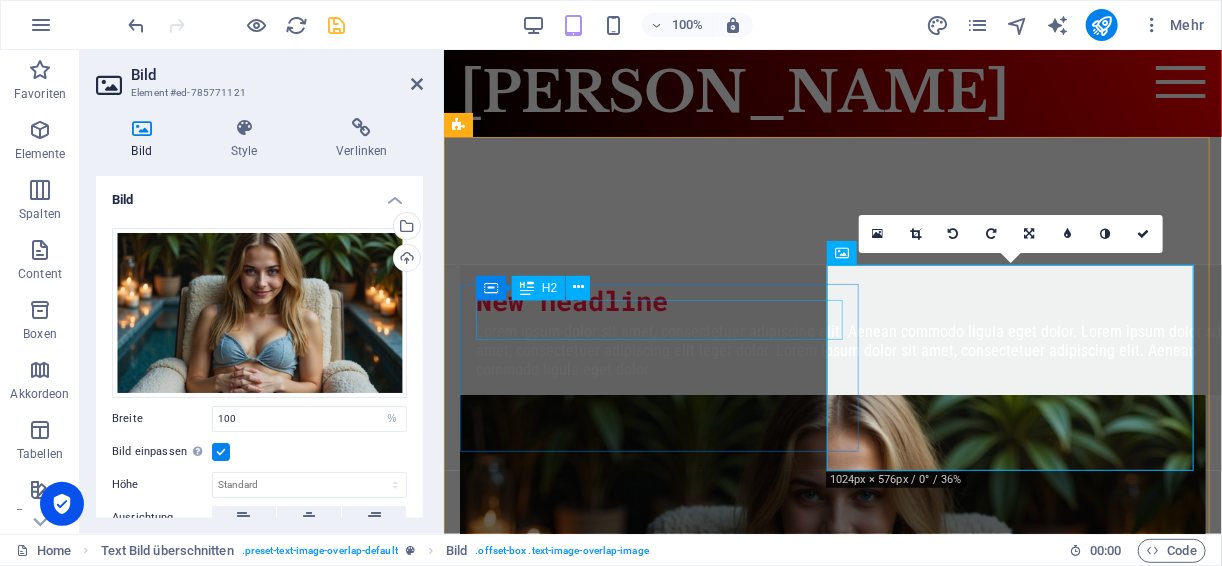 click on "New headline" at bounding box center (848, 300) 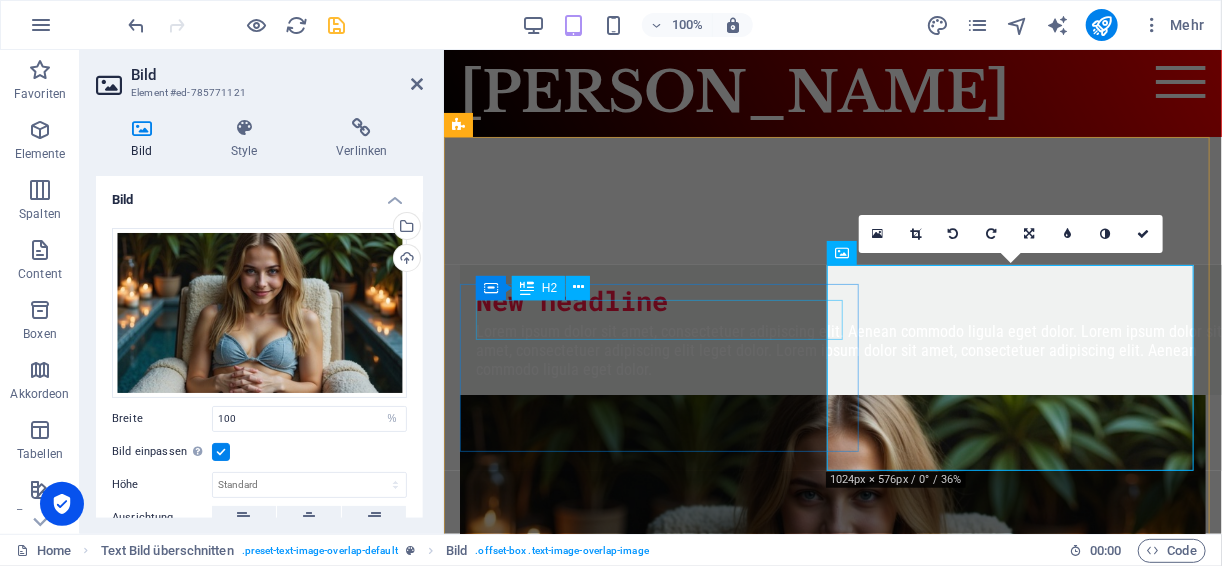 click on "New headline" at bounding box center (848, 300) 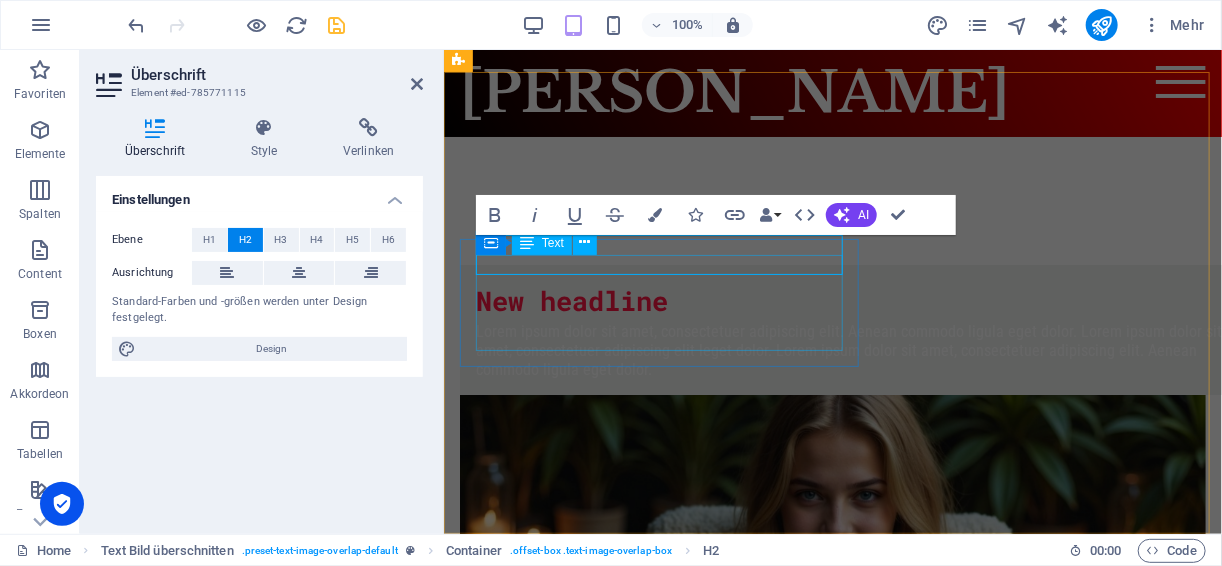 scroll, scrollTop: 65, scrollLeft: 0, axis: vertical 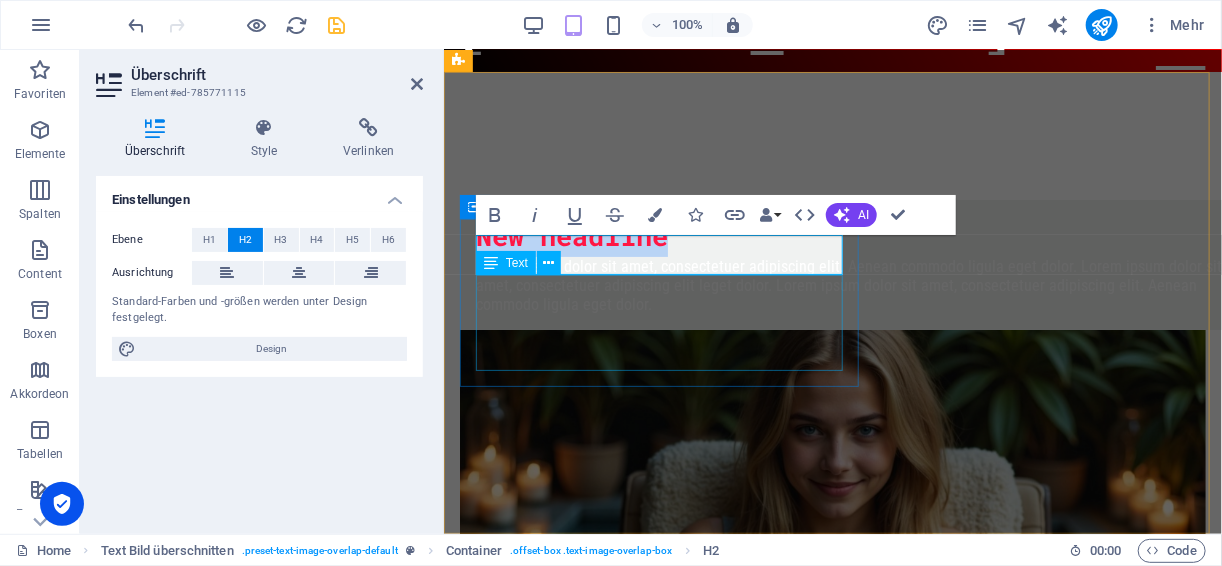 type 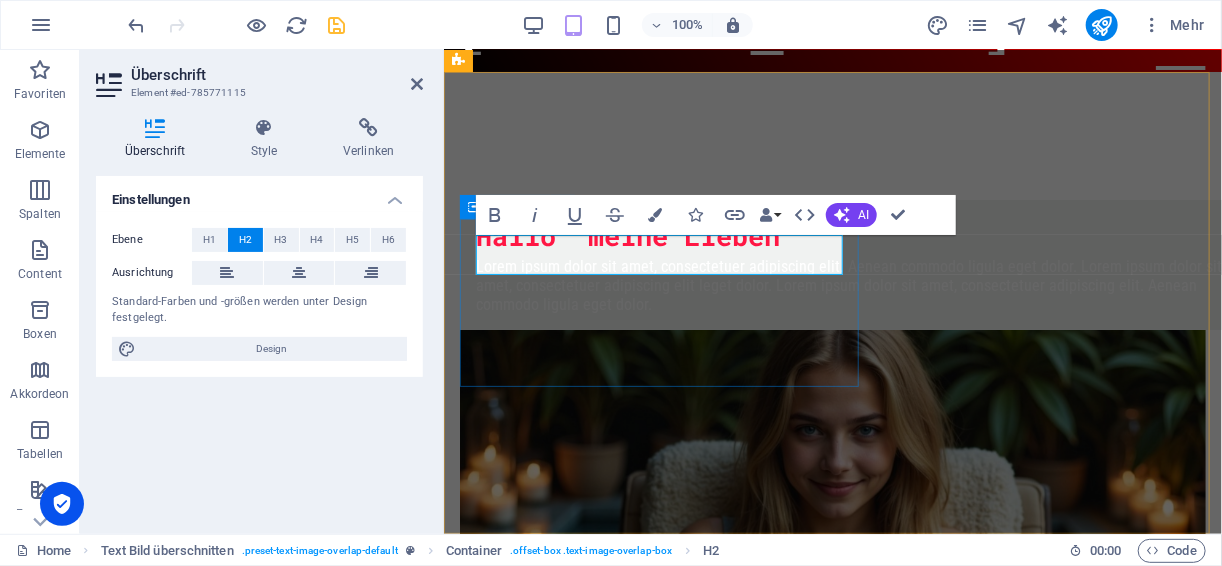 click on "Hallo  meine Lieben" at bounding box center (848, 235) 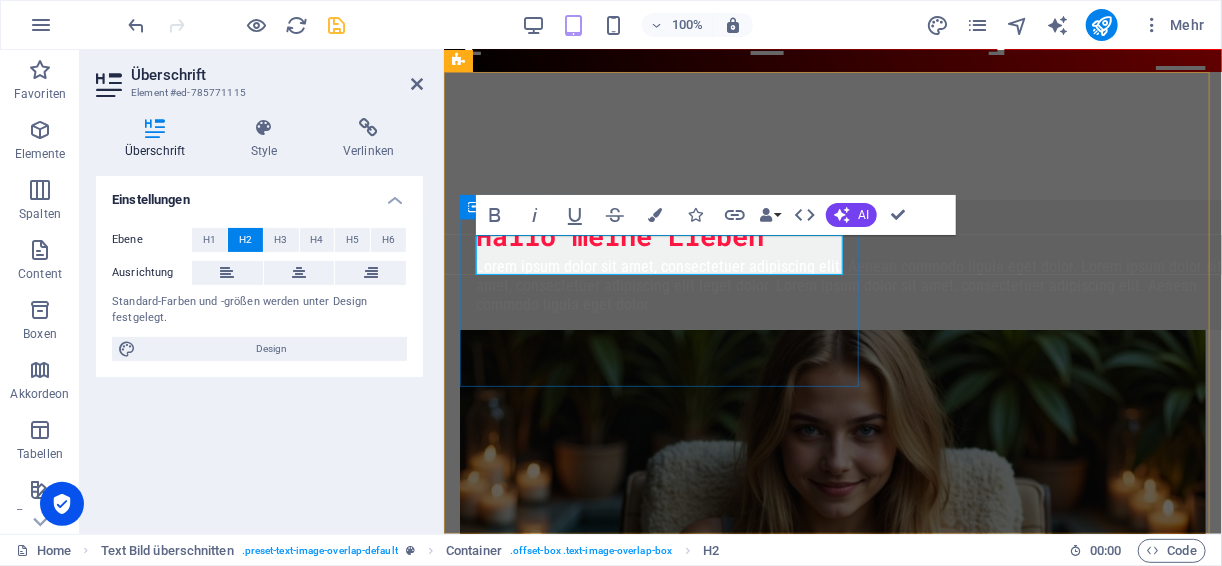 click on "Hallo meine Lieben" at bounding box center [848, 235] 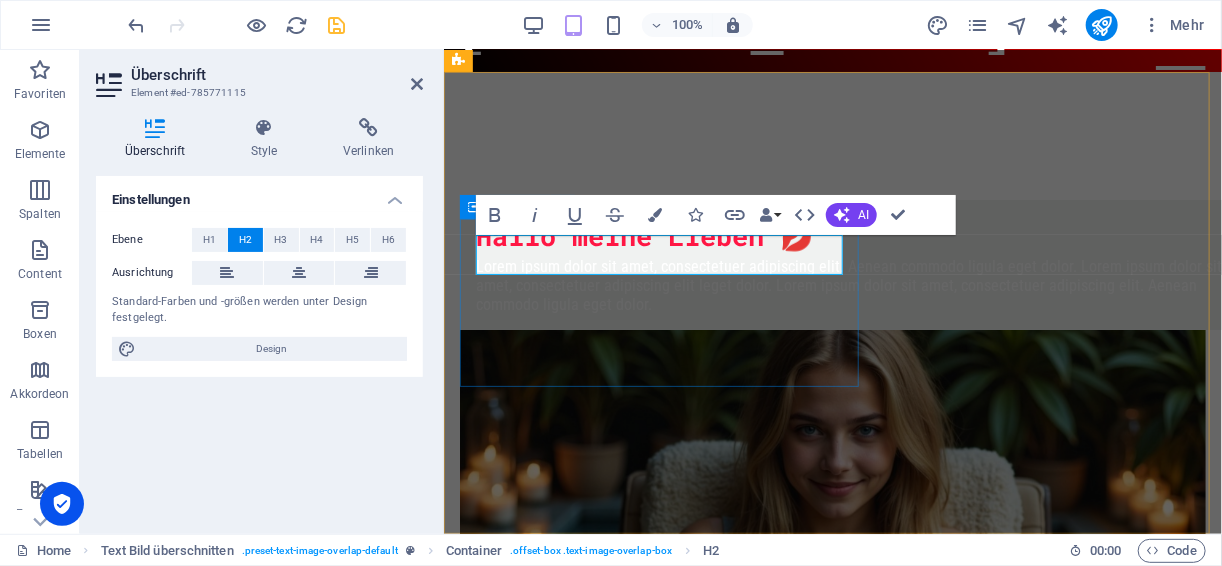 scroll, scrollTop: 0, scrollLeft: 20, axis: horizontal 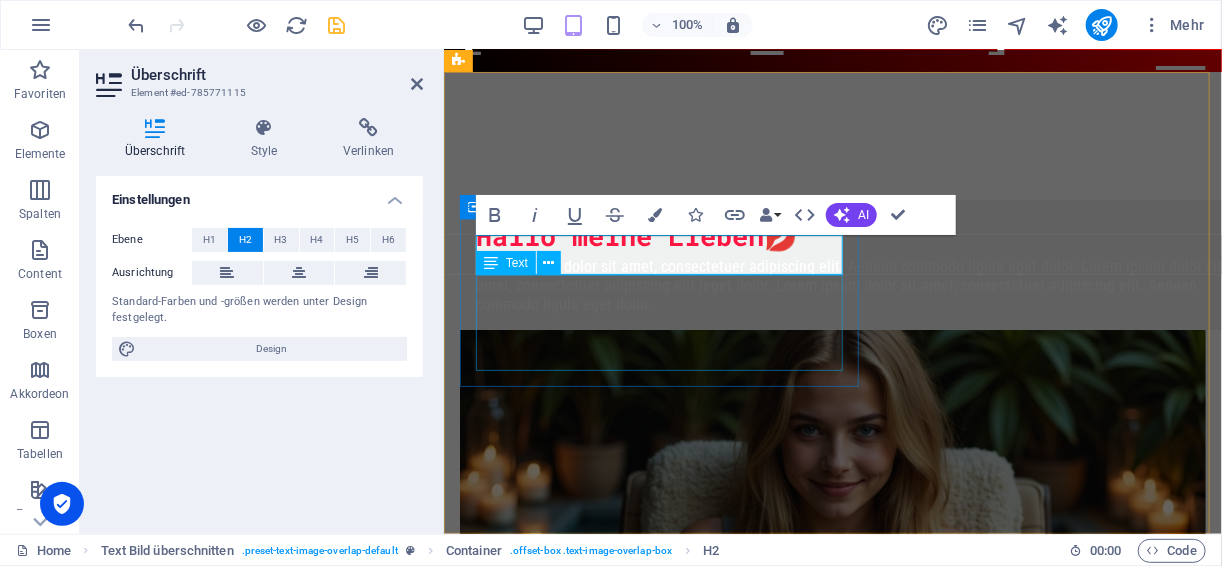 click on "Lorem ipsum dolor sit amet, consectetuer adipiscing elit. Aenean commodo ligula eget dolor. Lorem ipsum dolor sit amet, consectetuer adipiscing elit leget dolor. Lorem ipsum dolor sit amet, consectetuer adipiscing elit. Aenean commodo ligula eget dolor." at bounding box center (848, 285) 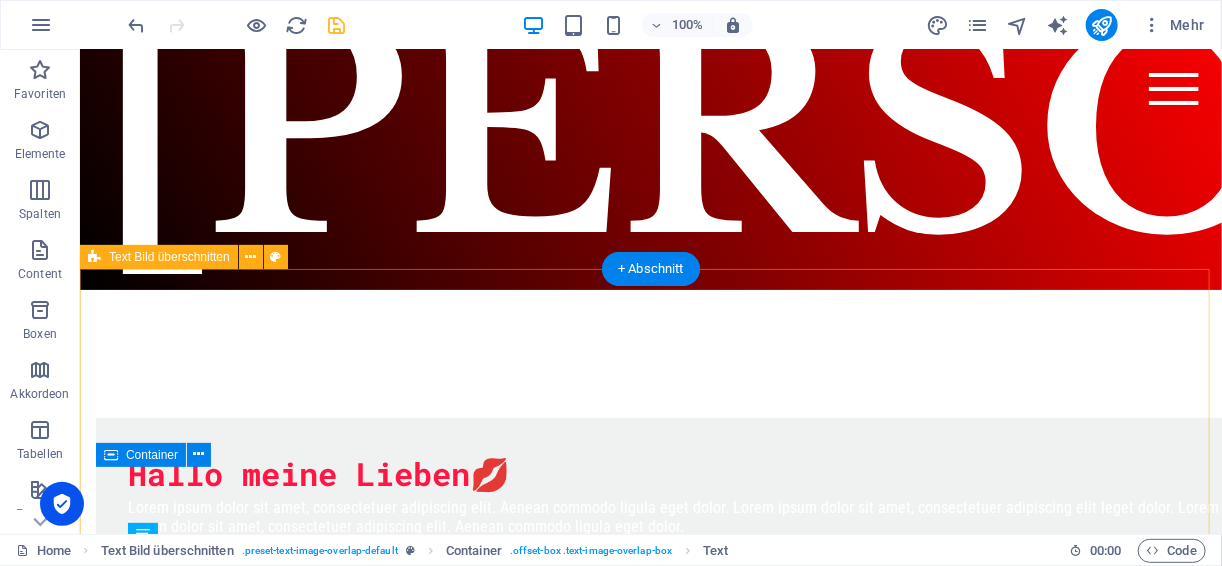 scroll, scrollTop: 152, scrollLeft: 0, axis: vertical 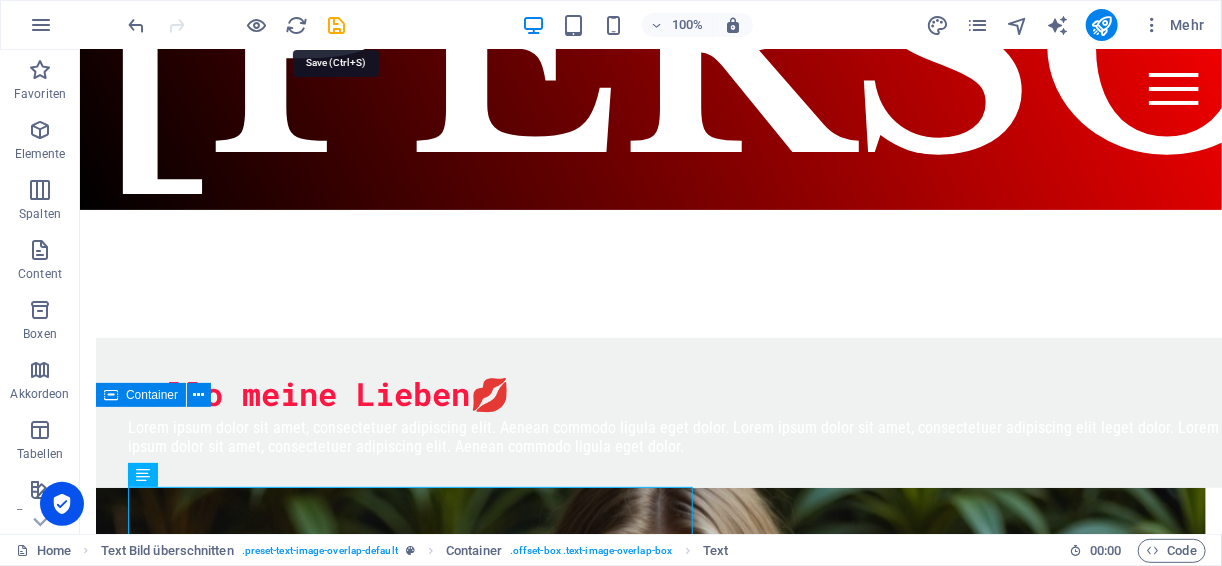 click at bounding box center [337, 25] 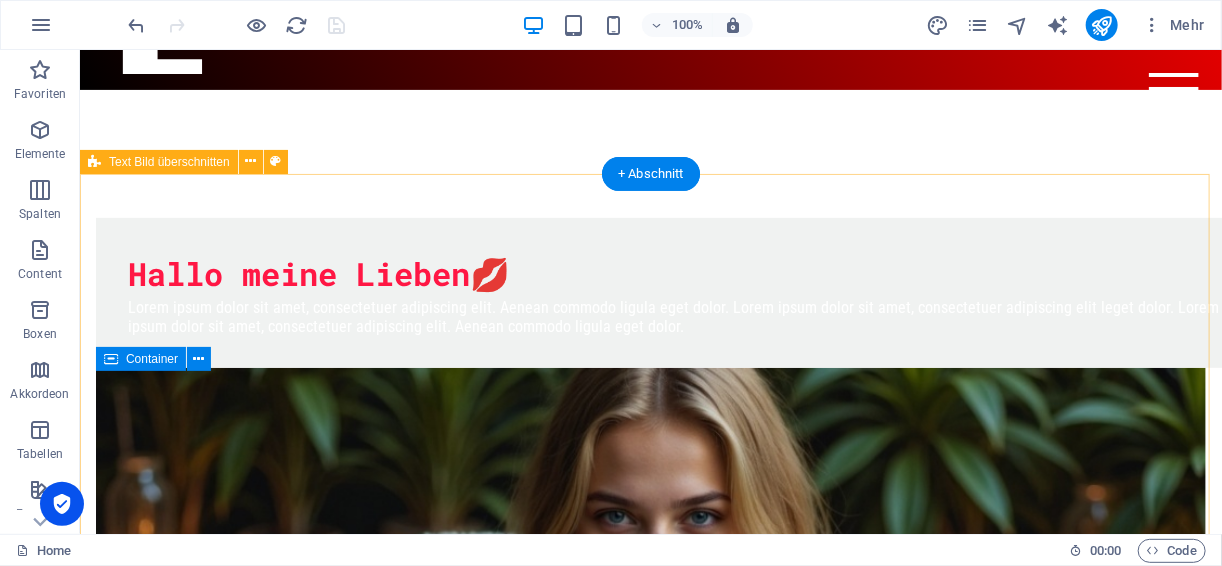 scroll, scrollTop: 312, scrollLeft: 0, axis: vertical 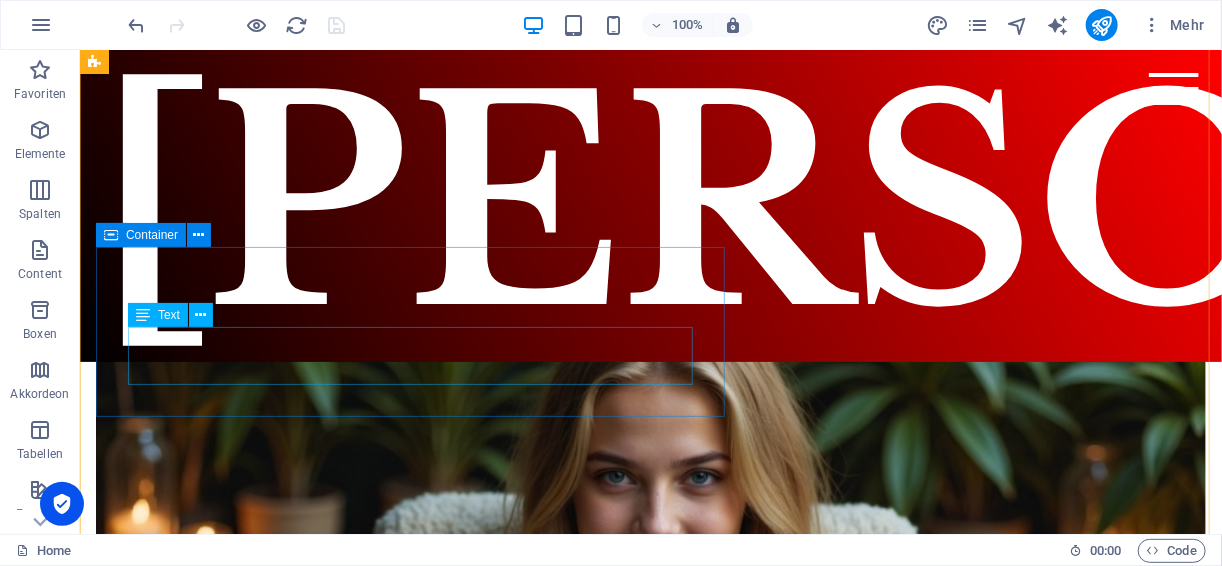 click on "Lorem ipsum dolor sit amet, consectetuer adipiscing elit. Aenean commodo ligula eget dolor. Lorem ipsum dolor sit amet, consectetuer adipiscing elit leget dolor. Lorem ipsum dolor sit amet, consectetuer adipiscing elit. Aenean commodo ligula eget dolor." at bounding box center [690, 276] 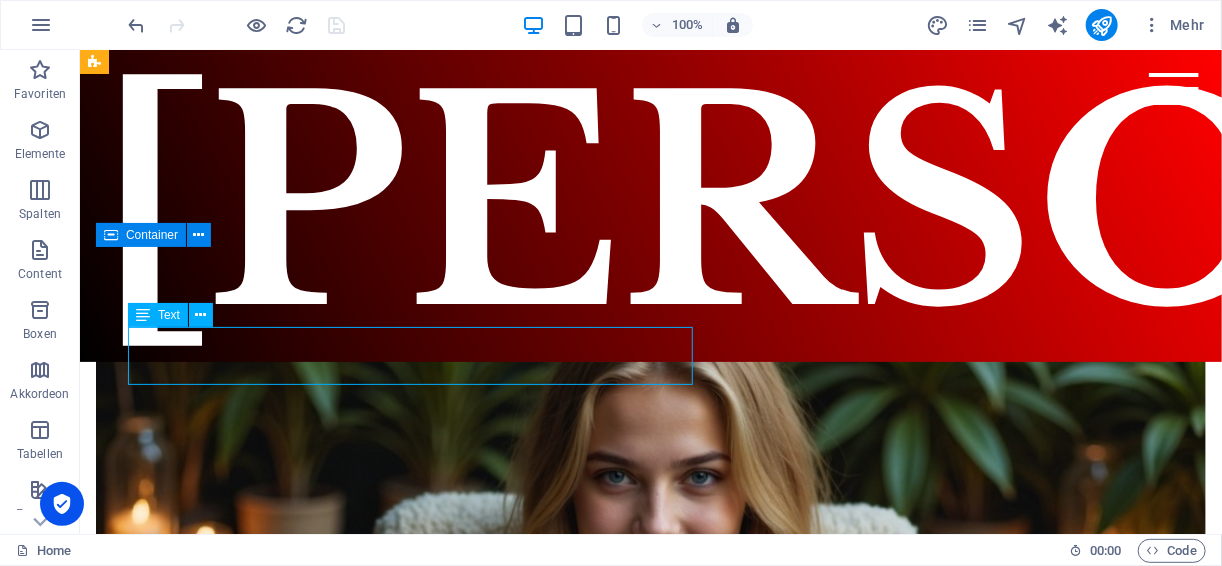 click on "Lorem ipsum dolor sit amet, consectetuer adipiscing elit. Aenean commodo ligula eget dolor. Lorem ipsum dolor sit amet, consectetuer adipiscing elit leget dolor. Lorem ipsum dolor sit amet, consectetuer adipiscing elit. Aenean commodo ligula eget dolor." at bounding box center [690, 276] 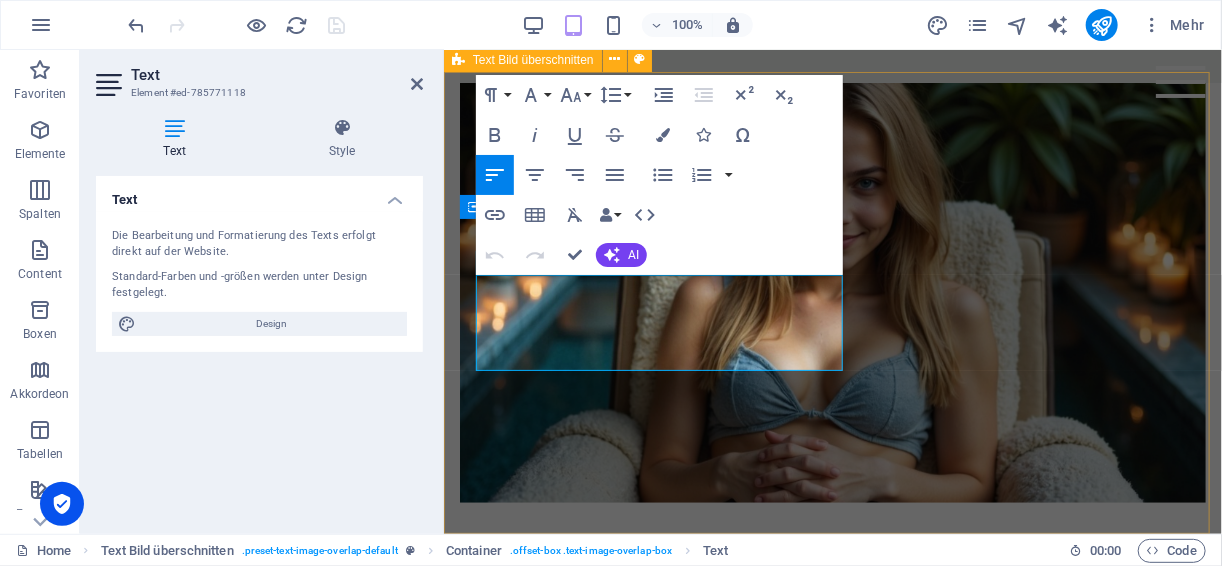 scroll, scrollTop: 65, scrollLeft: 0, axis: vertical 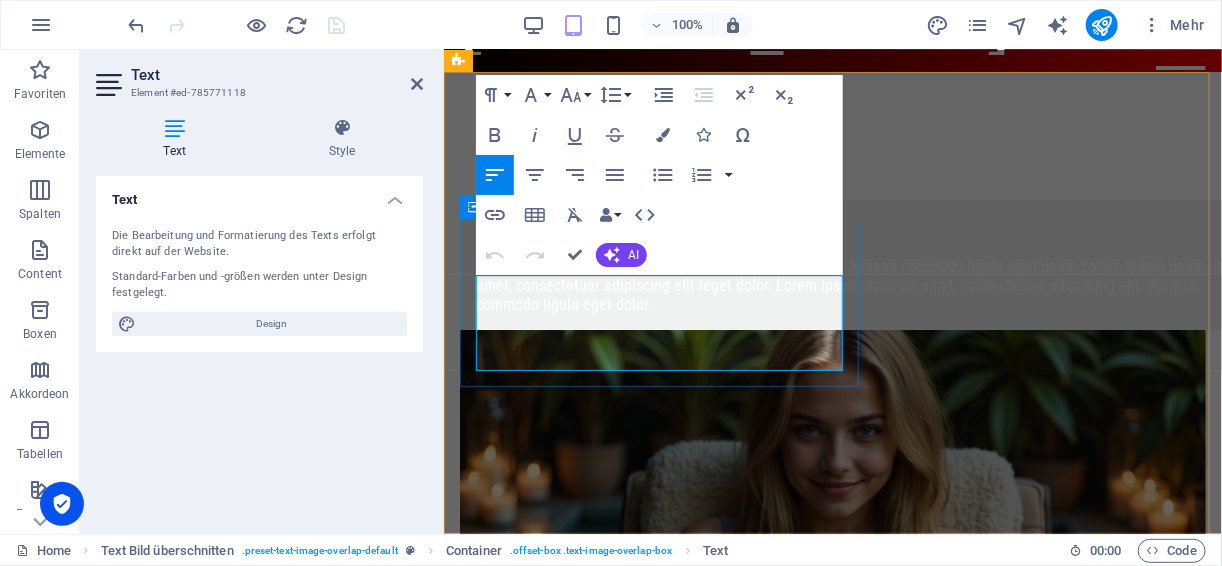 click on "Lorem ipsum dolor sit amet, consectetuer adipiscing elit. Aenean commodo ligula eget dolor. Lorem ipsum dolor sit amet, consectetuer adipiscing elit leget dolor. Lorem ipsum dolor sit amet, consectetuer adipiscing elit. Aenean commodo ligula eget dolor." at bounding box center [848, 285] 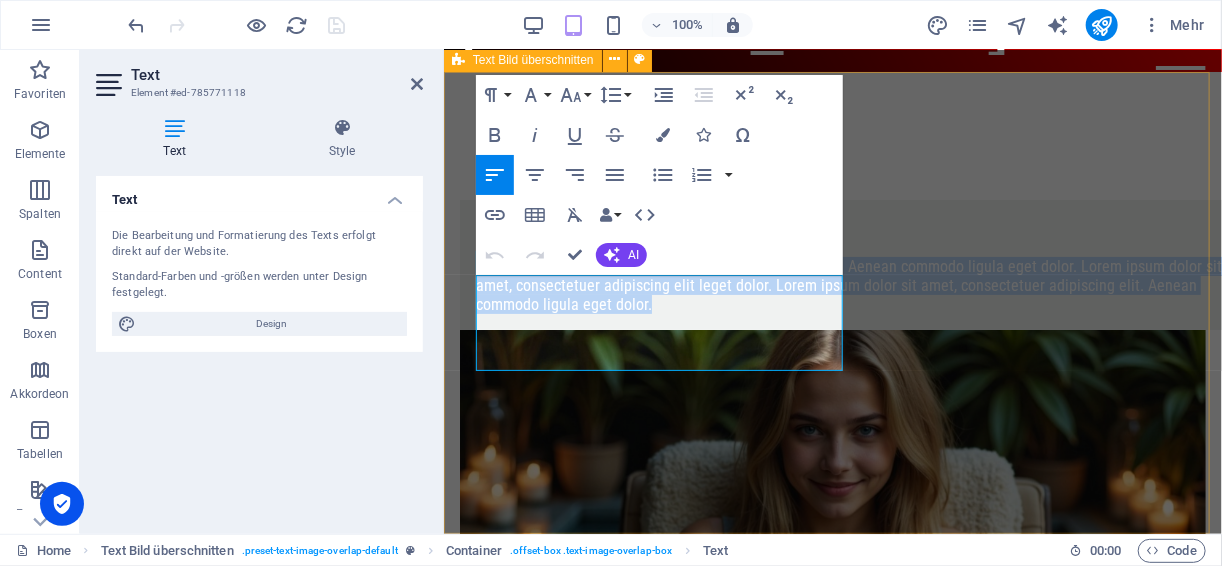drag, startPoint x: 746, startPoint y: 358, endPoint x: 447, endPoint y: 250, distance: 317.90723 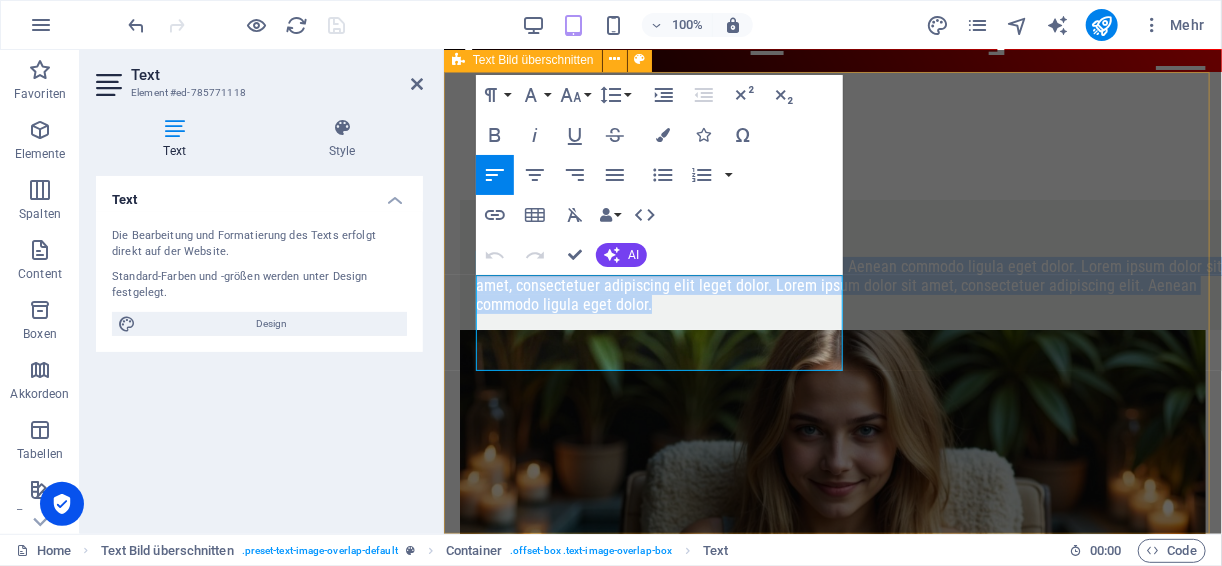 type 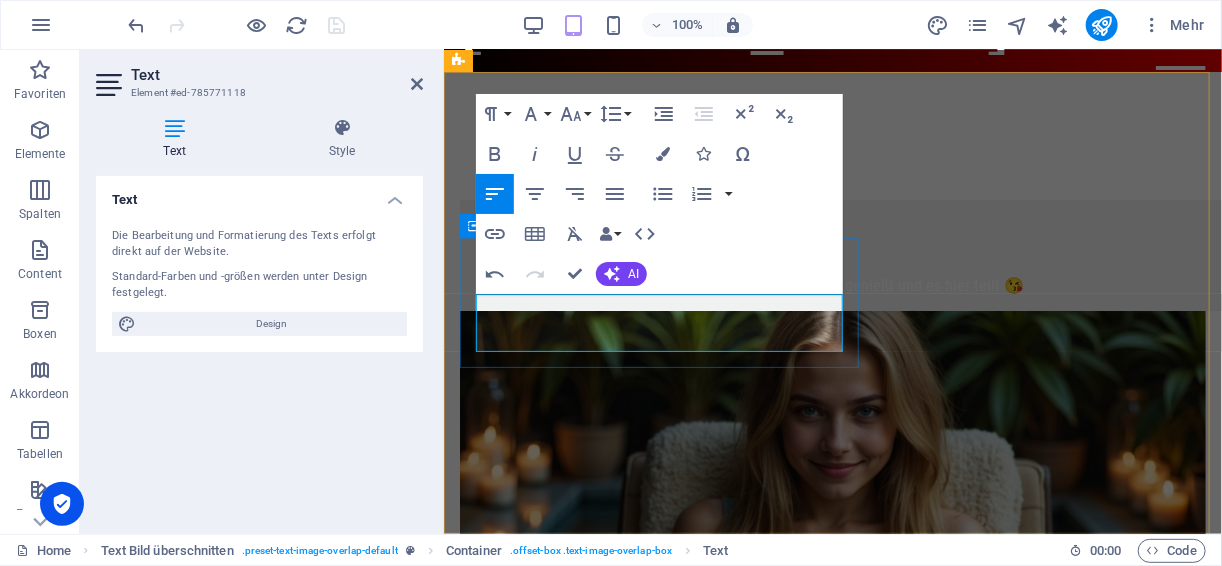 scroll, scrollTop: 0, scrollLeft: 20, axis: horizontal 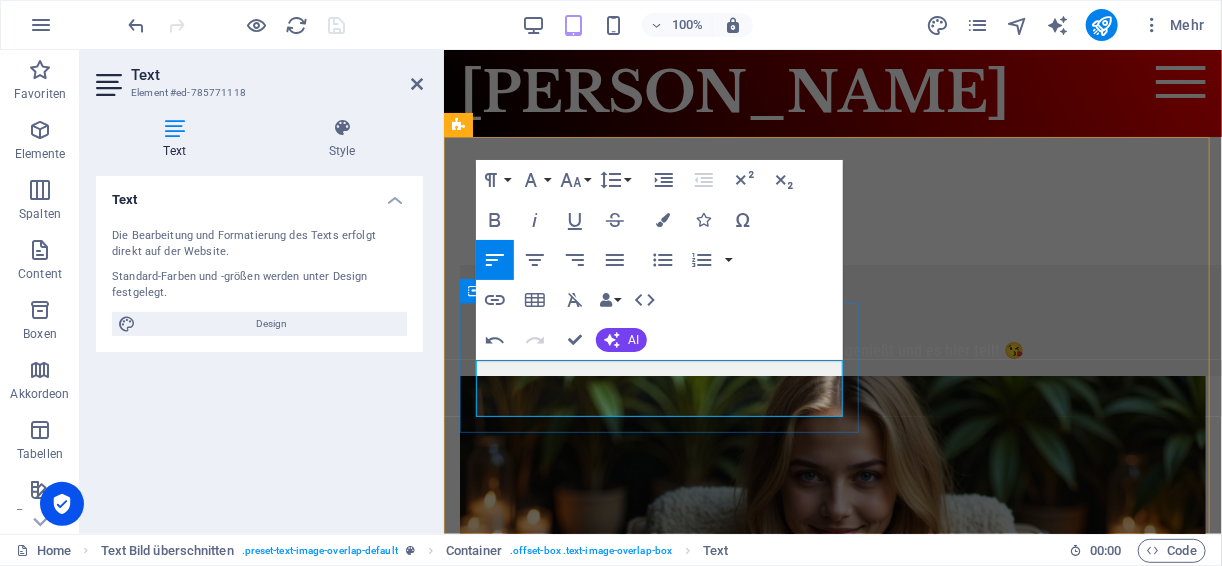 click on "Ich bin die [PERSON_NAME] und bin 20 Jahre Jung." at bounding box center (848, 330) 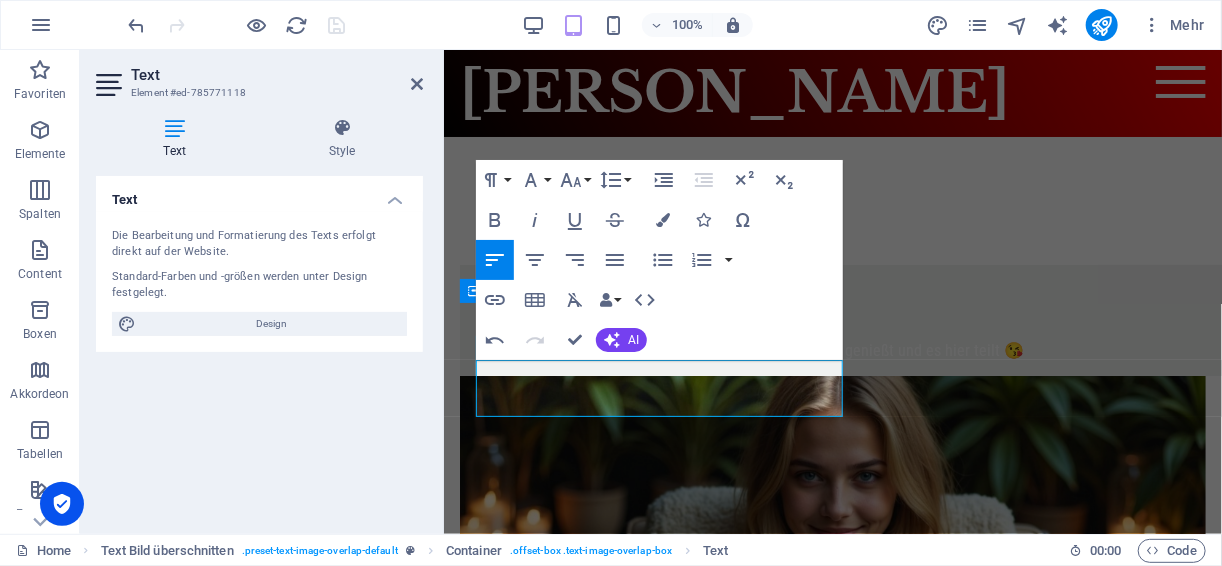 click at bounding box center (237, 25) 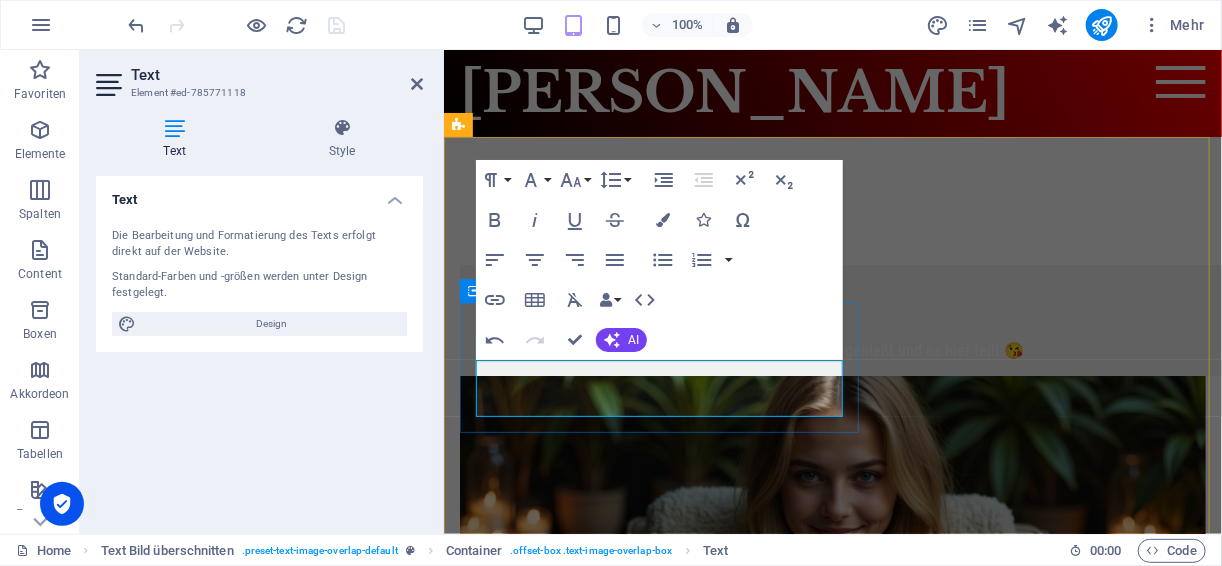 click on "Ich bin die [PERSON_NAME] und bin 20 Jahre Jung." at bounding box center (848, 330) 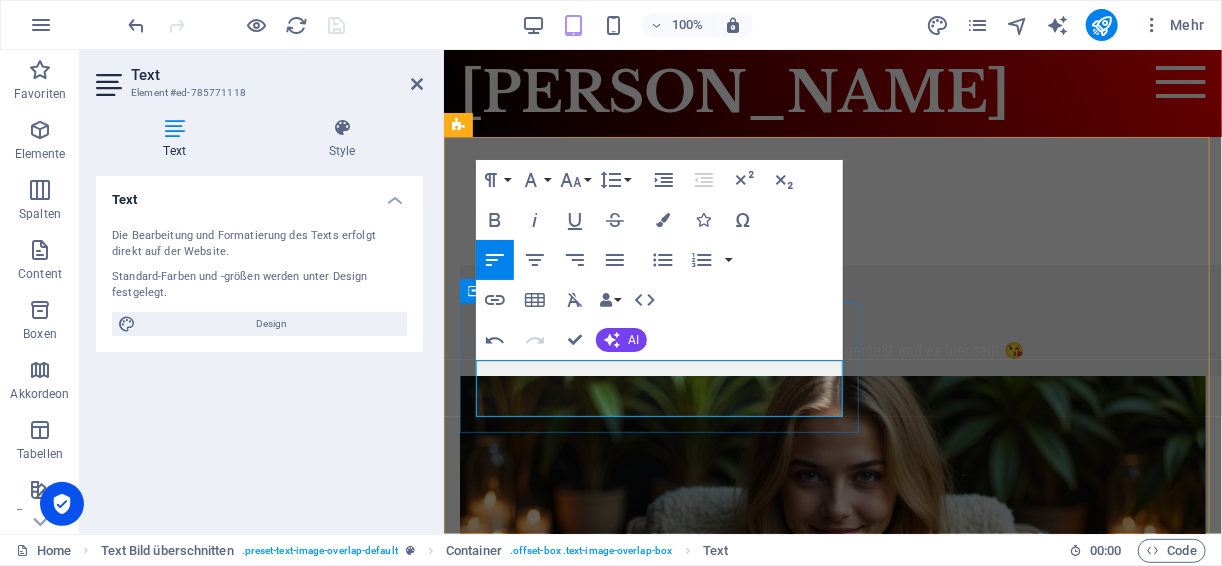 click on "Ich bin die [PERSON_NAME] und bin 20 Jahre Jung🥰." at bounding box center [848, 330] 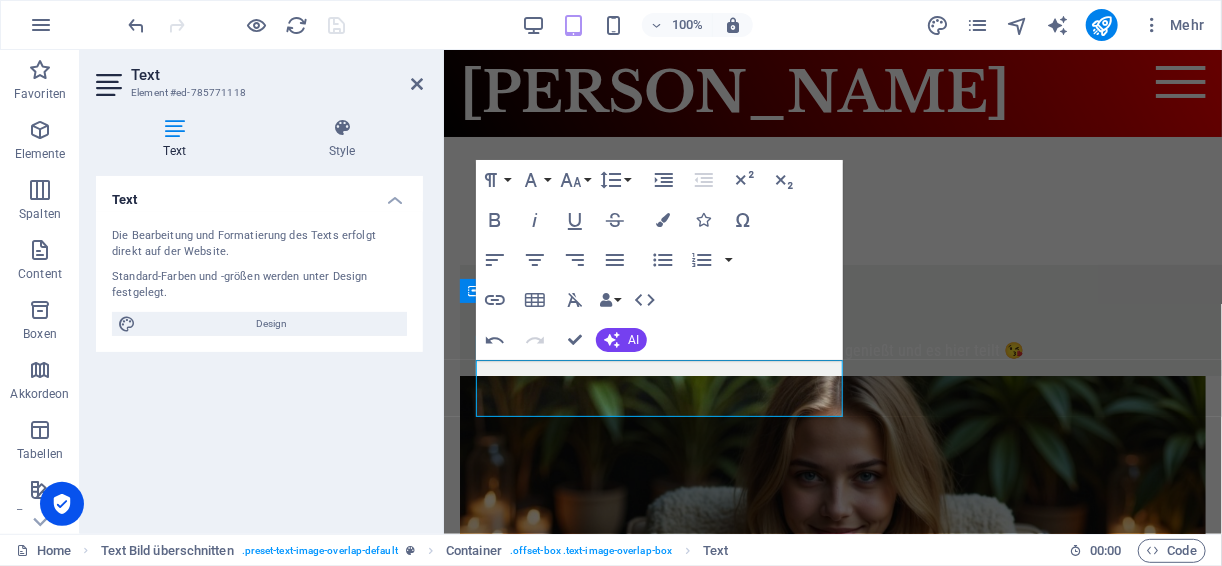 click at bounding box center (237, 25) 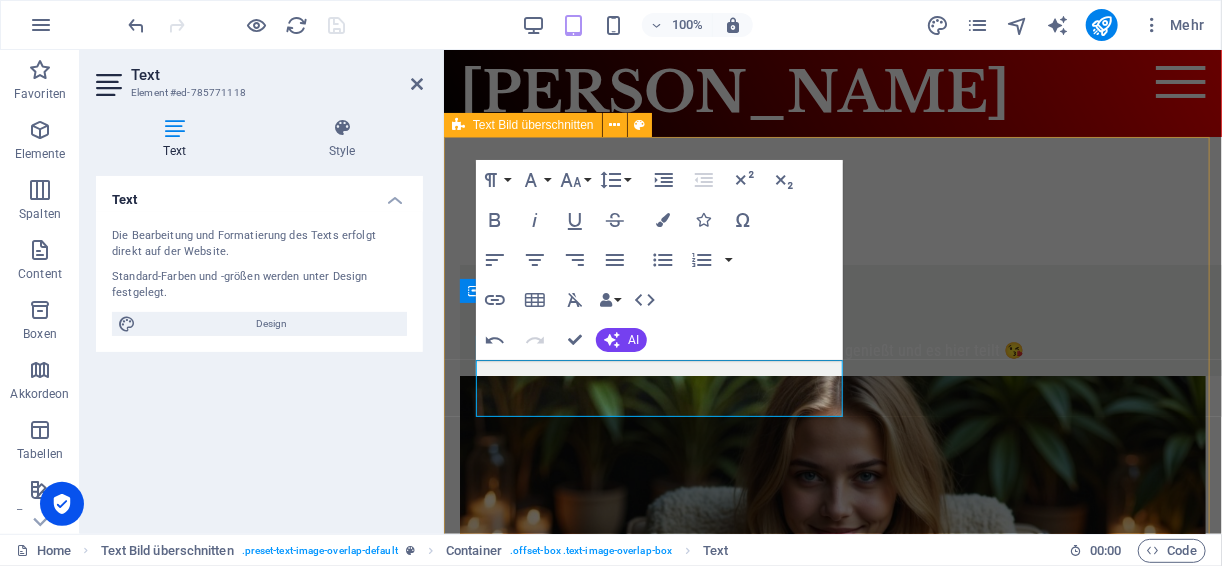 click on "Hallo meine Lieben💋 Ich bin die [PERSON_NAME] und bin 20 Jahre [PERSON_NAME]. ​[PERSON_NAME] eine aktive und junge frau die ihr leben genießt und es hier teilt 😘 🥰" at bounding box center [832, 529] 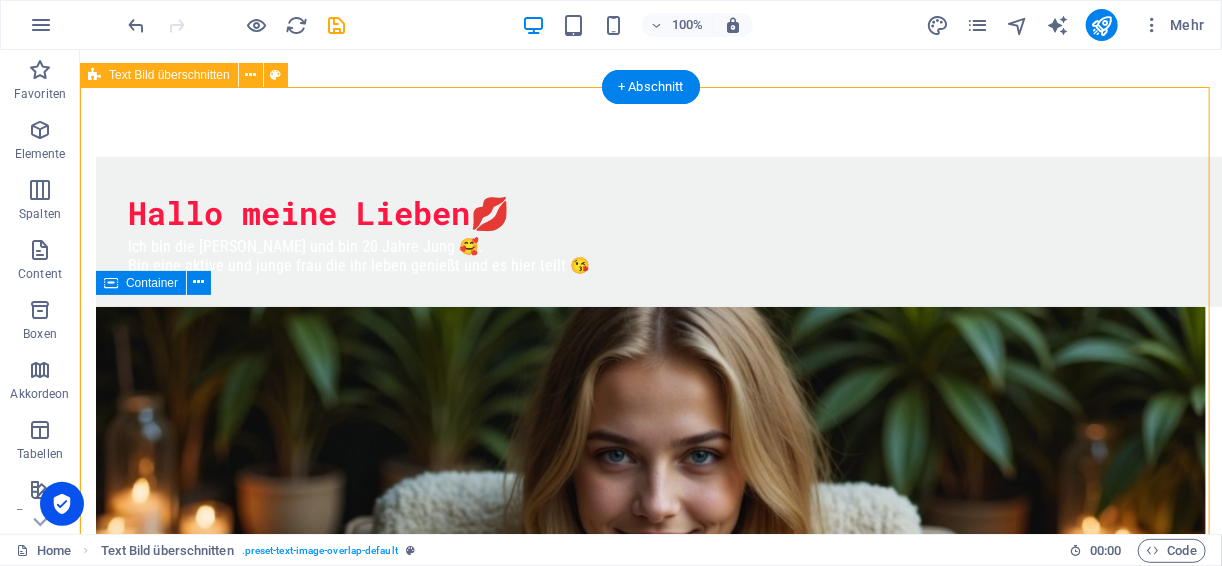 scroll, scrollTop: 376, scrollLeft: 0, axis: vertical 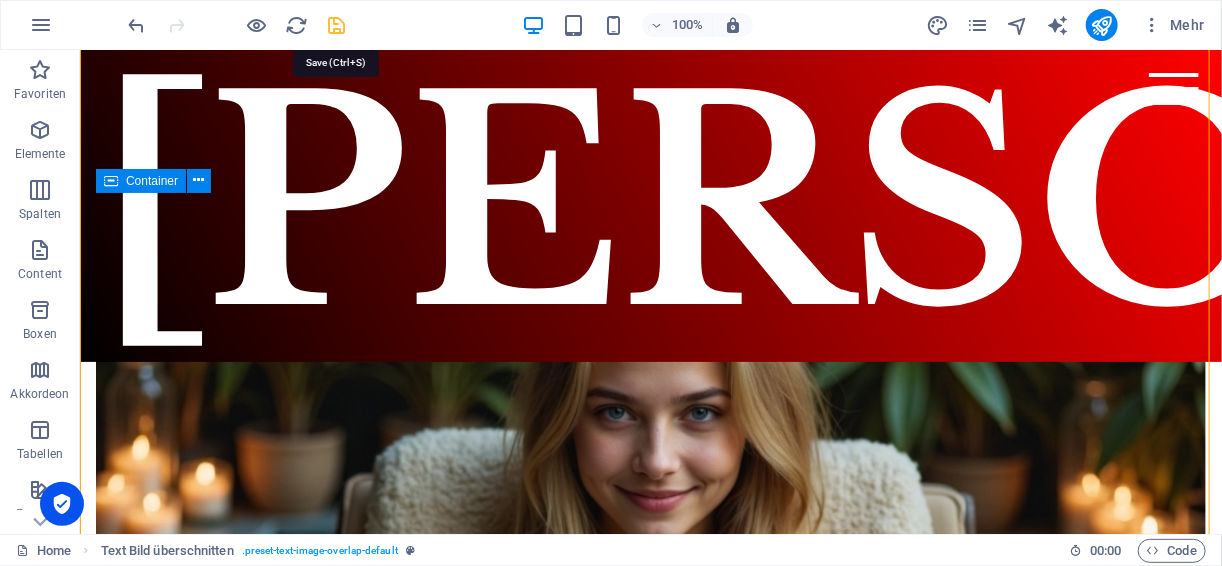 click at bounding box center (337, 25) 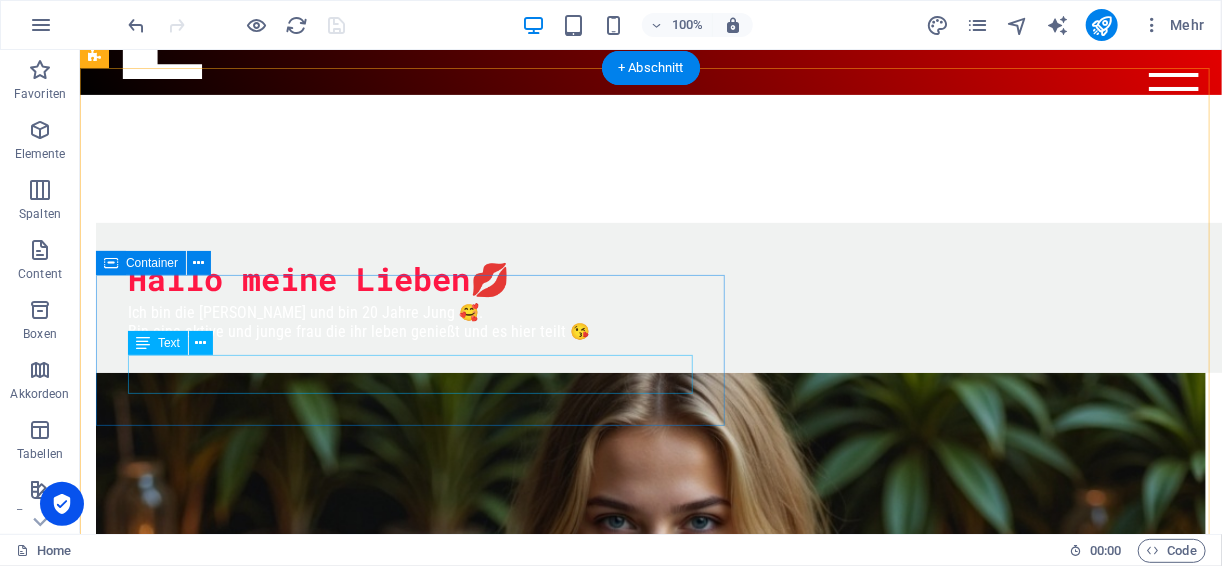 scroll, scrollTop: 296, scrollLeft: 0, axis: vertical 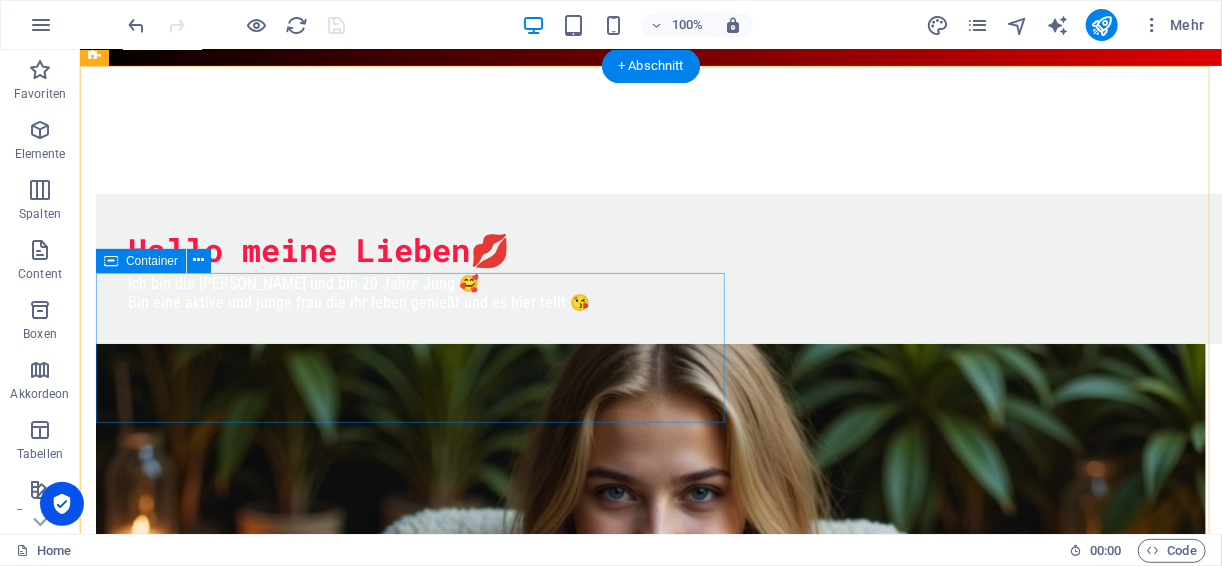 click on "Hallo meine Lieben💋 Ich bin die [PERSON_NAME] und bin 20 Jahre [PERSON_NAME]. Bin eine aktive und junge frau die ihr leben genießt und es hier teilt 😘" at bounding box center (690, 268) 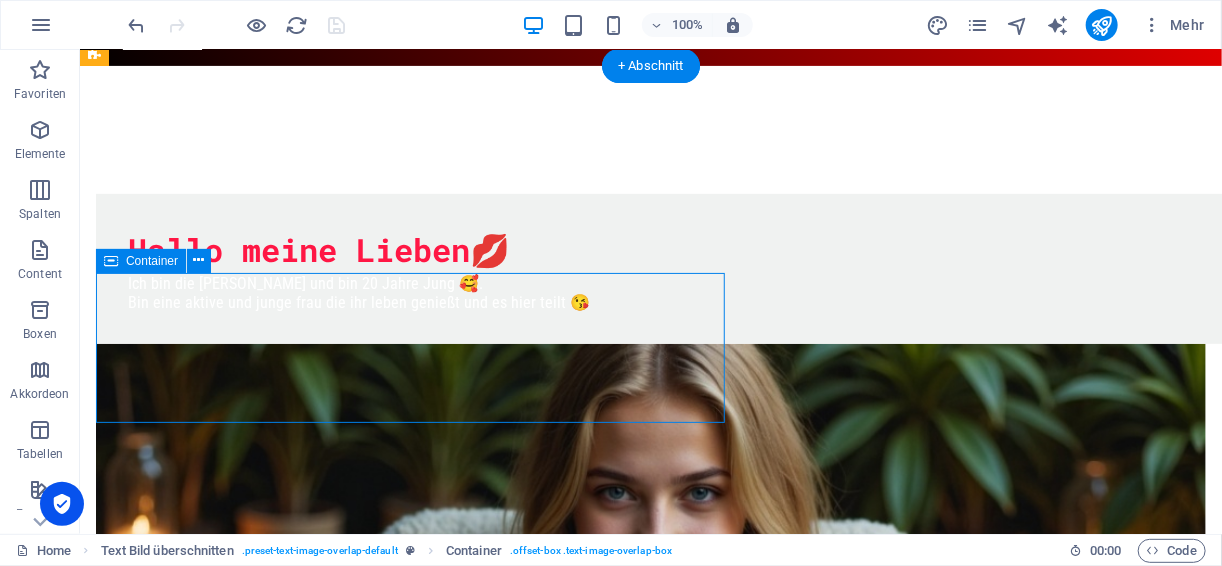 click on "Hallo meine Lieben💋 Ich bin die [PERSON_NAME] und bin 20 Jahre [PERSON_NAME]. Bin eine aktive und junge frau die ihr leben genießt und es hier teilt 😘" at bounding box center [690, 268] 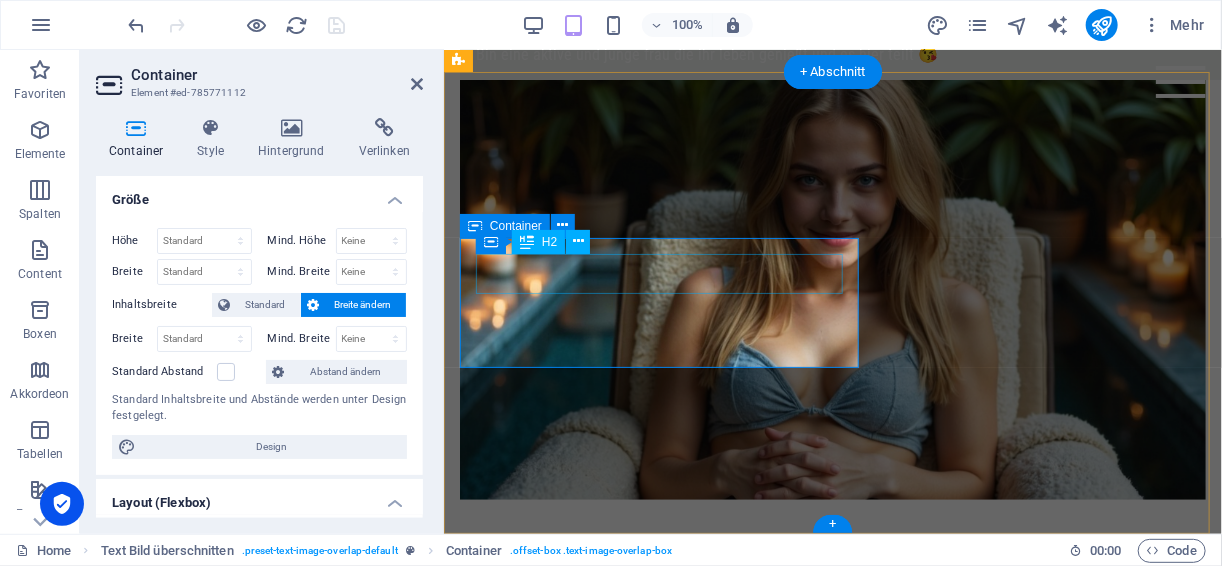 scroll, scrollTop: 65, scrollLeft: 0, axis: vertical 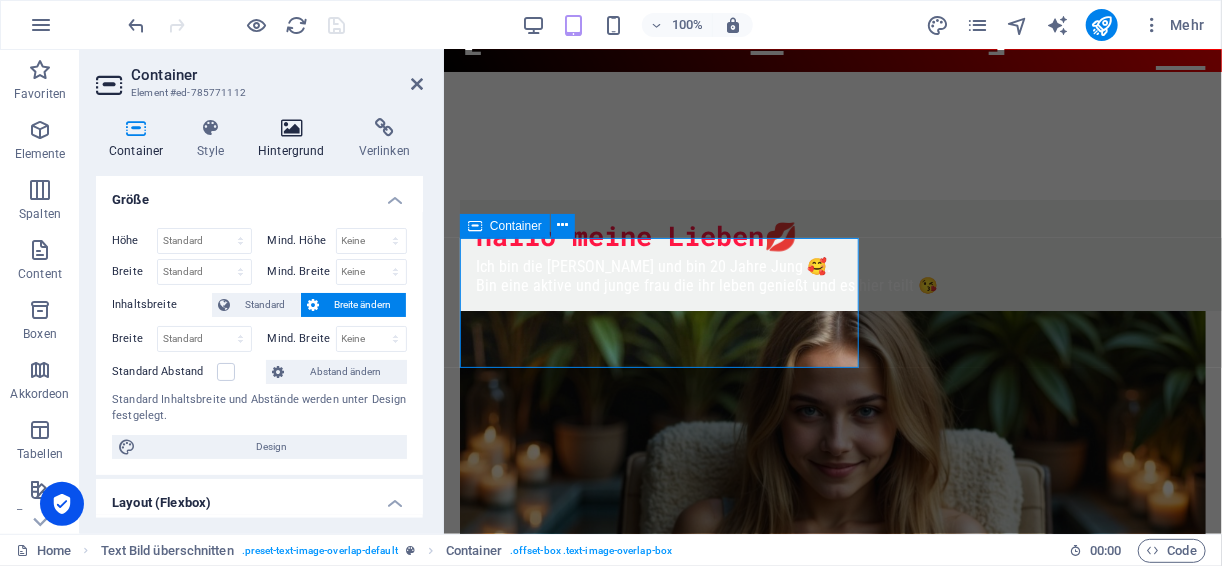 click on "Hintergrund" at bounding box center [295, 139] 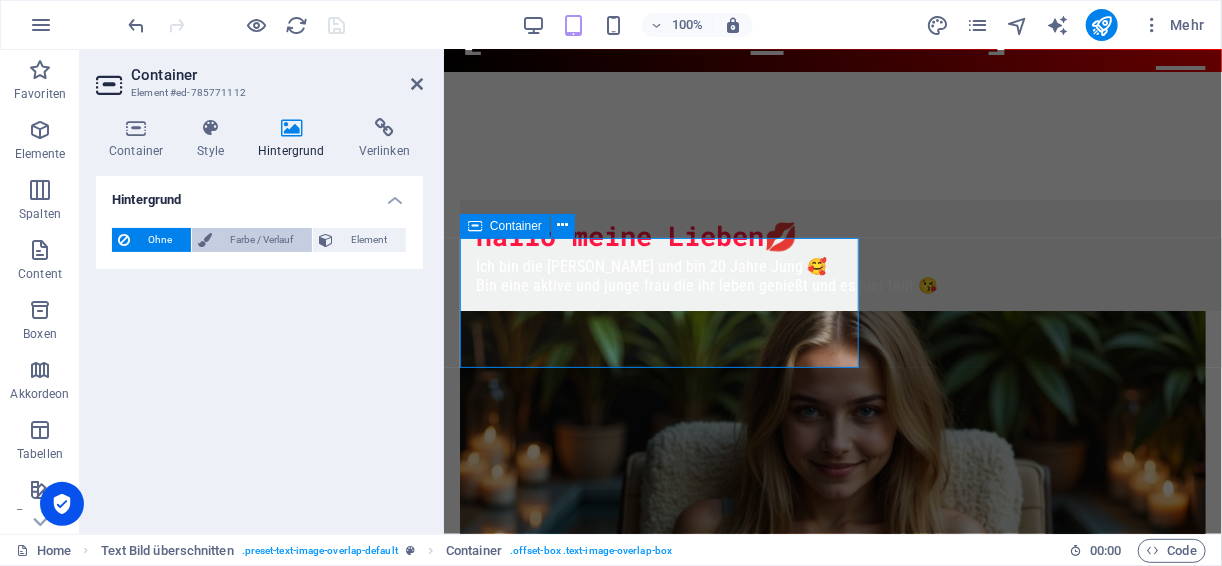 click on "Farbe / Verlauf" at bounding box center [262, 240] 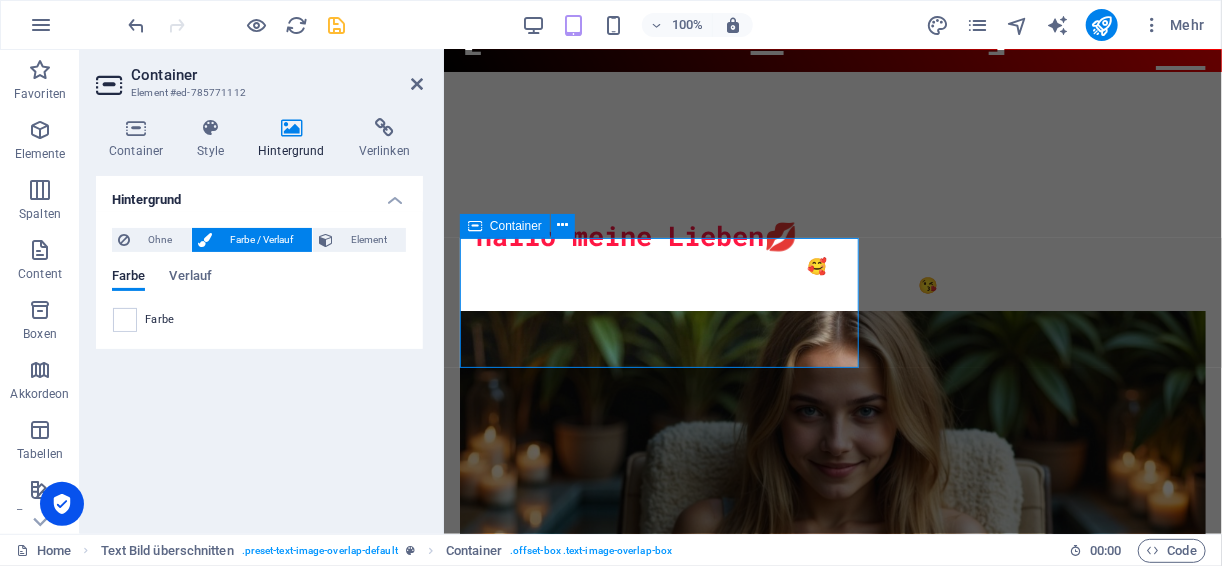 click on "Farbe" at bounding box center [259, 320] 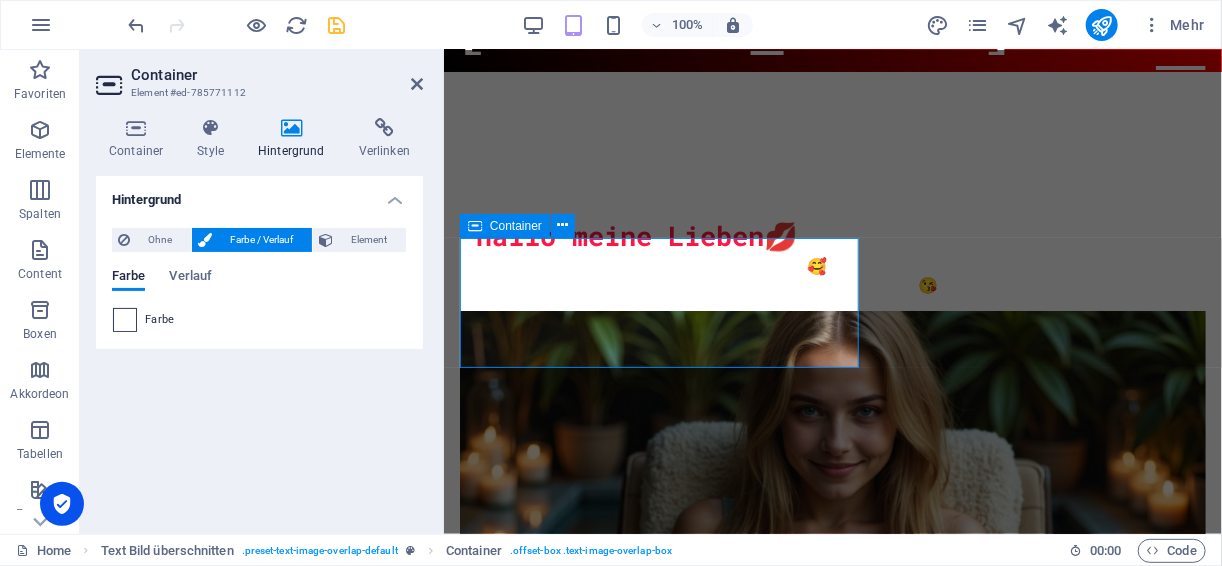 click at bounding box center (125, 320) 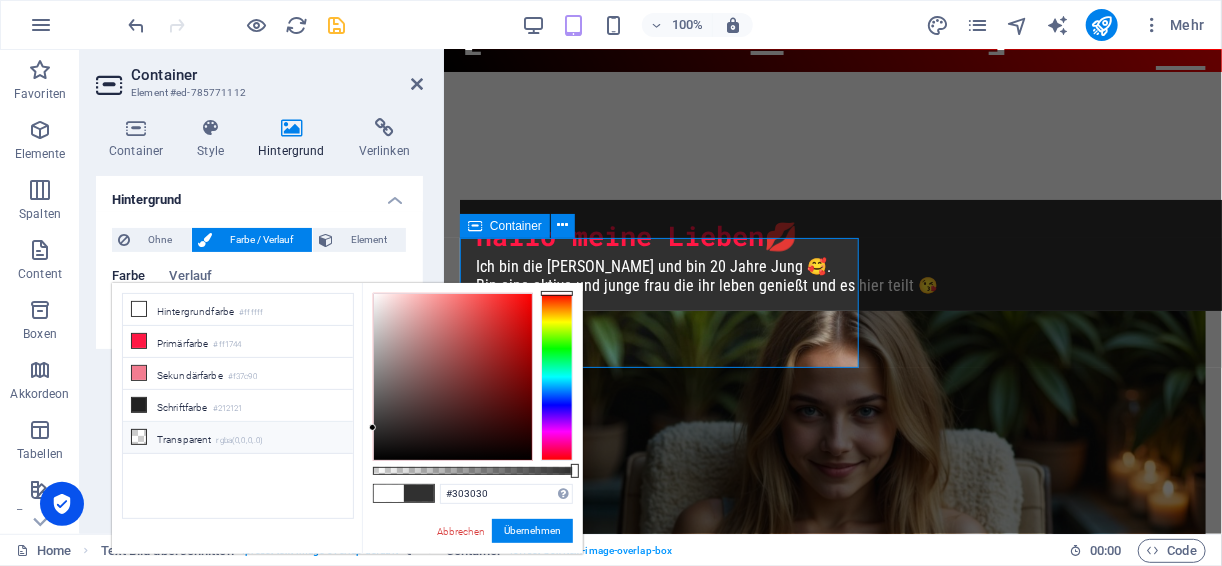 drag, startPoint x: 373, startPoint y: 292, endPoint x: 334, endPoint y: 428, distance: 141.48145 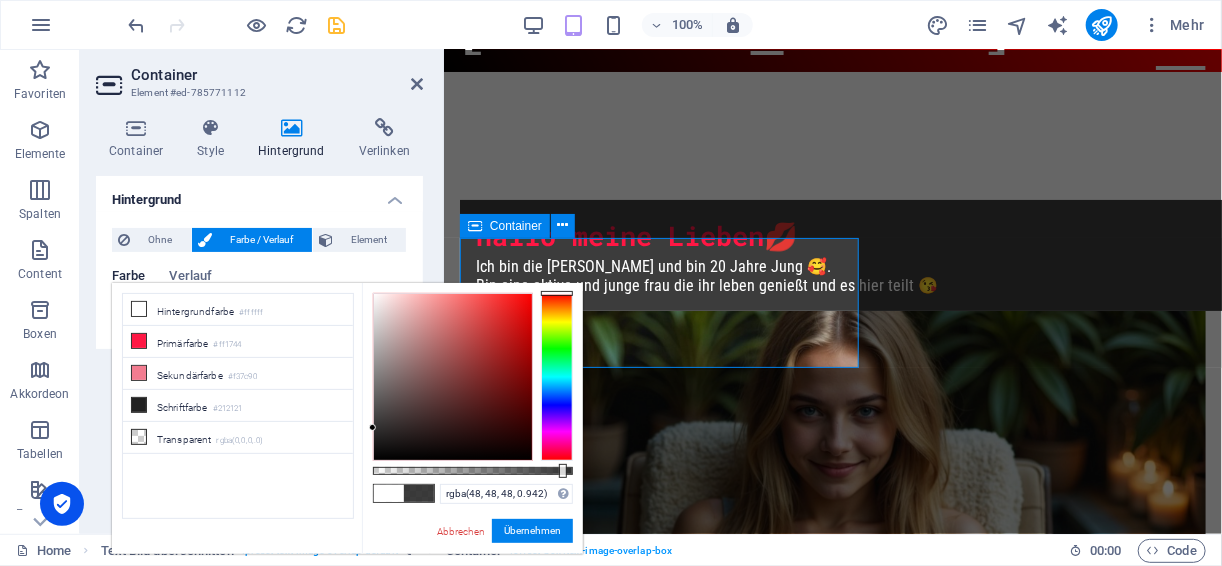 click at bounding box center [563, 471] 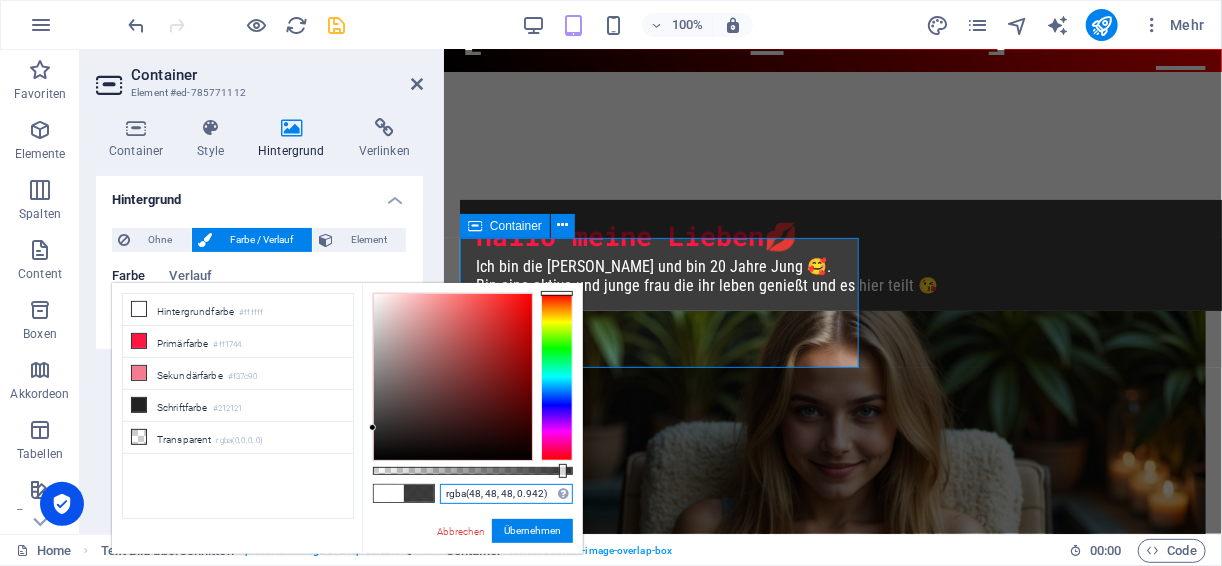 click on "rgba(48, 48, 48, 0.942)" at bounding box center [506, 494] 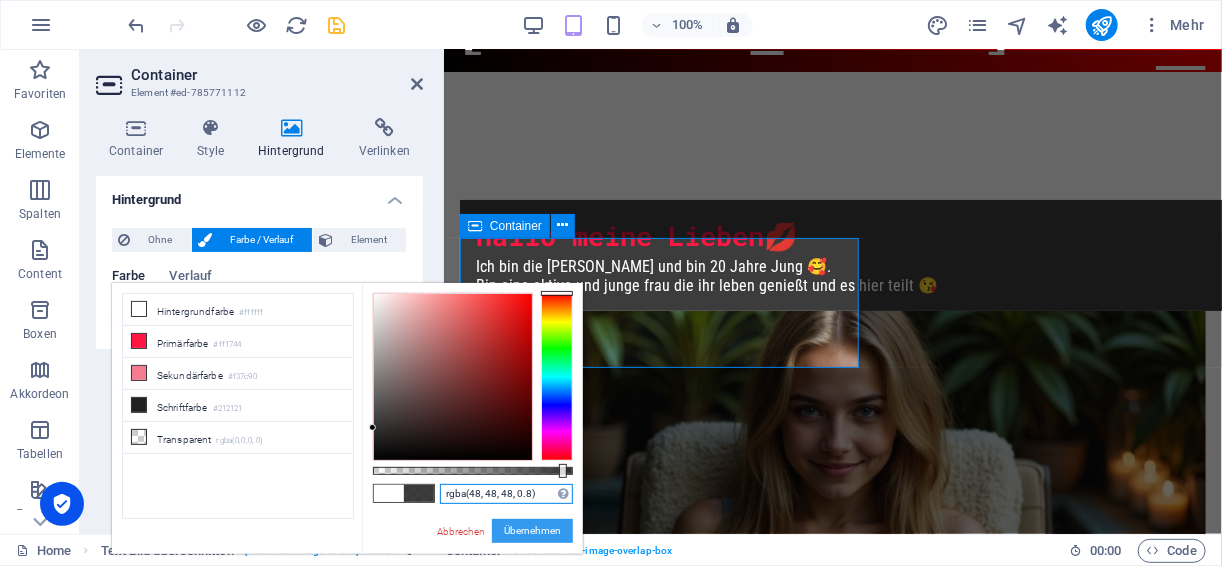 type on "rgba(48, 48, 48, 0.8)" 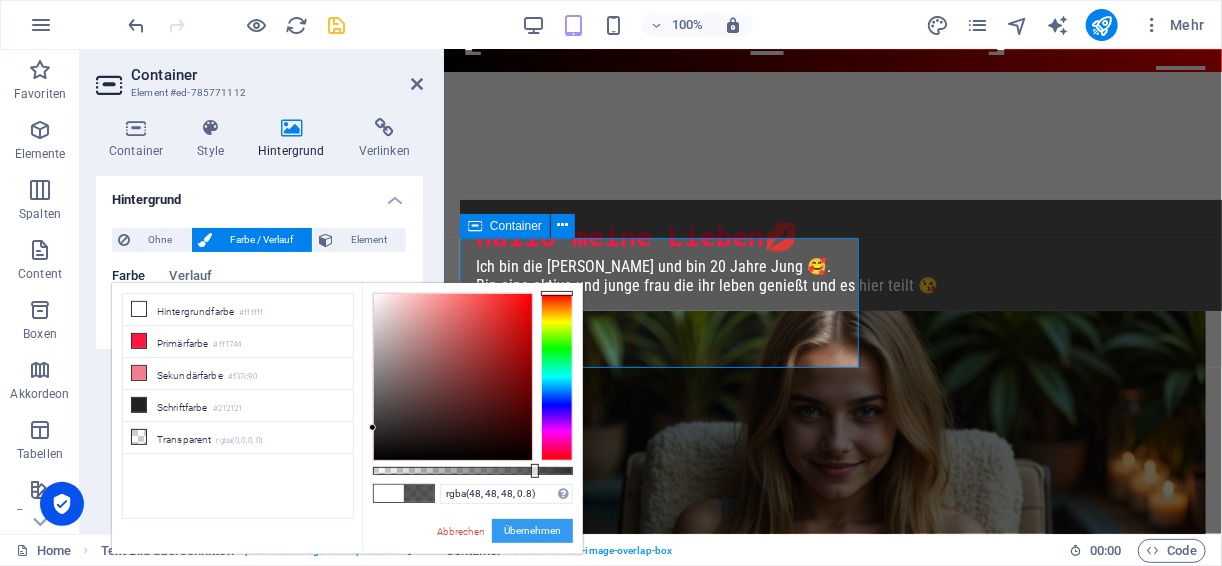 click on "Übernehmen" at bounding box center (532, 531) 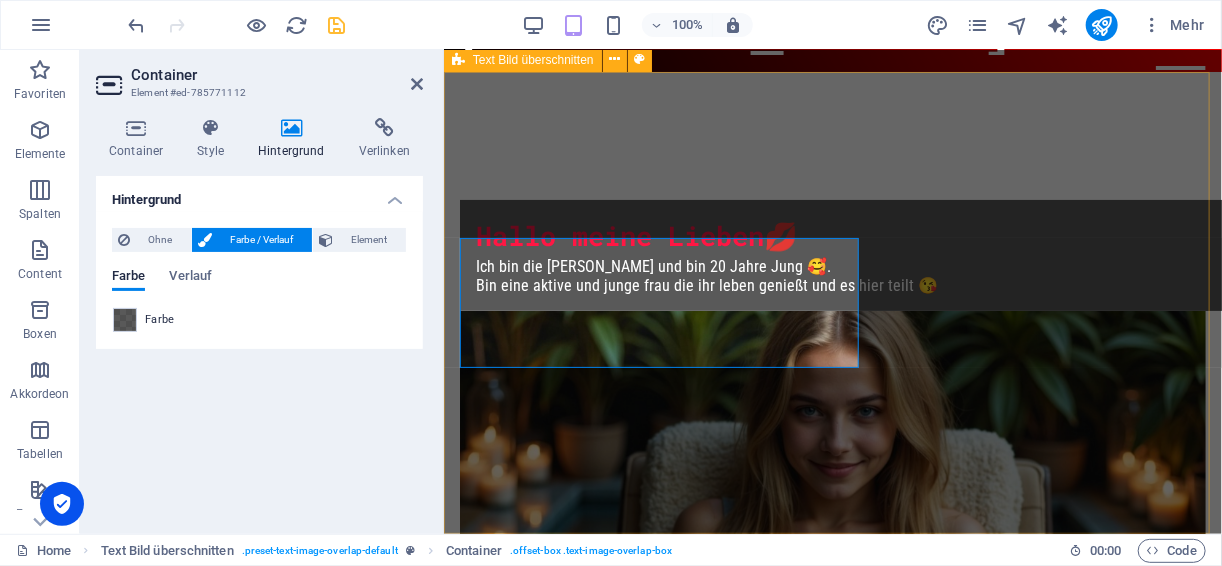 click on "Hallo meine Lieben💋 Ich bin die [PERSON_NAME] und bin 20 Jahre [PERSON_NAME]. Bin eine aktive und junge frau die ihr leben genießt und es hier teilt 😘" at bounding box center [832, 464] 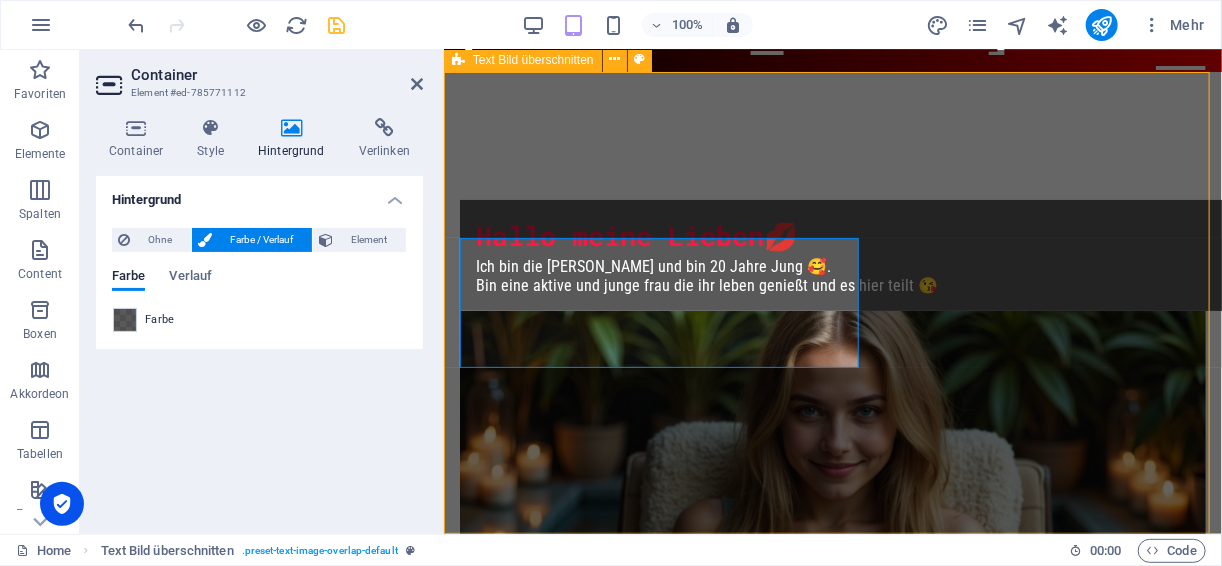 scroll, scrollTop: 296, scrollLeft: 0, axis: vertical 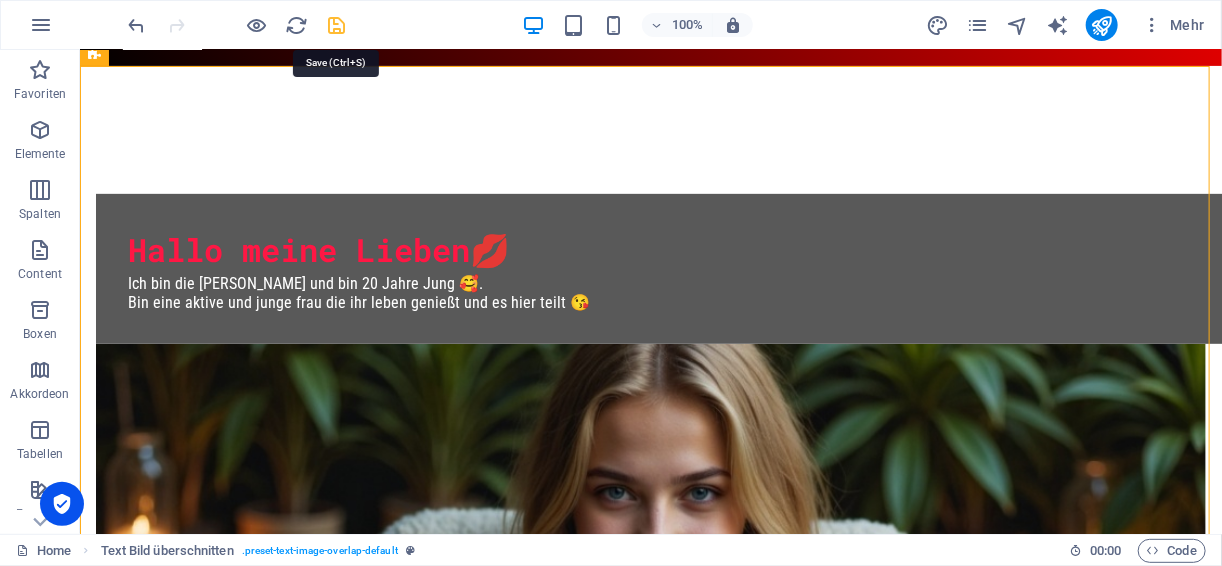 click at bounding box center [337, 25] 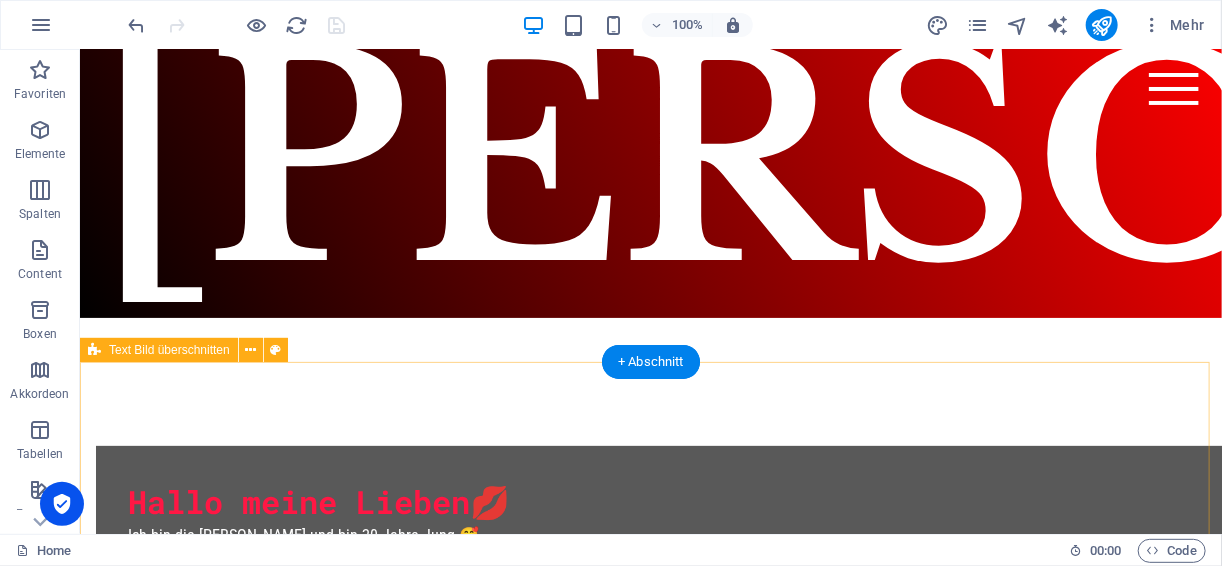 scroll, scrollTop: 0, scrollLeft: 0, axis: both 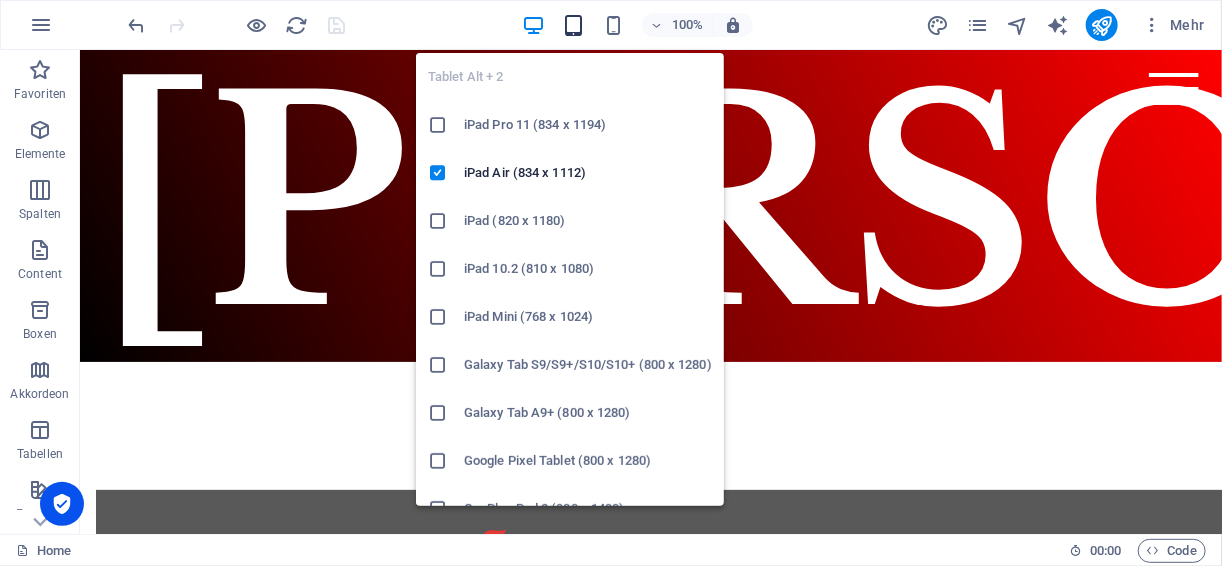 click at bounding box center [573, 25] 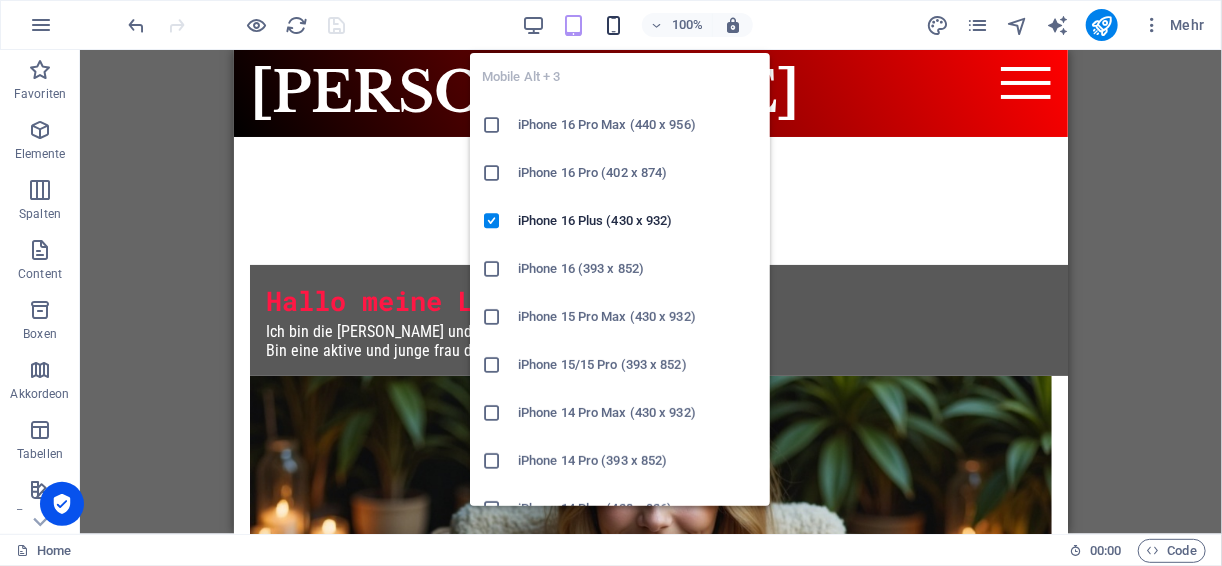 click at bounding box center [613, 25] 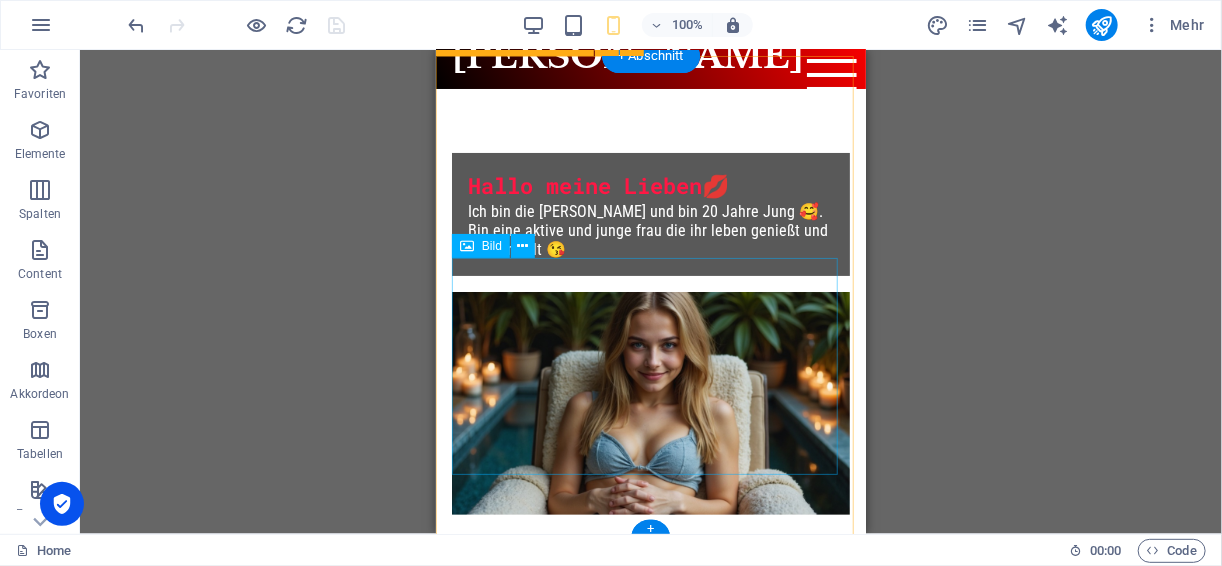 scroll, scrollTop: 0, scrollLeft: 0, axis: both 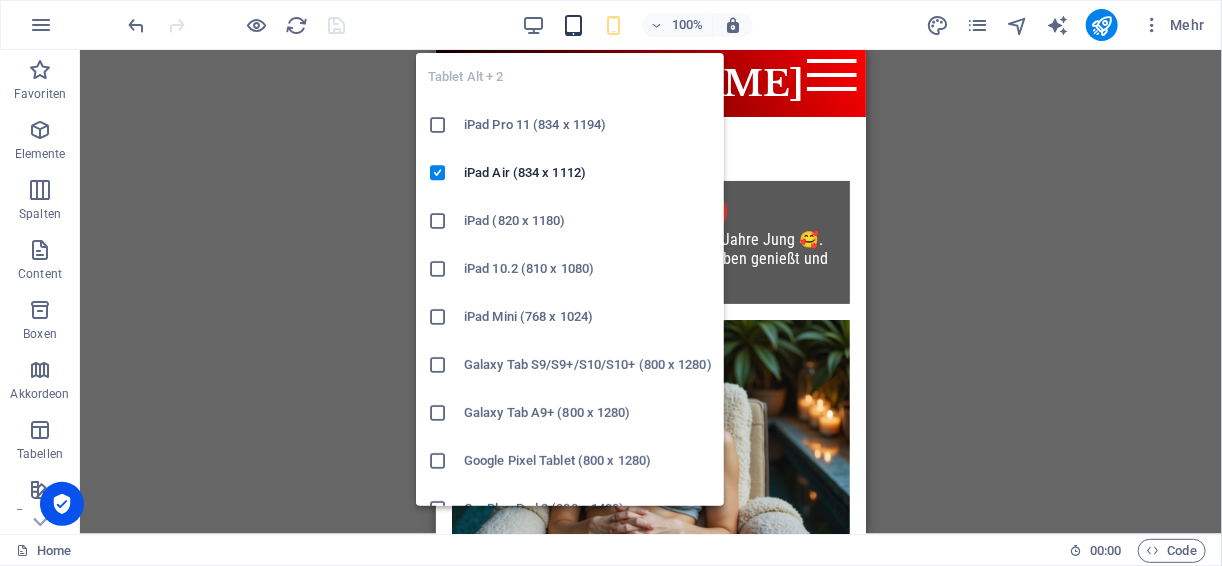 click at bounding box center (573, 25) 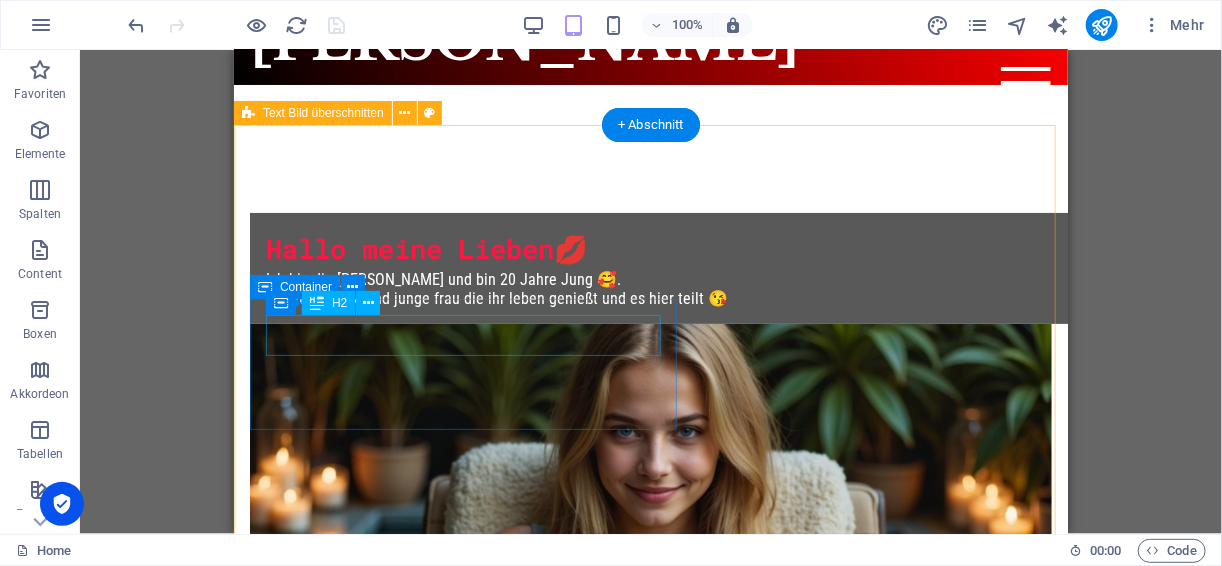 scroll, scrollTop: 80, scrollLeft: 0, axis: vertical 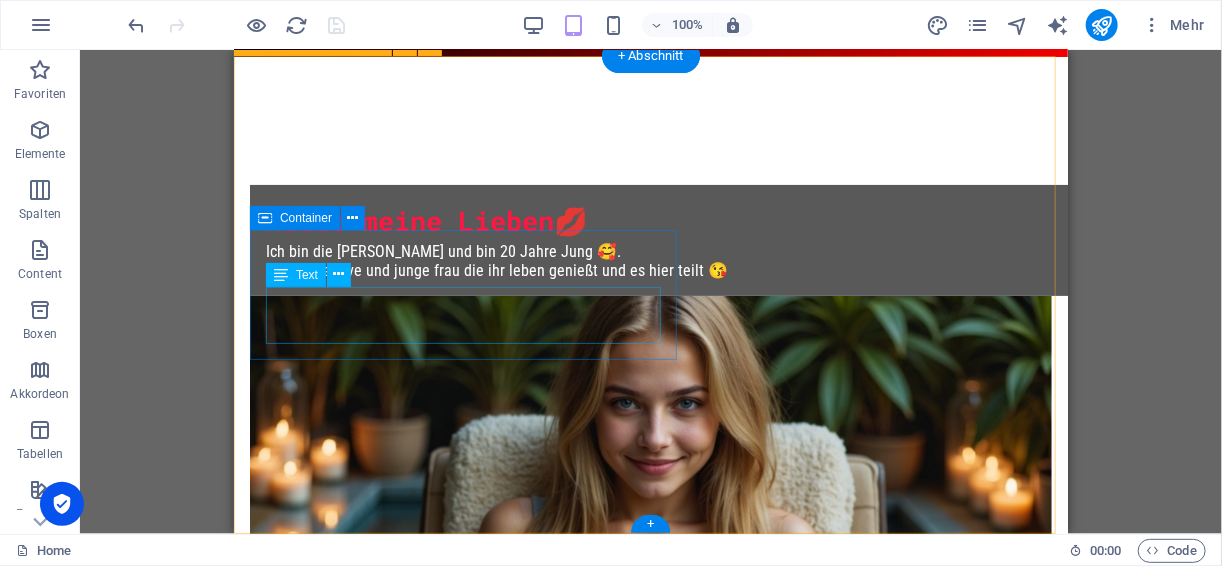 click on "Ich bin die [PERSON_NAME] und bin 20 Jahre Jung 🥰. Bin eine aktive und junge frau die ihr leben genießt und es hier teilt 😘" at bounding box center (666, 260) 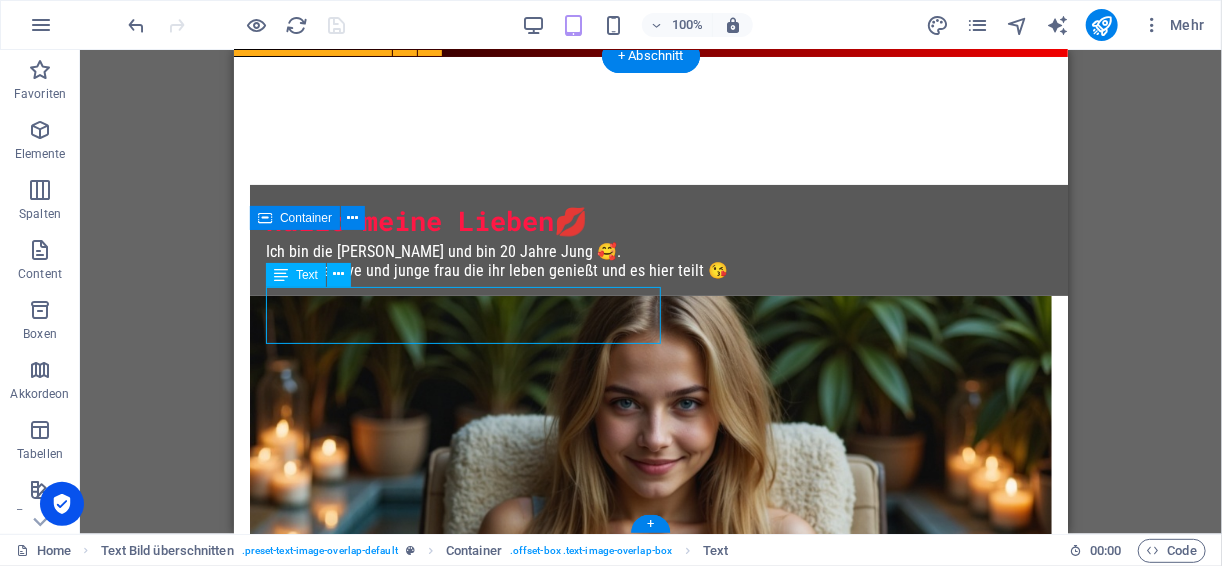 click on "Ich bin die [PERSON_NAME] und bin 20 Jahre Jung 🥰. Bin eine aktive und junge frau die ihr leben genießt und es hier teilt 😘" at bounding box center (666, 260) 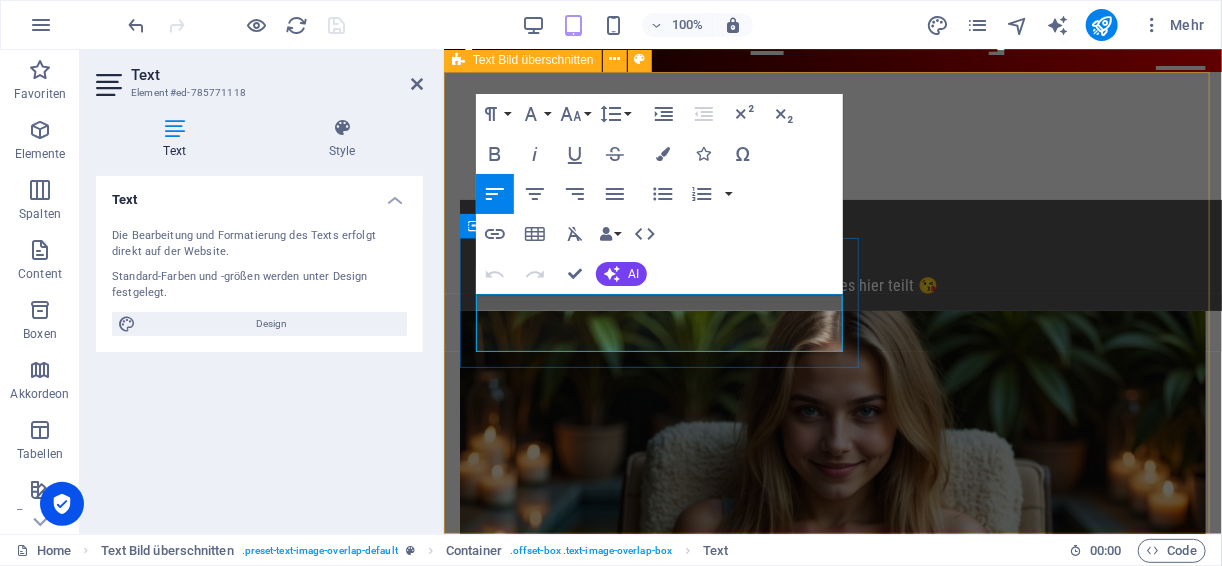 click on "Bin eine aktive und junge frau die ihr leben genießt und es hier teilt 😘" at bounding box center [848, 284] 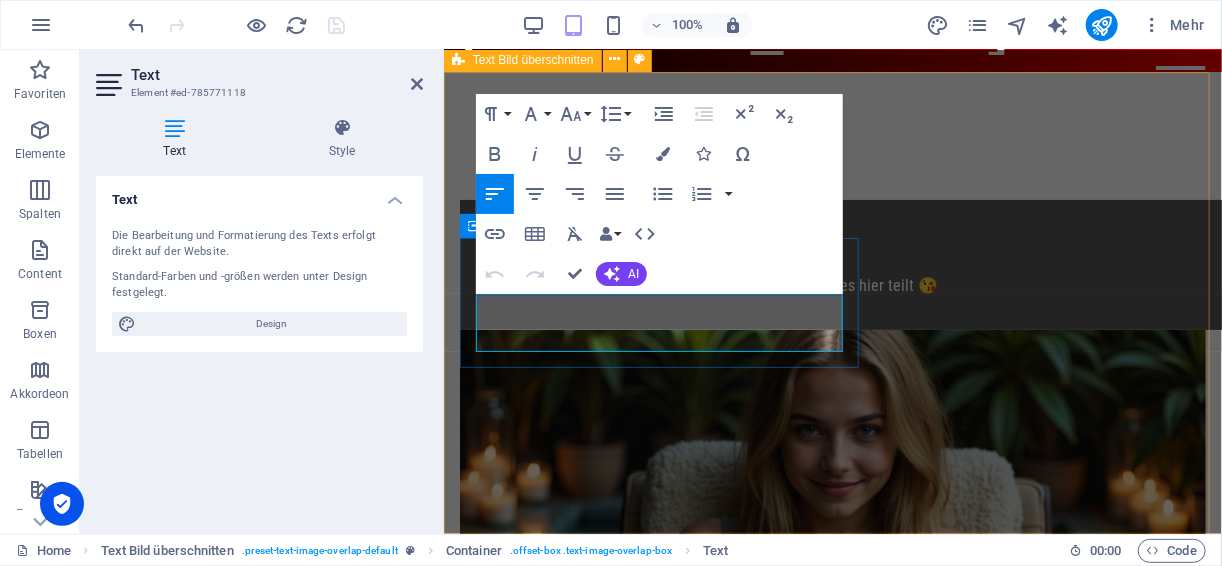 scroll, scrollTop: 55, scrollLeft: 0, axis: vertical 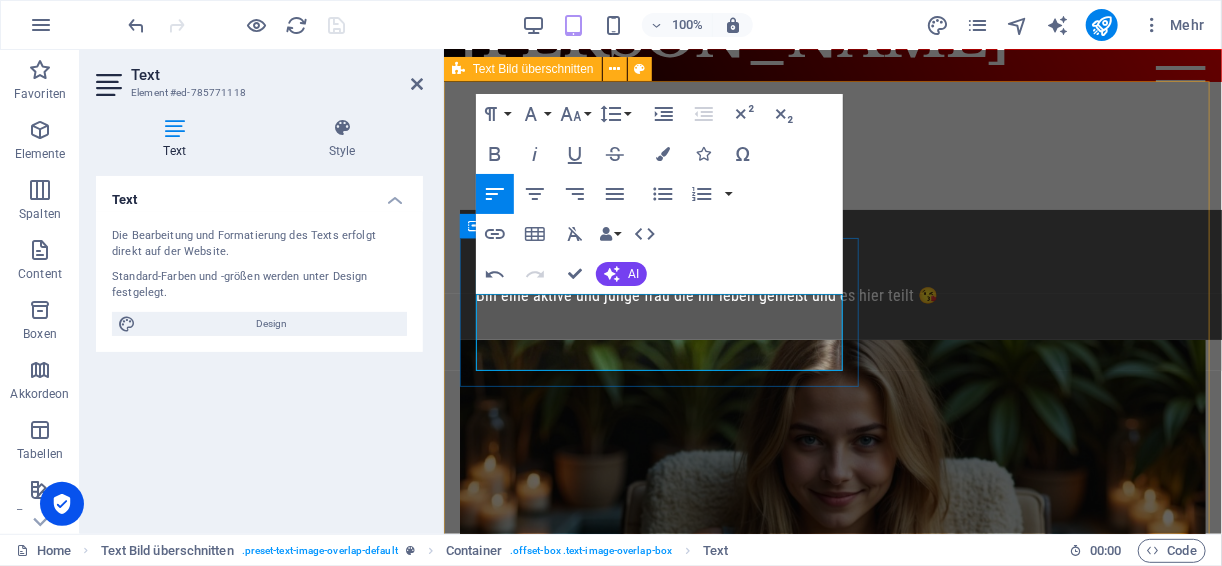 type 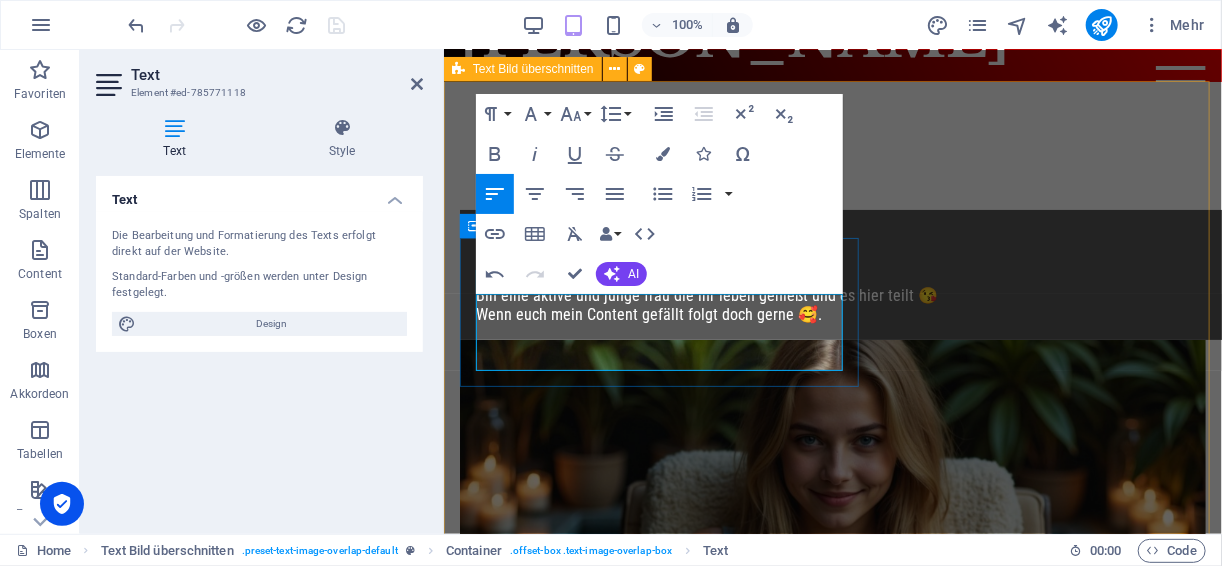scroll, scrollTop: 0, scrollLeft: 20, axis: horizontal 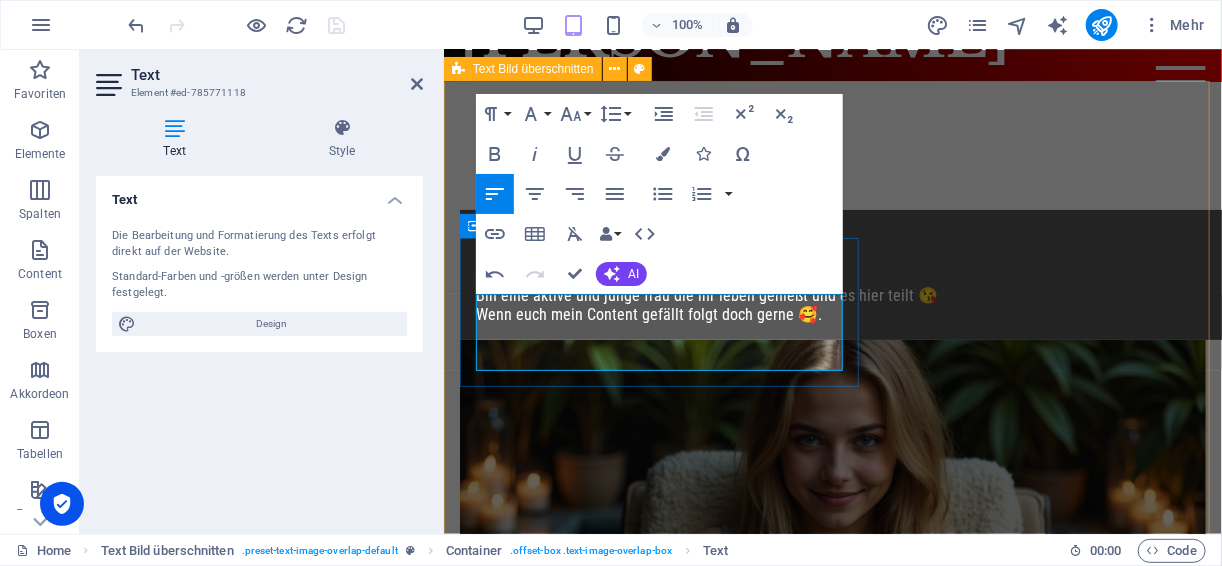click on "Hallo meine Lieben💋 Ich bin die [PERSON_NAME] und bin 20 Jahre [PERSON_NAME]. Bin eine aktive und junge frau die ihr leben genießt und es hier teilt 😘 Wenn euch mein Content gefällt folgt doch gerne 🥰. 🥰" at bounding box center (832, 484) 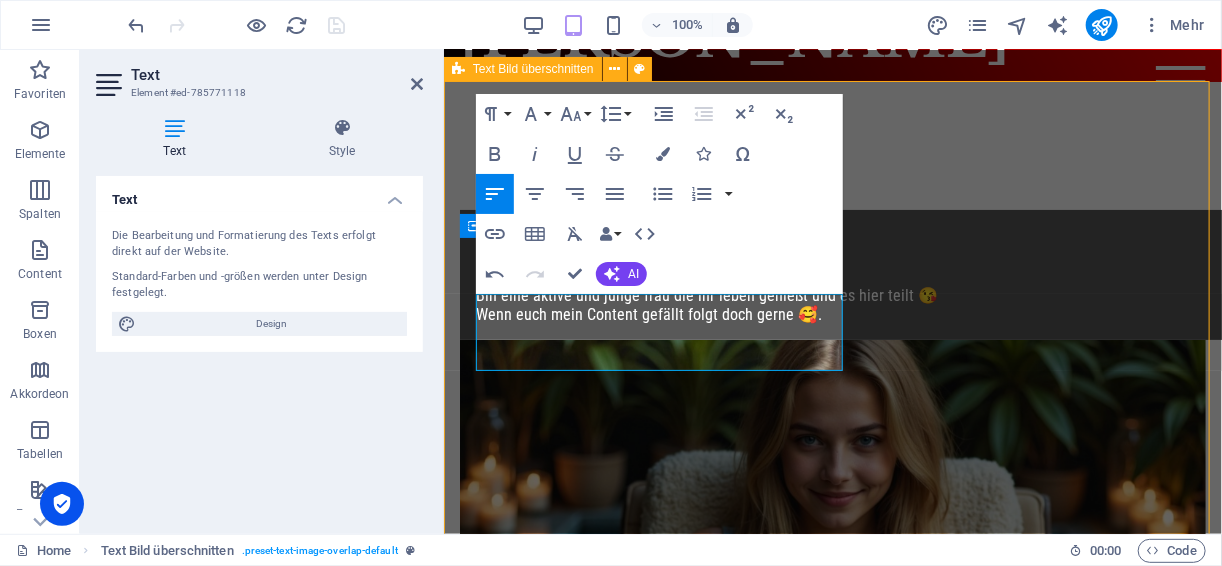 scroll, scrollTop: 63, scrollLeft: 0, axis: vertical 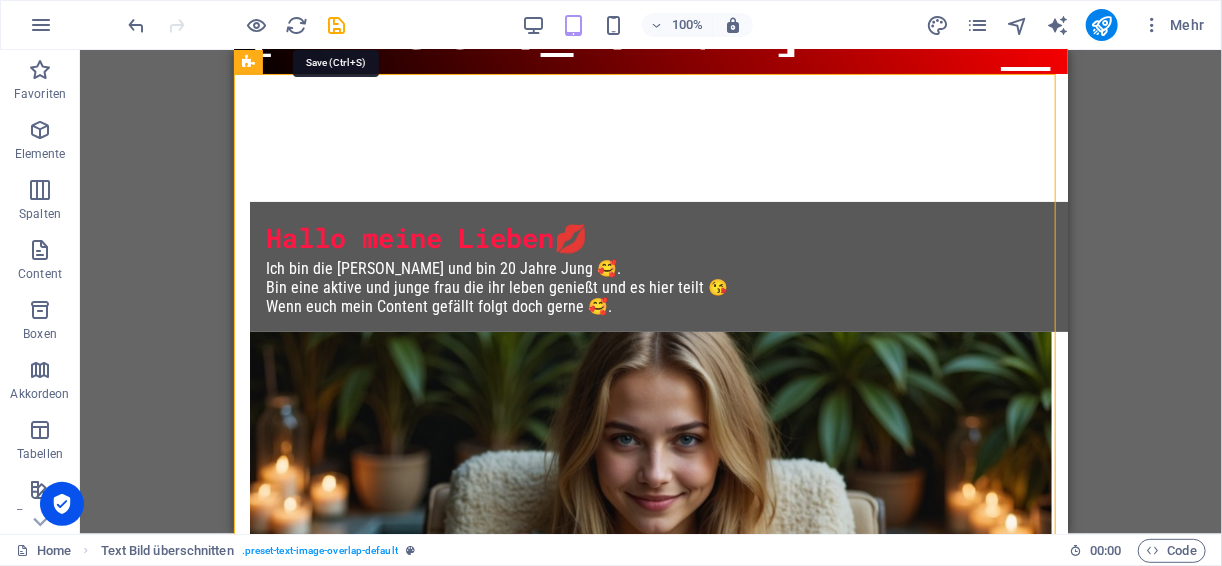 click at bounding box center (337, 25) 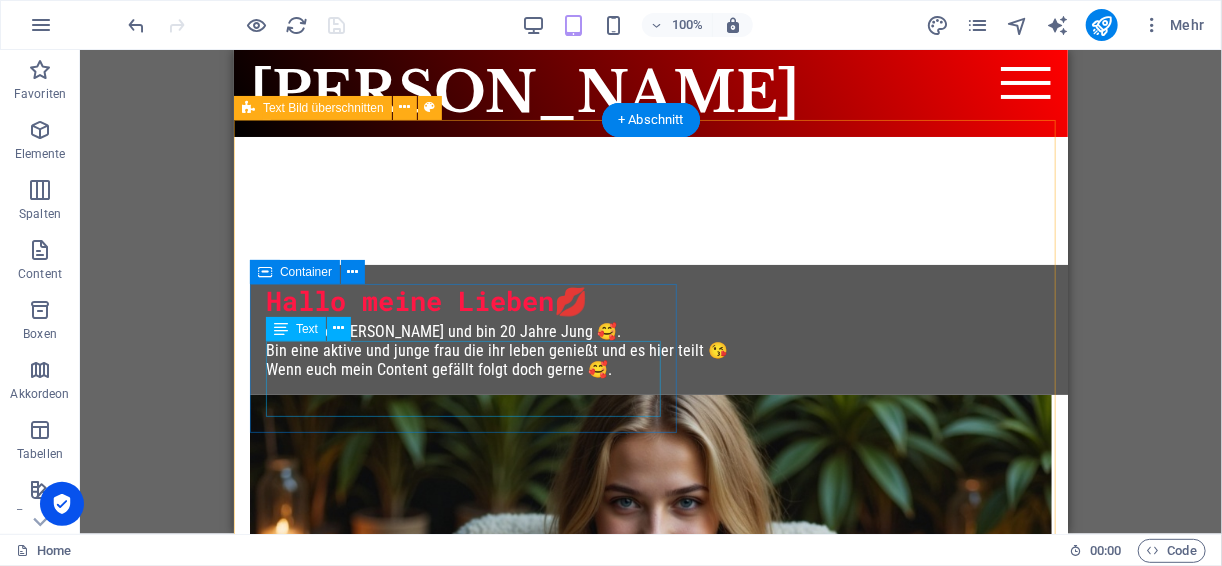 scroll, scrollTop: 0, scrollLeft: 0, axis: both 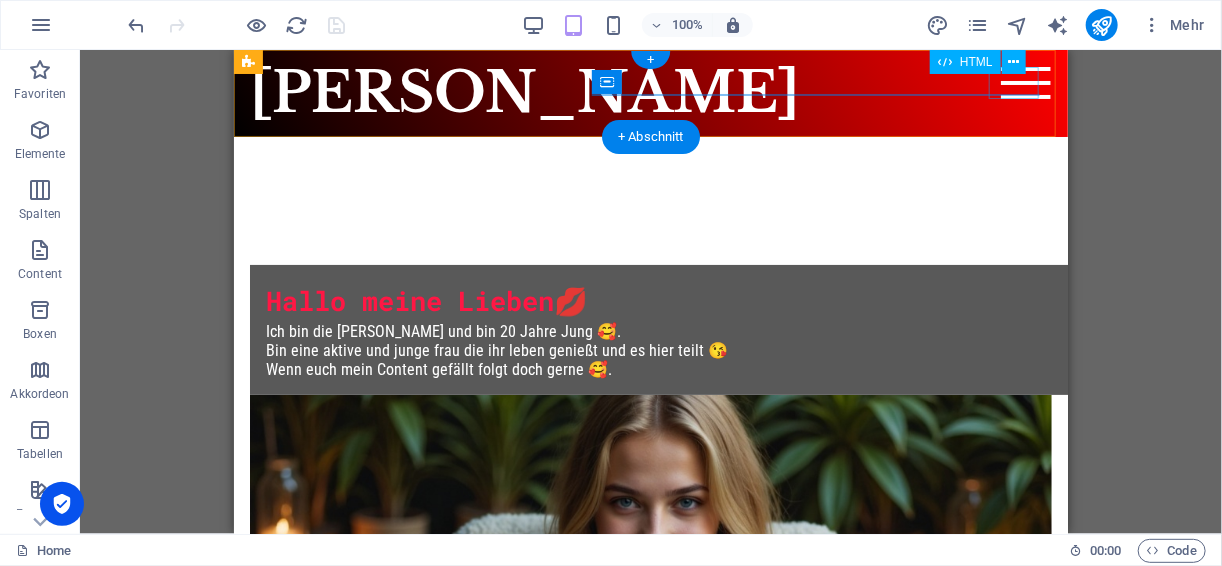 click on "Menu" at bounding box center [1025, 82] 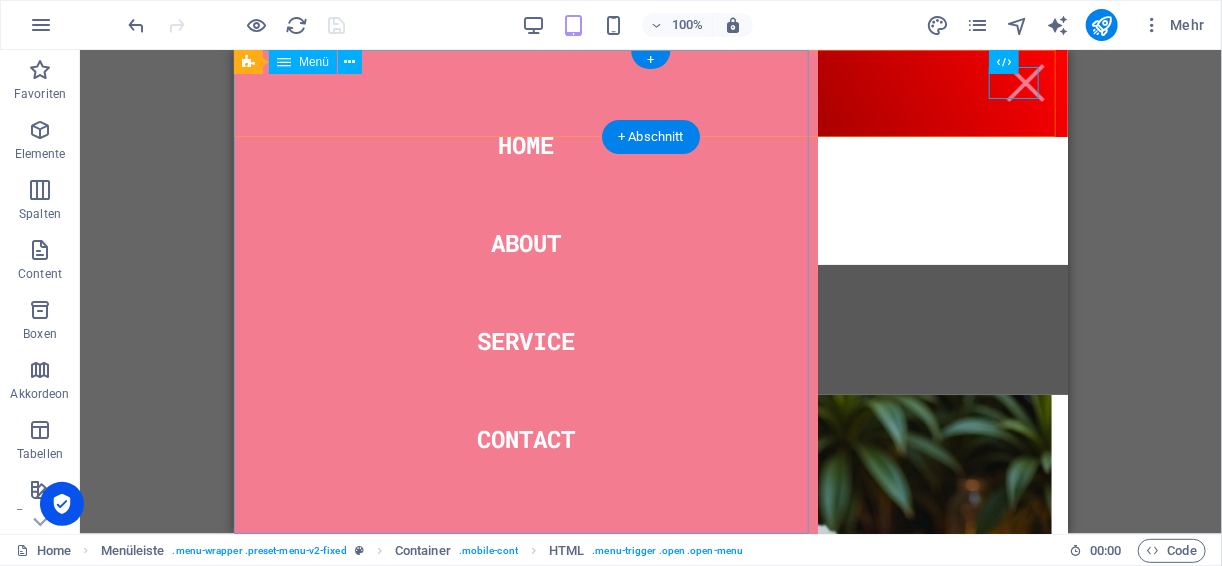 click on "Home About Service Contact" at bounding box center [525, 291] 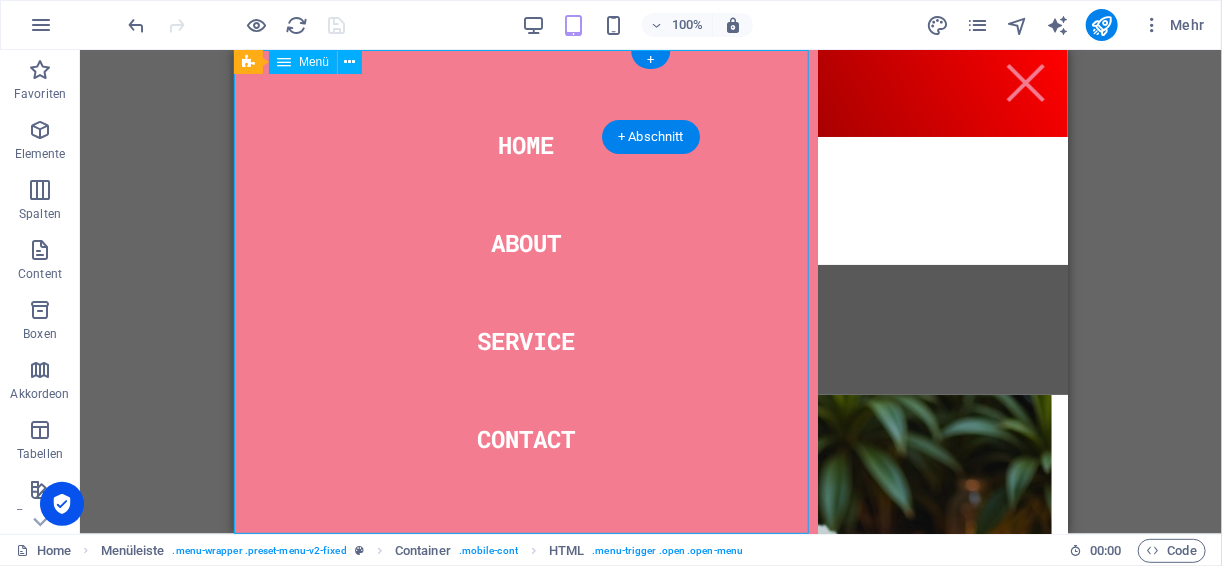 click on "Home About Service Contact" at bounding box center (525, 291) 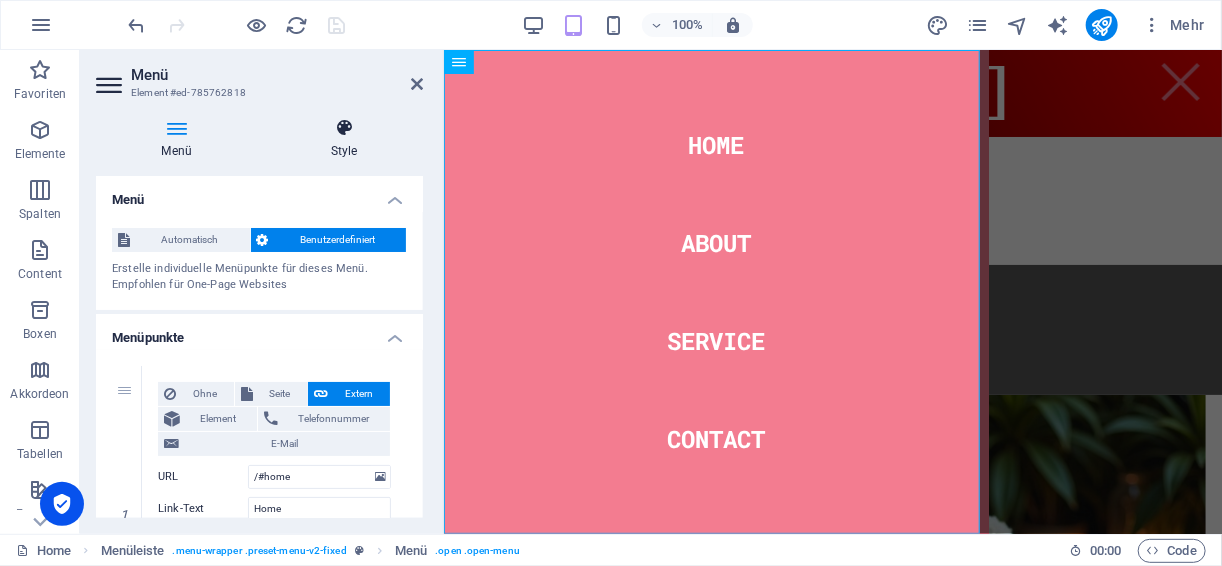 click at bounding box center [344, 128] 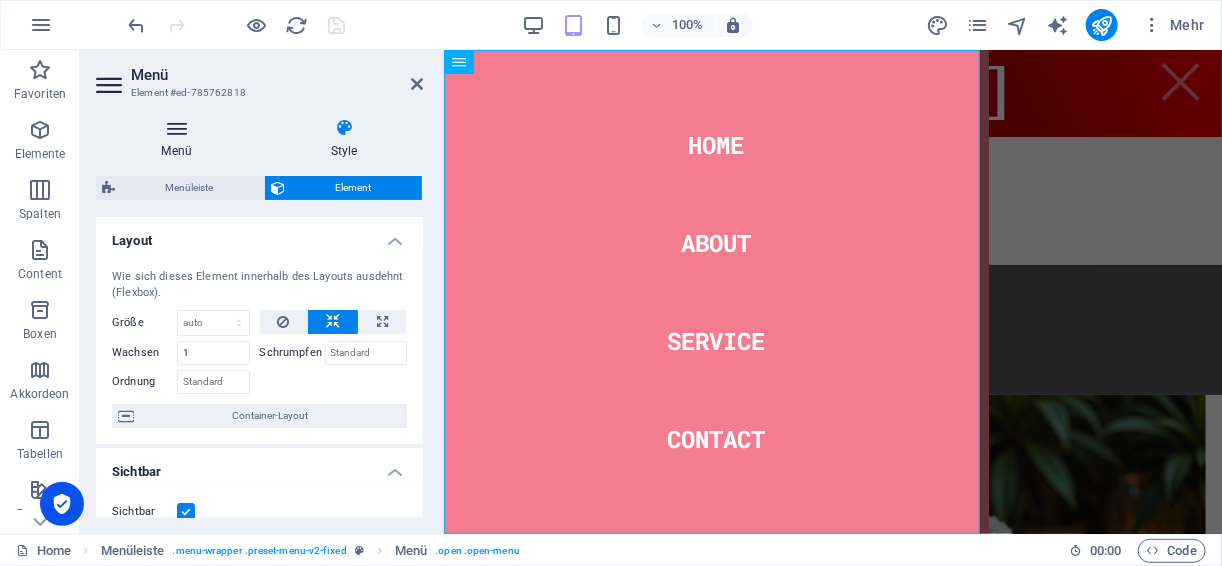 click on "Menü" at bounding box center [180, 139] 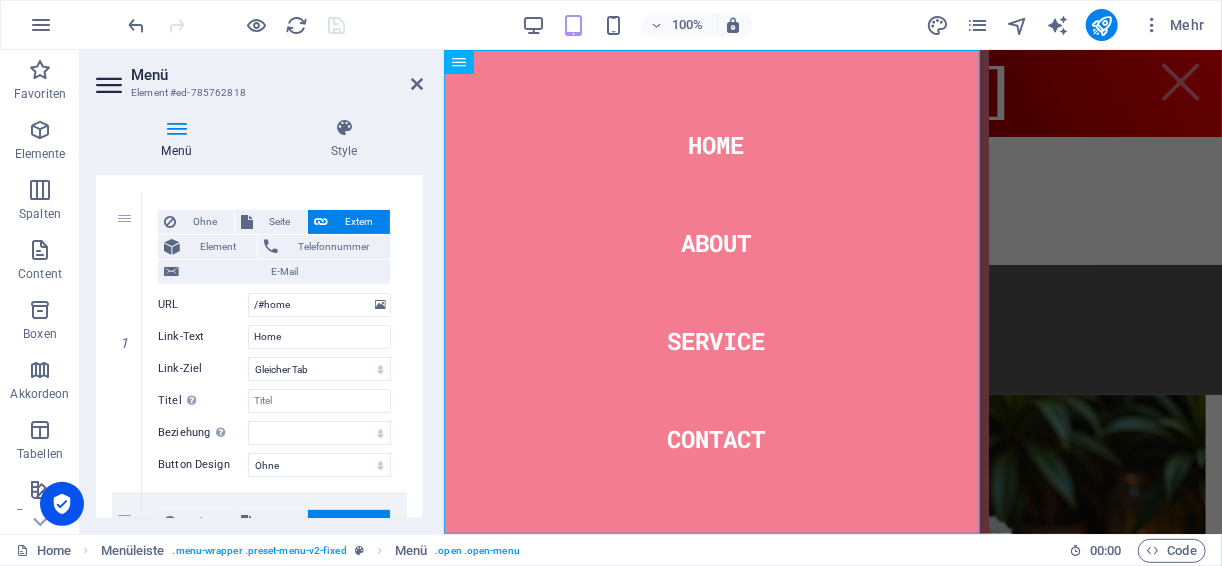 scroll, scrollTop: 0, scrollLeft: 0, axis: both 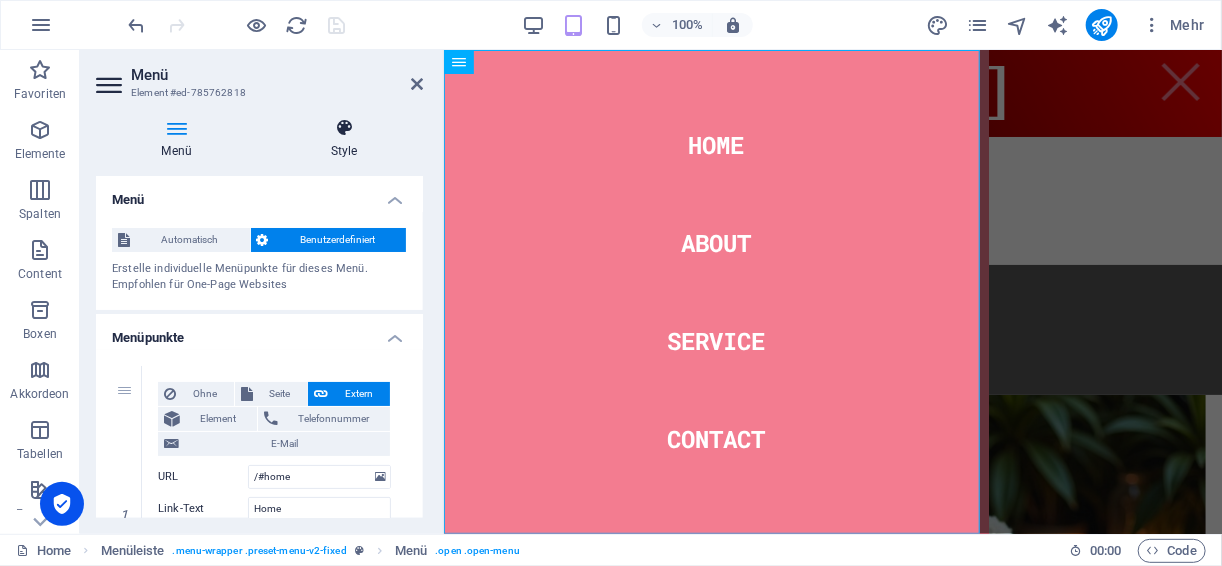 click at bounding box center [344, 128] 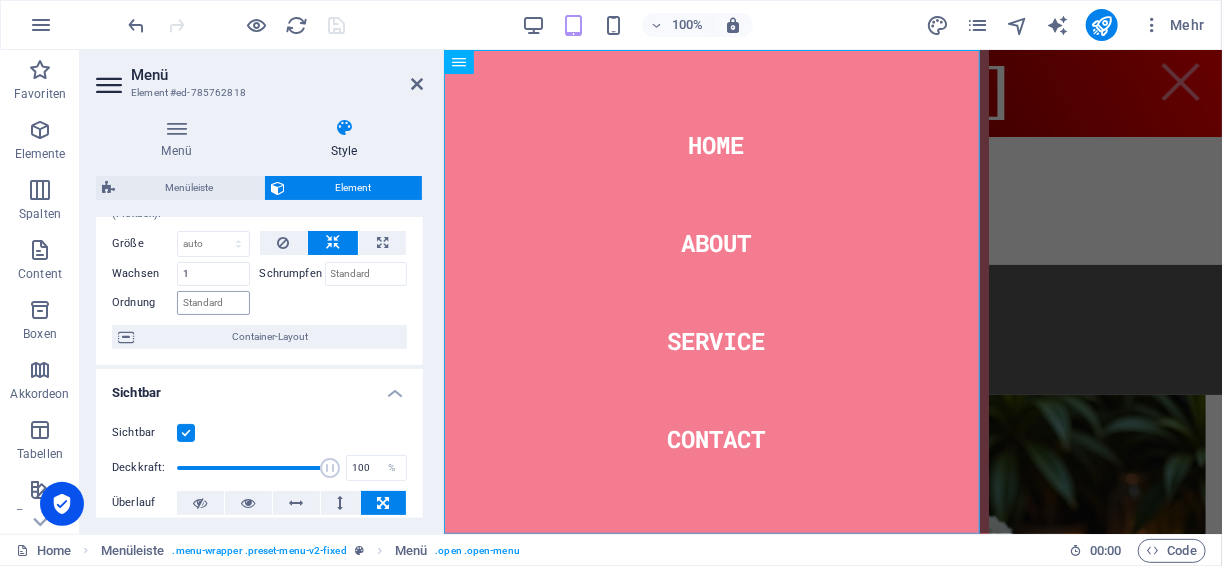 scroll, scrollTop: 0, scrollLeft: 0, axis: both 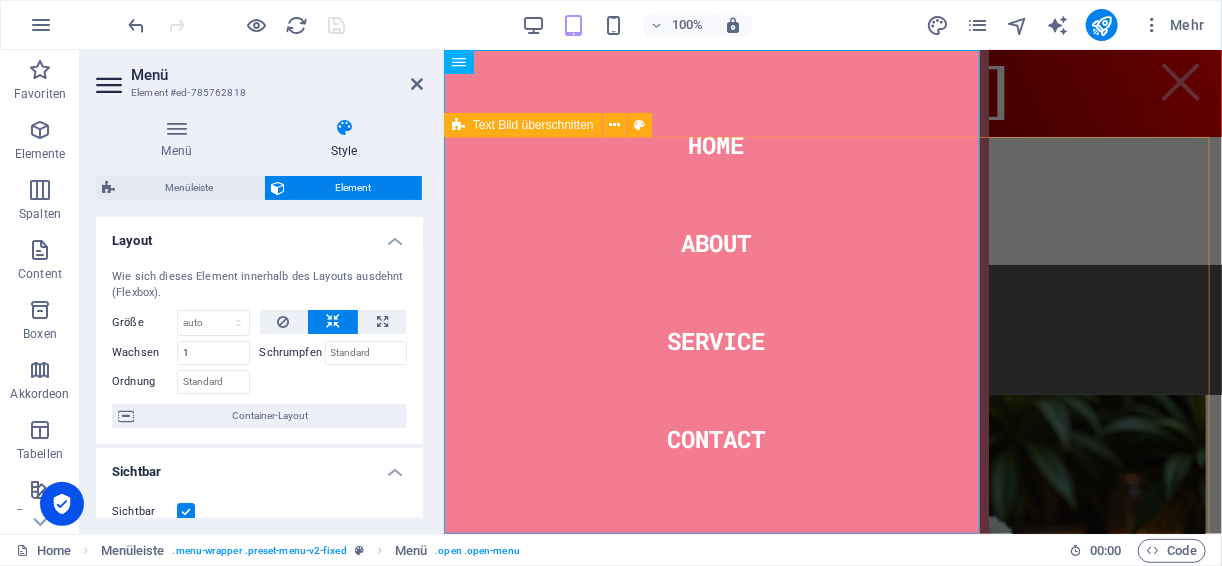click on "Hallo meine Lieben💋 Ich bin die [PERSON_NAME] und bin 20 Jahre [PERSON_NAME]. Bin eine aktive und junge frau die ihr leben genießt und es hier teilt 😘 Wenn euch mein Content gefällt folgt doch gerne 🥰." at bounding box center [832, 539] 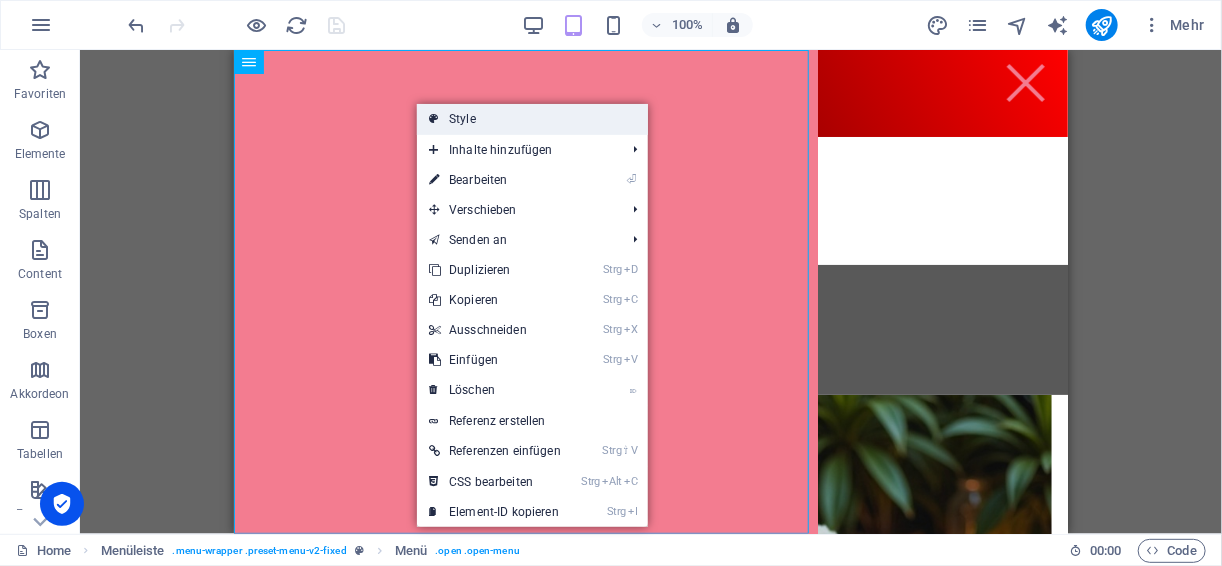 drag, startPoint x: 467, startPoint y: 132, endPoint x: 46, endPoint y: 106, distance: 421.8021 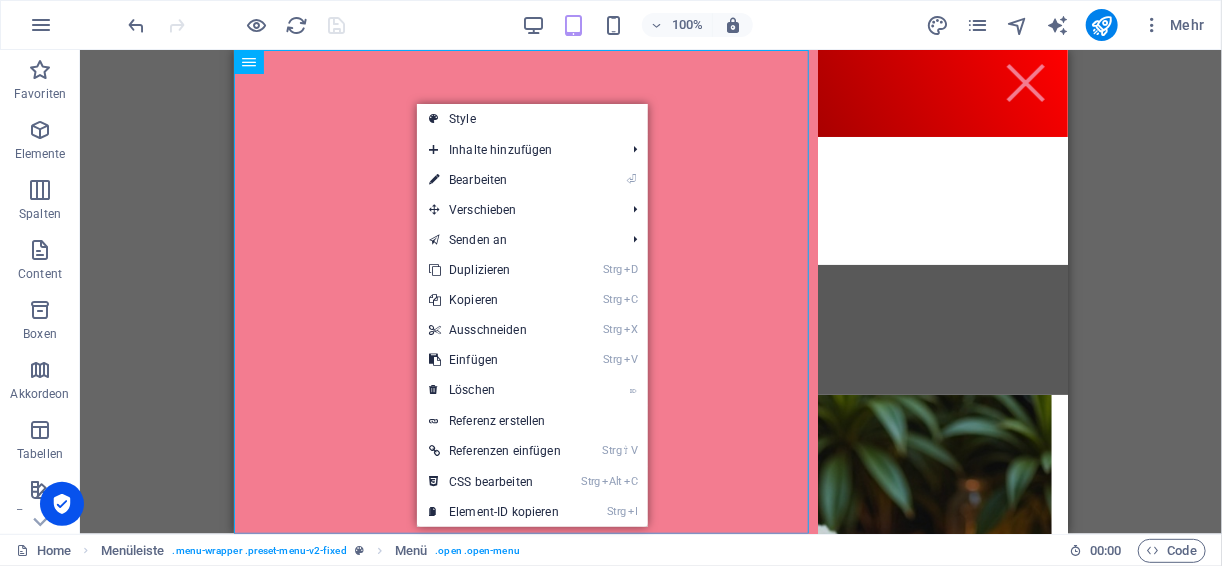select on "rem" 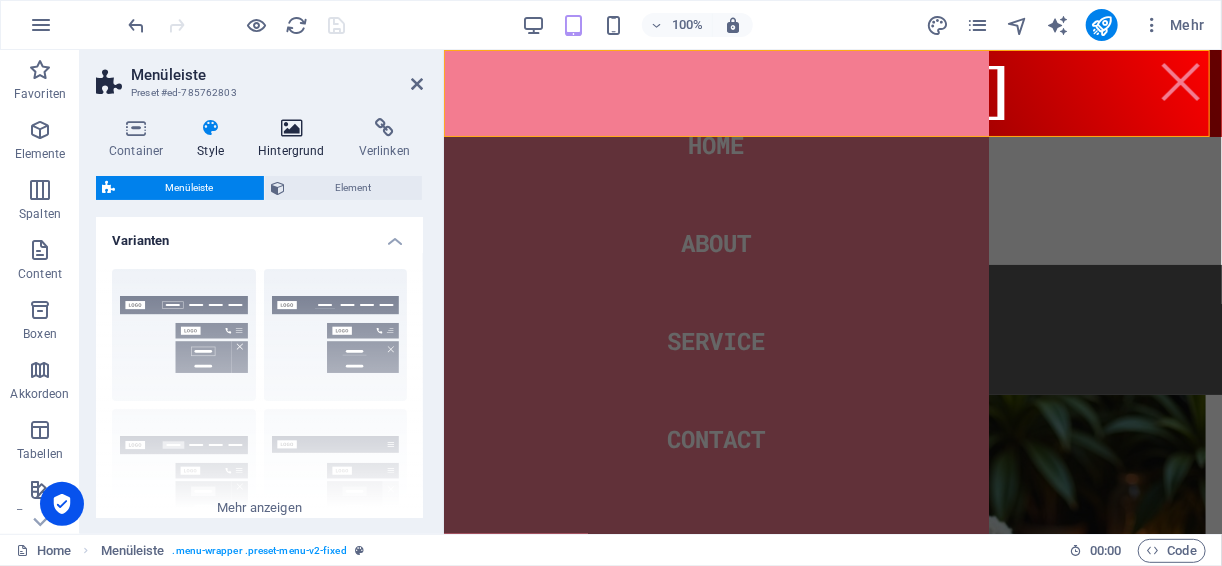 click at bounding box center (291, 128) 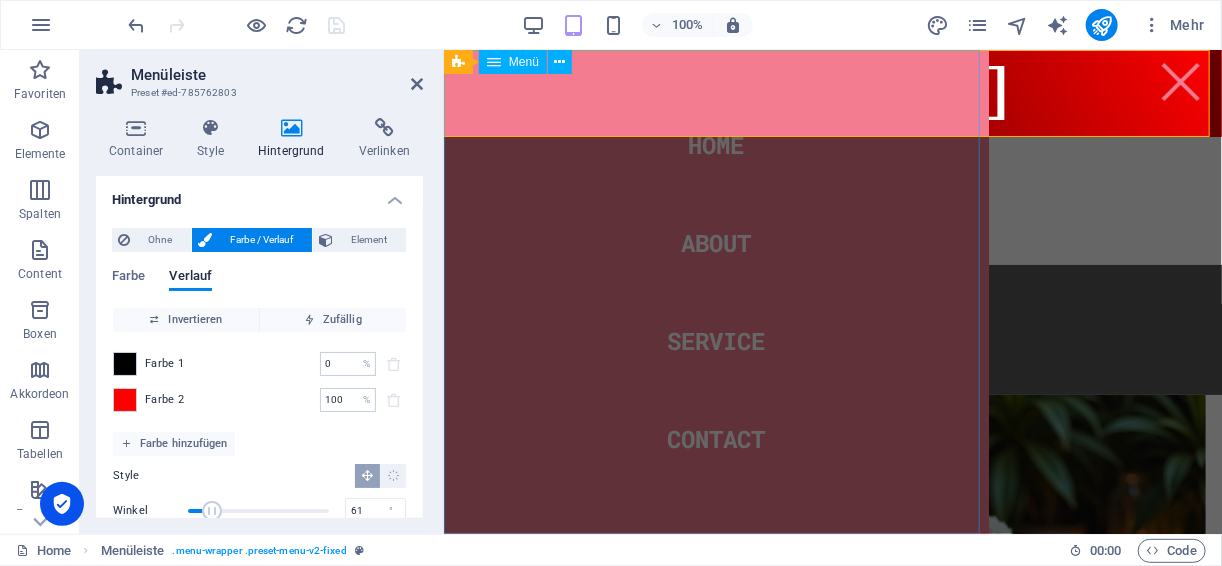 click on "Home About Service Contact" at bounding box center [715, 291] 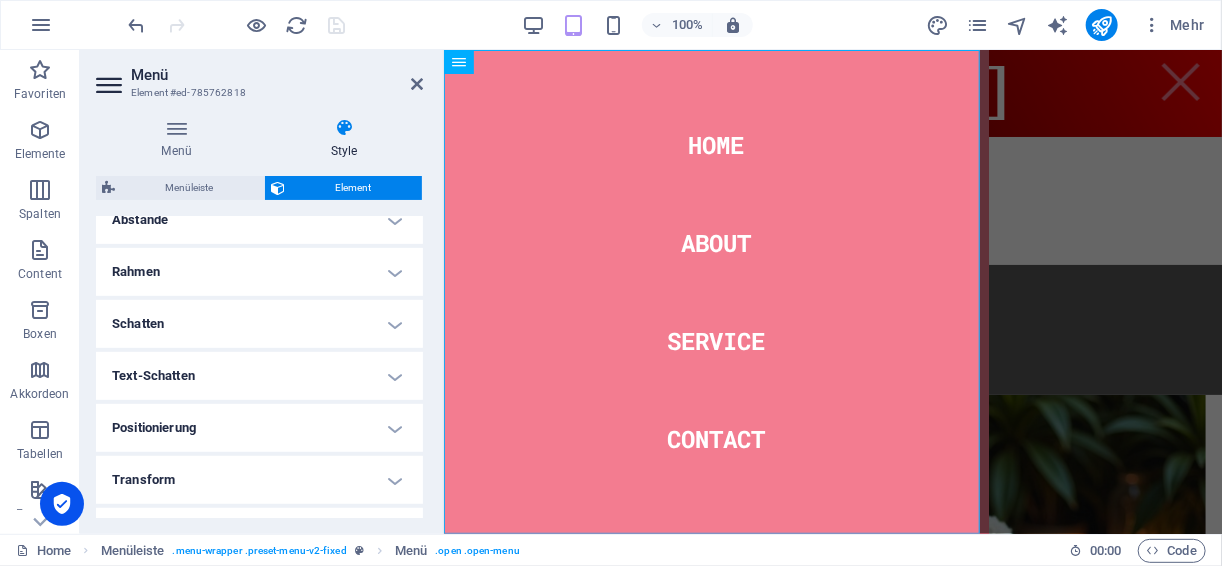 scroll, scrollTop: 559, scrollLeft: 0, axis: vertical 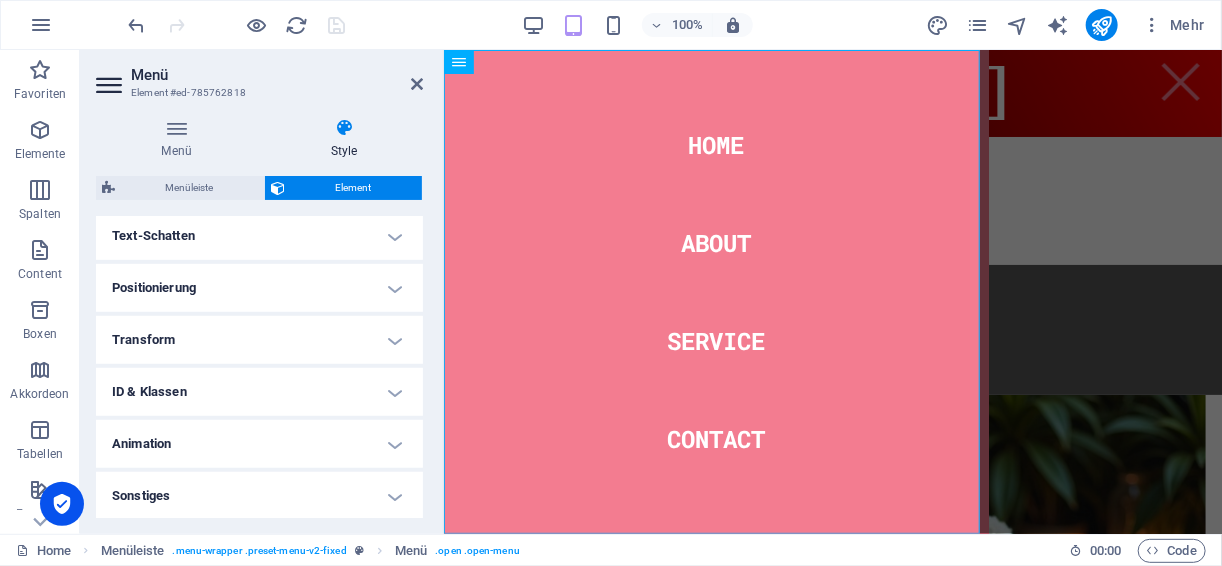 click on "Sonstiges" at bounding box center [259, 496] 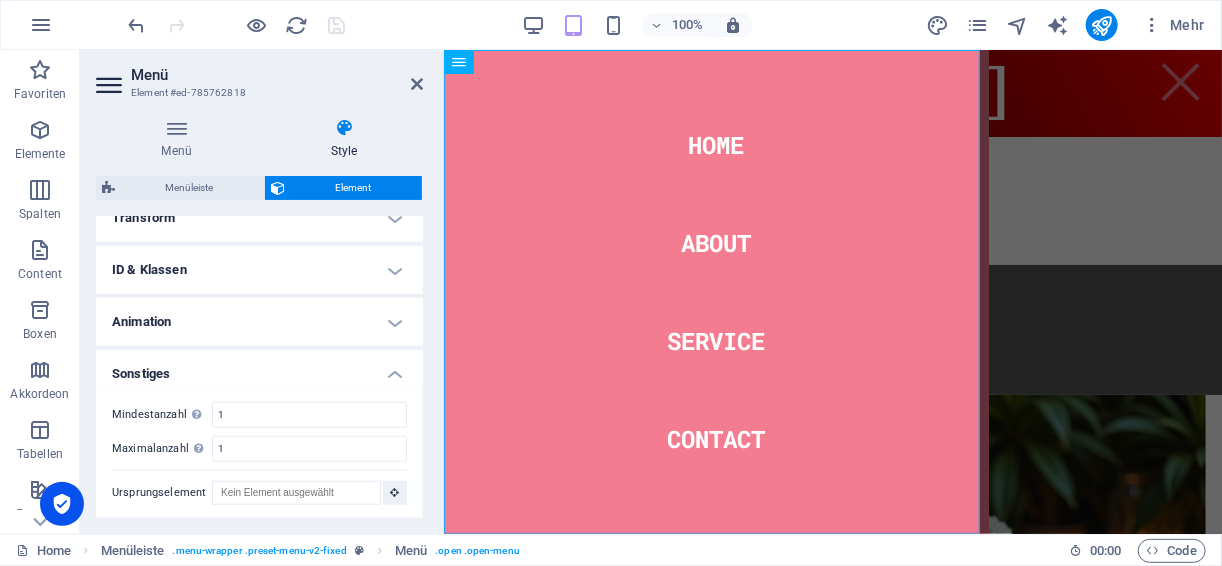 click on "Sonstiges" at bounding box center (259, 368) 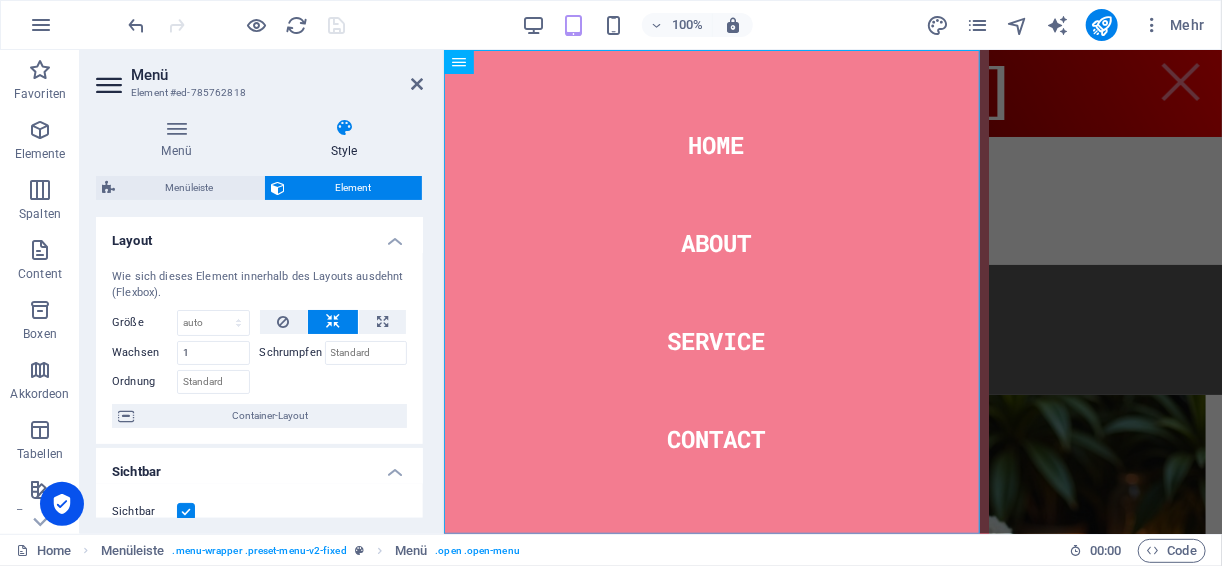 scroll, scrollTop: 0, scrollLeft: 0, axis: both 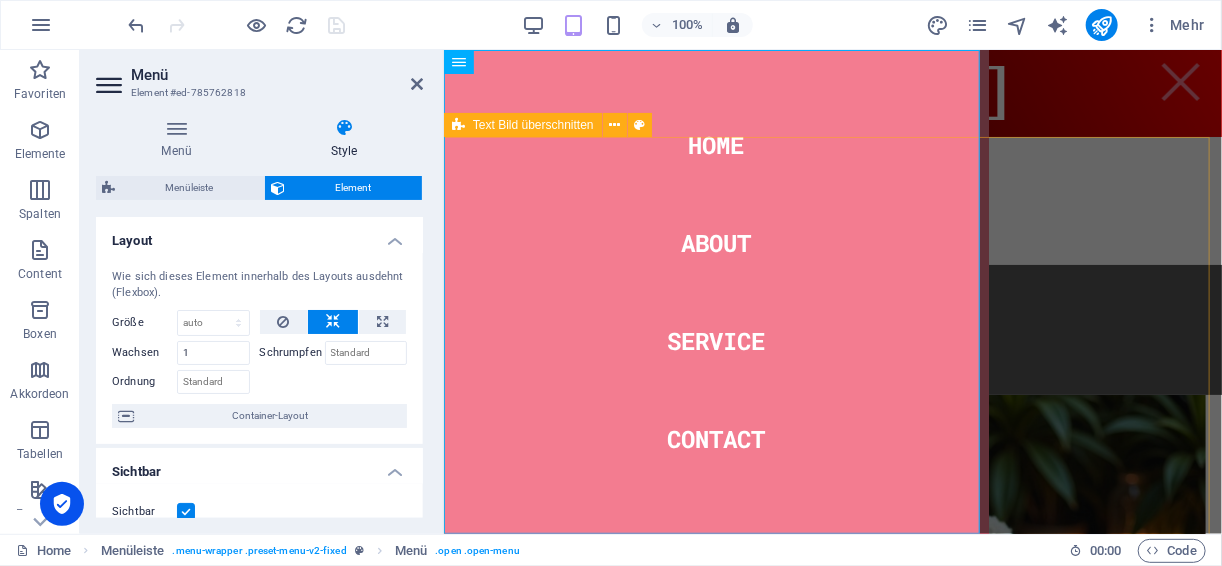 click on "Hallo meine Lieben💋 Ich bin die [PERSON_NAME] und bin 20 Jahre [PERSON_NAME]. Bin eine aktive und junge frau die ihr leben genießt und es hier teilt 😘 Wenn euch mein Content gefällt folgt doch gerne 🥰." at bounding box center (832, 539) 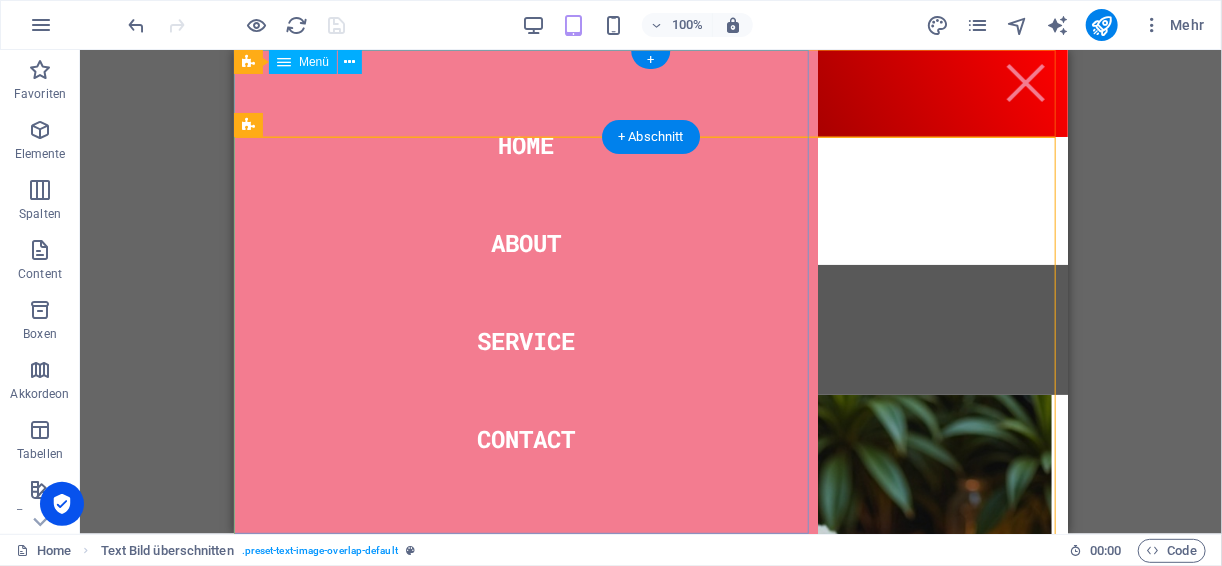 click on "Home About Service Contact" at bounding box center (525, 291) 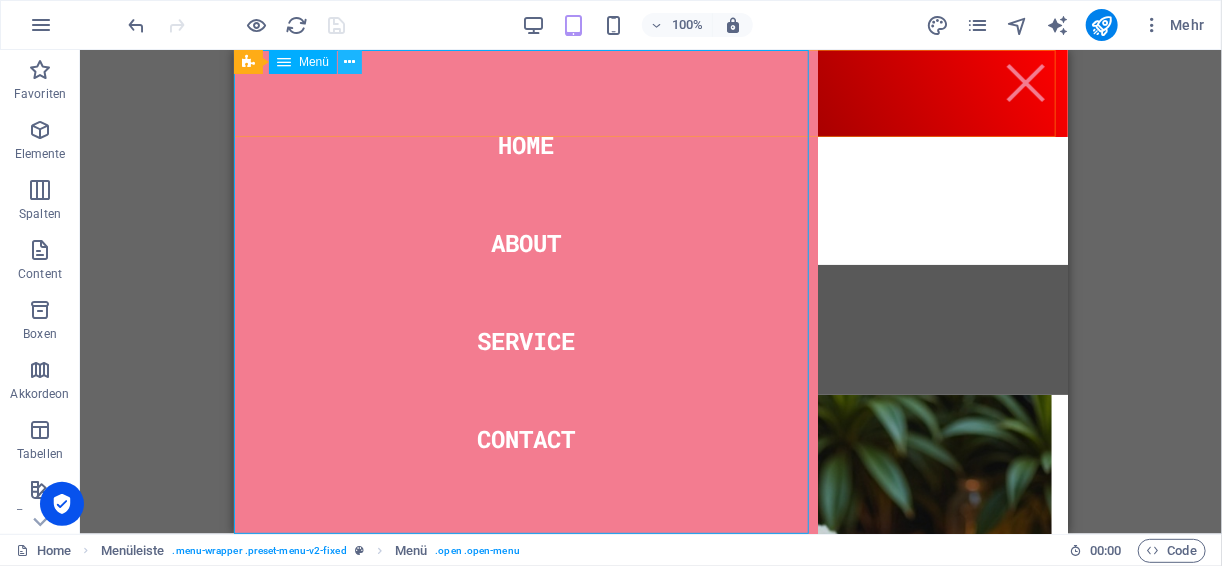 click at bounding box center [350, 62] 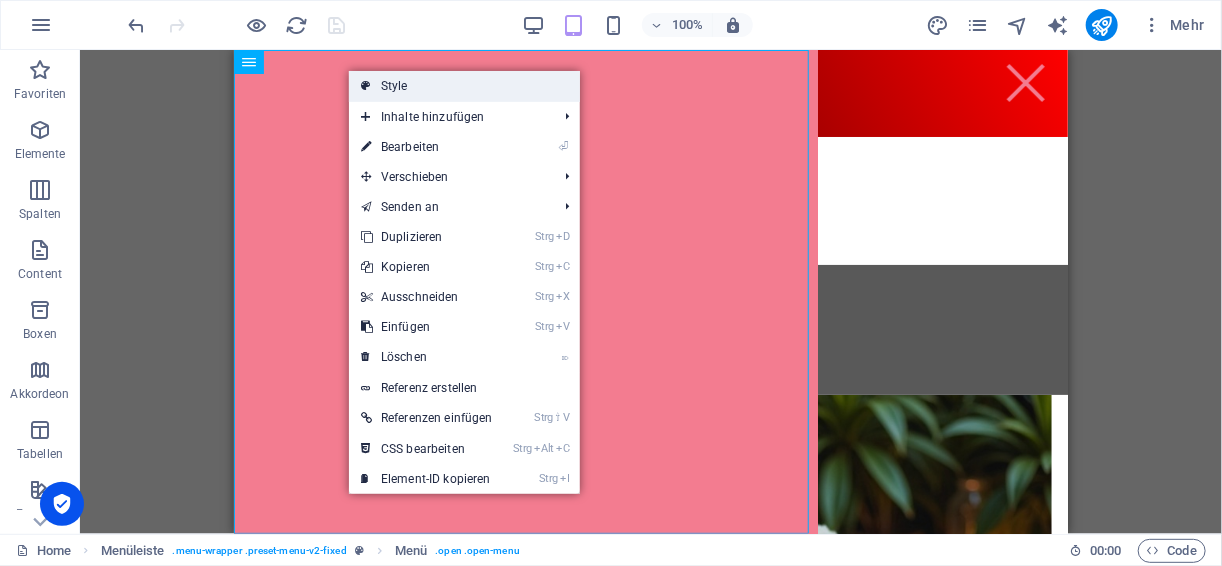 click on "Style" at bounding box center [464, 86] 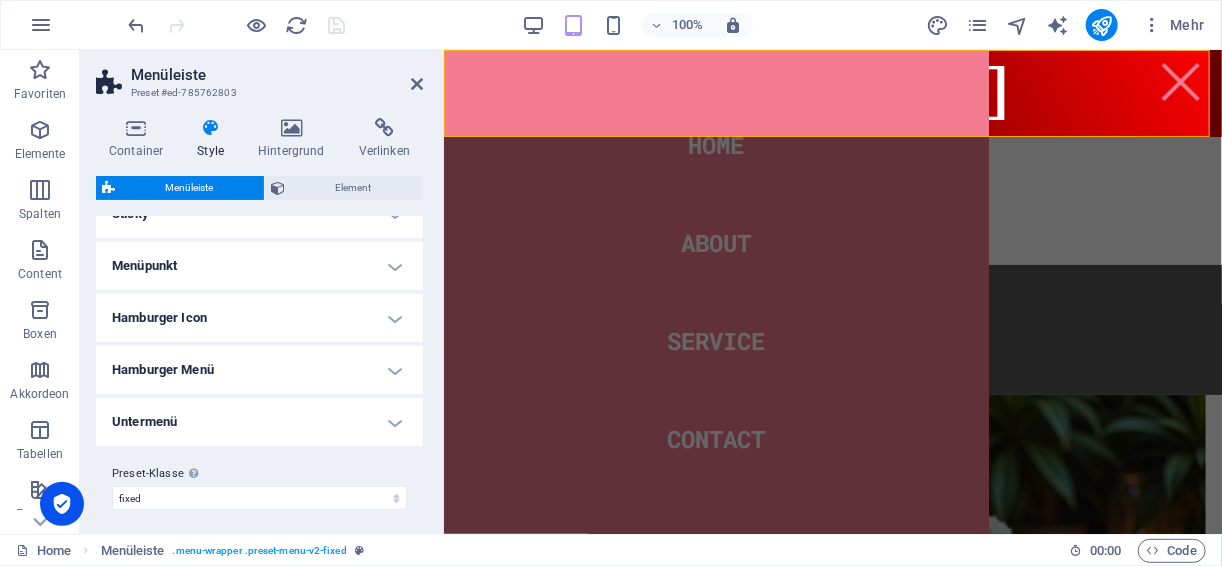 scroll, scrollTop: 579, scrollLeft: 0, axis: vertical 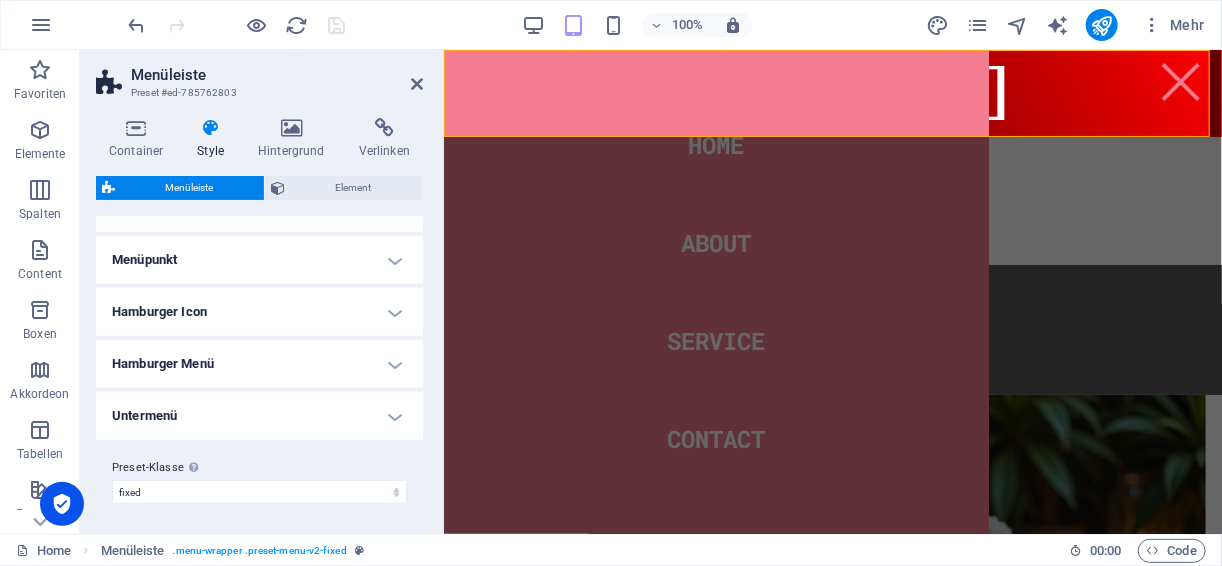 click on "Untermenü" at bounding box center (259, 416) 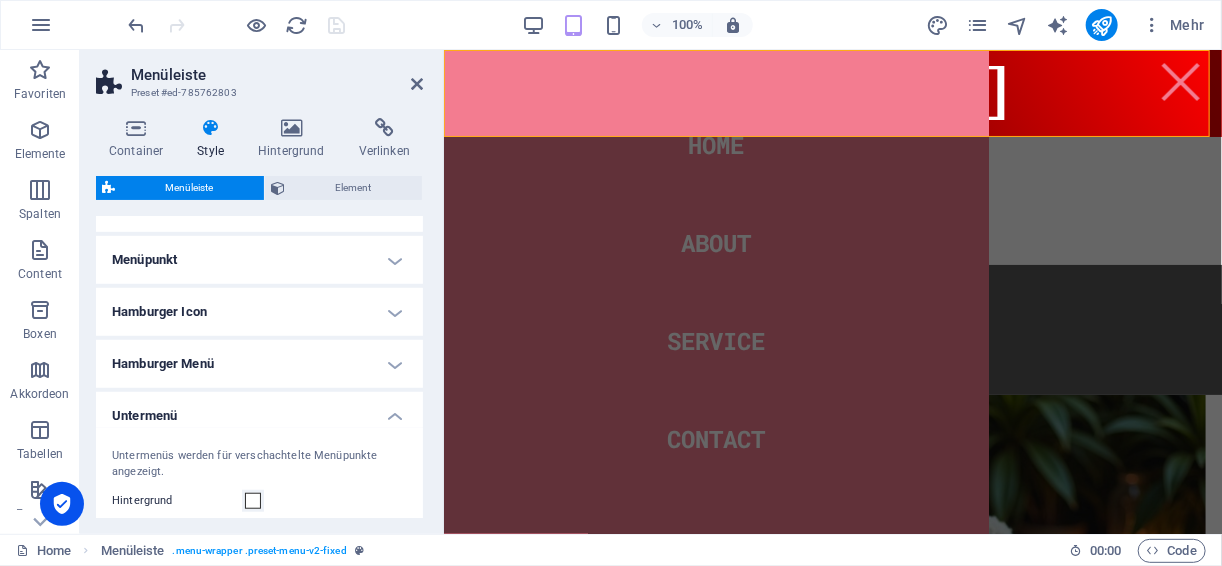 click on "Untermenü" at bounding box center [259, 410] 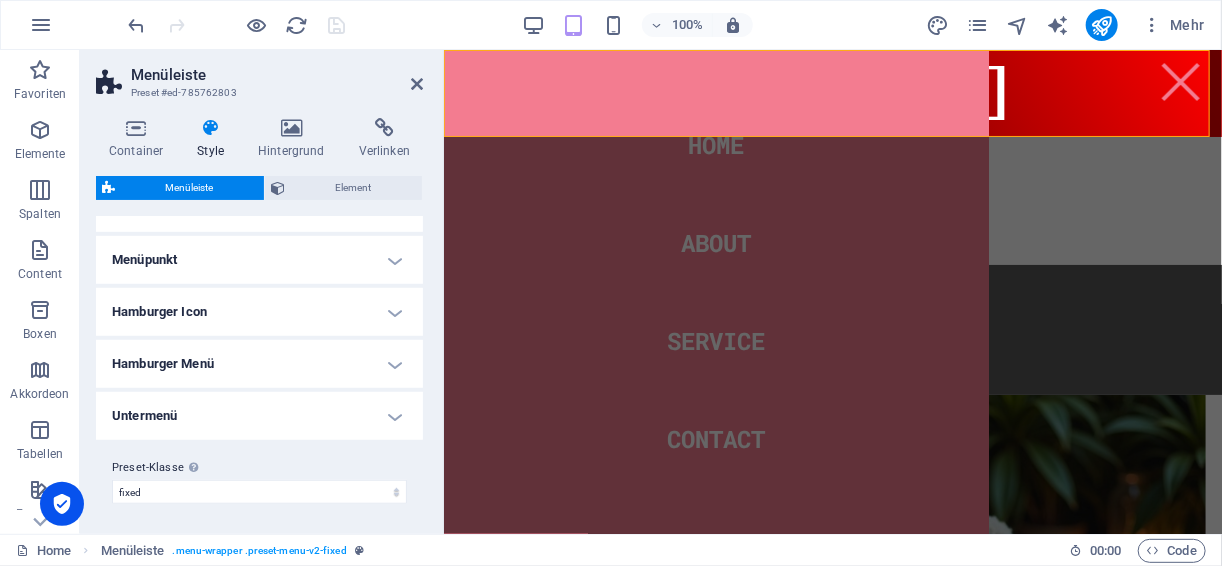 click on "Untermenü" at bounding box center (259, 416) 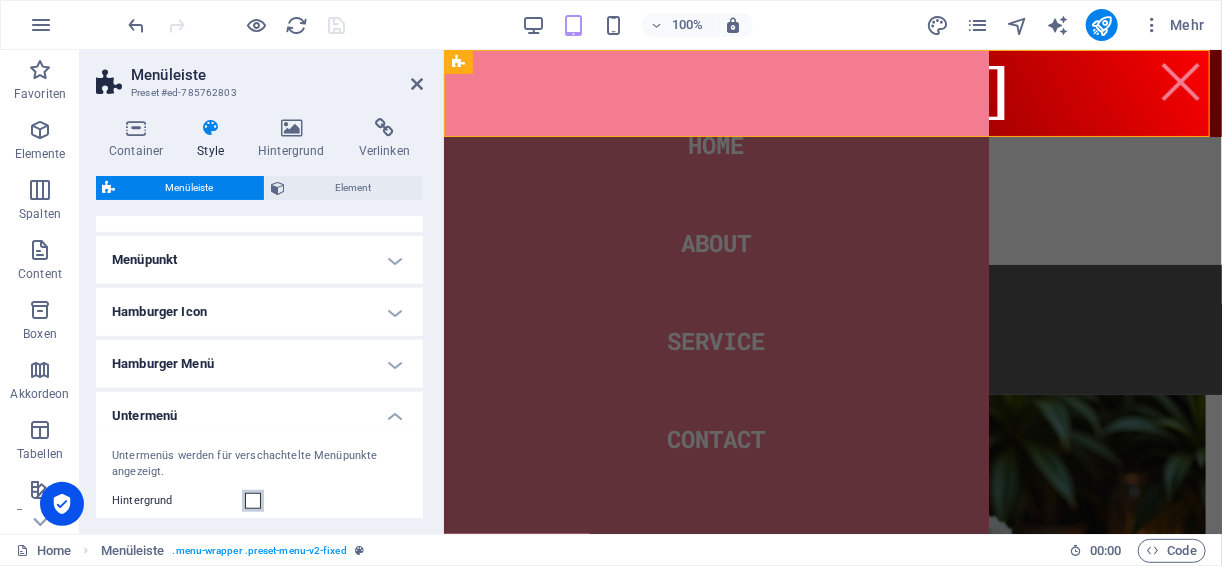 click at bounding box center (253, 501) 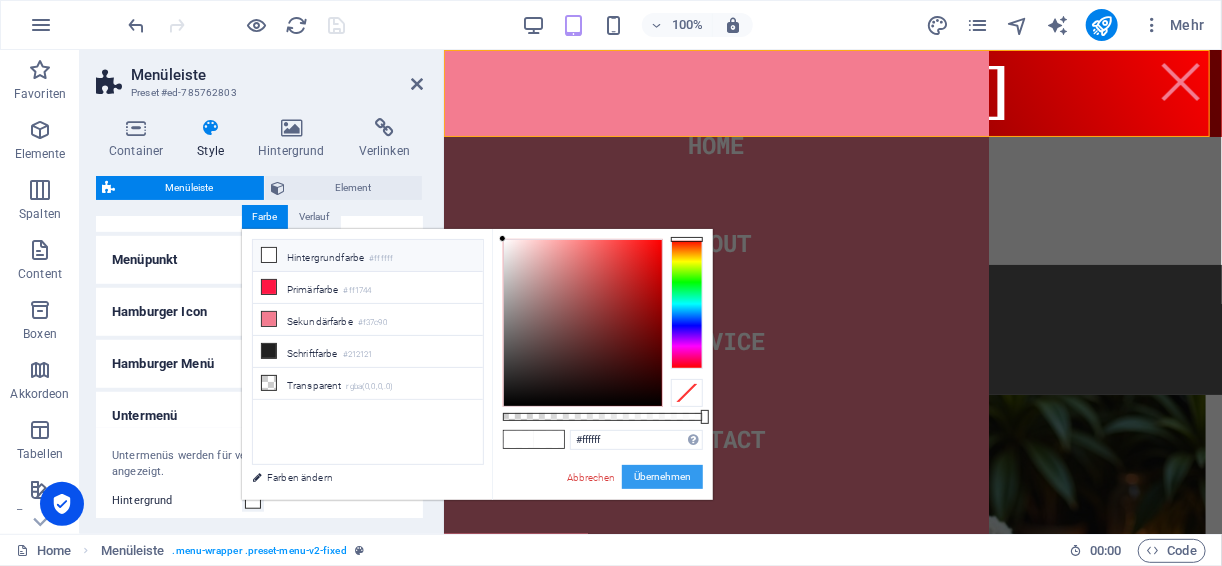 click on "Übernehmen" at bounding box center (662, 477) 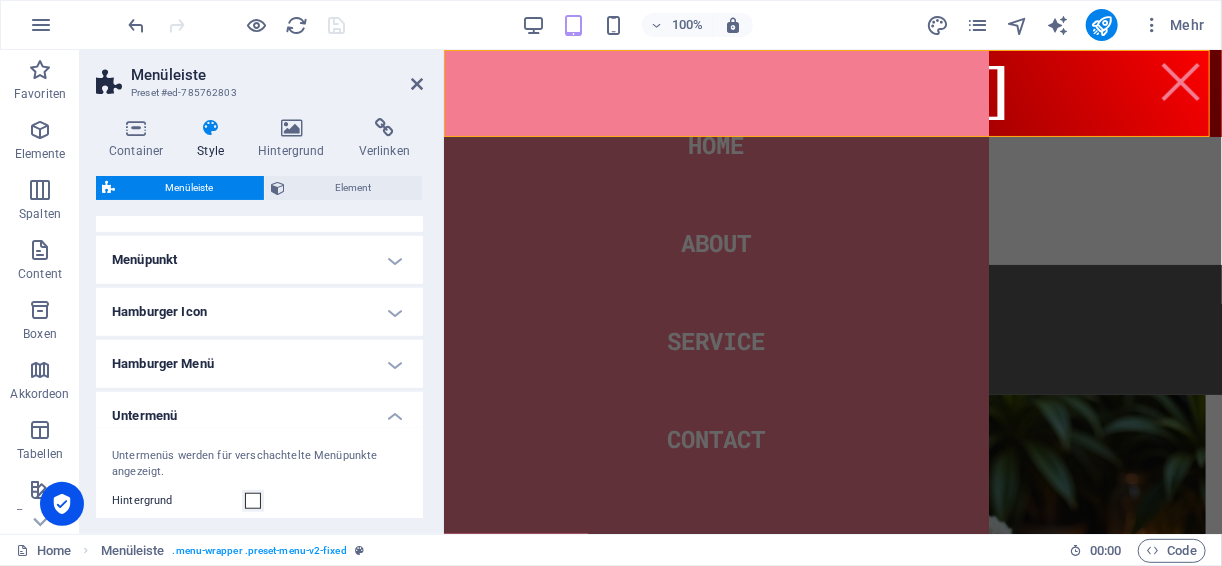 click on "Hamburger Menü" at bounding box center (259, 364) 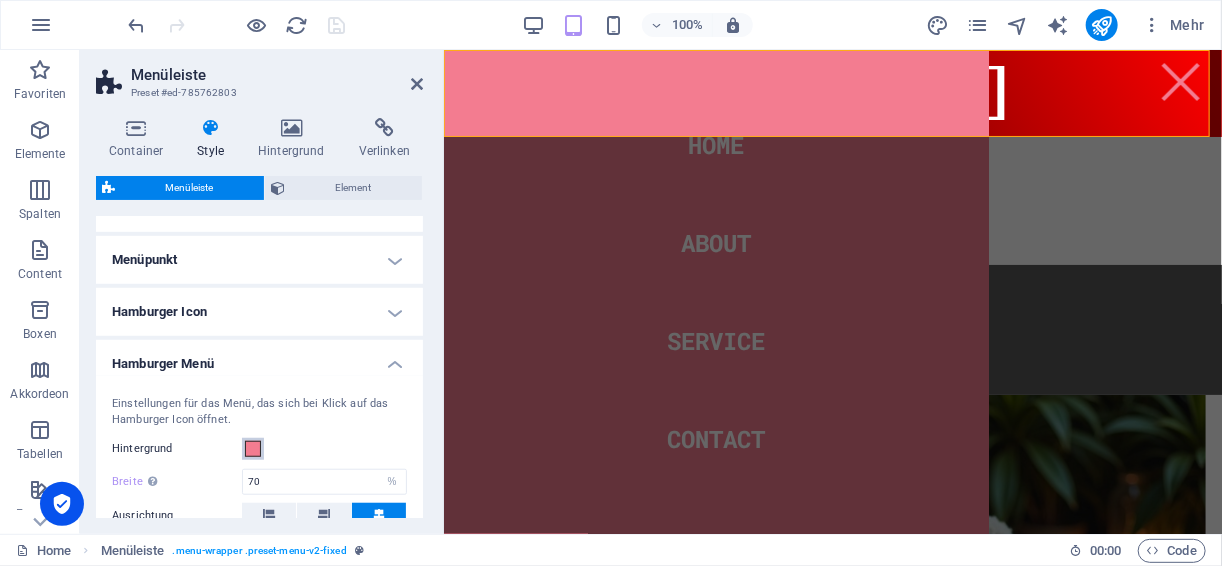 click at bounding box center [253, 449] 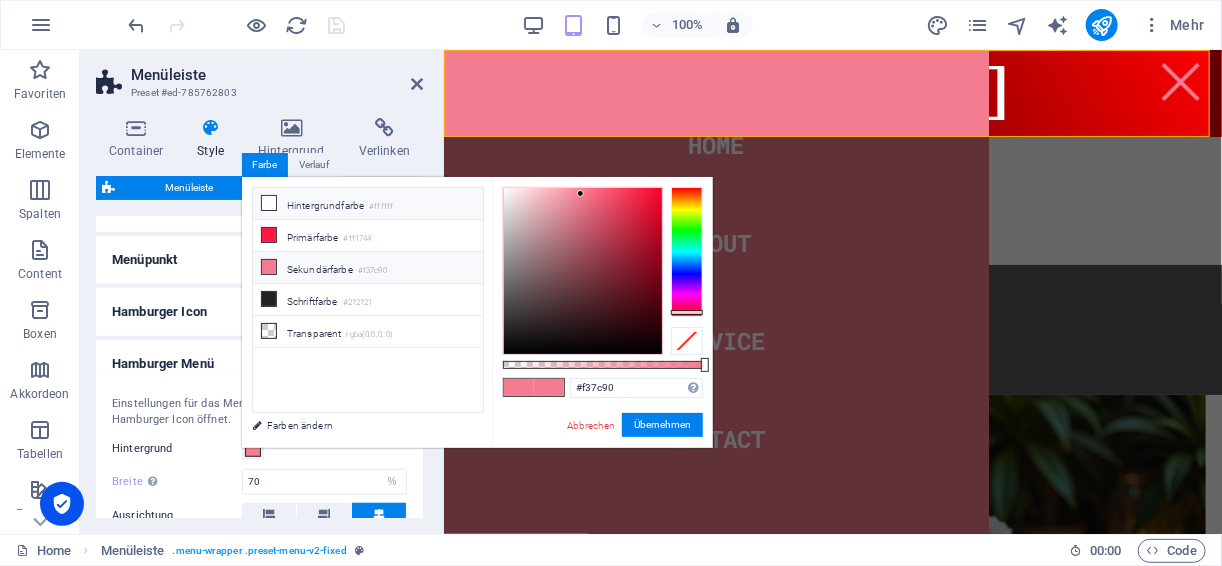 click on "Hintergrundfarbe
#ffffff" at bounding box center [368, 204] 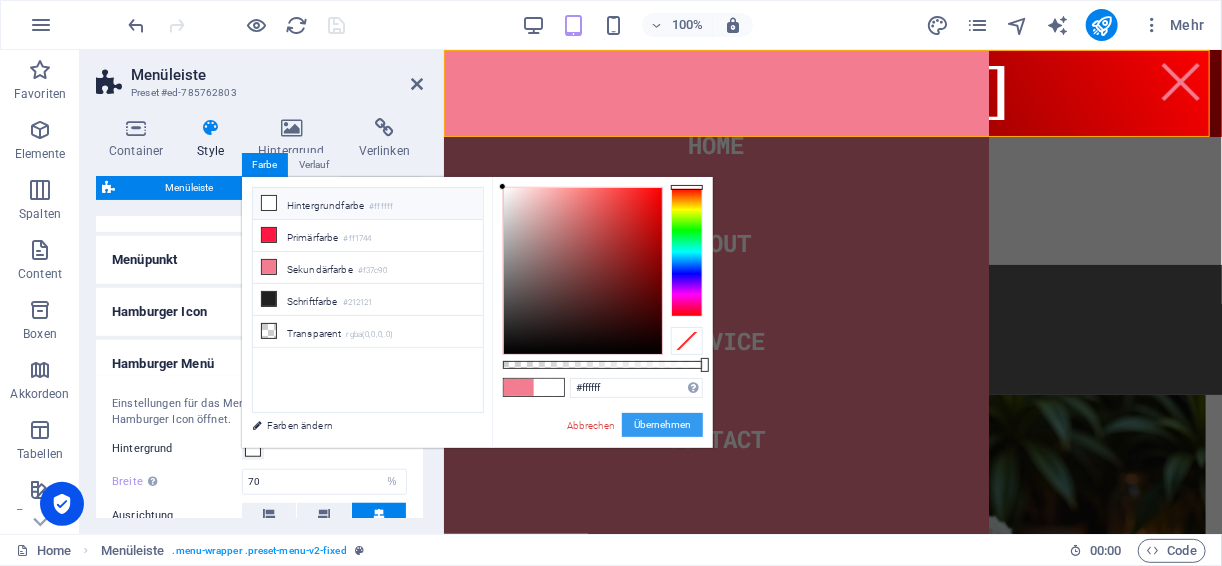 click on "Übernehmen" at bounding box center (662, 425) 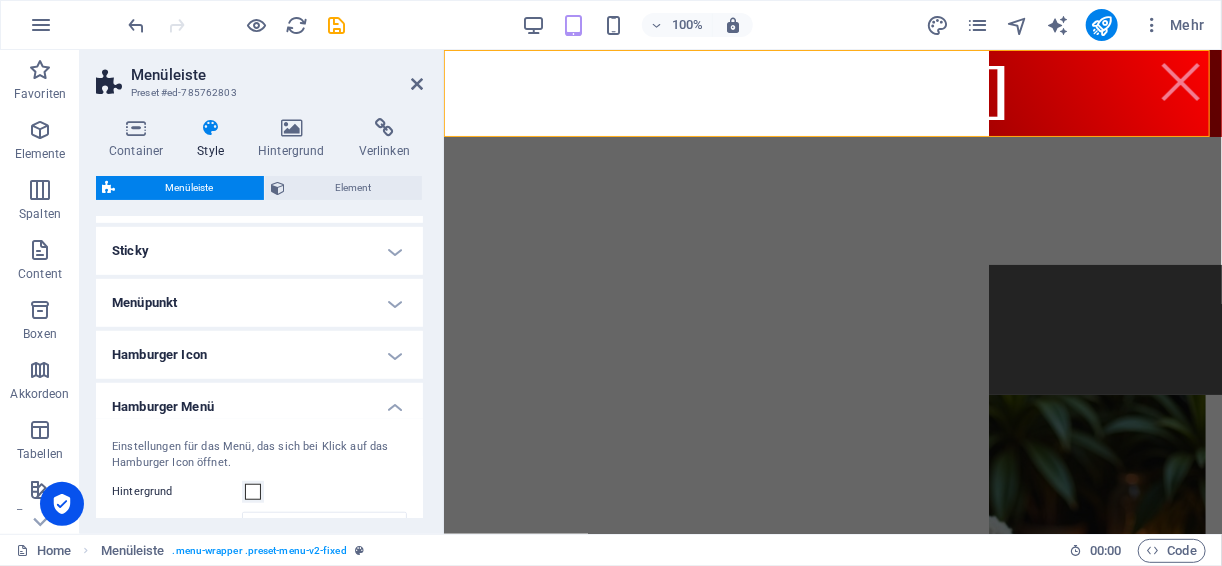 scroll, scrollTop: 499, scrollLeft: 0, axis: vertical 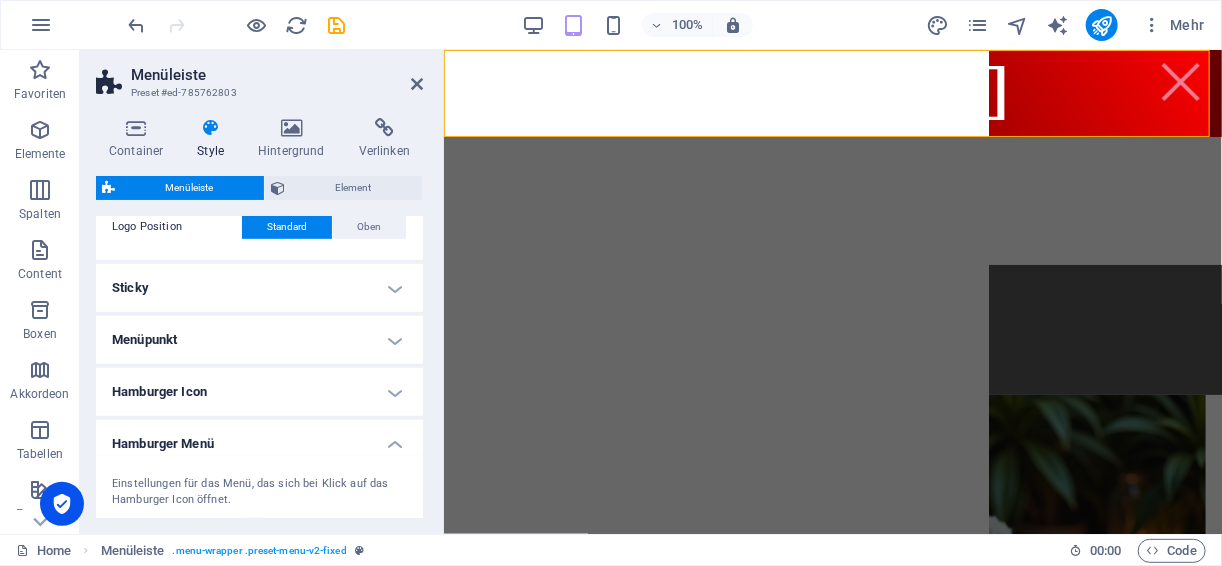 click on "Menüpunkt" at bounding box center (259, 340) 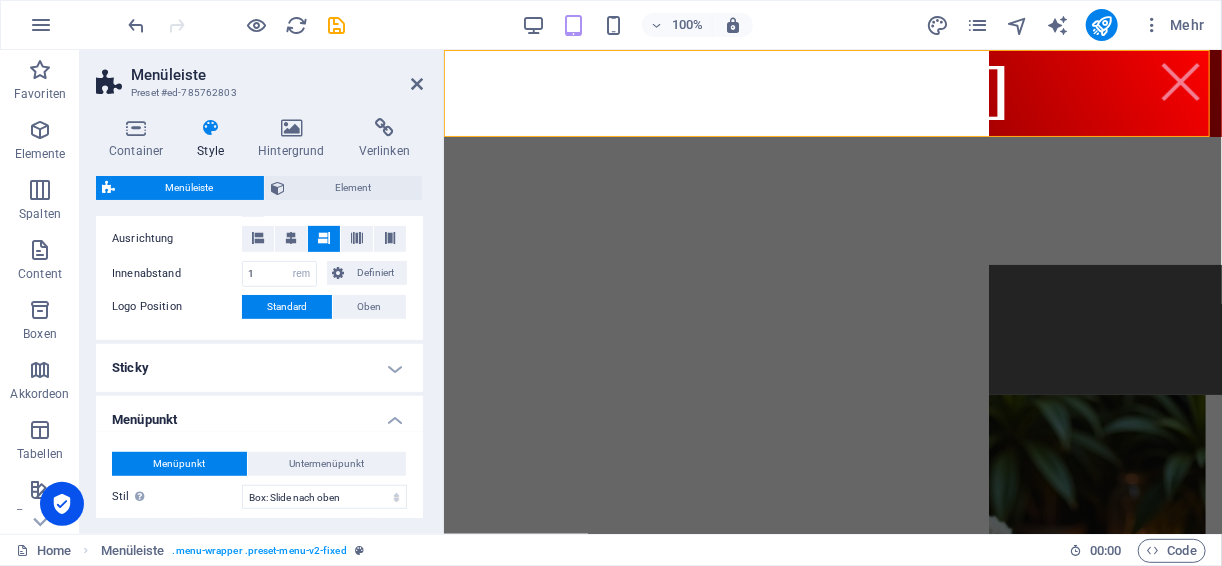 scroll, scrollTop: 419, scrollLeft: 0, axis: vertical 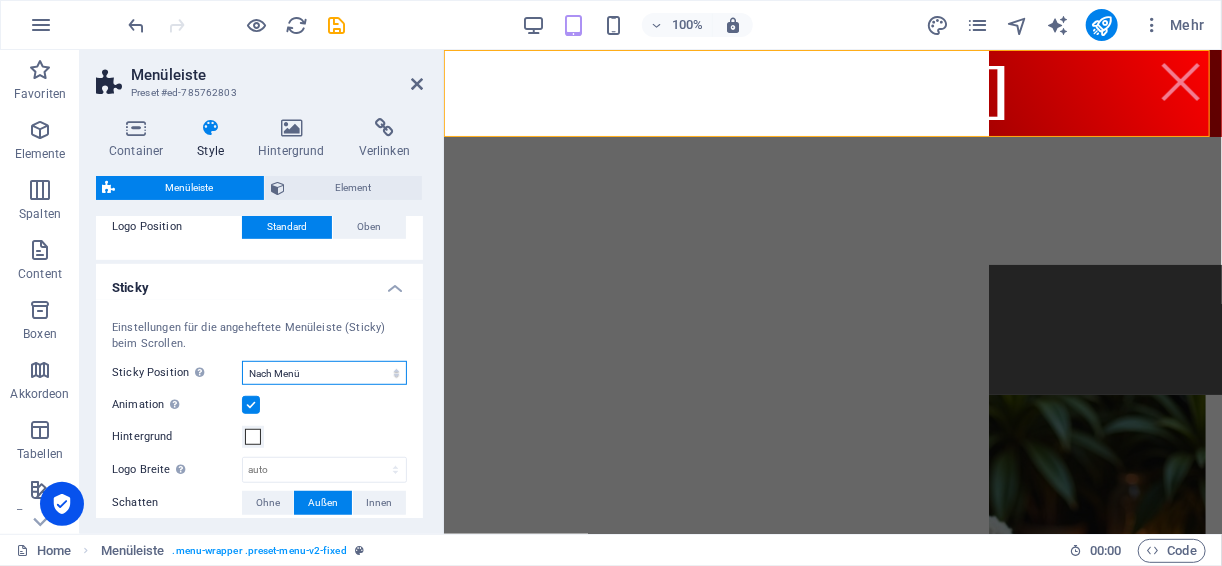 click on "Aus Sofort Nach Menü Nach Banner Beim Hochscrollen" at bounding box center (324, 373) 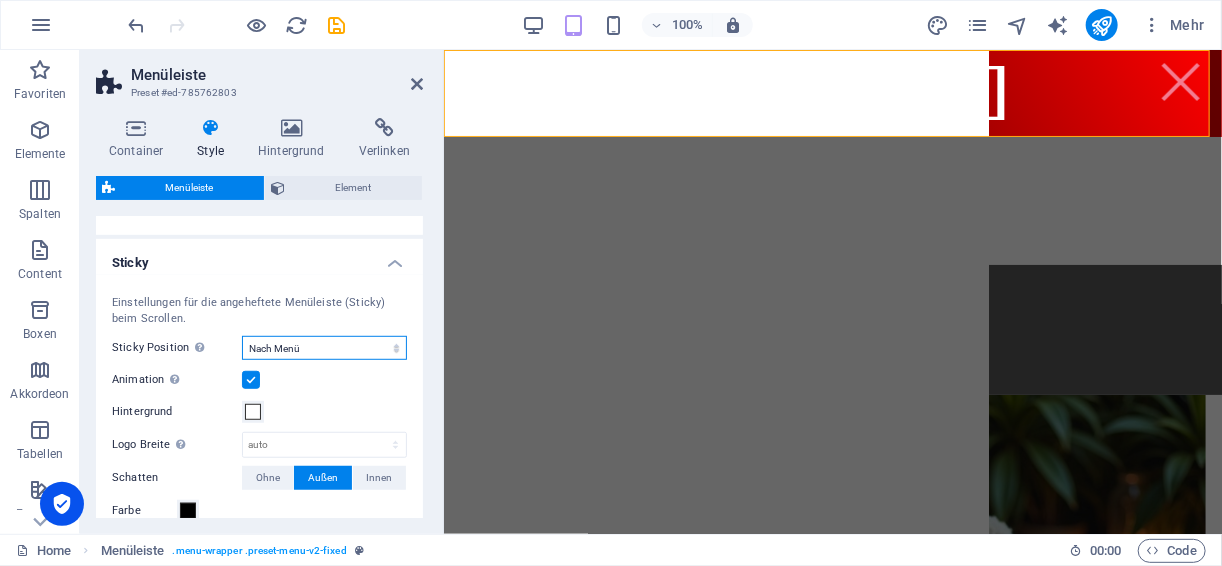 scroll, scrollTop: 499, scrollLeft: 0, axis: vertical 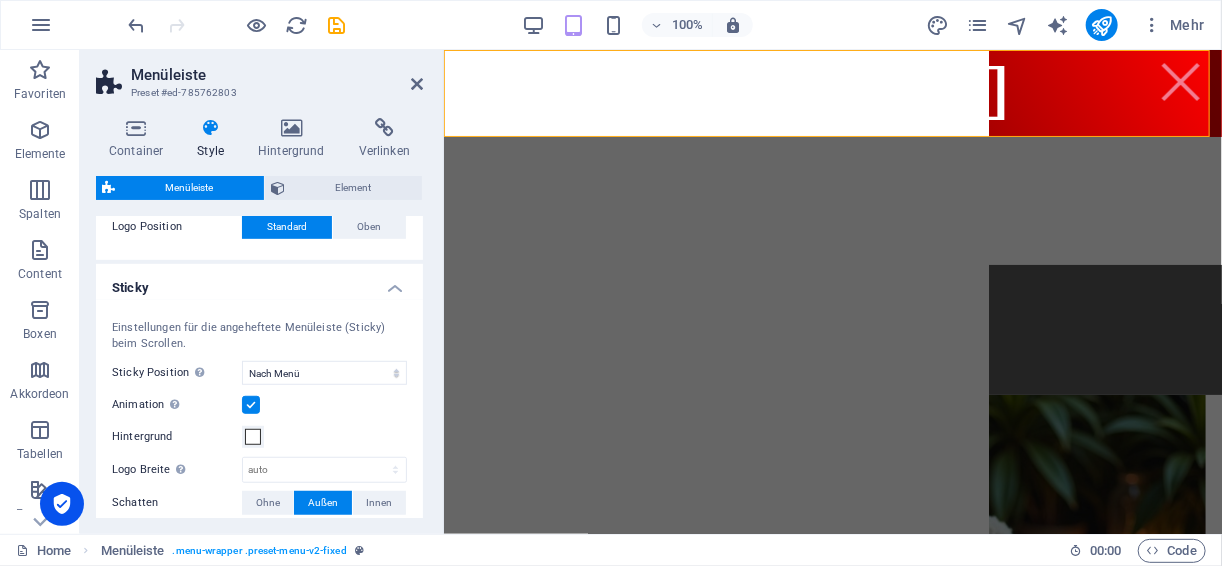 click on "Sticky" at bounding box center [259, 282] 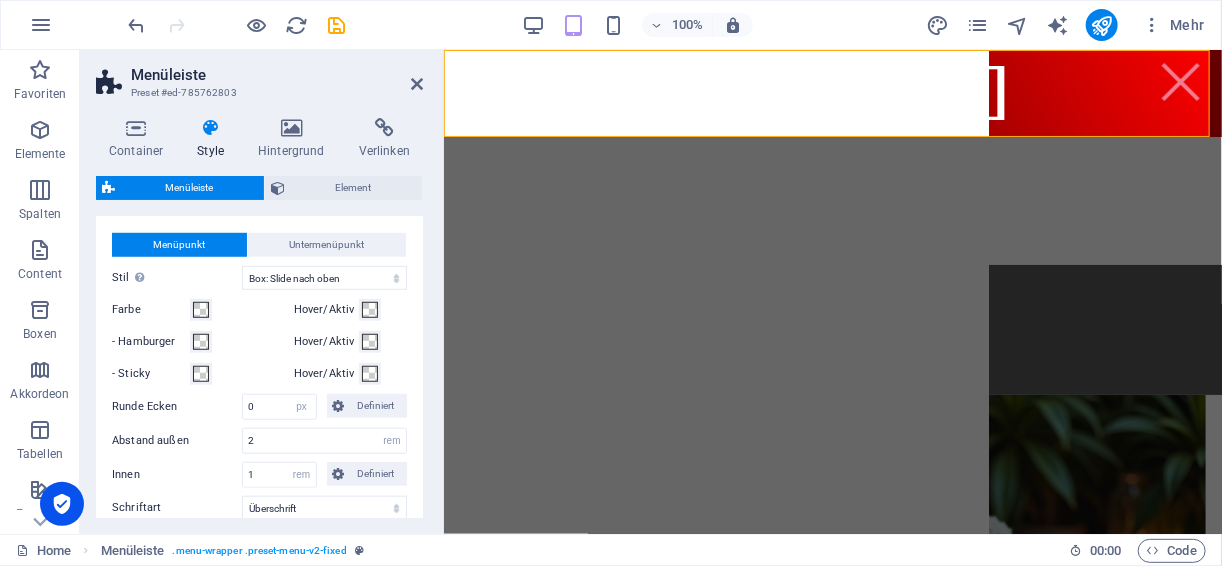 scroll, scrollTop: 659, scrollLeft: 0, axis: vertical 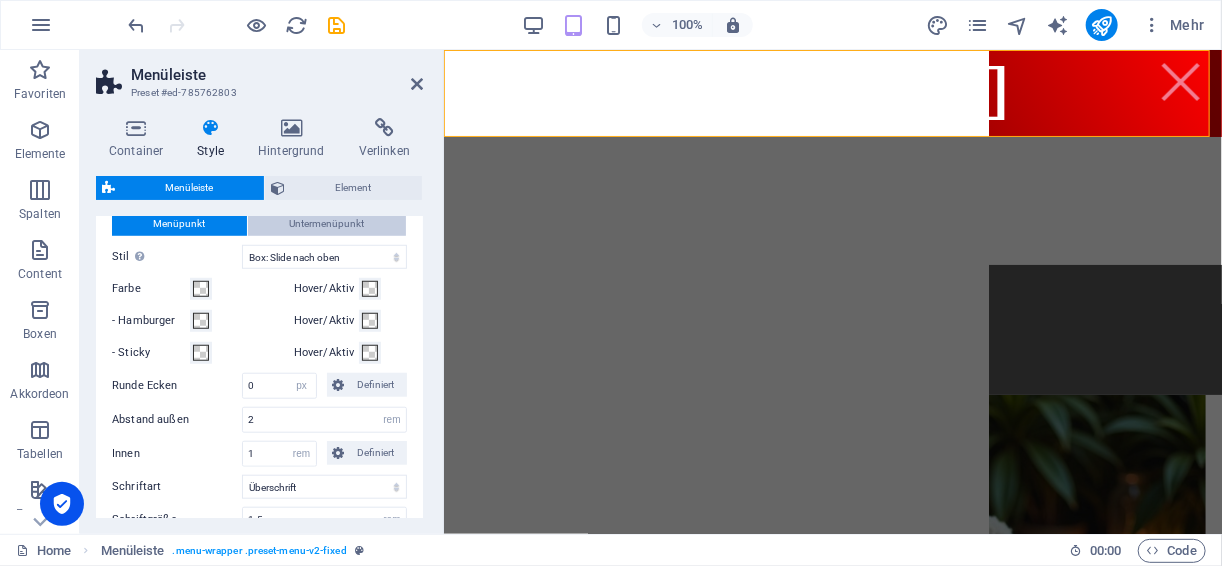 click on "Untermenüpunkt" at bounding box center [327, 224] 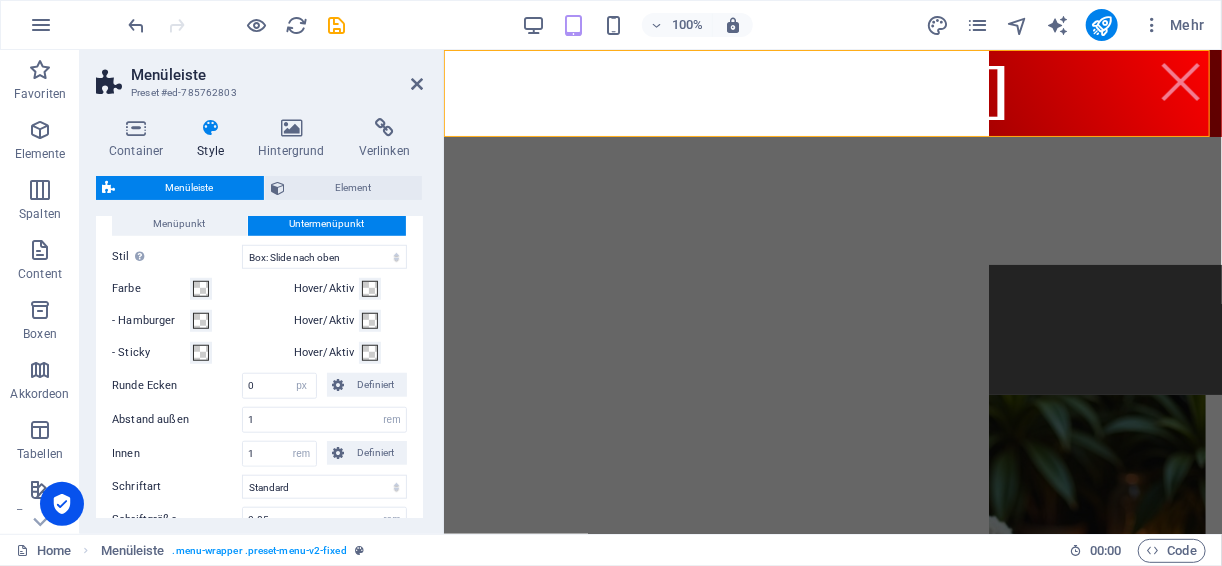 select 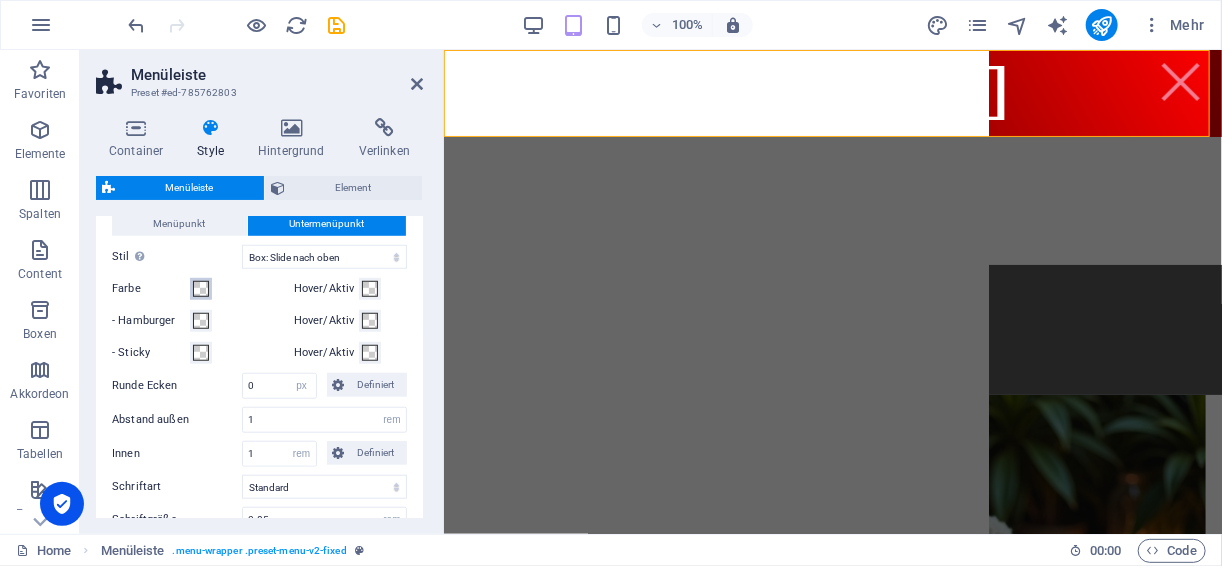 click at bounding box center [201, 289] 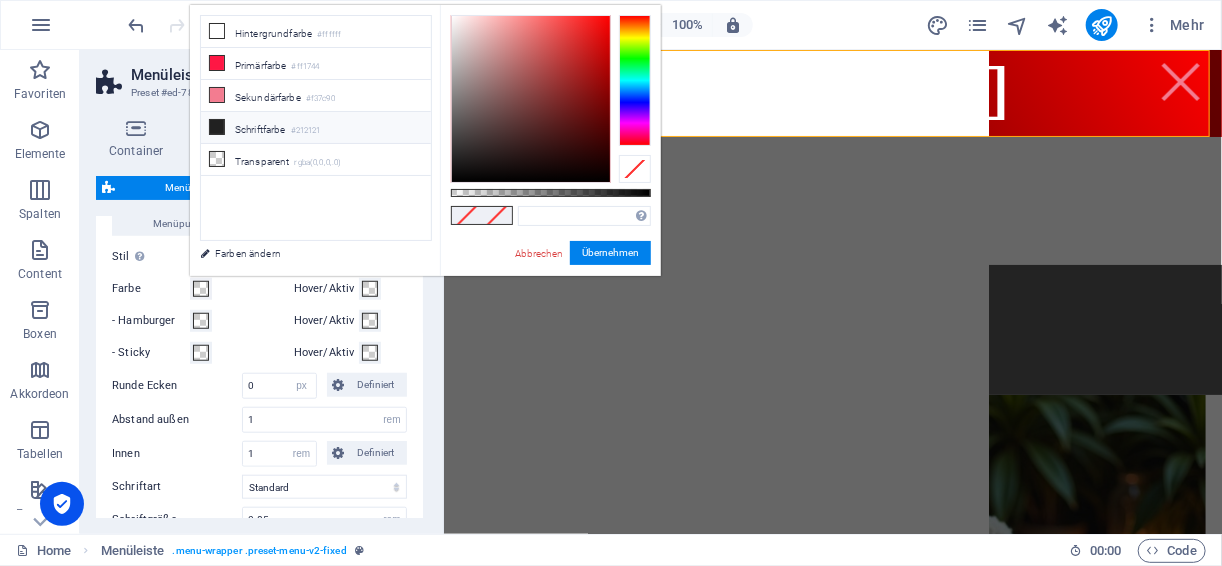 click on "Schriftfarbe
#212121" at bounding box center (316, 128) 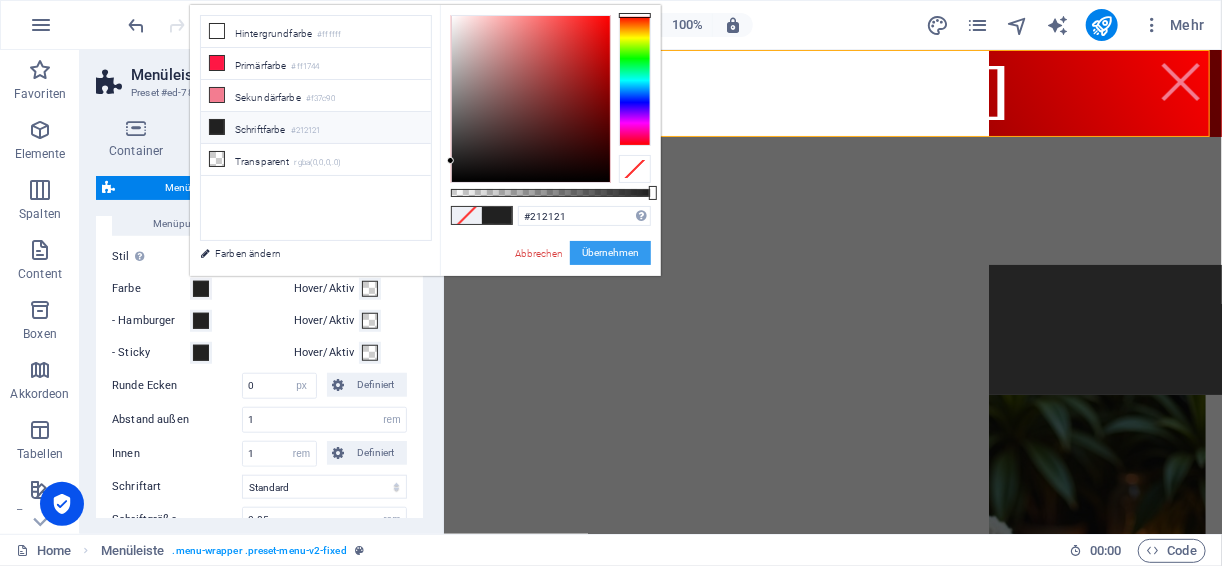 click on "Übernehmen" at bounding box center [610, 253] 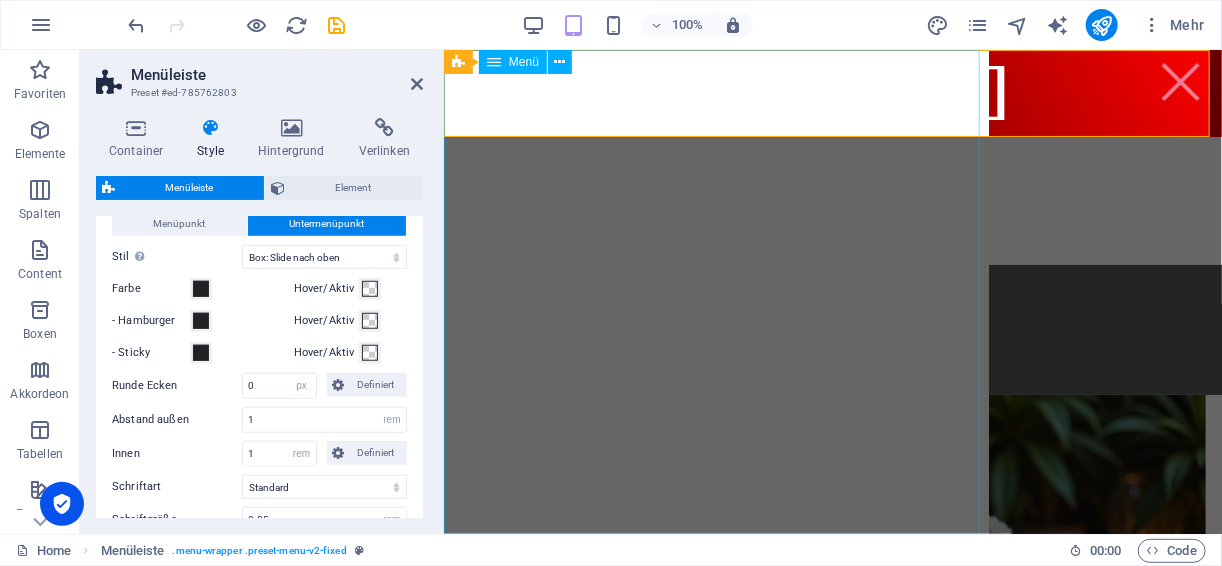 select 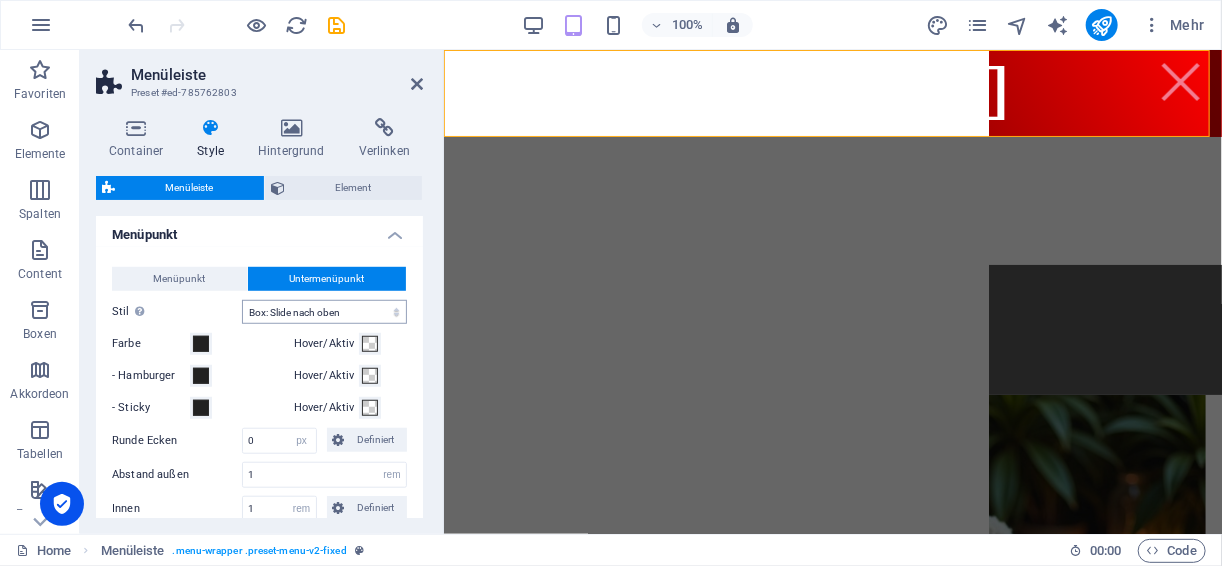 scroll, scrollTop: 579, scrollLeft: 0, axis: vertical 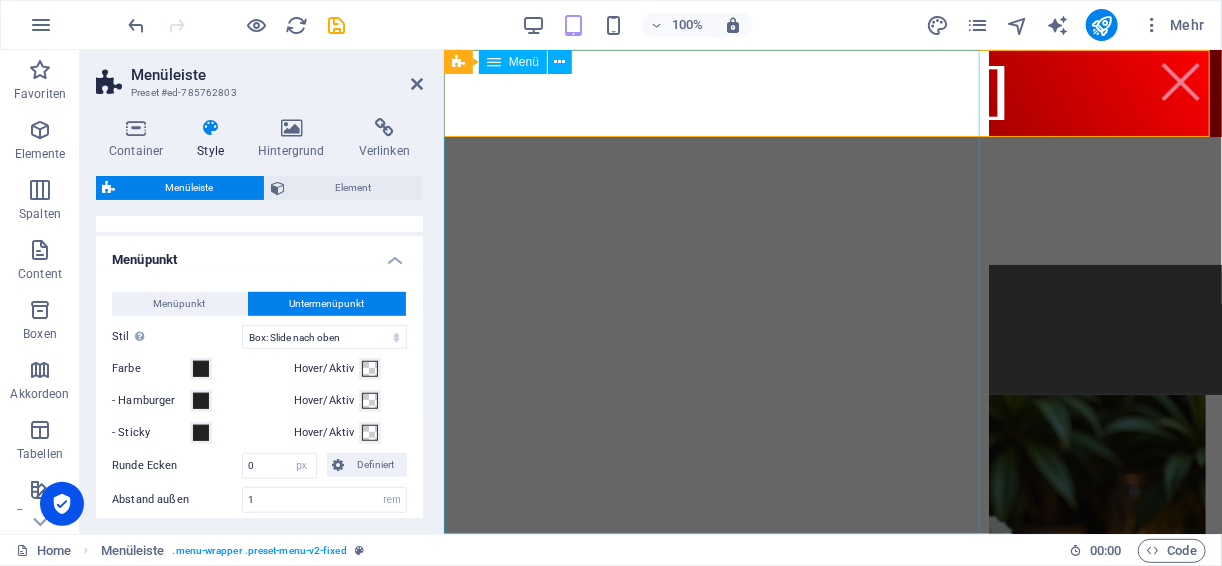 click on "Home About Service Contact" at bounding box center [715, 291] 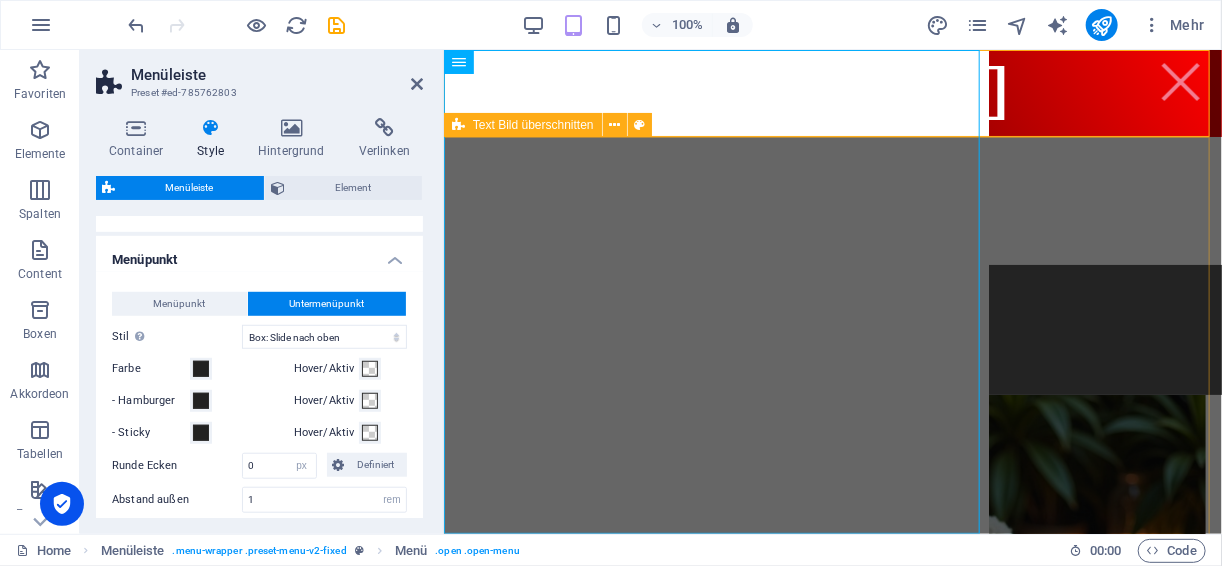 click on "Hallo meine Lieben💋 Ich bin die [PERSON_NAME] und bin 20 Jahre [PERSON_NAME]. Bin eine aktive und junge frau die ihr leben genießt und es hier teilt 😘 Wenn euch mein Content gefällt folgt doch gerne 🥰." at bounding box center (832, 539) 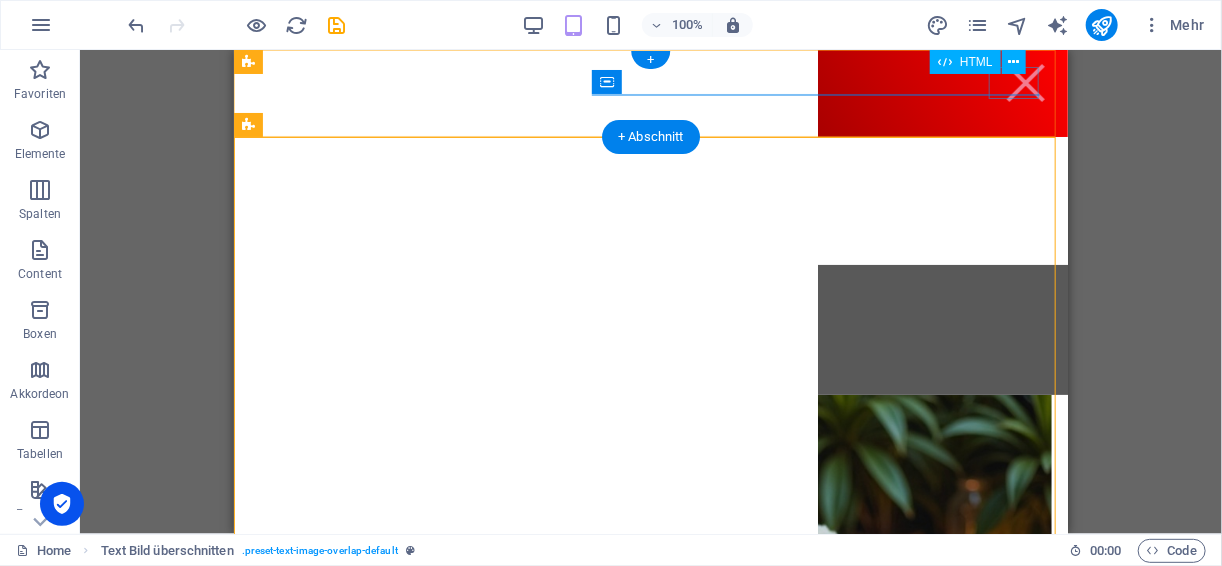 click on "Menu" at bounding box center [1025, 82] 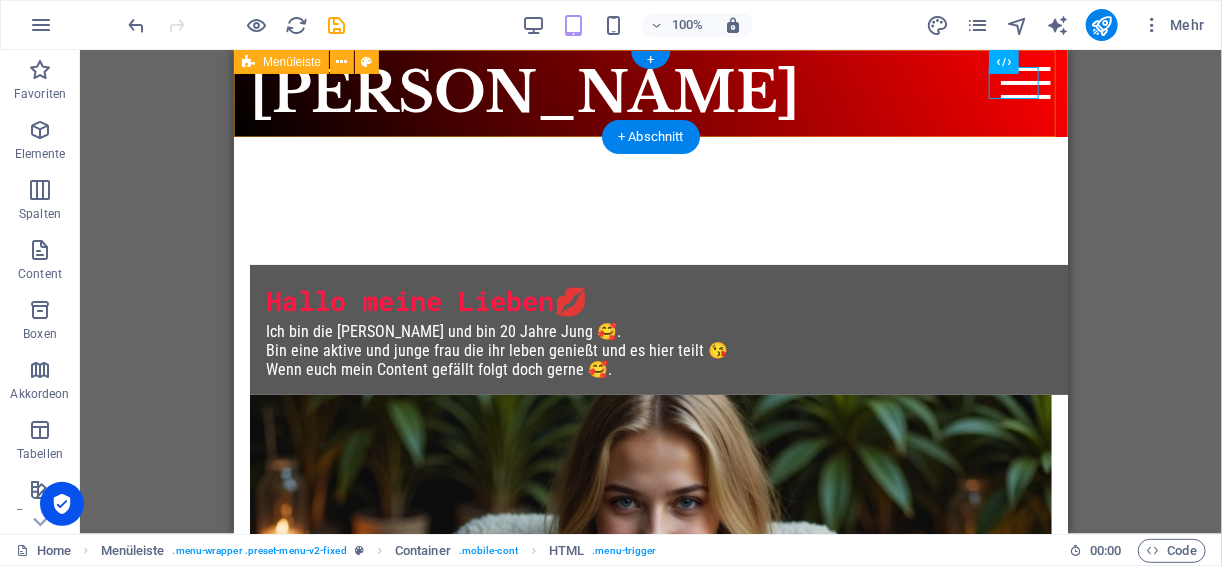 click on "[PERSON_NAME] Menu Home About Service Contact" at bounding box center (650, 92) 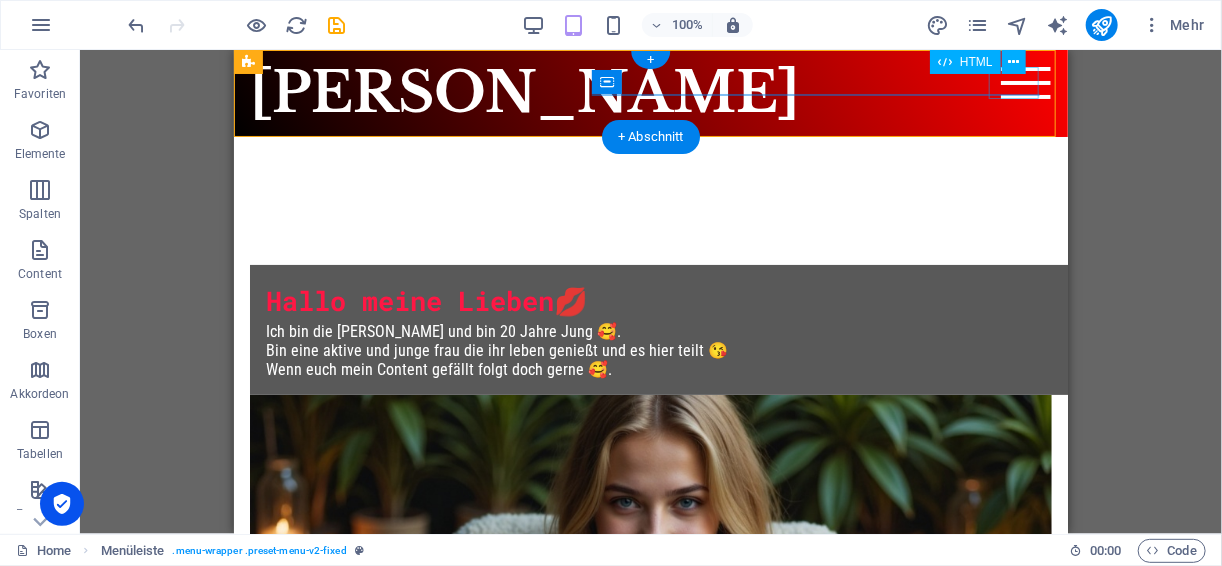 click on "Menu" at bounding box center (1025, 82) 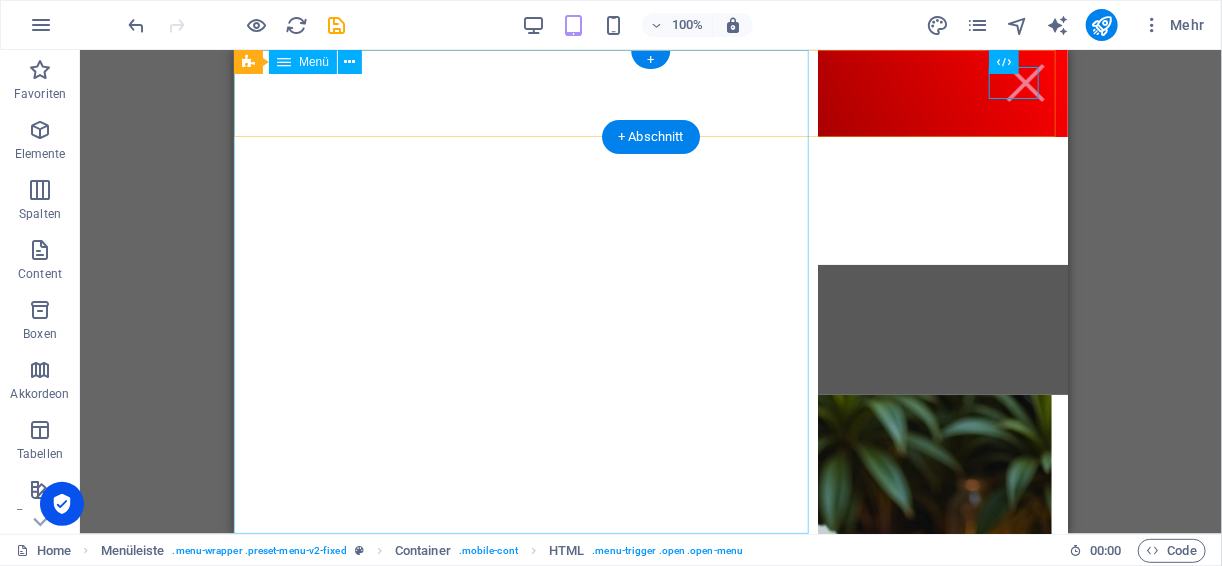 click on "Home About Service Contact" at bounding box center (525, 291) 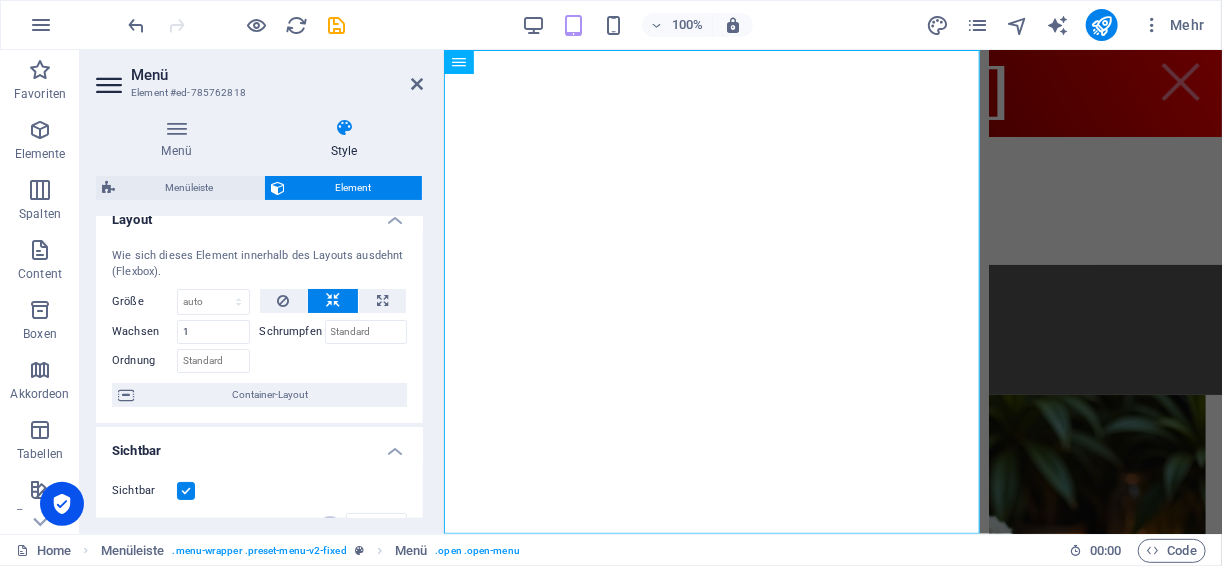 scroll, scrollTop: 0, scrollLeft: 0, axis: both 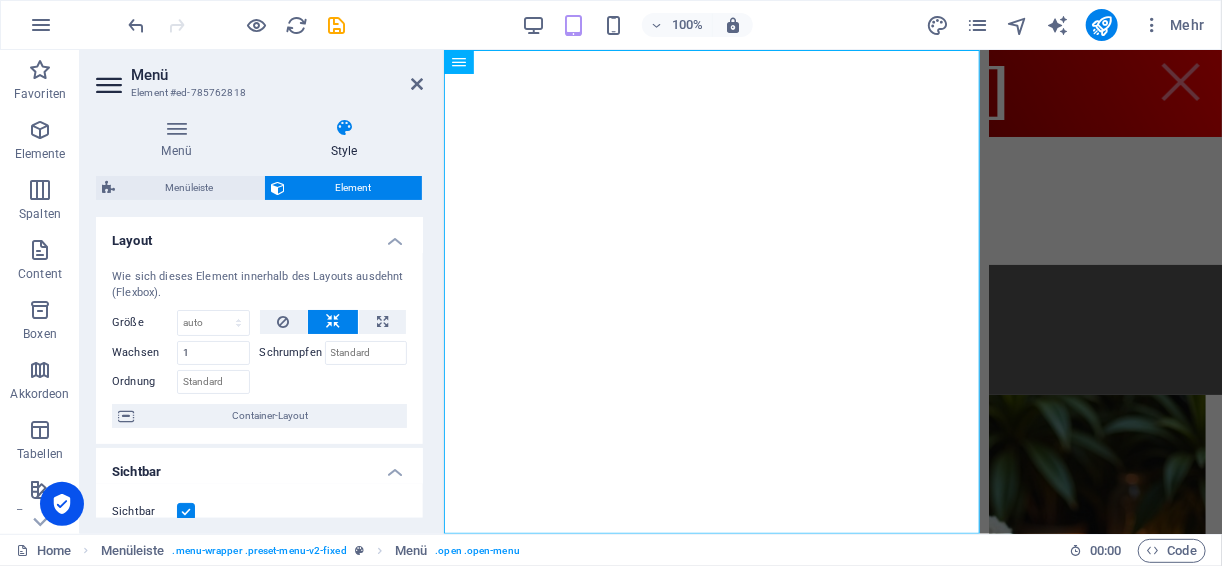 click on "Style" at bounding box center (344, 139) 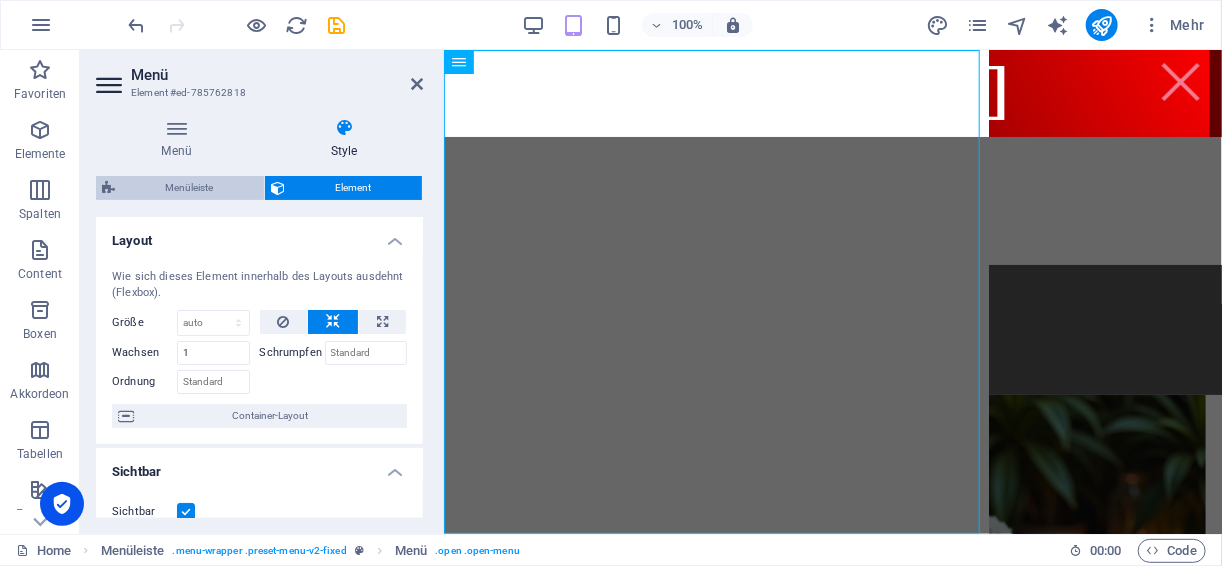 click on "Menüleiste" at bounding box center (189, 188) 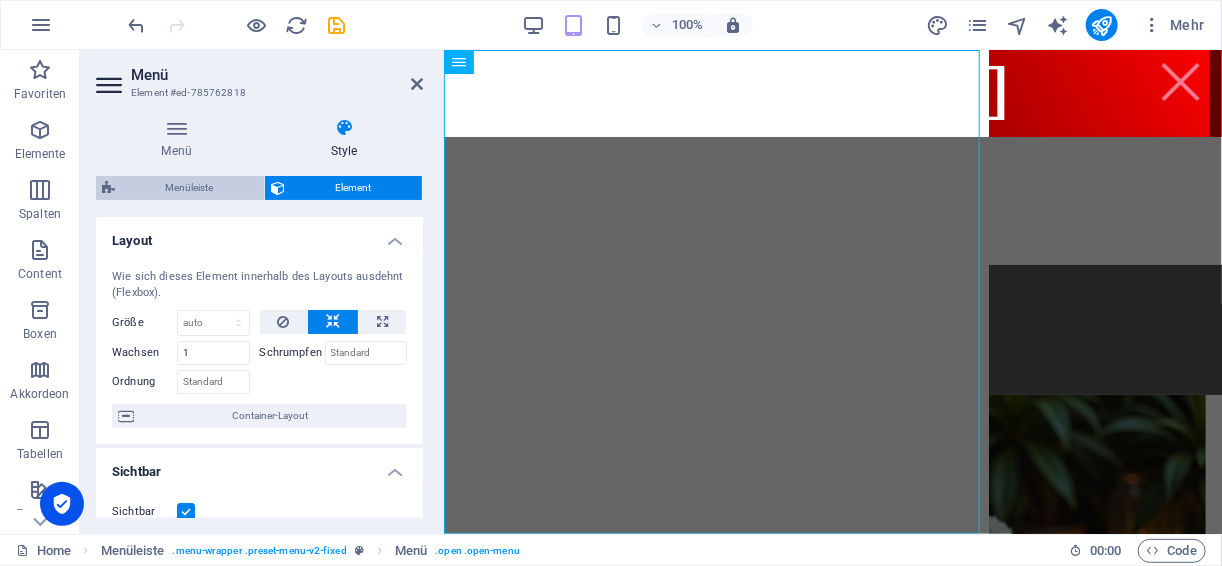 select on "px" 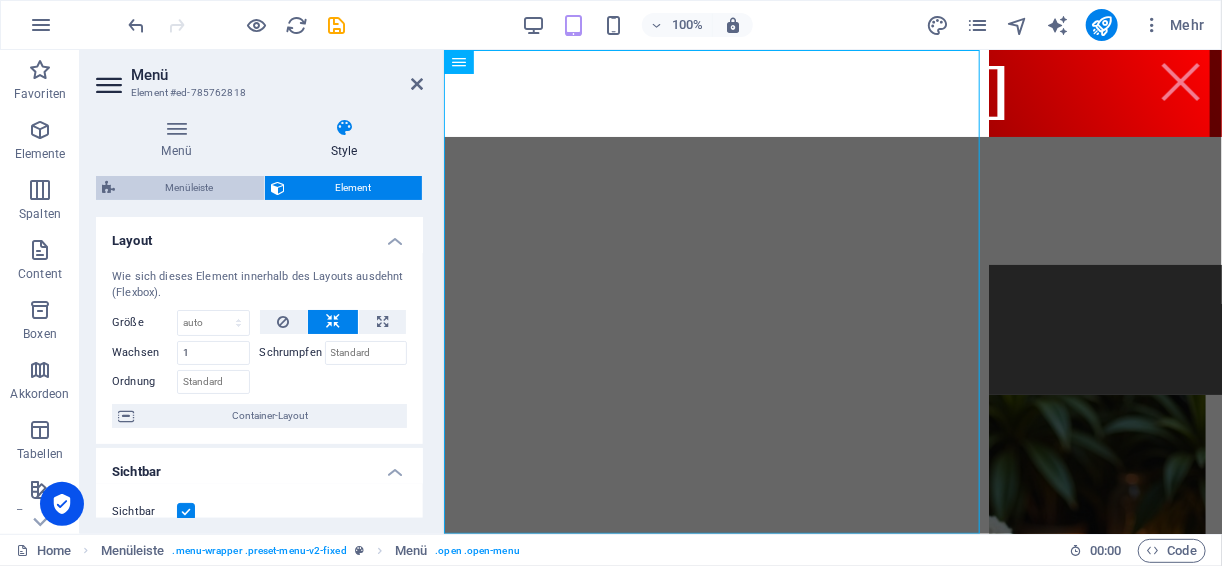 select on "rem" 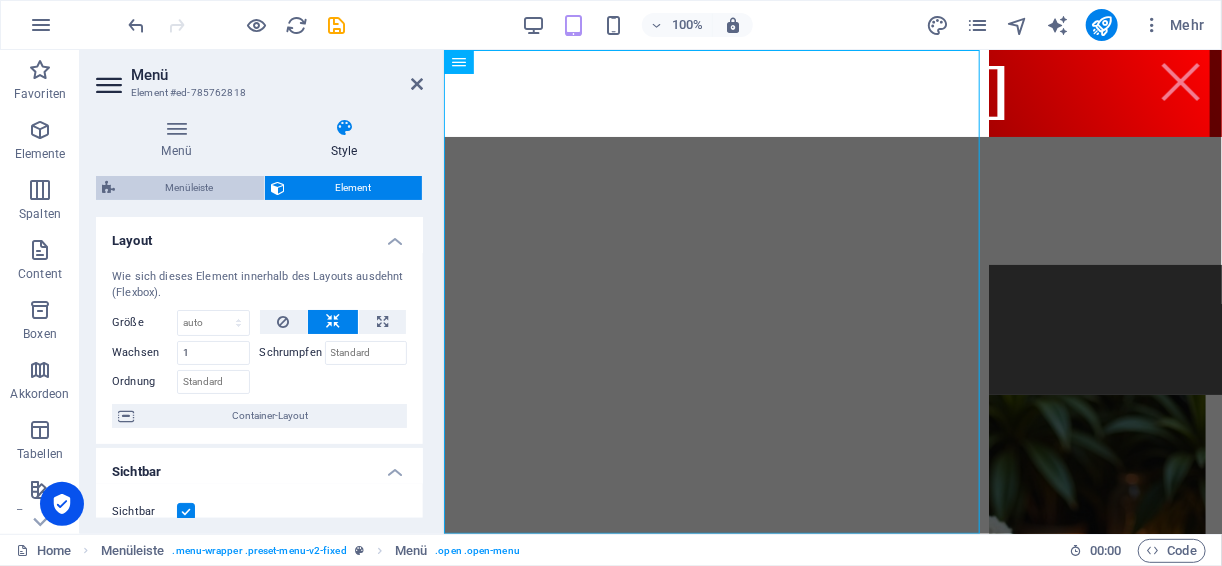 select on "%" 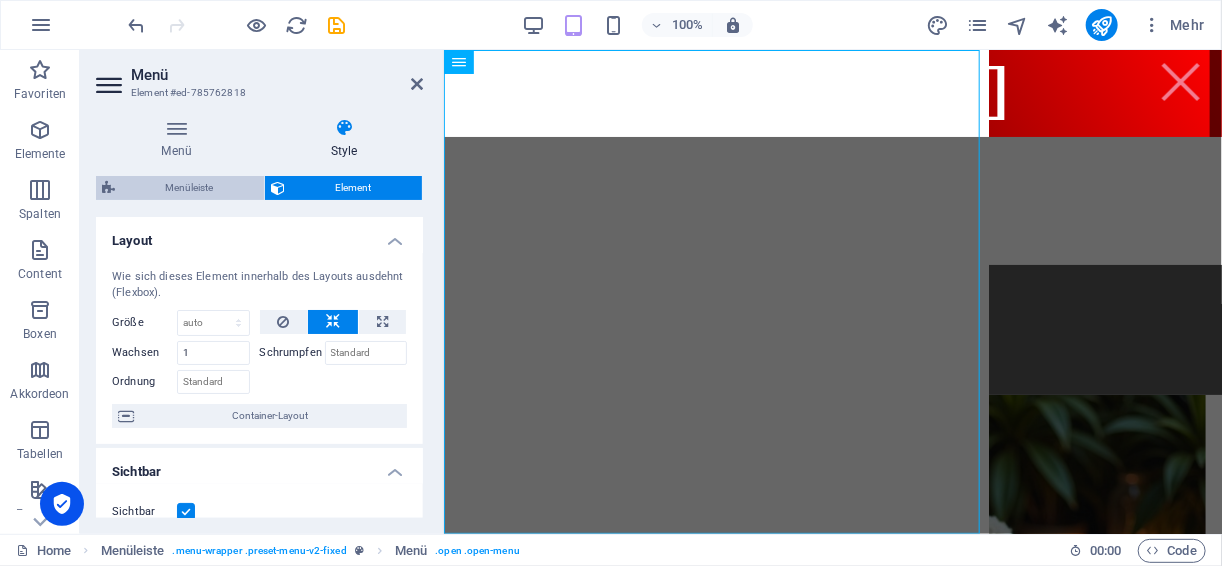 select on "rem" 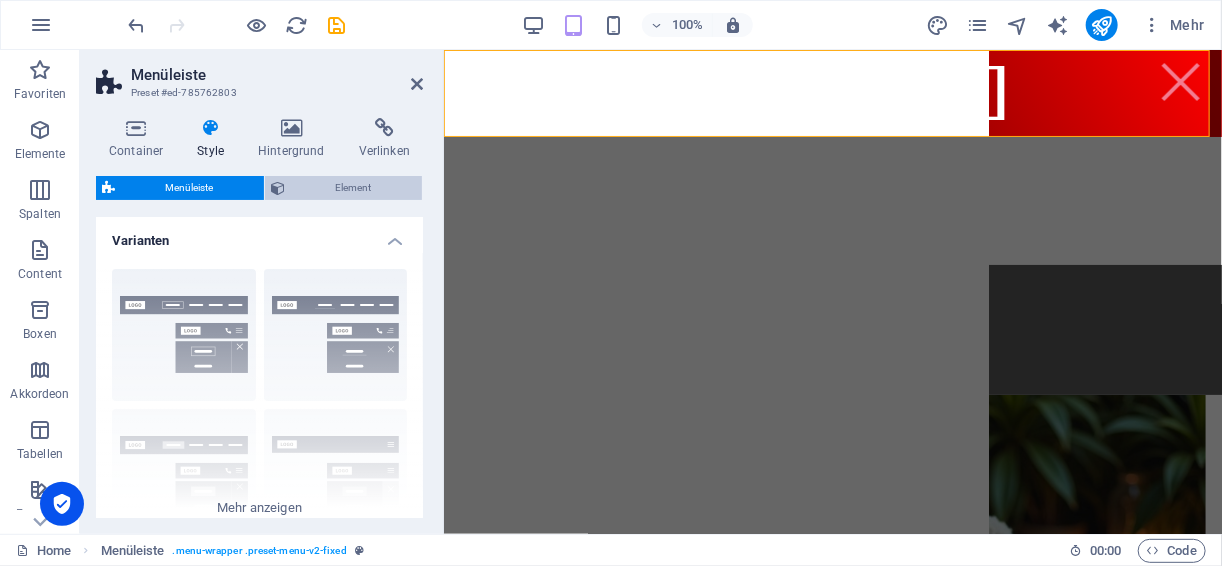 click on "Element" at bounding box center [353, 188] 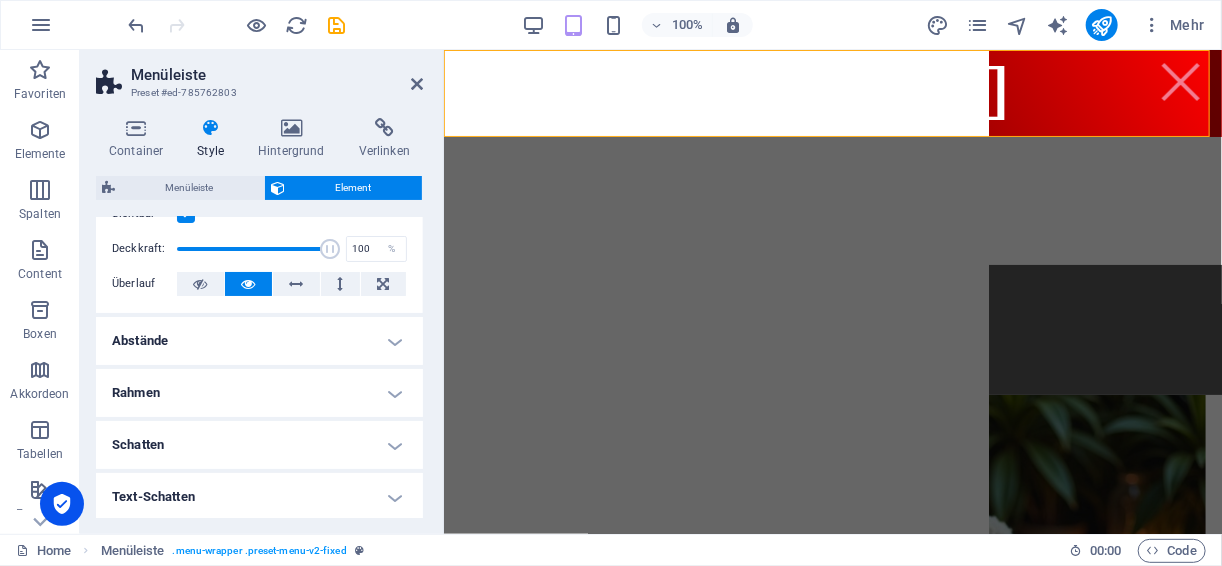 scroll, scrollTop: 13, scrollLeft: 0, axis: vertical 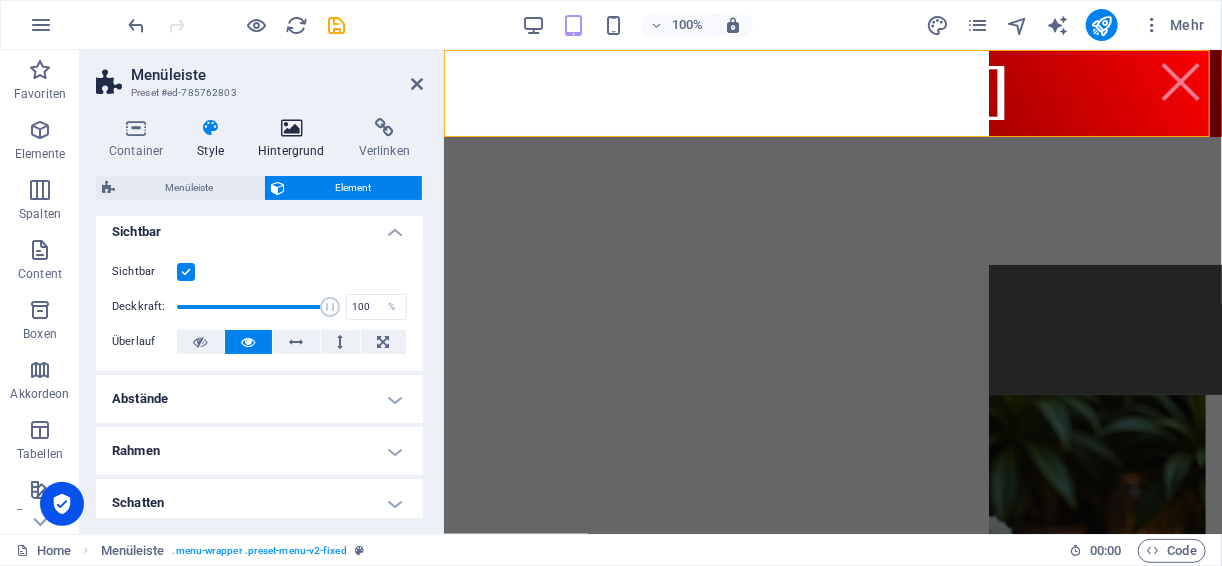 click on "Hintergrund" at bounding box center (295, 139) 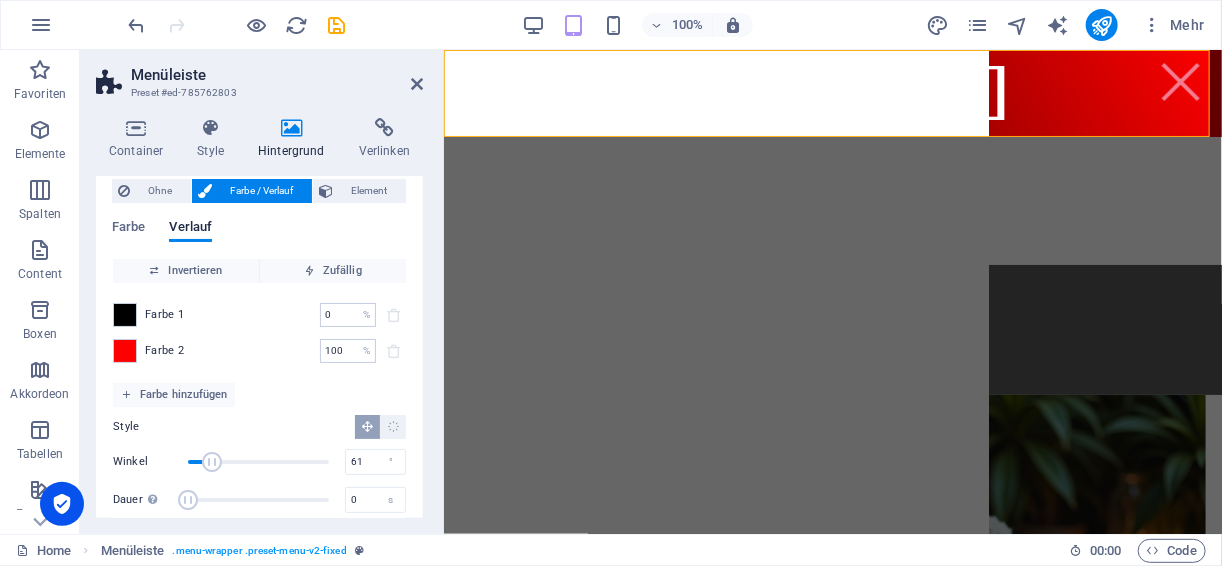 scroll, scrollTop: 69, scrollLeft: 0, axis: vertical 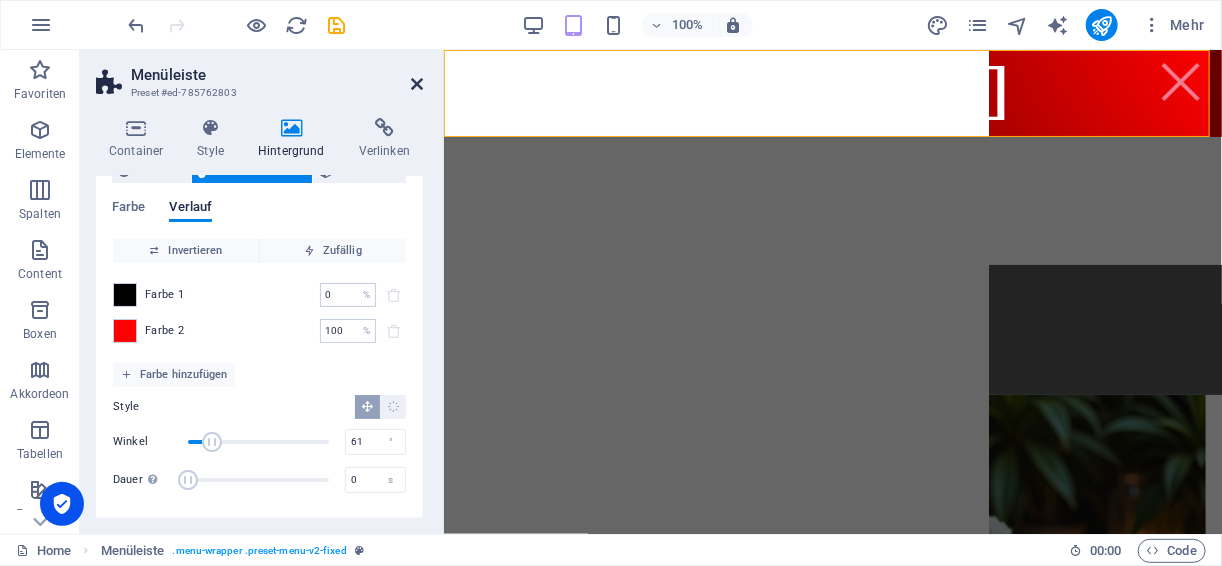 click at bounding box center [417, 84] 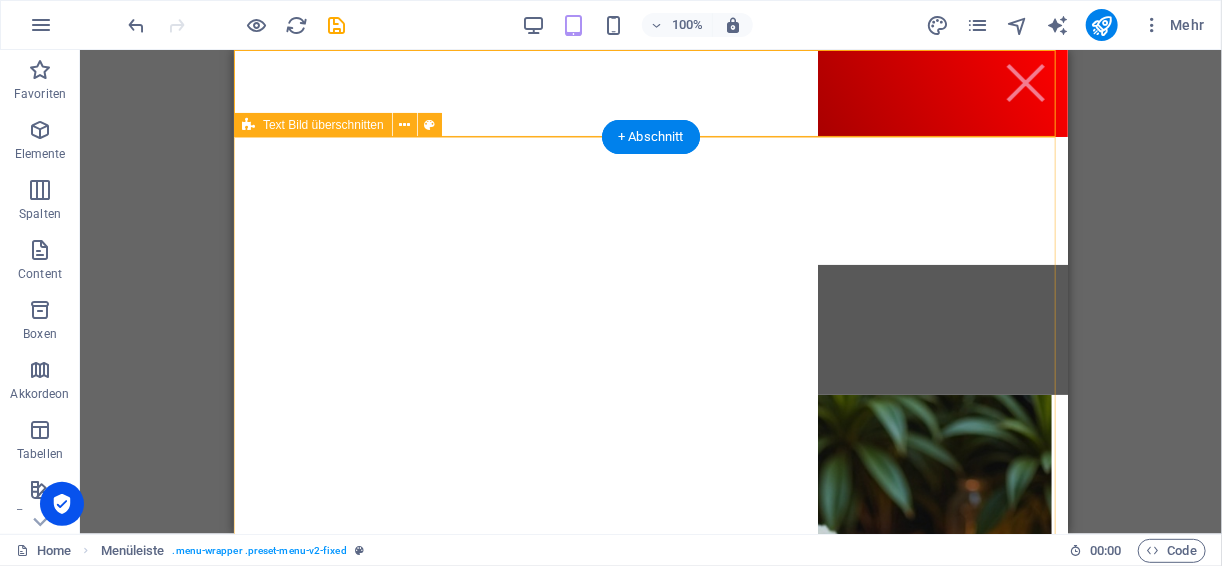 click on "Hallo meine Lieben💋 Ich bin die [PERSON_NAME] und bin 20 Jahre [PERSON_NAME]. Bin eine aktive und junge frau die ihr leben genießt und es hier teilt 😘 Wenn euch mein Content gefällt folgt doch gerne 🥰." at bounding box center (650, 554) 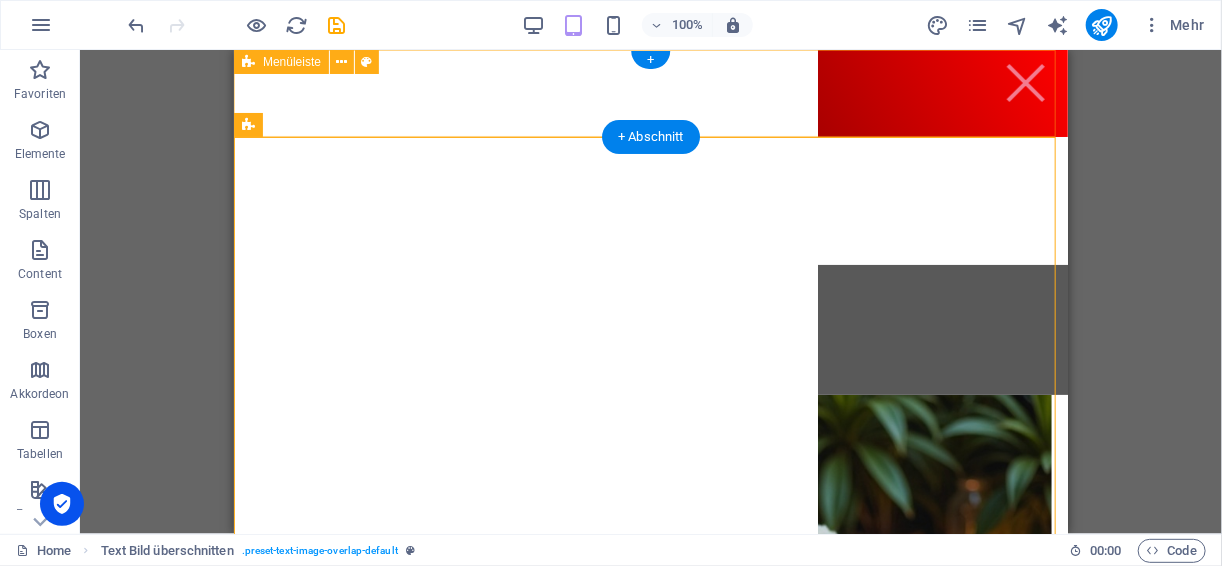 click on "[PERSON_NAME] Menu Home About Service Contact" at bounding box center (650, 92) 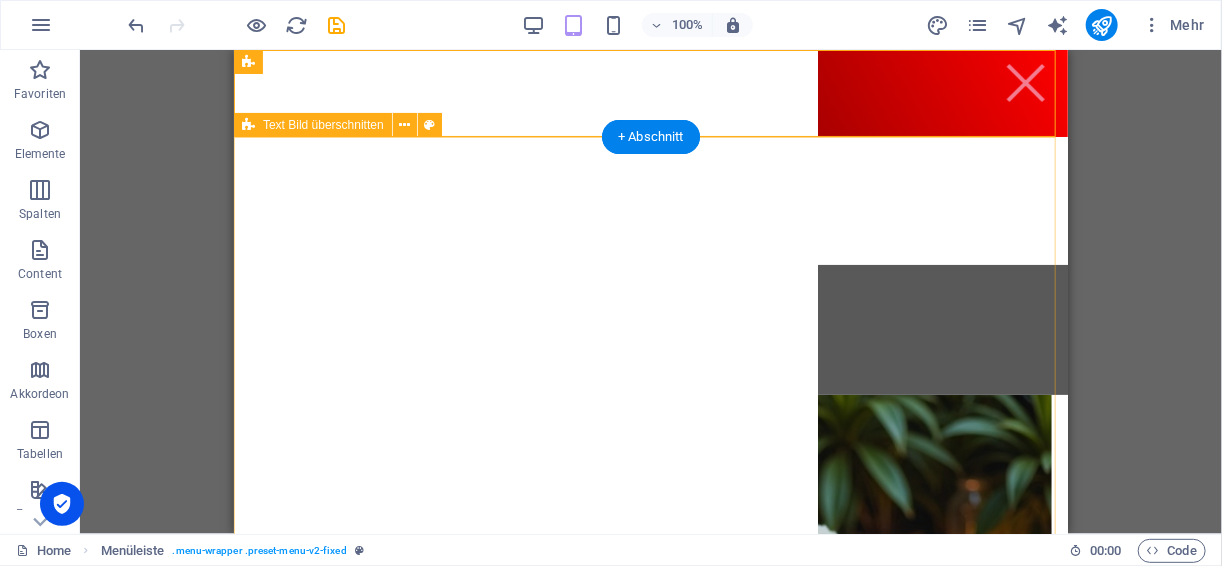 click on "Hallo meine Lieben💋 Ich bin die [PERSON_NAME] und bin 20 Jahre [PERSON_NAME]. Bin eine aktive und junge frau die ihr leben genießt und es hier teilt 😘 Wenn euch mein Content gefällt folgt doch gerne 🥰." at bounding box center [650, 554] 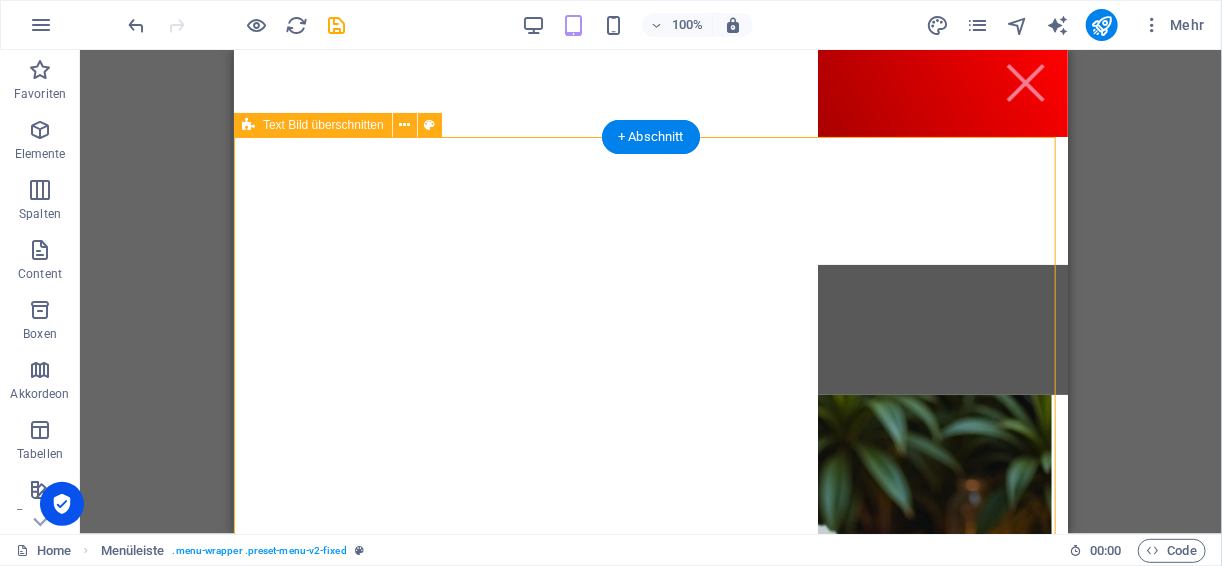 click on "Hallo meine Lieben💋 Ich bin die [PERSON_NAME] und bin 20 Jahre [PERSON_NAME]. Bin eine aktive und junge frau die ihr leben genießt und es hier teilt 😘 Wenn euch mein Content gefällt folgt doch gerne 🥰." at bounding box center [650, 554] 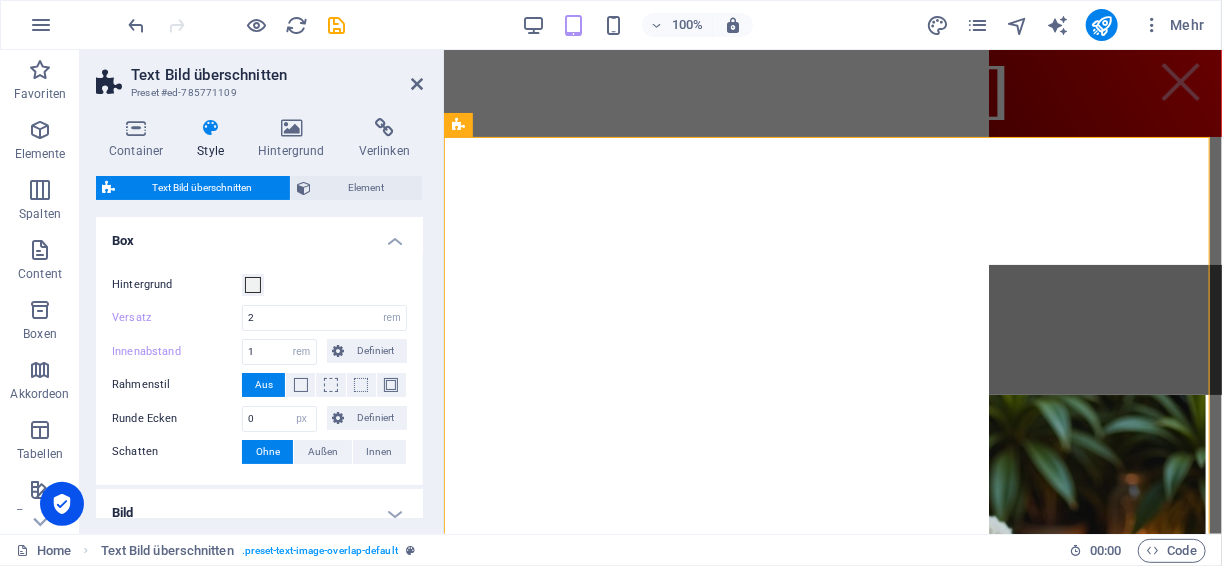 click on "Text Bild überschnitten" at bounding box center [277, 75] 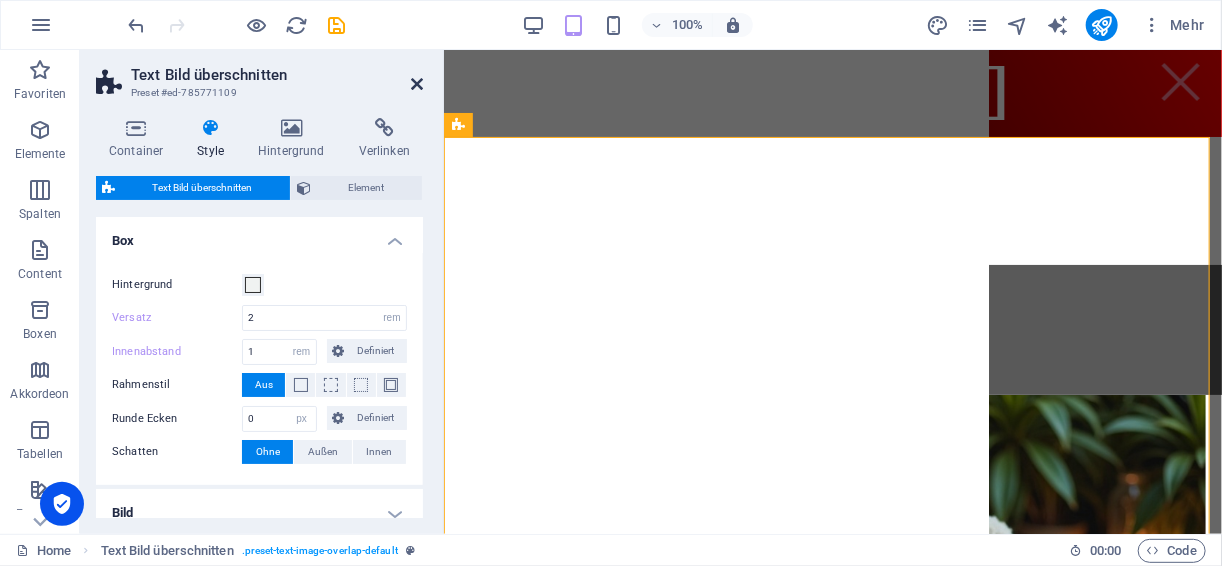 click at bounding box center (417, 84) 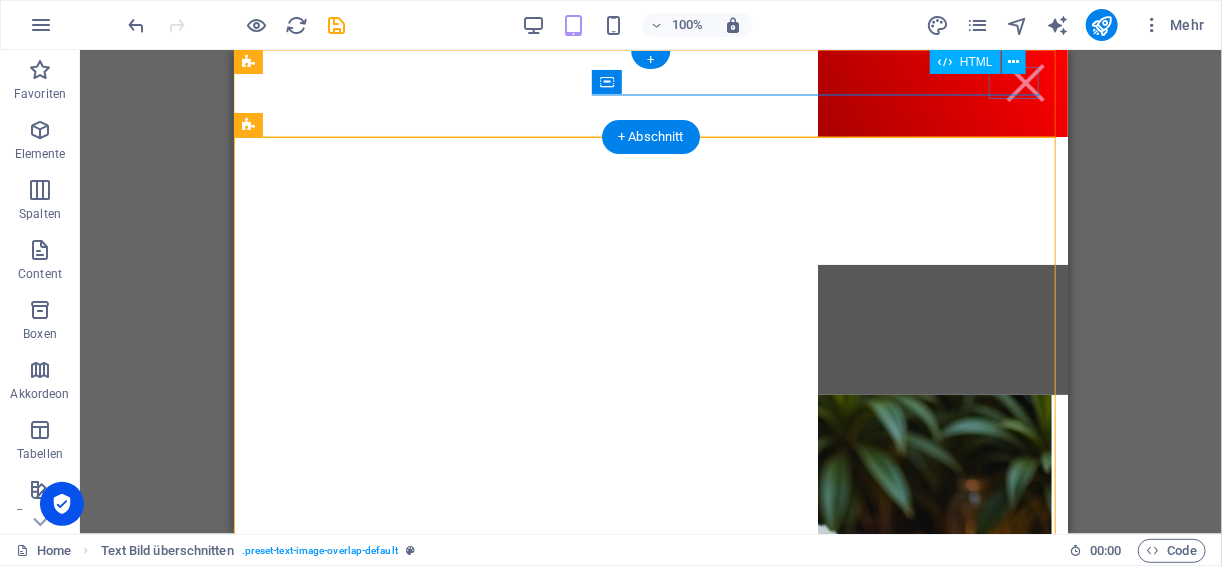 click on "Menu" at bounding box center (1025, 82) 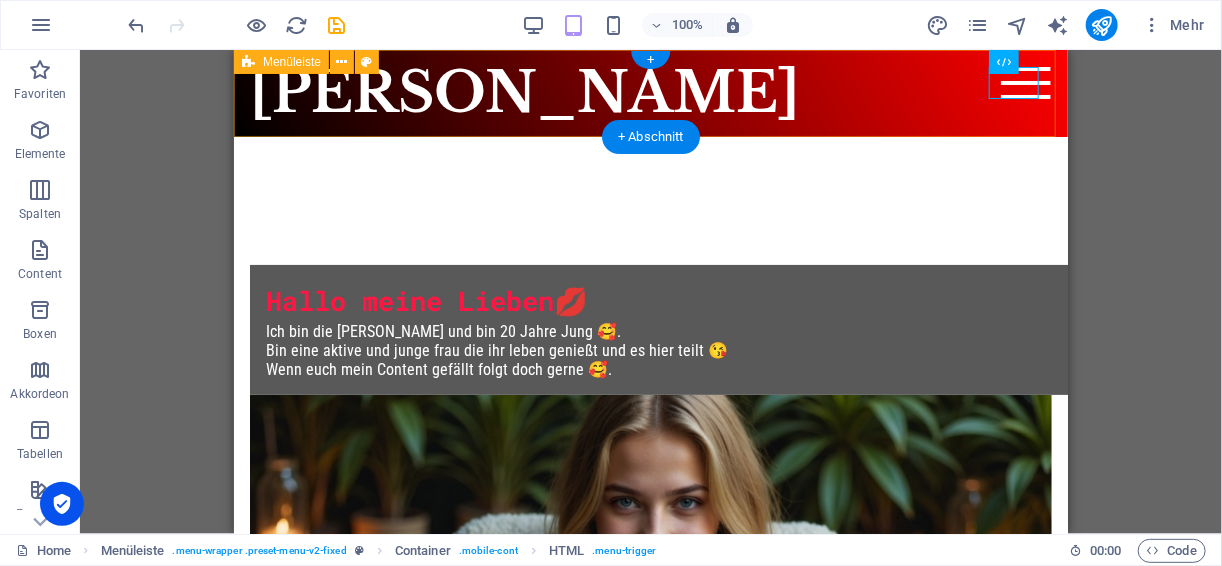 click on "[PERSON_NAME] Menu Home About Service Contact" at bounding box center (650, 92) 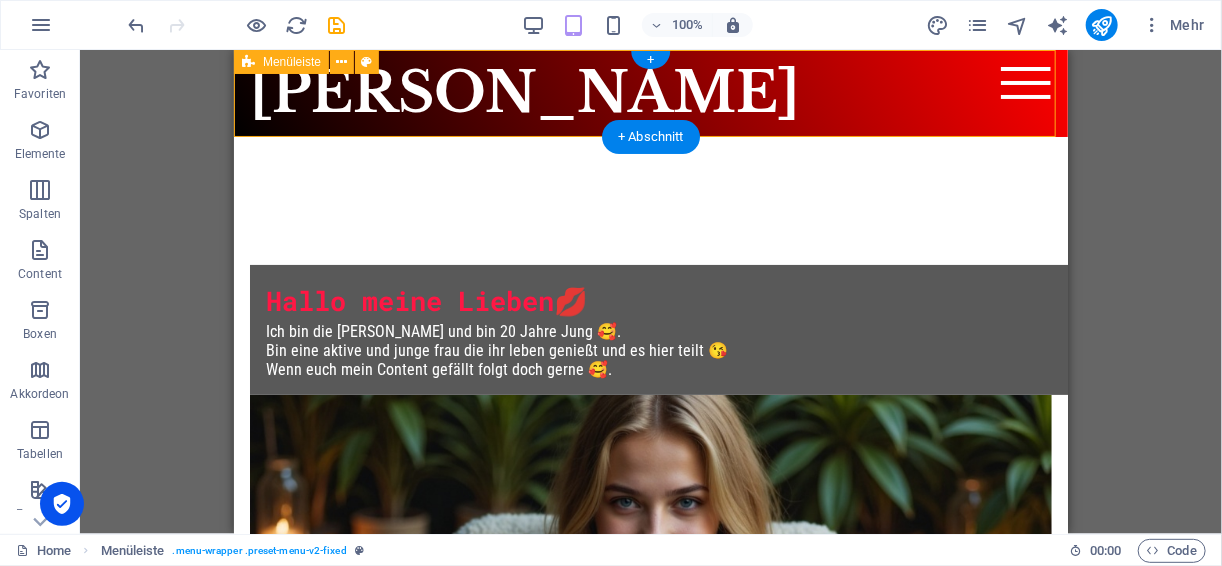 click on "[PERSON_NAME] Menu Home About Service Contact" at bounding box center [650, 92] 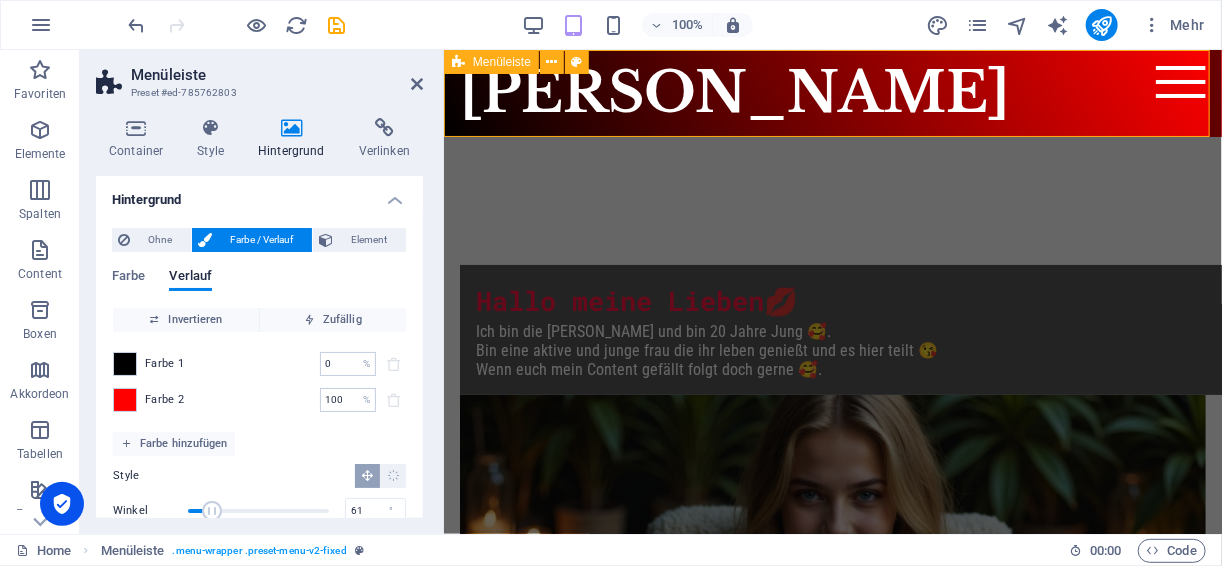 click on "Skip to main content
[PERSON_NAME] Menu Home About Service Contact [PERSON_NAME] meine Lieben💋 Ich bin die [PERSON_NAME] und bin 20 Jahre [PERSON_NAME] 🥰. Bin eine aktive und junge frau die ihr leben genießt und es hier teilt 😘 Wenn euch mein Content gefällt folgt doch gerne 🥰." at bounding box center (832, 495) 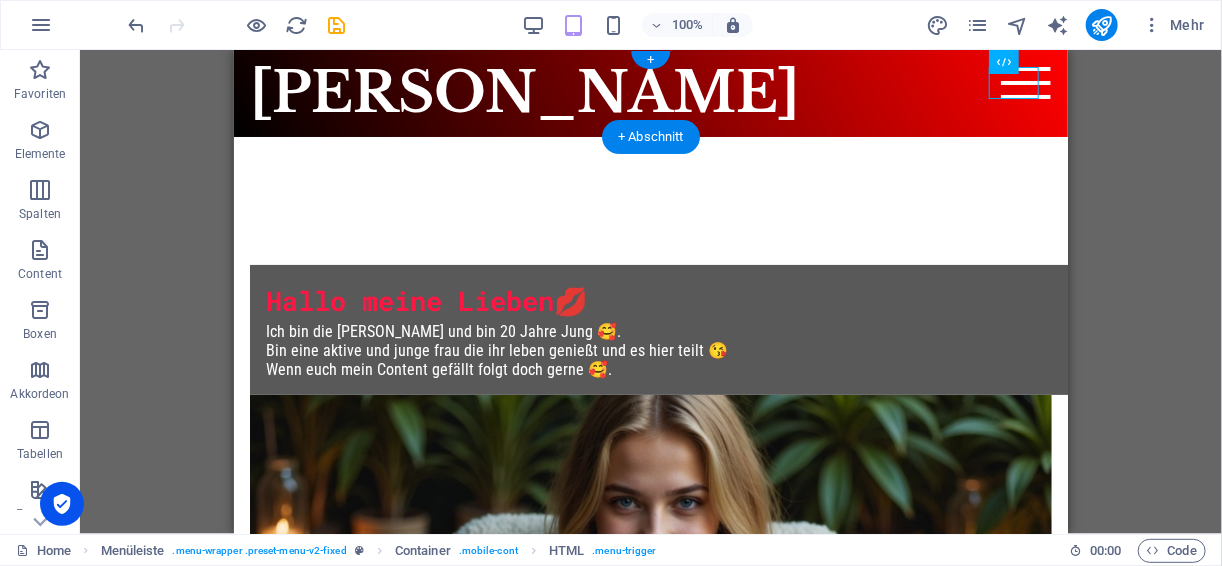 click on "Menu" at bounding box center (1025, 82) 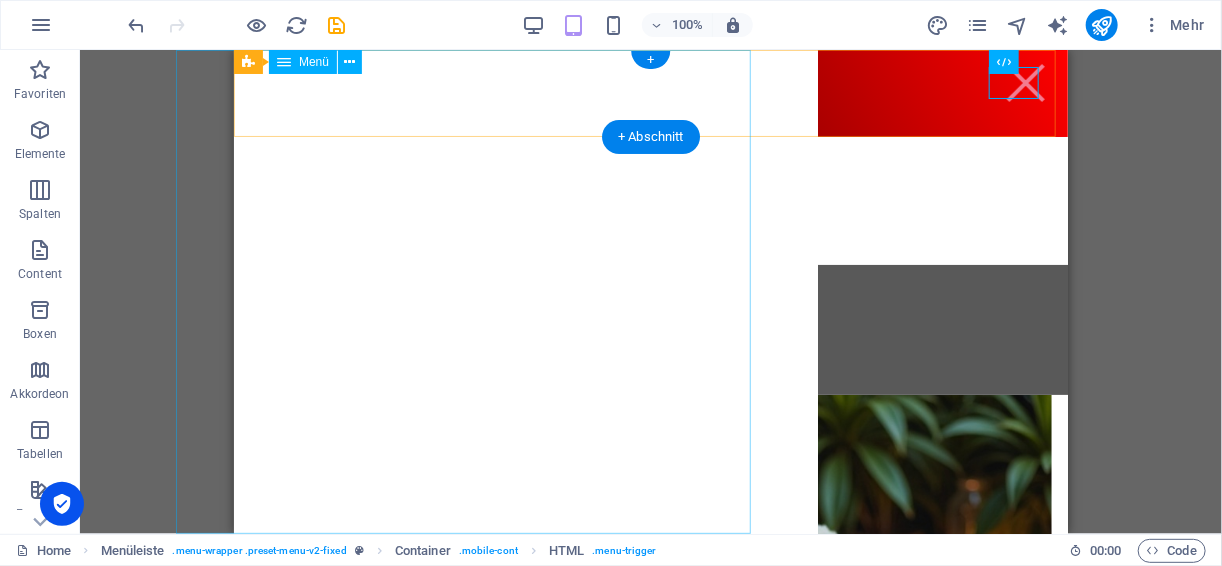 click on "Home About Service Contact" at bounding box center (525, 291) 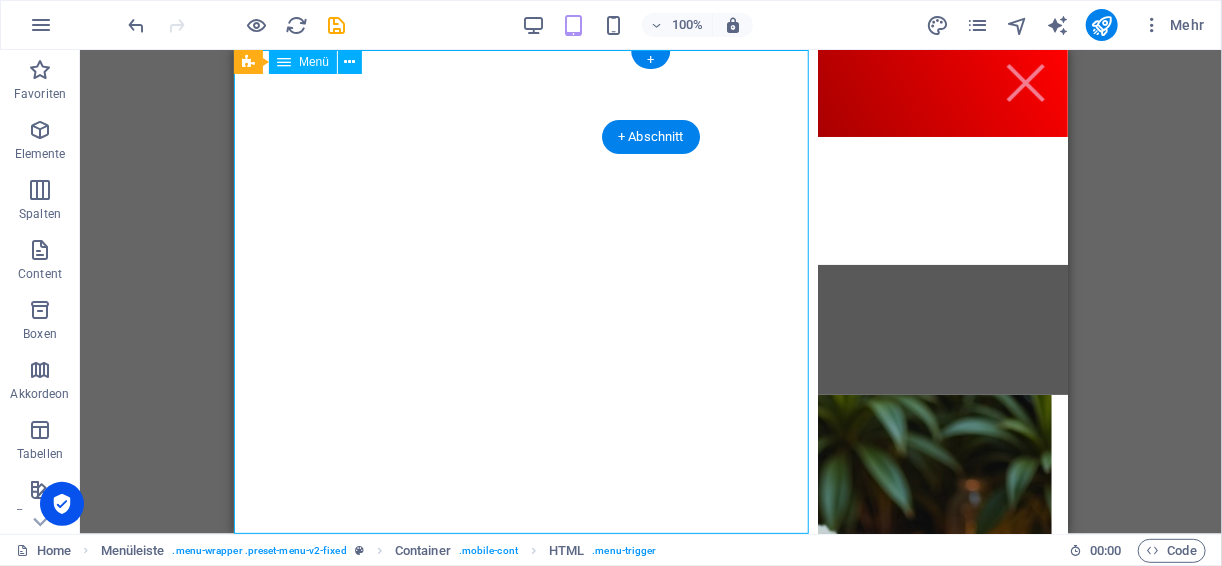 click on "Home About Service Contact" at bounding box center [525, 291] 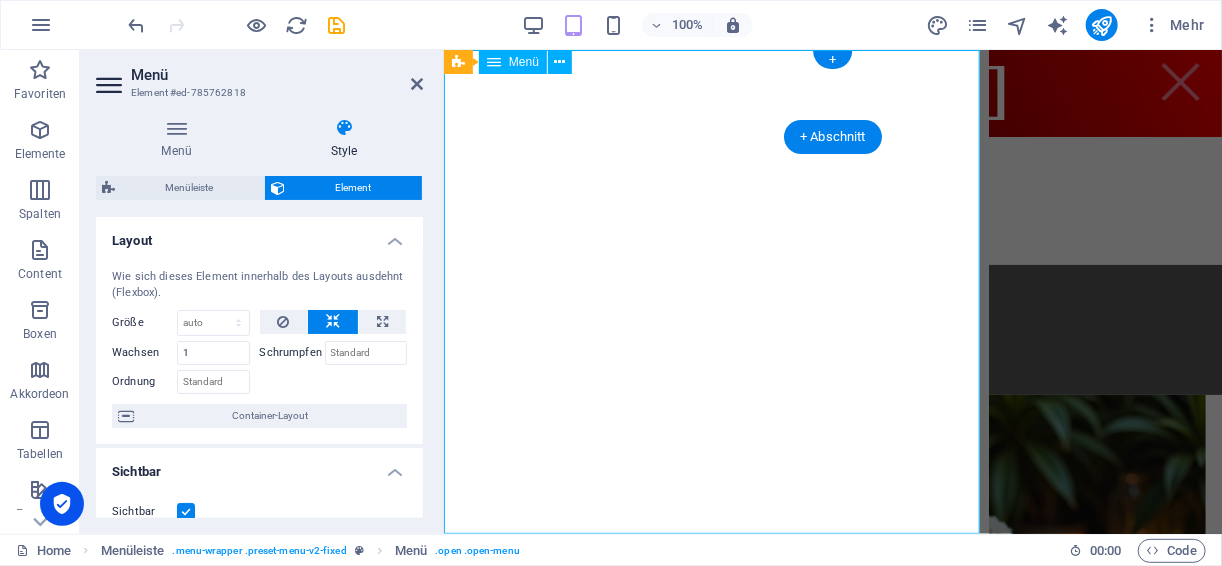 click on "Home About Service Contact" at bounding box center [715, 291] 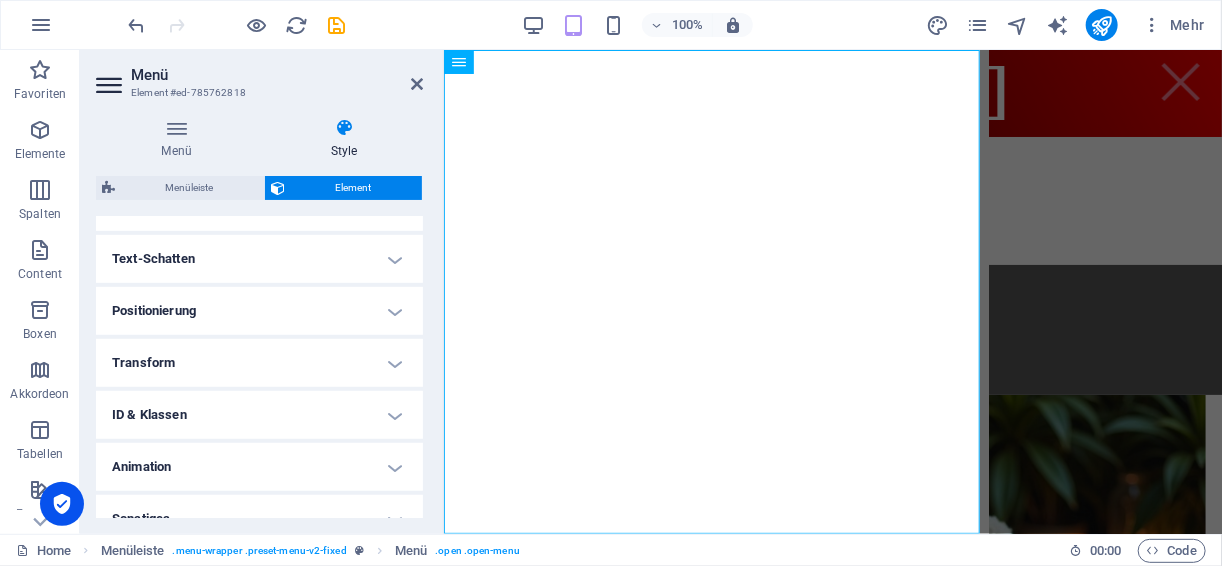 scroll, scrollTop: 559, scrollLeft: 0, axis: vertical 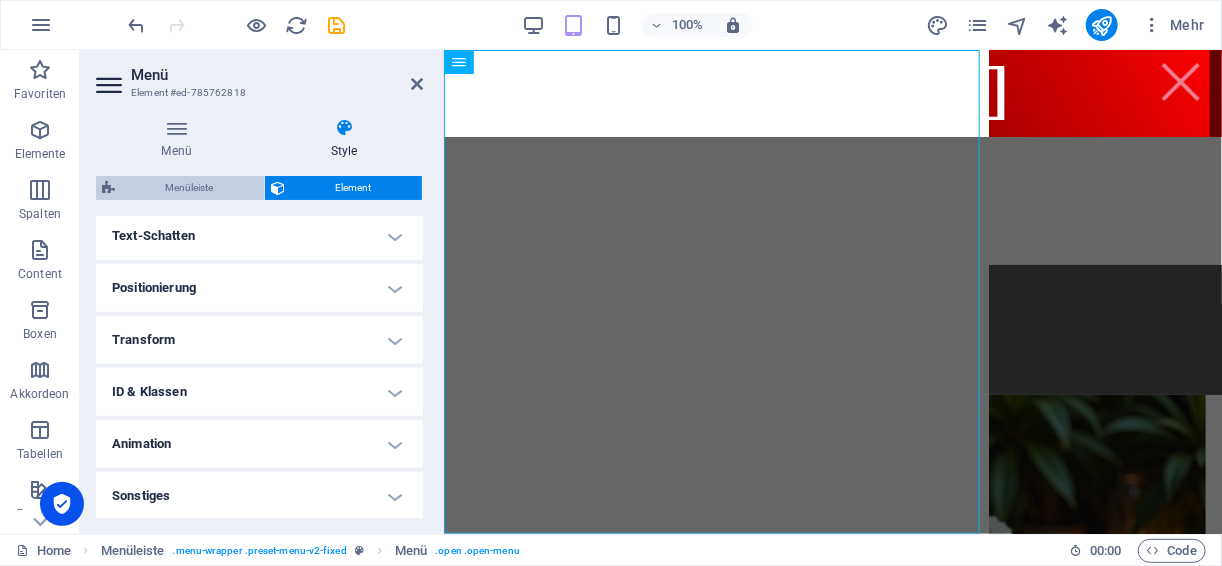 click on "Menüleiste" at bounding box center (189, 188) 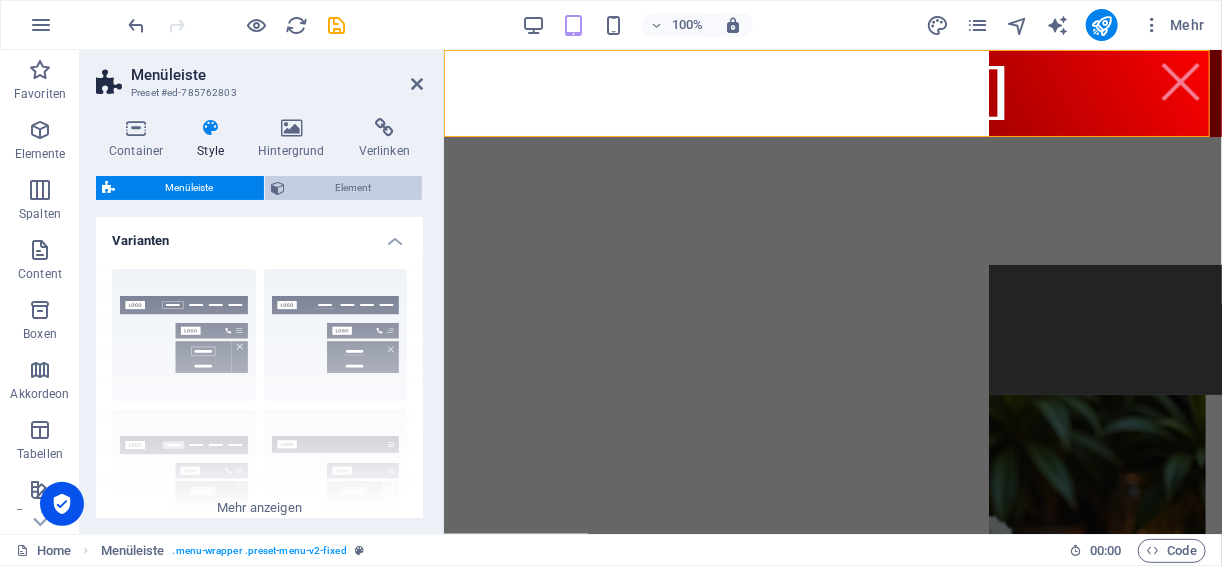 click on "Element" at bounding box center [353, 188] 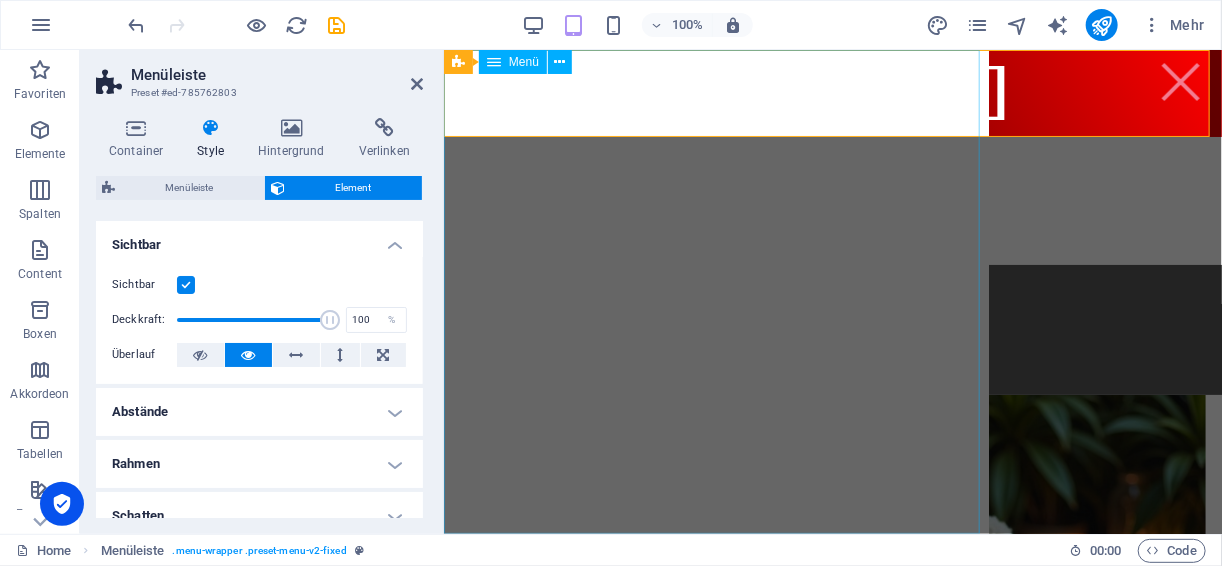 click on "Home About Service Contact" at bounding box center [715, 291] 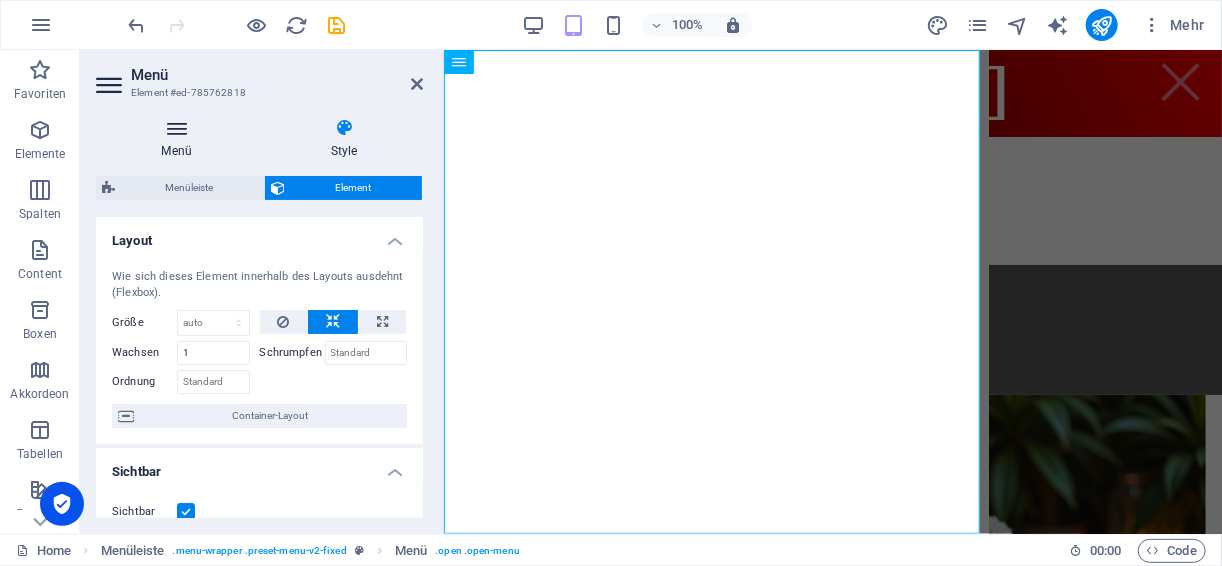 click at bounding box center [176, 128] 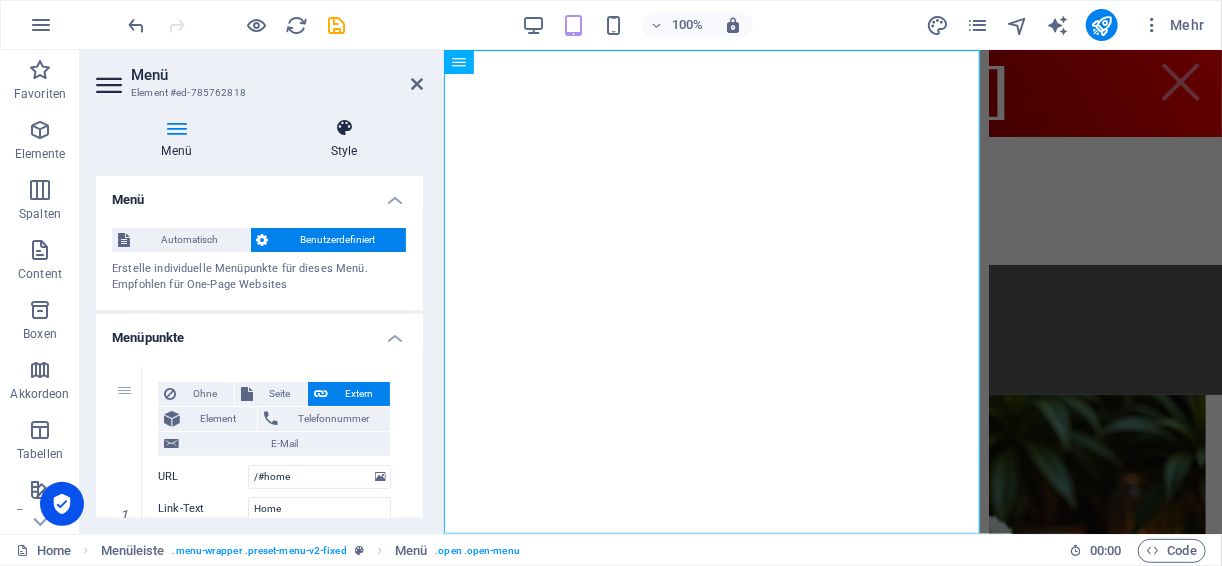 click on "Style" at bounding box center (344, 139) 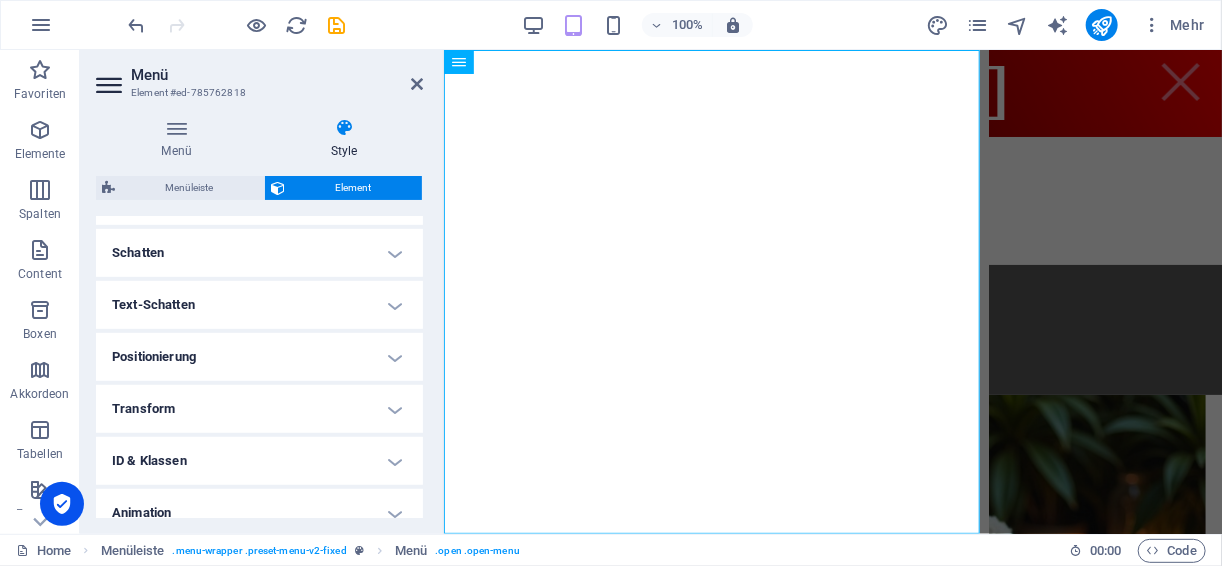 scroll, scrollTop: 559, scrollLeft: 0, axis: vertical 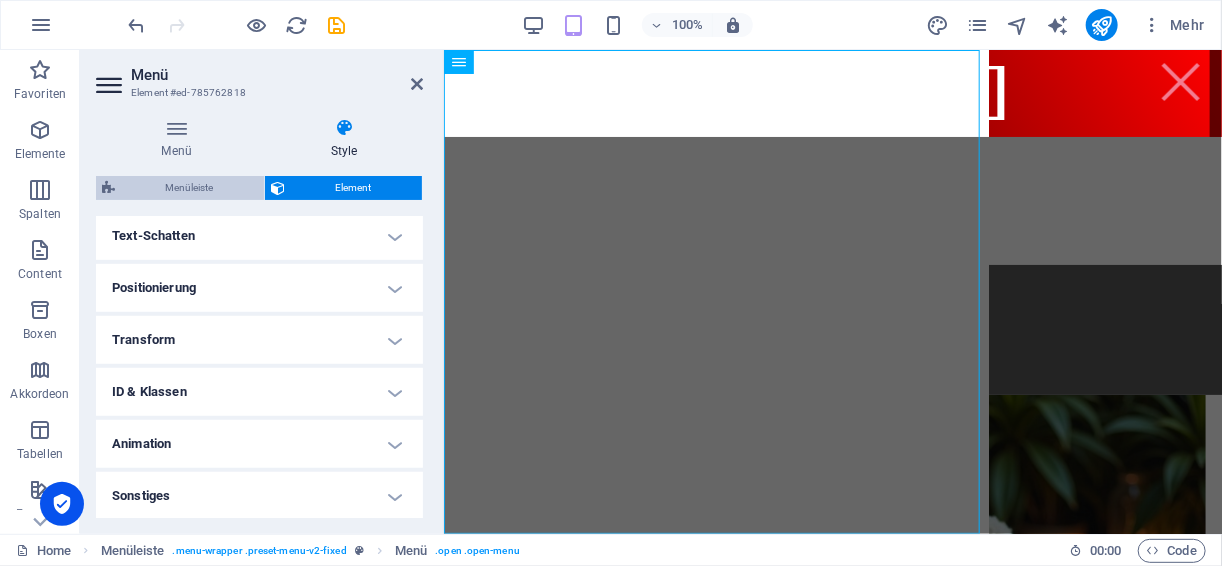 click on "Menüleiste" at bounding box center [189, 188] 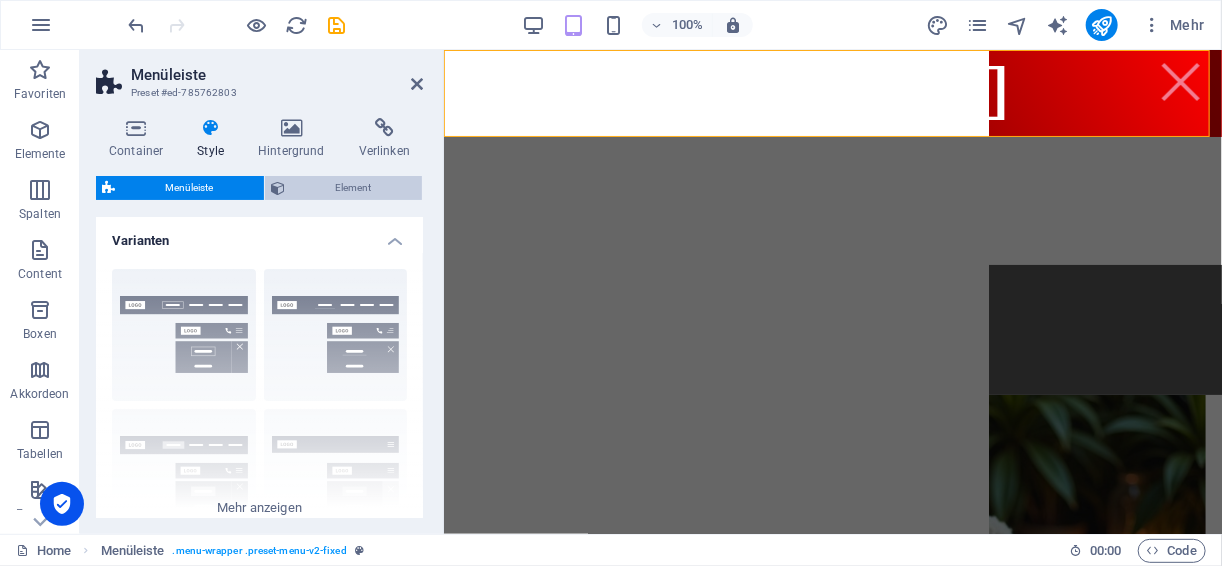 click on "Element" at bounding box center [353, 188] 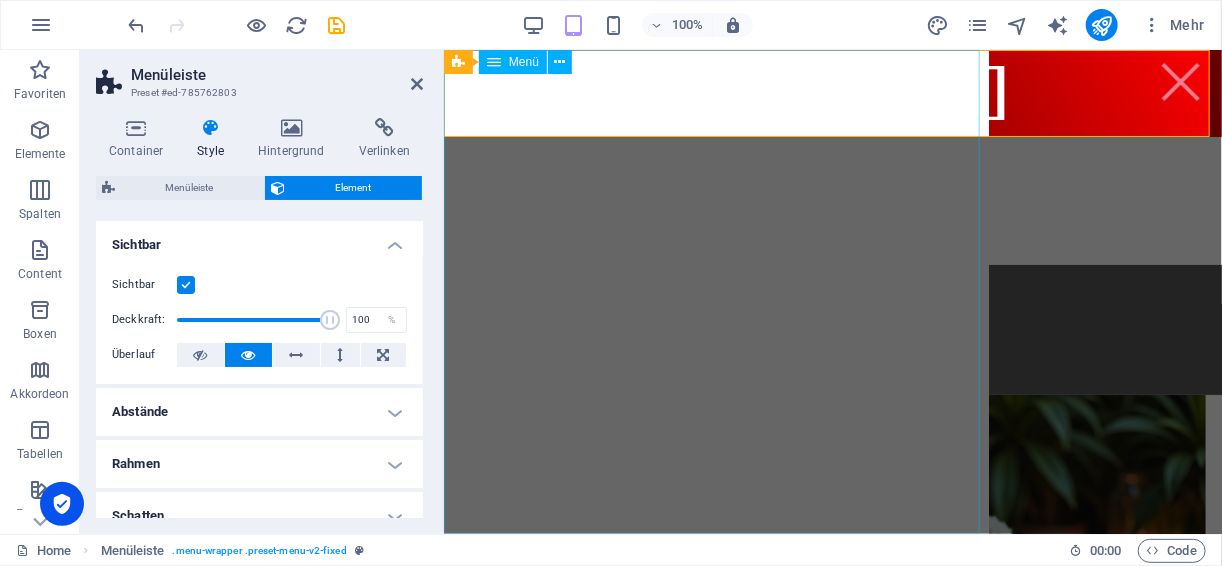 click on "Home About Service Contact" at bounding box center (715, 291) 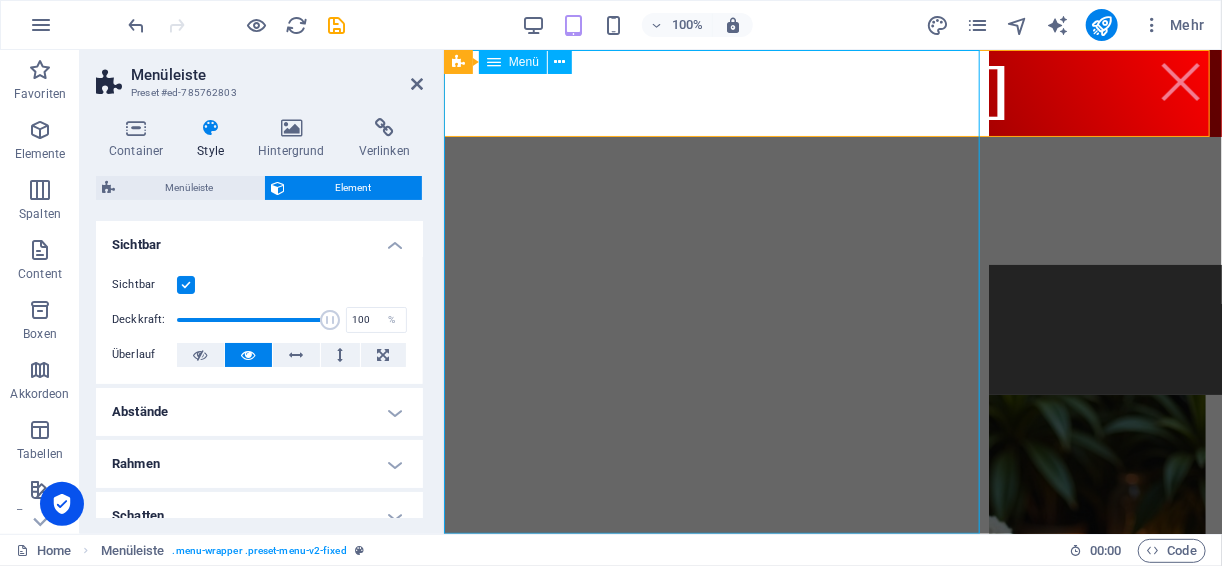 click on "Home About Service Contact" at bounding box center (715, 291) 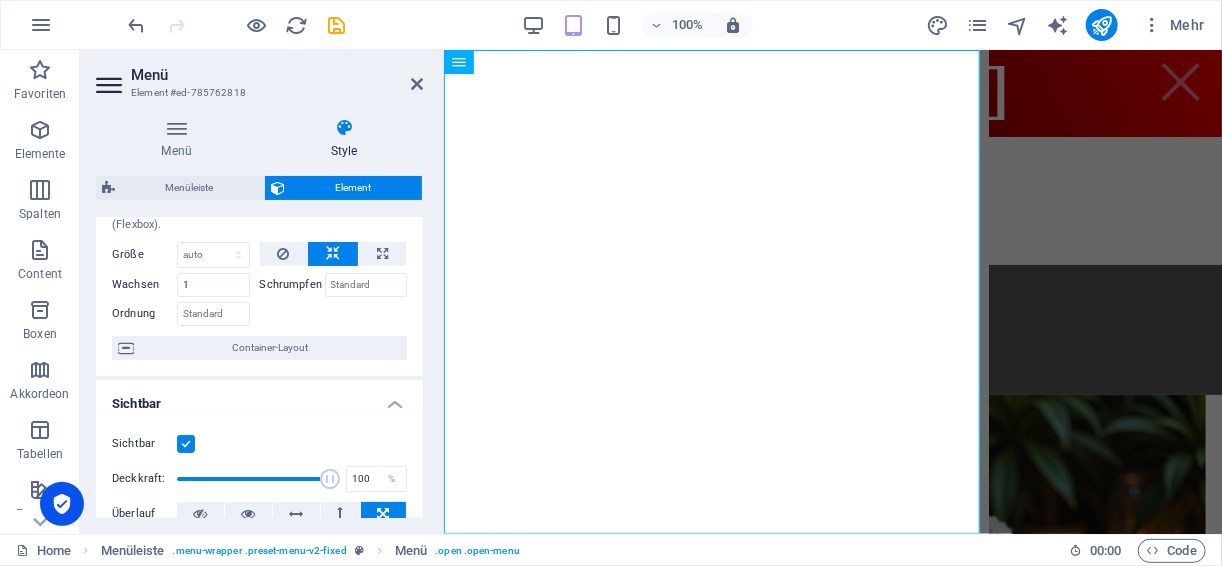 scroll, scrollTop: 160, scrollLeft: 0, axis: vertical 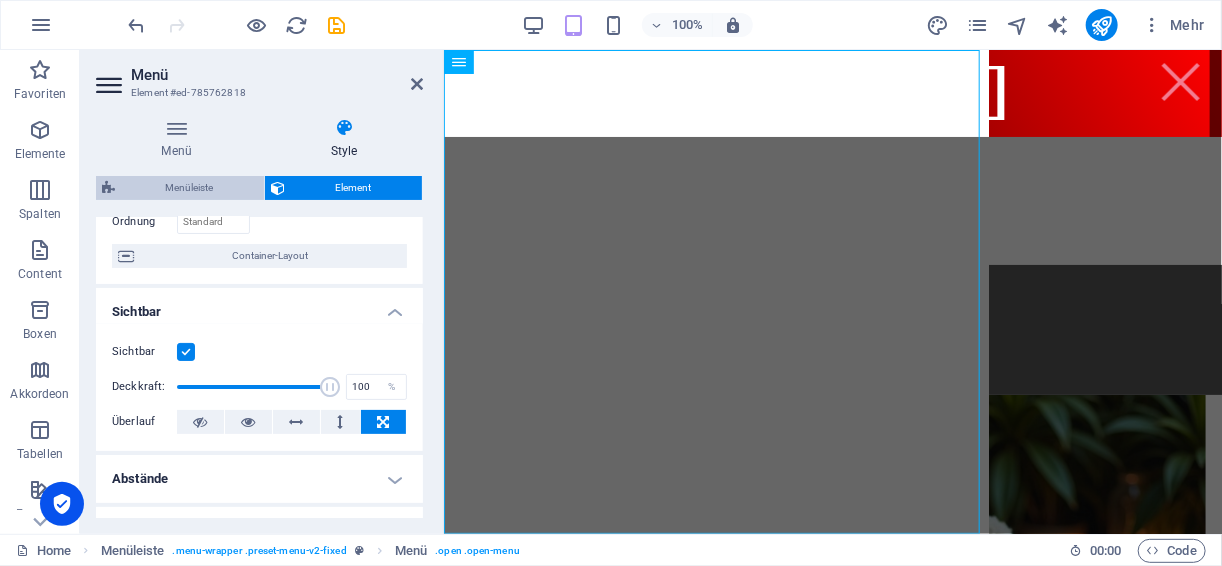 click on "Menüleiste" at bounding box center [189, 188] 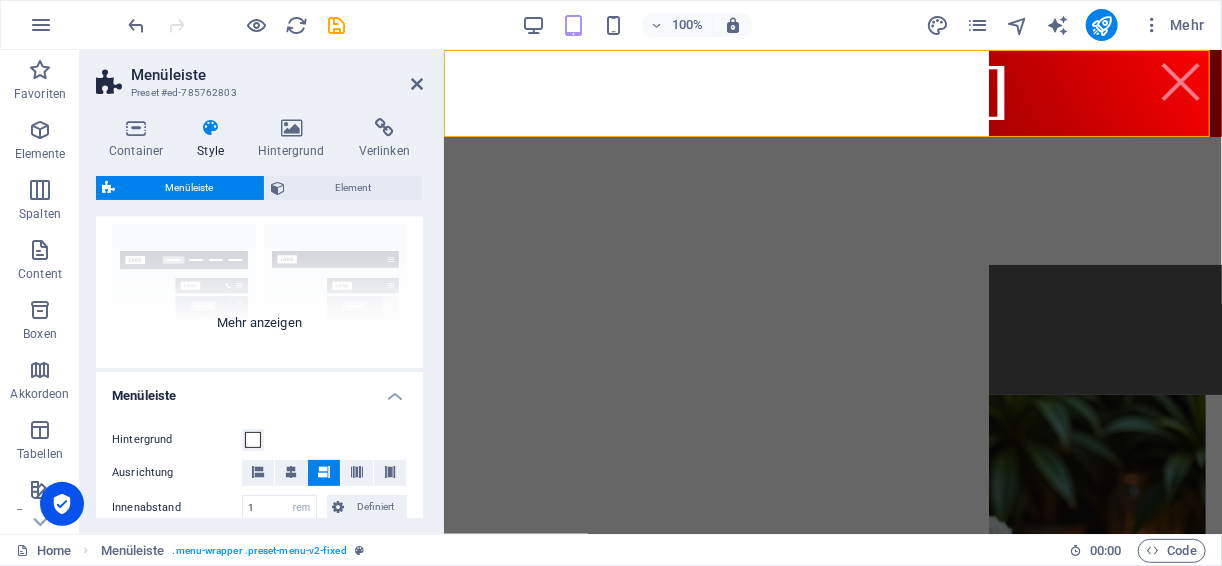 scroll, scrollTop: 160, scrollLeft: 0, axis: vertical 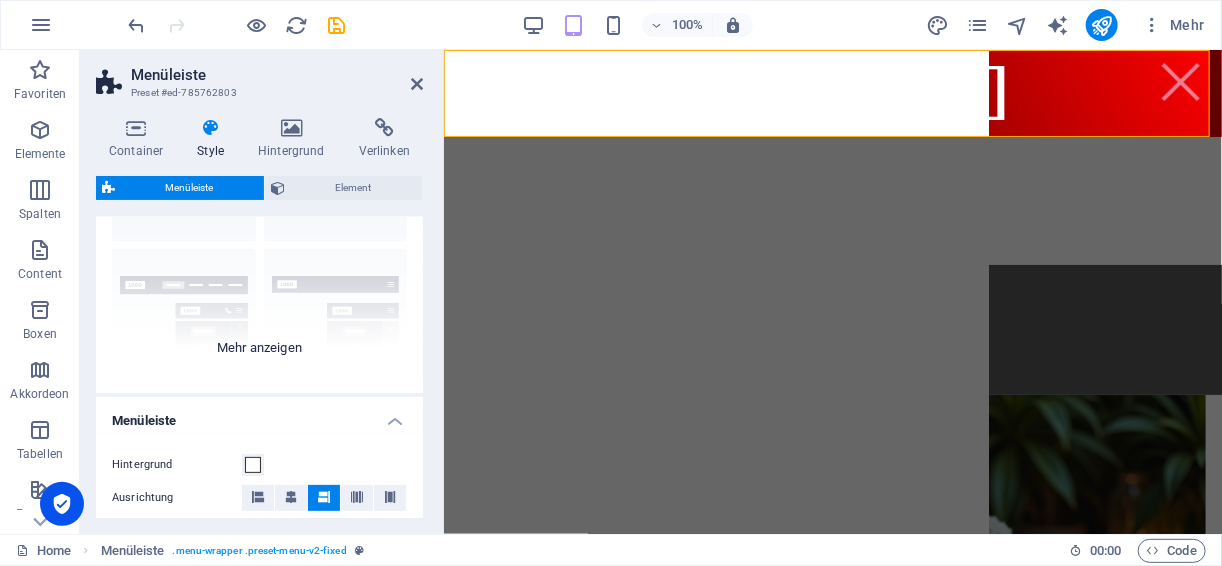 click on "Rahmen Mittig Standard Fixiert Loki Trigger Breit XXL" at bounding box center (259, 243) 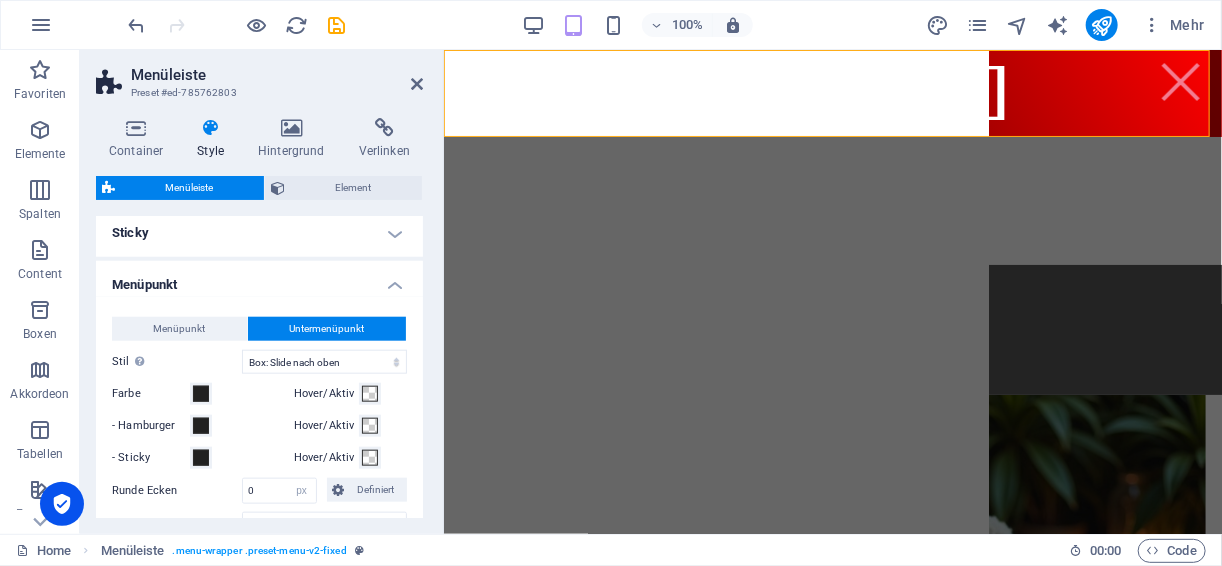 scroll, scrollTop: 880, scrollLeft: 0, axis: vertical 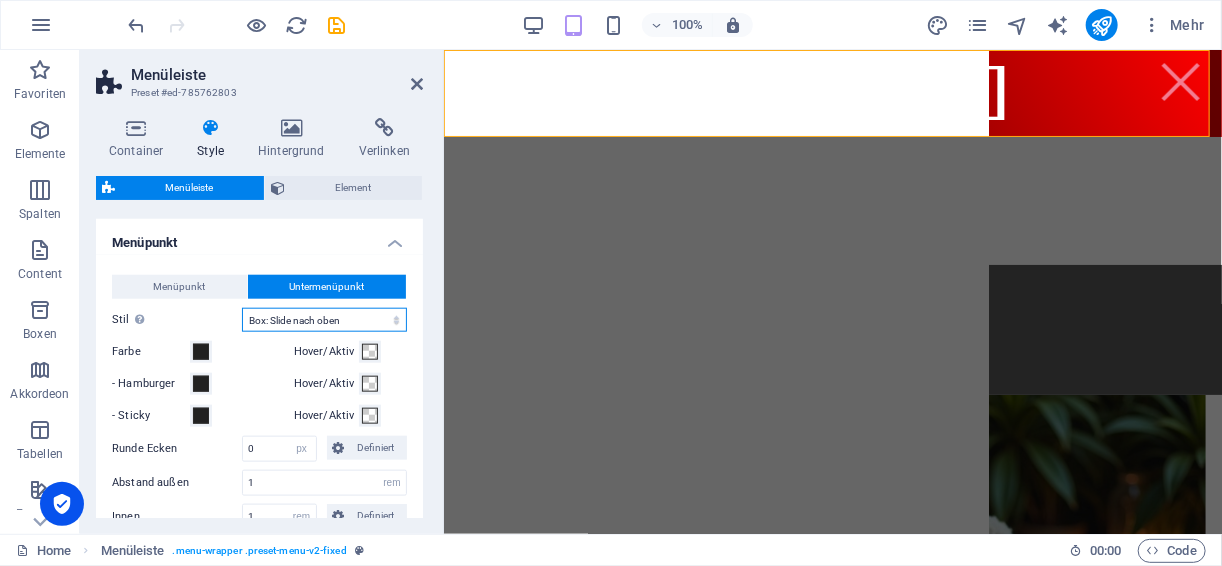 click on "Einfach Textfarbe Box: Einblenden Box: Aufschlag senkrecht Box: Aufschlag waagerecht Box: Slide nach unten Box: Slide nach oben Box: Slide nach rechts Box: Slide nach links Box: Zoom-Effekt Rahmen Rahmen oben & unten Rahmen links & rechts Rahmen oben Rahmen unten" at bounding box center [324, 320] 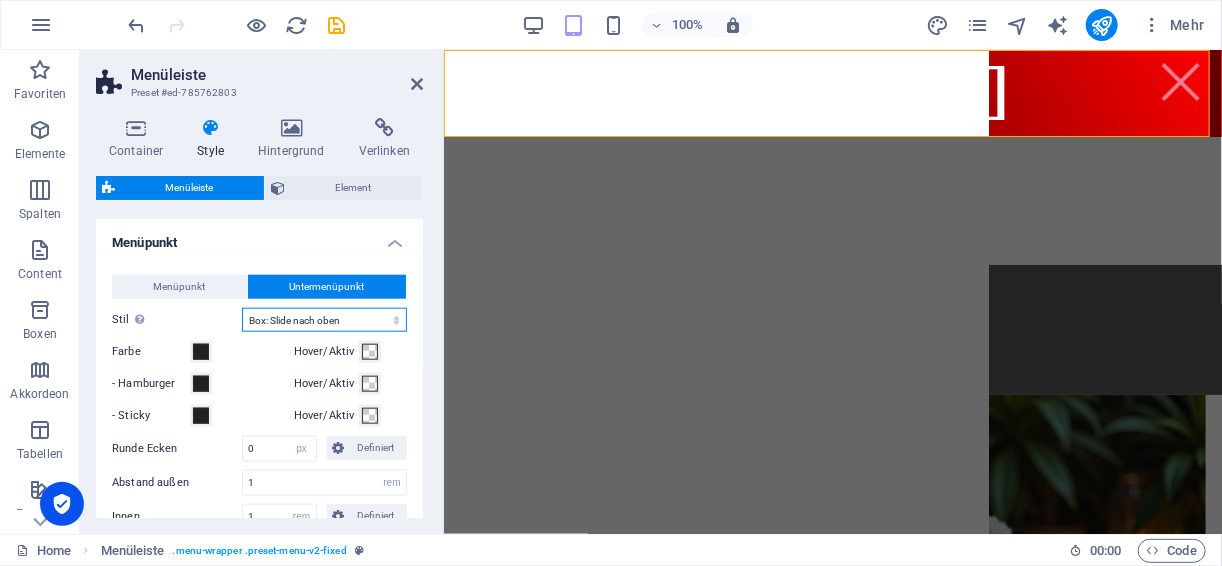 select on "hover_box_left" 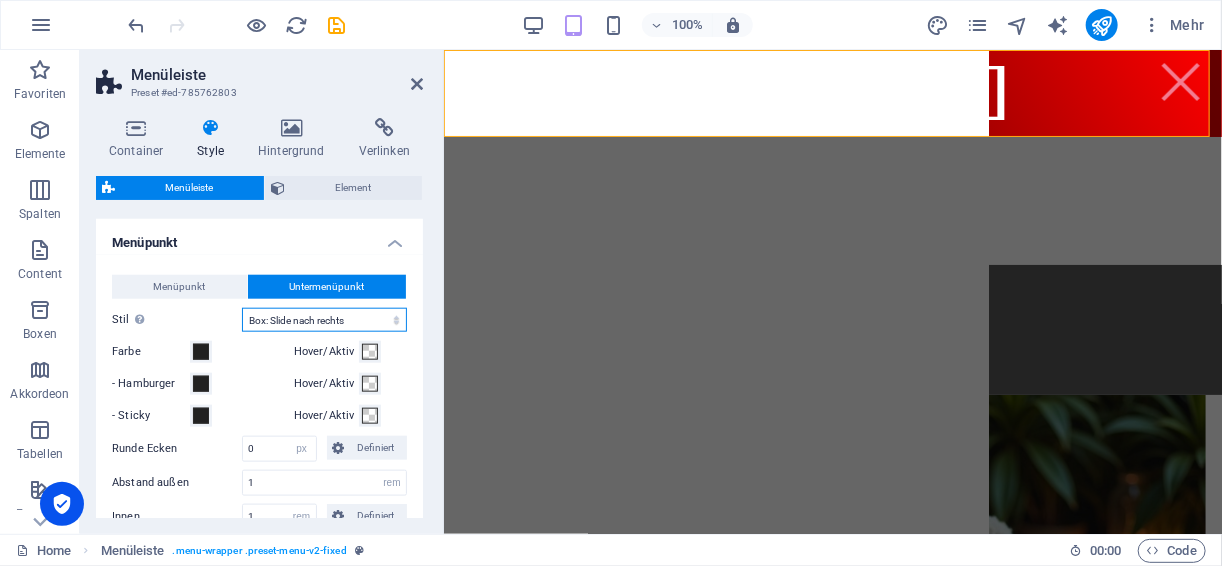 click on "Einfach Textfarbe Box: Einblenden Box: Aufschlag senkrecht Box: Aufschlag waagerecht Box: Slide nach unten Box: Slide nach oben Box: Slide nach rechts Box: Slide nach links Box: Zoom-Effekt Rahmen Rahmen oben & unten Rahmen links & rechts Rahmen oben Rahmen unten" at bounding box center [324, 320] 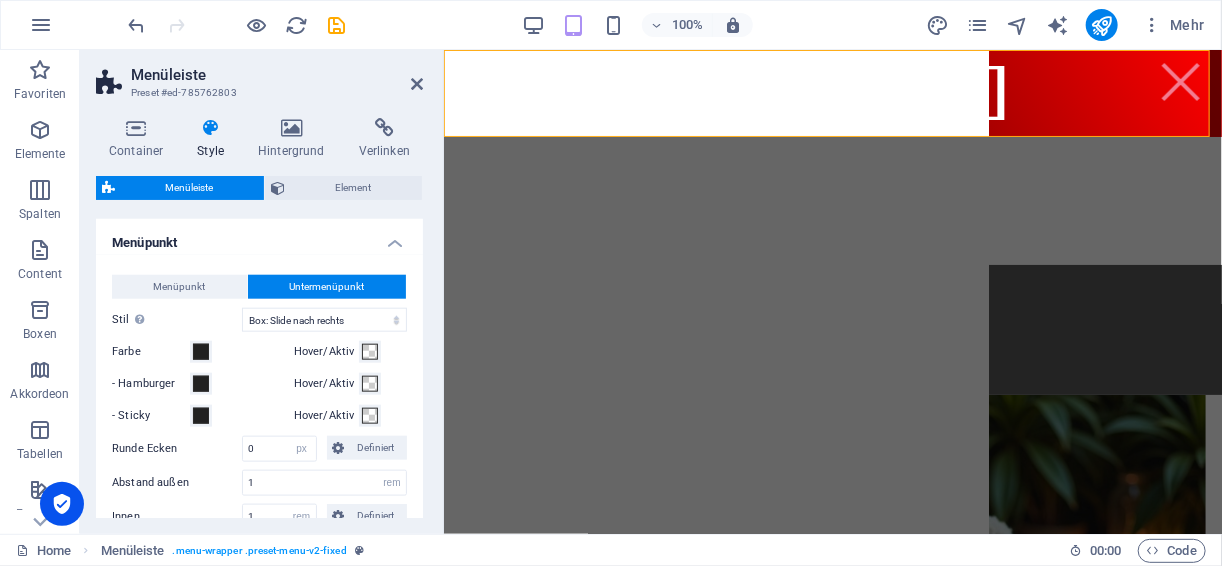 click on "- Hamburger" at bounding box center (151, 384) 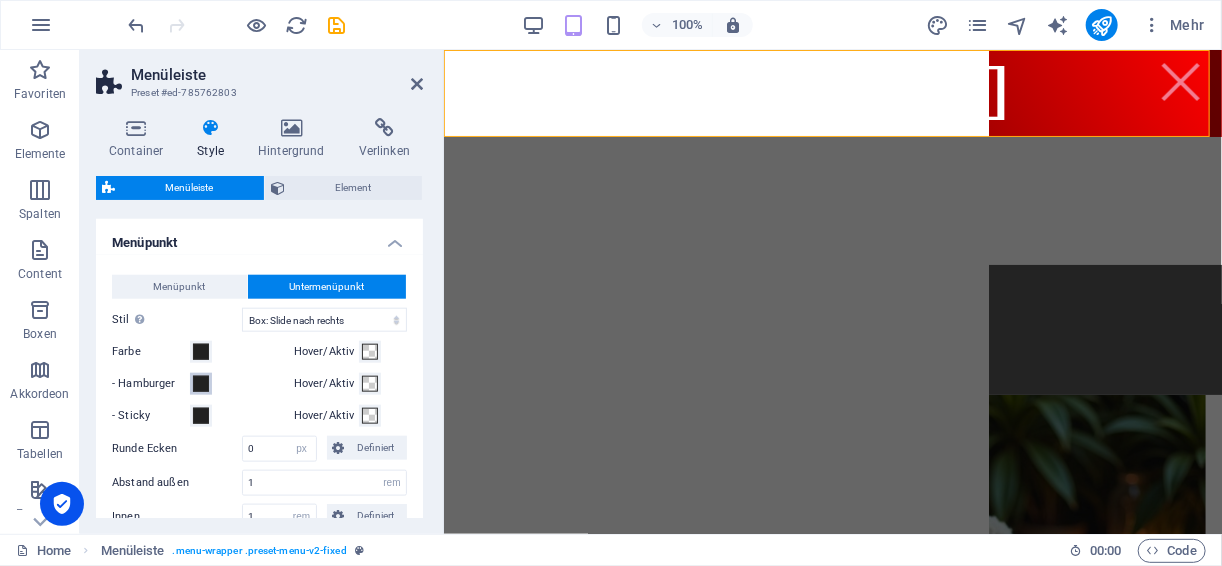 click on "- Hamburger" at bounding box center [201, 384] 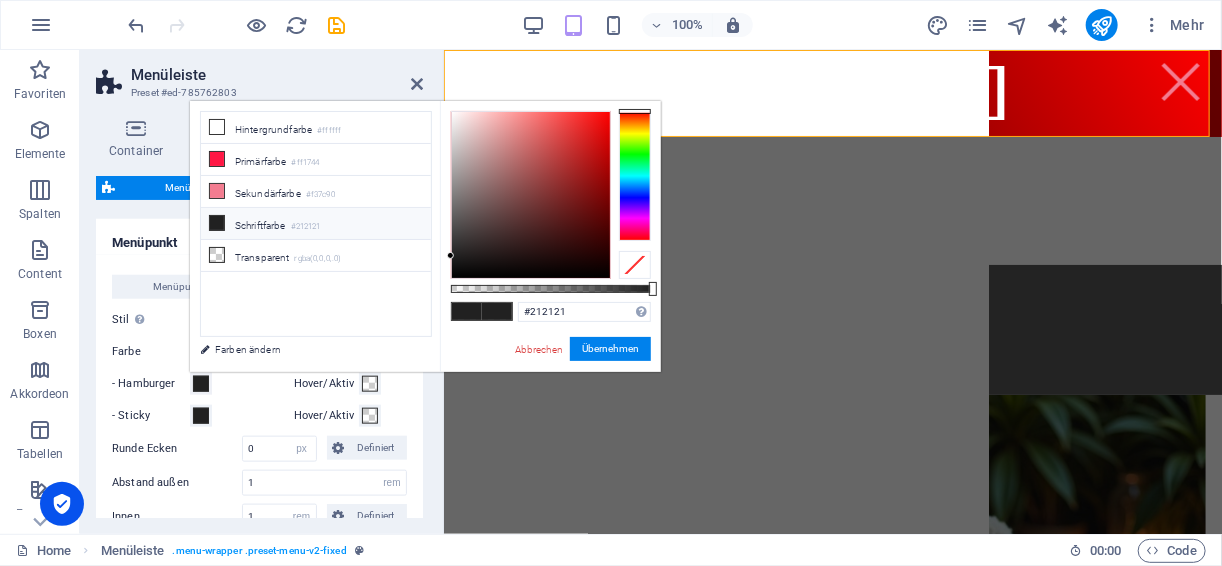 click on "- Hamburger" at bounding box center [151, 384] 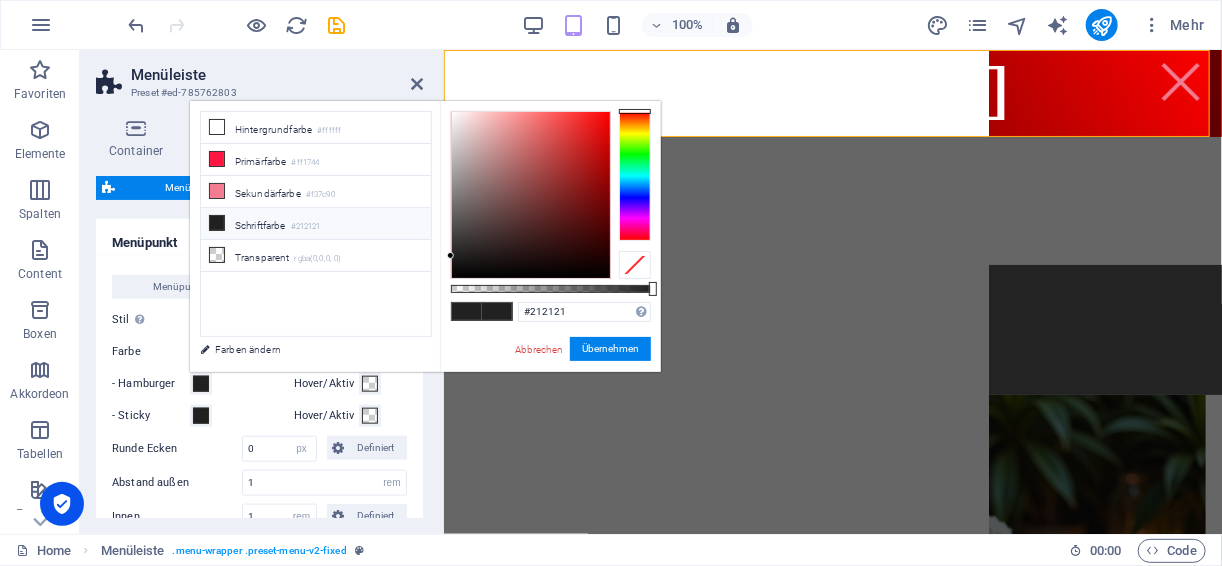 click on "Farbe" at bounding box center [201, 352] 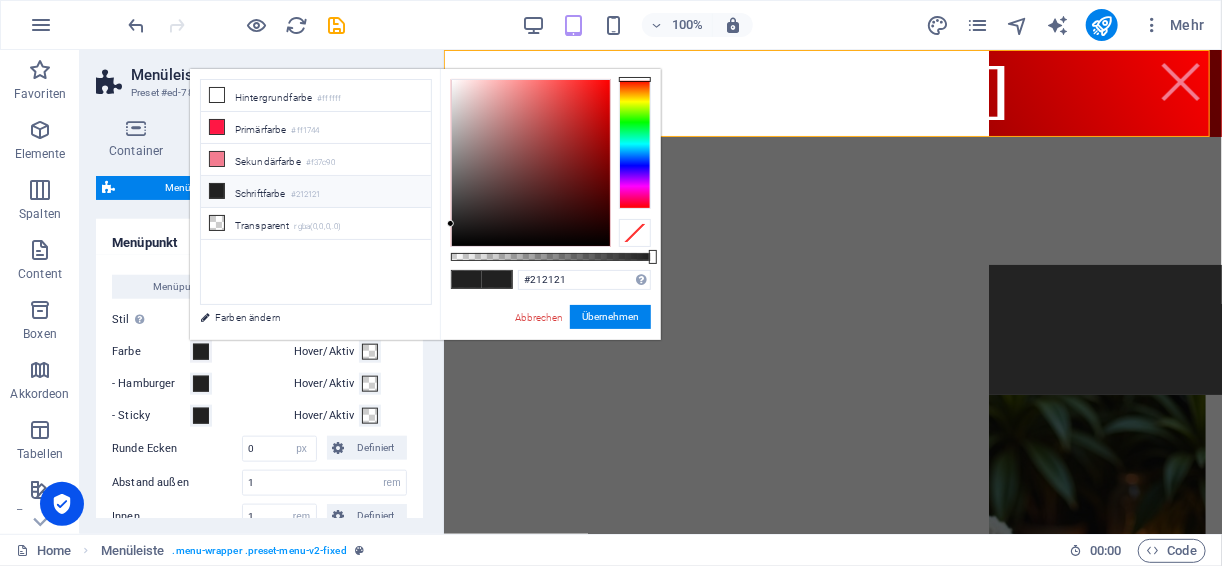 click on "Container Style Hintergrund Verlinken Größe Höhe Standard px rem % vh vw Mind. Höhe Keine px rem % vh vw Breite Standard px rem % em vh vw Mind. Breite Keine px rem % vh vw Inhaltsbreite Standard Breite ändern Breite Standard px rem % em vh vw Mind. Breite Keine px rem % vh vw Standard Abstand Abstand ändern Standard Inhaltsbreite und Abstände werden unter Design festgelegt. Design Layout (Flexbox) Ausrichtung Bestimmt, in welche Richtung das Spaltenverhalten Auswirkungen haben soll (flex-direction). Standard Hauptachse Beeinflusse, wie sich Elemente innerhalb dieses Containers entlang der Hauptsache verhalten sollen (justify-content). Standard Querachse Steuert die vertikale Ausrichtung der Elemente innerhalb des Containers (align-items). Standard Umbrechen Standard An Aus Füllen Steuert die Abstände und Ausrichtung von Elementen auf der Y-Achse bei mehreren Zeilen (align-content). Standard Accessibility Role The ARIA role defines the purpose of an element.  Keine Alert Article Buch" at bounding box center (259, 318) 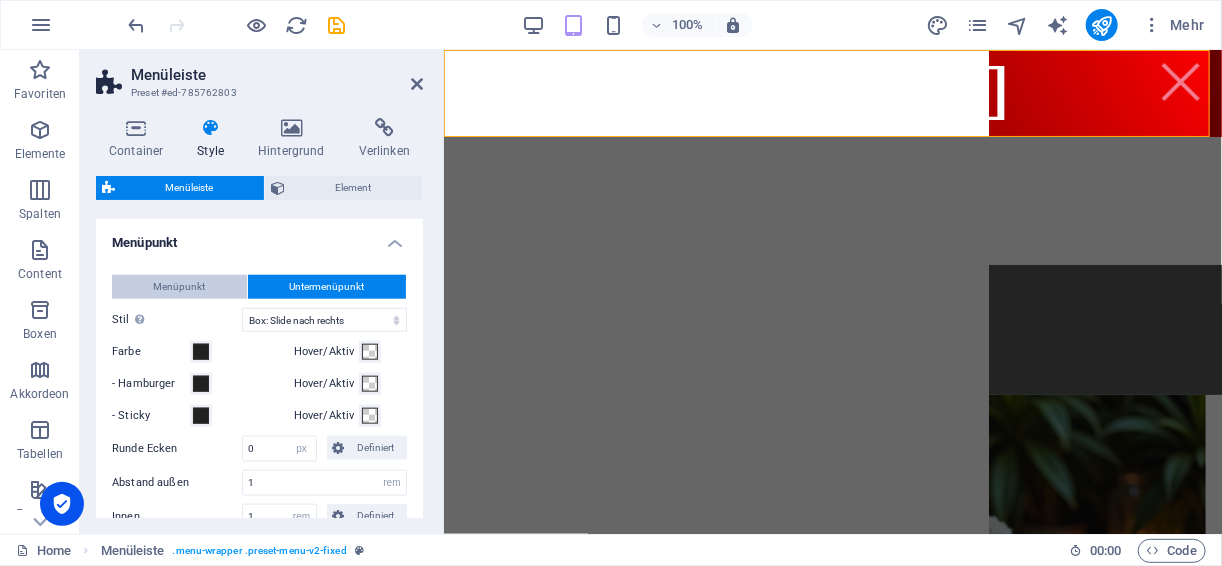 click on "Menüpunkt" at bounding box center (180, 287) 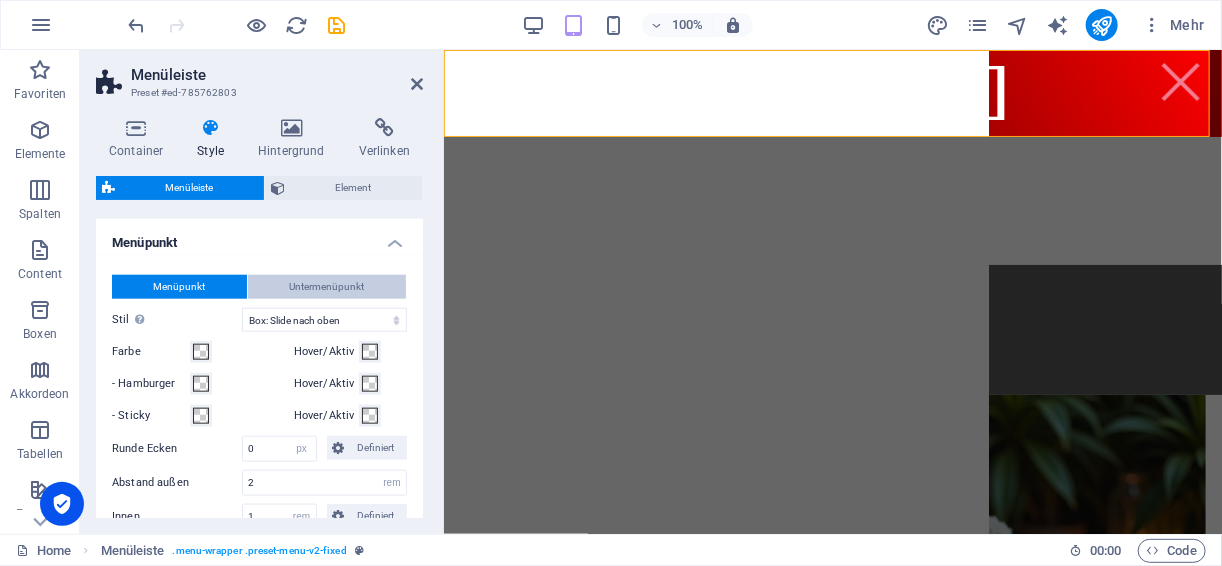 click on "Untermenüpunkt" at bounding box center [327, 287] 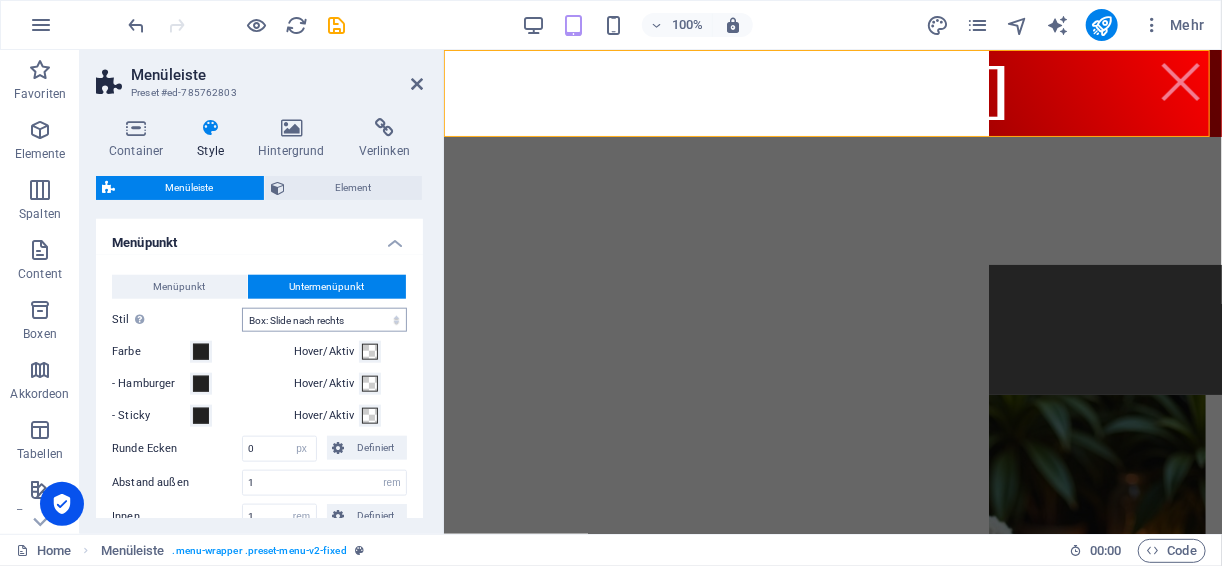 select 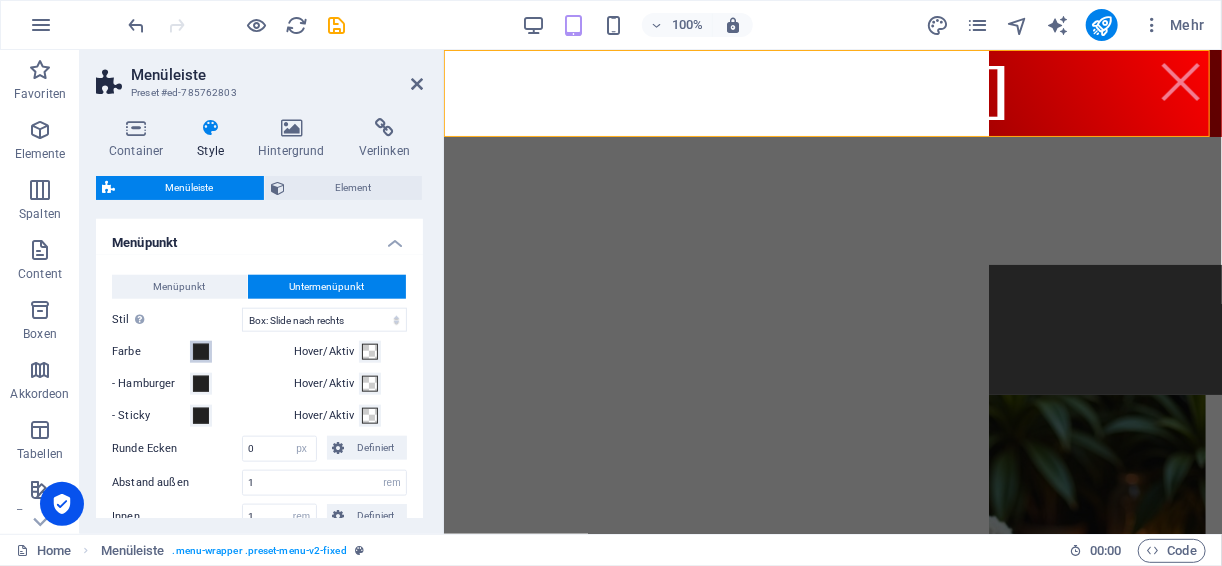 click at bounding box center [201, 352] 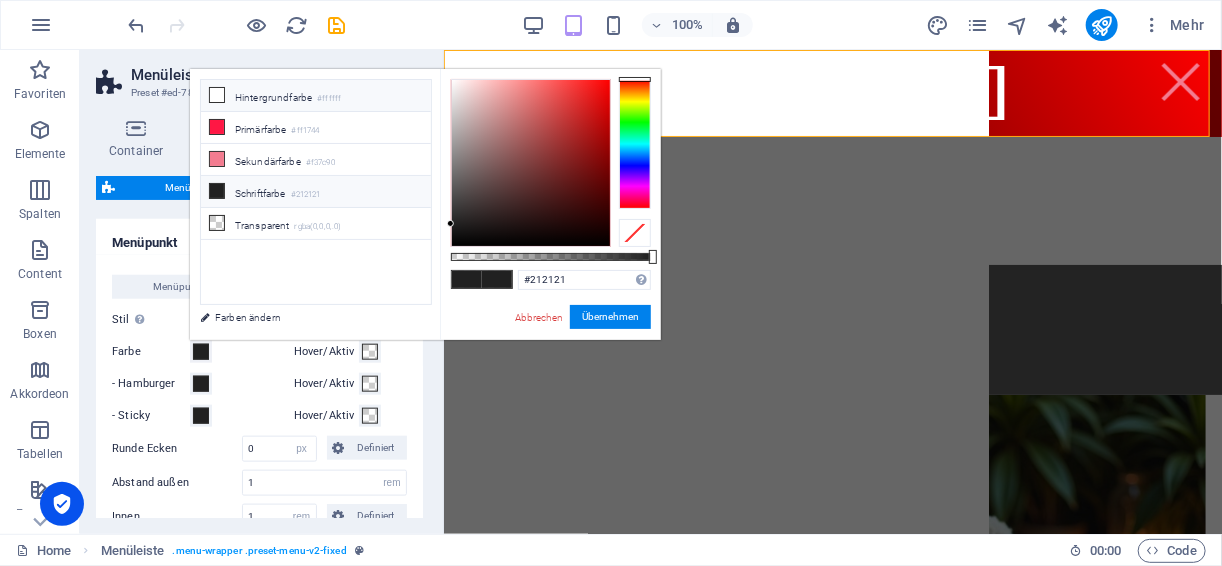 click on "Hintergrundfarbe
#ffffff" at bounding box center [316, 96] 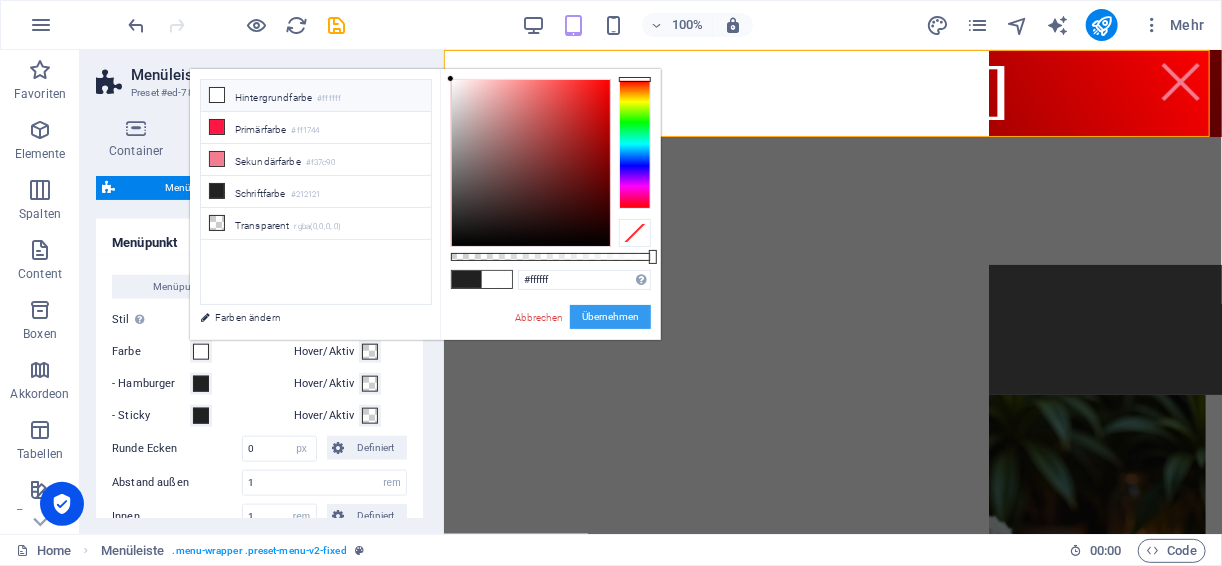 select 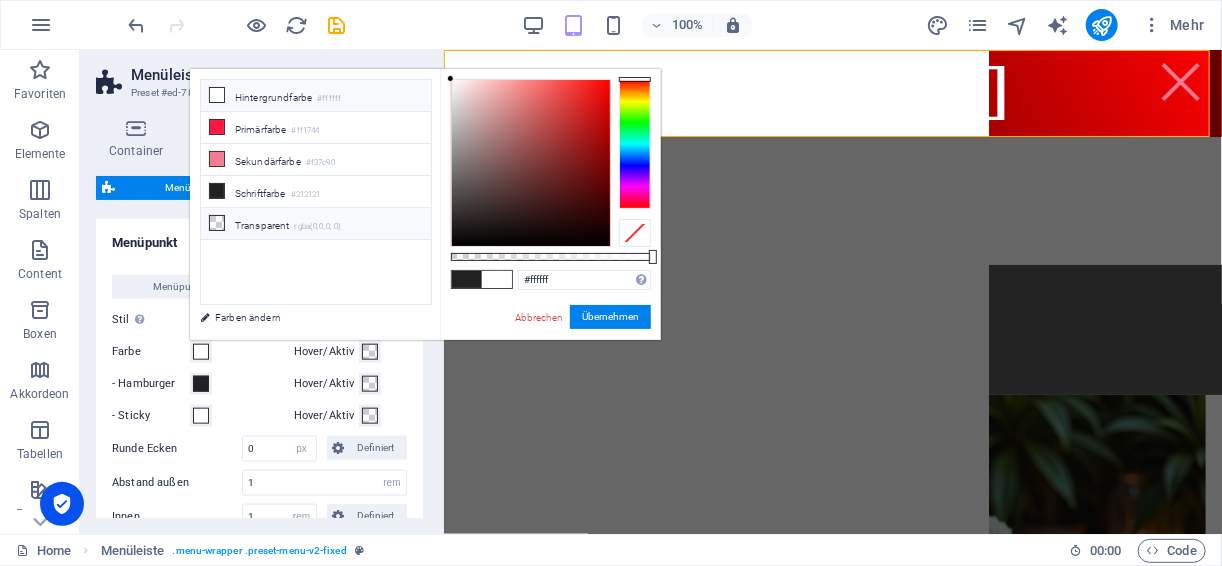 click on "rgba(0,0,0,.0)" at bounding box center [318, 227] 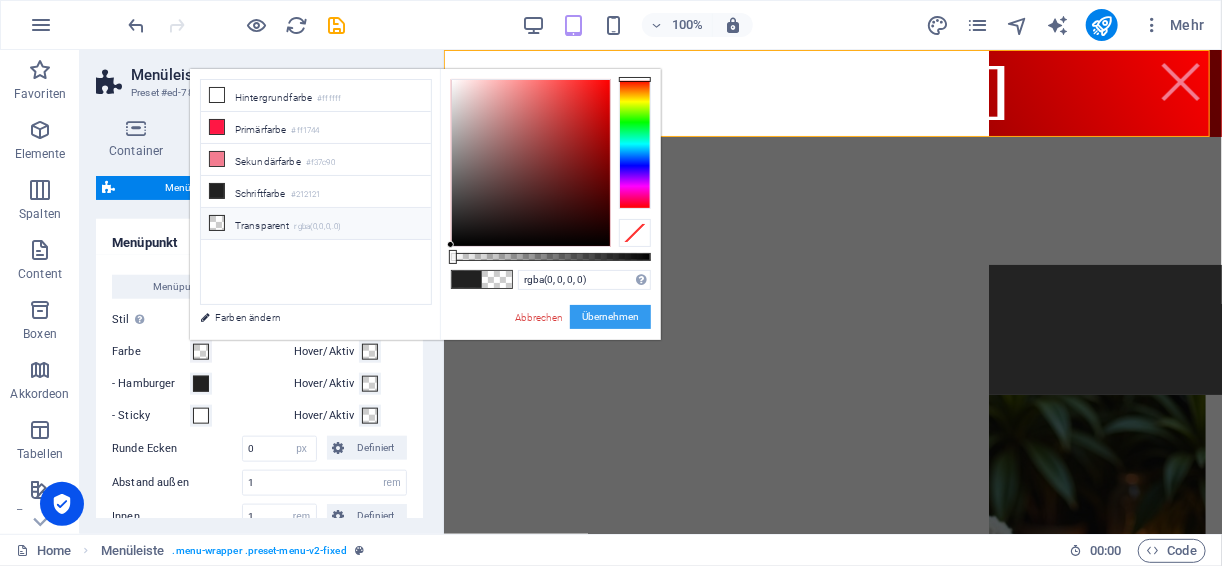 click on "Übernehmen" at bounding box center [610, 317] 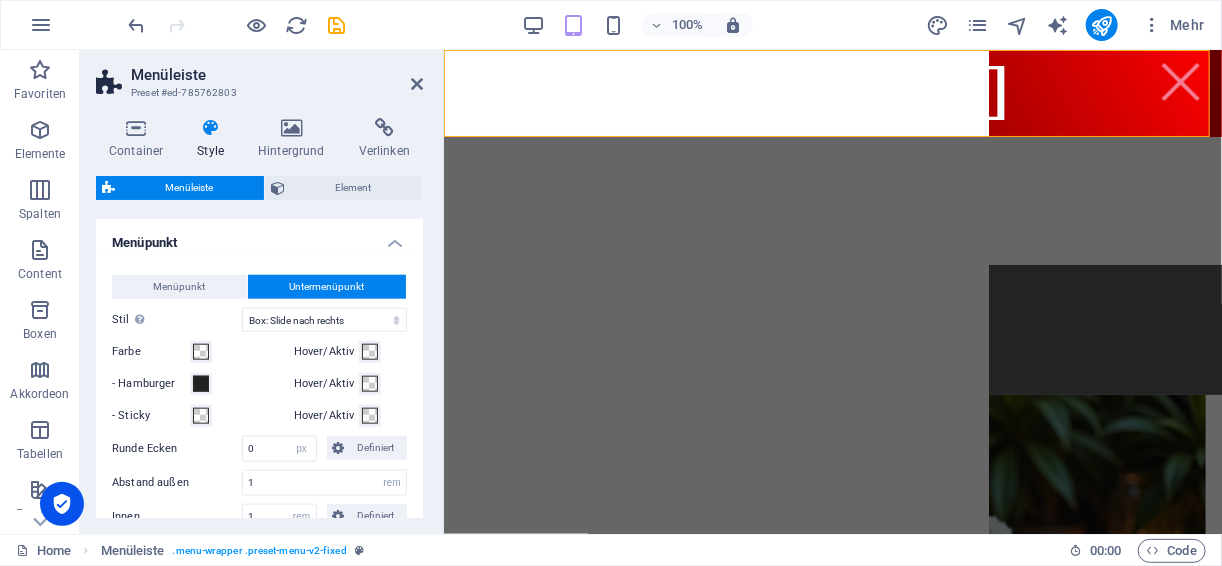 select 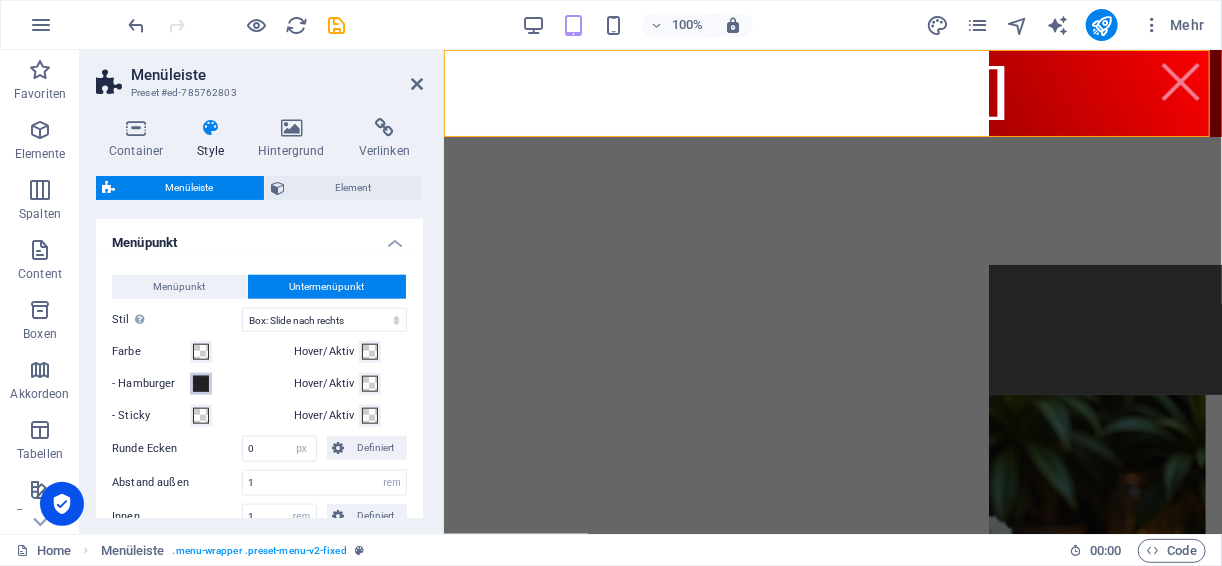 click at bounding box center (201, 384) 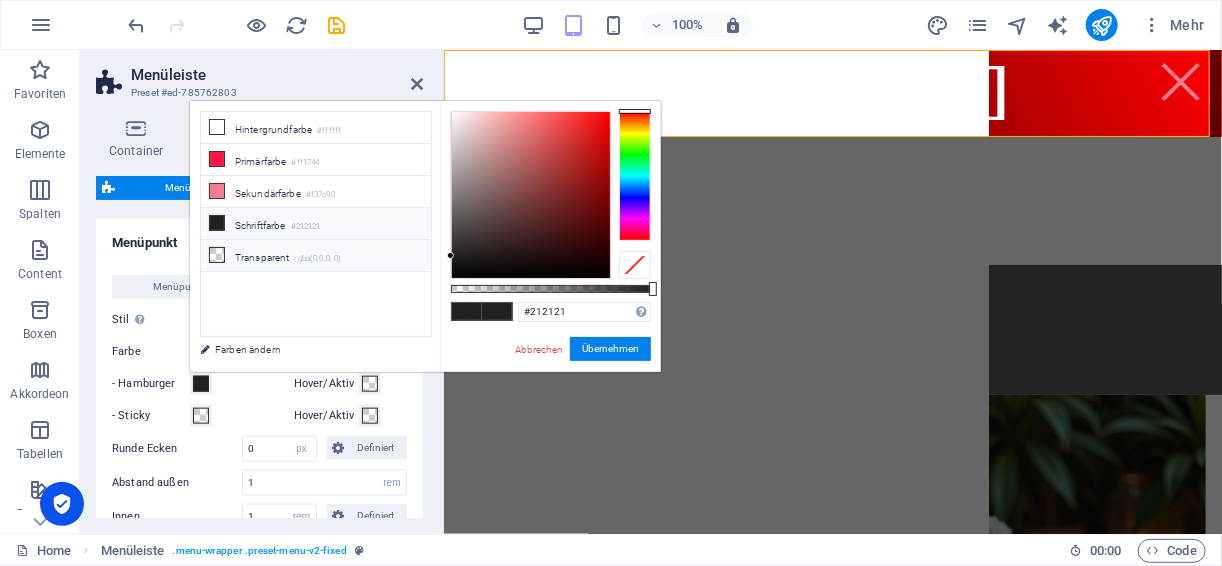 click on "rgba(0,0,0,.0)" at bounding box center (318, 259) 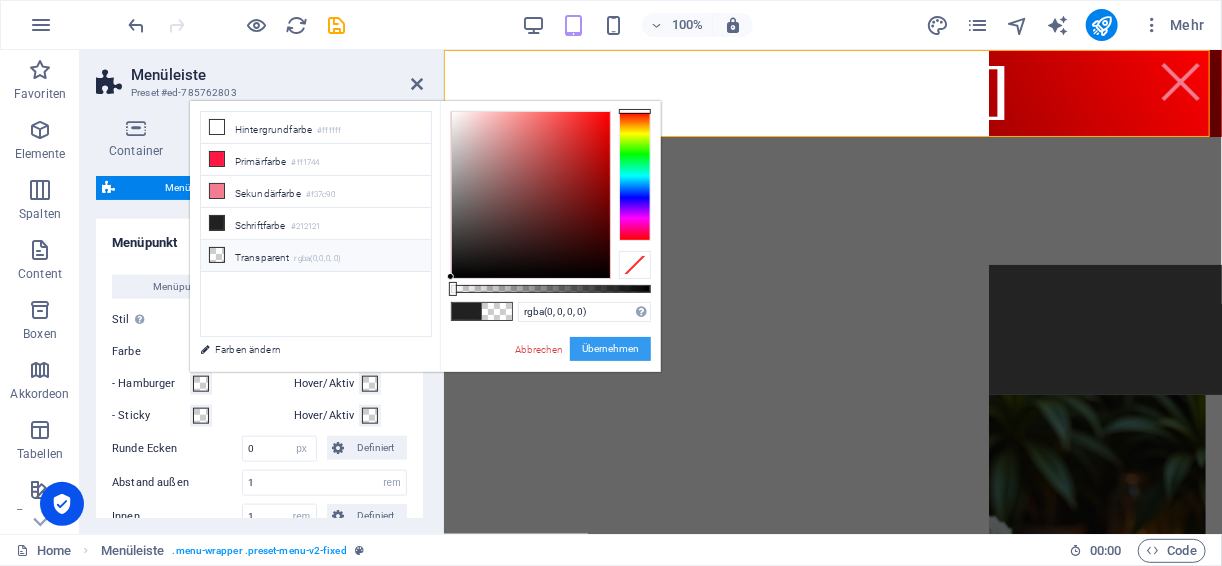 click on "Übernehmen" at bounding box center [610, 349] 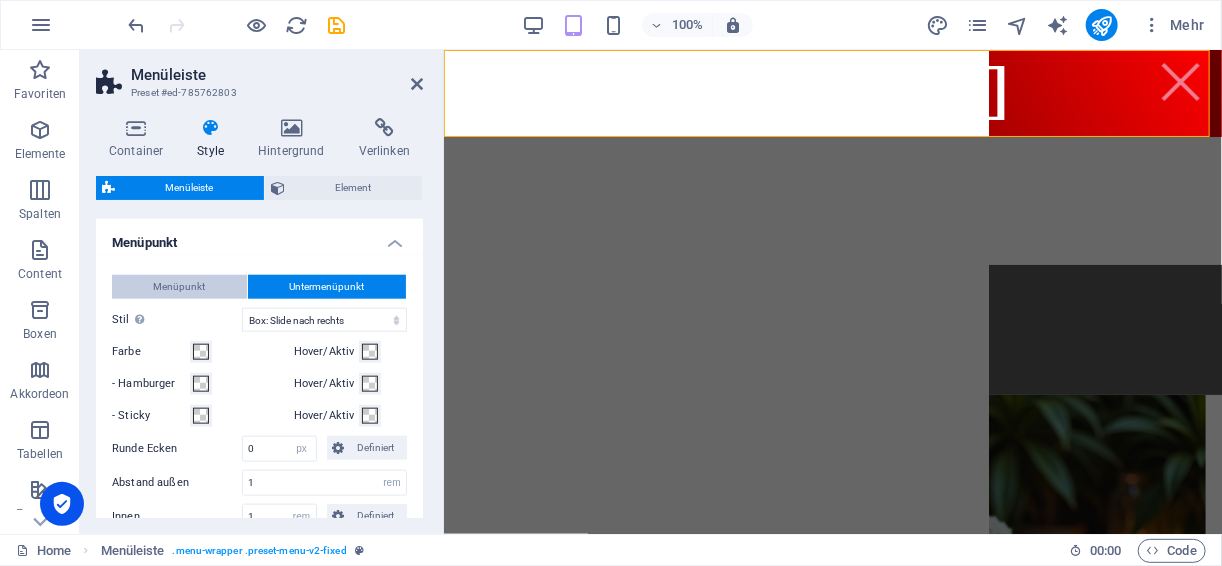 click on "Menüpunkt" at bounding box center [180, 287] 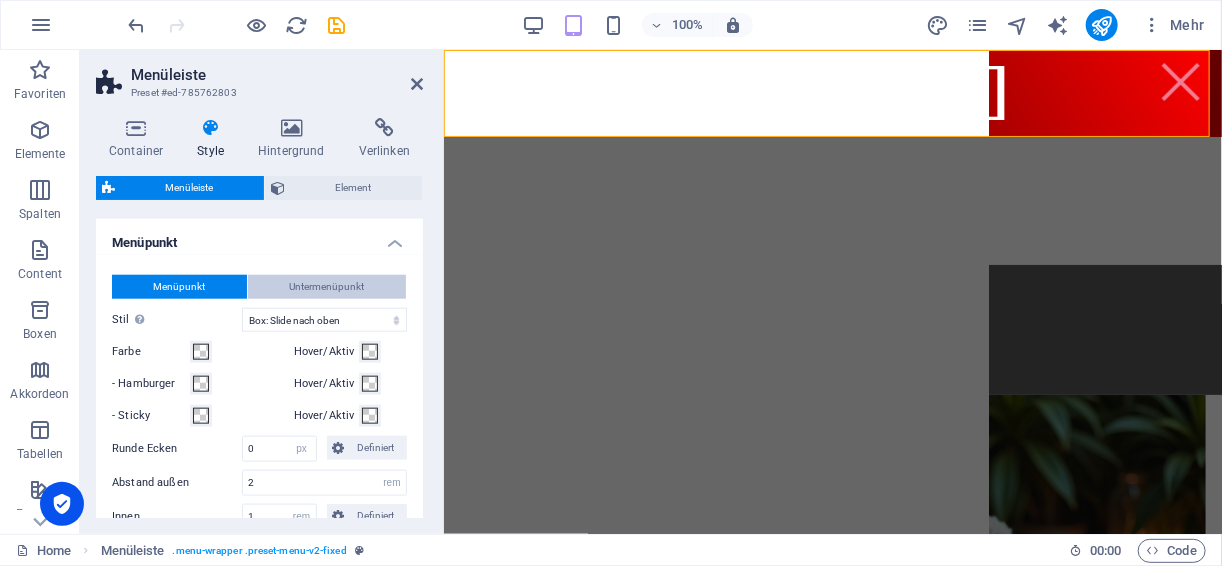 click on "Untermenüpunkt" at bounding box center [327, 287] 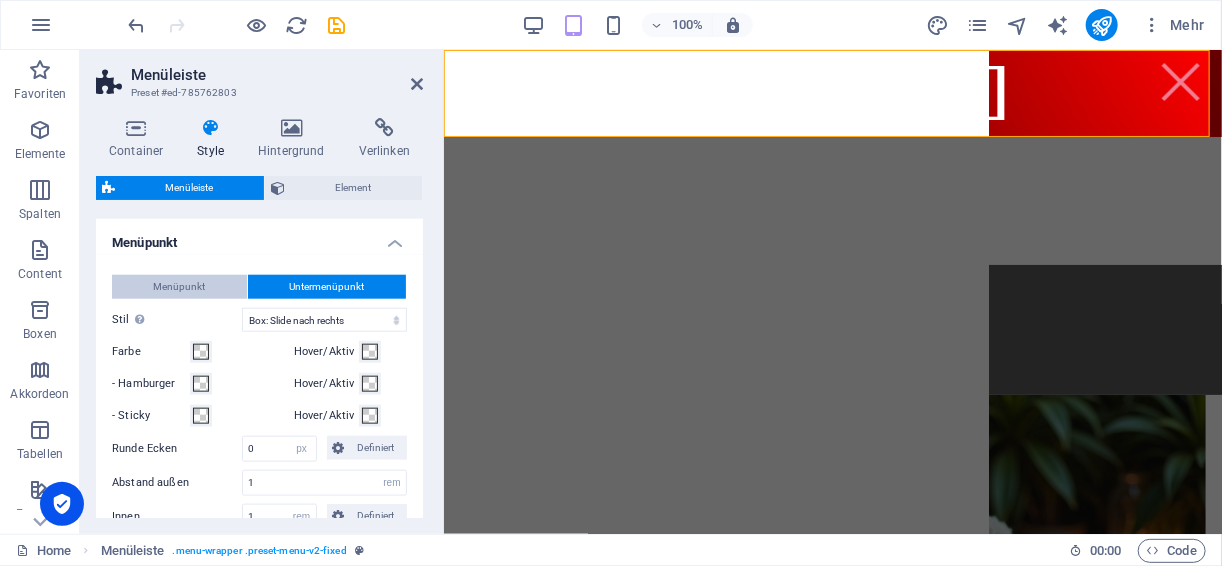 select 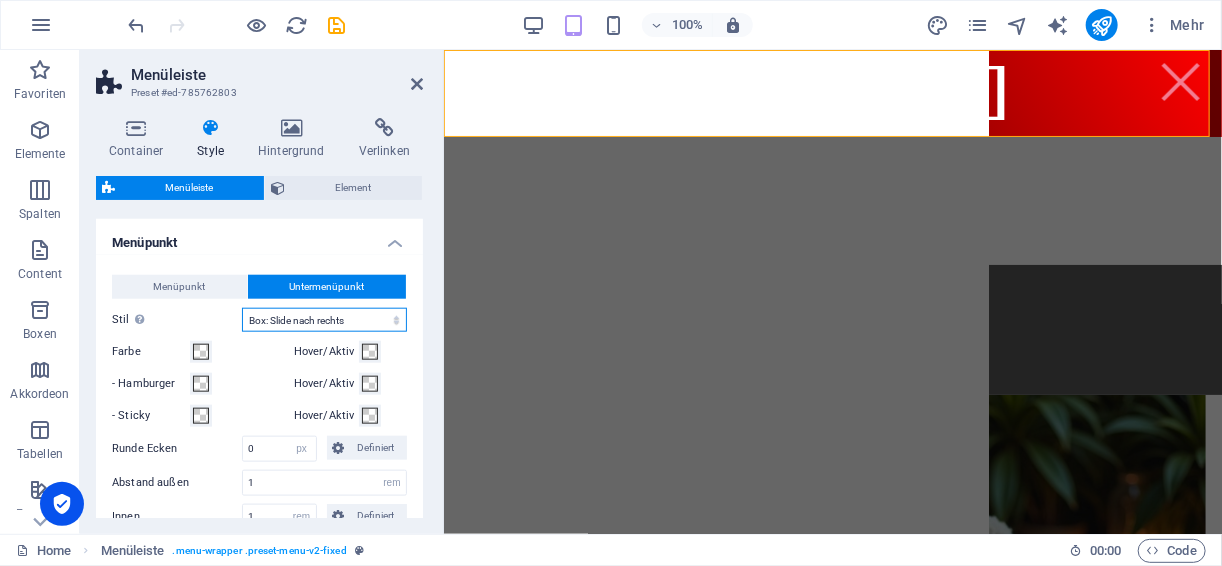 click on "Einfach Textfarbe Box: Einblenden Box: Aufschlag senkrecht Box: Aufschlag waagerecht Box: Slide nach unten Box: Slide nach oben Box: Slide nach rechts Box: Slide nach links Box: Zoom-Effekt Rahmen Rahmen oben & unten Rahmen links & rechts Rahmen oben Rahmen unten" at bounding box center (324, 320) 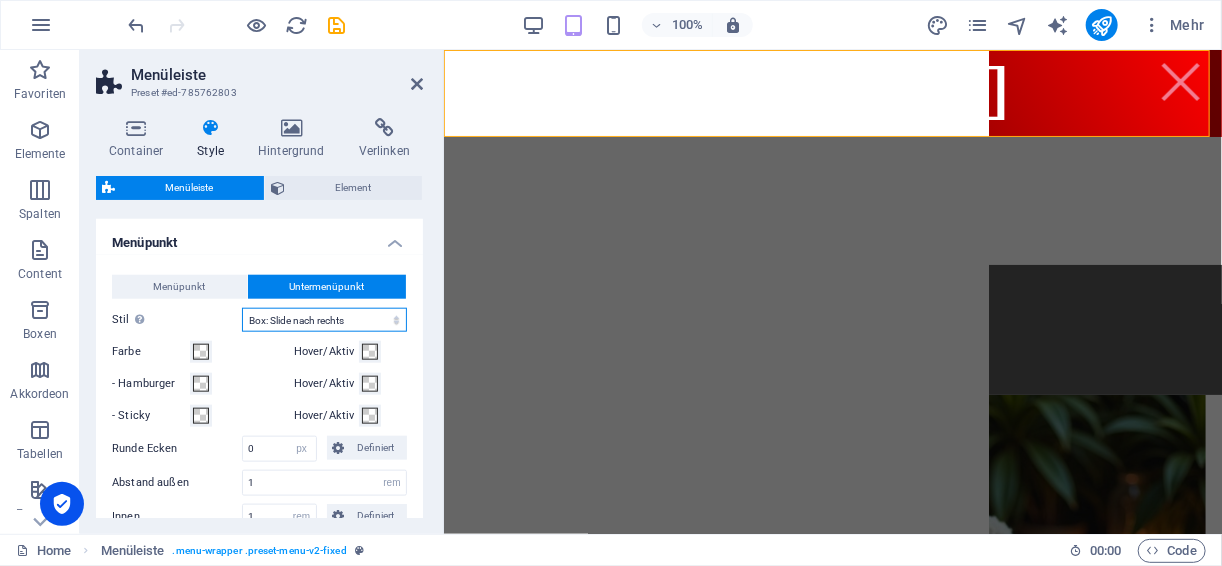 select on "hover_none" 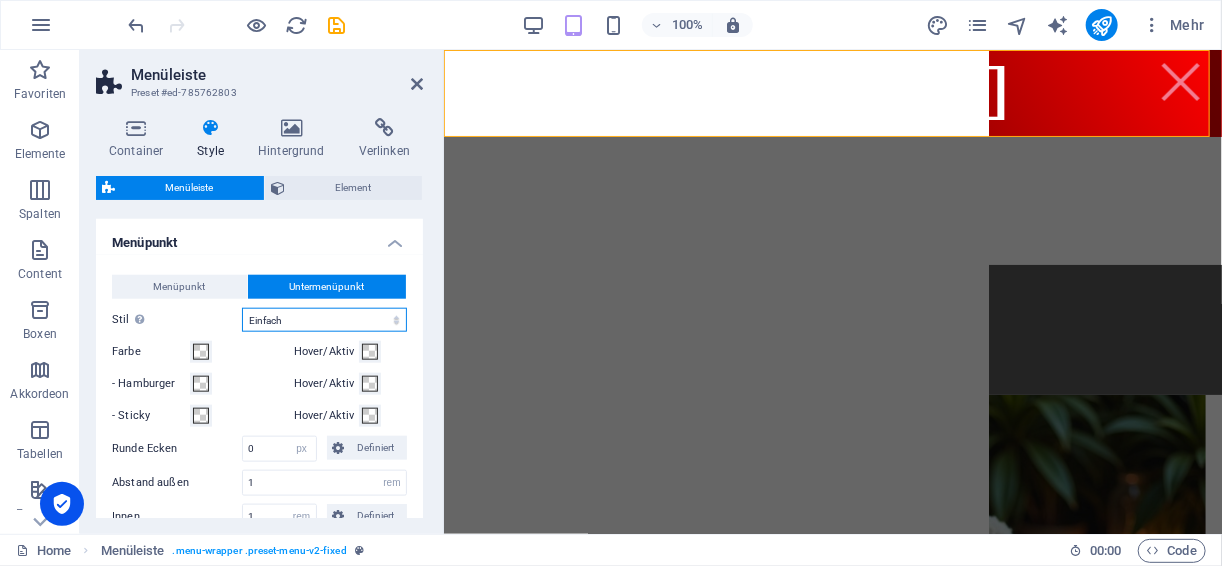 click on "Einfach Textfarbe Box: Einblenden Box: Aufschlag senkrecht Box: Aufschlag waagerecht Box: Slide nach unten Box: Slide nach oben Box: Slide nach rechts Box: Slide nach links Box: Zoom-Effekt Rahmen Rahmen oben & unten Rahmen links & rechts Rahmen oben Rahmen unten" at bounding box center (324, 320) 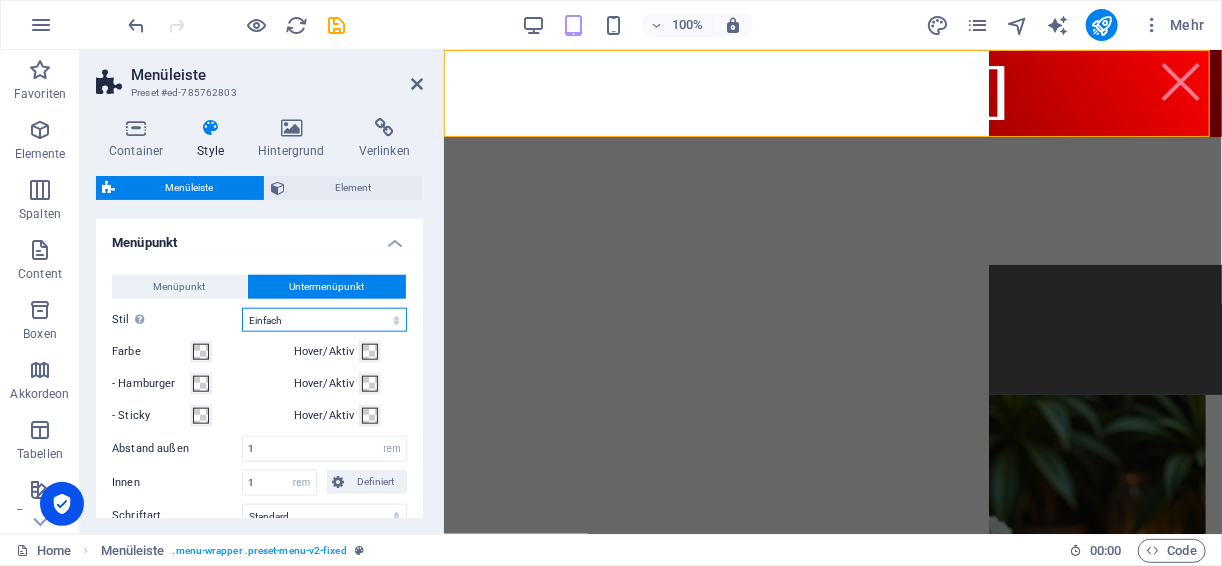 select 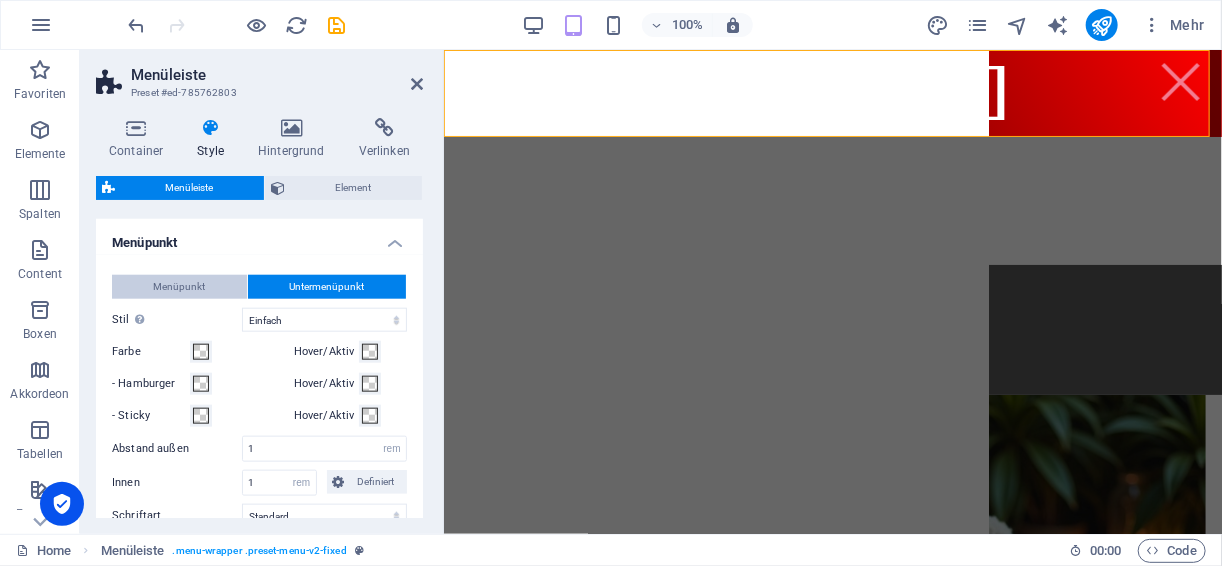 click on "Menüpunkt" at bounding box center (179, 287) 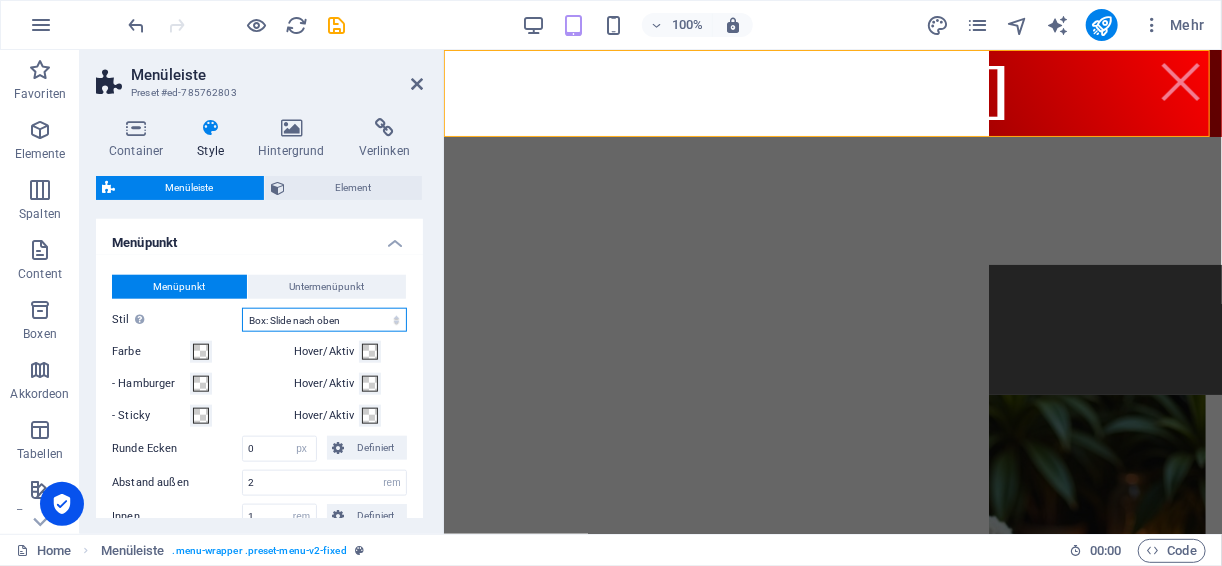 click on "Einfach Textfarbe Box: Einblenden Box: Aufschlag senkrecht Box: Aufschlag waagerecht Box: Slide nach unten Box: Slide nach oben Box: Slide nach rechts Box: Slide nach links Box: Zoom-Effekt Rahmen Rahmen oben & unten Rahmen links & rechts Rahmen oben Rahmen unten" at bounding box center (324, 320) 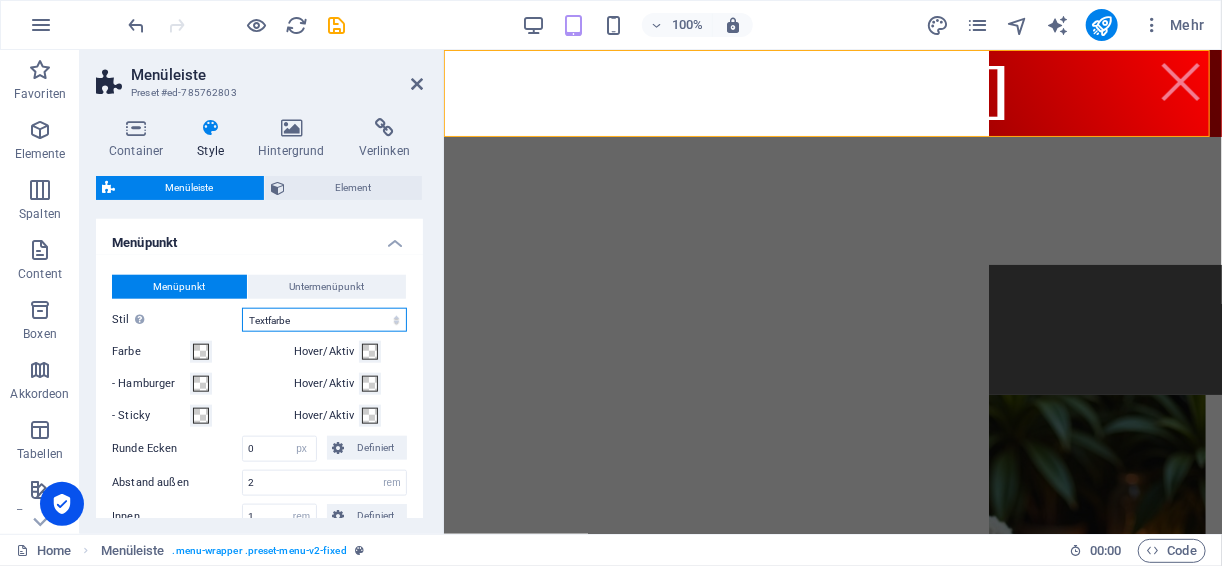 click on "Einfach Textfarbe Box: Einblenden Box: Aufschlag senkrecht Box: Aufschlag waagerecht Box: Slide nach unten Box: Slide nach oben Box: Slide nach rechts Box: Slide nach links Box: Zoom-Effekt Rahmen Rahmen oben & unten Rahmen links & rechts Rahmen oben Rahmen unten" at bounding box center (324, 320) 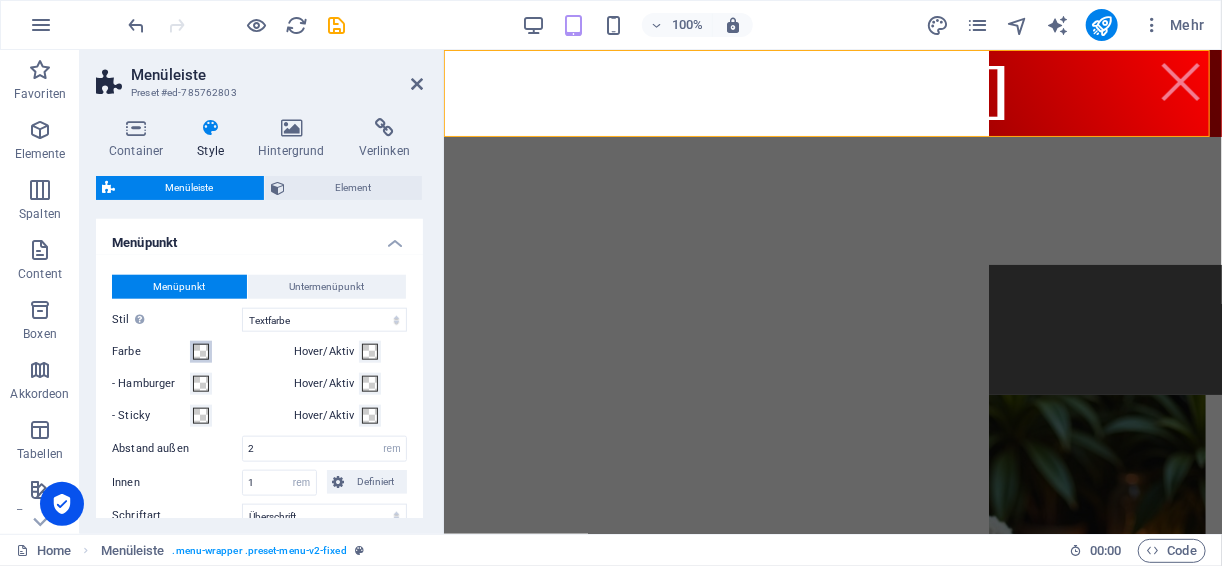 click on "Farbe" at bounding box center [201, 352] 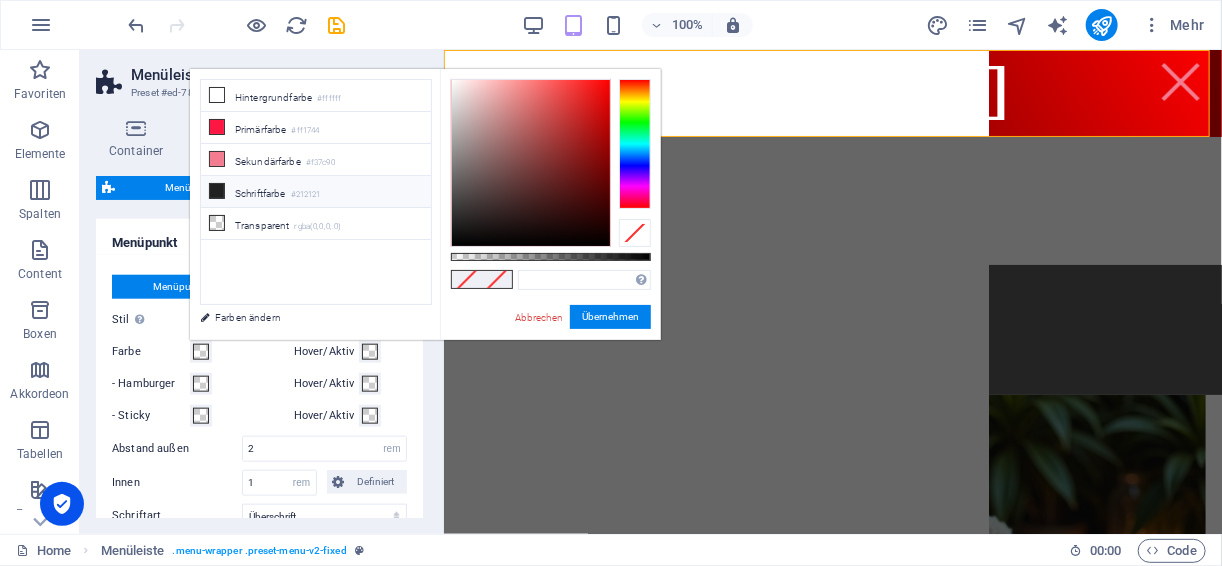 click on "Schriftfarbe
#212121" at bounding box center [316, 192] 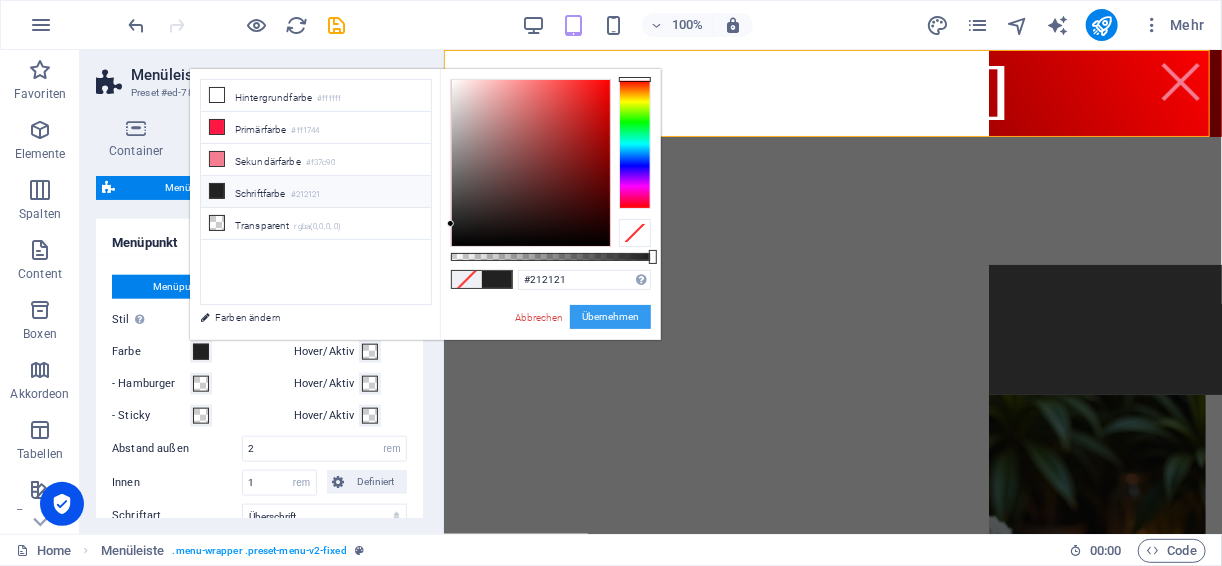click on "Übernehmen" at bounding box center [610, 317] 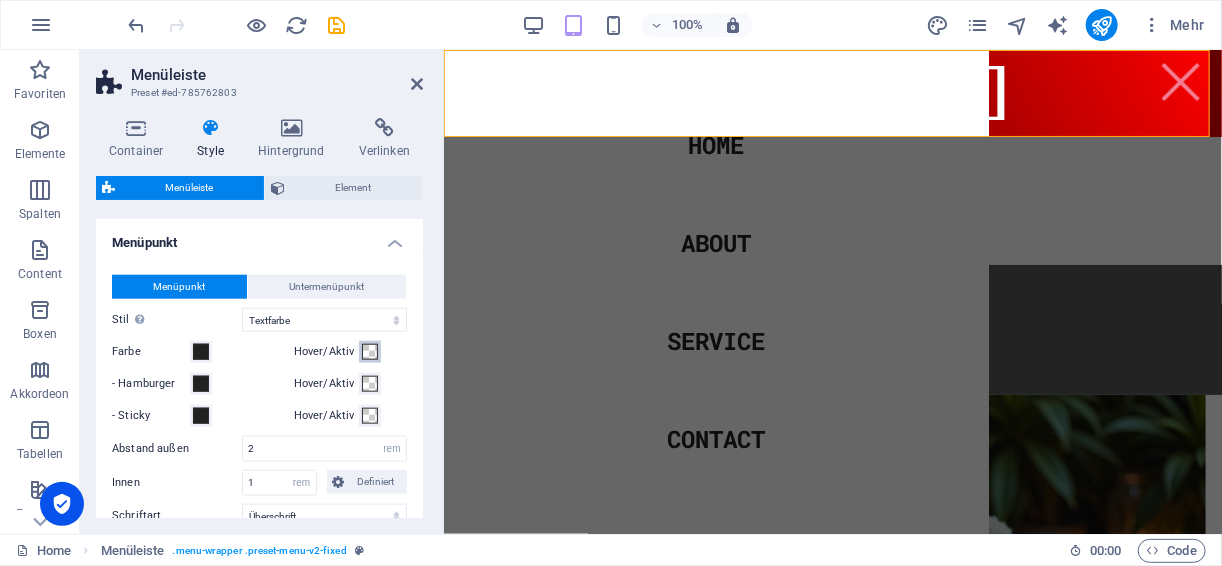 click at bounding box center (370, 352) 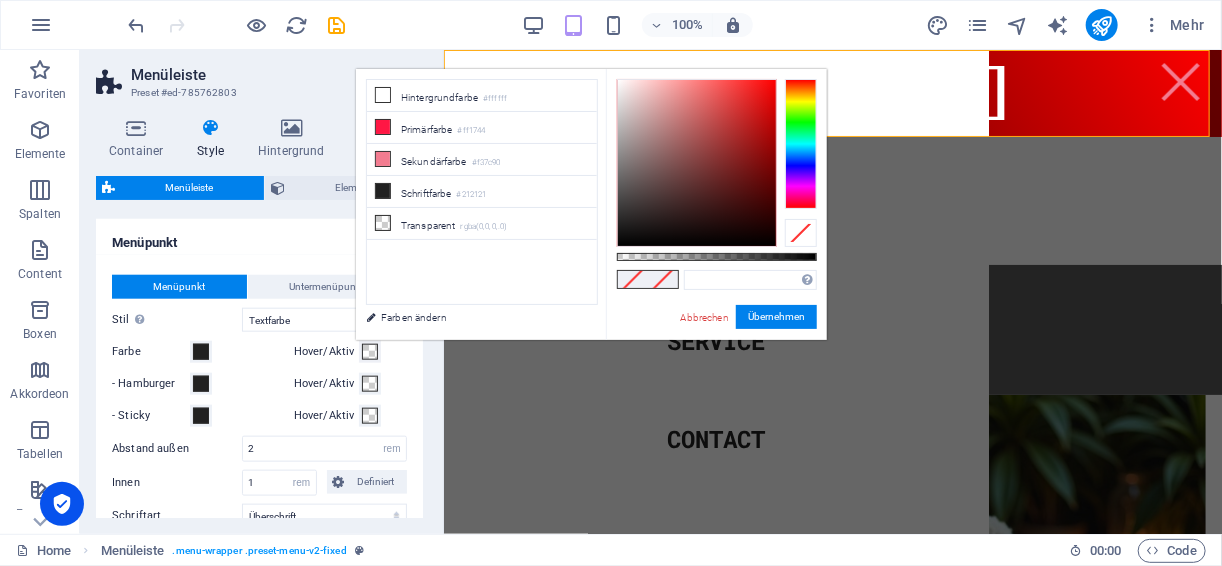 click on "Menüpunkt" at bounding box center (259, 237) 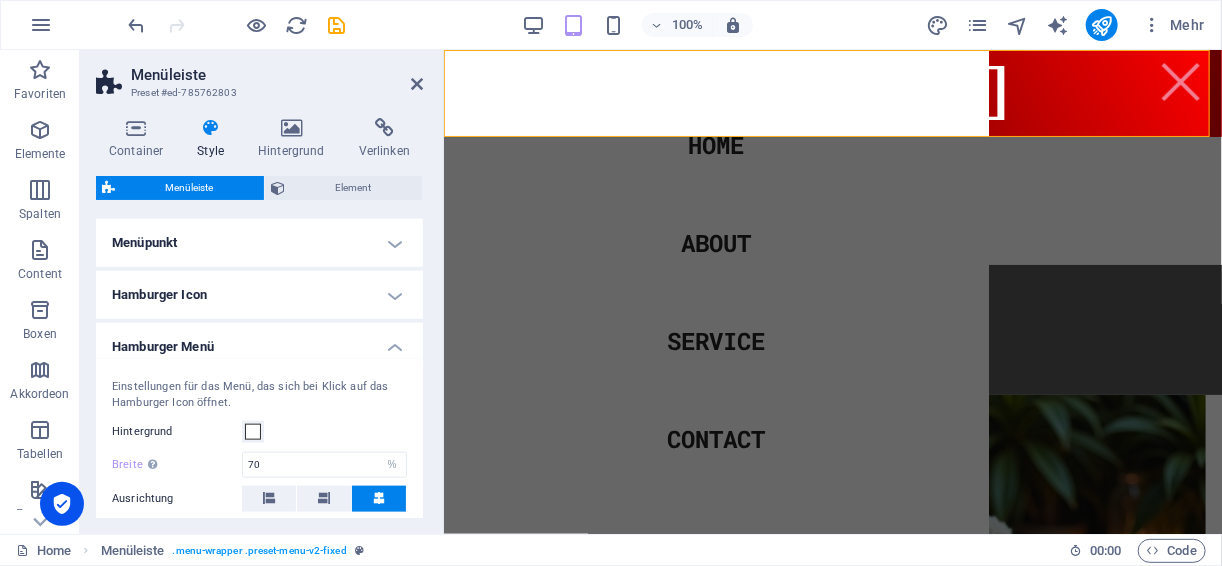 click on "Menüpunkt" at bounding box center [259, 243] 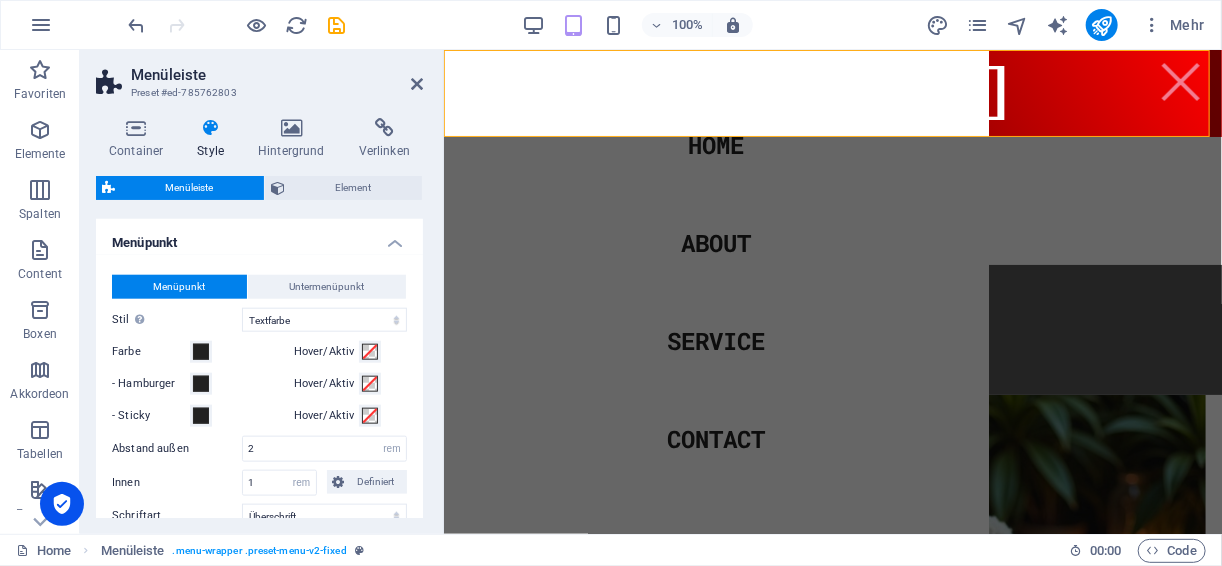 click on "Menüpunkt" at bounding box center [259, 237] 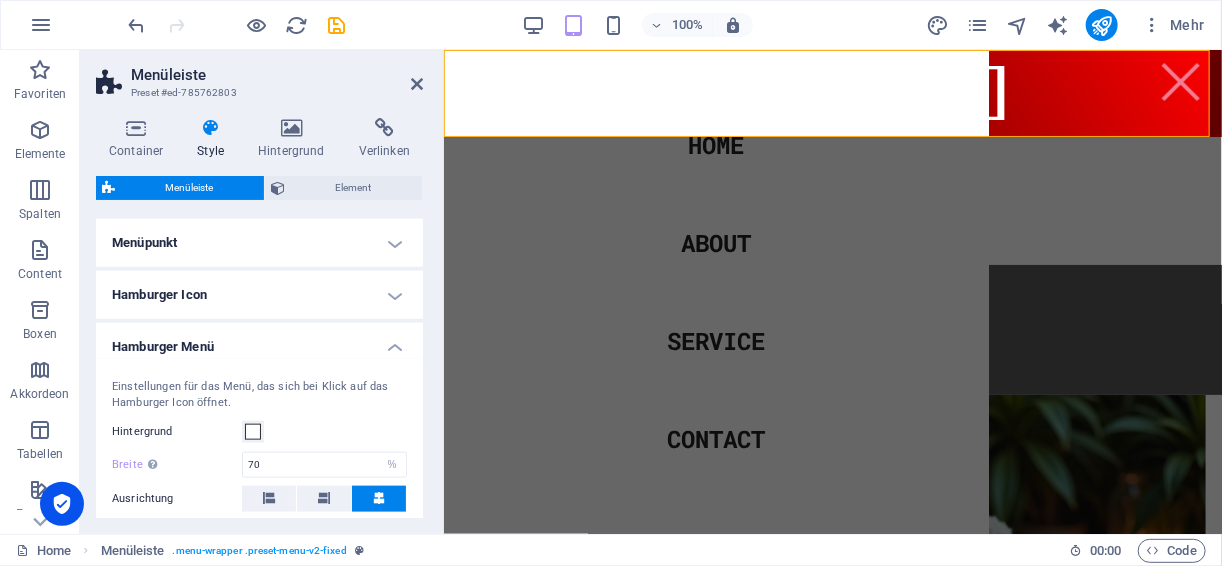 click on "Hamburger Menü" at bounding box center [259, 341] 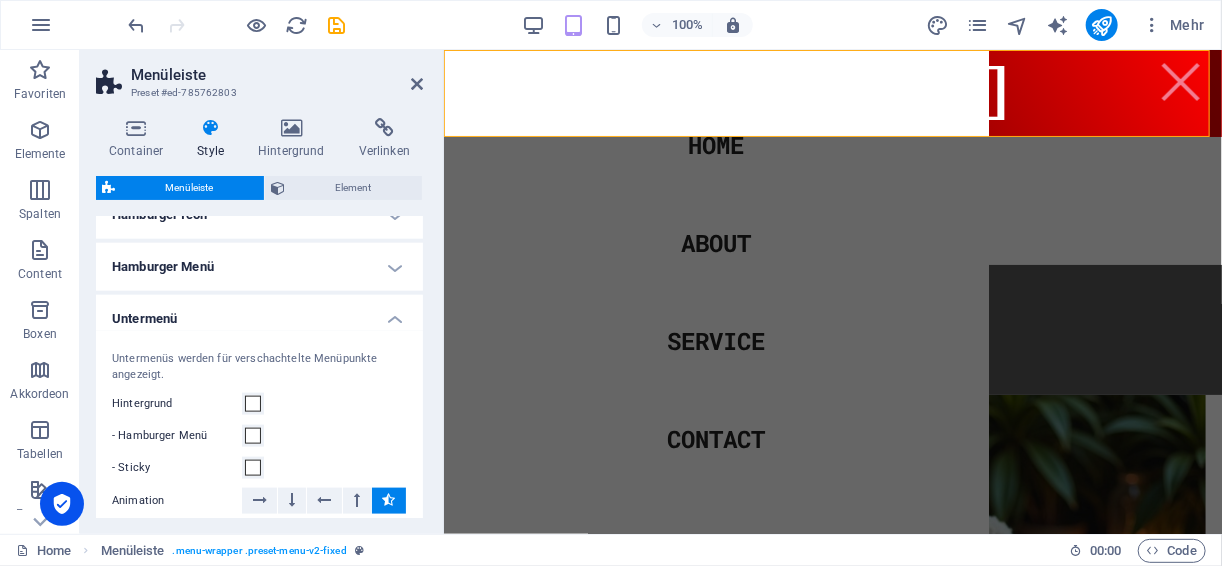 click on "Untermenü" at bounding box center (259, 313) 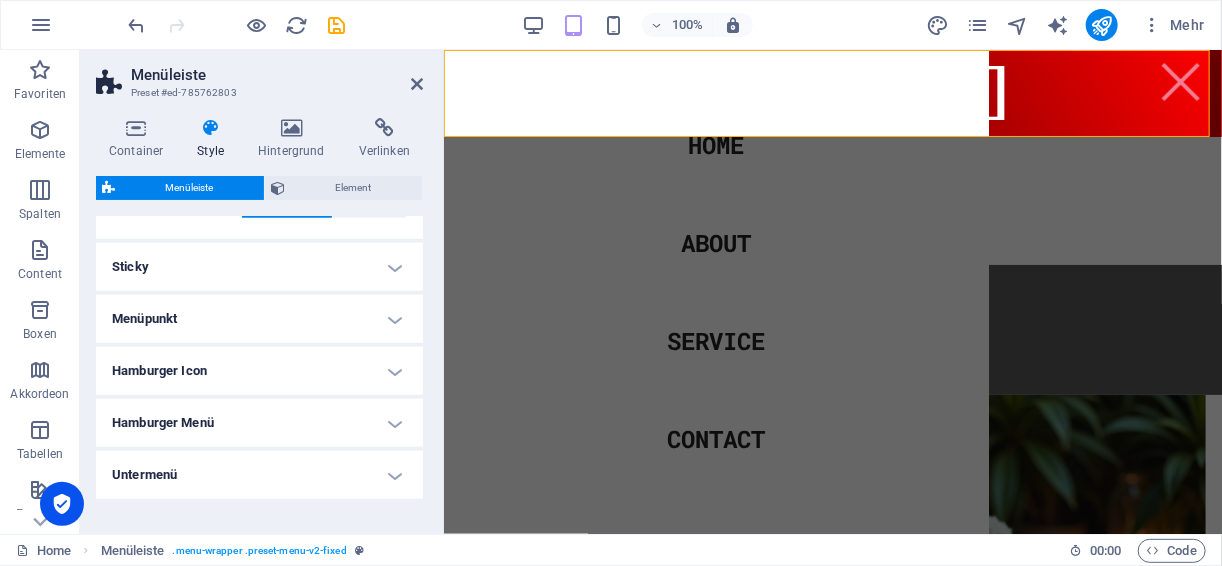 scroll, scrollTop: 863, scrollLeft: 0, axis: vertical 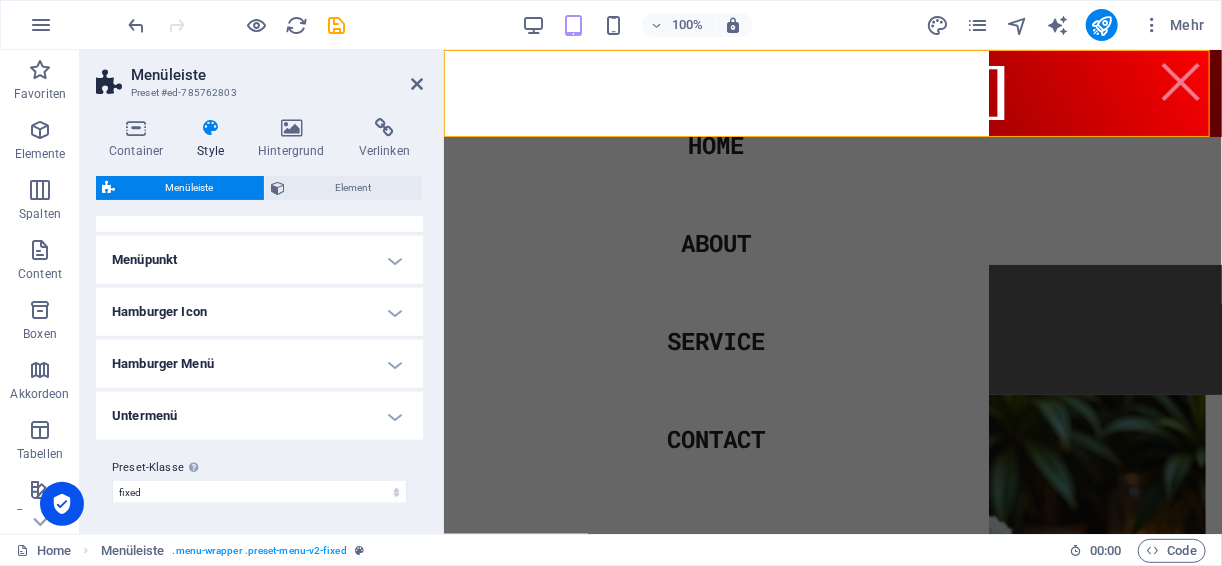 click on "Untermenü" at bounding box center [259, 416] 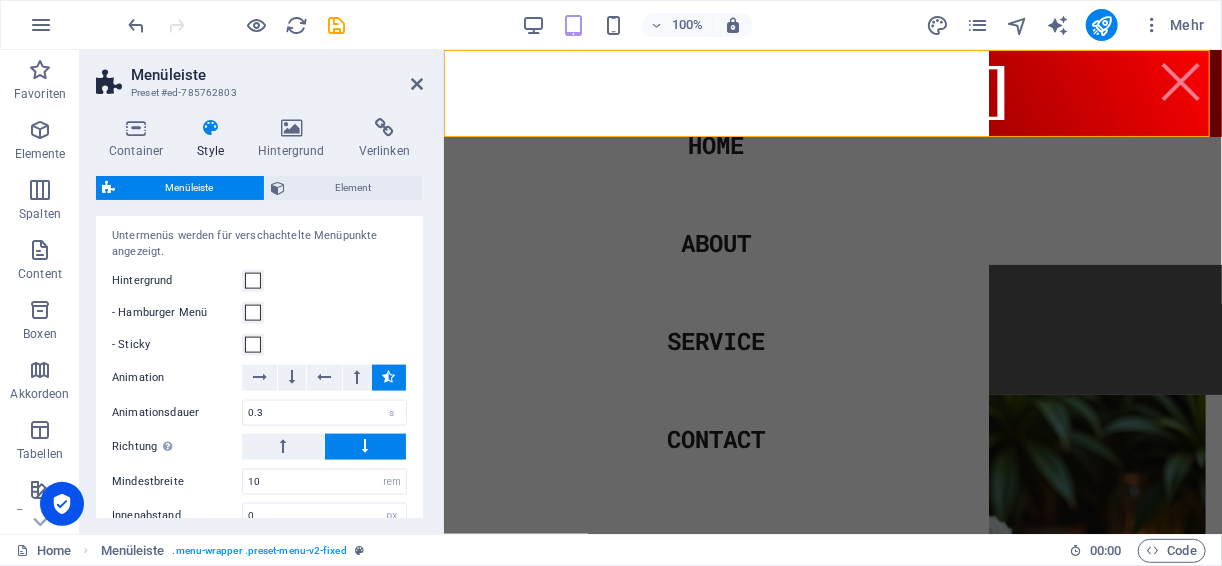 scroll, scrollTop: 1103, scrollLeft: 0, axis: vertical 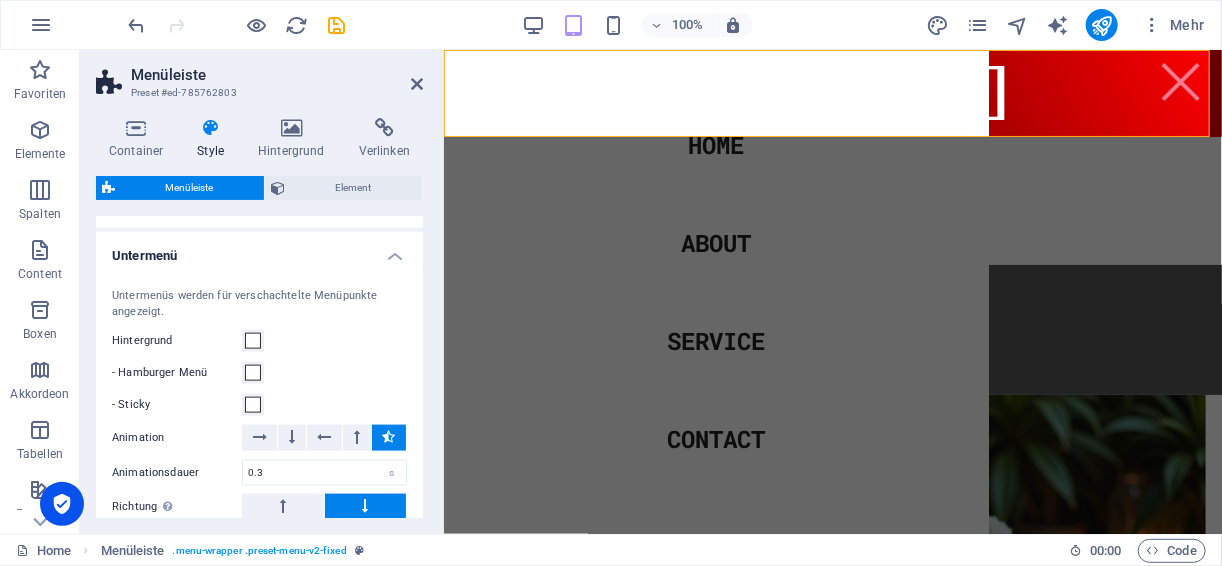 click on "Untermenü" at bounding box center [259, 250] 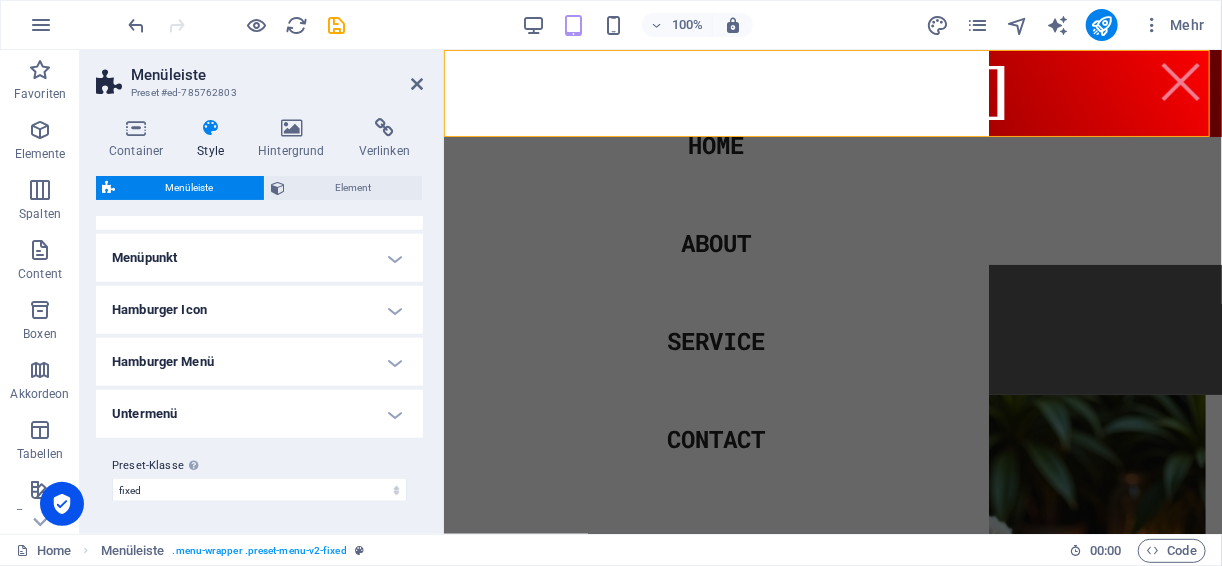 scroll, scrollTop: 863, scrollLeft: 0, axis: vertical 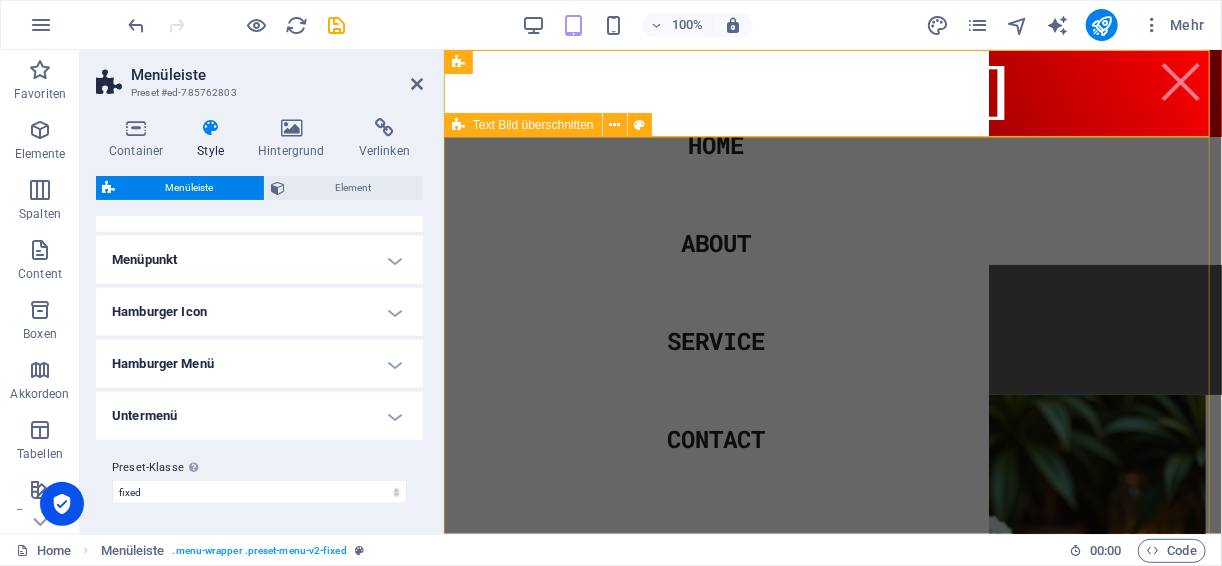 click on "Hallo meine Lieben💋 Ich bin die [PERSON_NAME] und bin 20 Jahre [PERSON_NAME]. Bin eine aktive und junge frau die ihr leben genießt und es hier teilt 😘 Wenn euch mein Content gefällt folgt doch gerne 🥰." at bounding box center (832, 539) 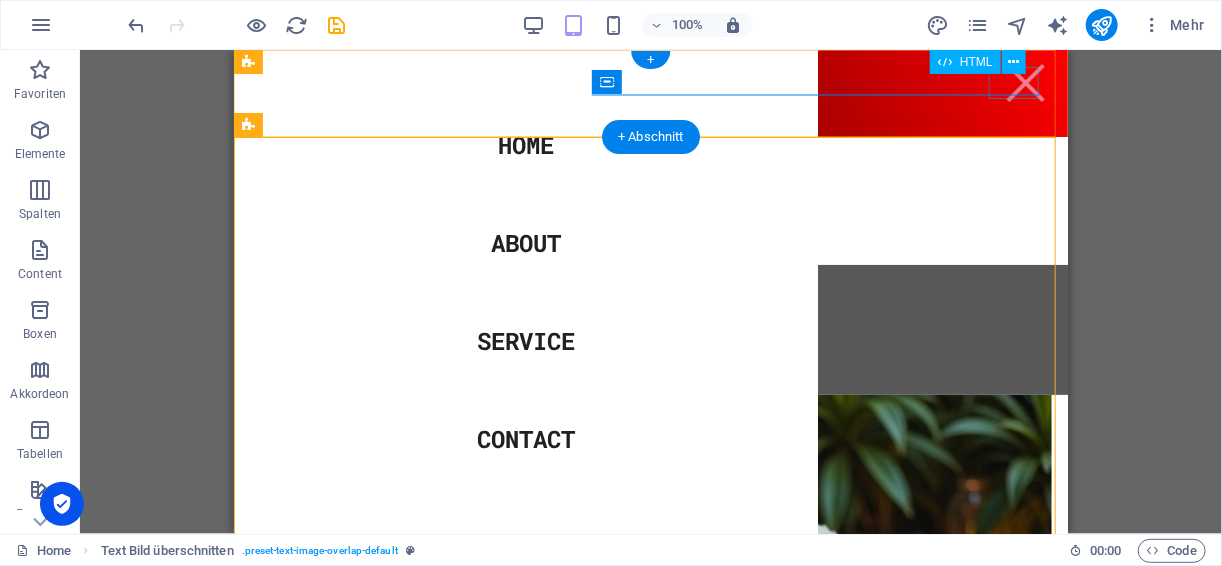 click on "Menu" at bounding box center (1025, 82) 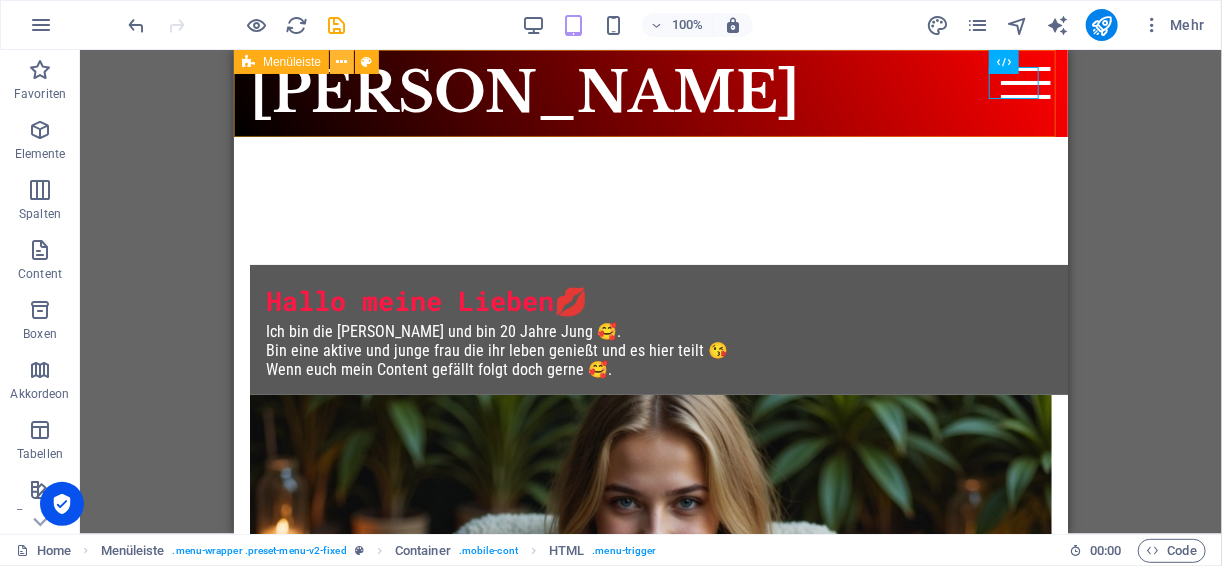 click at bounding box center (342, 62) 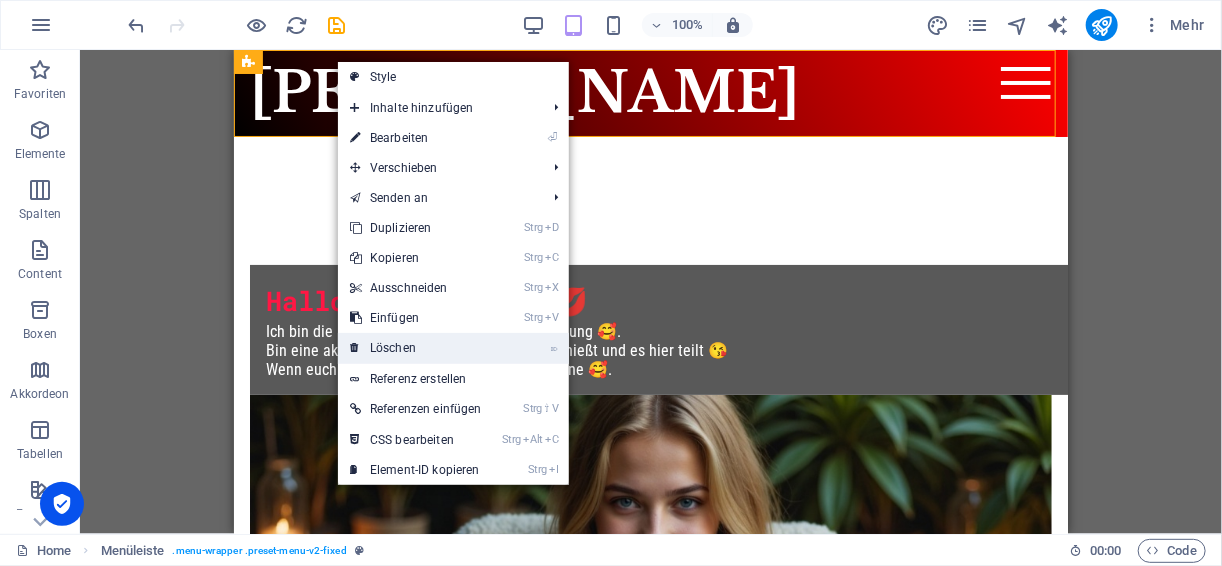click on "⌦  Löschen" at bounding box center [416, 348] 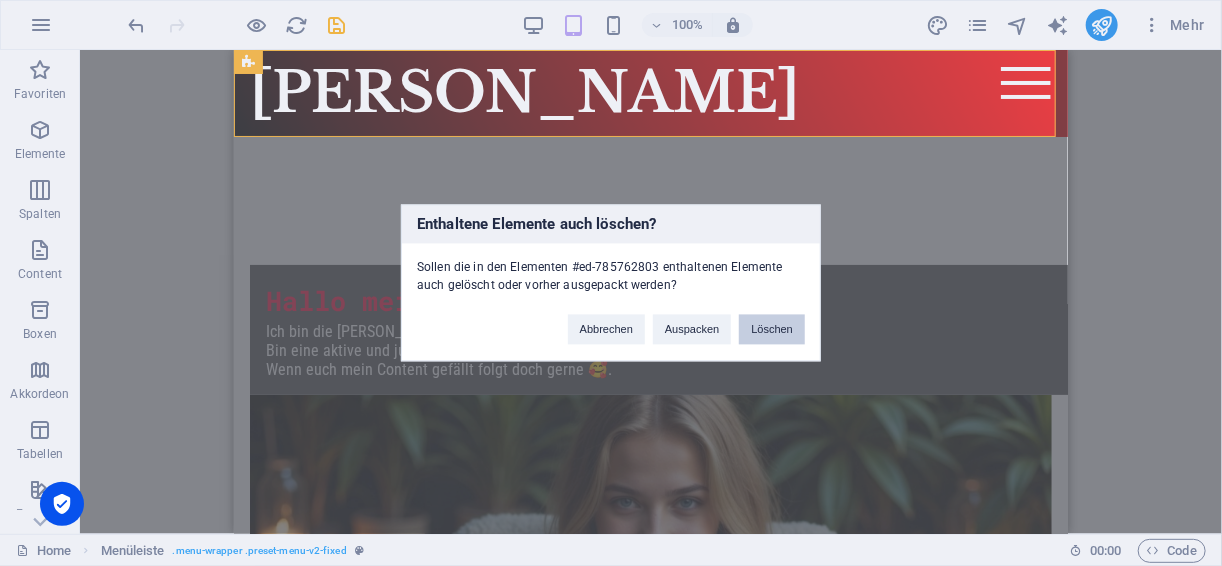 click on "Löschen" at bounding box center (772, 330) 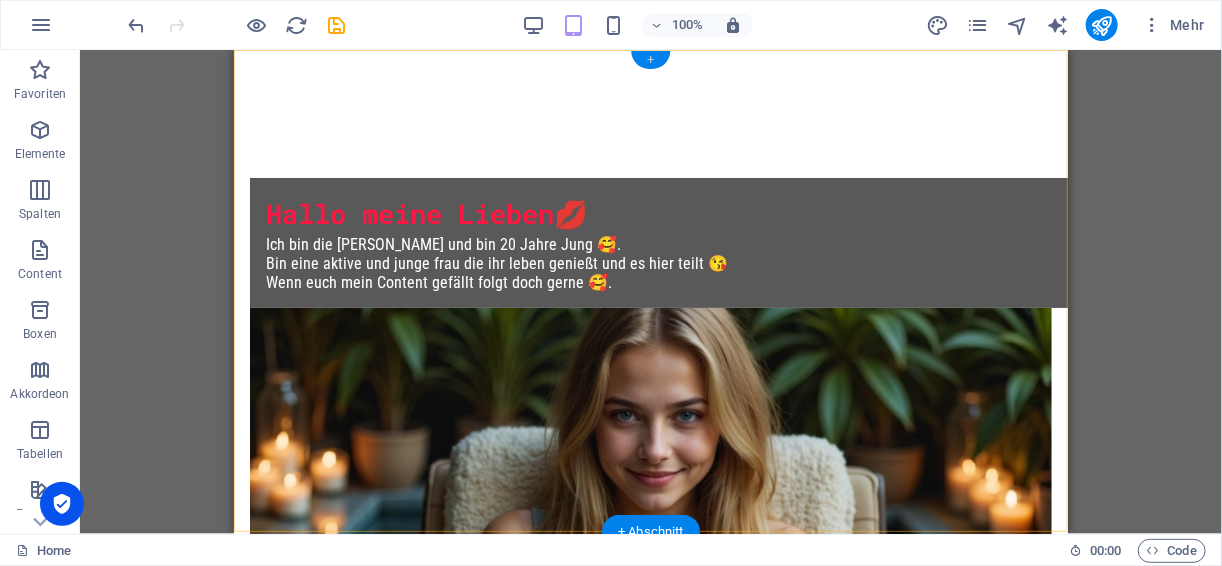 click on "+" at bounding box center [650, 60] 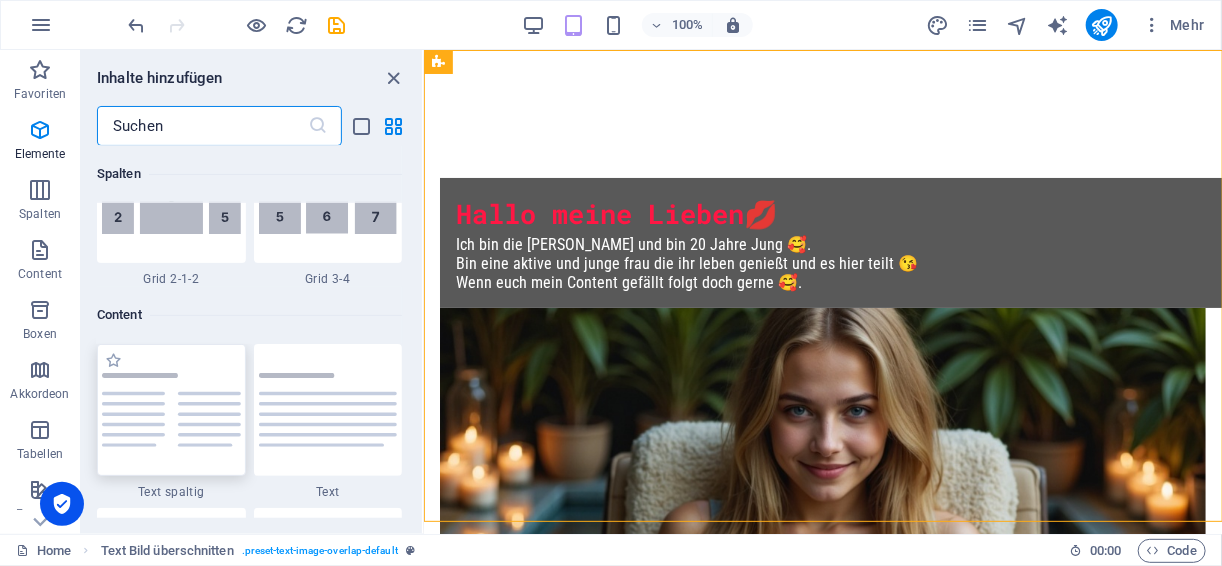 scroll, scrollTop: 3498, scrollLeft: 0, axis: vertical 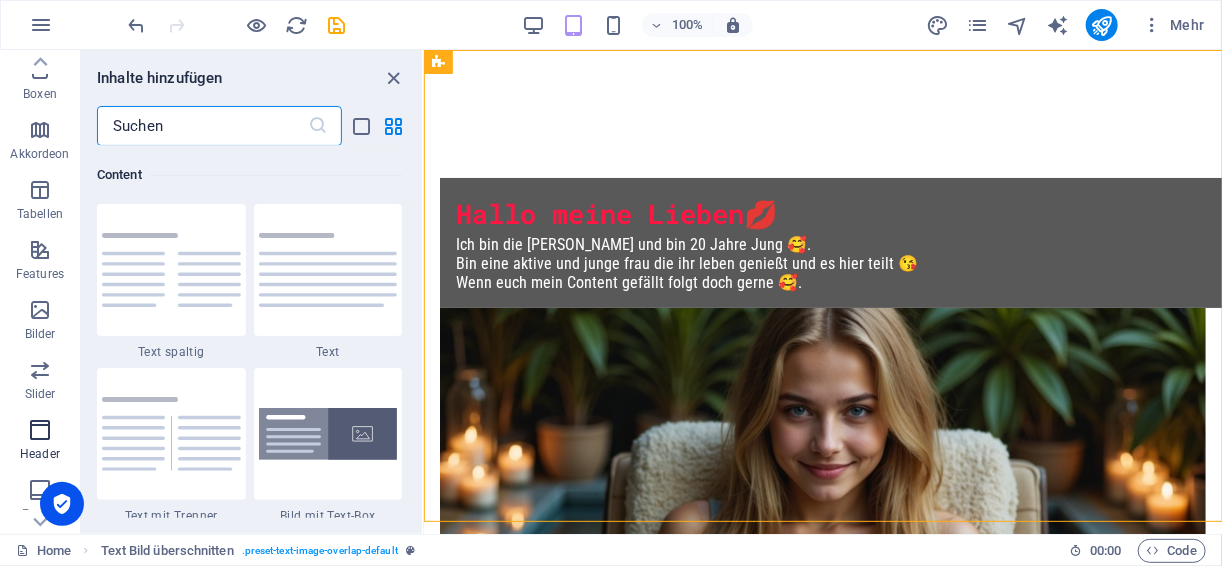 click at bounding box center (40, 430) 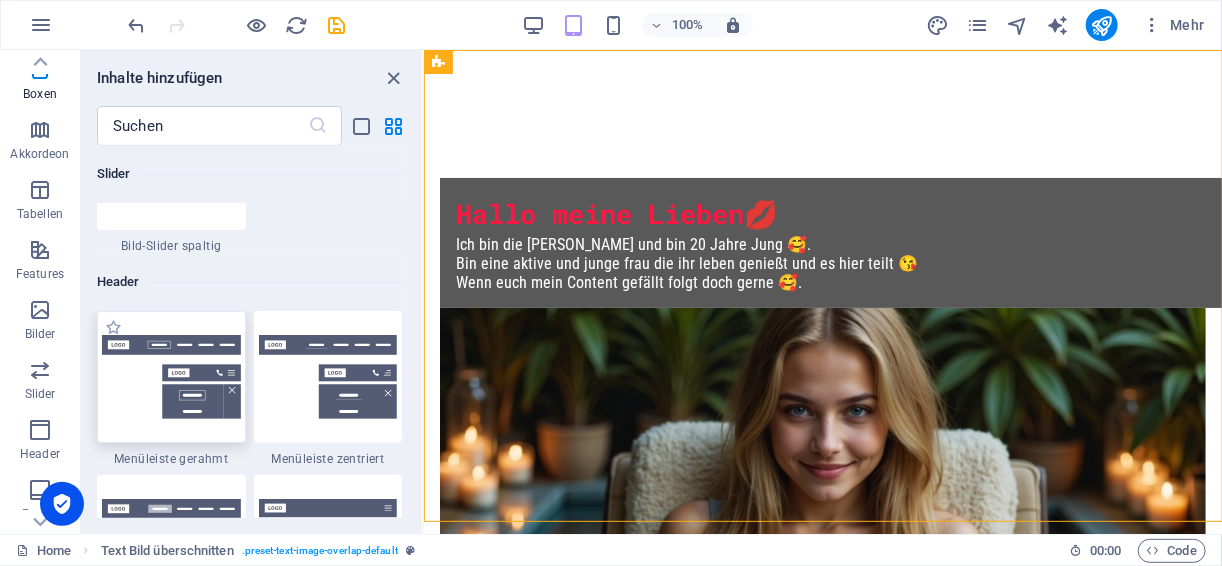 scroll, scrollTop: 11877, scrollLeft: 0, axis: vertical 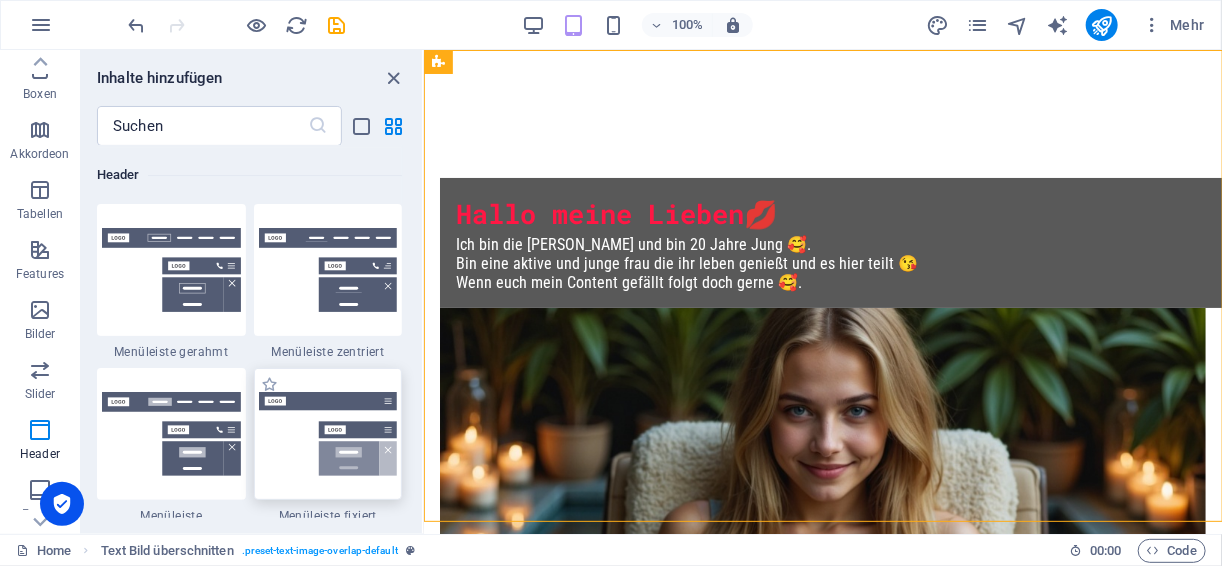 click at bounding box center (328, 434) 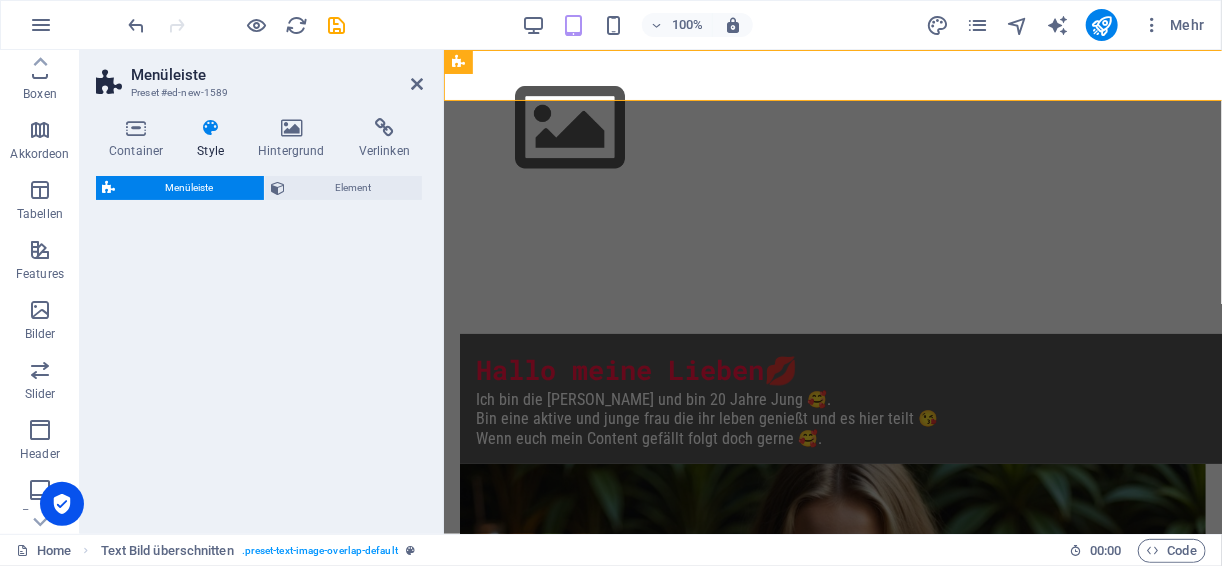 select on "rem" 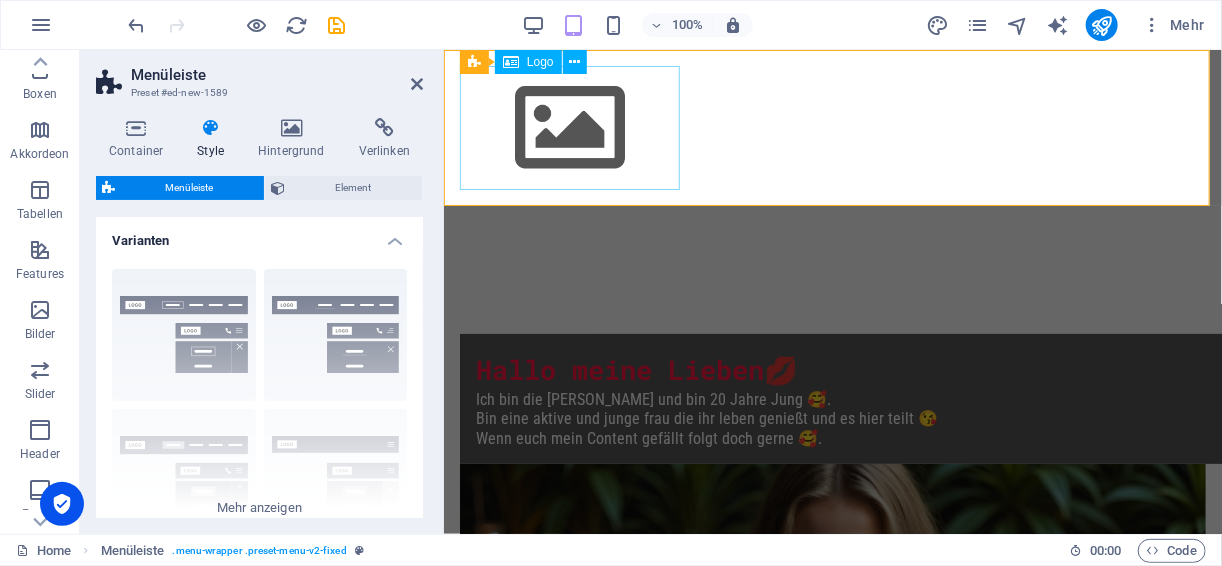 click at bounding box center (832, 127) 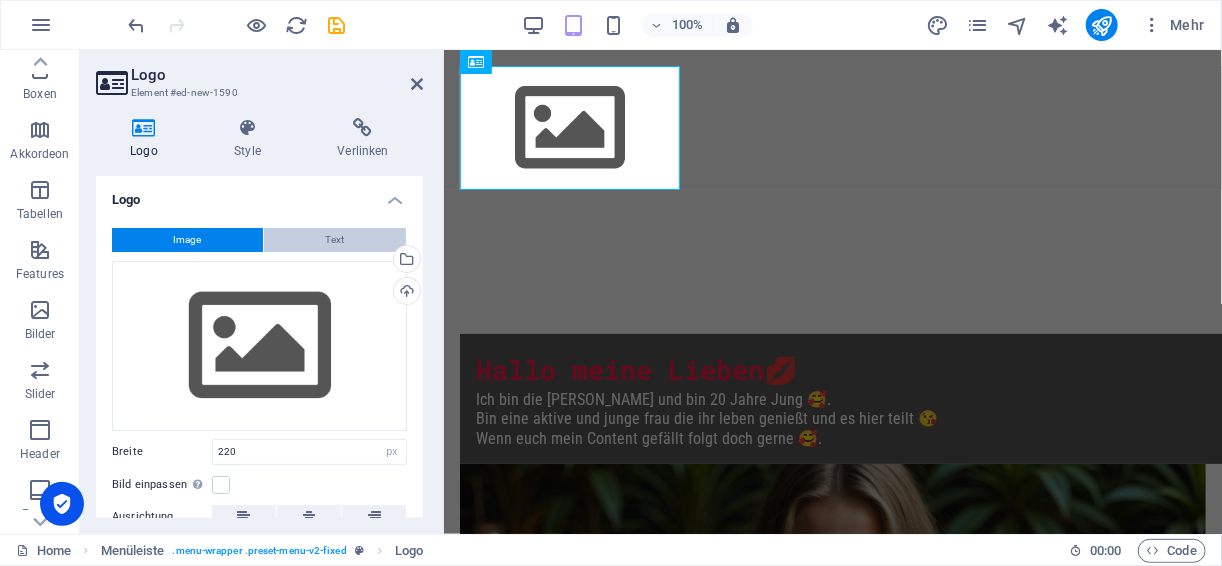 drag, startPoint x: 348, startPoint y: 236, endPoint x: 300, endPoint y: 250, distance: 50 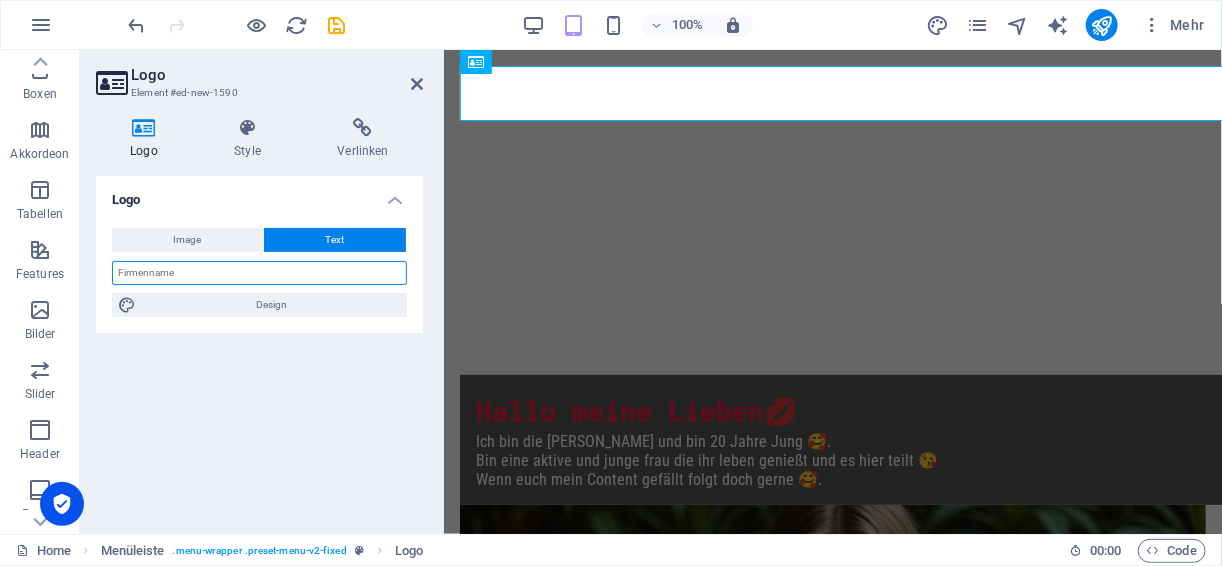 click at bounding box center (259, 273) 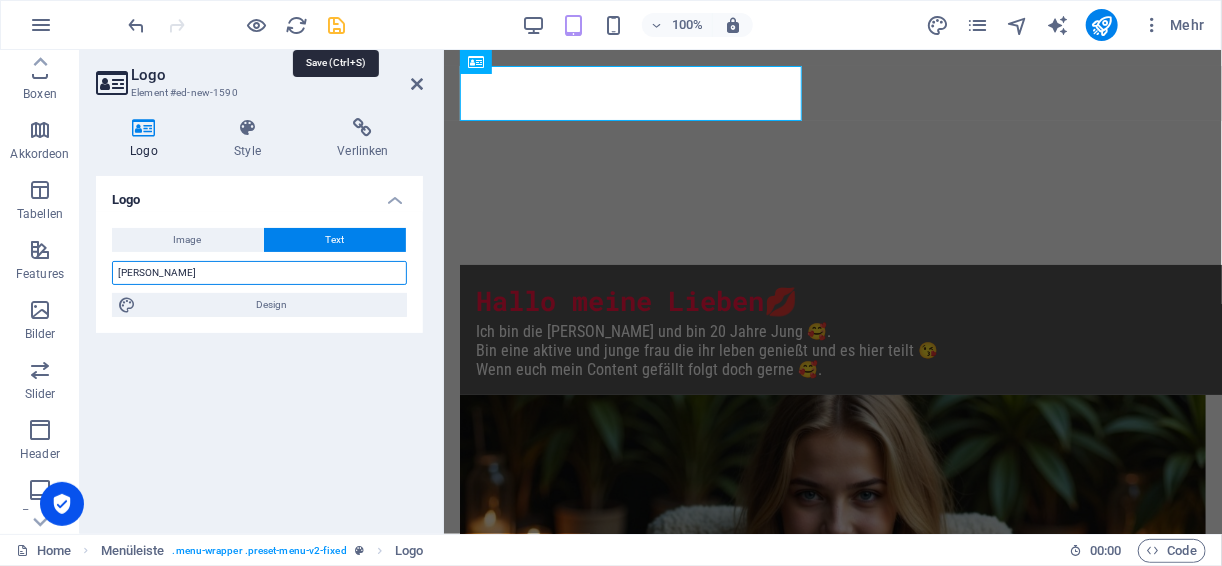type on "[PERSON_NAME]" 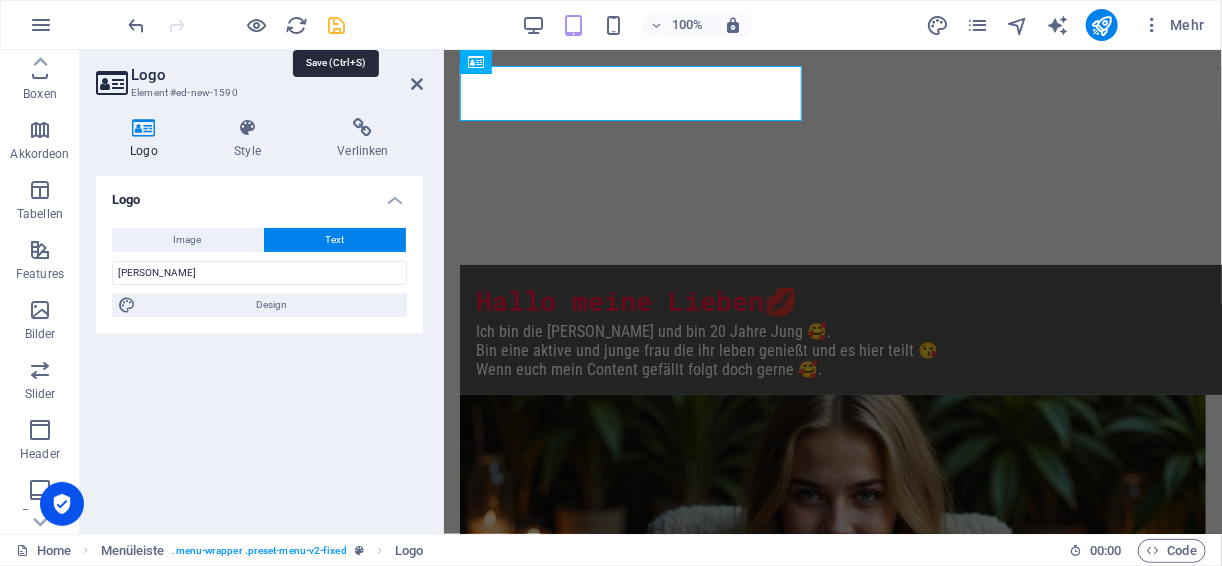 click at bounding box center (337, 25) 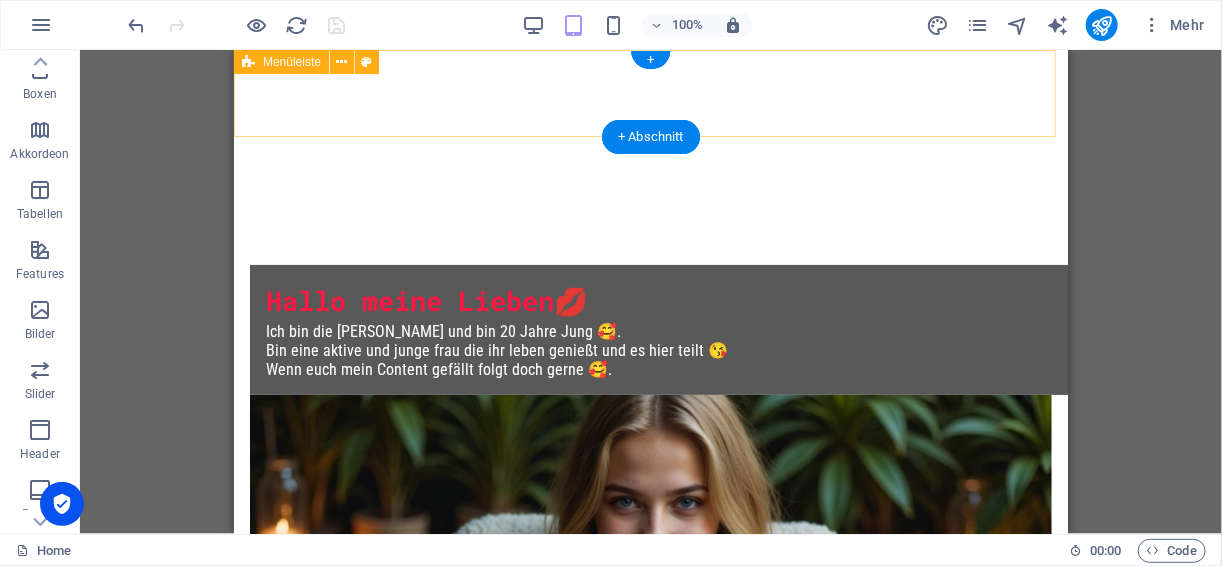 click on "[PERSON_NAME] Menu Home About Service Contact" at bounding box center [650, 92] 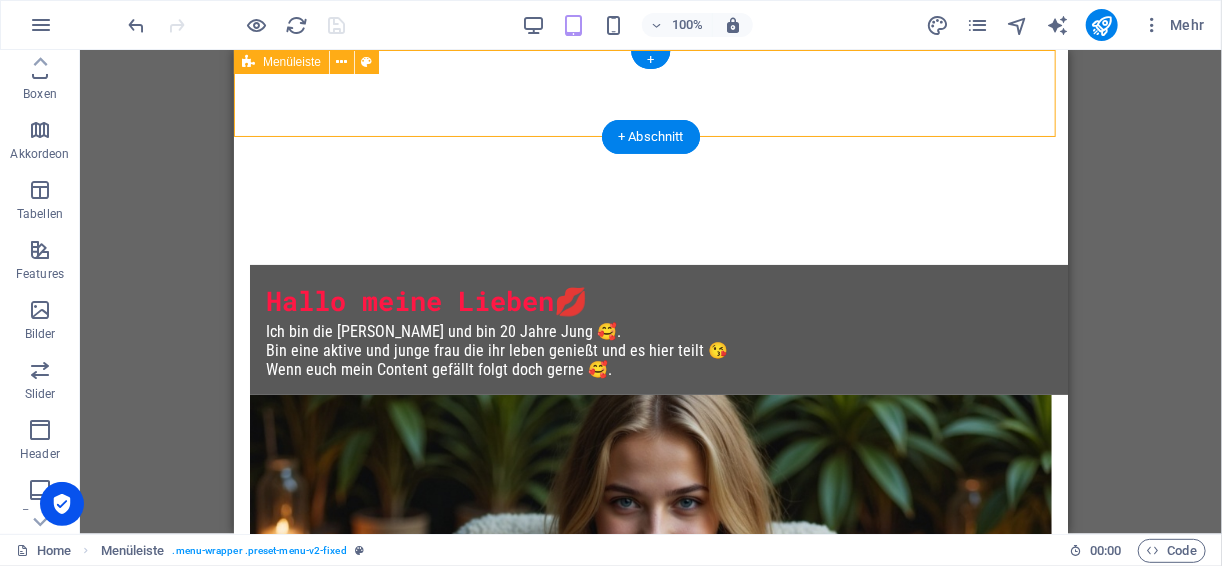 click on "[PERSON_NAME] Menu Home About Service Contact" at bounding box center (650, 92) 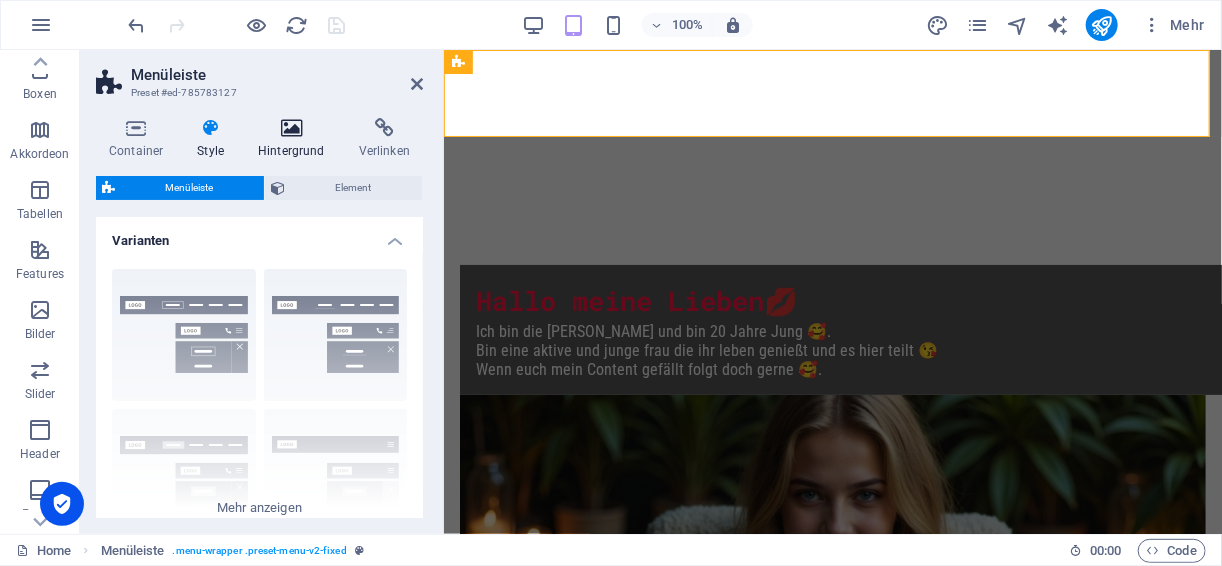 click on "Hintergrund" at bounding box center [295, 139] 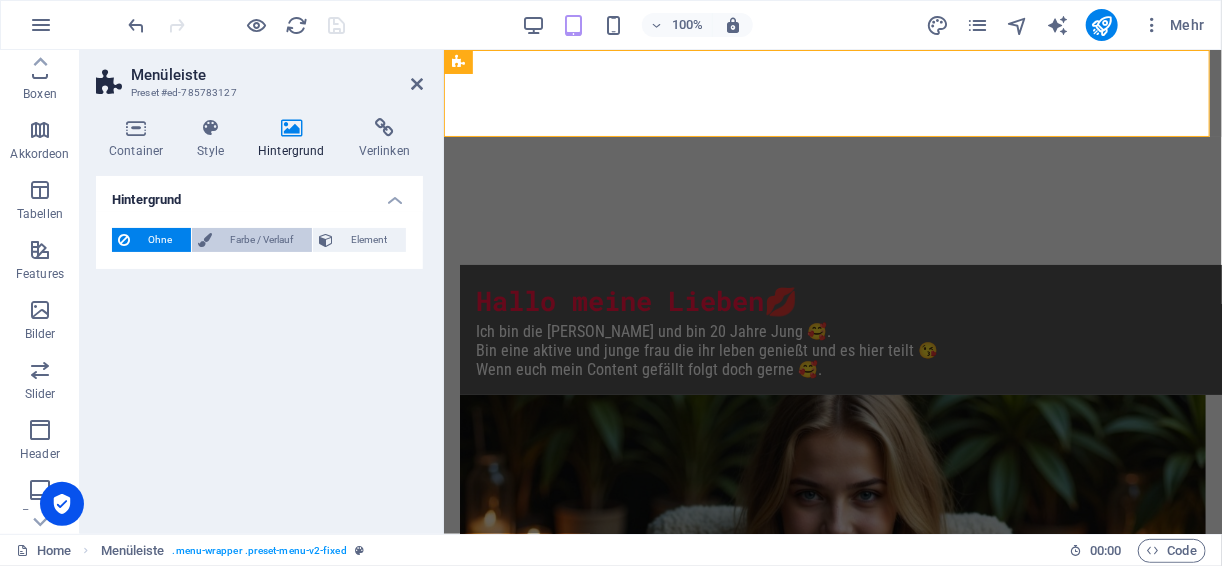 click at bounding box center (205, 240) 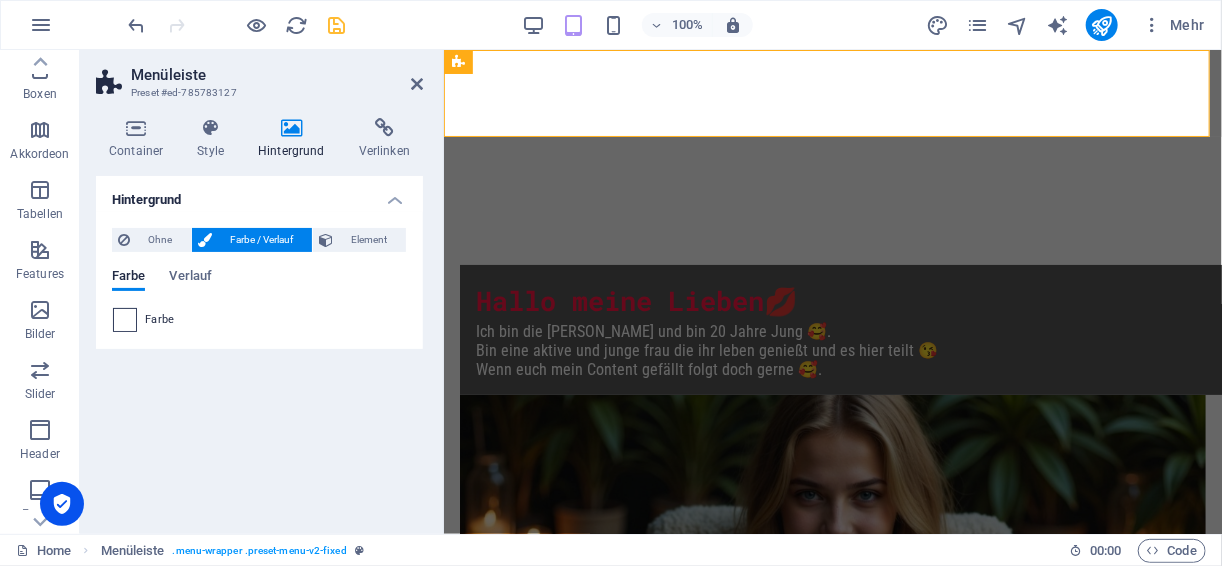 click at bounding box center (125, 320) 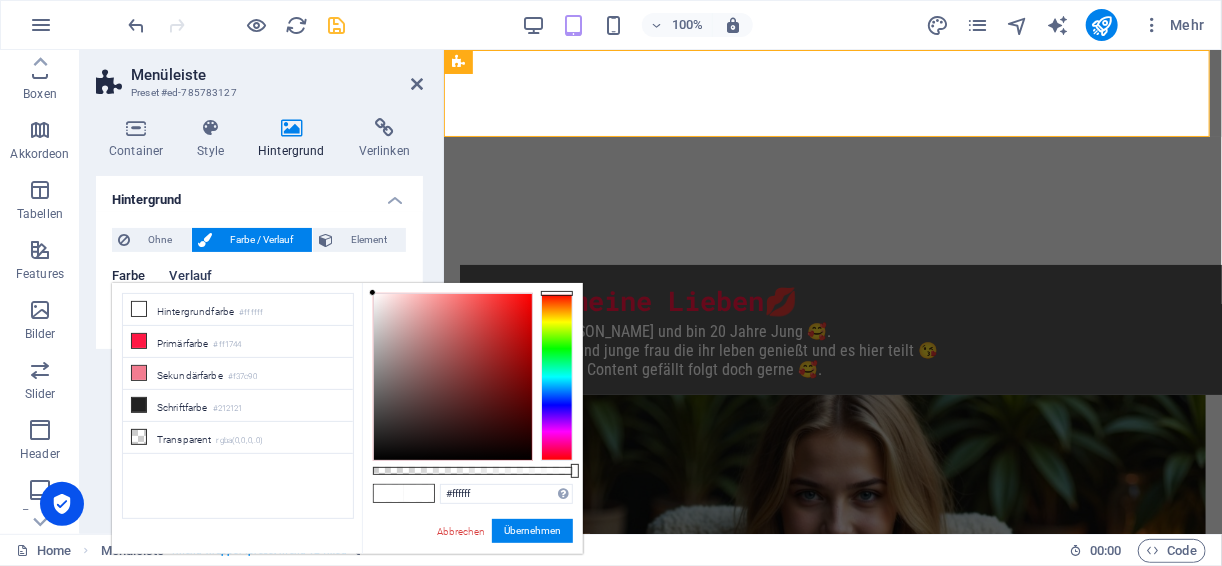 click on "Verlauf" at bounding box center [190, 278] 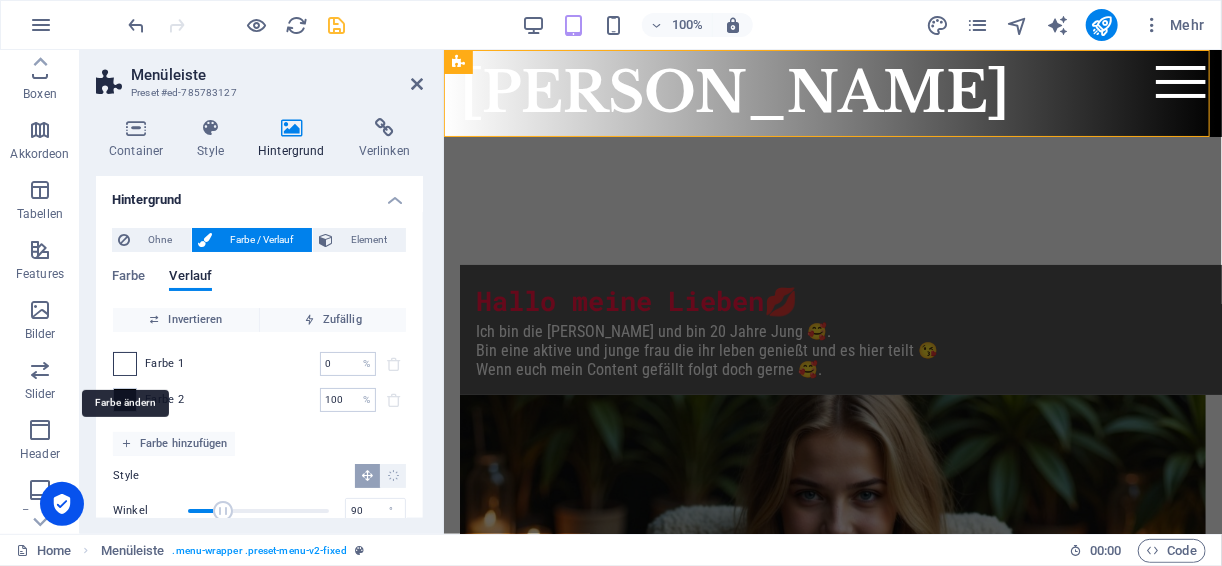 click at bounding box center (125, 364) 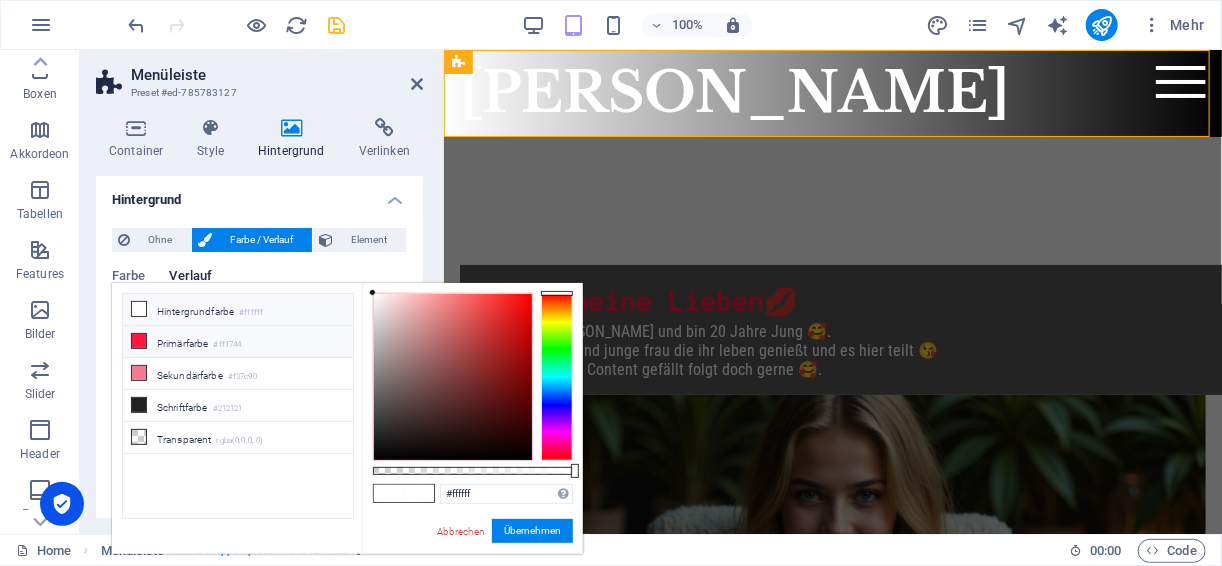 click on "Primärfarbe
#ff1744" at bounding box center [238, 342] 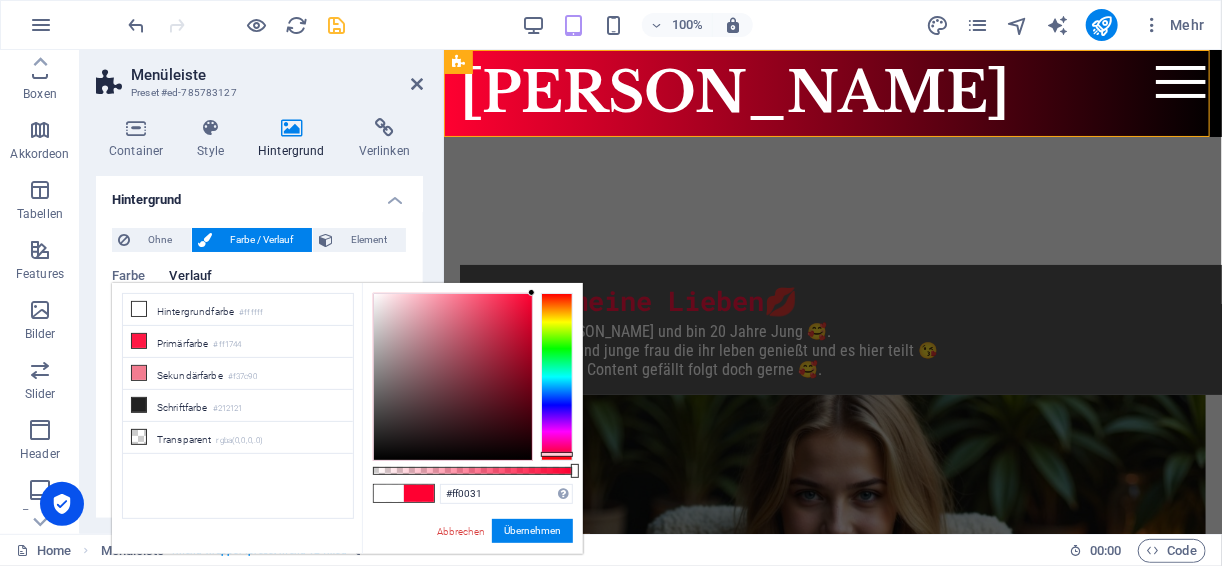 drag, startPoint x: 576, startPoint y: 289, endPoint x: 604, endPoint y: 286, distance: 28.160255 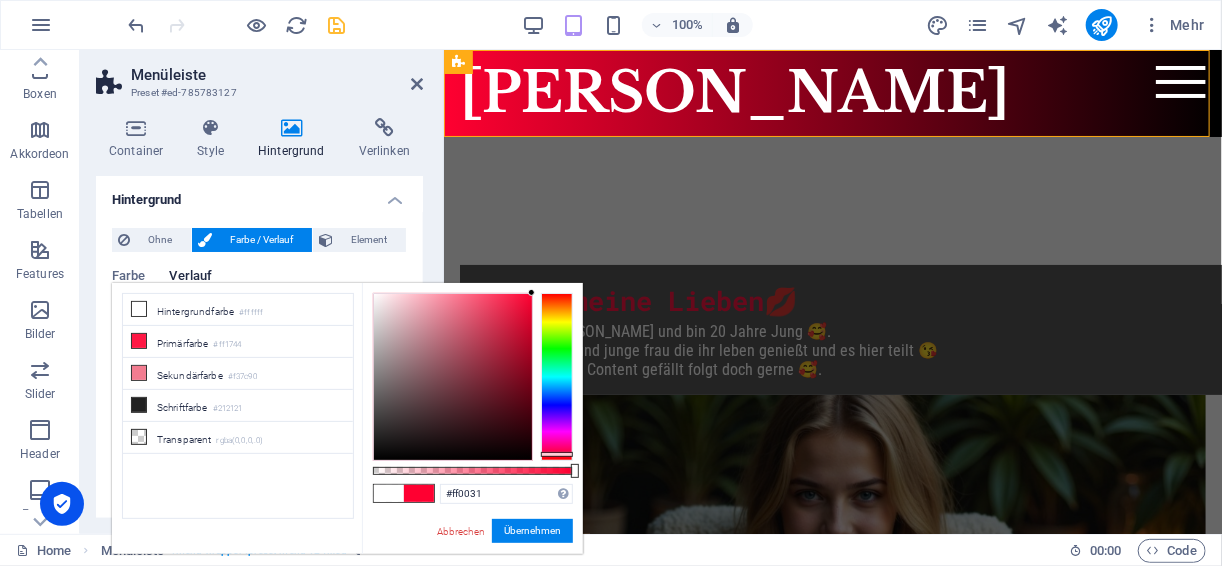 click on "[PERSON_NAME][DOMAIN_NAME][PHONE_NUMBER] Home Favoriten Elemente Spalten Content Boxen Akkordeon Tabellen Features Bilder Slider Header Footer Formular Marketing Collections Menüleiste Preset #ed-785783127
Container Style Hintergrund Verlinken Größe Höhe Standard px rem % vh vw Mind. Höhe Keine px rem % vh vw Breite Standard px rem % em vh vw Mind. Breite Keine px rem % vh vw Inhaltsbreite Standard Breite ändern Breite Standard px rem % em vh vw Mind. Breite Keine px rem % vh vw Standard Abstand Abstand ändern Standard Inhaltsbreite und Abstände werden unter Design festgelegt. Design Layout (Flexbox) Ausrichtung Bestimmt, in welche Richtung das Spaltenverhalten Auswirkungen haben soll (flex-direction). Standard Hauptachse Beeinflusse, wie sich Elemente innerhalb dieses Containers entlang der Hauptsache verhalten sollen (justify-content). Standard Querachse Standard Umbrechen Standard An Aus Füllen Standard" at bounding box center [611, 283] 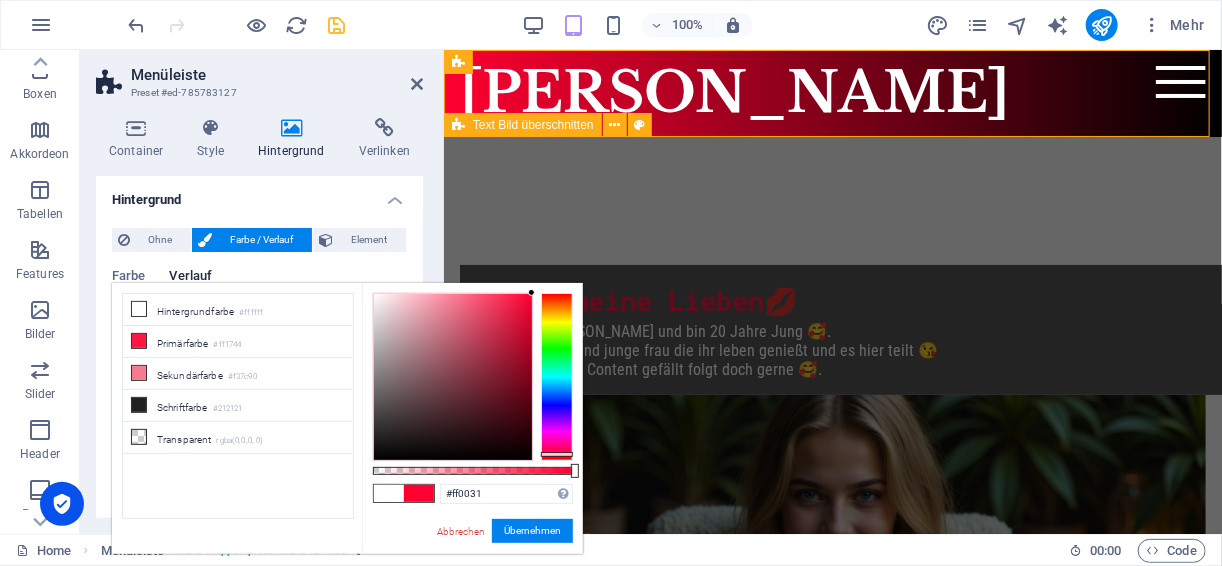 drag, startPoint x: 525, startPoint y: 318, endPoint x: 590, endPoint y: 242, distance: 100.005 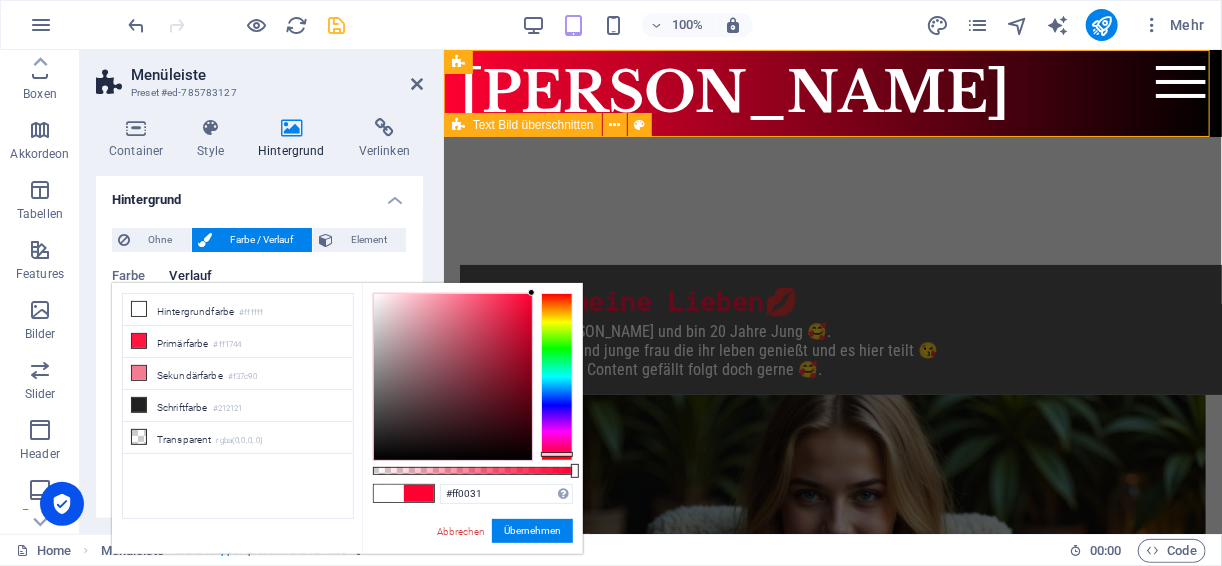 click on "[PERSON_NAME][DOMAIN_NAME][PHONE_NUMBER] Home Favoriten Elemente Spalten Content Boxen Akkordeon Tabellen Features Bilder Slider Header Footer Formular Marketing Collections Menüleiste Preset #ed-785783127
Container Style Hintergrund Verlinken Größe Höhe Standard px rem % vh vw Mind. Höhe Keine px rem % vh vw Breite Standard px rem % em vh vw Mind. Breite Keine px rem % vh vw Inhaltsbreite Standard Breite ändern Breite Standard px rem % em vh vw Mind. Breite Keine px rem % vh vw Standard Abstand Abstand ändern Standard Inhaltsbreite und Abstände werden unter Design festgelegt. Design Layout (Flexbox) Ausrichtung Bestimmt, in welche Richtung das Spaltenverhalten Auswirkungen haben soll (flex-direction). Standard Hauptachse Beeinflusse, wie sich Elemente innerhalb dieses Containers entlang der Hauptsache verhalten sollen (justify-content). Standard Querachse Standard Umbrechen Standard An Aus Füllen Standard" at bounding box center [611, 283] 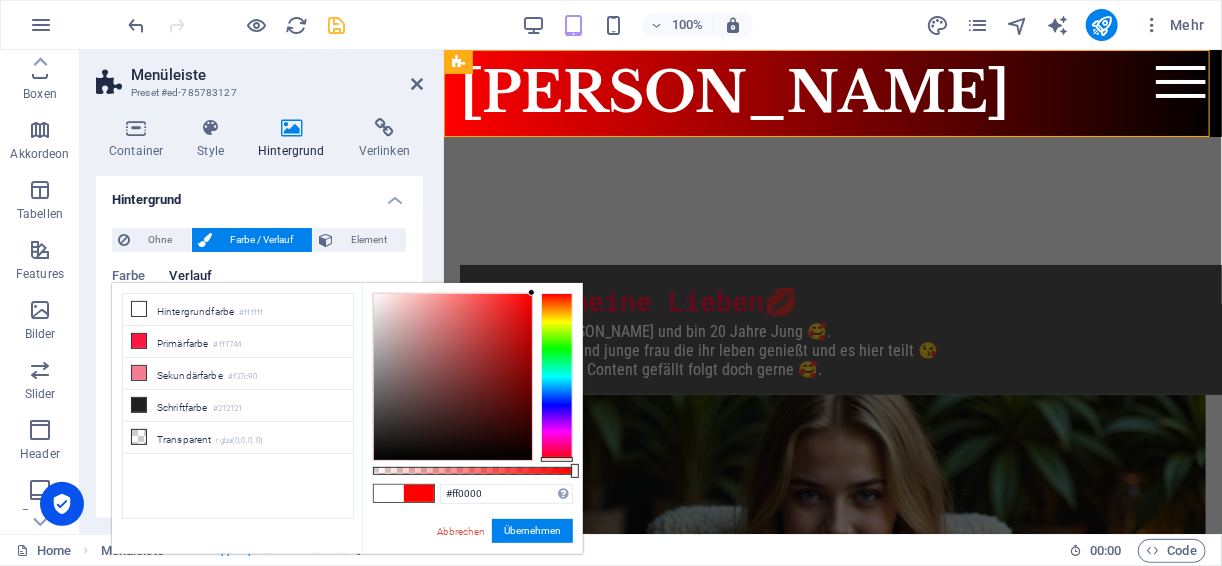 drag, startPoint x: 555, startPoint y: 451, endPoint x: 558, endPoint y: 482, distance: 31.144823 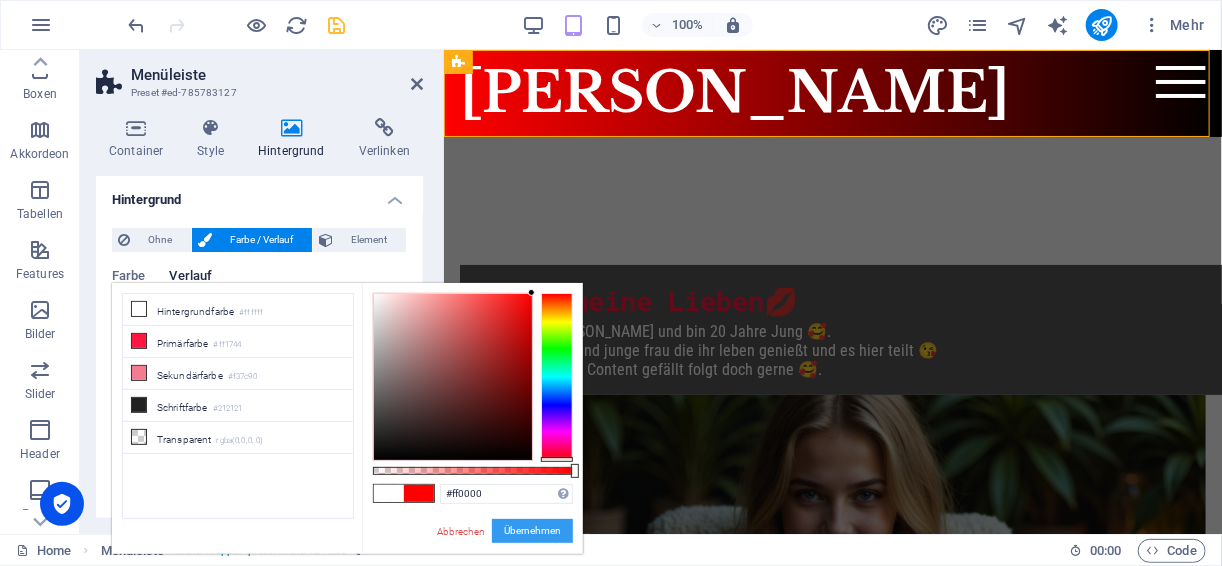 drag, startPoint x: 555, startPoint y: 526, endPoint x: 111, endPoint y: 476, distance: 446.80646 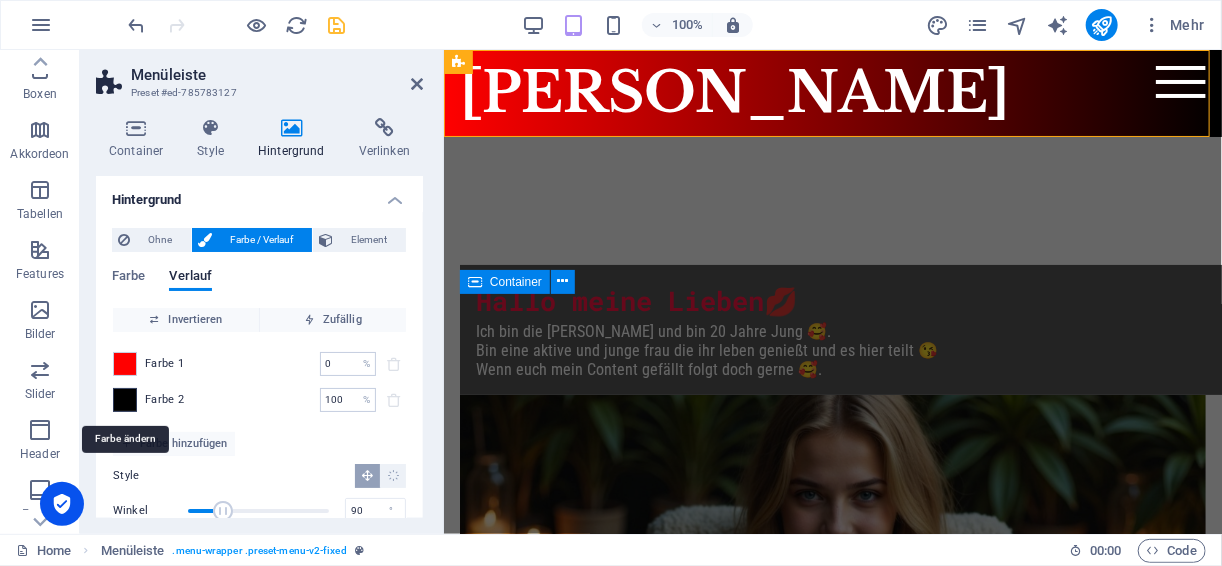 click at bounding box center [125, 400] 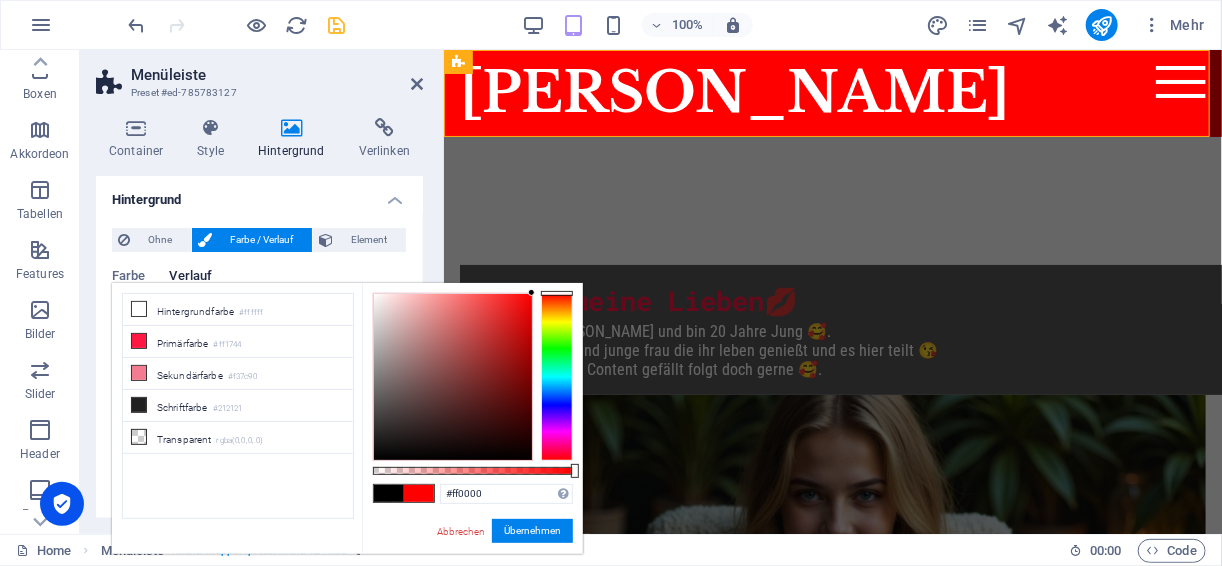 drag, startPoint x: 392, startPoint y: 324, endPoint x: 624, endPoint y: 288, distance: 234.77649 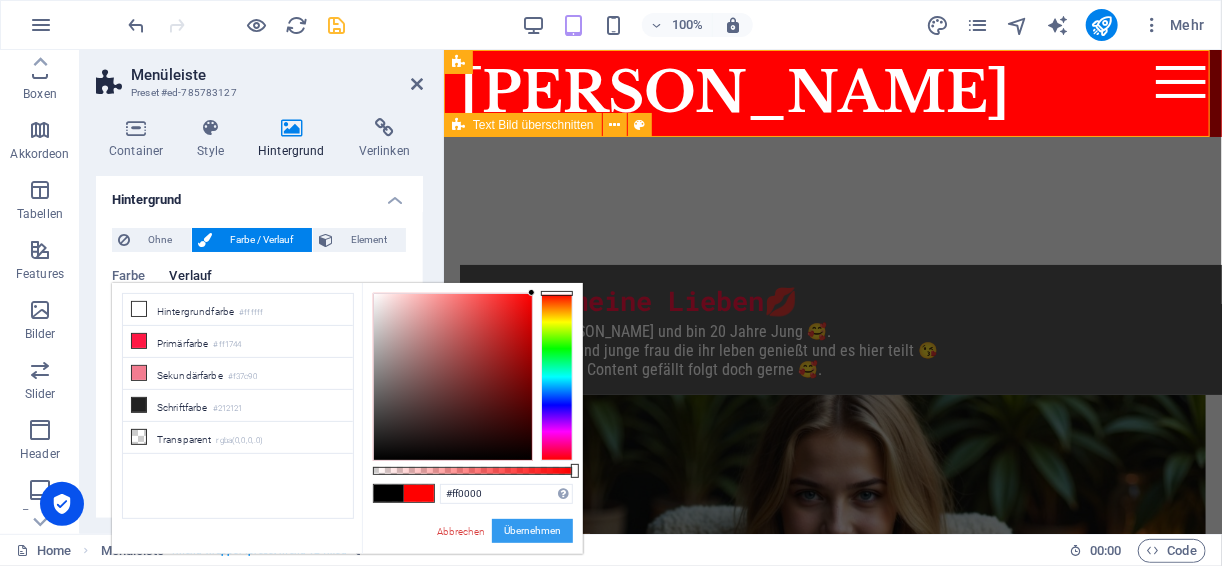 click on "Übernehmen" at bounding box center (532, 531) 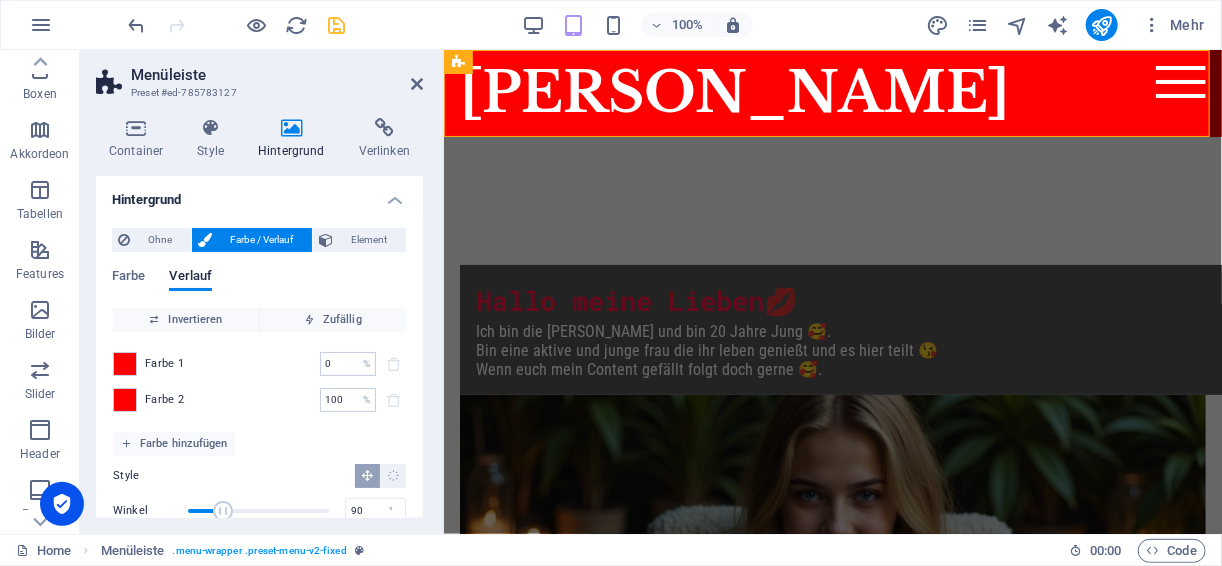click at bounding box center (125, 400) 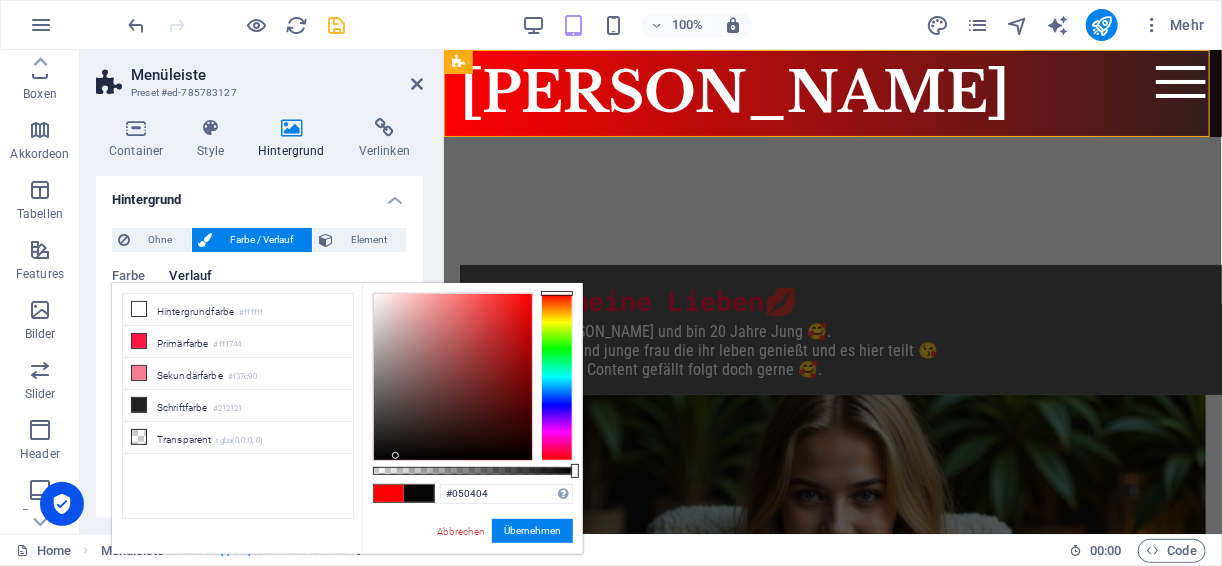 type on "#000000" 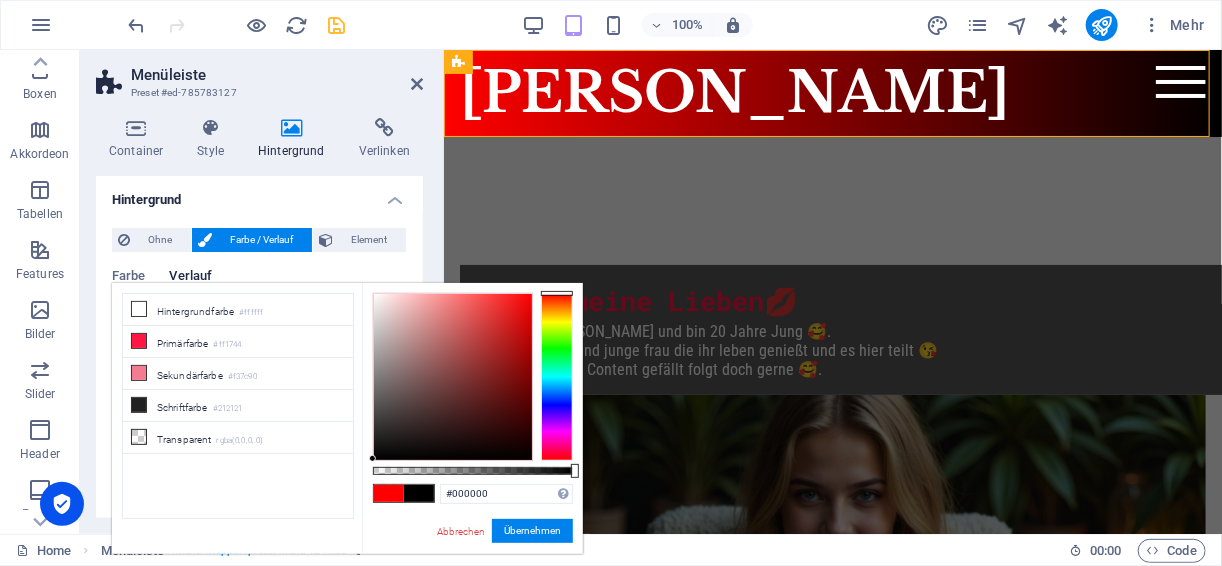 drag, startPoint x: 435, startPoint y: 427, endPoint x: 341, endPoint y: 483, distance: 109.41663 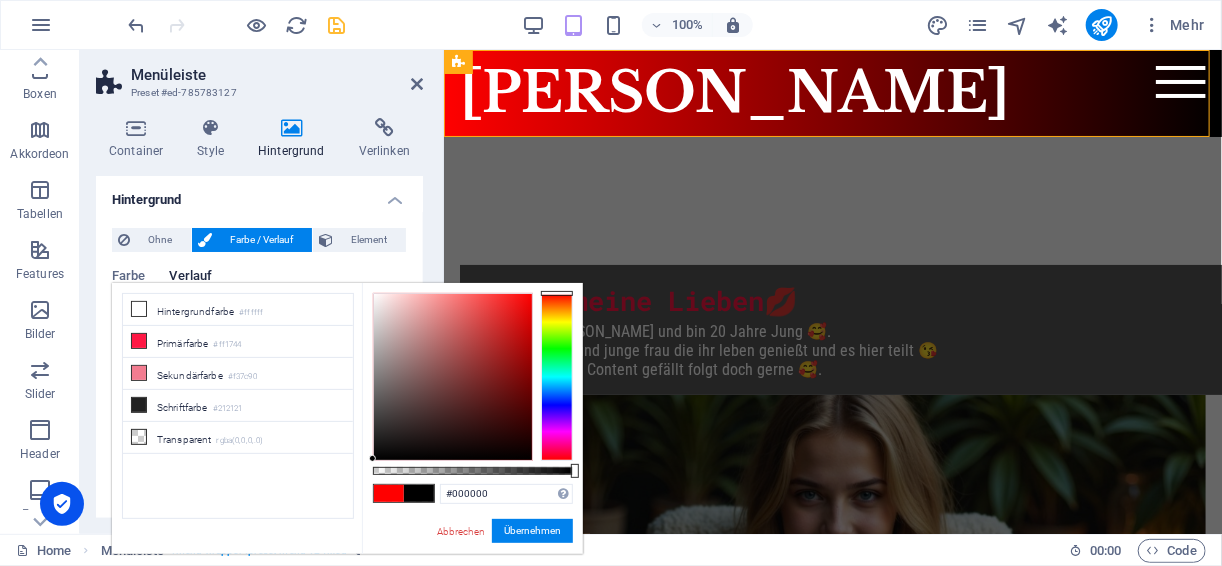 click on "less
Hintergrundfarbe
#ffffff
Primärfarbe
#ff1744
[GEOGRAPHIC_DATA]
#f37c90
Schriftfarbe
#000000" at bounding box center [347, 418] 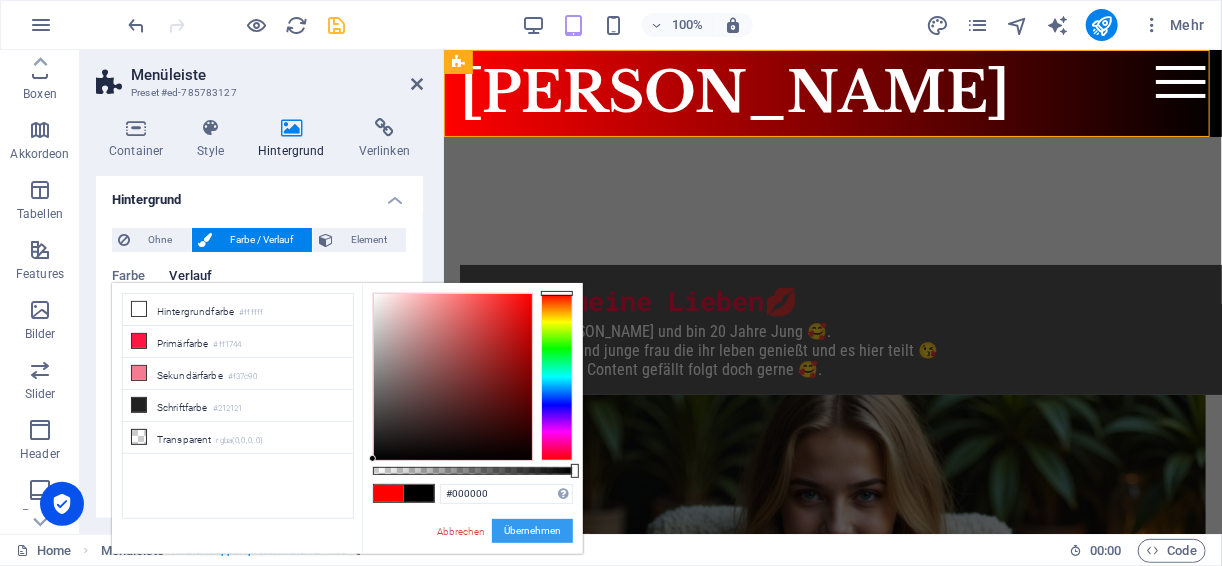 click on "Übernehmen" at bounding box center (532, 531) 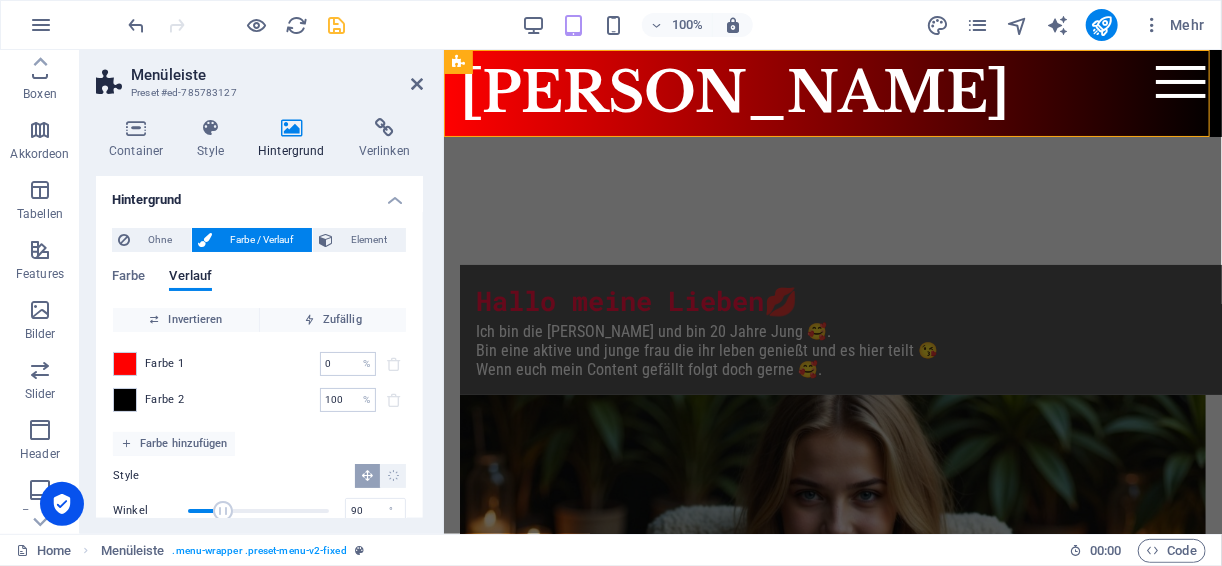 scroll, scrollTop: 69, scrollLeft: 0, axis: vertical 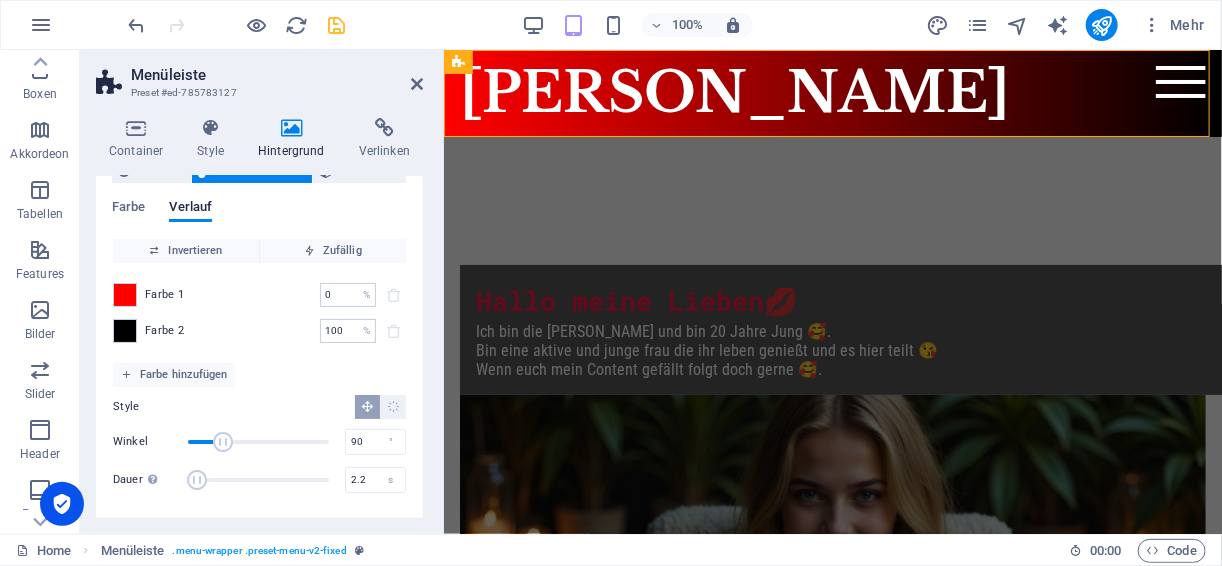 click at bounding box center (197, 480) 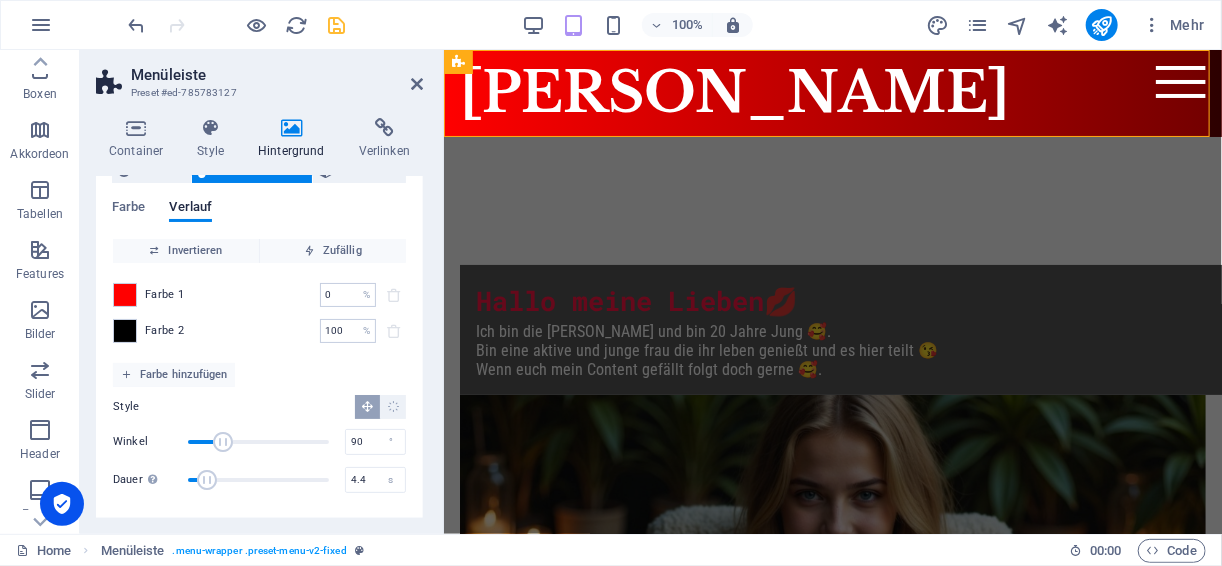 click at bounding box center [207, 480] 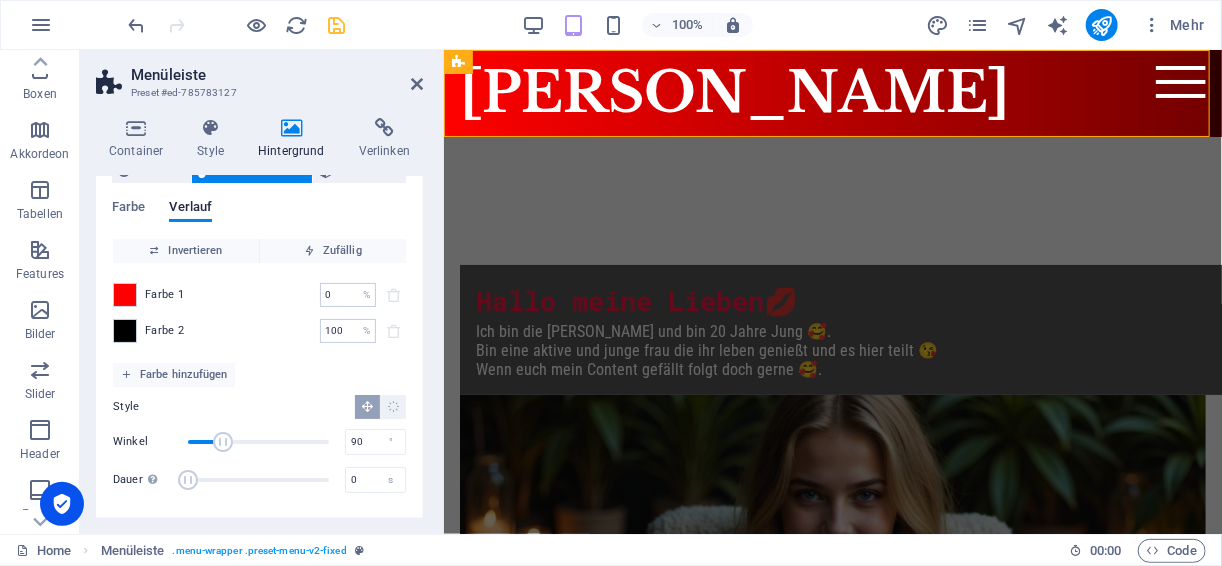 drag, startPoint x: 208, startPoint y: 480, endPoint x: 186, endPoint y: 482, distance: 22.090721 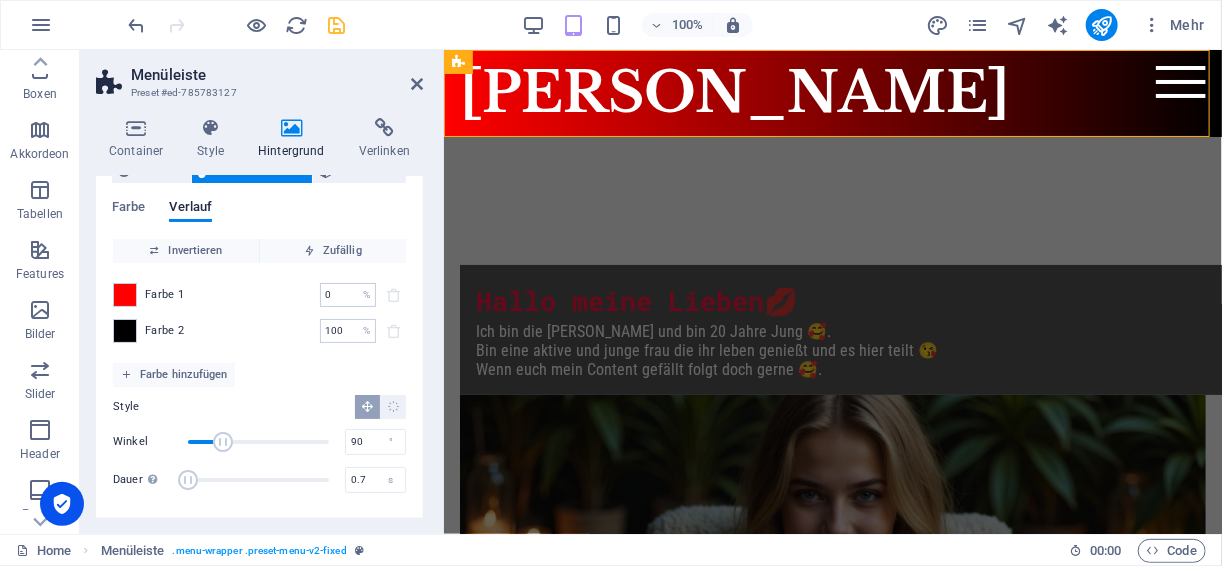 click at bounding box center (188, 480) 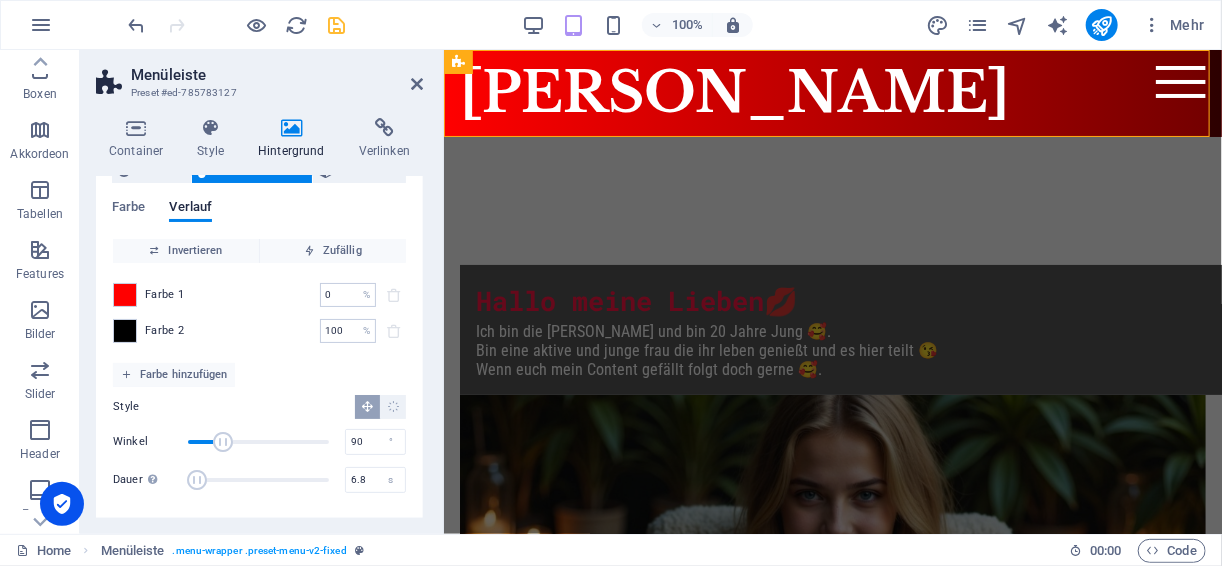 drag, startPoint x: 191, startPoint y: 482, endPoint x: 219, endPoint y: 478, distance: 28.284271 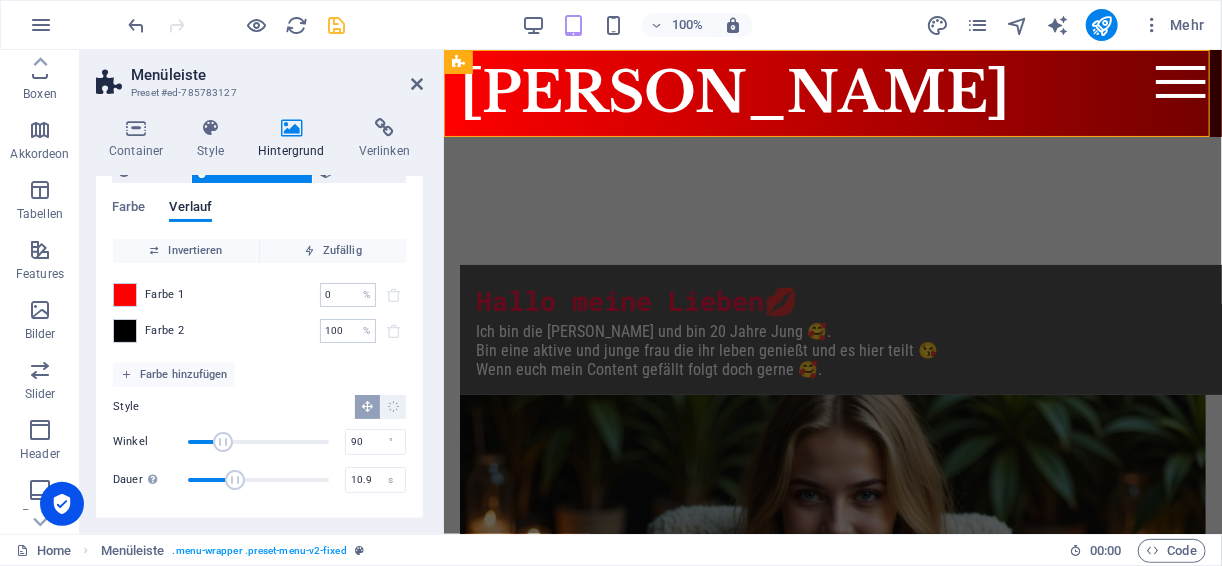 drag, startPoint x: 219, startPoint y: 477, endPoint x: 239, endPoint y: 475, distance: 20.09975 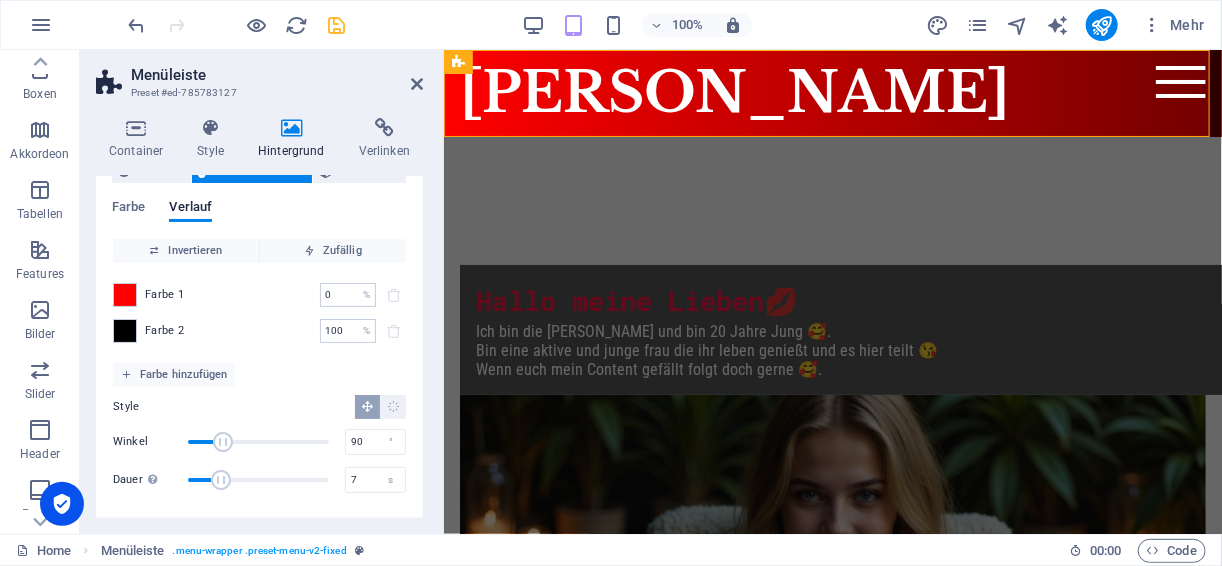 drag, startPoint x: 236, startPoint y: 478, endPoint x: 220, endPoint y: 478, distance: 16 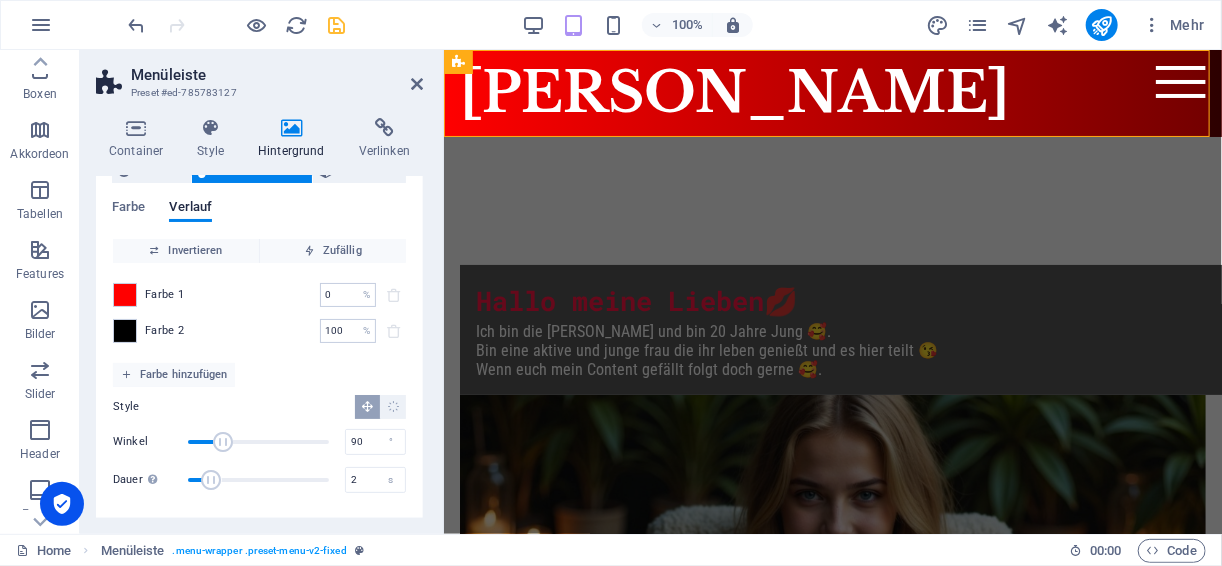 type on "0" 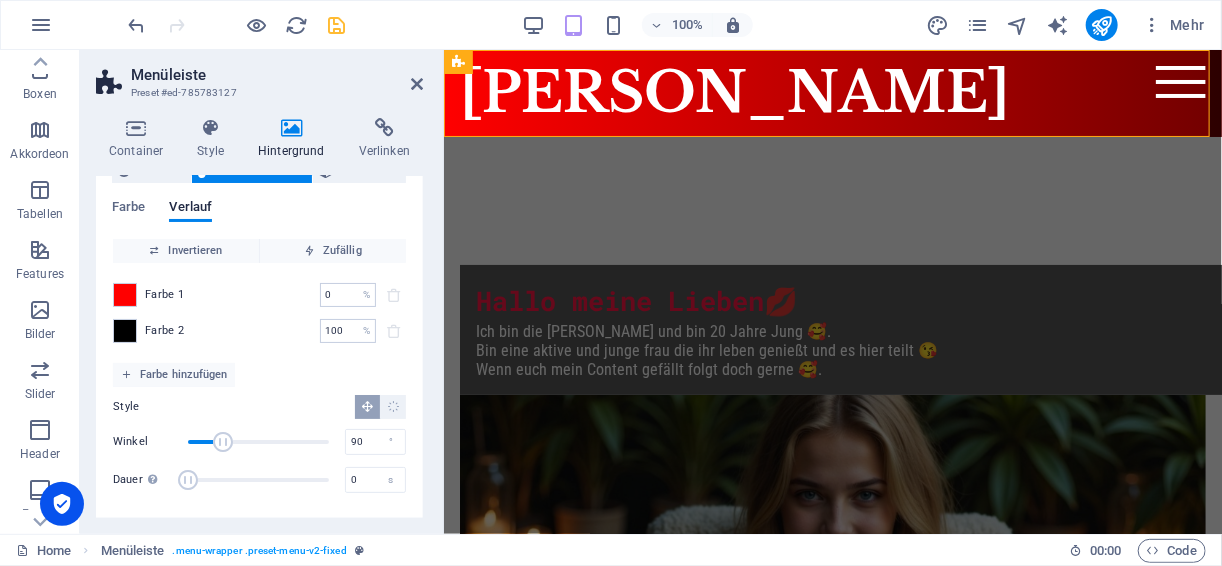 drag, startPoint x: 213, startPoint y: 476, endPoint x: 161, endPoint y: 462, distance: 53.851646 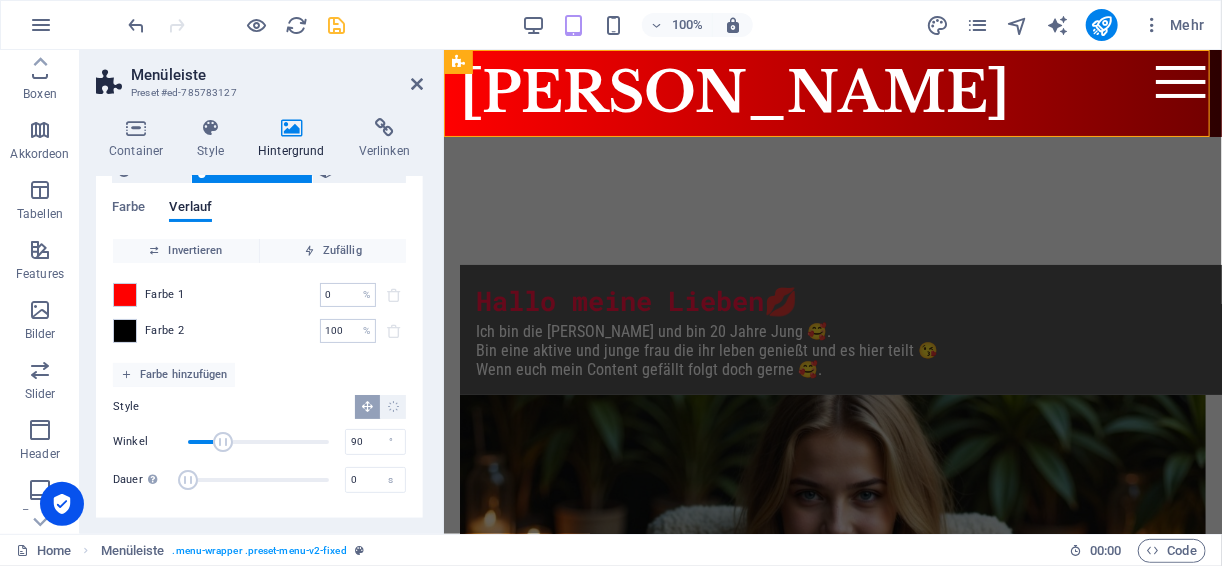 click on "Dauer Dauer der Hintergrund-Animation. Ein Wert von "0" deaktiviert die Animation 0 s" at bounding box center (259, 480) 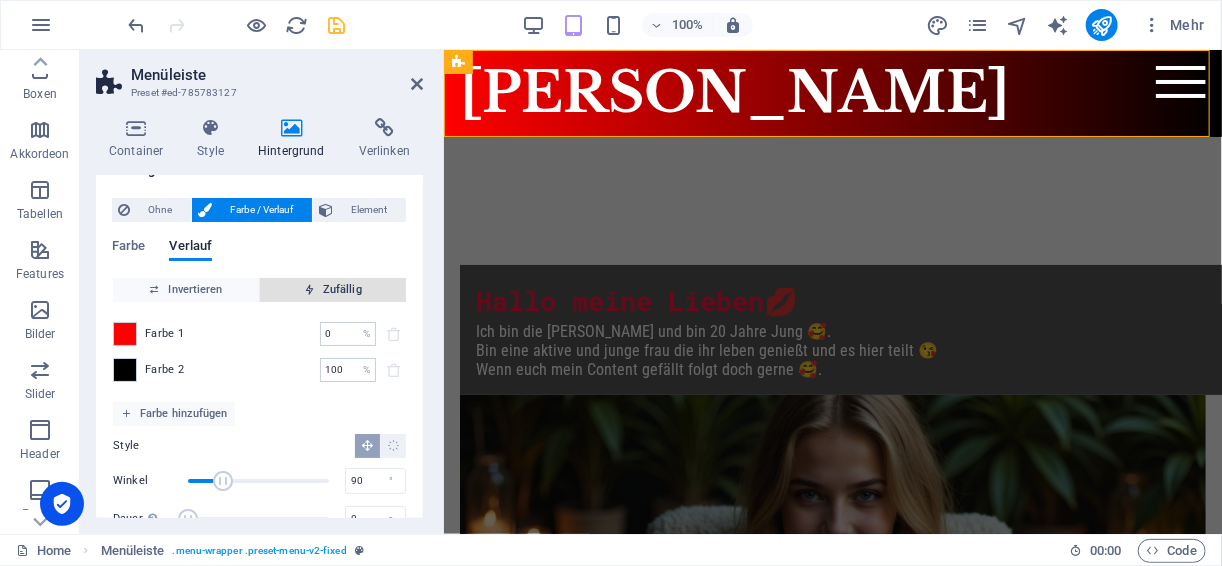 scroll, scrollTop: 0, scrollLeft: 0, axis: both 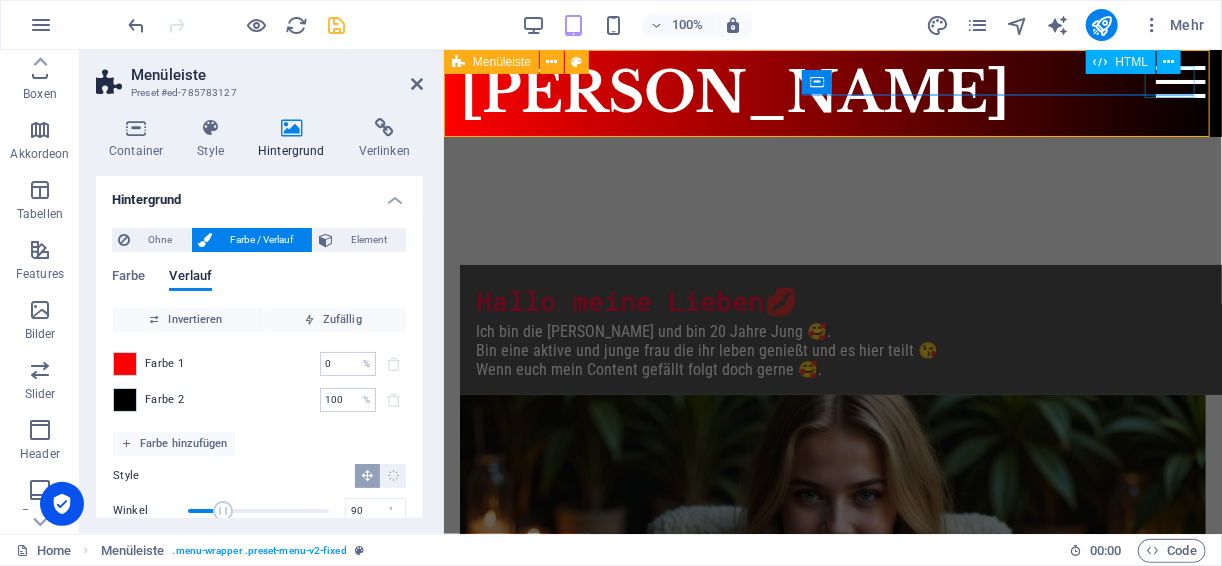 click on "Menu" at bounding box center (1180, 81) 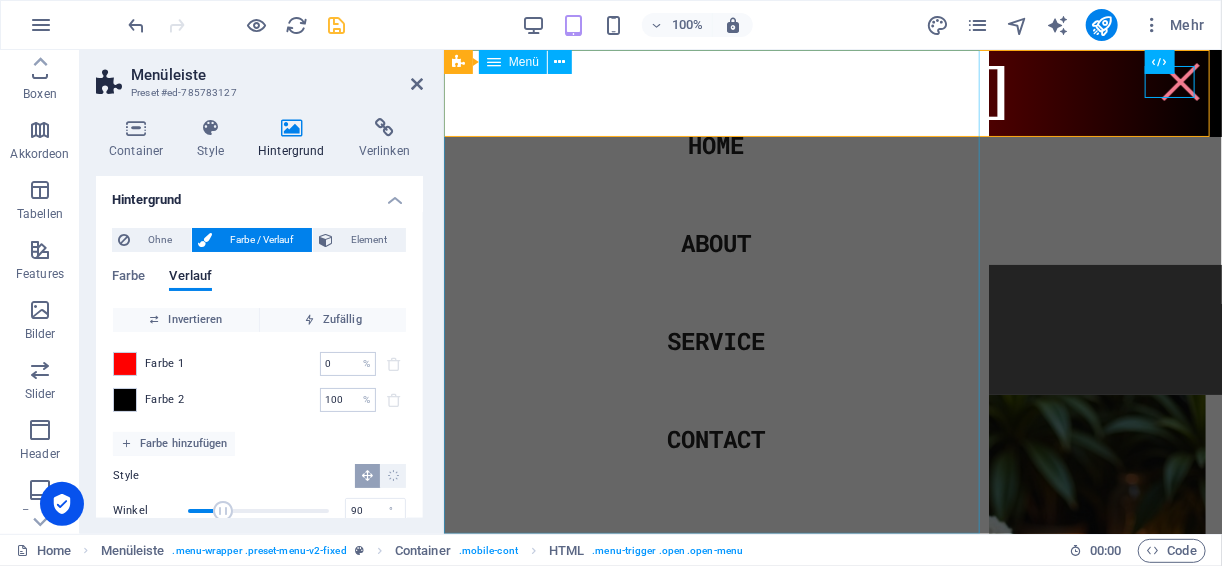 click on "Home About Service Contact" at bounding box center [715, 291] 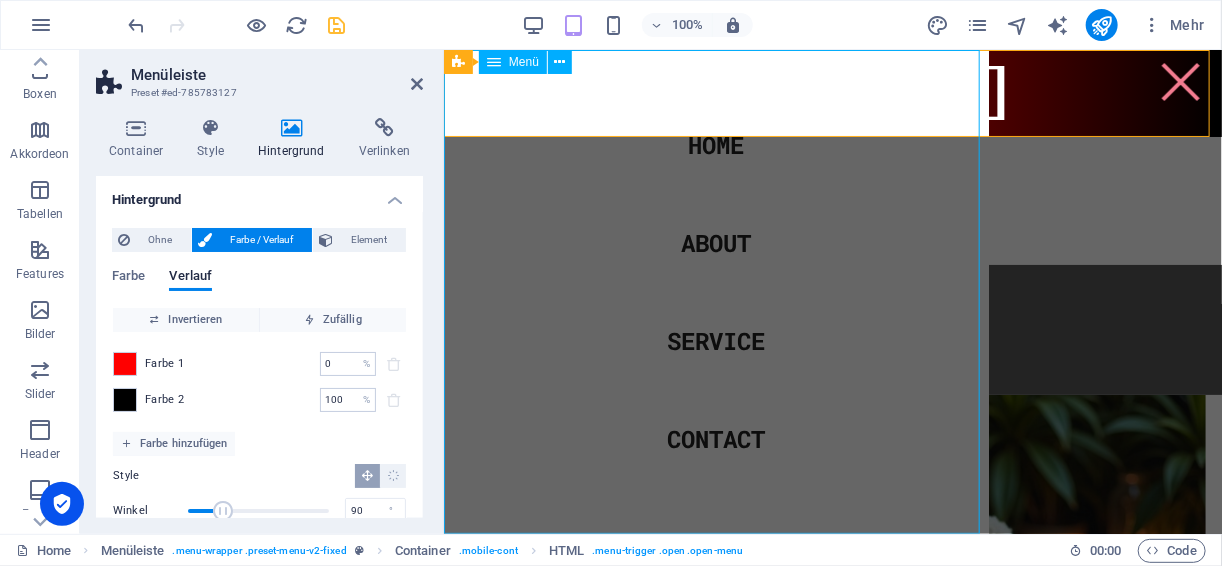 click on "Home About Service Contact" at bounding box center (715, 291) 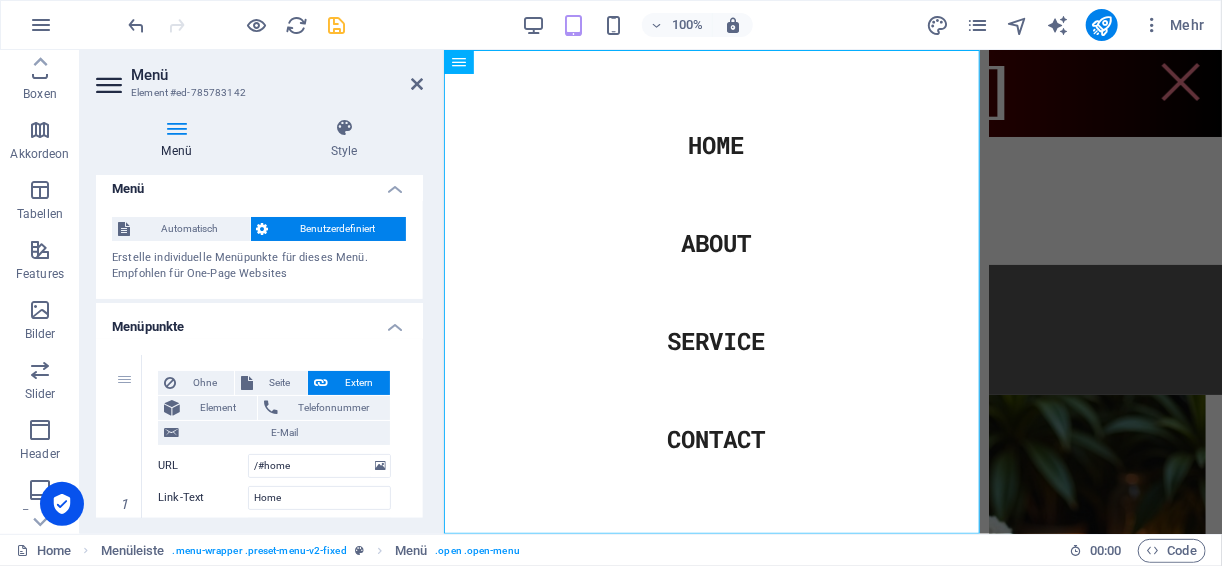 scroll, scrollTop: 0, scrollLeft: 0, axis: both 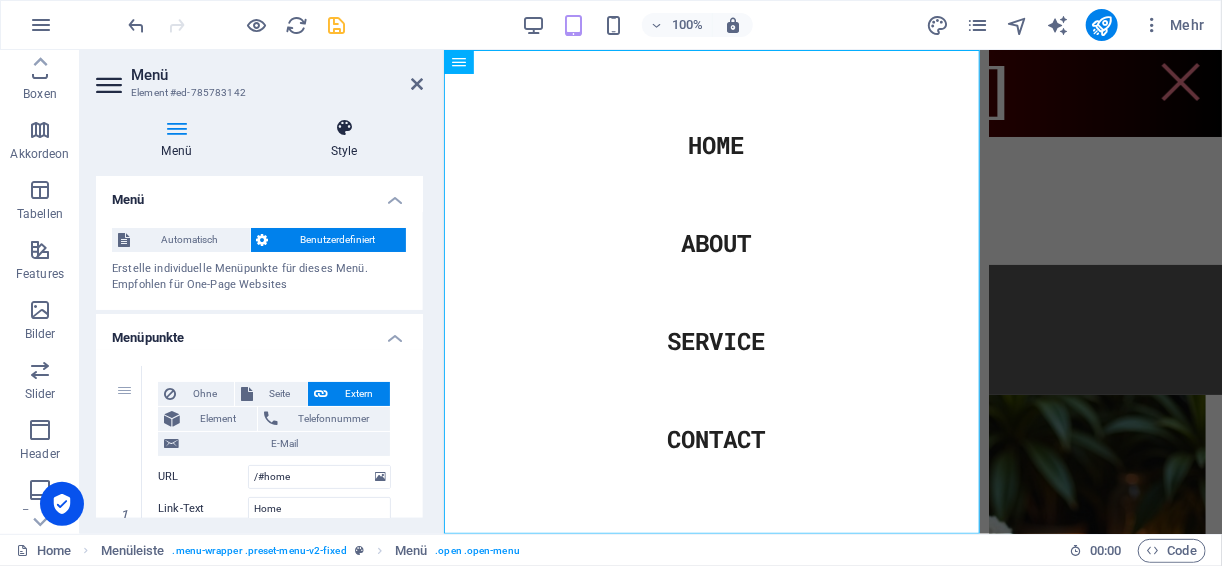 click on "Style" at bounding box center [344, 139] 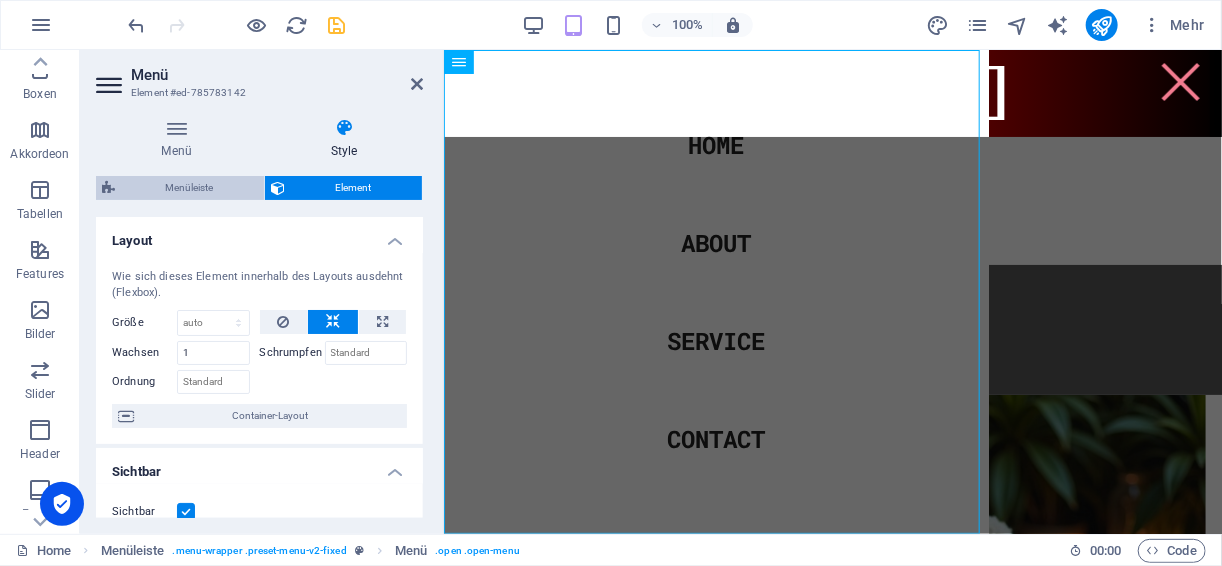 click on "Menüleiste" at bounding box center (189, 188) 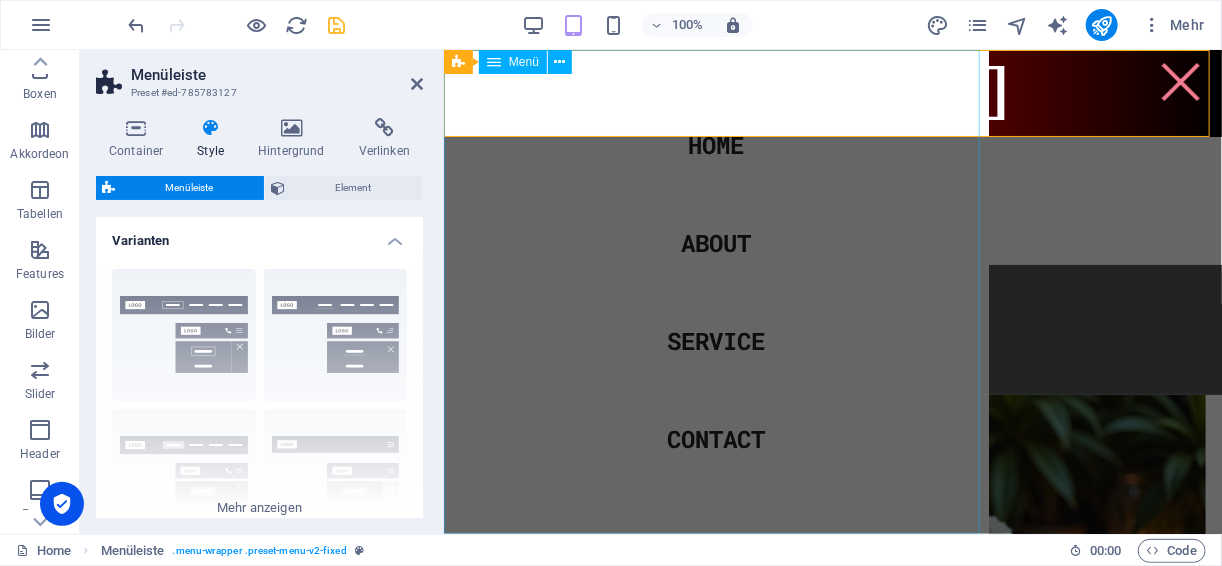 click on "Home About Service Contact" at bounding box center [715, 291] 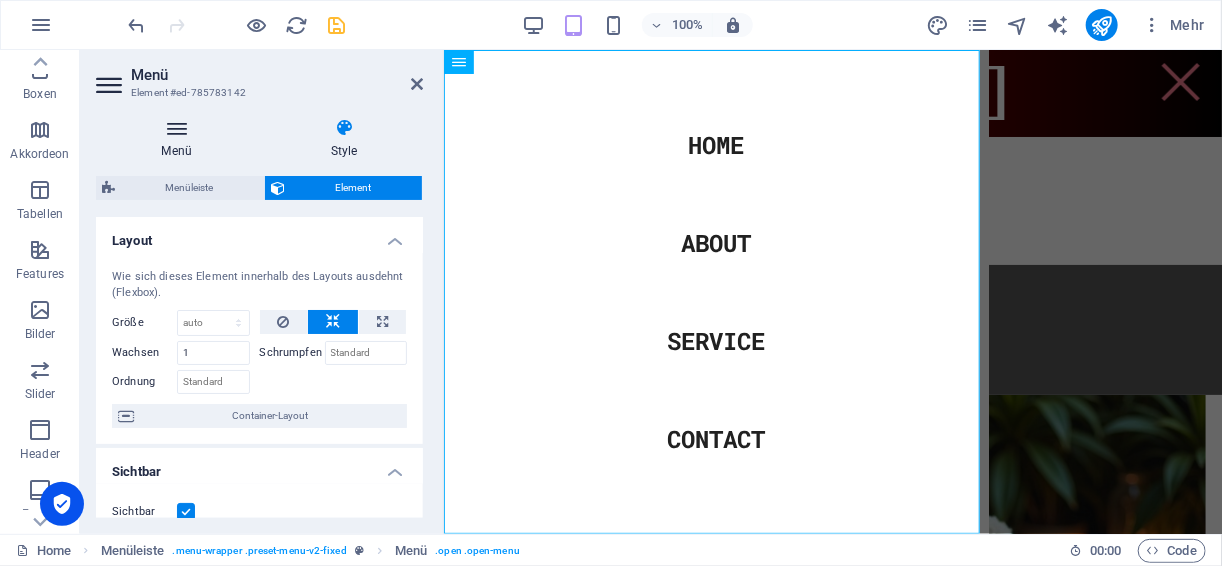 click at bounding box center (176, 128) 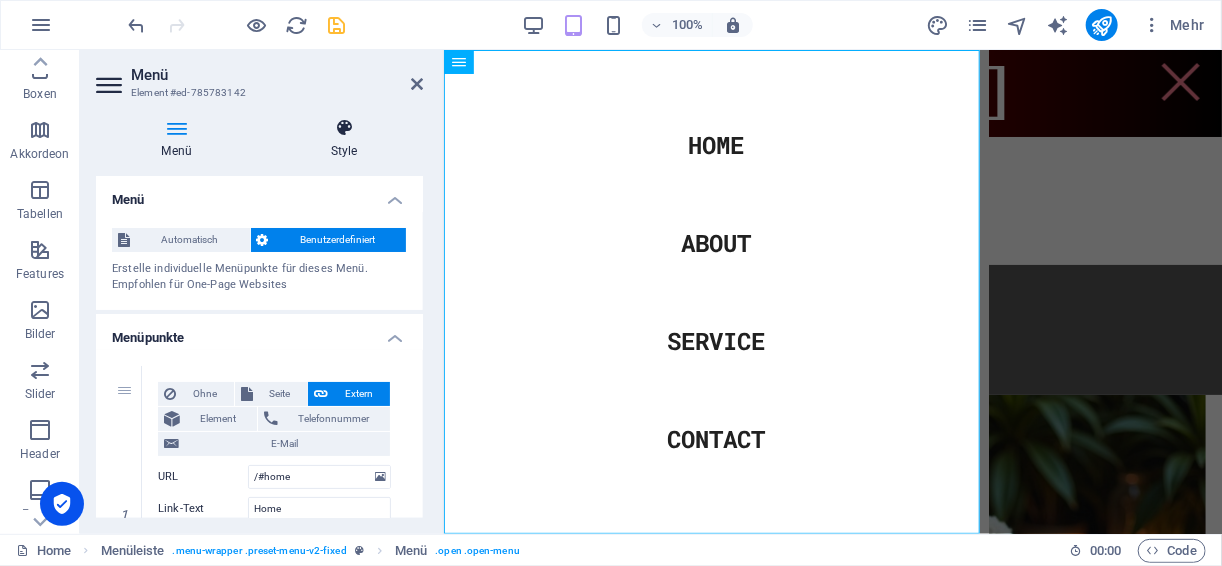 click on "Style" at bounding box center (344, 139) 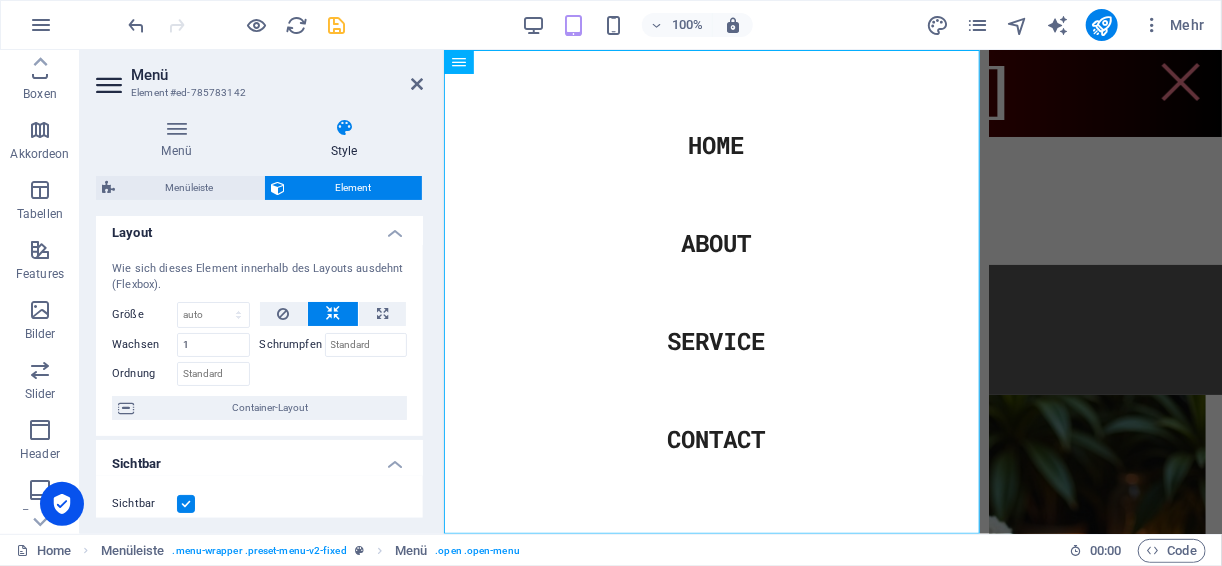 scroll, scrollTop: 0, scrollLeft: 0, axis: both 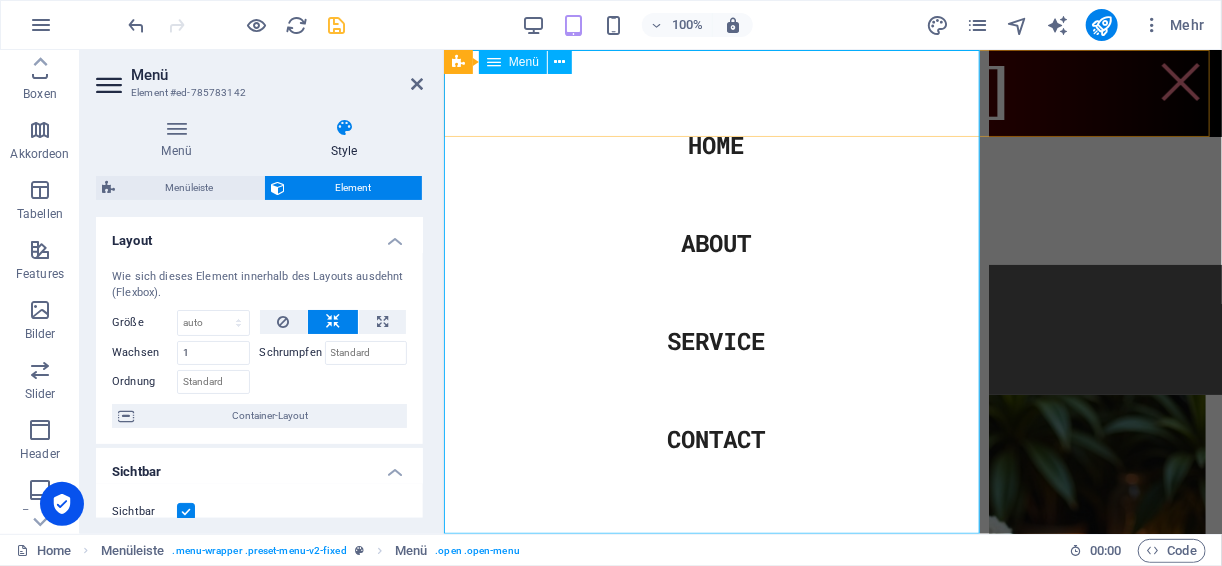 click on "Home About Service Contact" at bounding box center [715, 291] 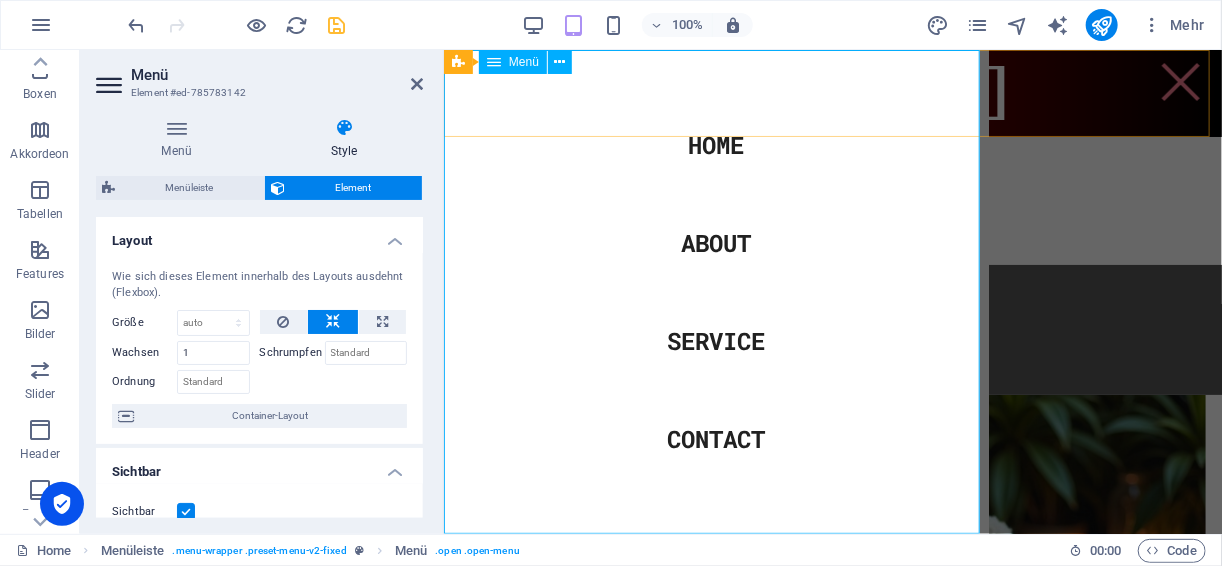 click on "Home About Service Contact" at bounding box center (715, 291) 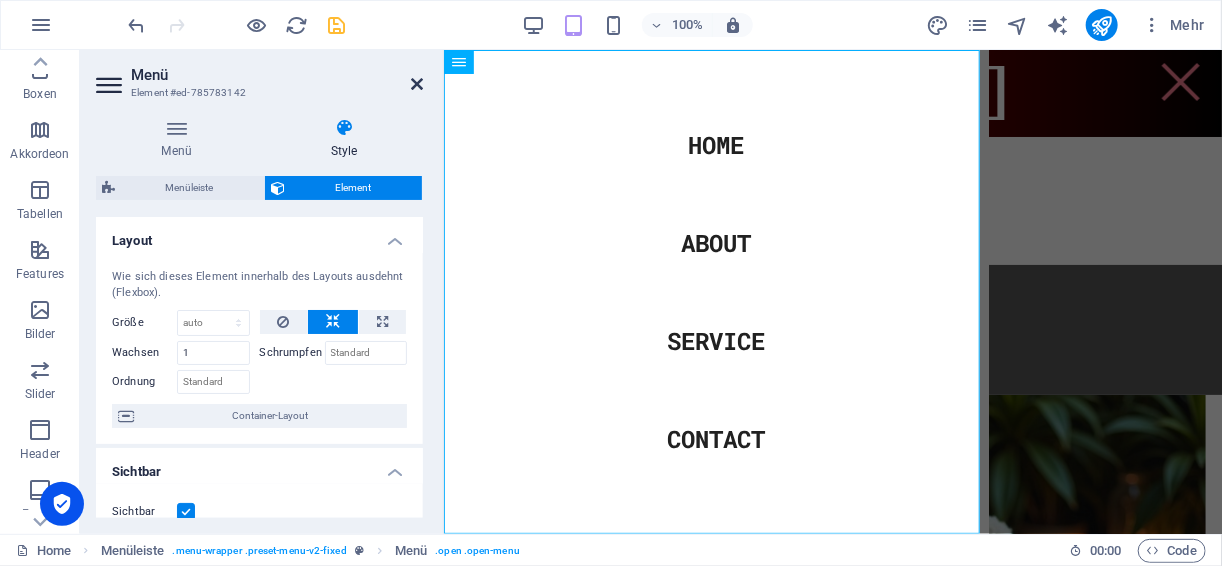 click at bounding box center (417, 84) 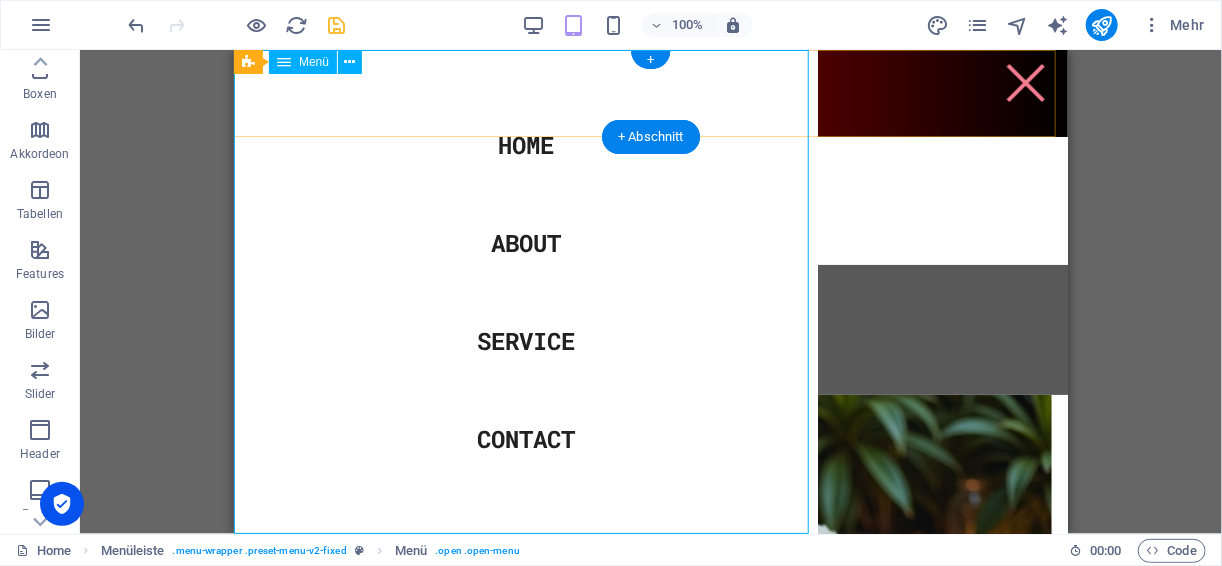 click on "Home About Service Contact" at bounding box center [525, 291] 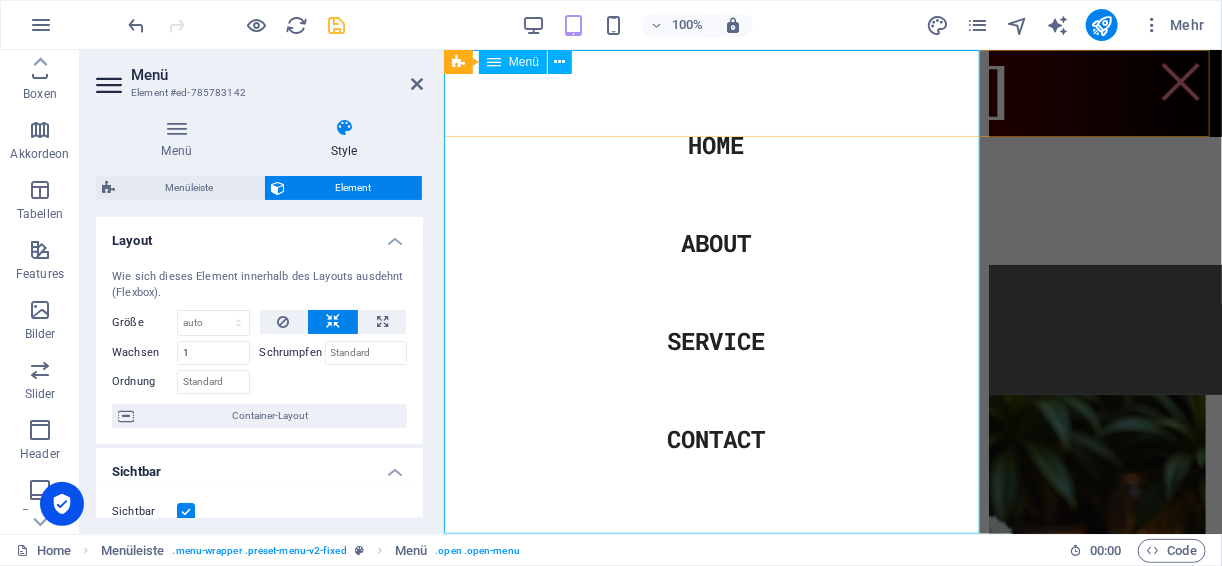 click on "Home About Service Contact" at bounding box center (715, 291) 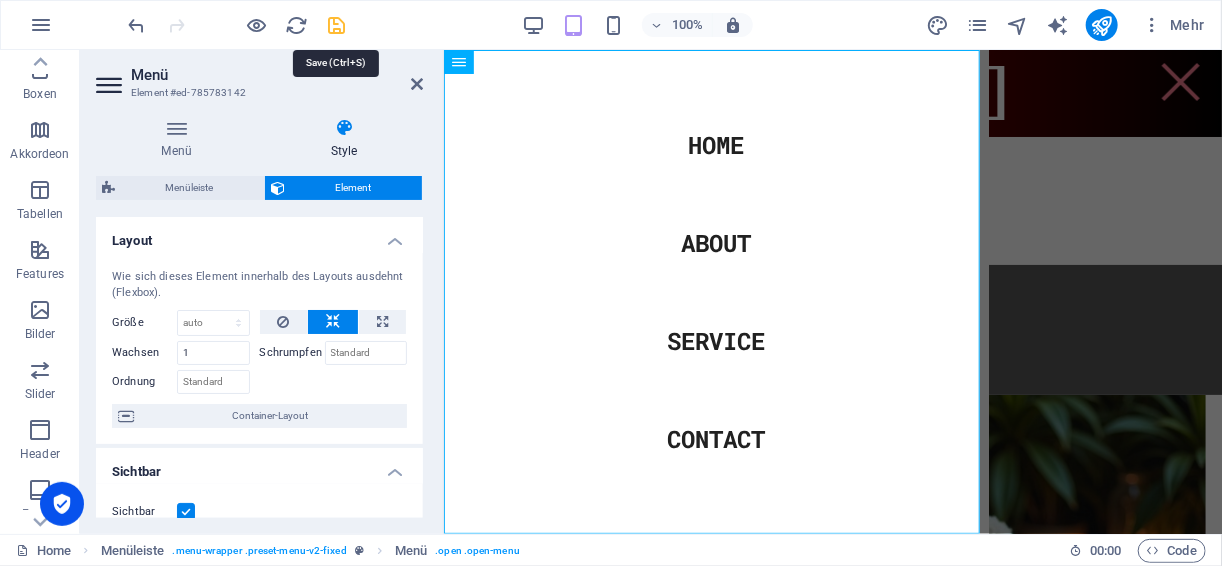click at bounding box center [337, 25] 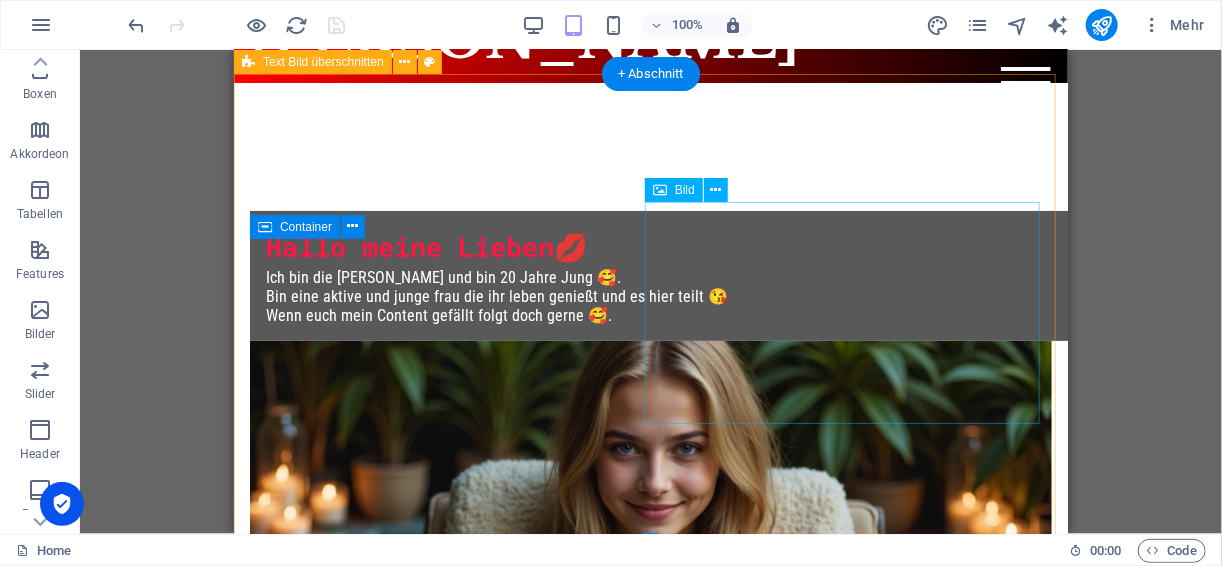 scroll, scrollTop: 0, scrollLeft: 0, axis: both 